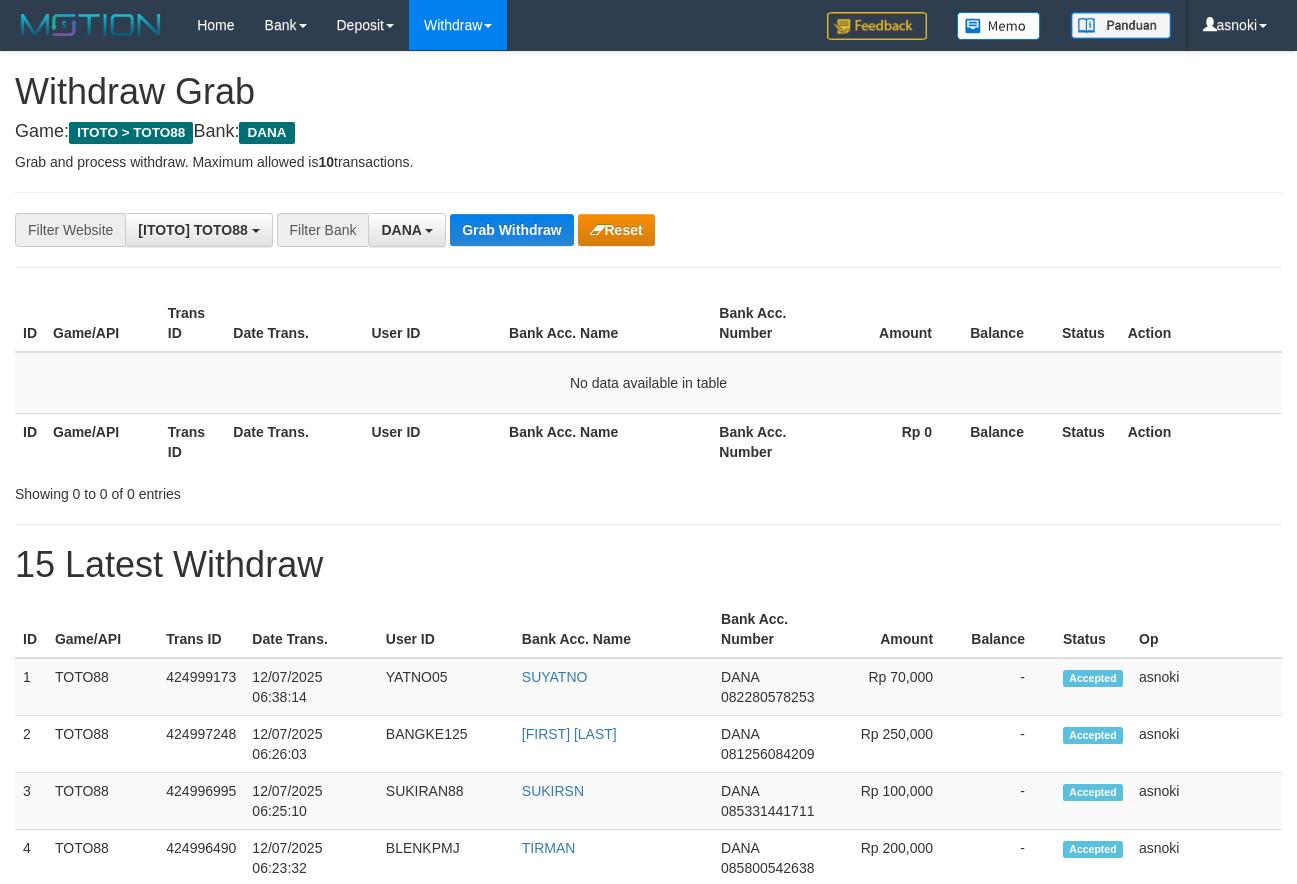scroll, scrollTop: 0, scrollLeft: 0, axis: both 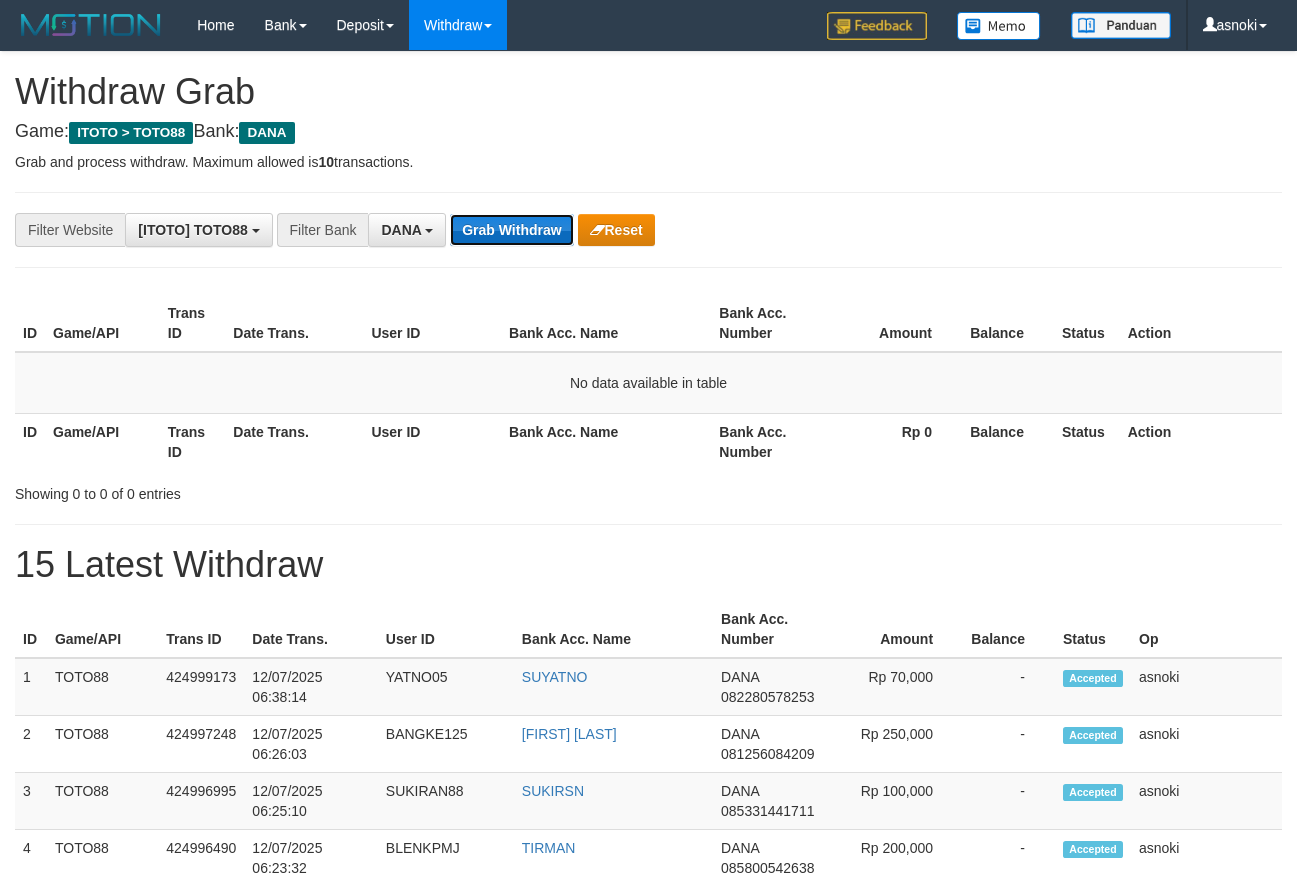 click on "Grab Withdraw" at bounding box center [511, 230] 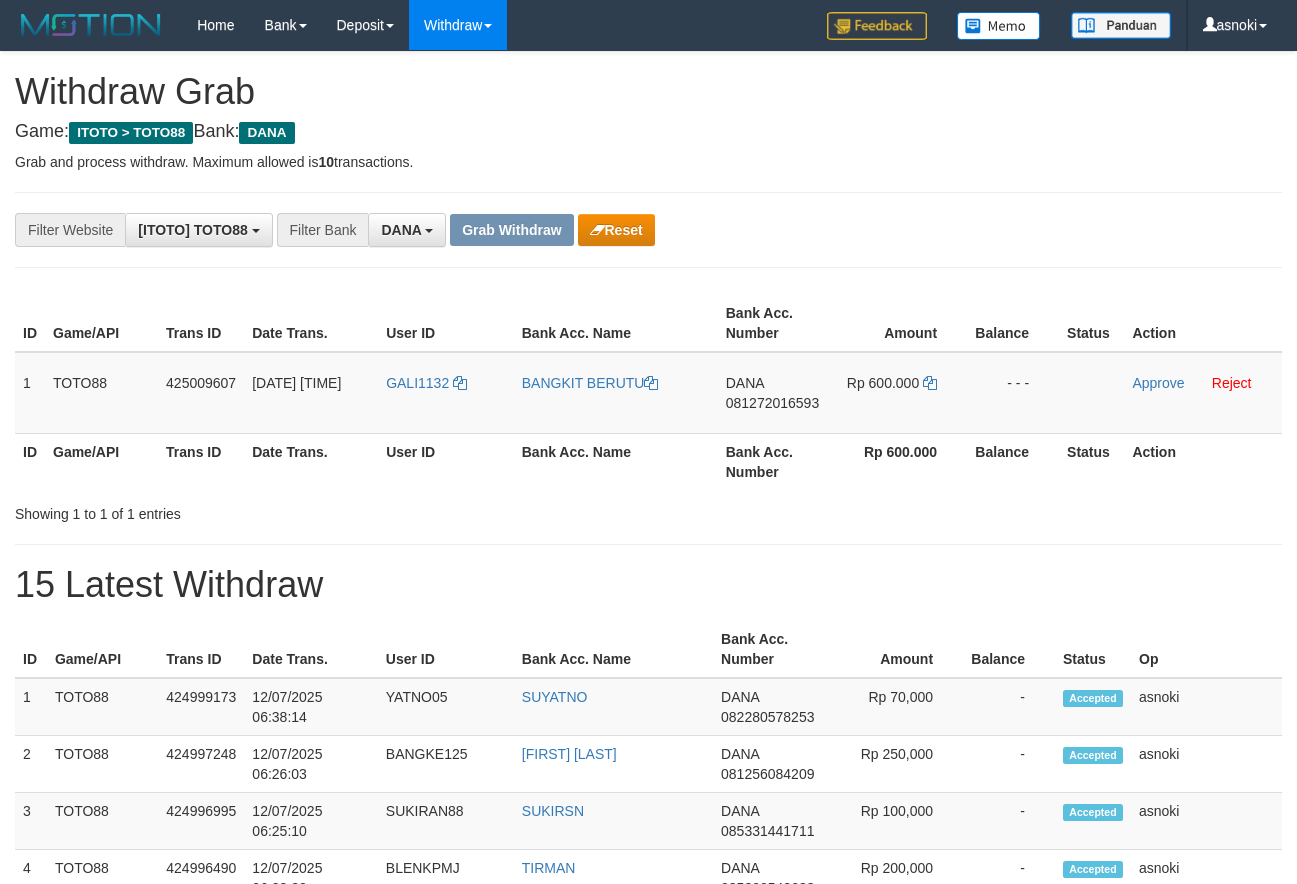 scroll, scrollTop: 0, scrollLeft: 0, axis: both 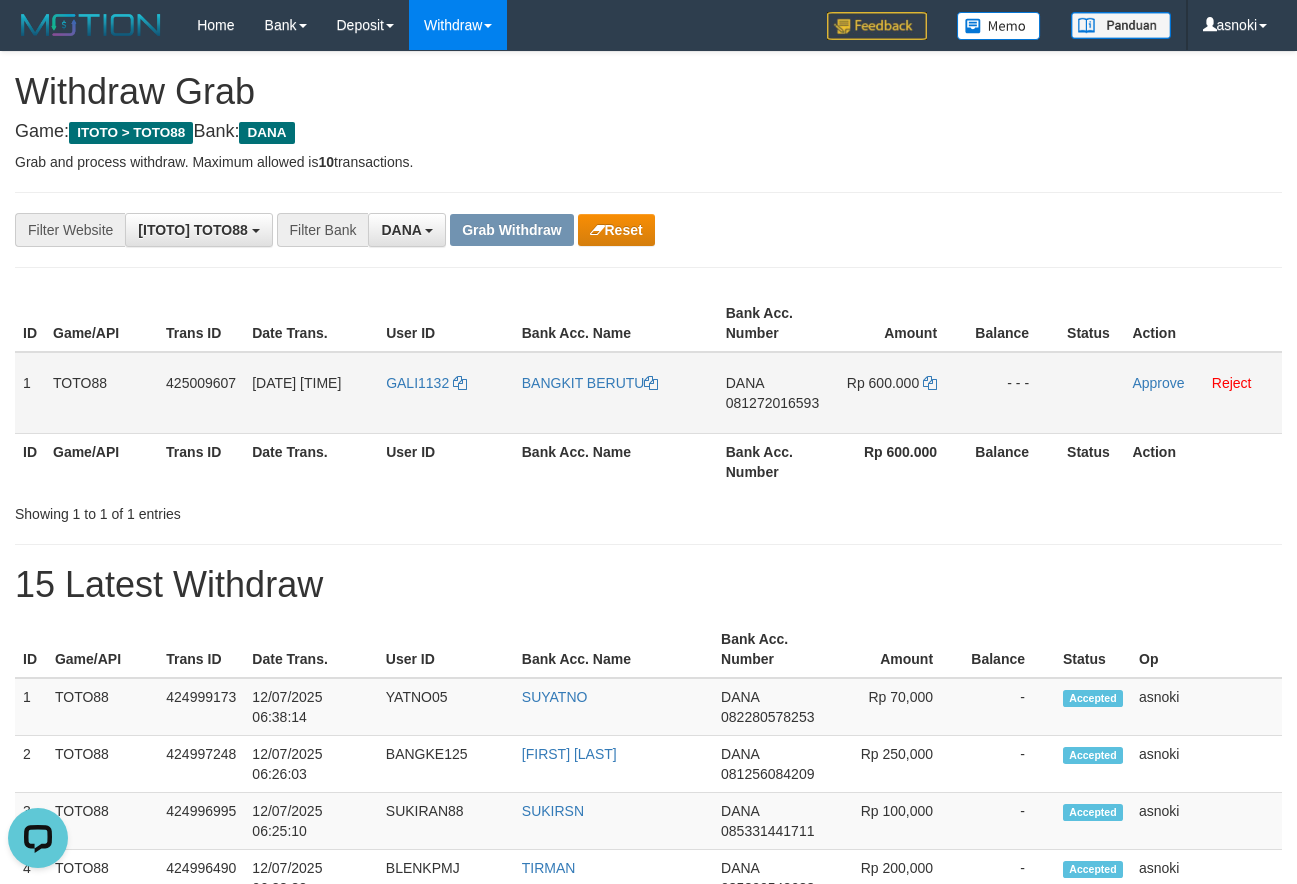 click on "081272016593" at bounding box center [772, 403] 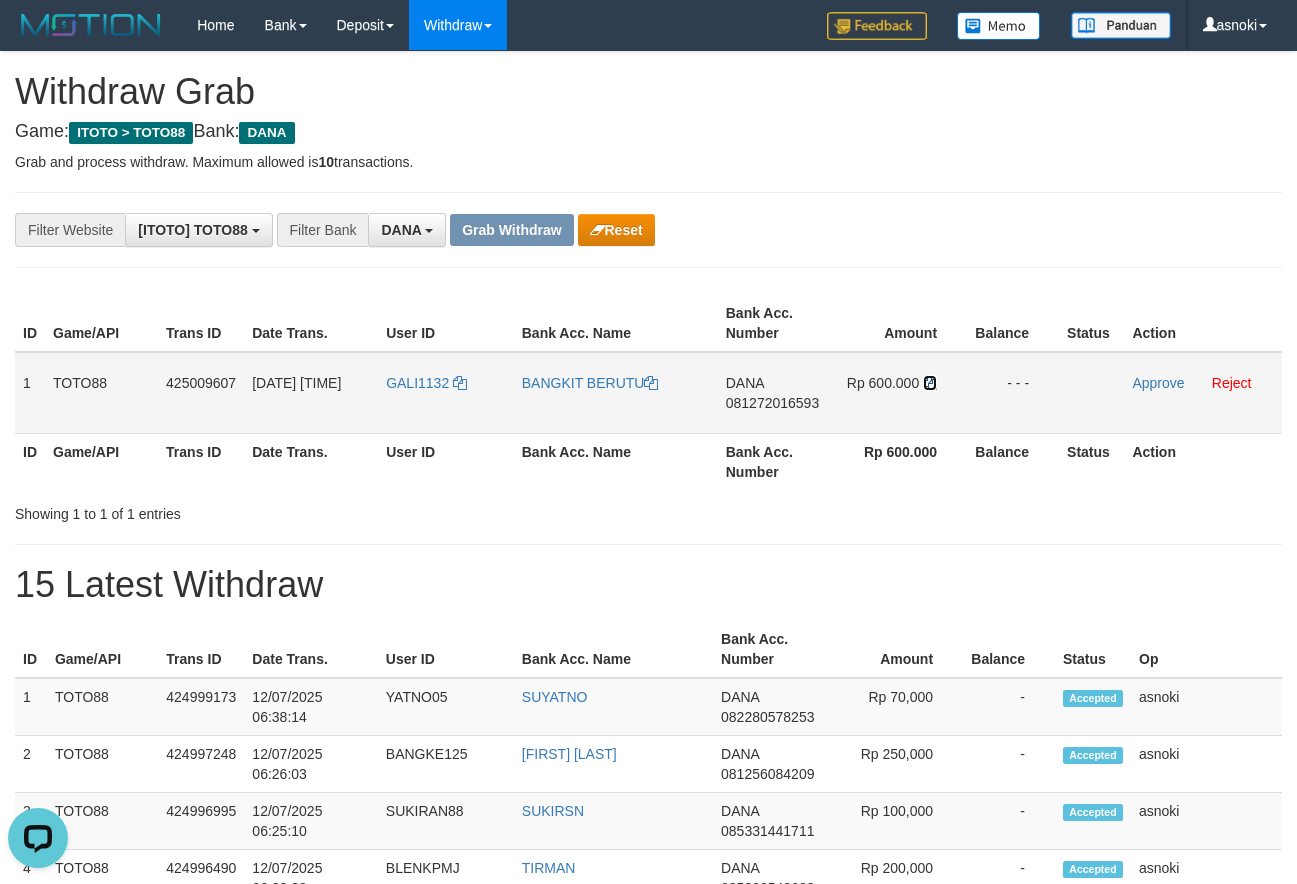 click at bounding box center [930, 383] 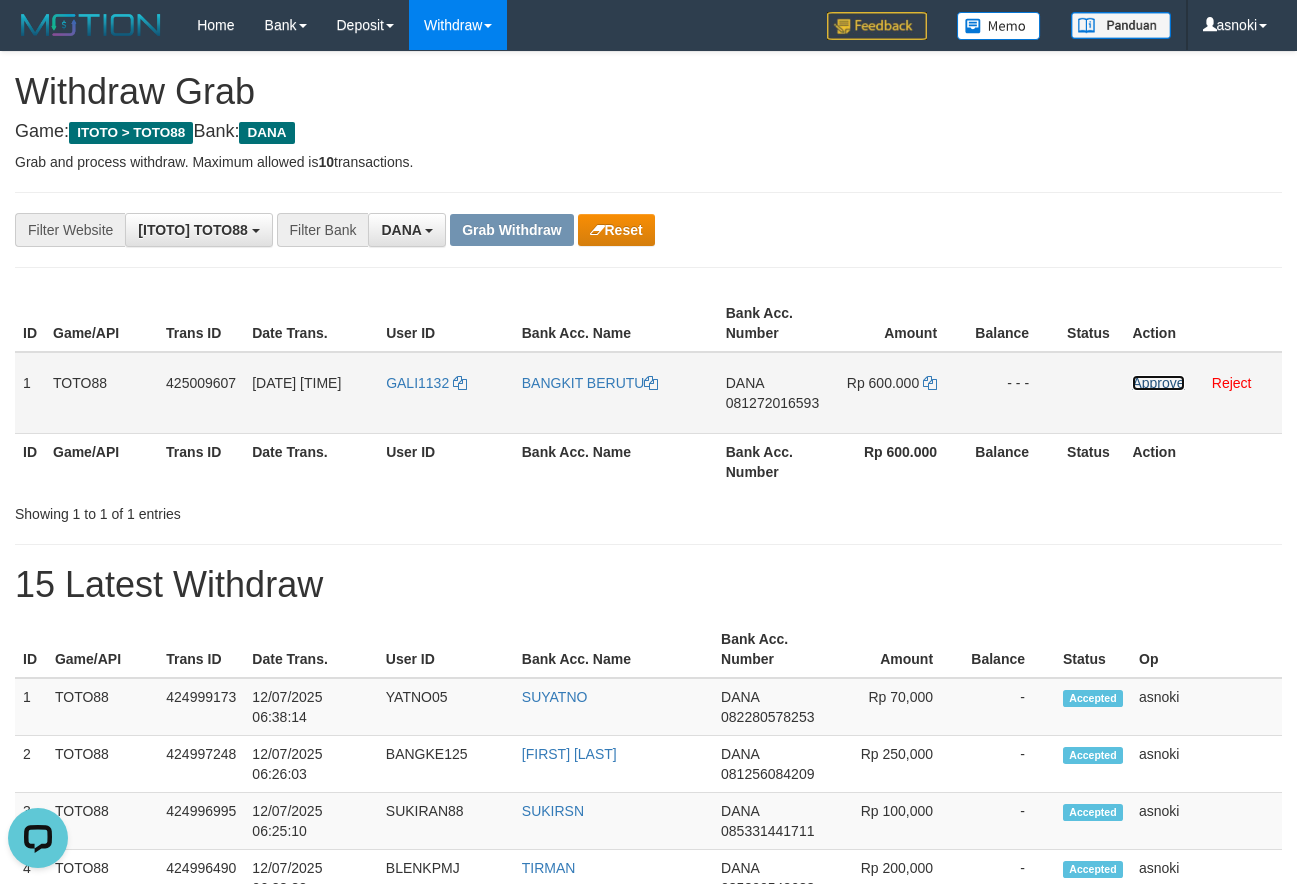 click on "Approve" at bounding box center [1158, 383] 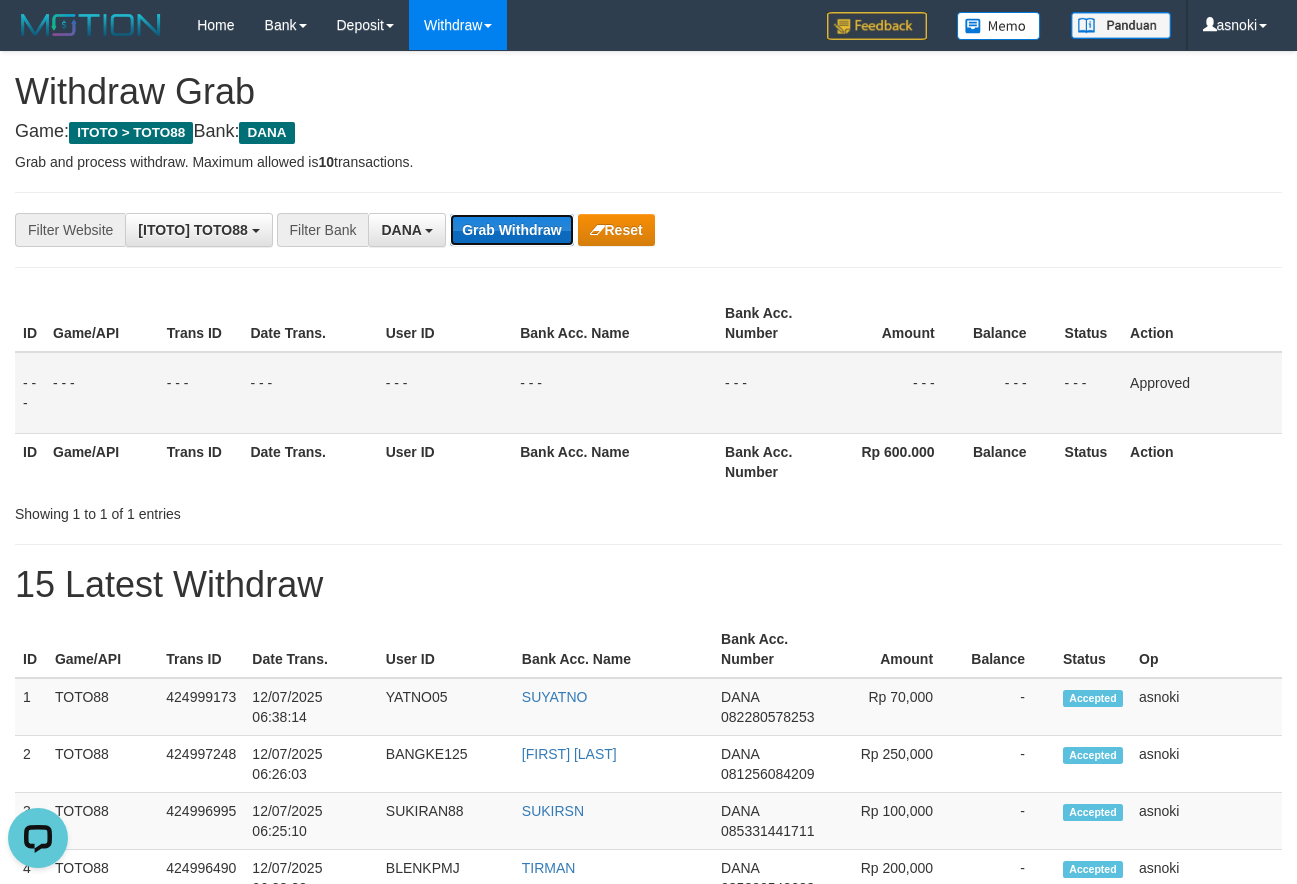 click on "Grab Withdraw" at bounding box center (511, 230) 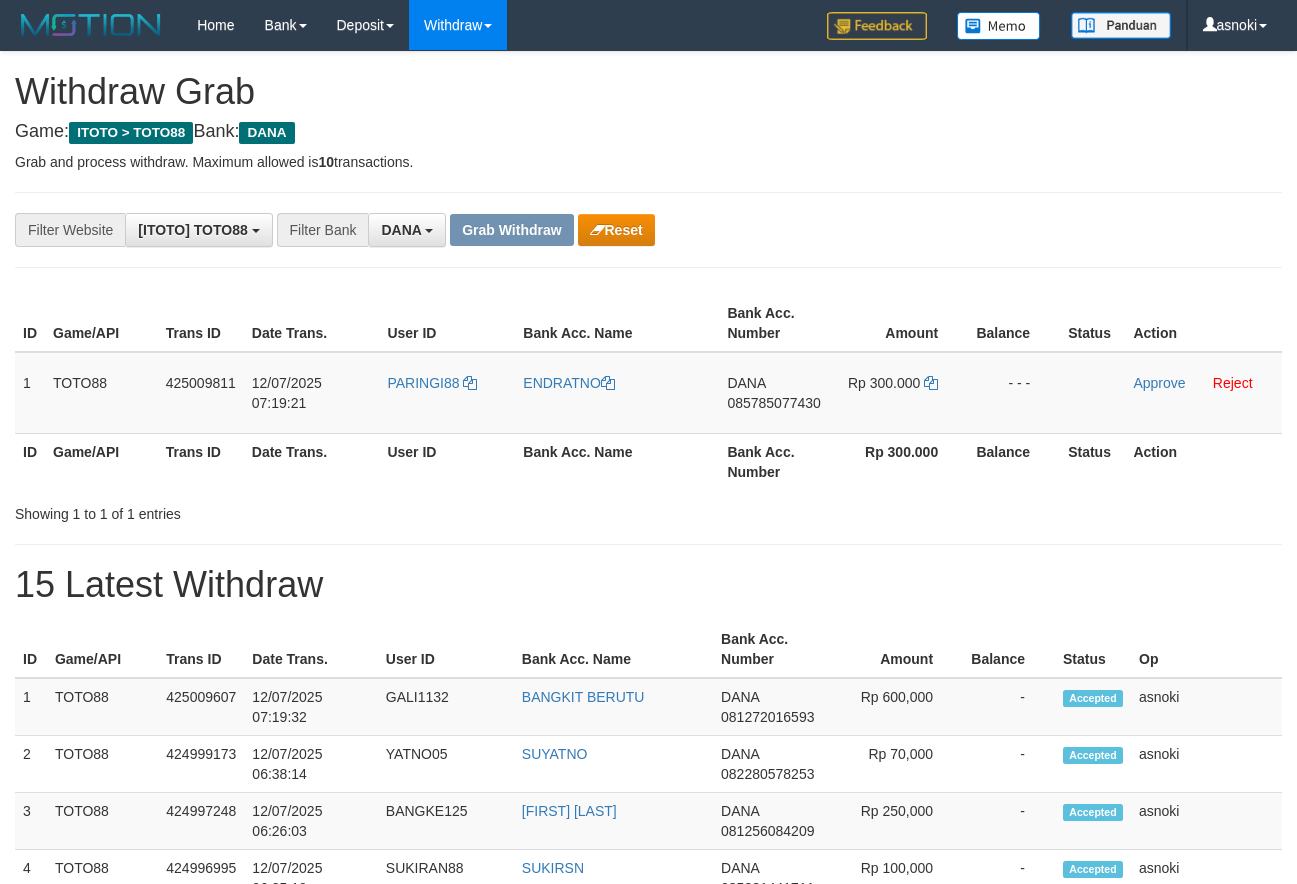 scroll, scrollTop: 0, scrollLeft: 0, axis: both 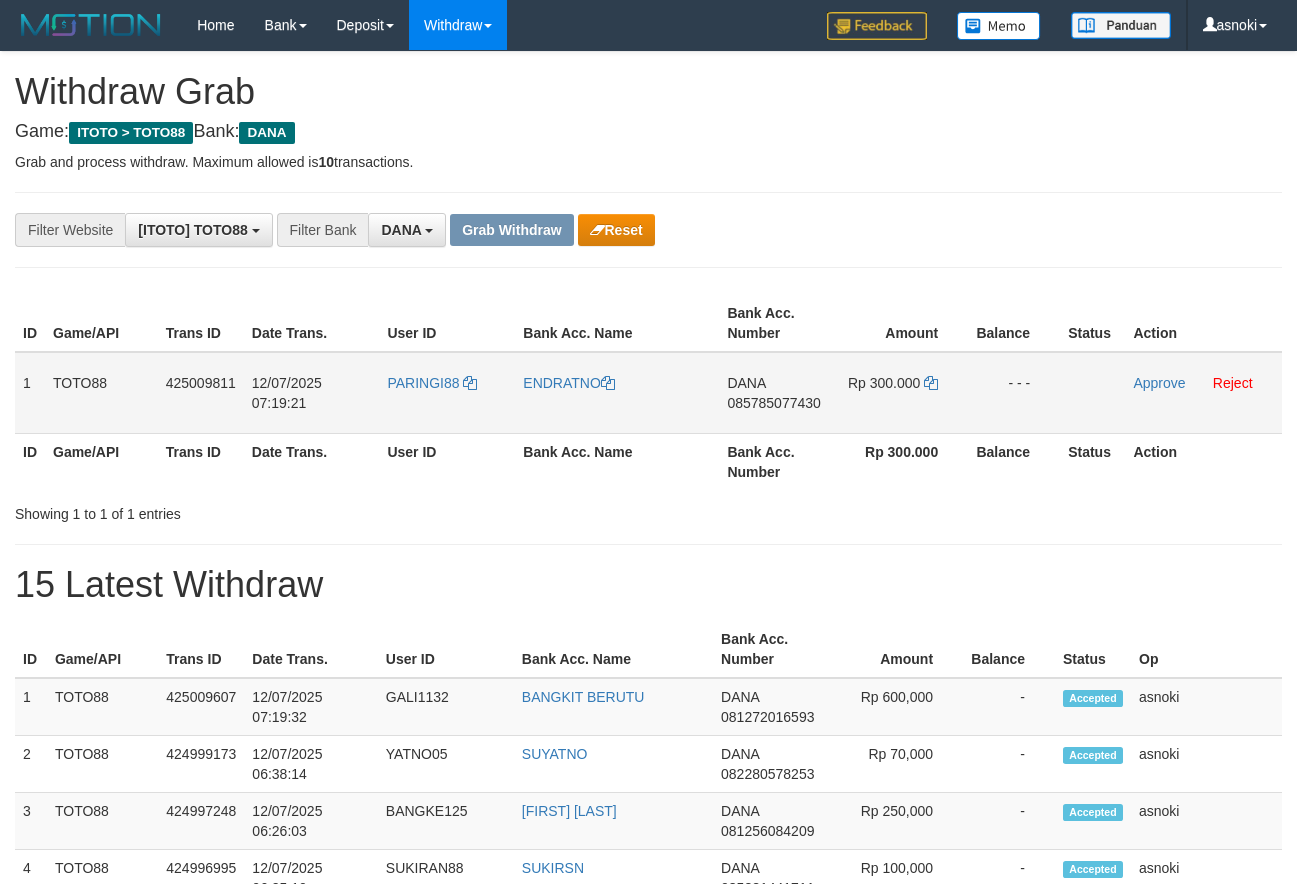 click on "085785077430" at bounding box center [773, 403] 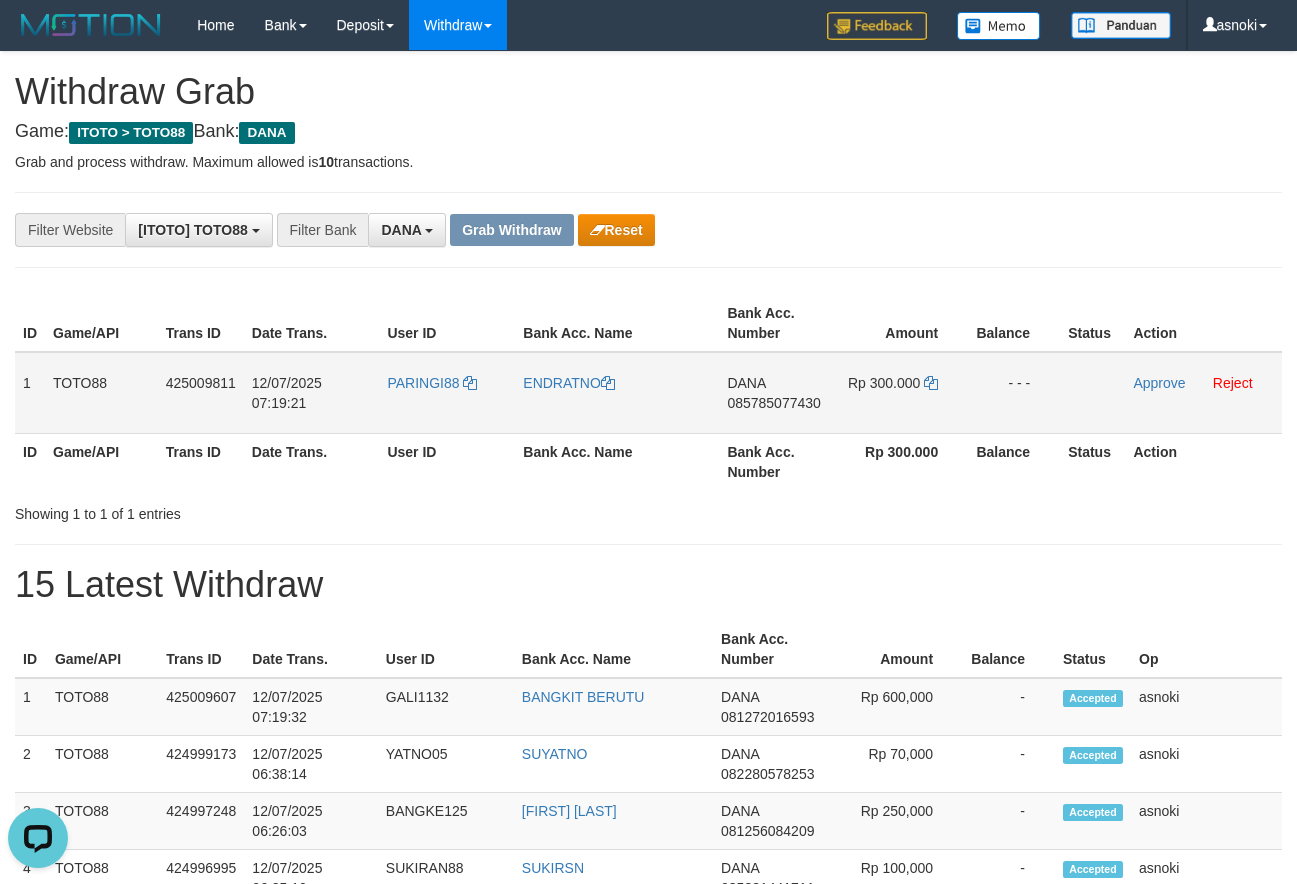scroll, scrollTop: 0, scrollLeft: 0, axis: both 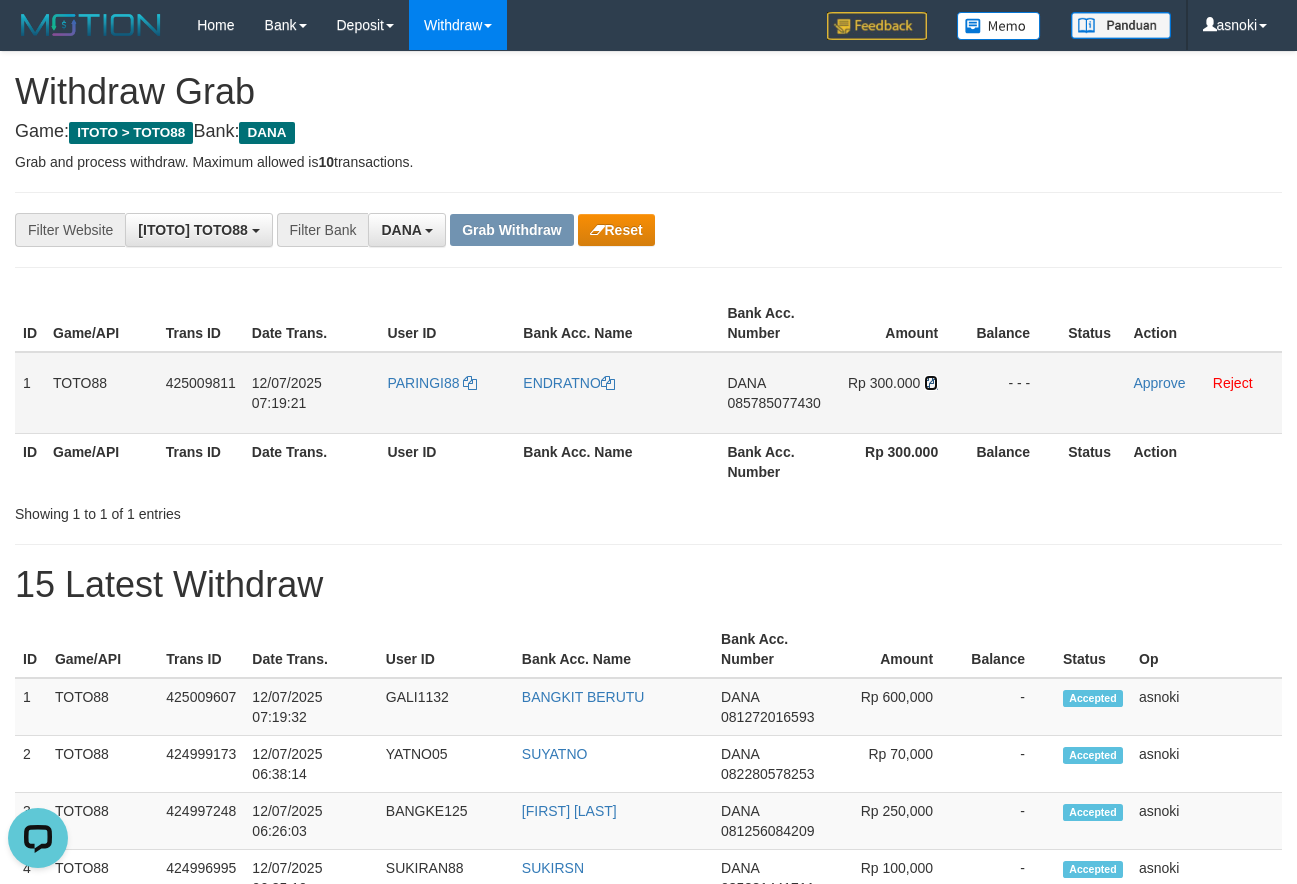 click at bounding box center (931, 383) 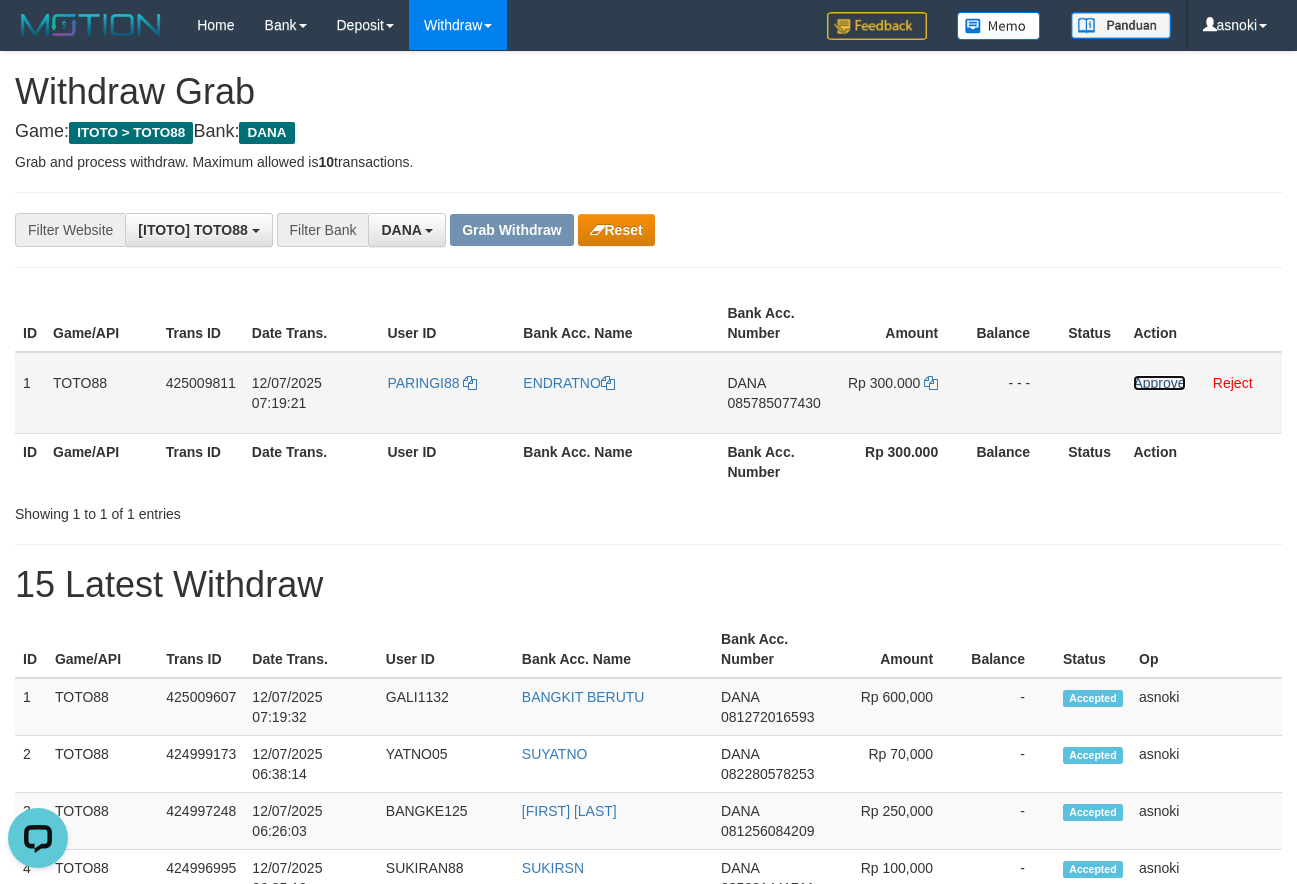 click on "Approve" at bounding box center (1159, 383) 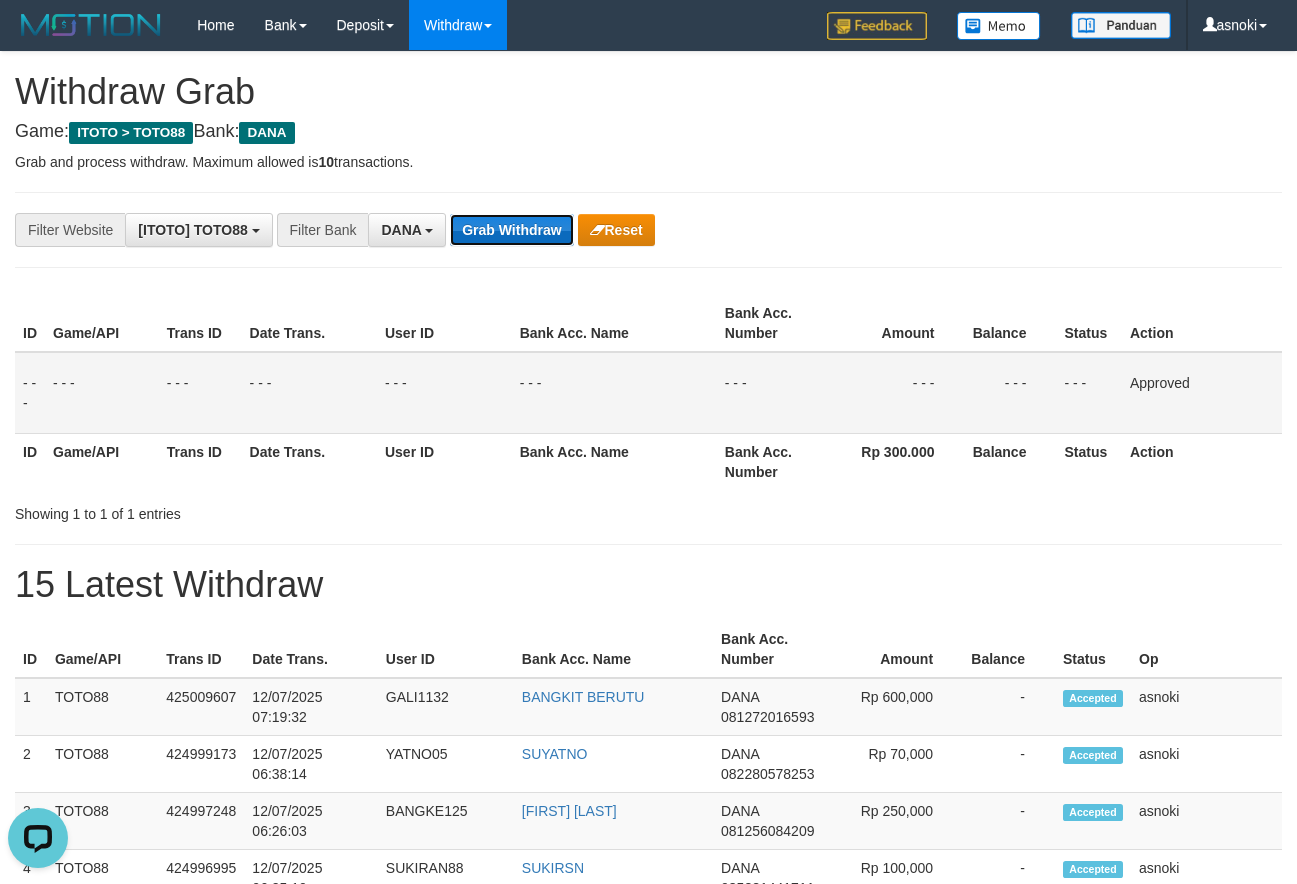 click on "Grab Withdraw" at bounding box center [511, 230] 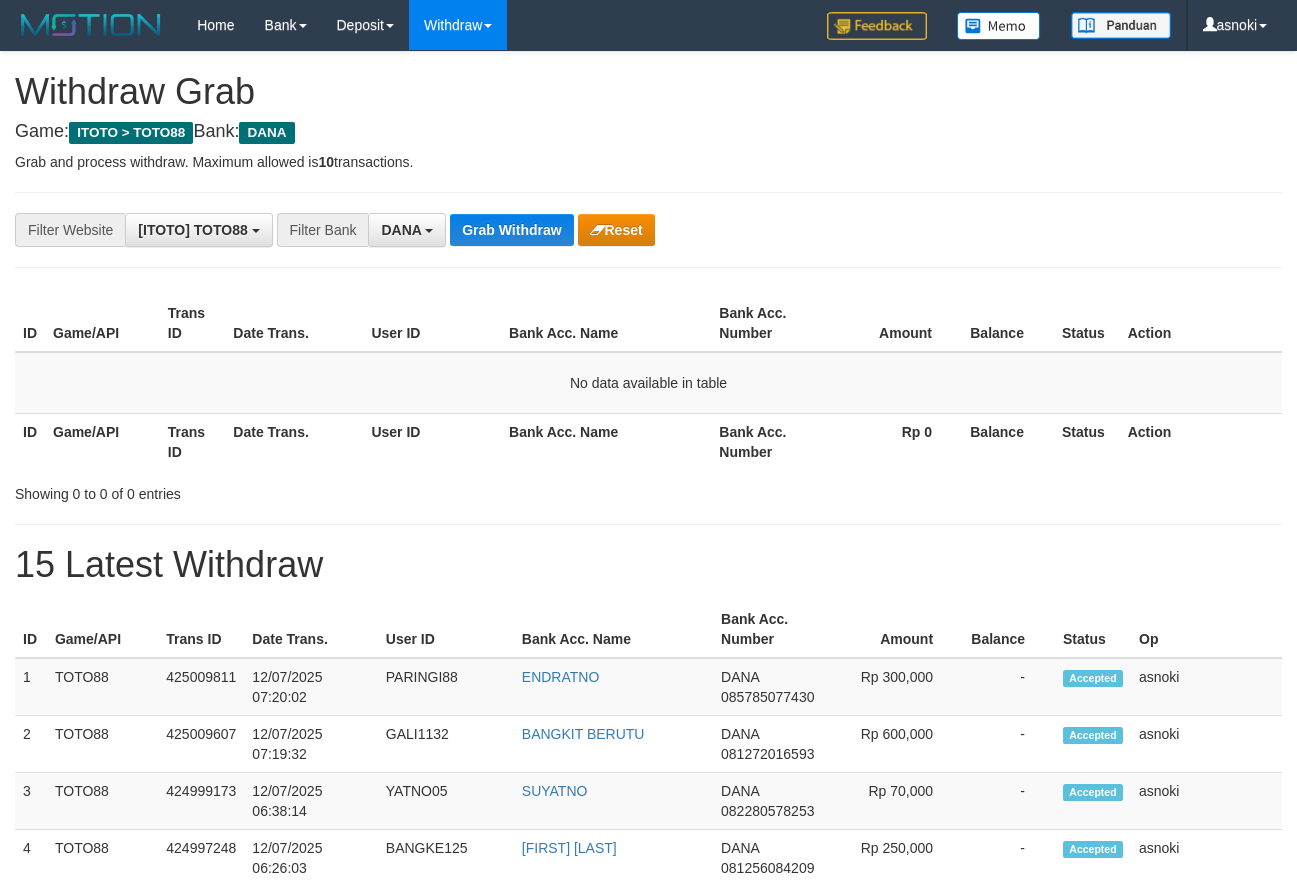 scroll, scrollTop: 0, scrollLeft: 0, axis: both 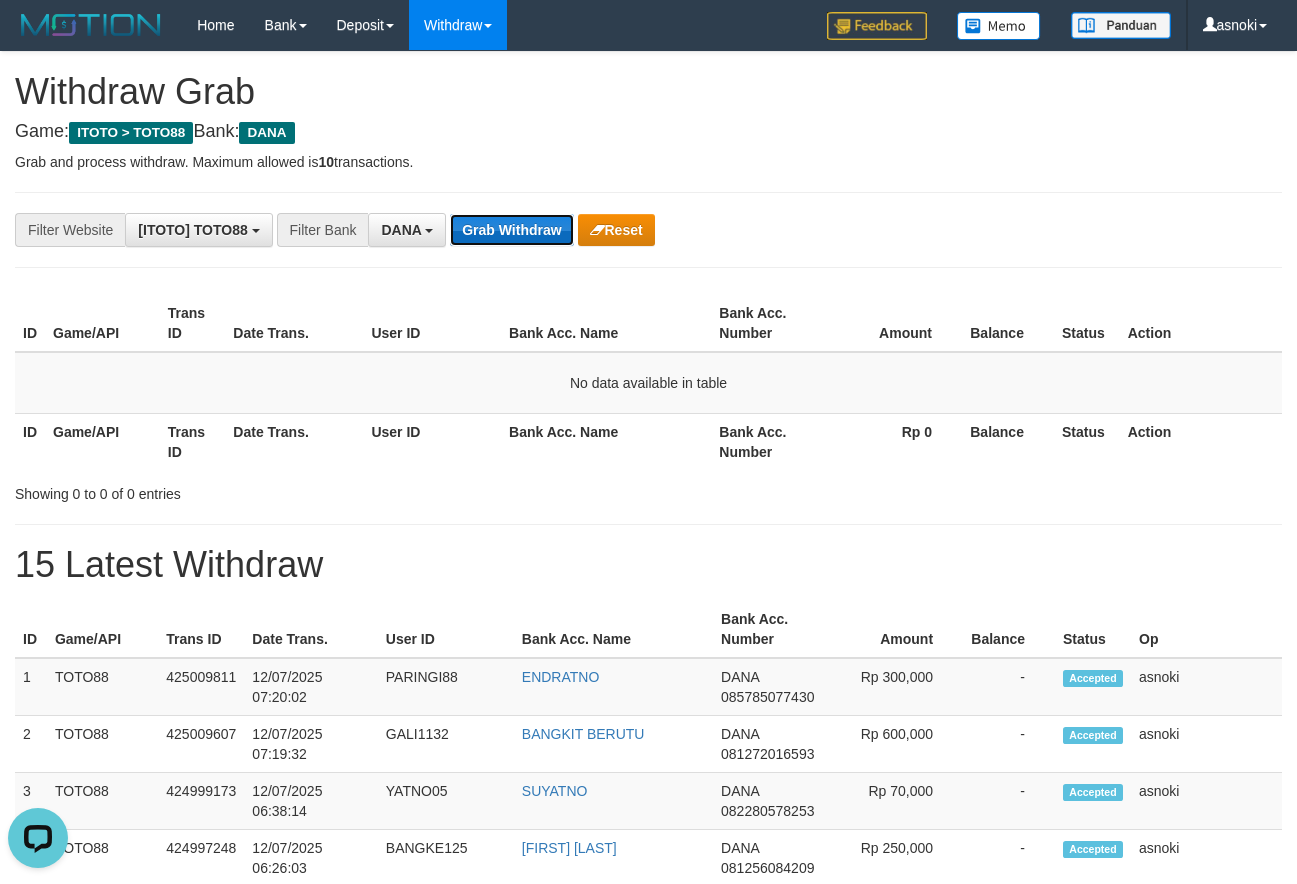 click on "Grab Withdraw" at bounding box center [511, 230] 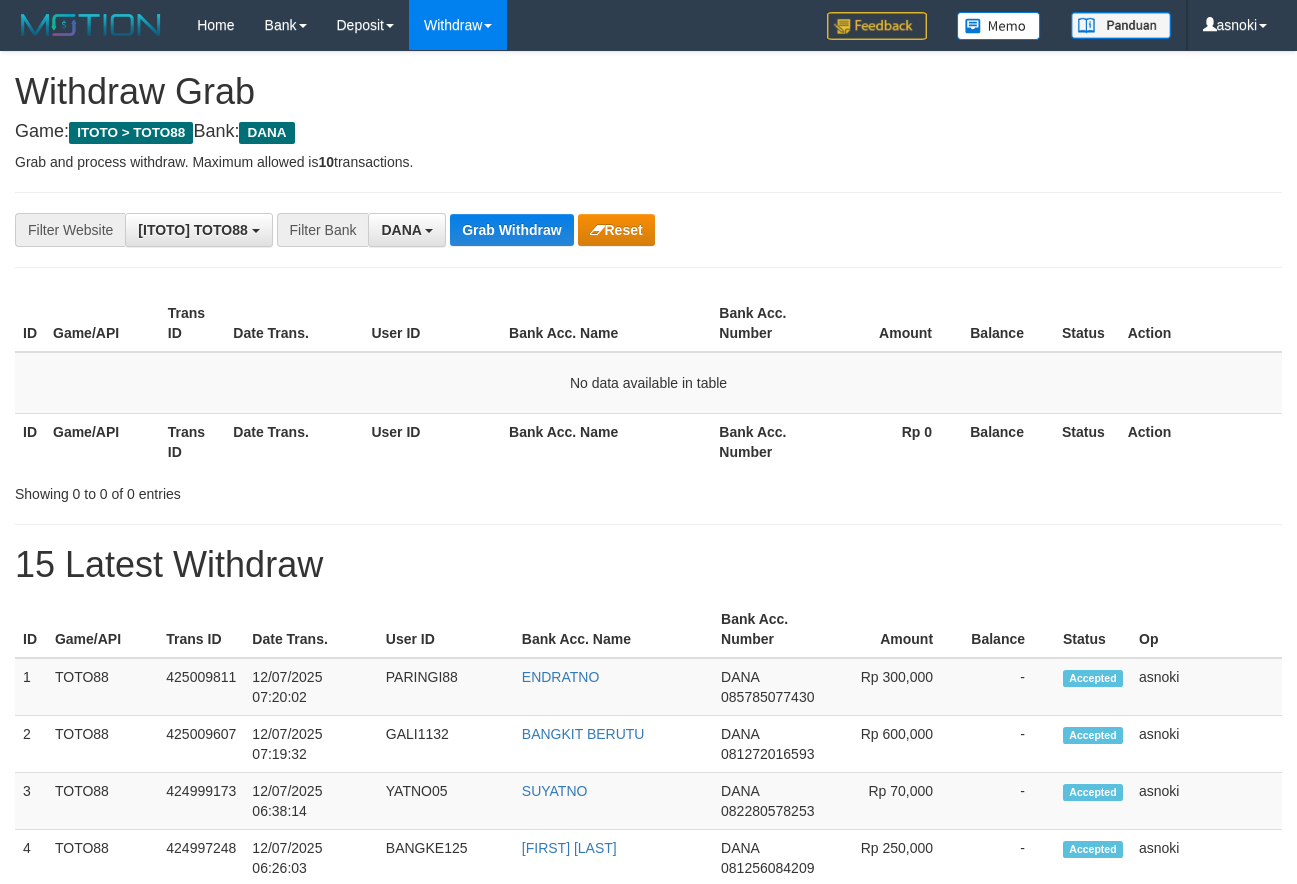 scroll, scrollTop: 0, scrollLeft: 0, axis: both 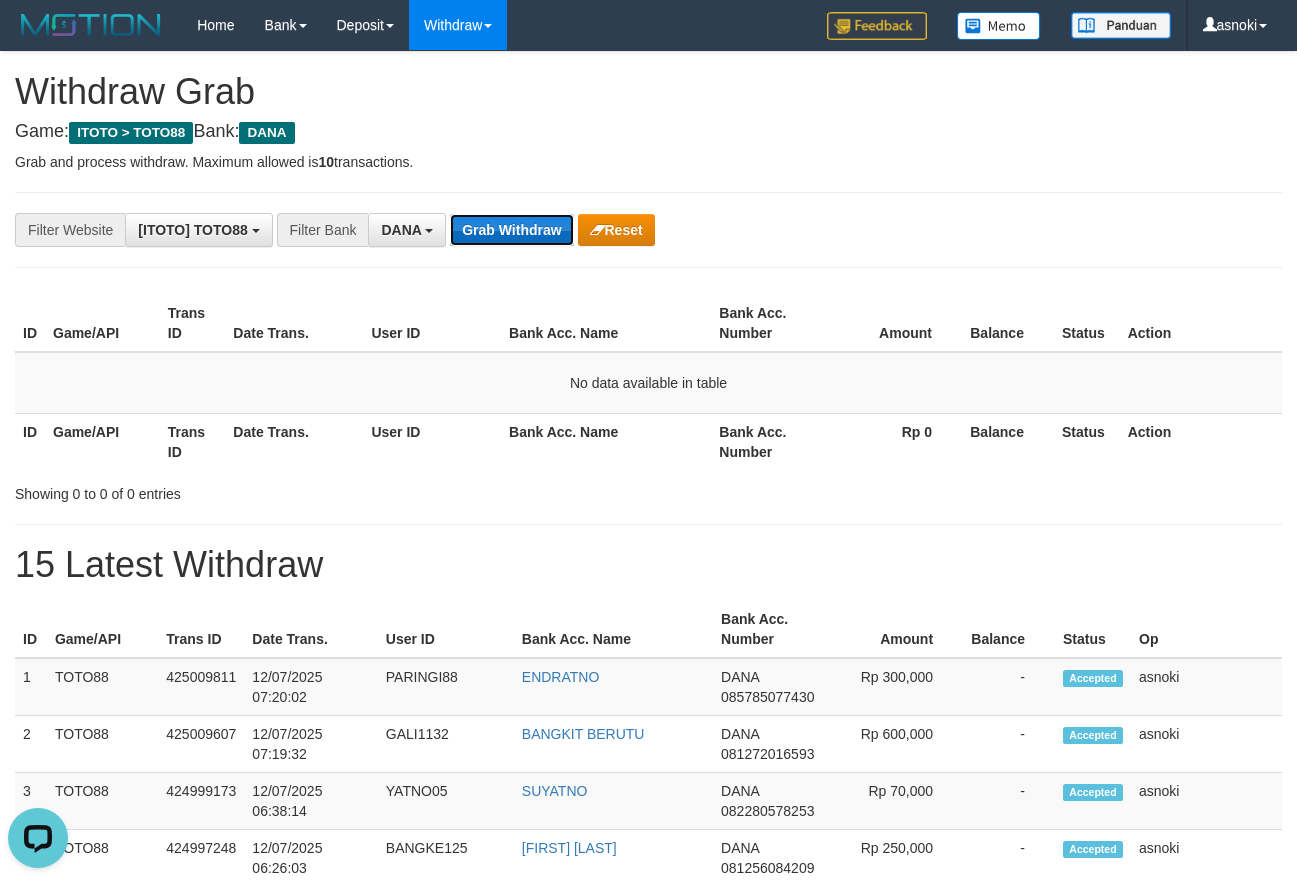 click on "Grab Withdraw" at bounding box center (511, 230) 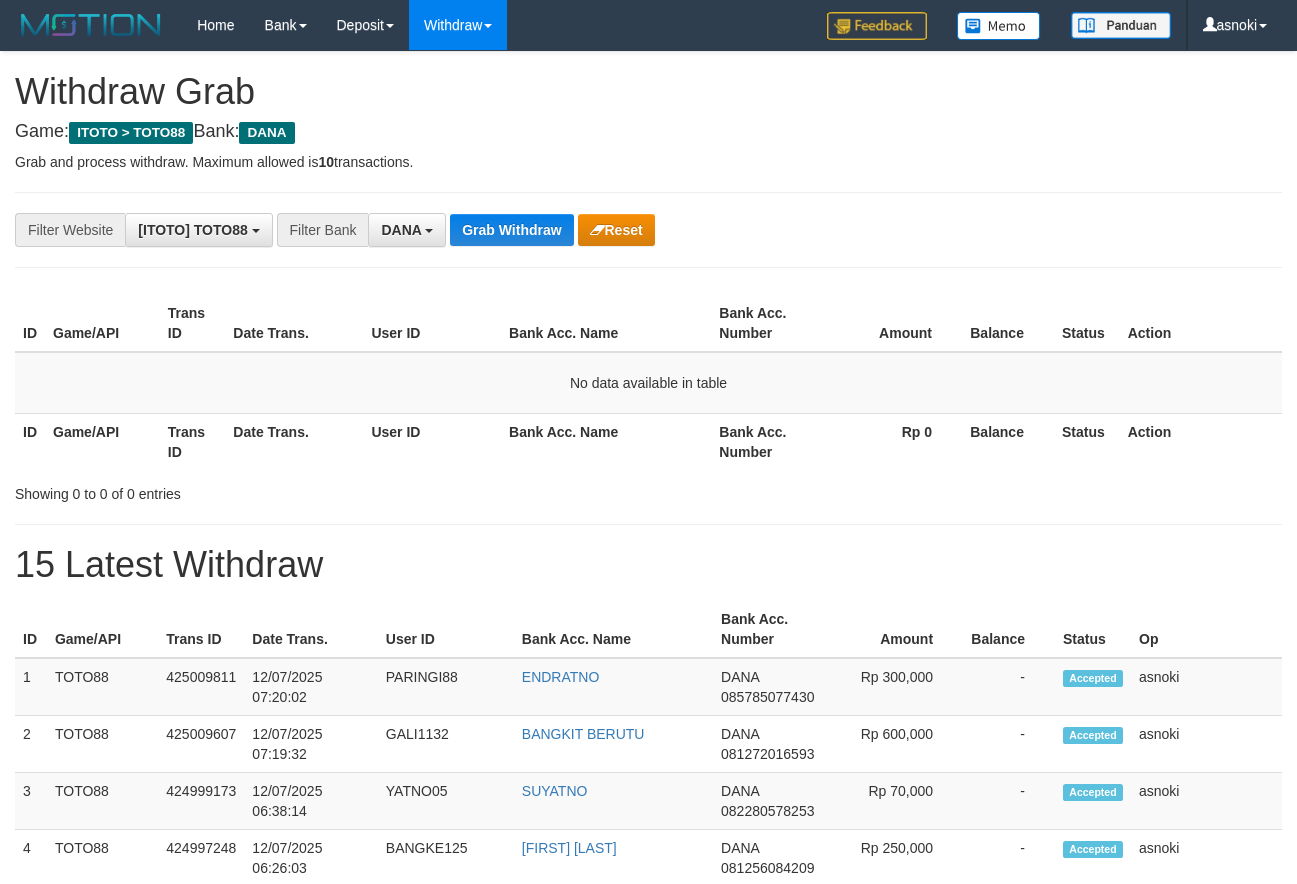 scroll, scrollTop: 0, scrollLeft: 0, axis: both 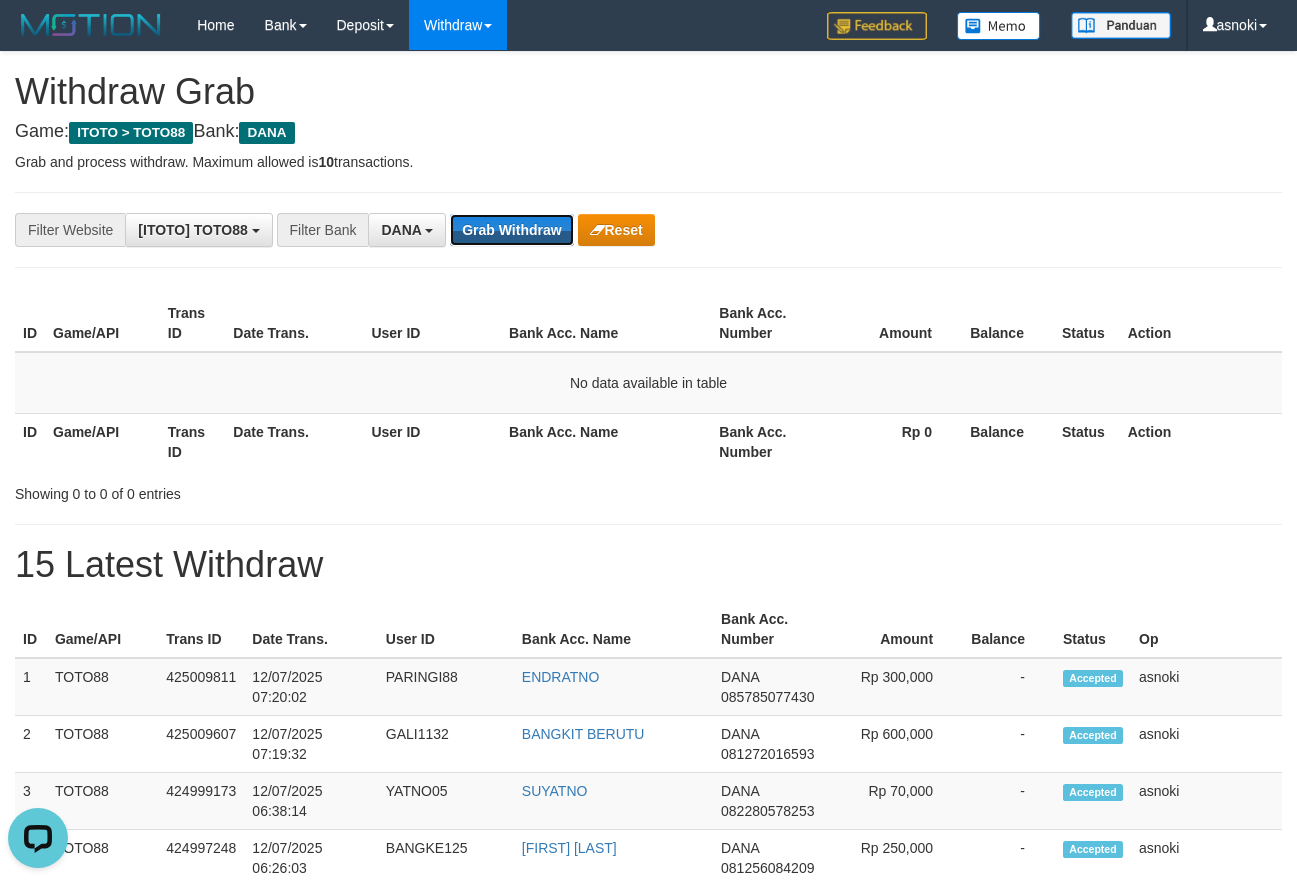 click on "Grab Withdraw" at bounding box center [511, 230] 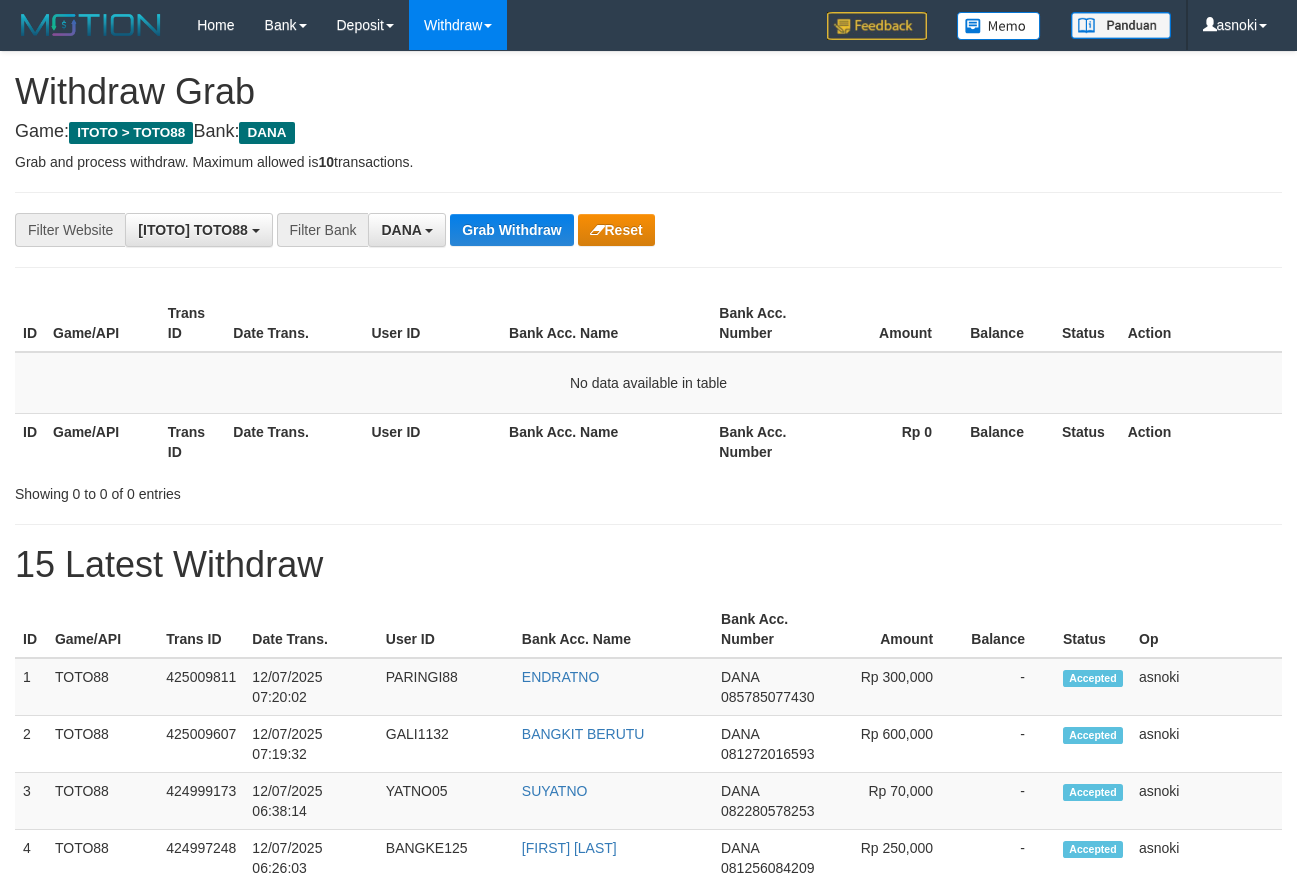 scroll, scrollTop: 0, scrollLeft: 0, axis: both 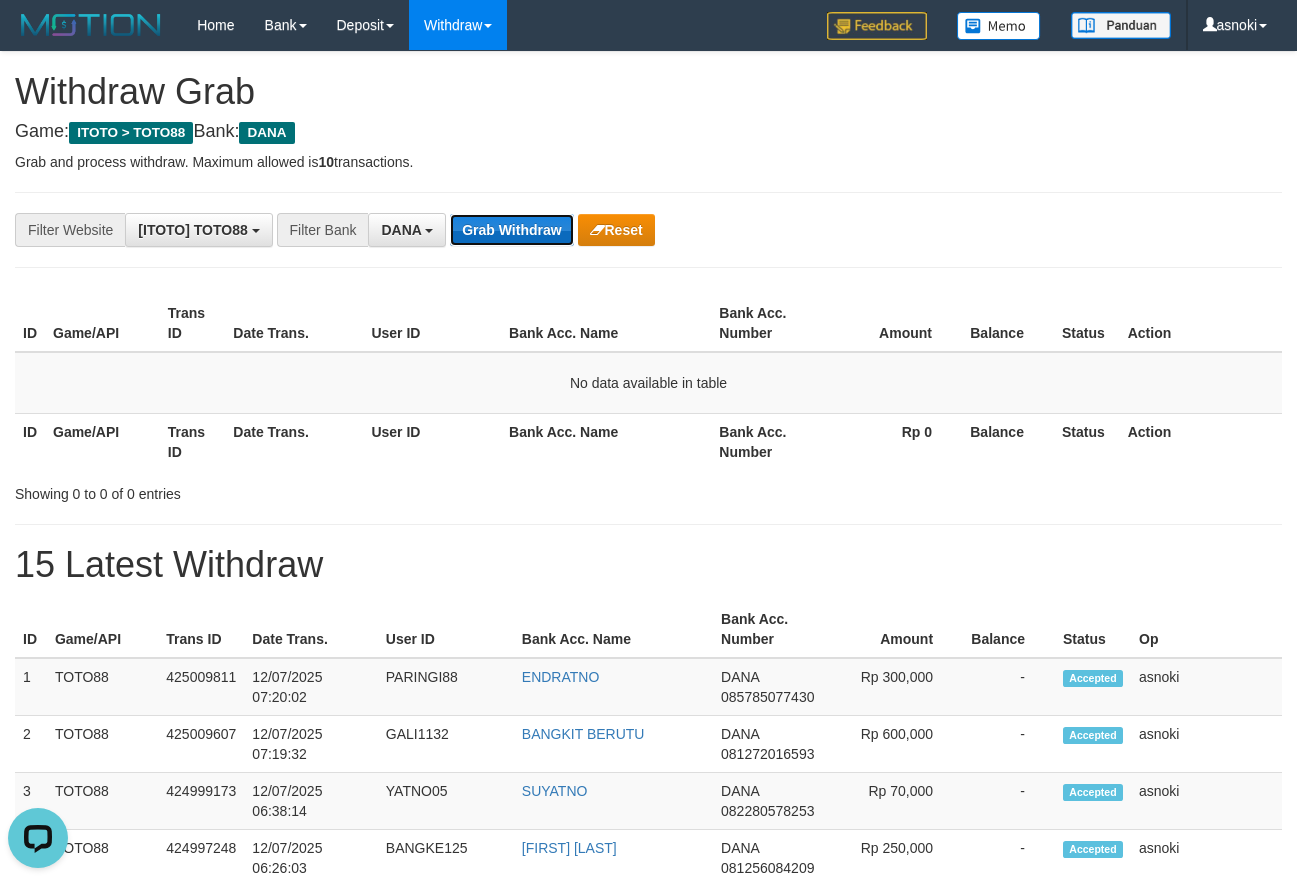 click on "Grab Withdraw" at bounding box center (511, 230) 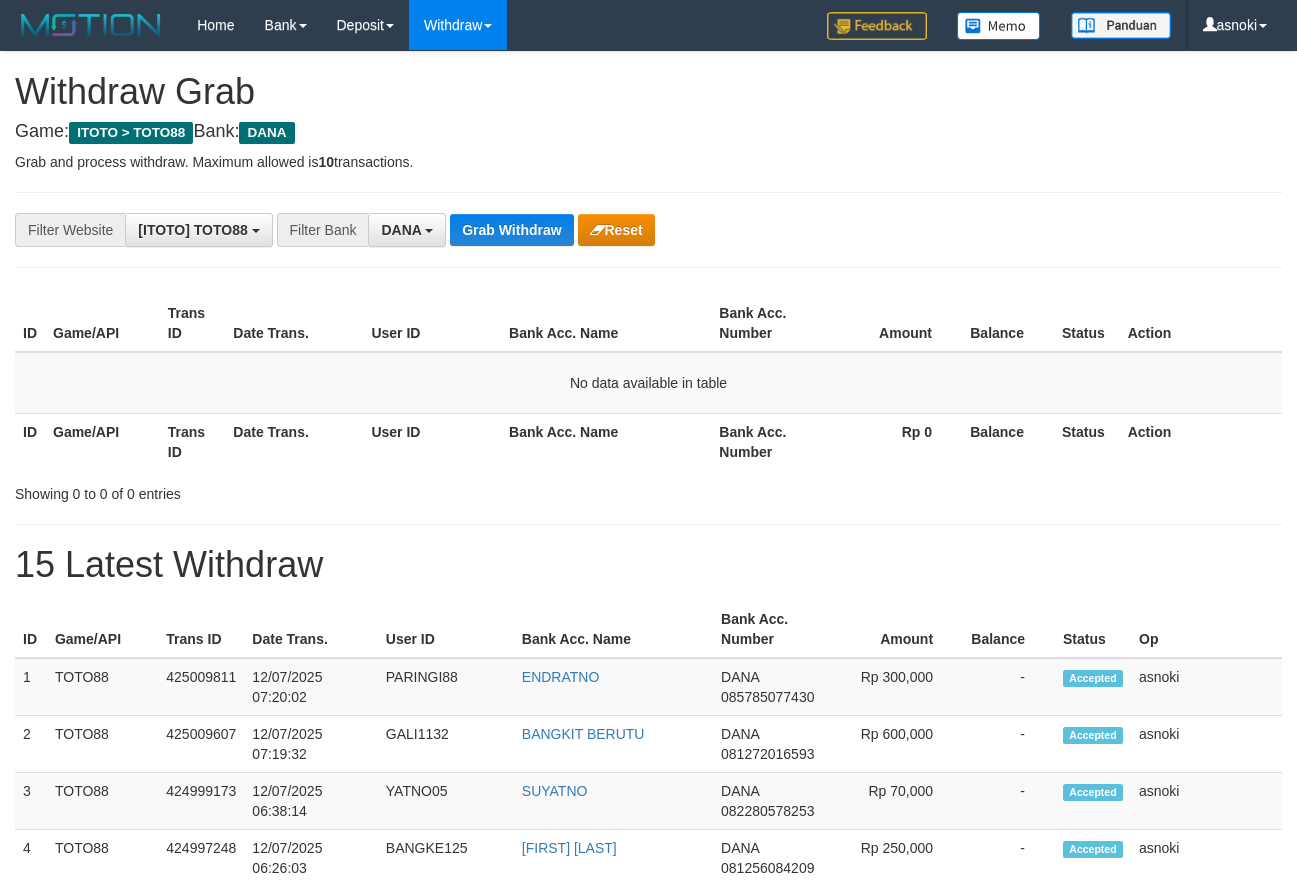scroll, scrollTop: 0, scrollLeft: 0, axis: both 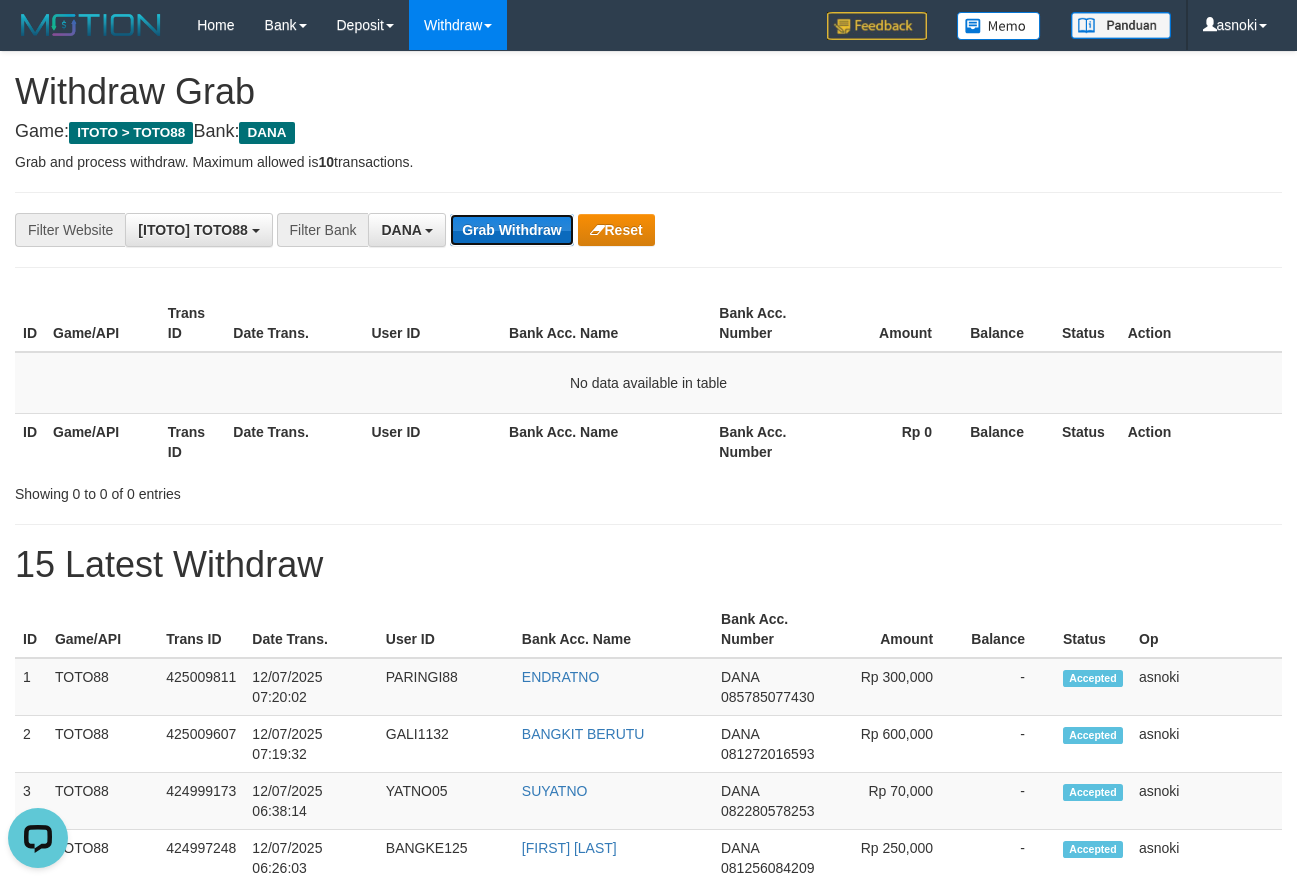 click on "Grab Withdraw" at bounding box center [511, 230] 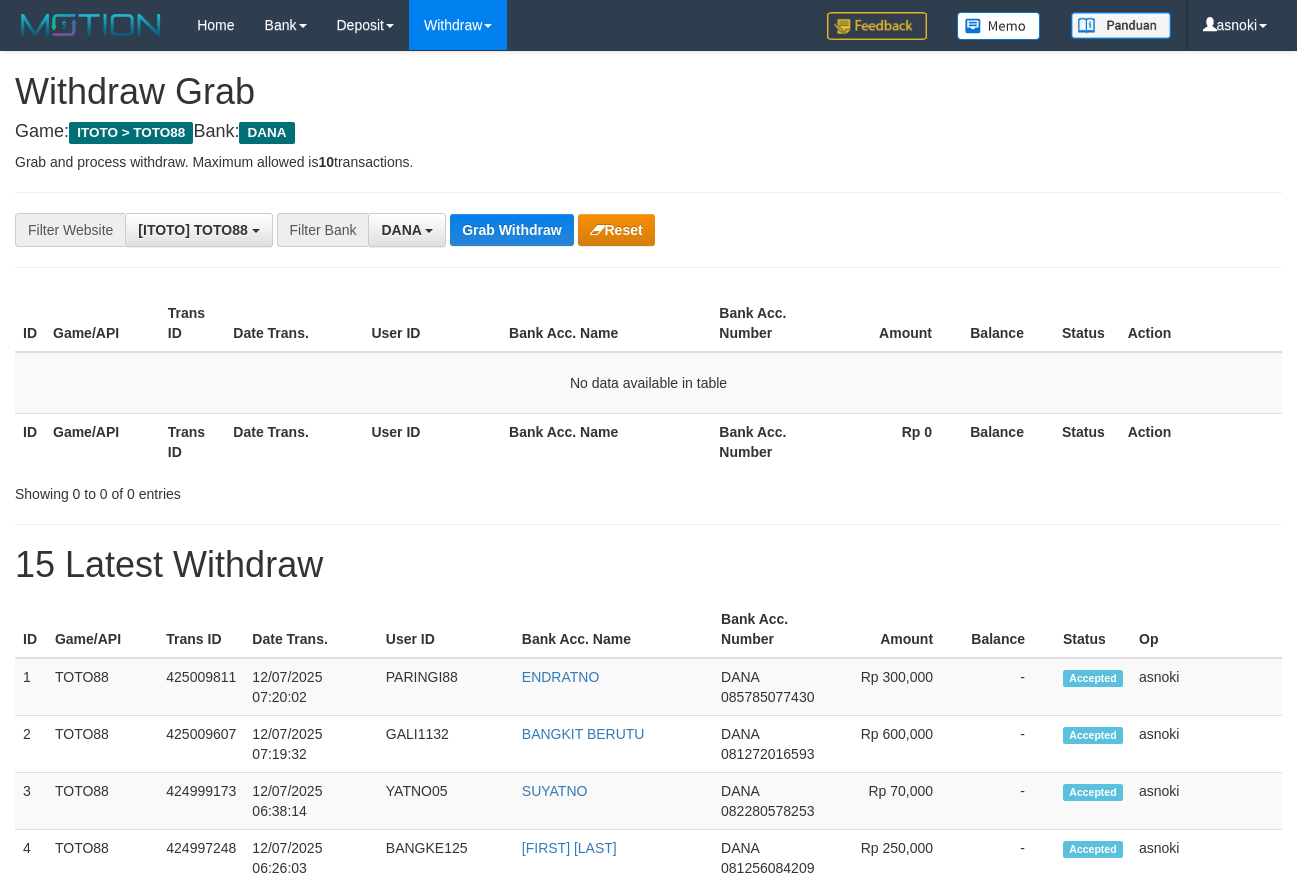 scroll, scrollTop: 0, scrollLeft: 0, axis: both 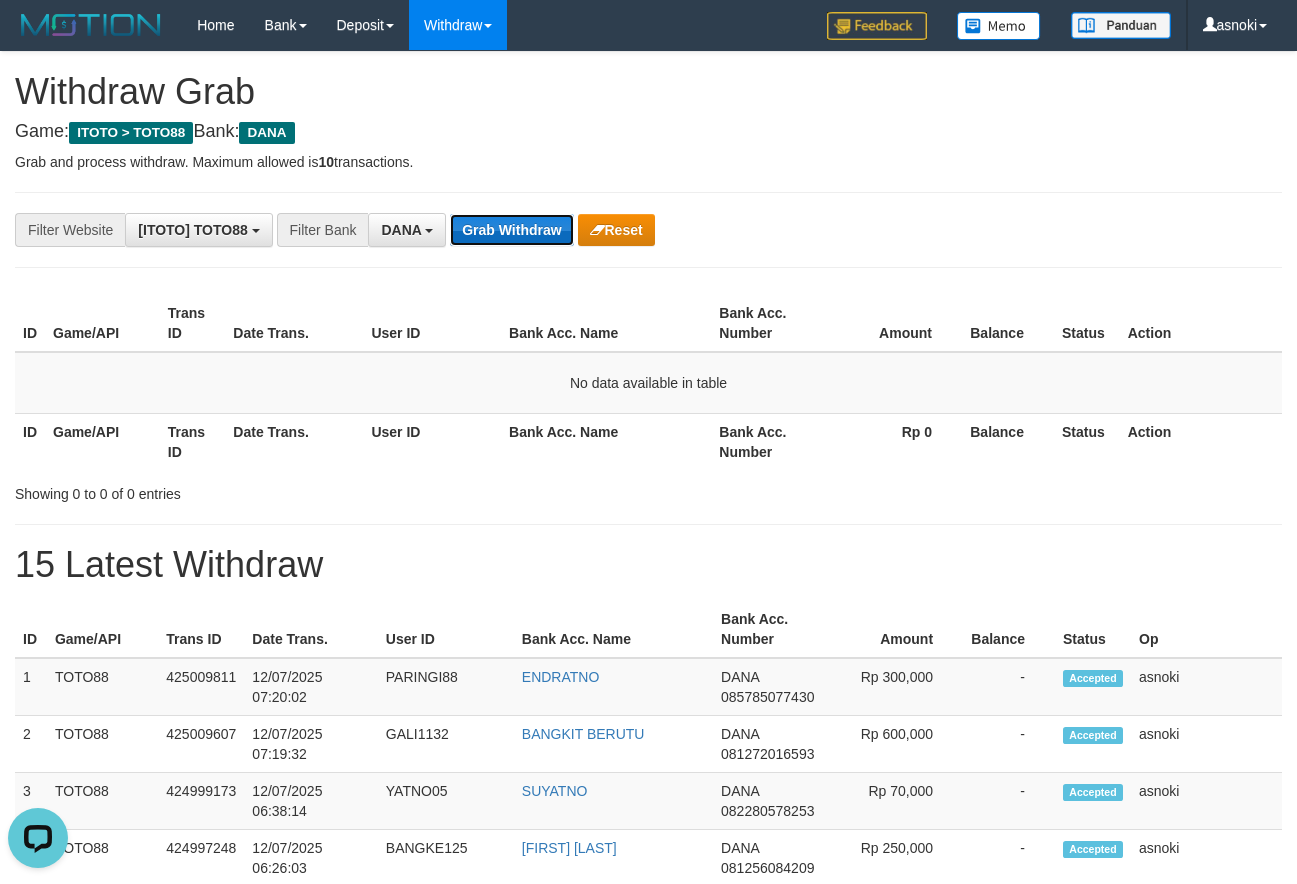 click on "Grab Withdraw" at bounding box center (511, 230) 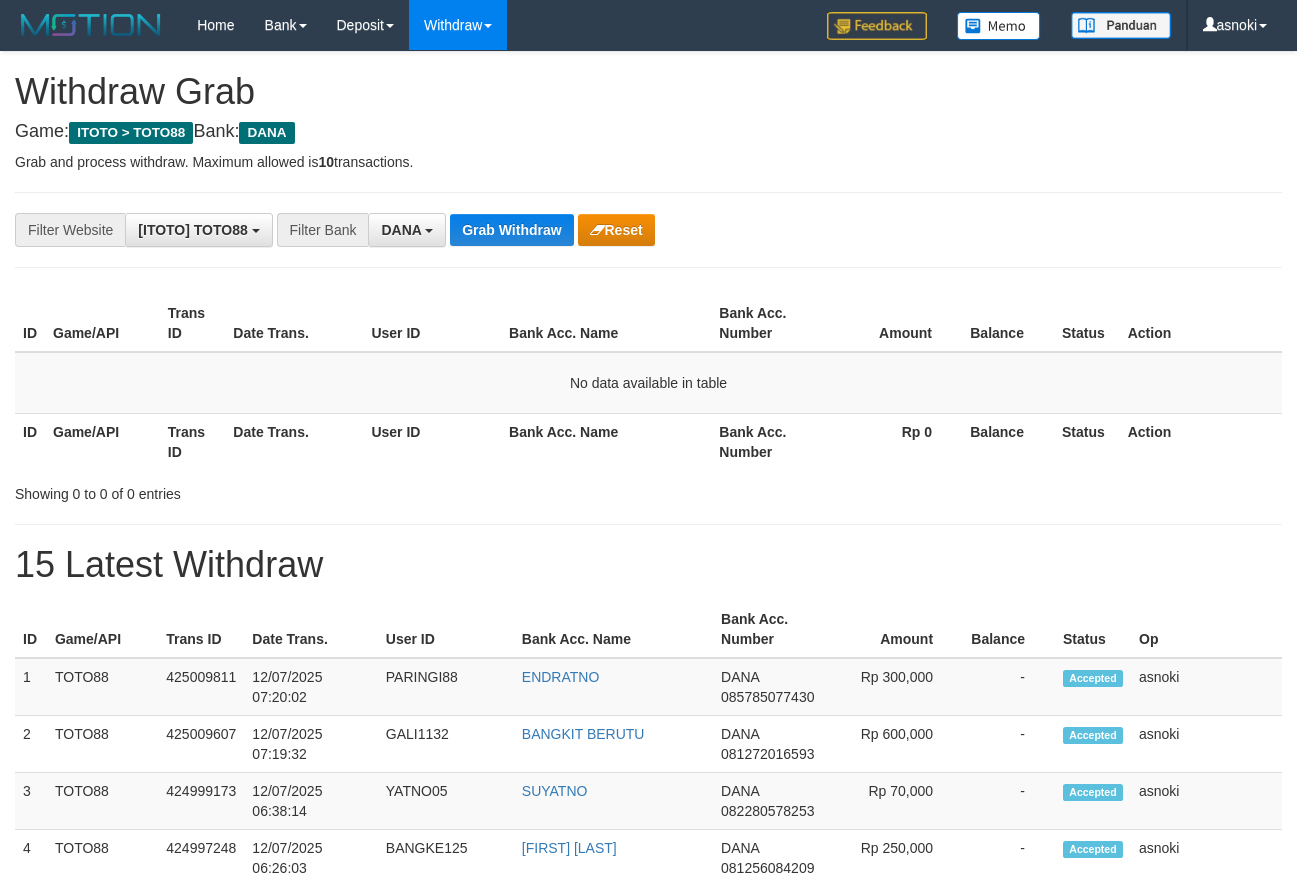 scroll, scrollTop: 0, scrollLeft: 0, axis: both 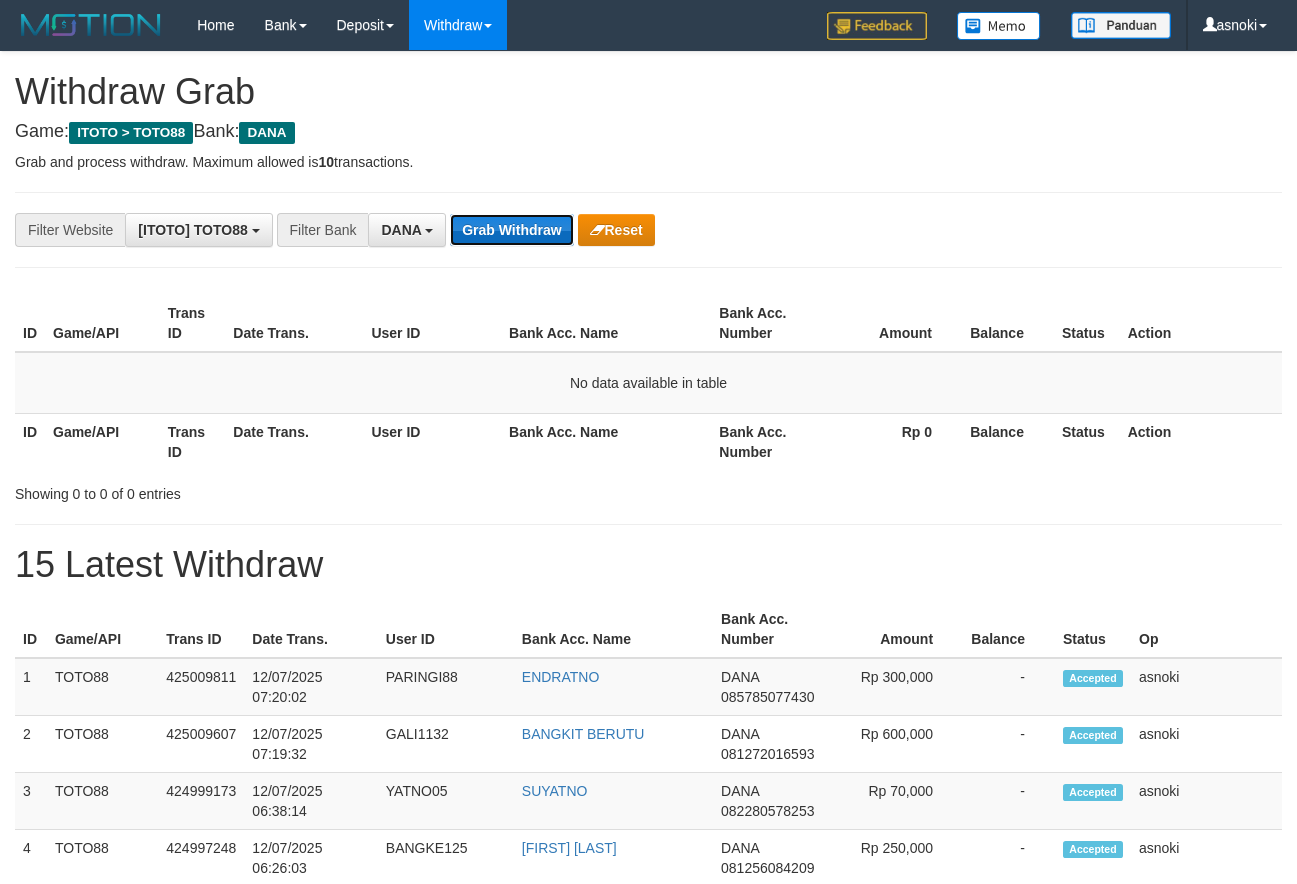 click on "Grab Withdraw" at bounding box center (511, 230) 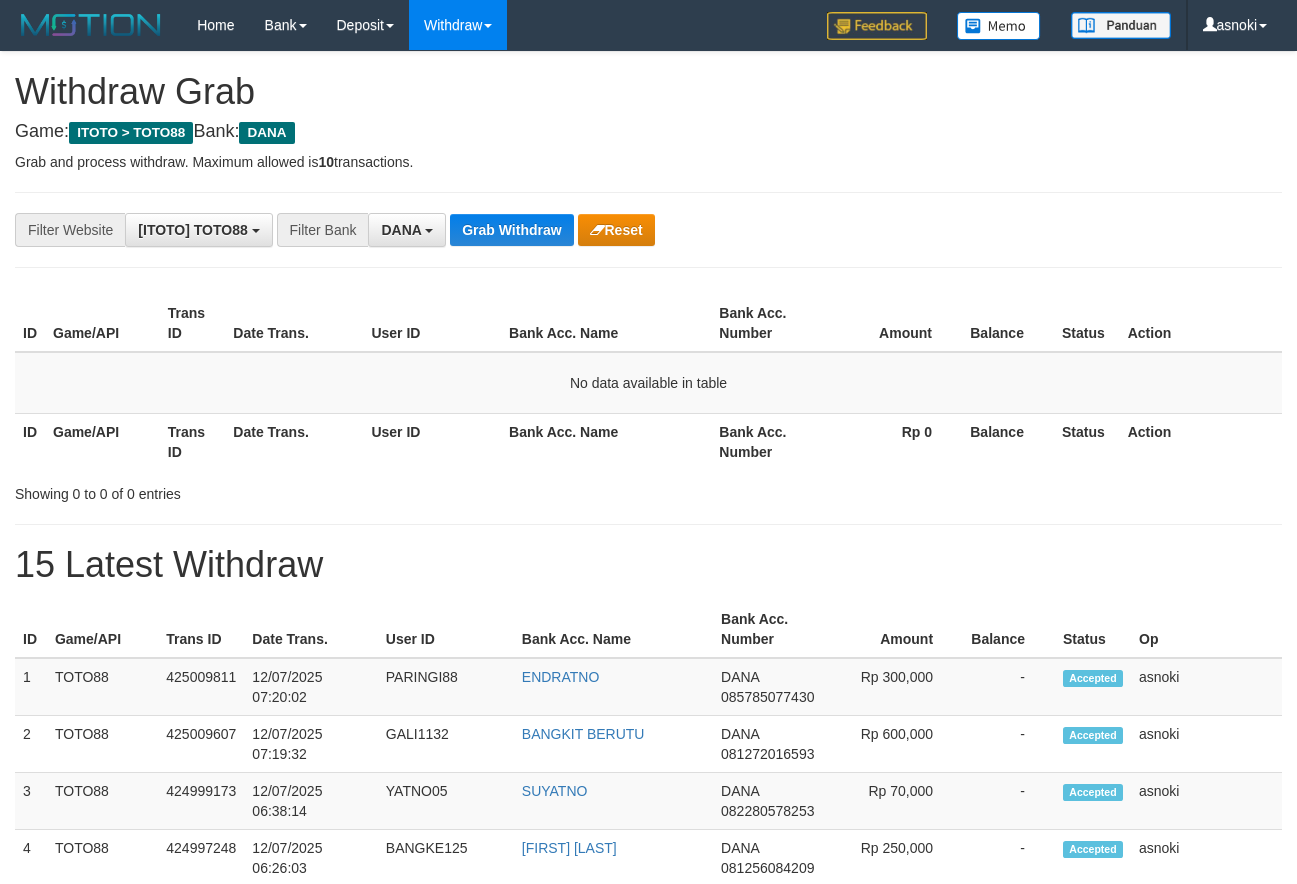 scroll, scrollTop: 0, scrollLeft: 0, axis: both 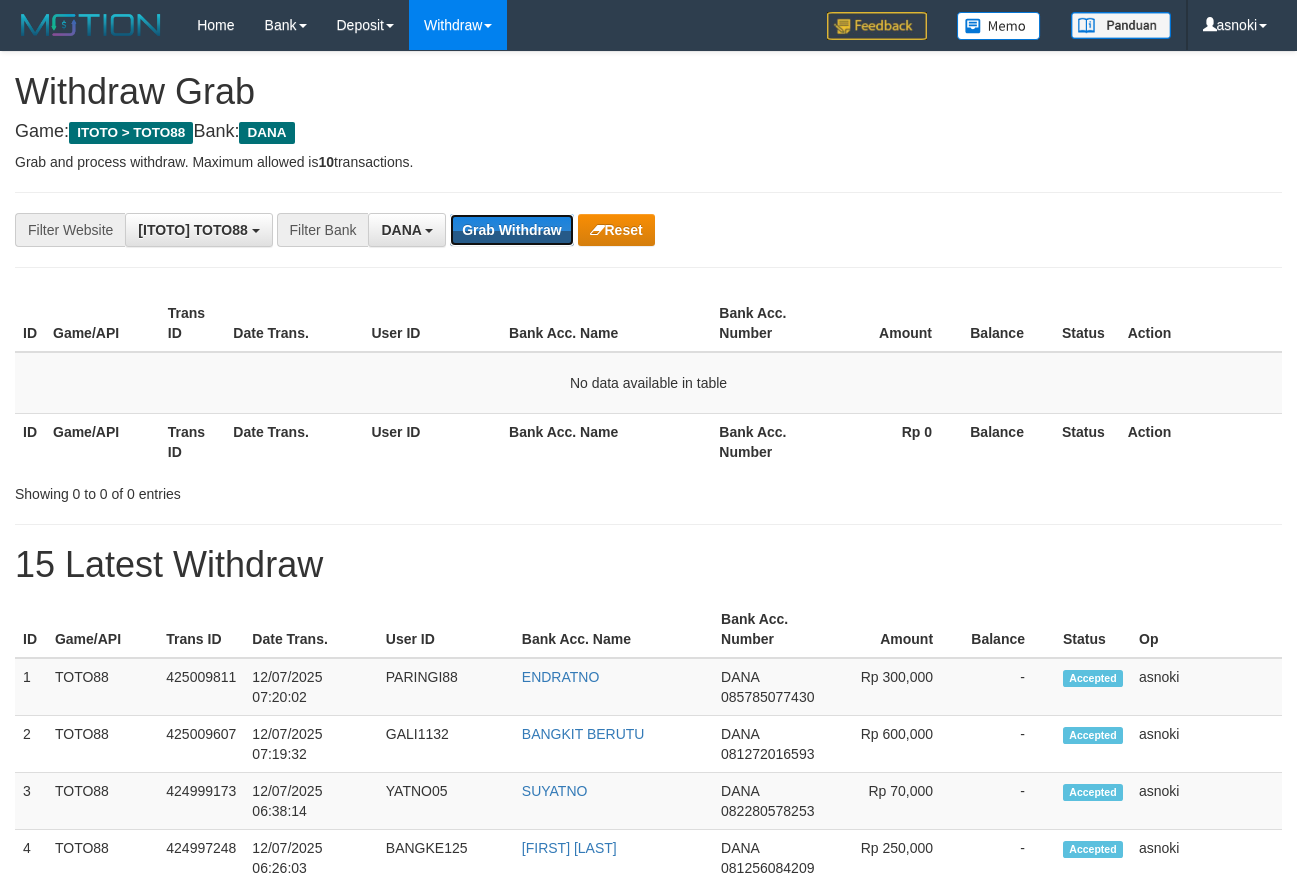 click on "Grab Withdraw" at bounding box center [511, 230] 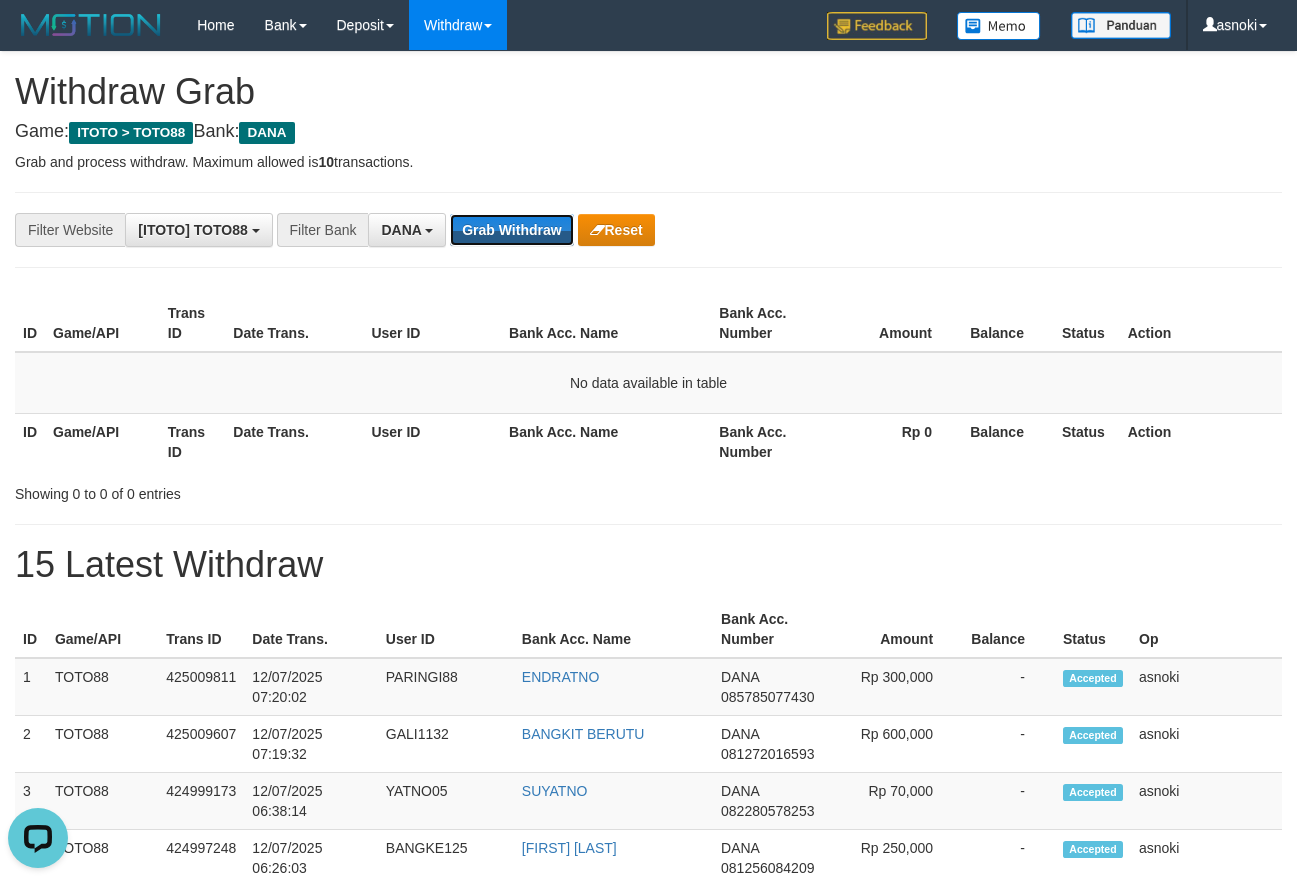 scroll, scrollTop: 0, scrollLeft: 0, axis: both 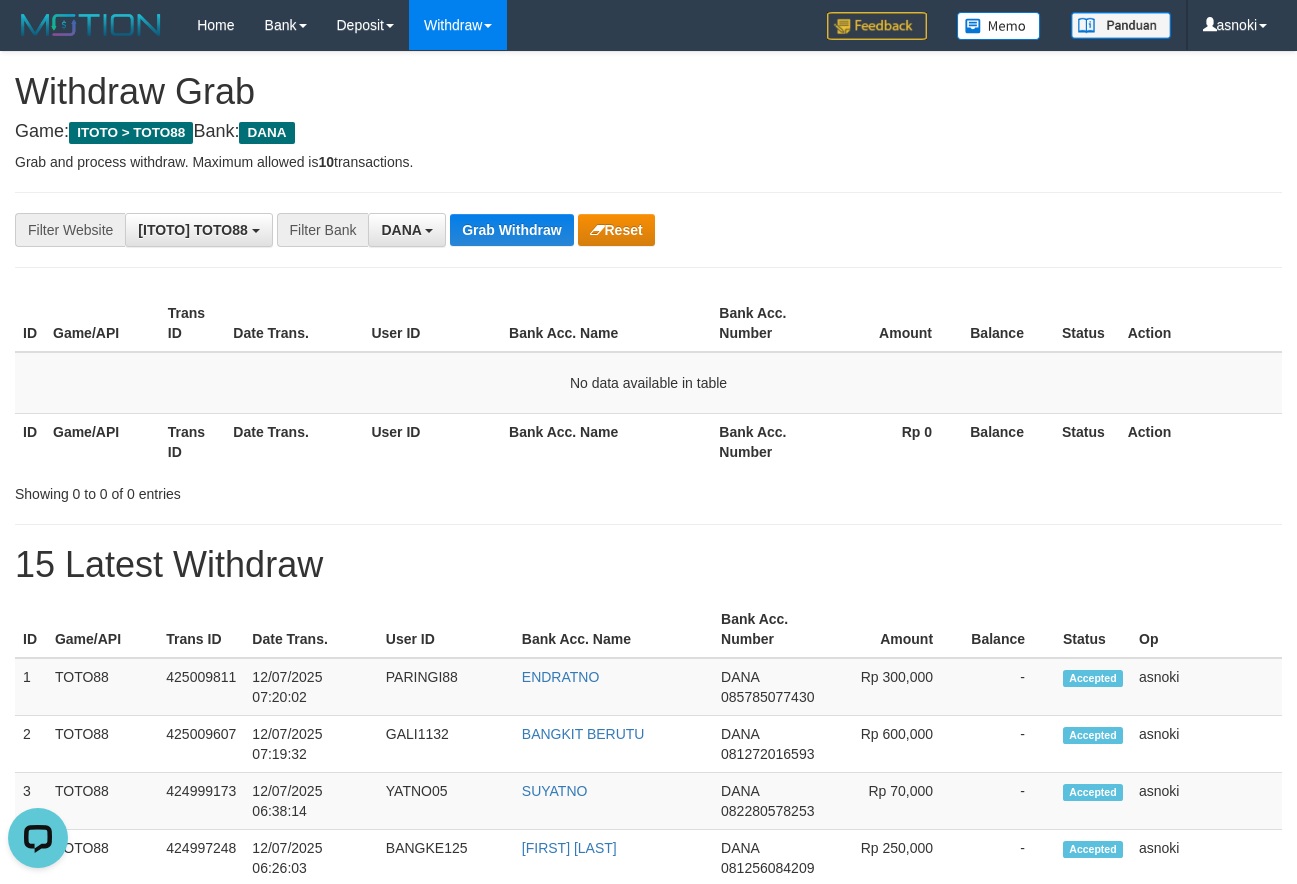 click on "**********" at bounding box center [648, 1113] 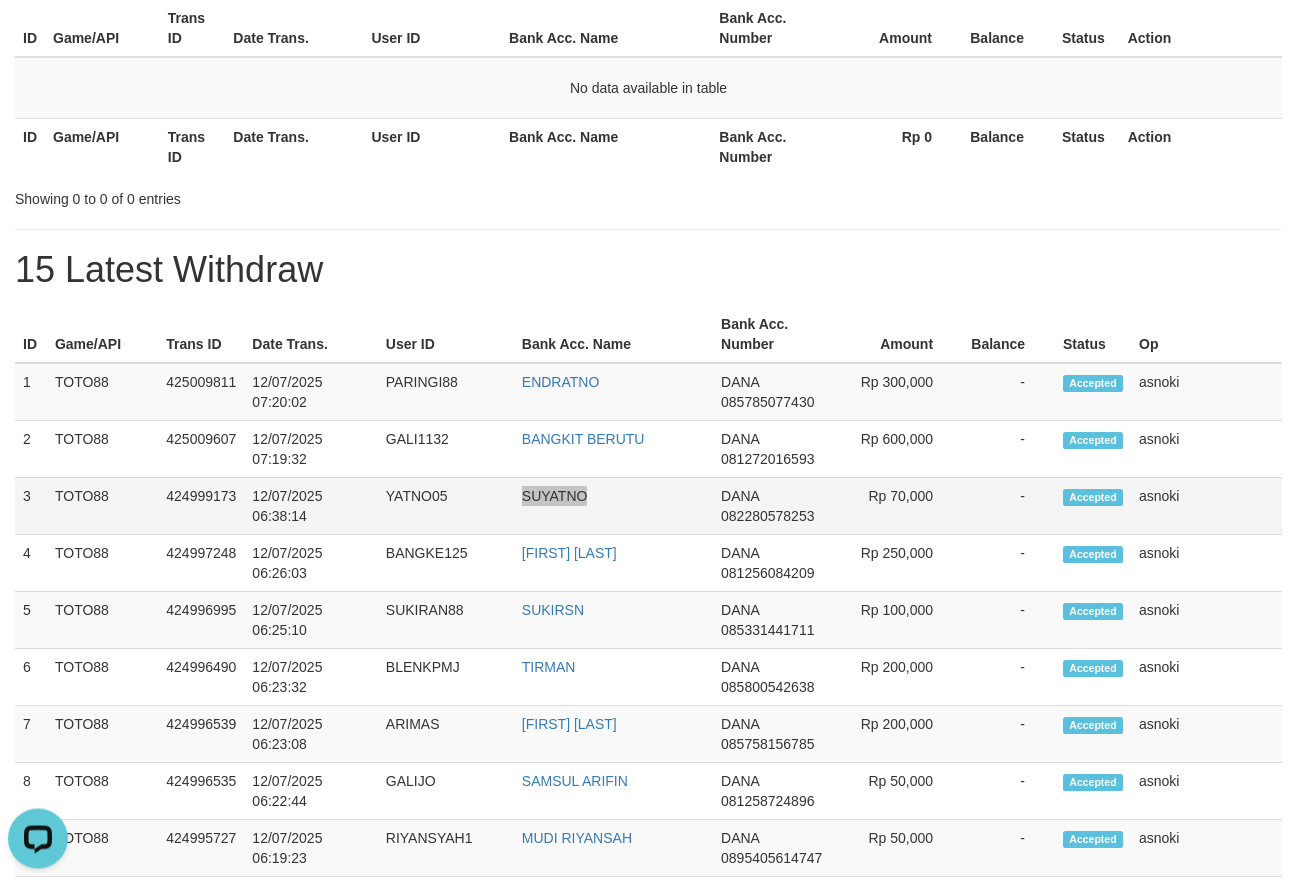 scroll, scrollTop: 340, scrollLeft: 0, axis: vertical 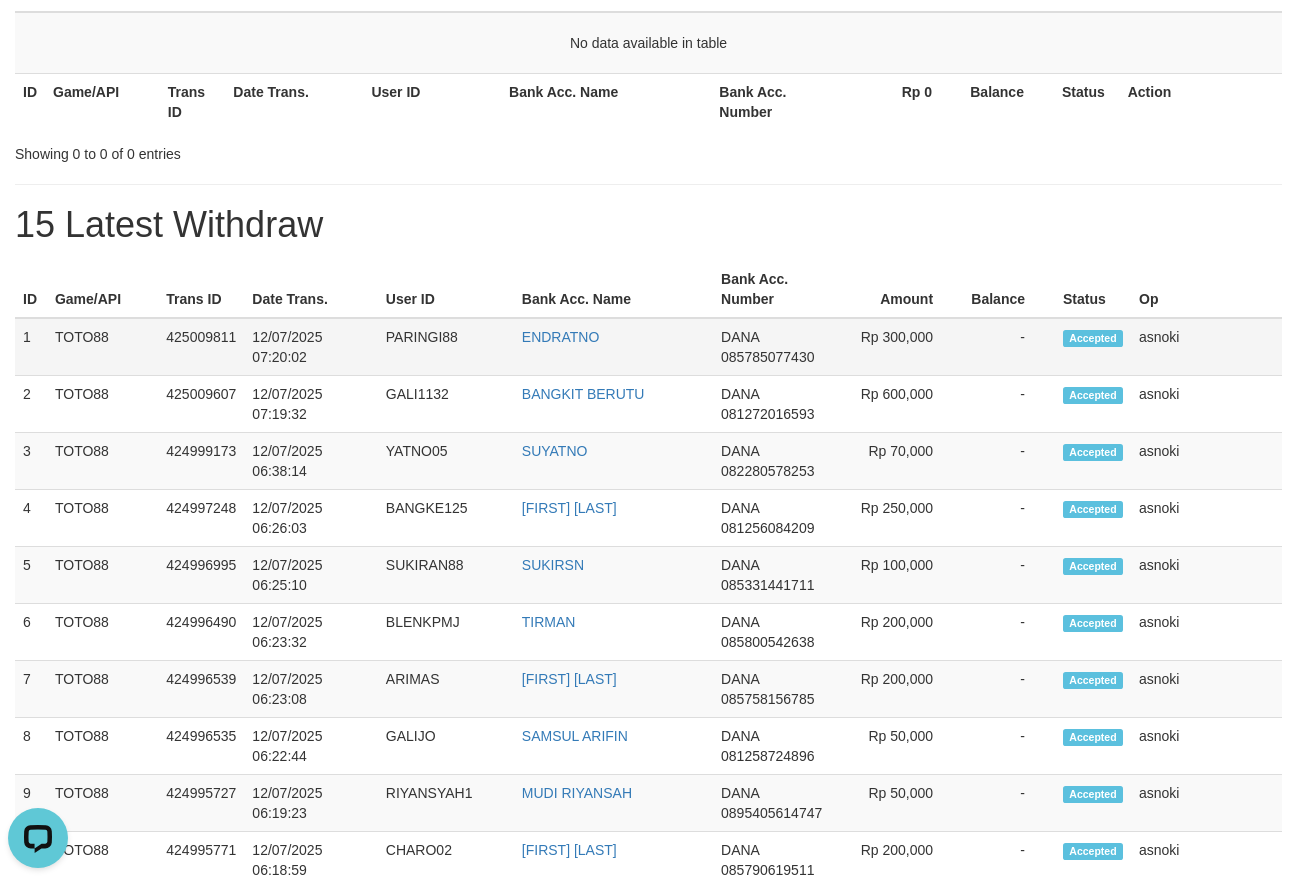 click on "1" at bounding box center [31, 347] 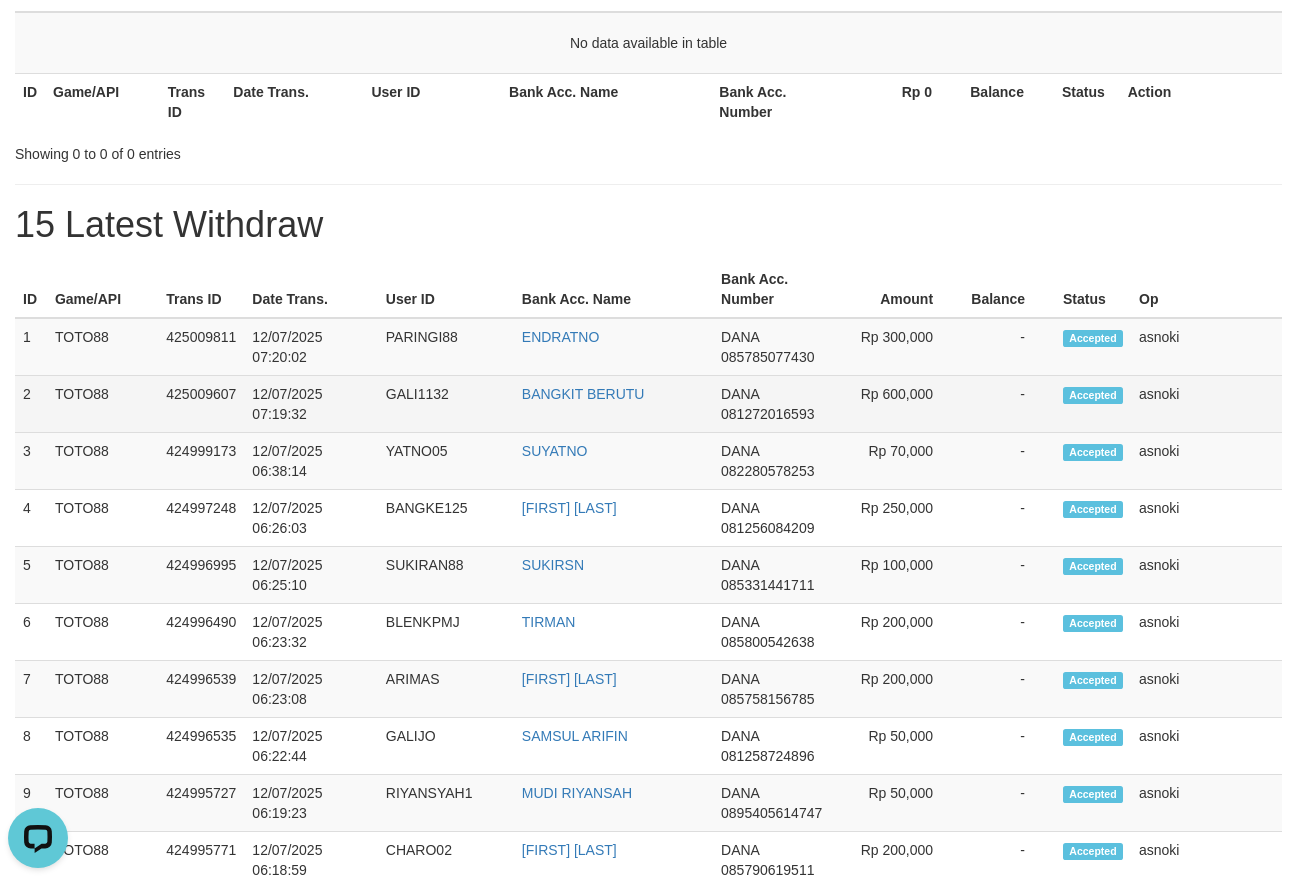 drag, startPoint x: 22, startPoint y: 339, endPoint x: 1182, endPoint y: 409, distance: 1162.1101 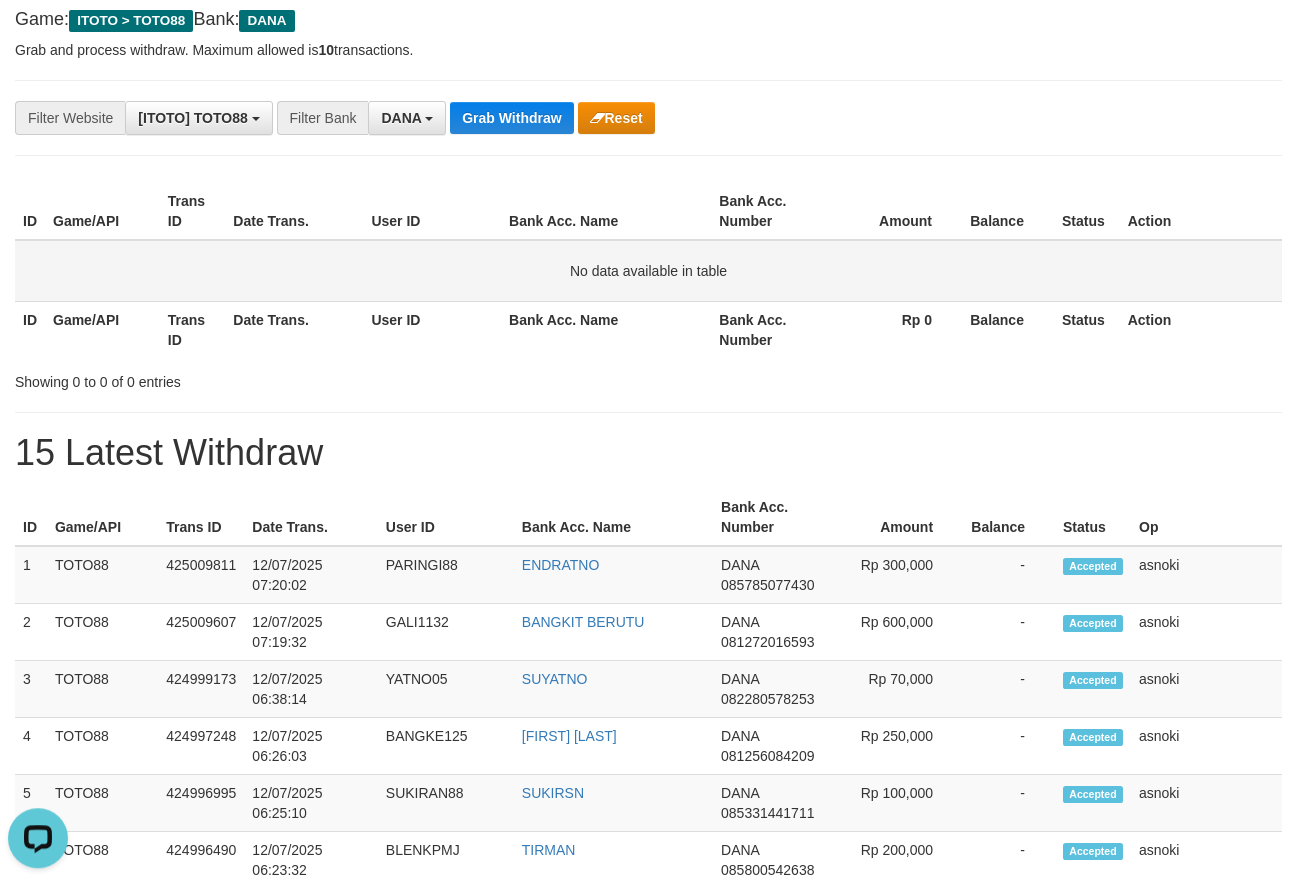 scroll, scrollTop: 0, scrollLeft: 0, axis: both 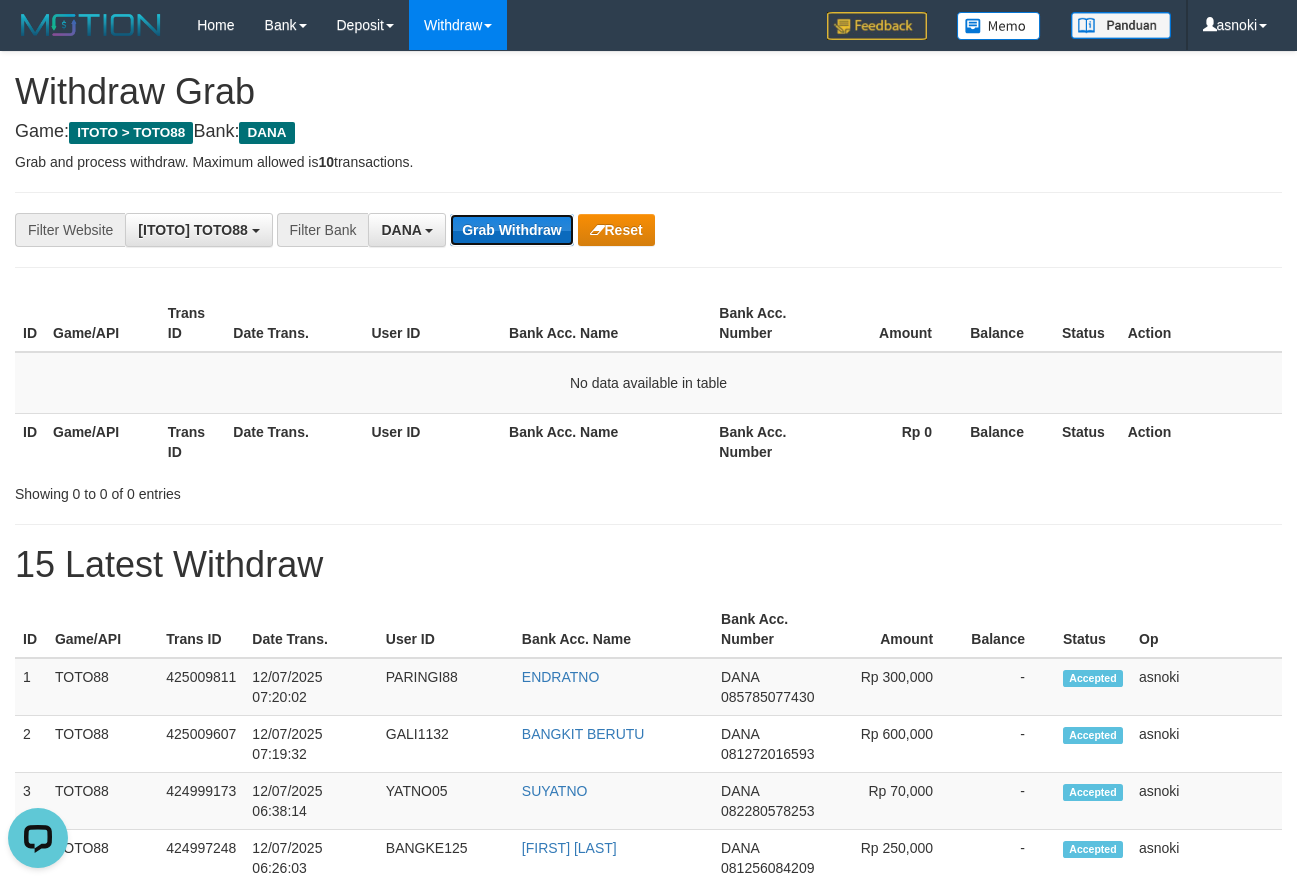 click on "Grab Withdraw" at bounding box center [511, 230] 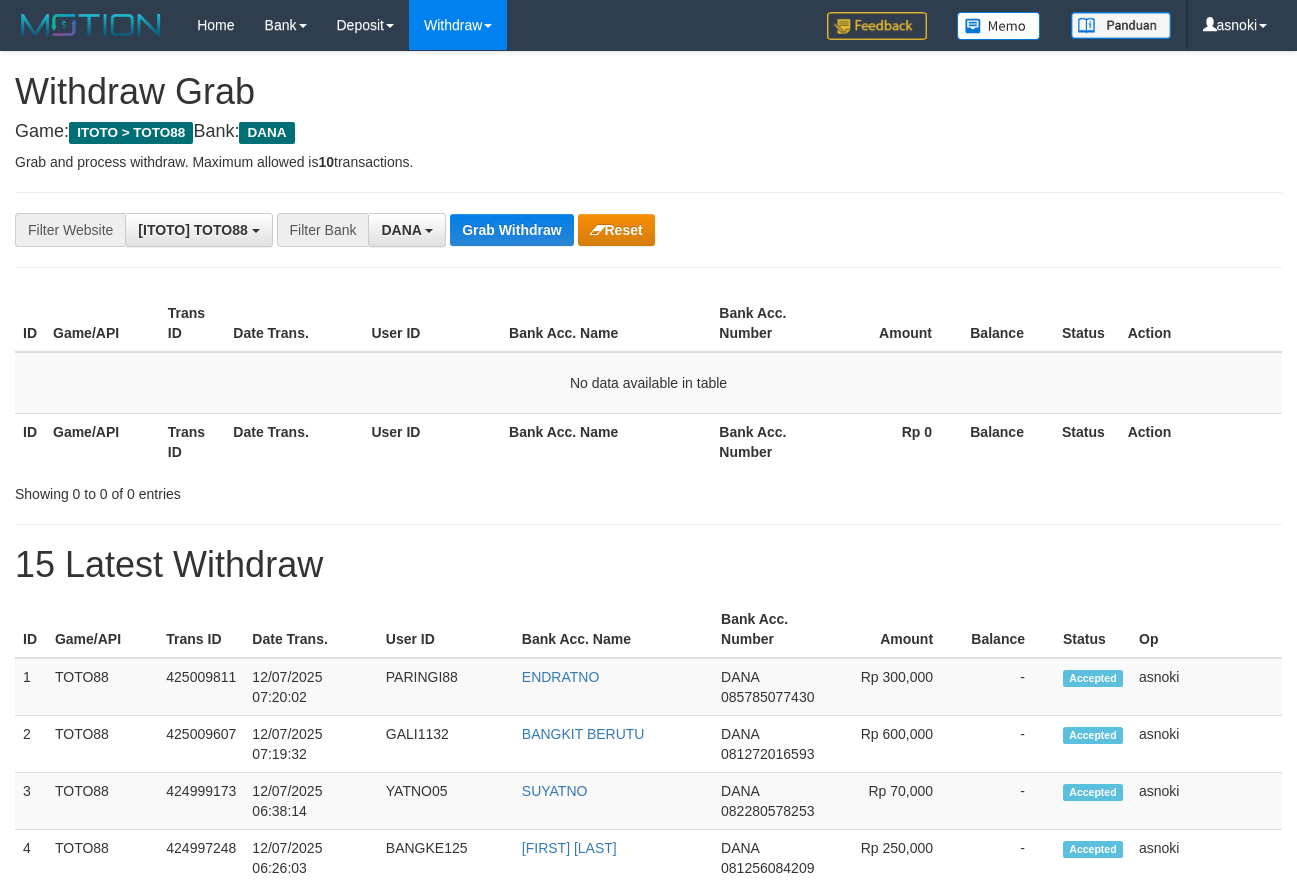 scroll, scrollTop: 0, scrollLeft: 0, axis: both 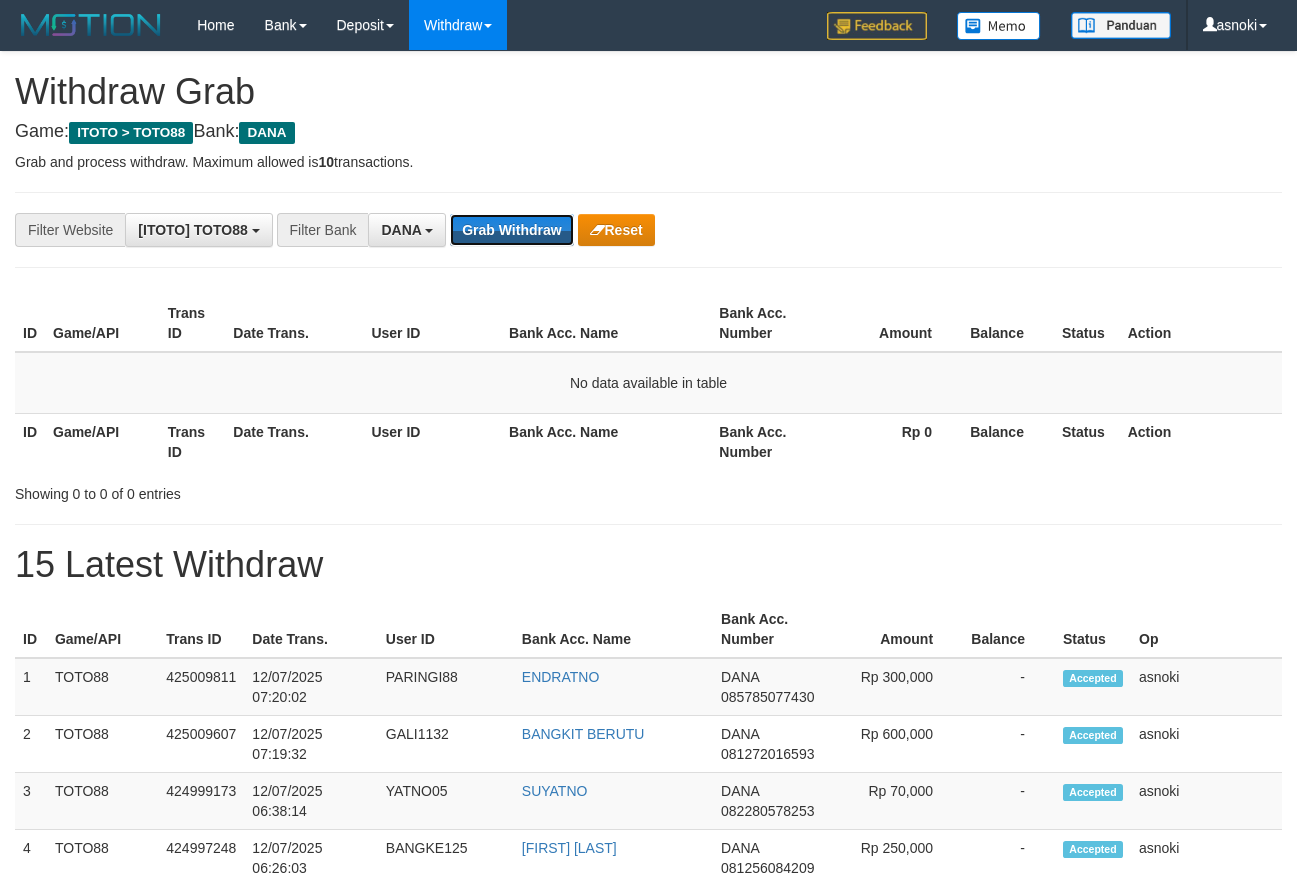 click on "Grab Withdraw" at bounding box center [511, 230] 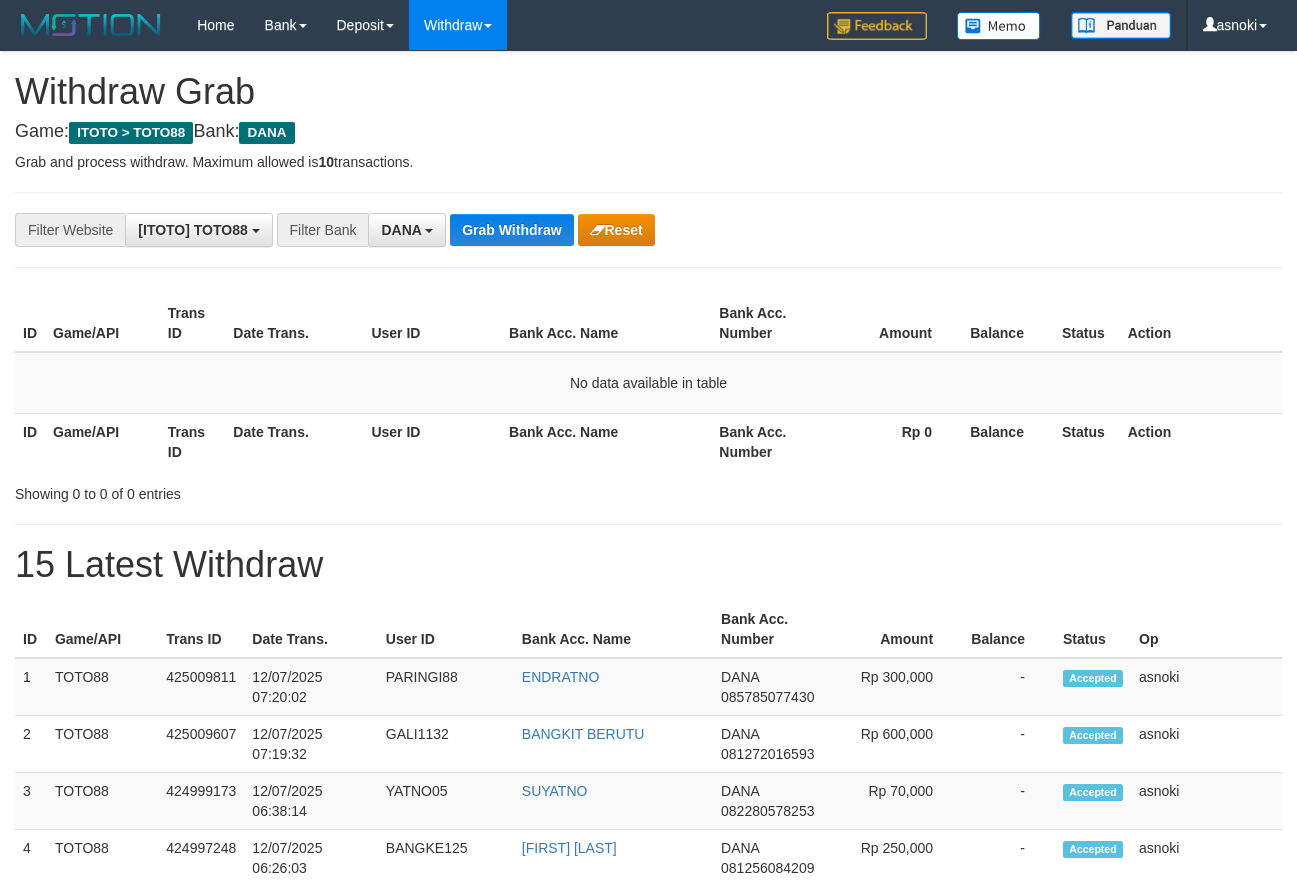 scroll, scrollTop: 0, scrollLeft: 0, axis: both 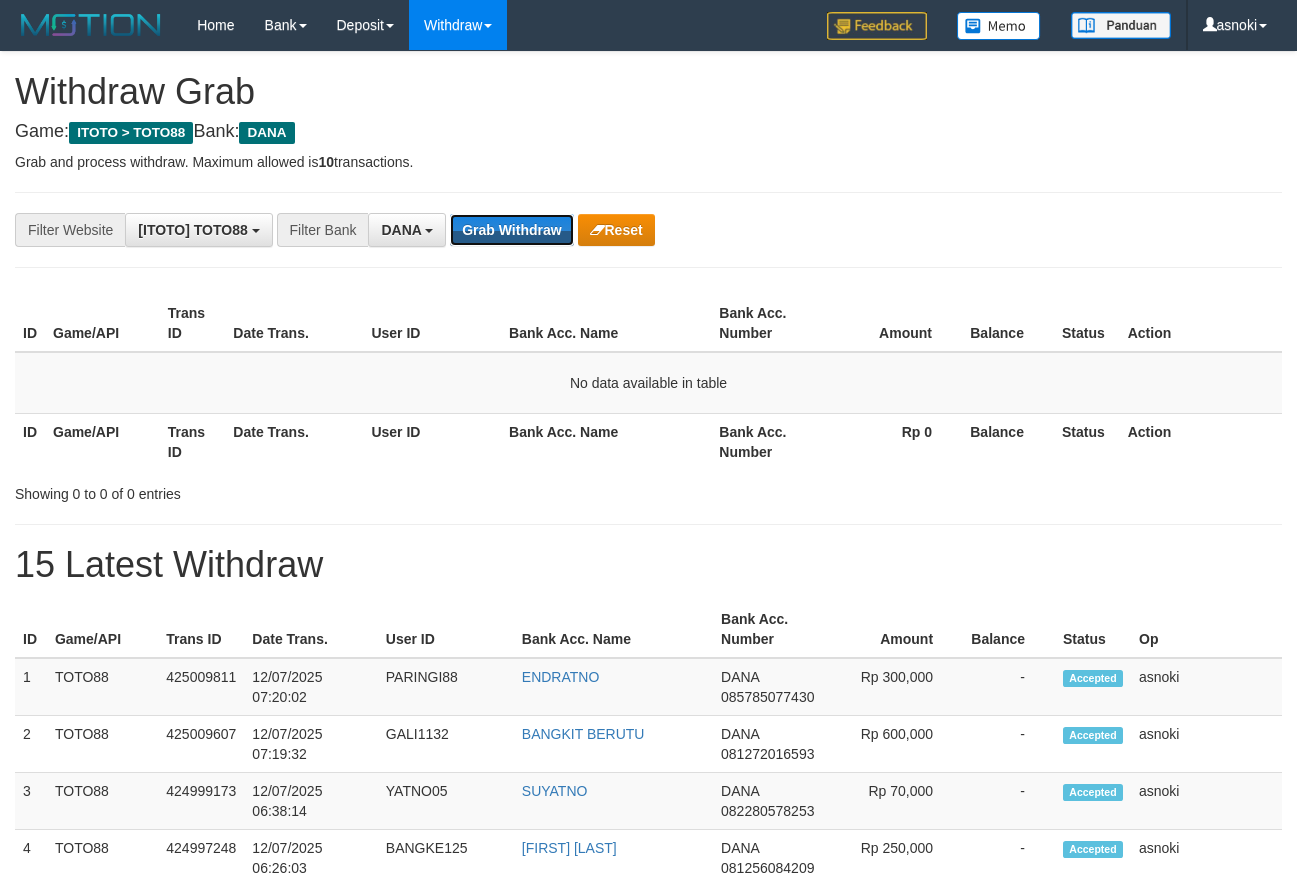 click on "Grab Withdraw" at bounding box center (511, 230) 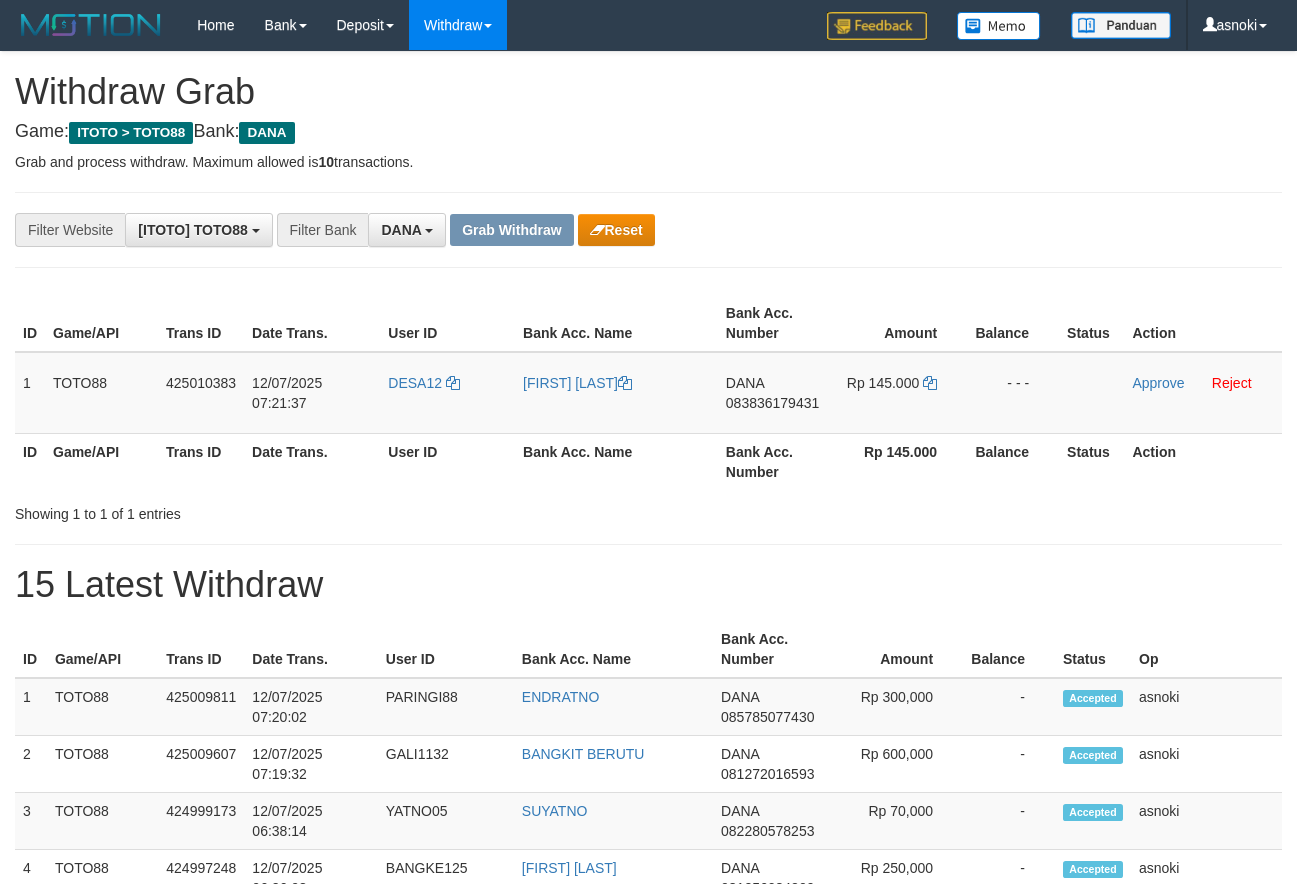 scroll, scrollTop: 0, scrollLeft: 0, axis: both 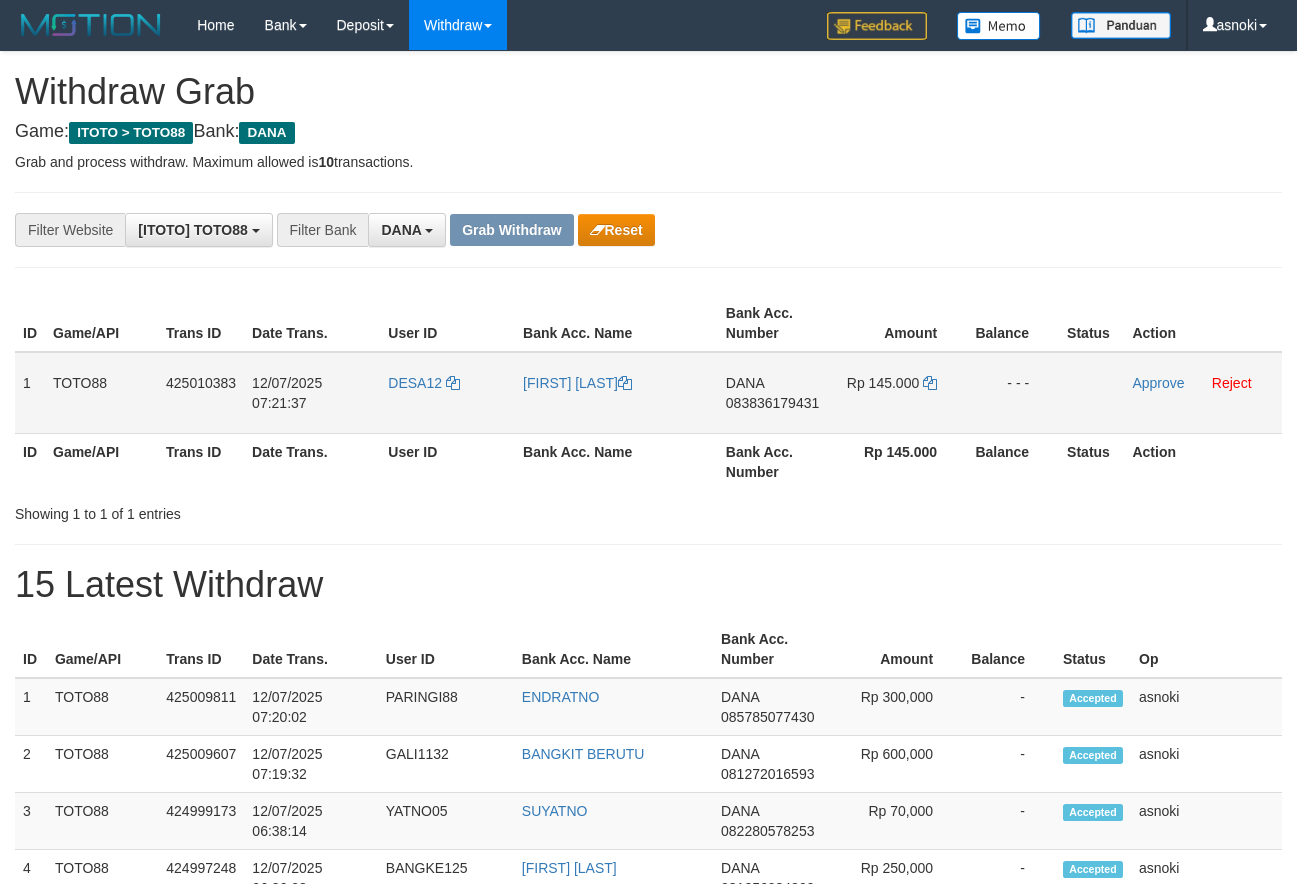 click on "083836179431" at bounding box center (772, 403) 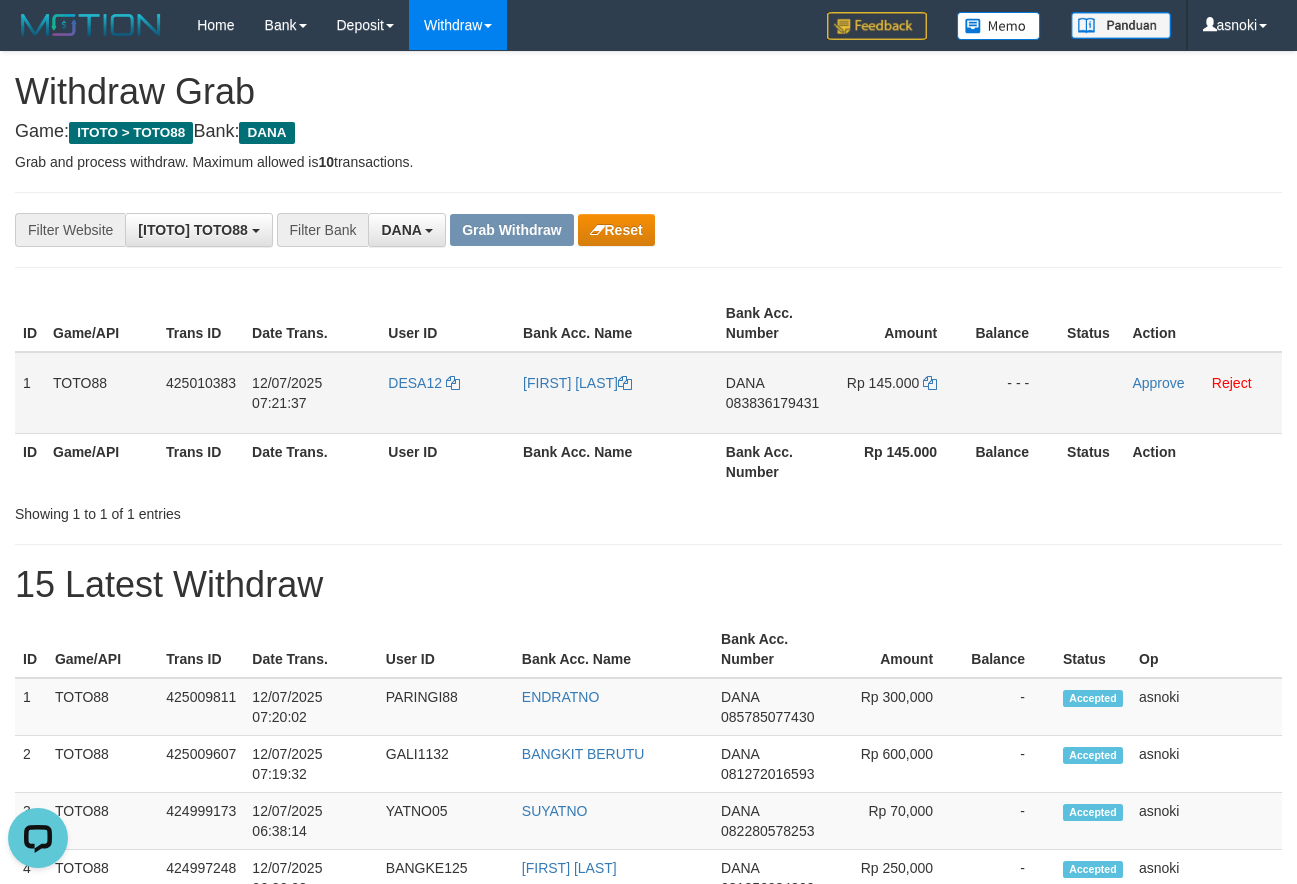 scroll, scrollTop: 0, scrollLeft: 0, axis: both 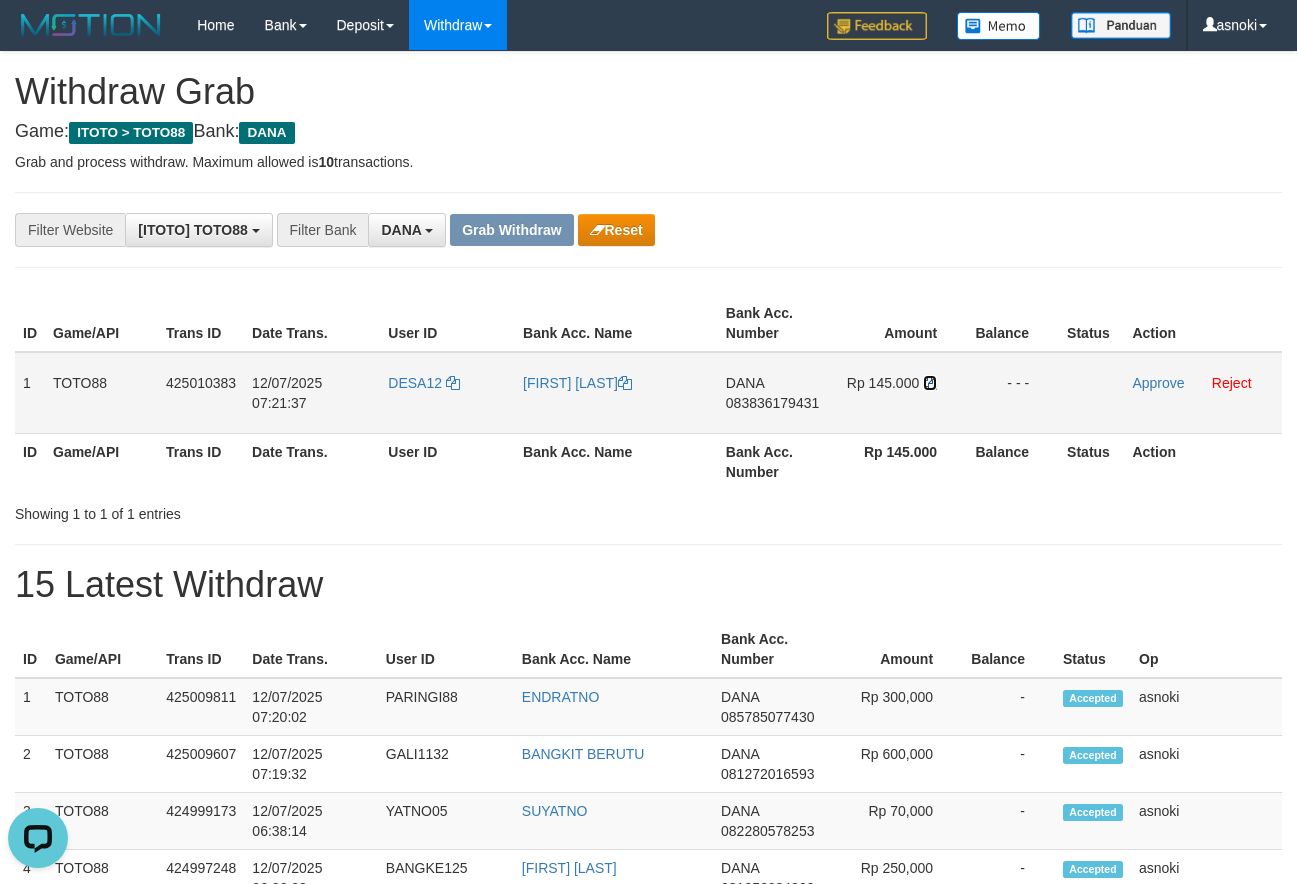click at bounding box center [930, 383] 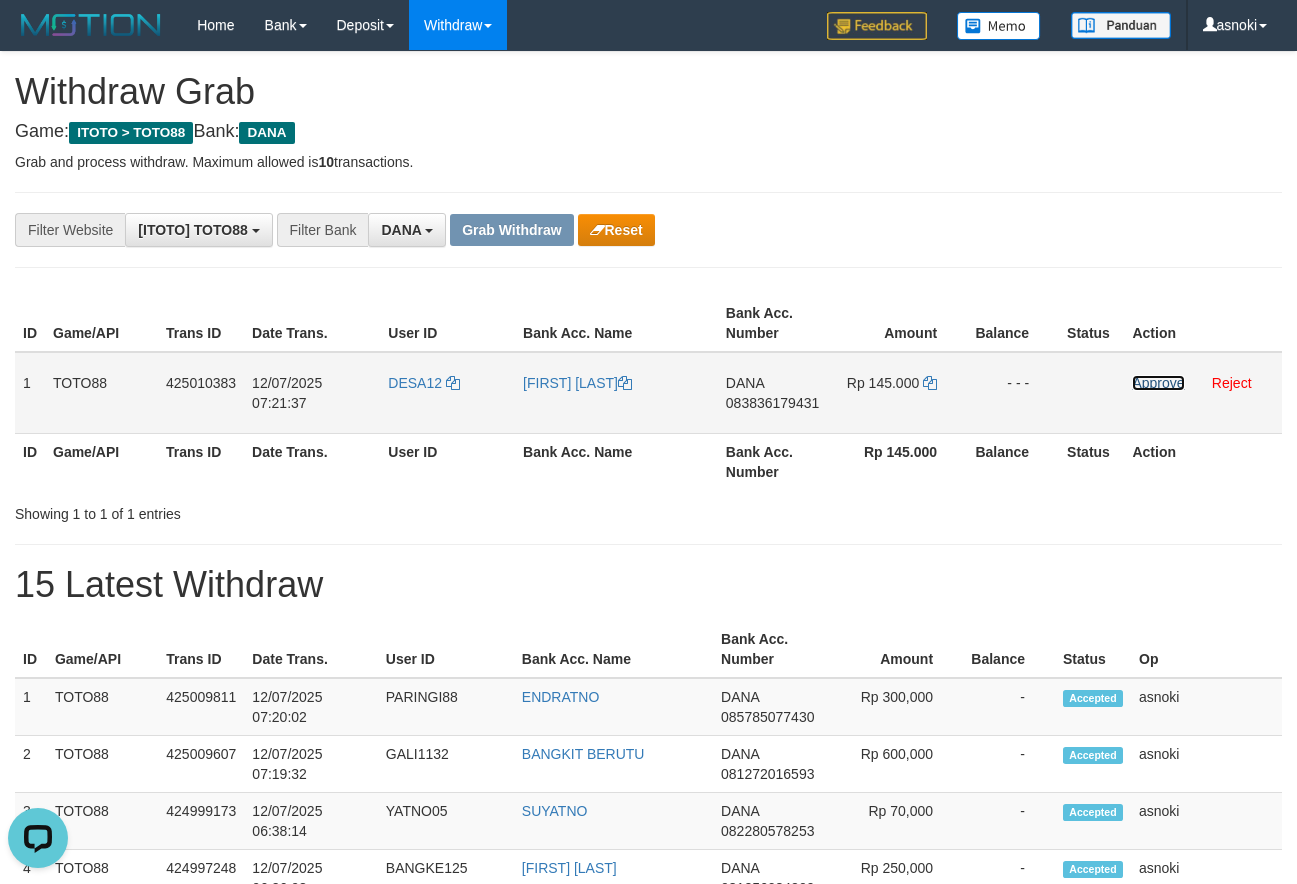 click on "Approve" at bounding box center [1158, 383] 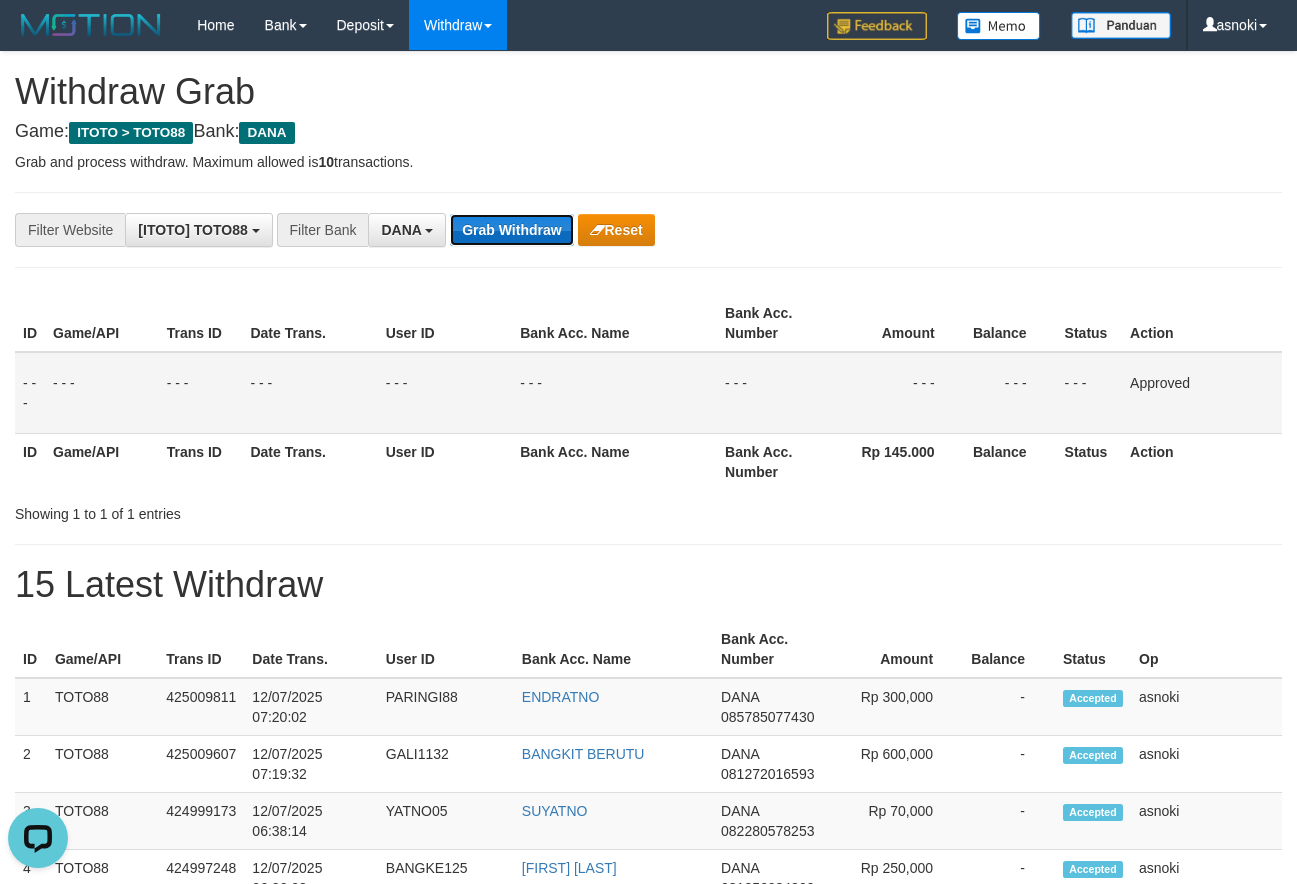click on "Grab Withdraw" at bounding box center (511, 230) 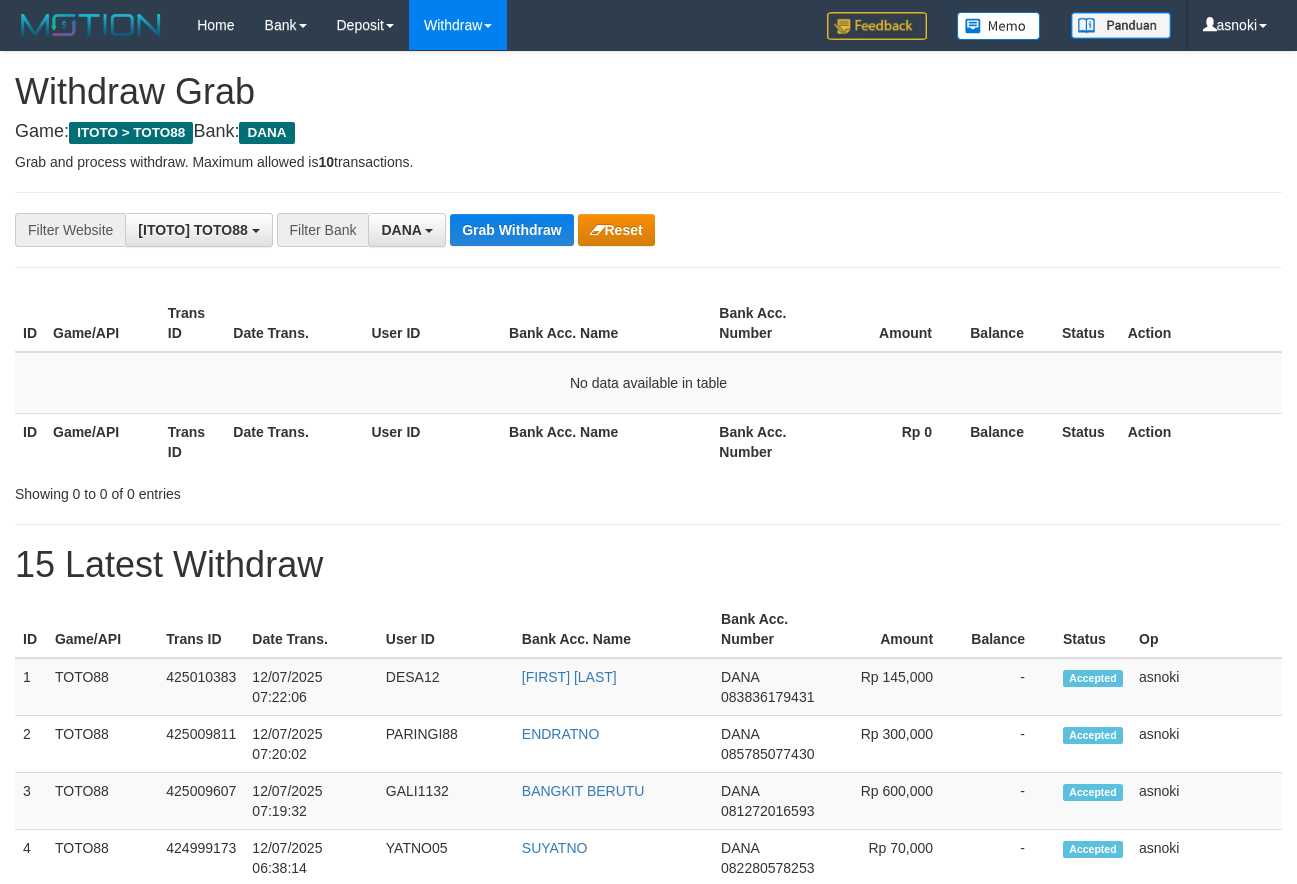 scroll, scrollTop: 0, scrollLeft: 0, axis: both 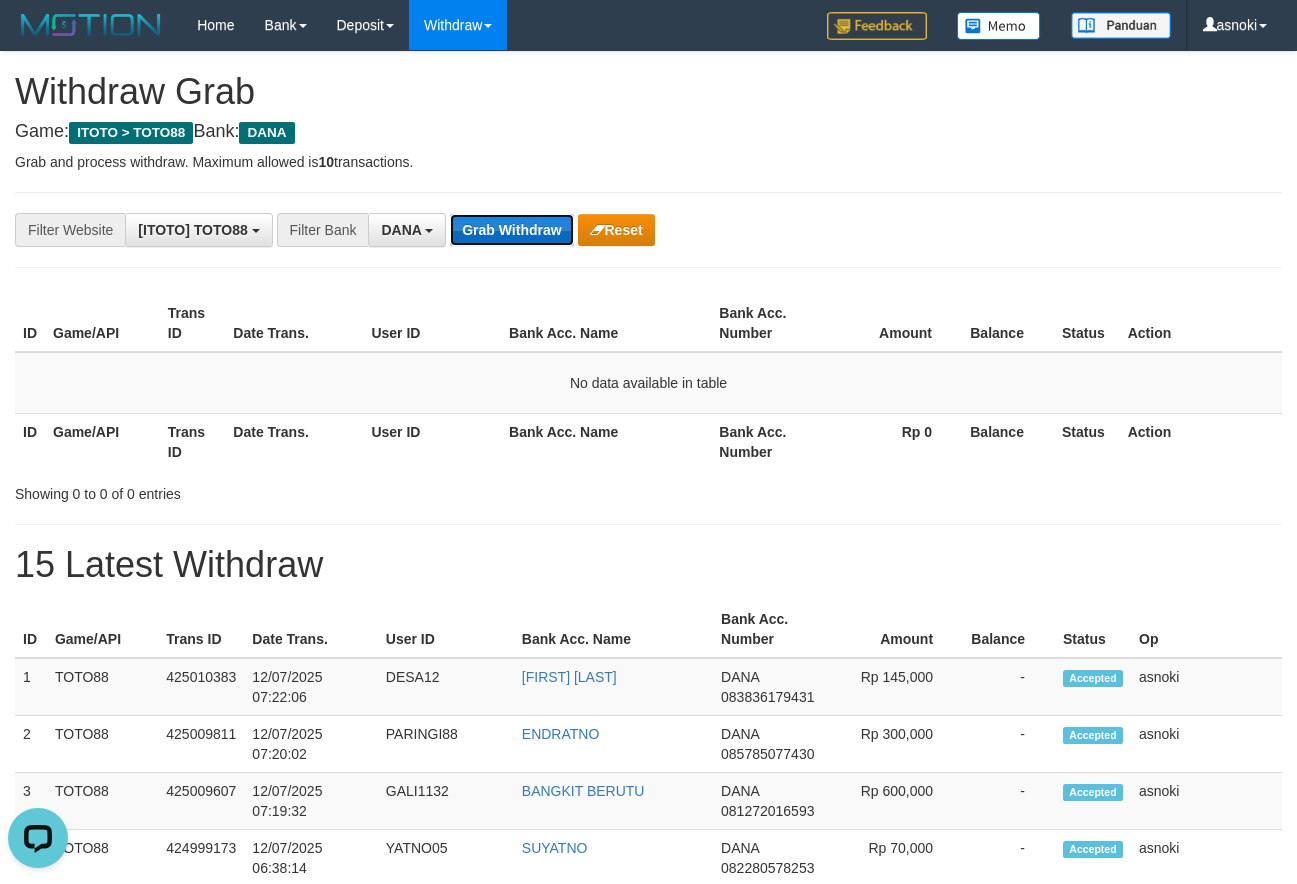 click on "Grab Withdraw" at bounding box center (511, 230) 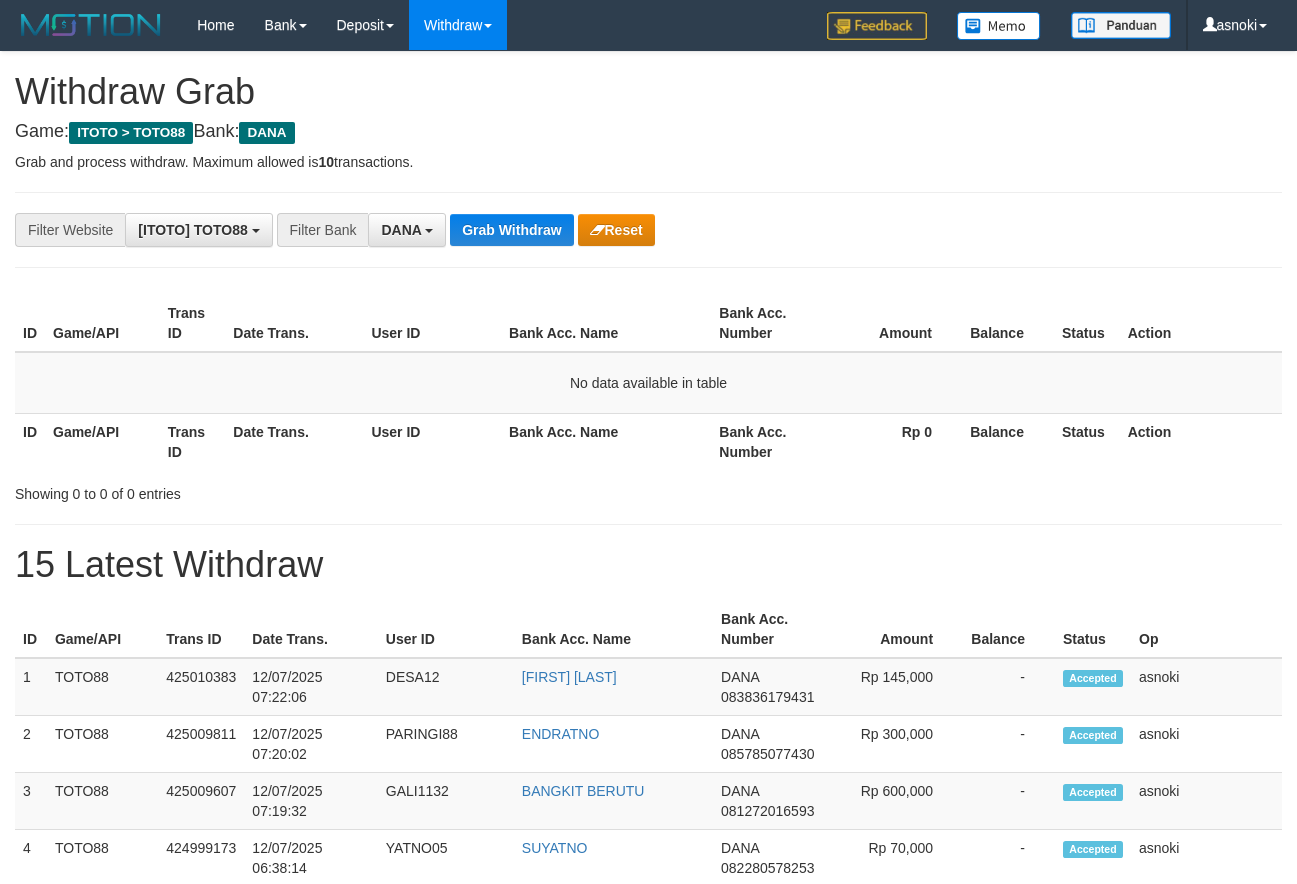 scroll, scrollTop: 0, scrollLeft: 0, axis: both 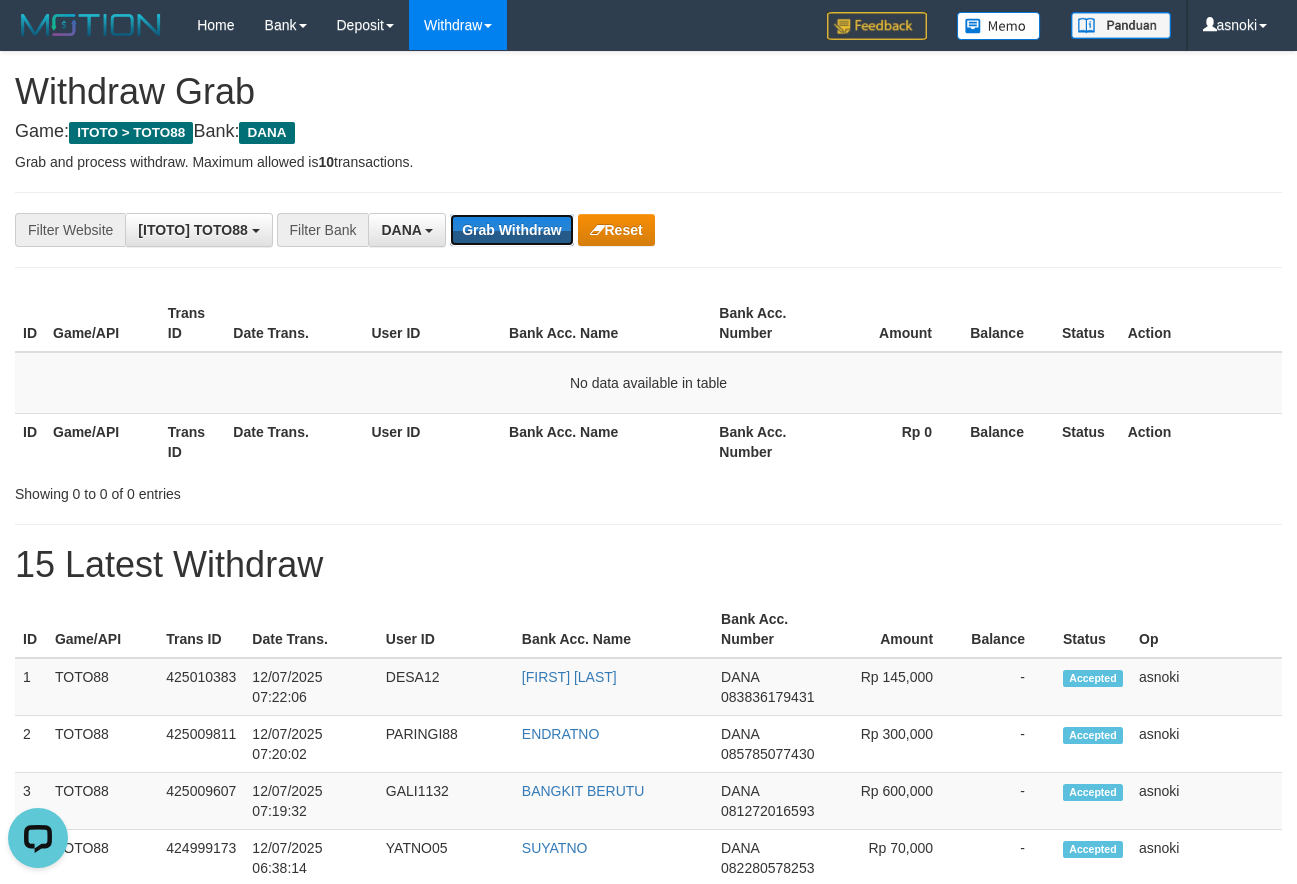 click on "Grab Withdraw" at bounding box center (511, 230) 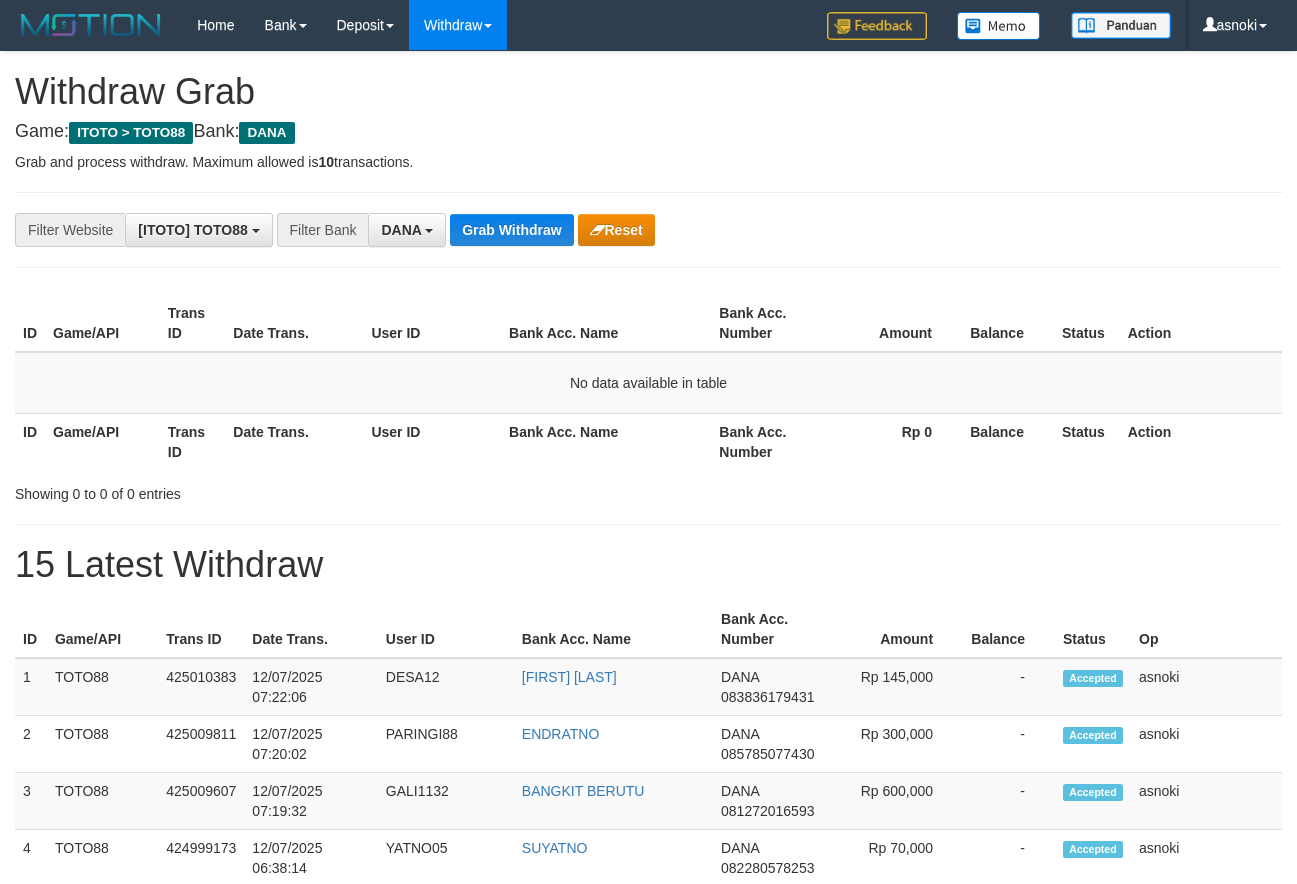 scroll, scrollTop: 0, scrollLeft: 0, axis: both 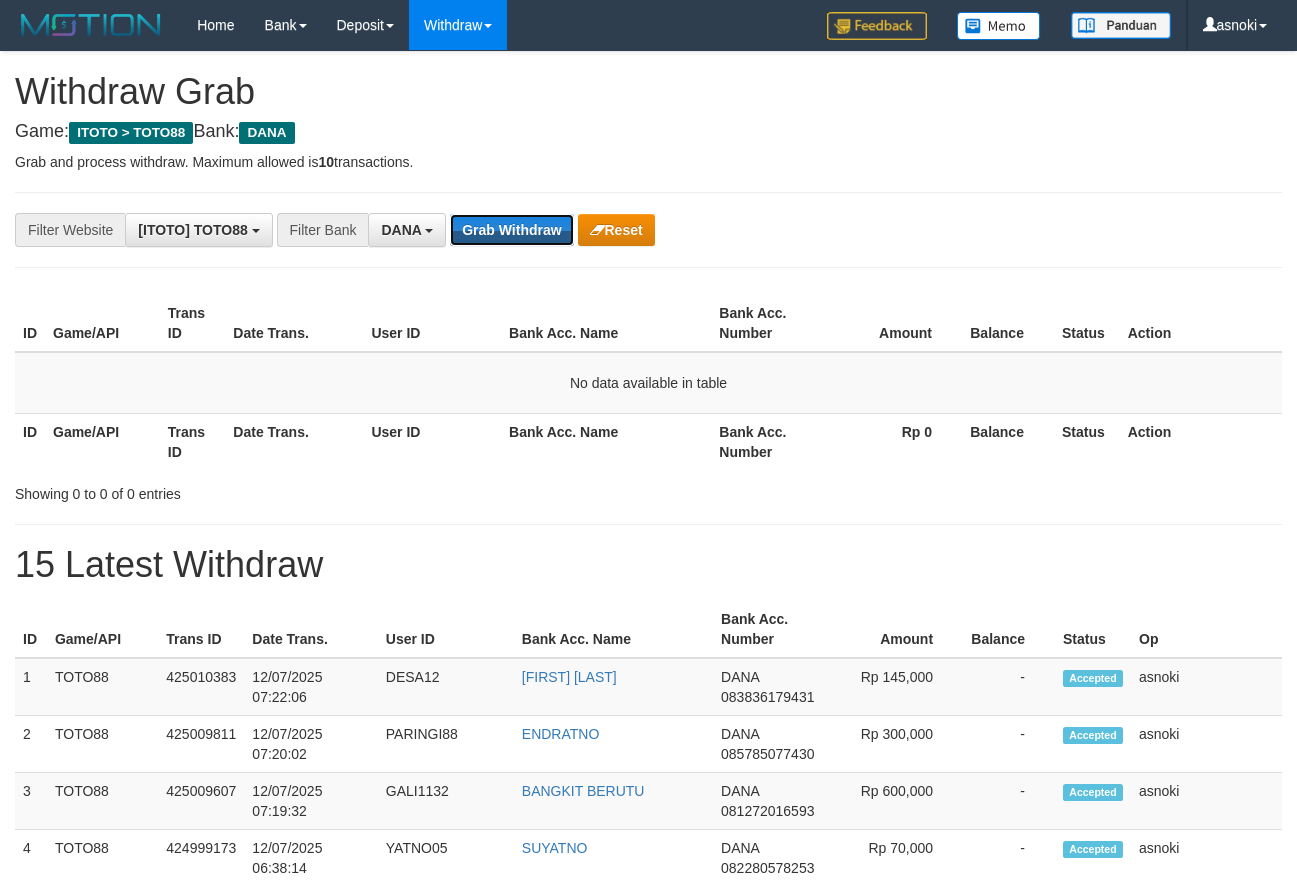click on "Grab Withdraw" at bounding box center [511, 230] 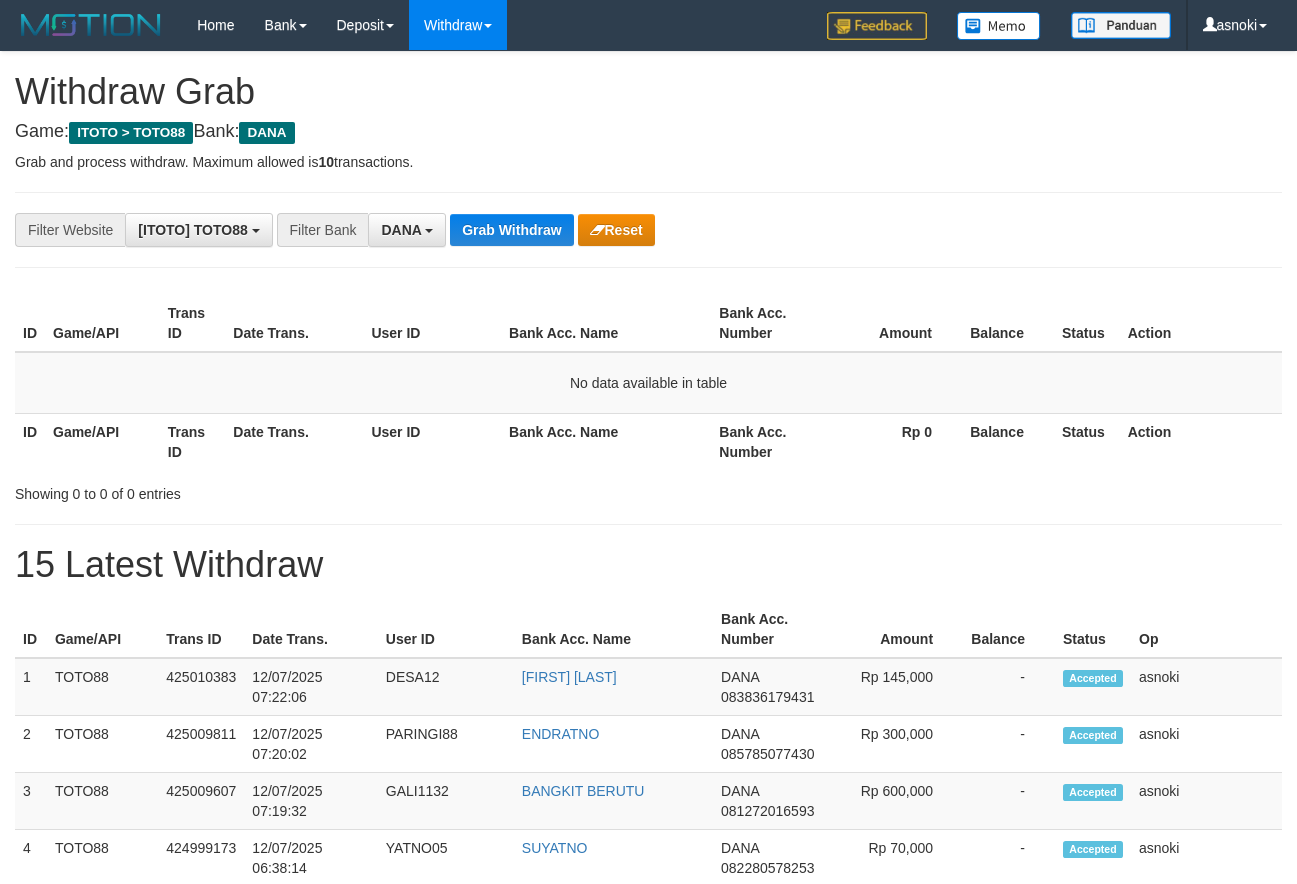 scroll, scrollTop: 0, scrollLeft: 0, axis: both 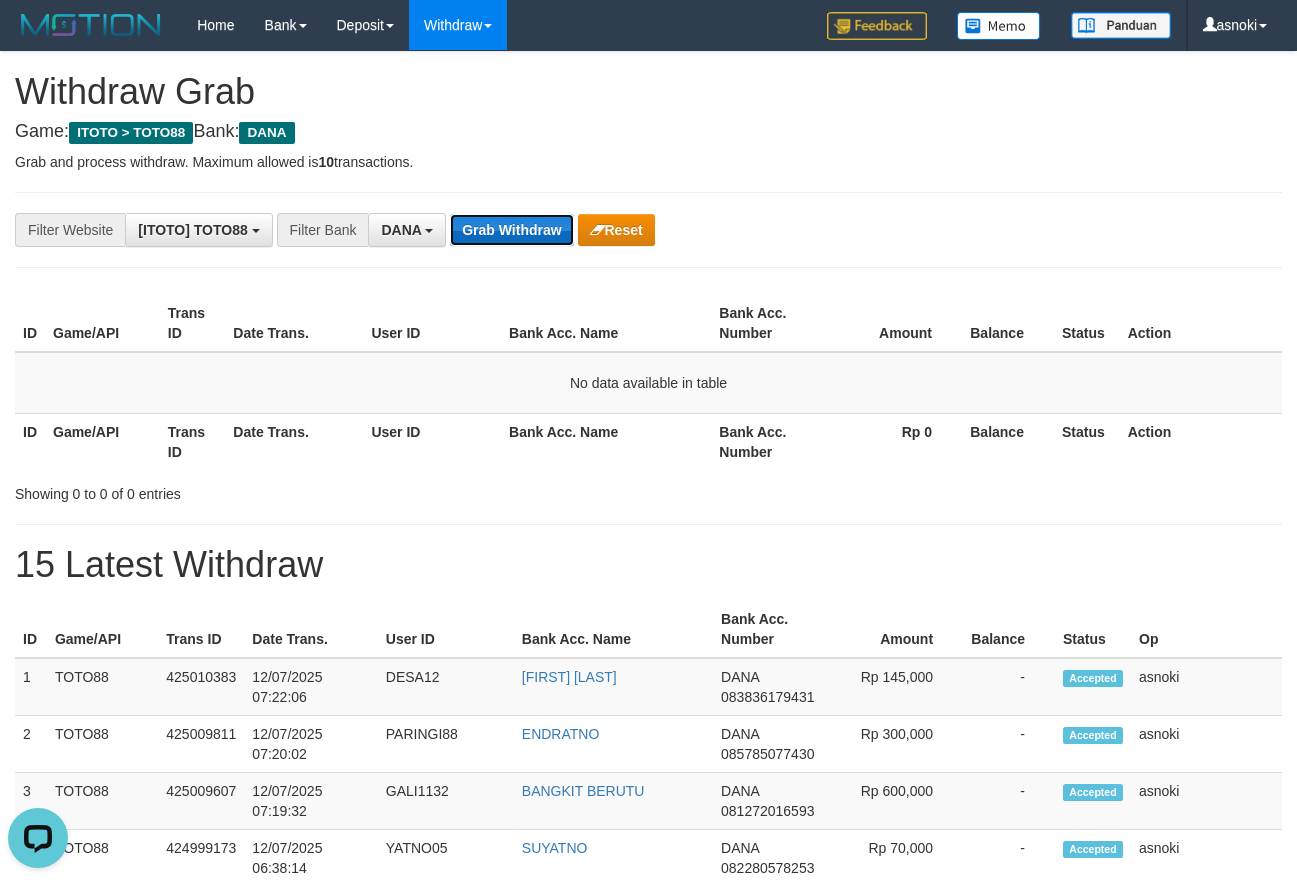 click on "Grab Withdraw" at bounding box center [511, 230] 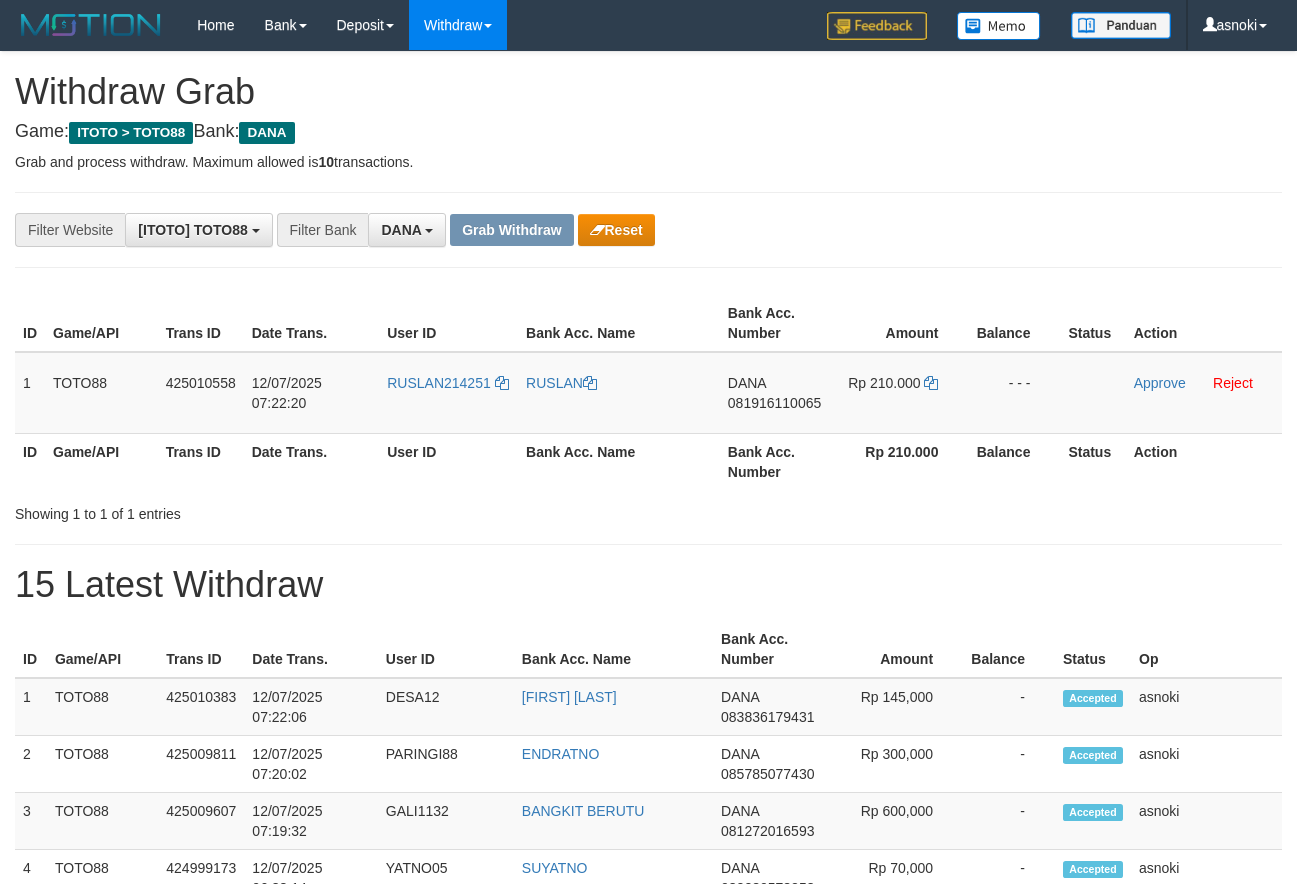 scroll, scrollTop: 0, scrollLeft: 0, axis: both 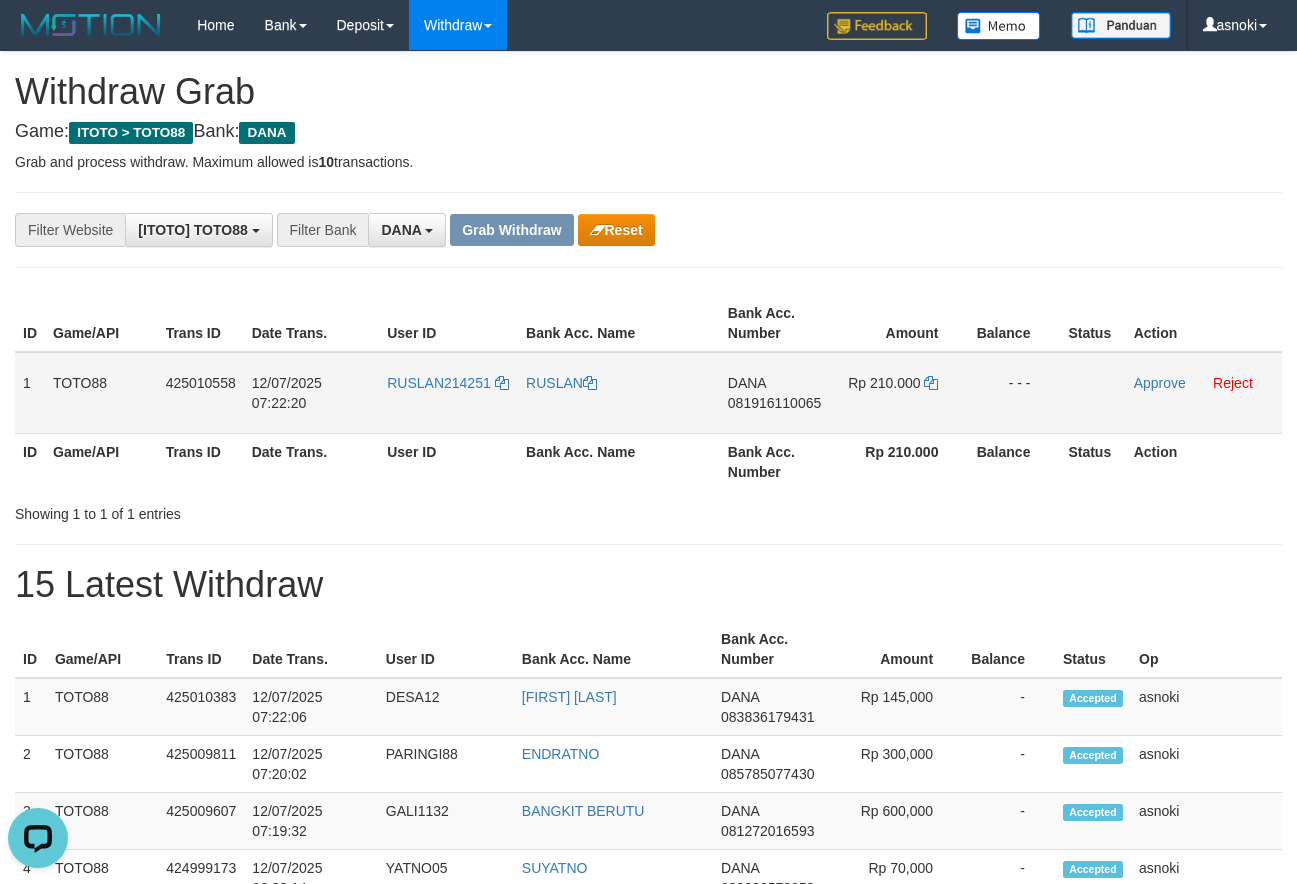 click on "081916110065" at bounding box center (774, 403) 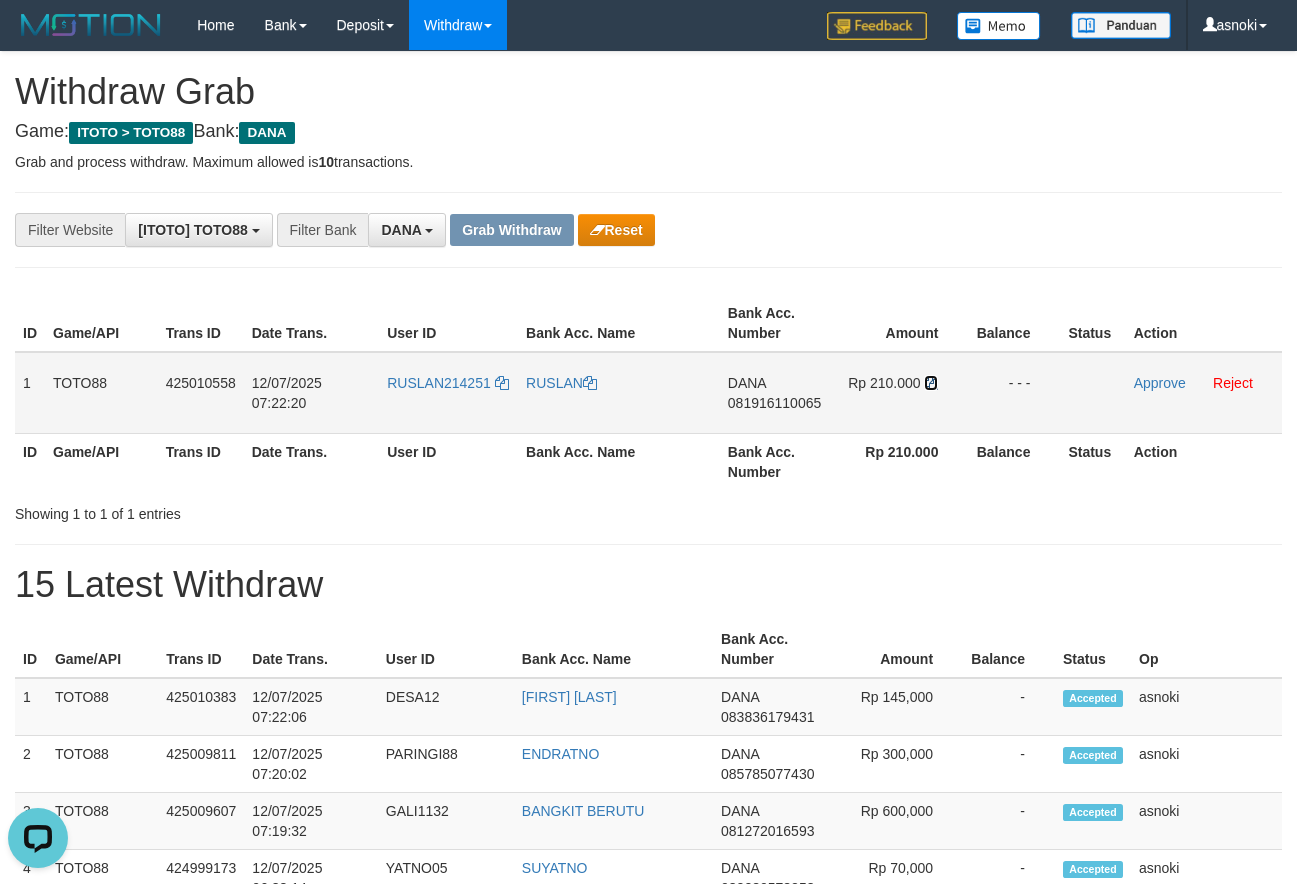 click at bounding box center [931, 383] 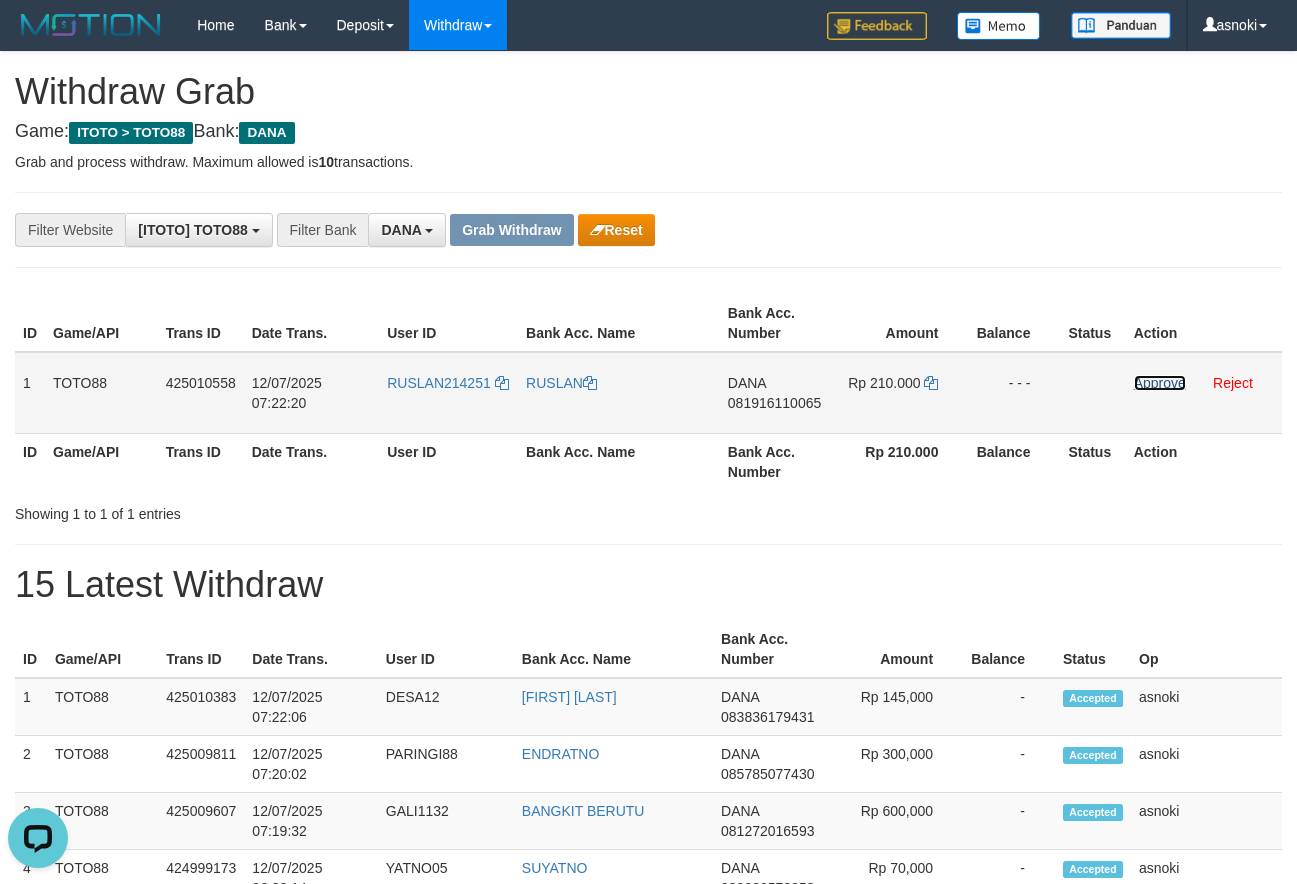 click on "Approve" at bounding box center (1160, 383) 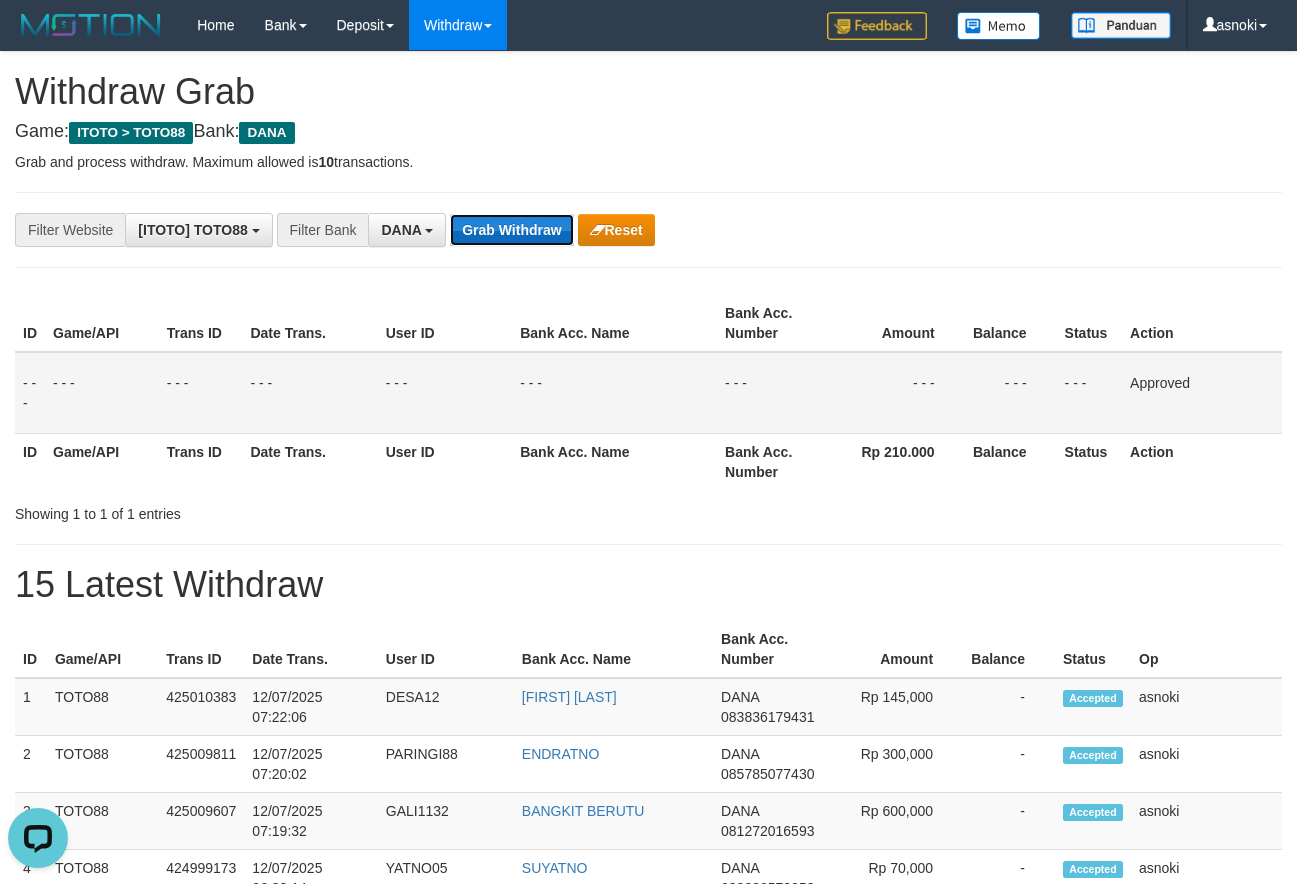 click on "Grab Withdraw" at bounding box center [511, 230] 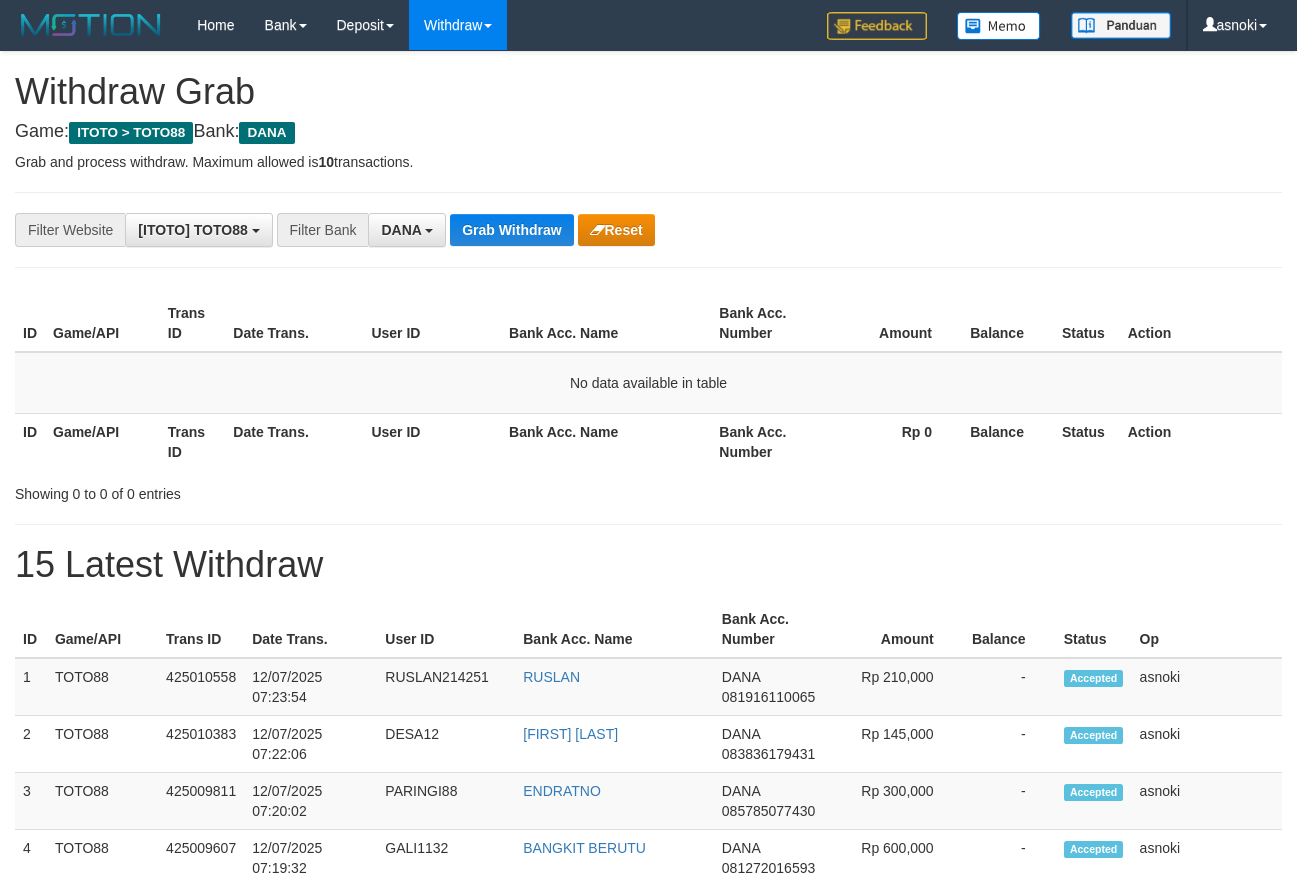 scroll, scrollTop: 0, scrollLeft: 0, axis: both 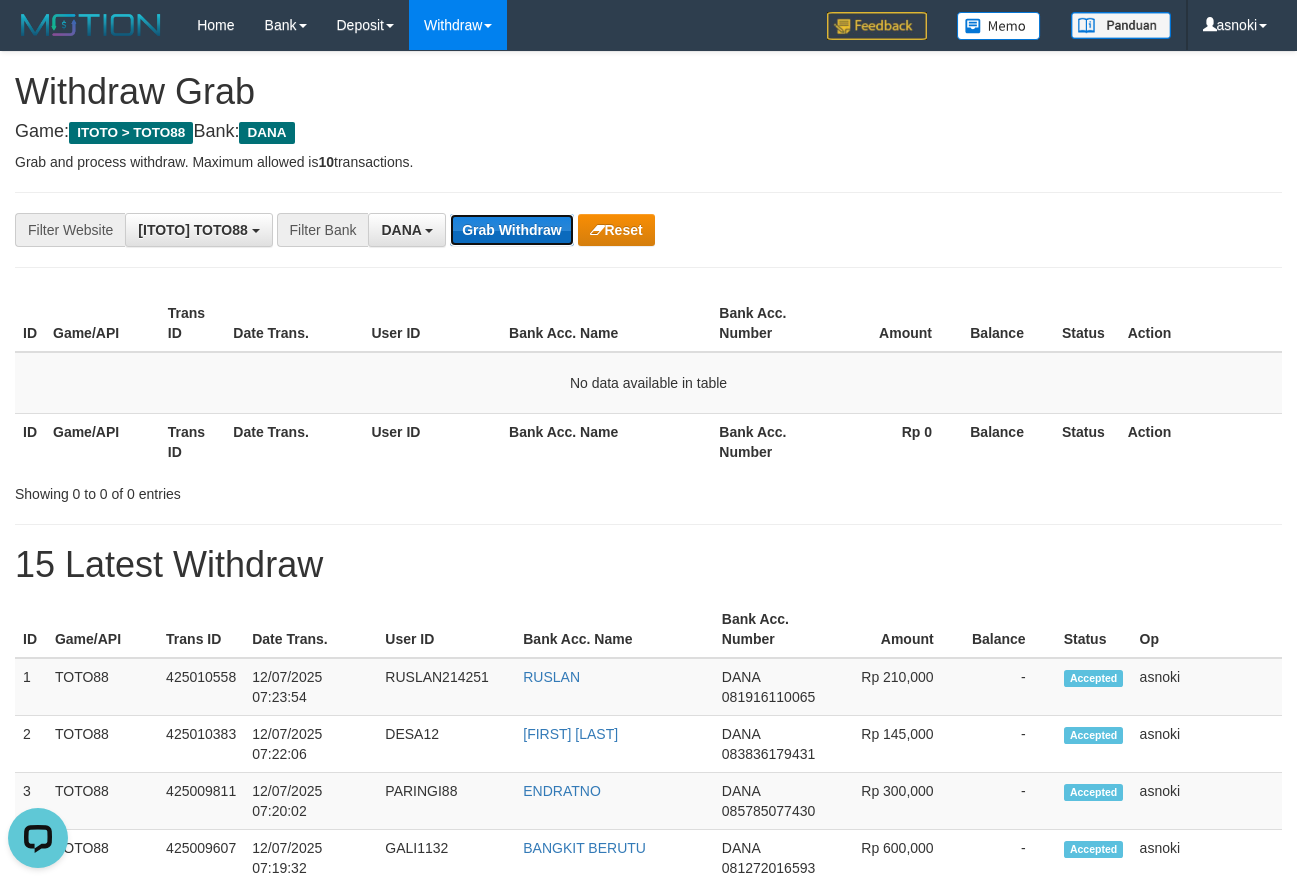 click on "Grab Withdraw" at bounding box center (511, 230) 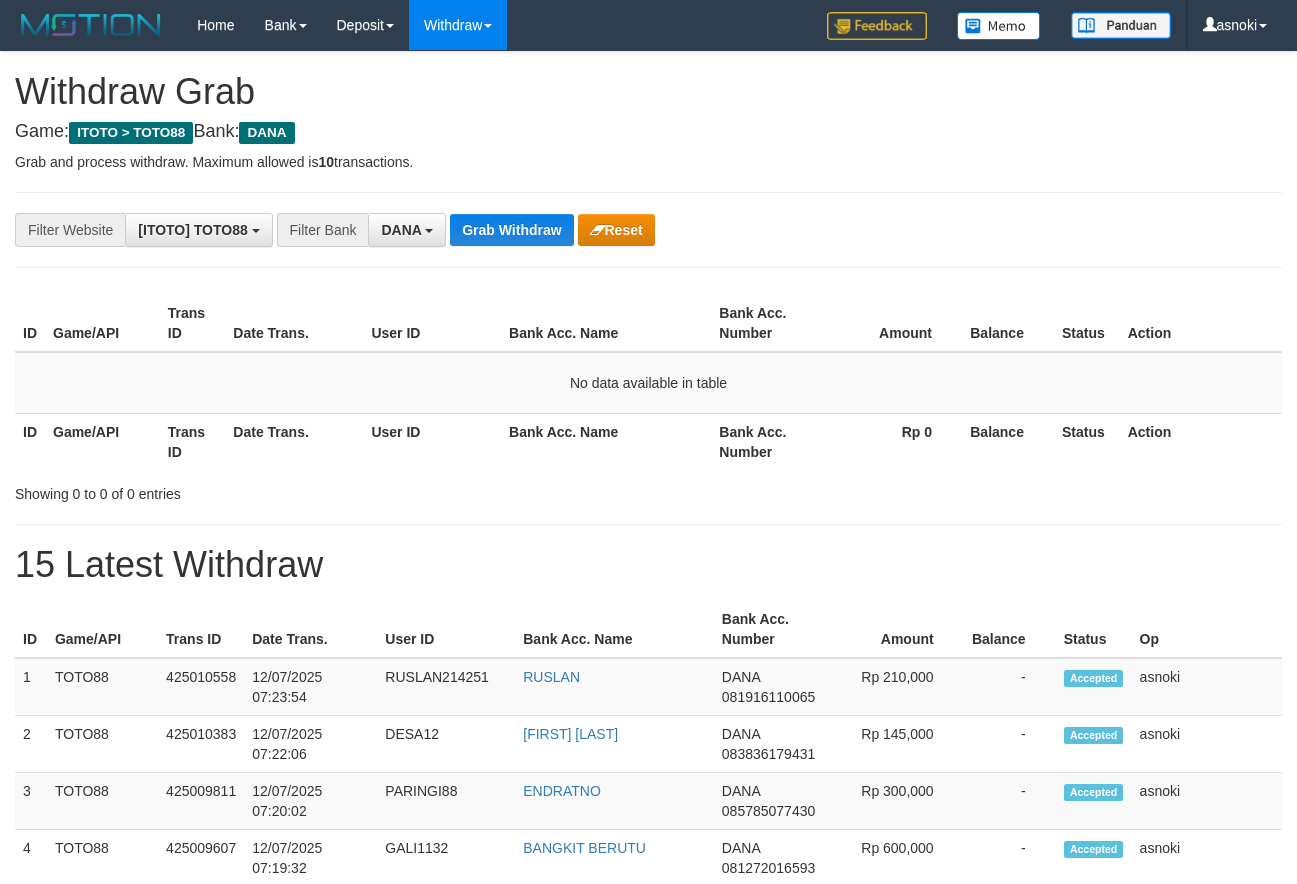 scroll, scrollTop: 0, scrollLeft: 0, axis: both 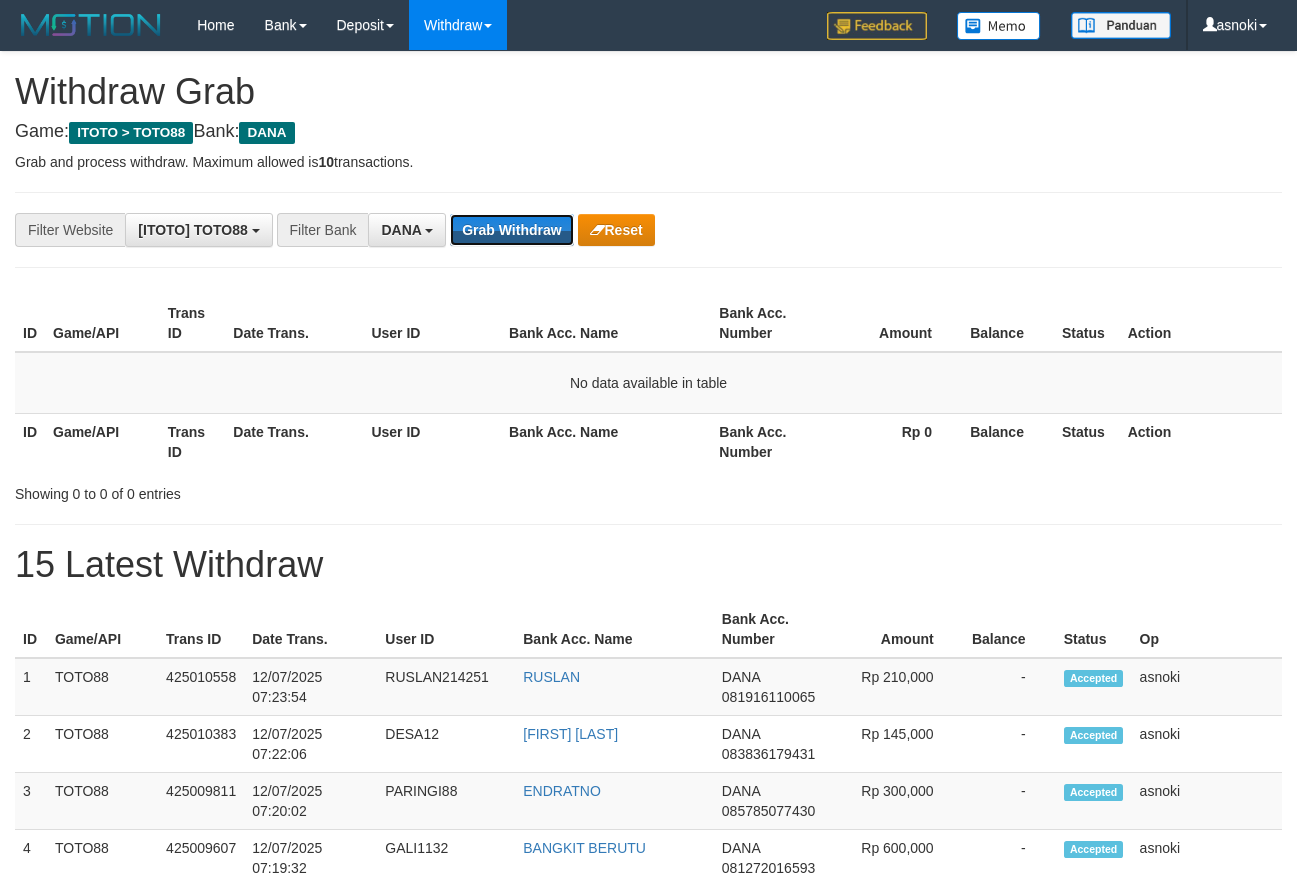 click on "Grab Withdraw" at bounding box center (511, 230) 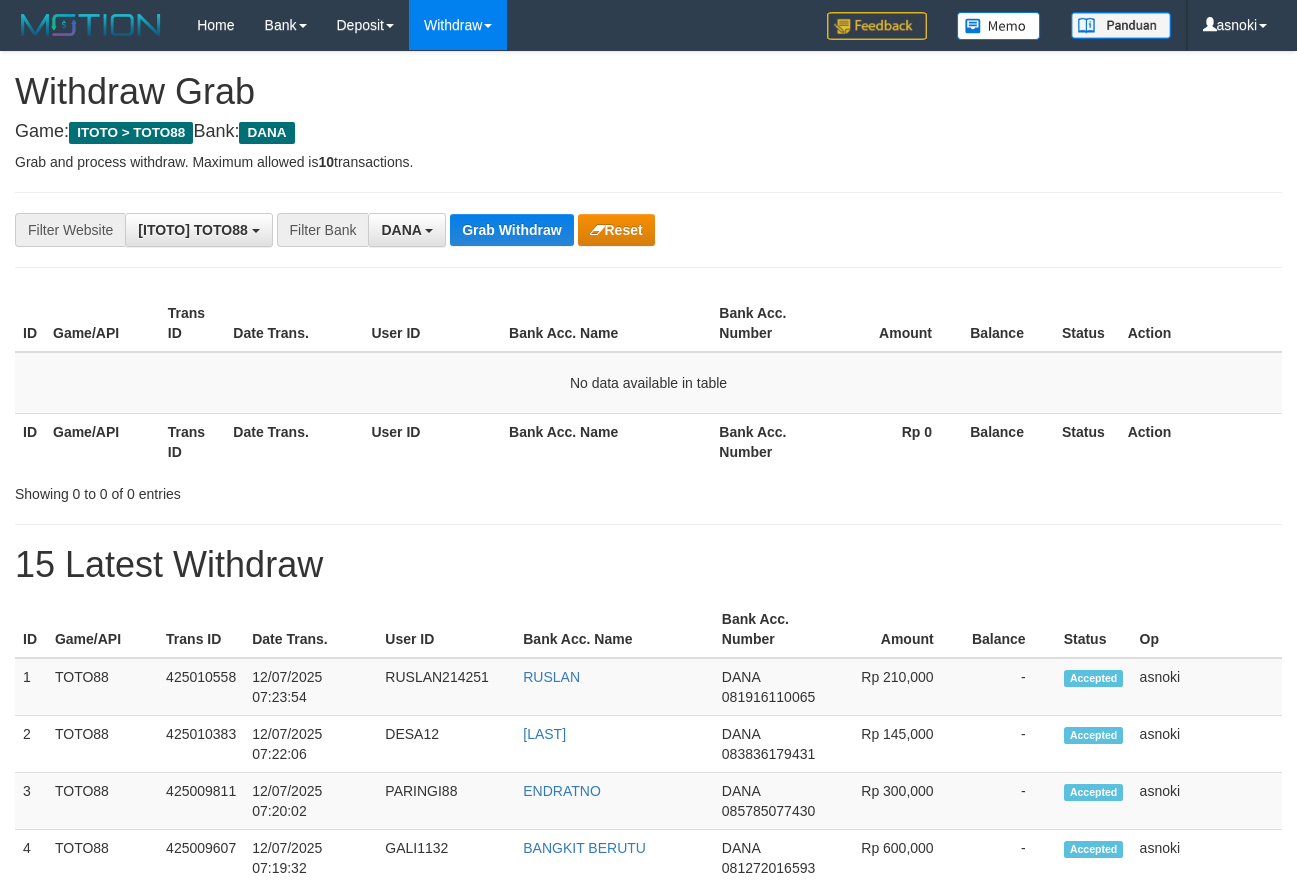 scroll, scrollTop: 0, scrollLeft: 0, axis: both 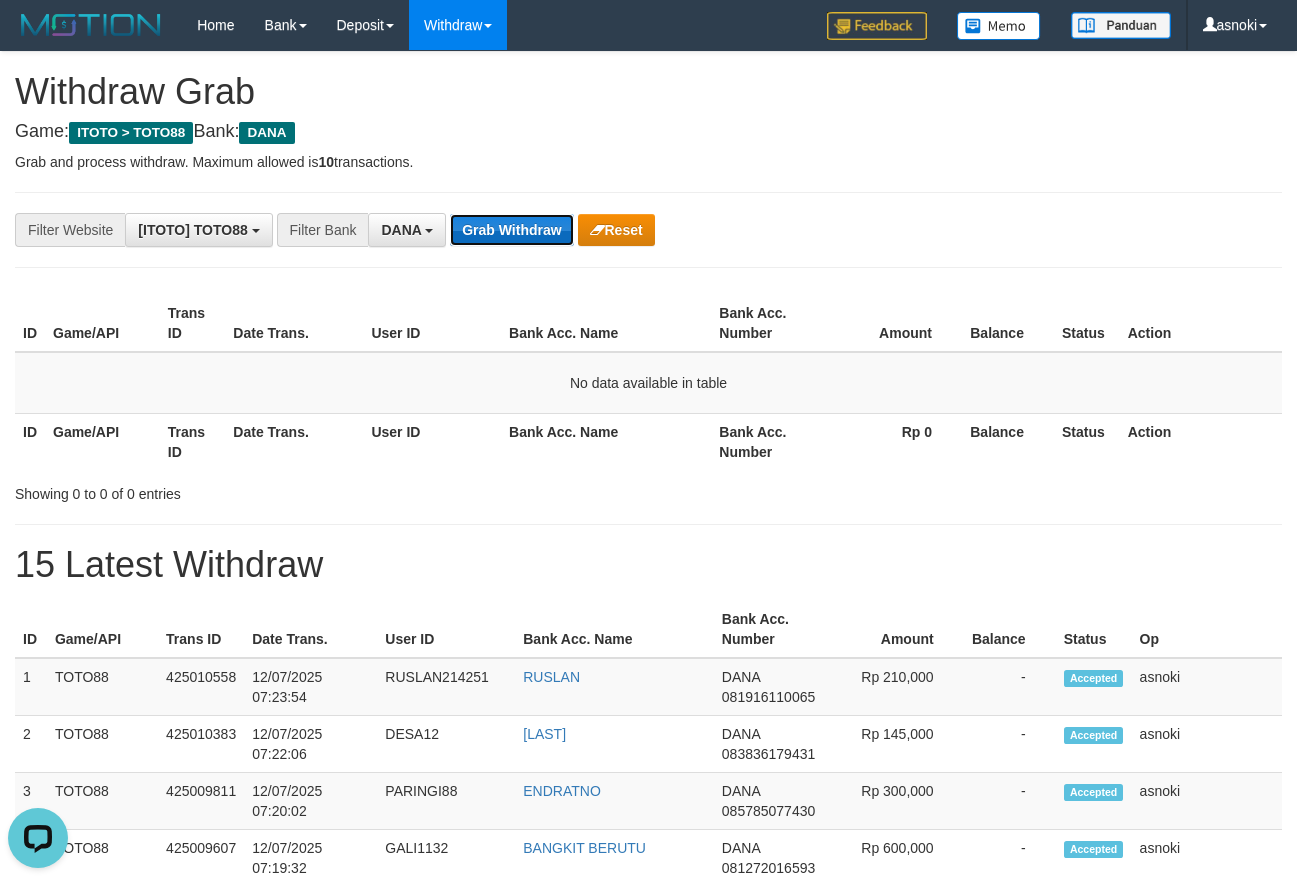 click on "Grab Withdraw" at bounding box center (511, 230) 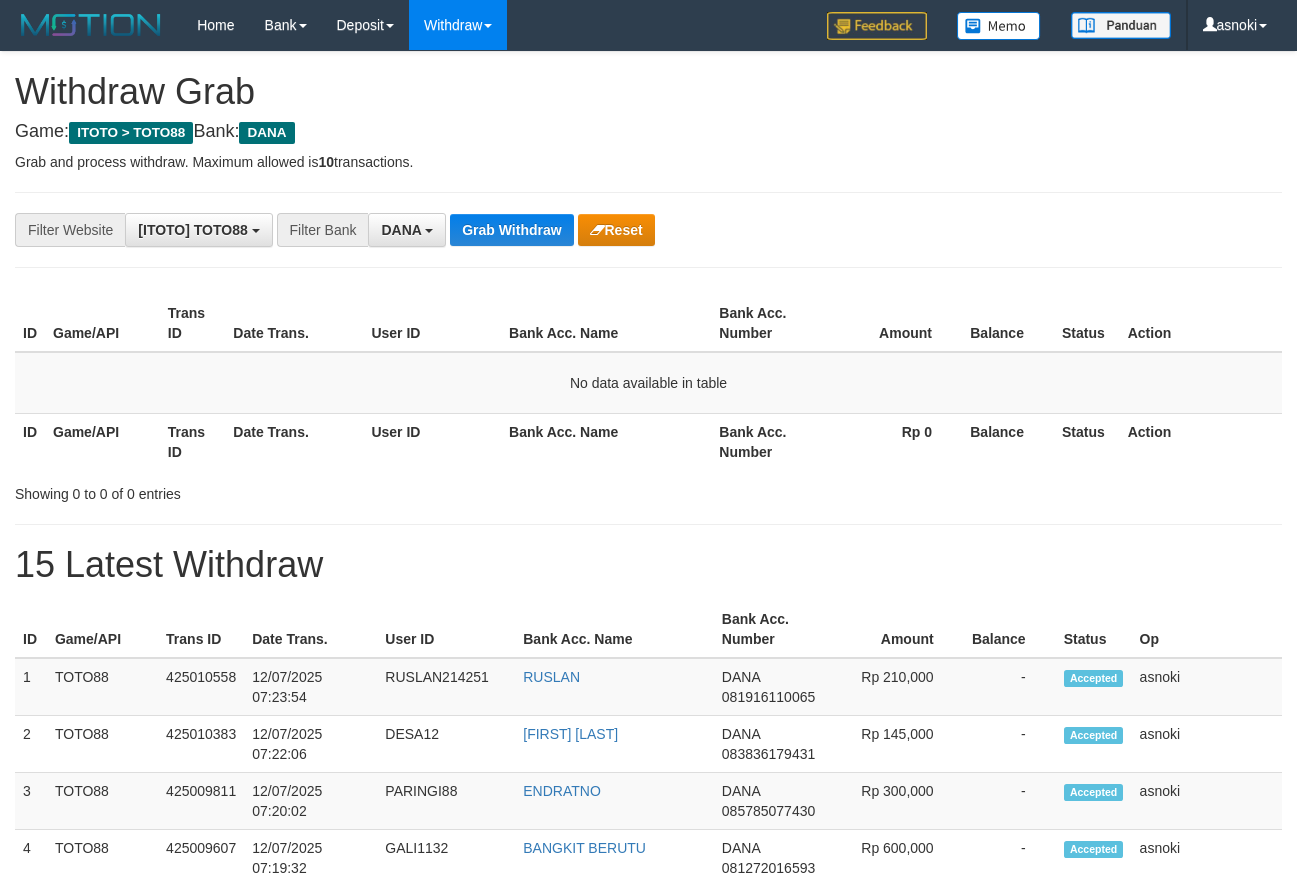 scroll, scrollTop: 0, scrollLeft: 0, axis: both 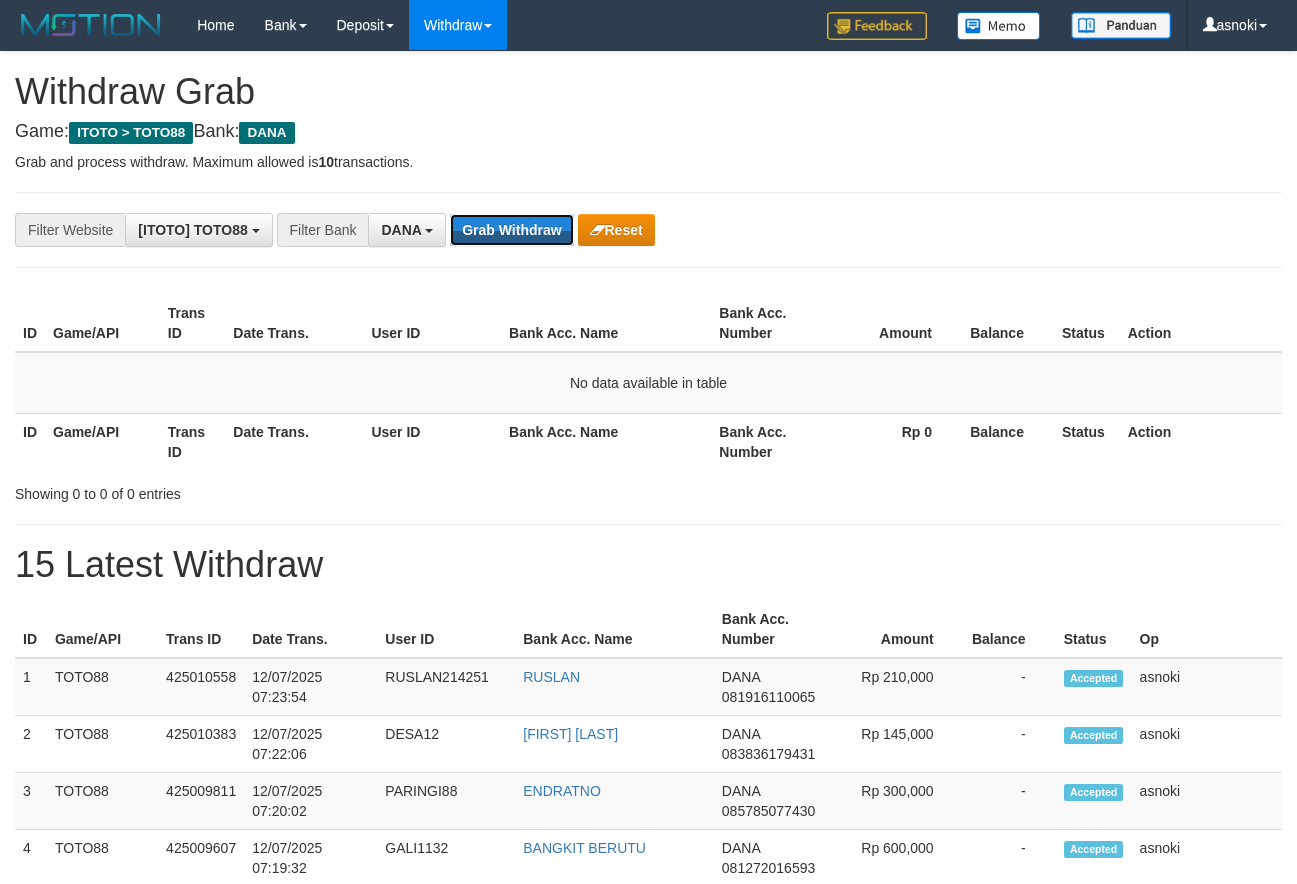 click on "Grab Withdraw" at bounding box center [511, 230] 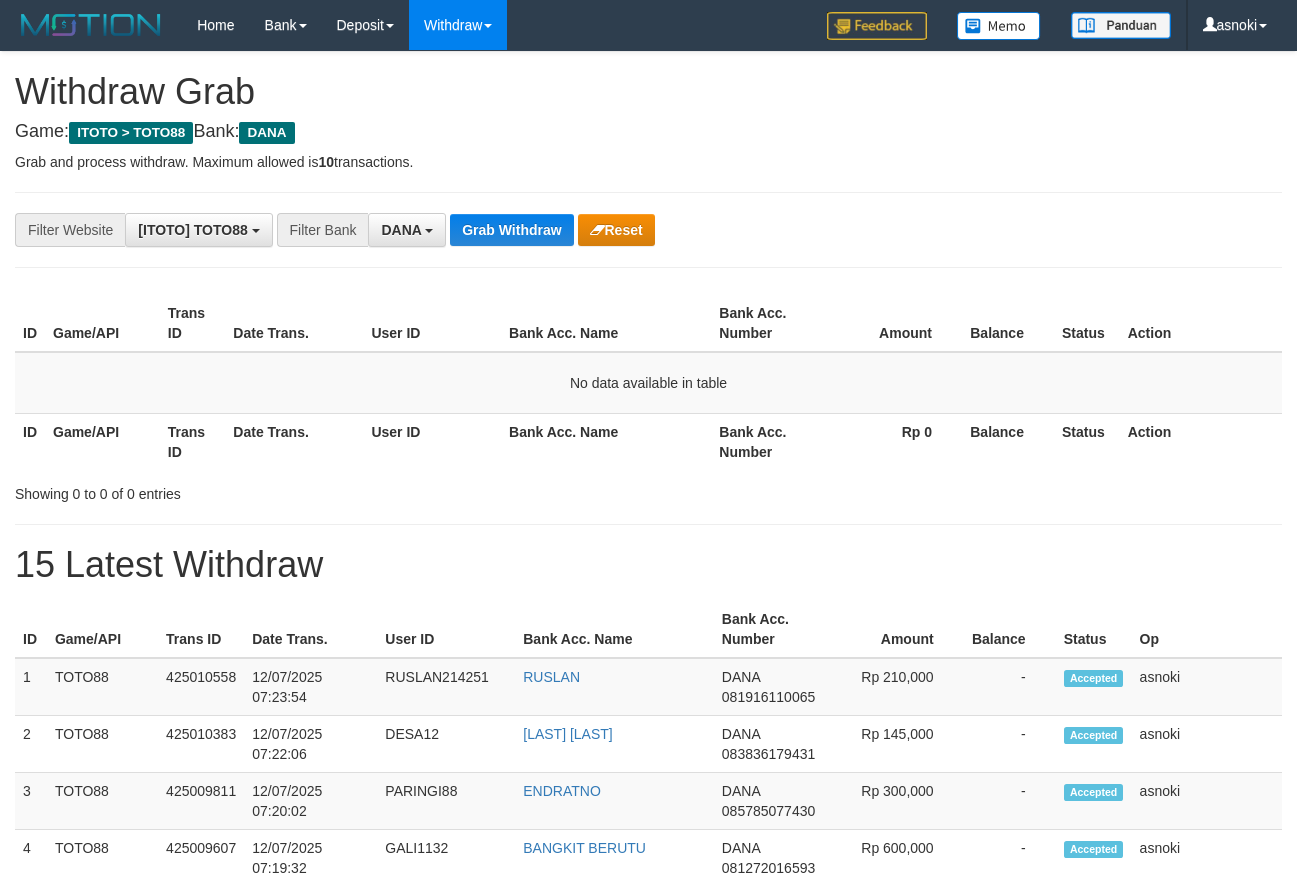 scroll, scrollTop: 0, scrollLeft: 0, axis: both 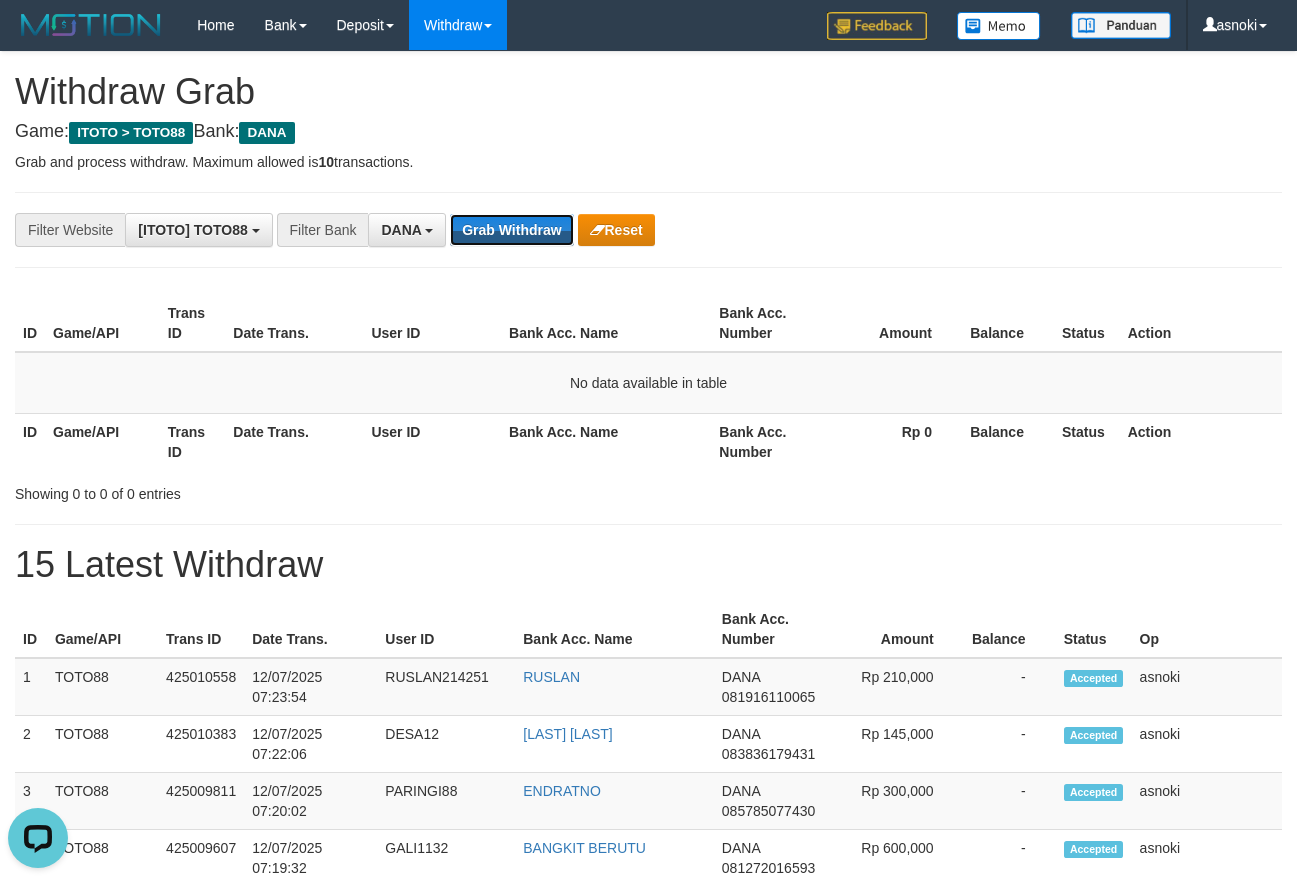 click on "Grab Withdraw" at bounding box center [511, 230] 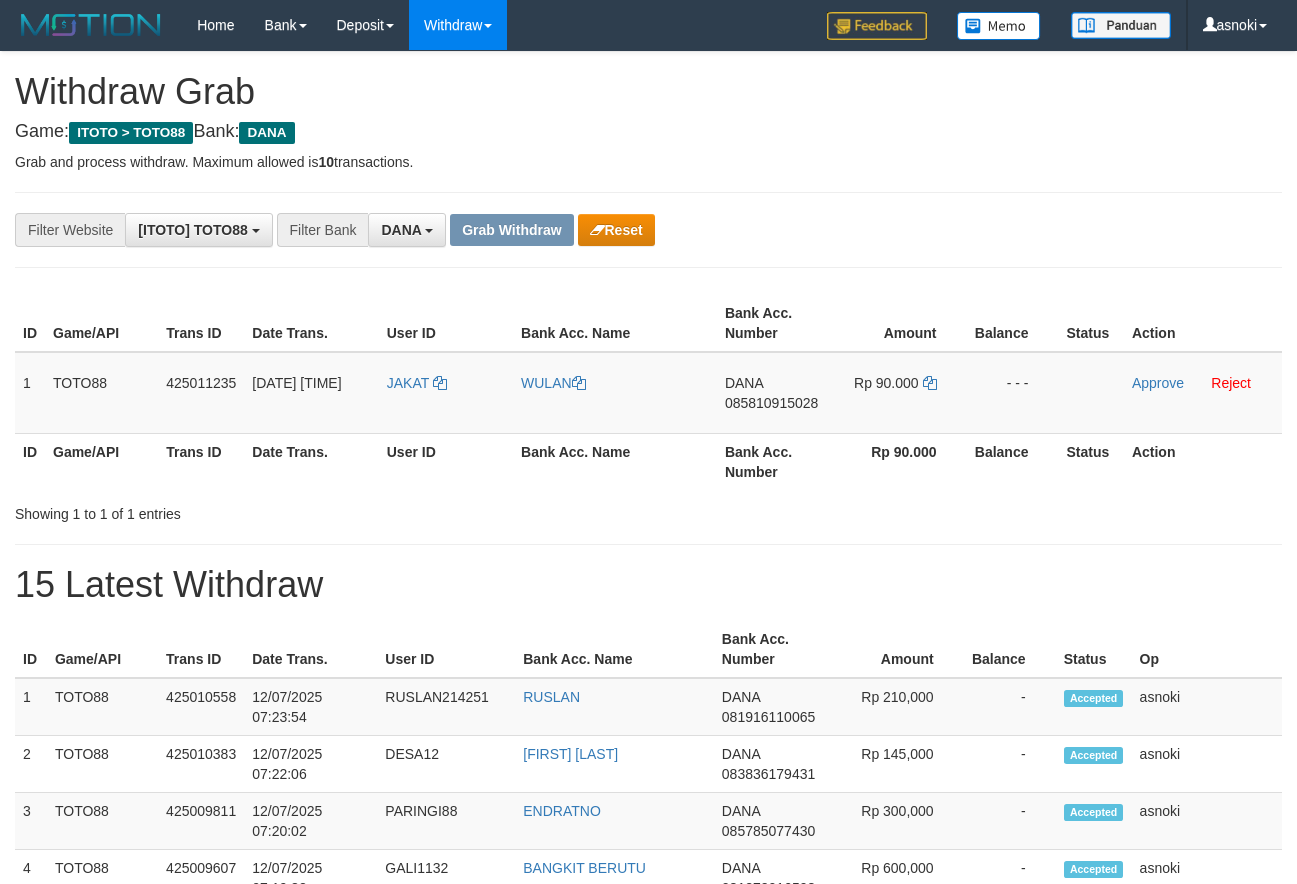 scroll, scrollTop: 0, scrollLeft: 0, axis: both 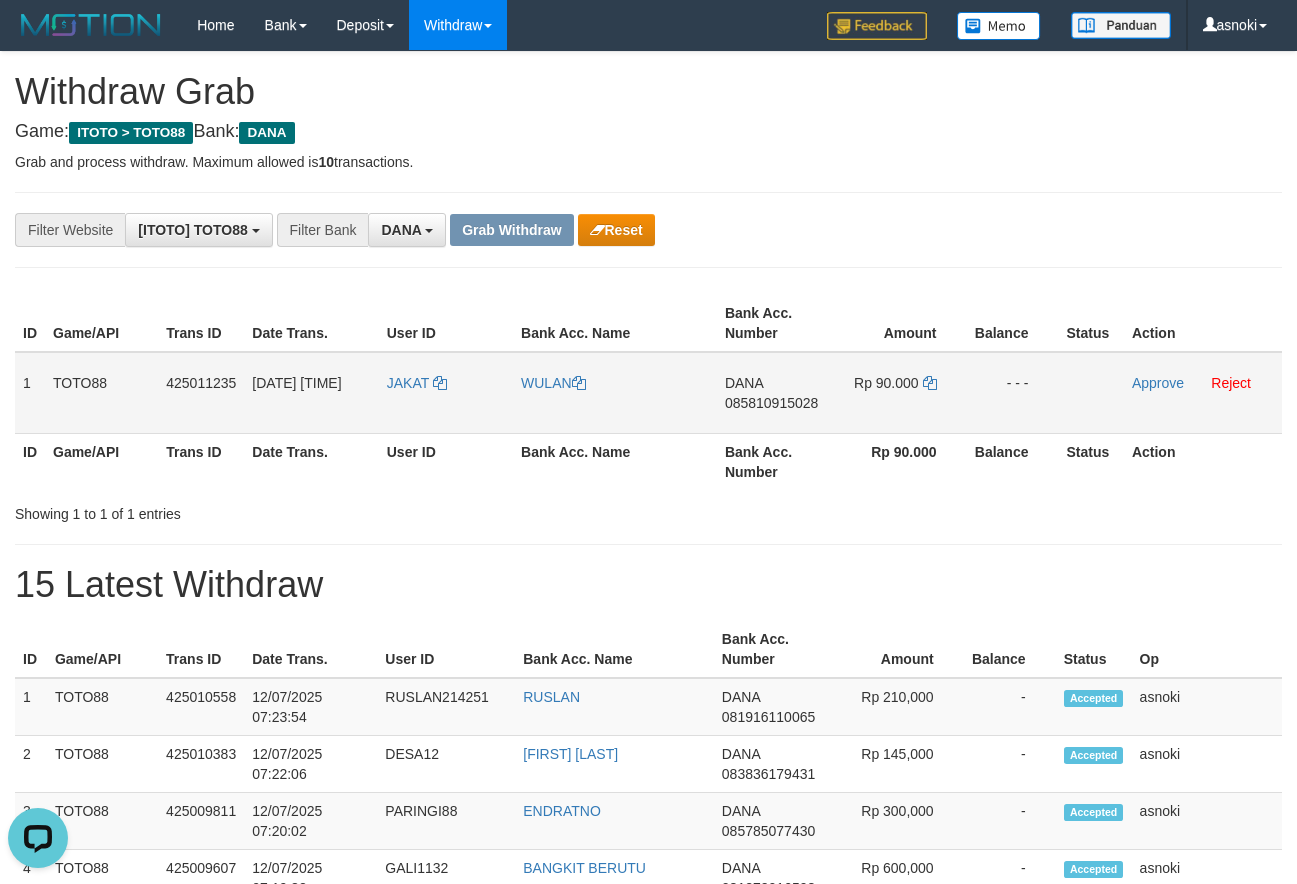 click on "085810915028" at bounding box center (771, 403) 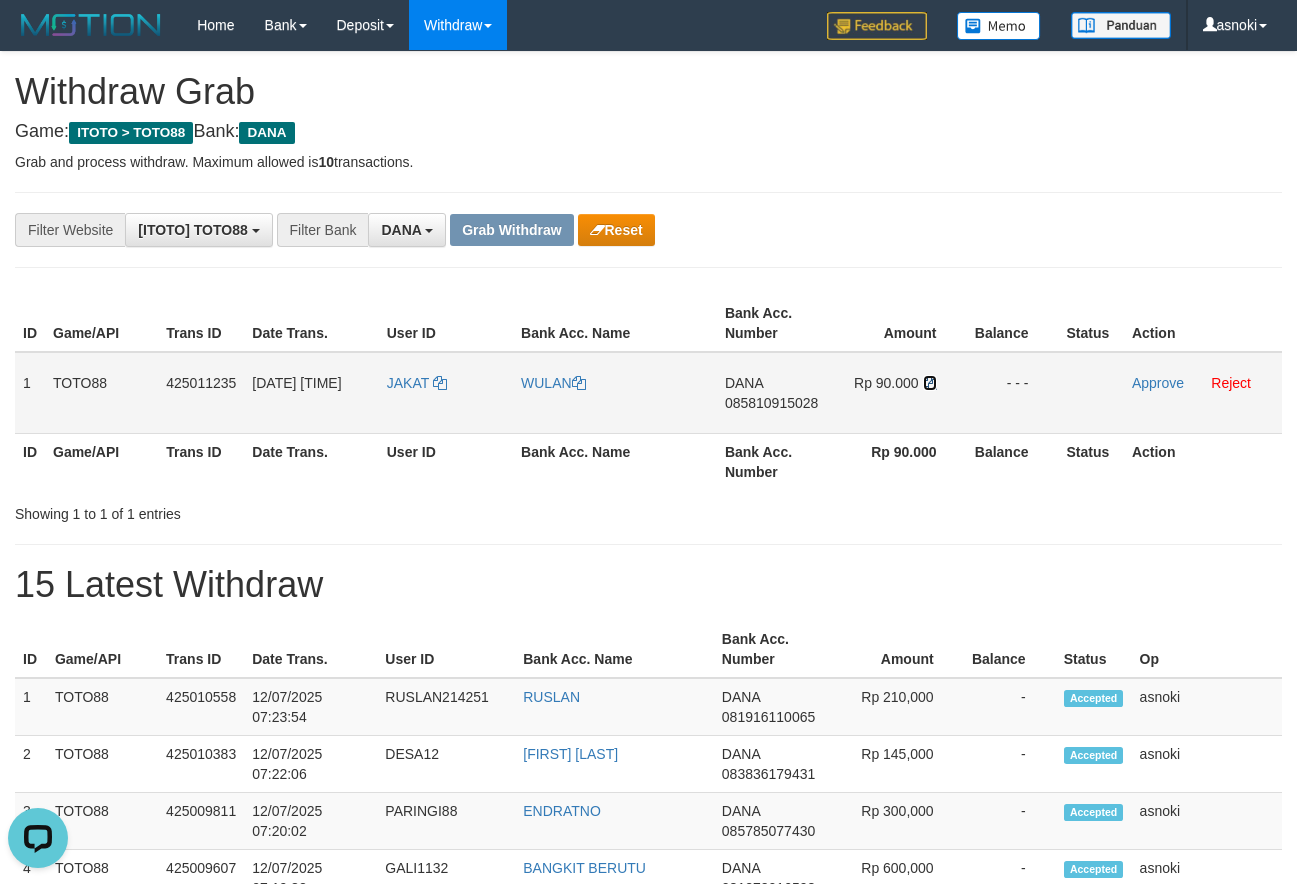 click at bounding box center (930, 383) 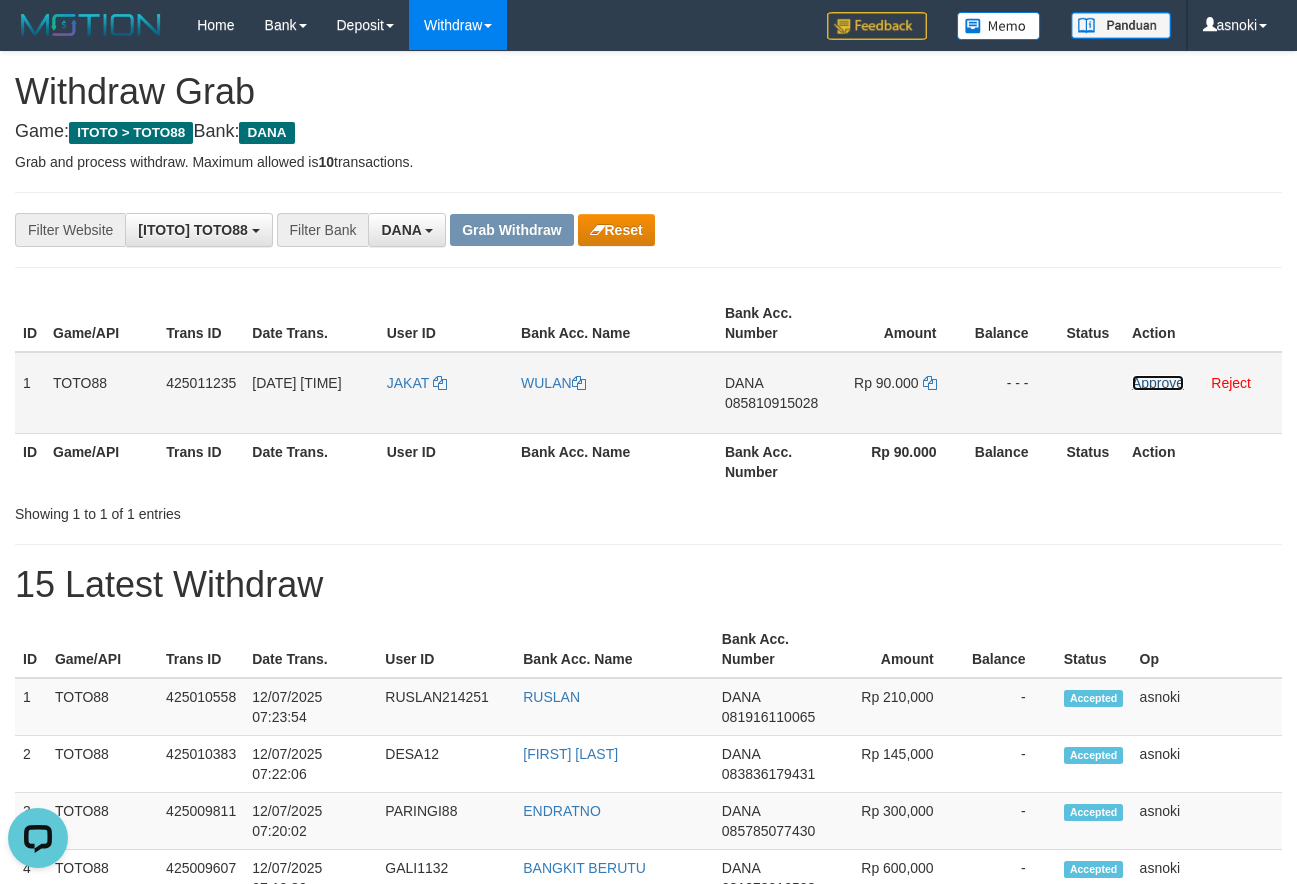 click on "Approve" at bounding box center (1158, 383) 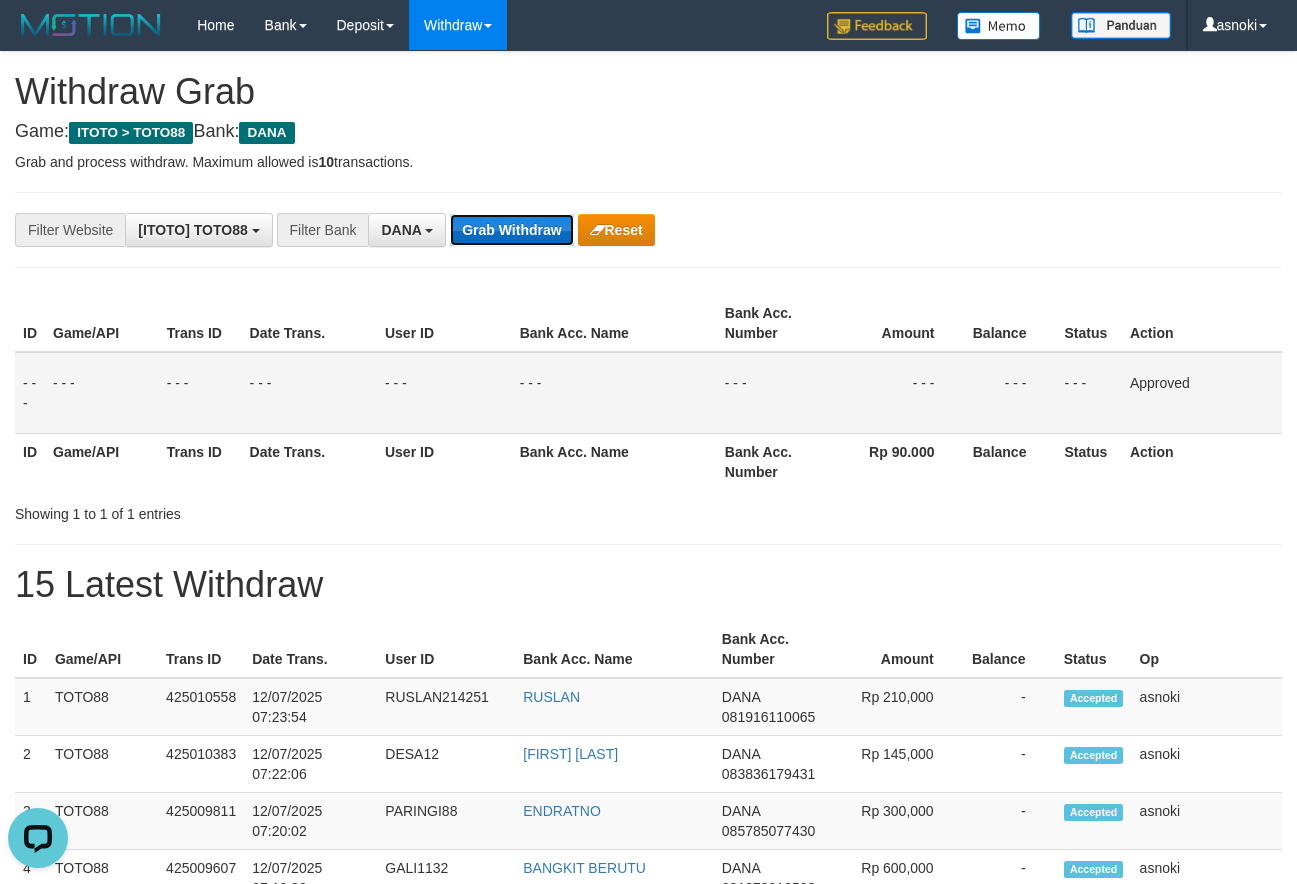 click on "Grab Withdraw" at bounding box center (511, 230) 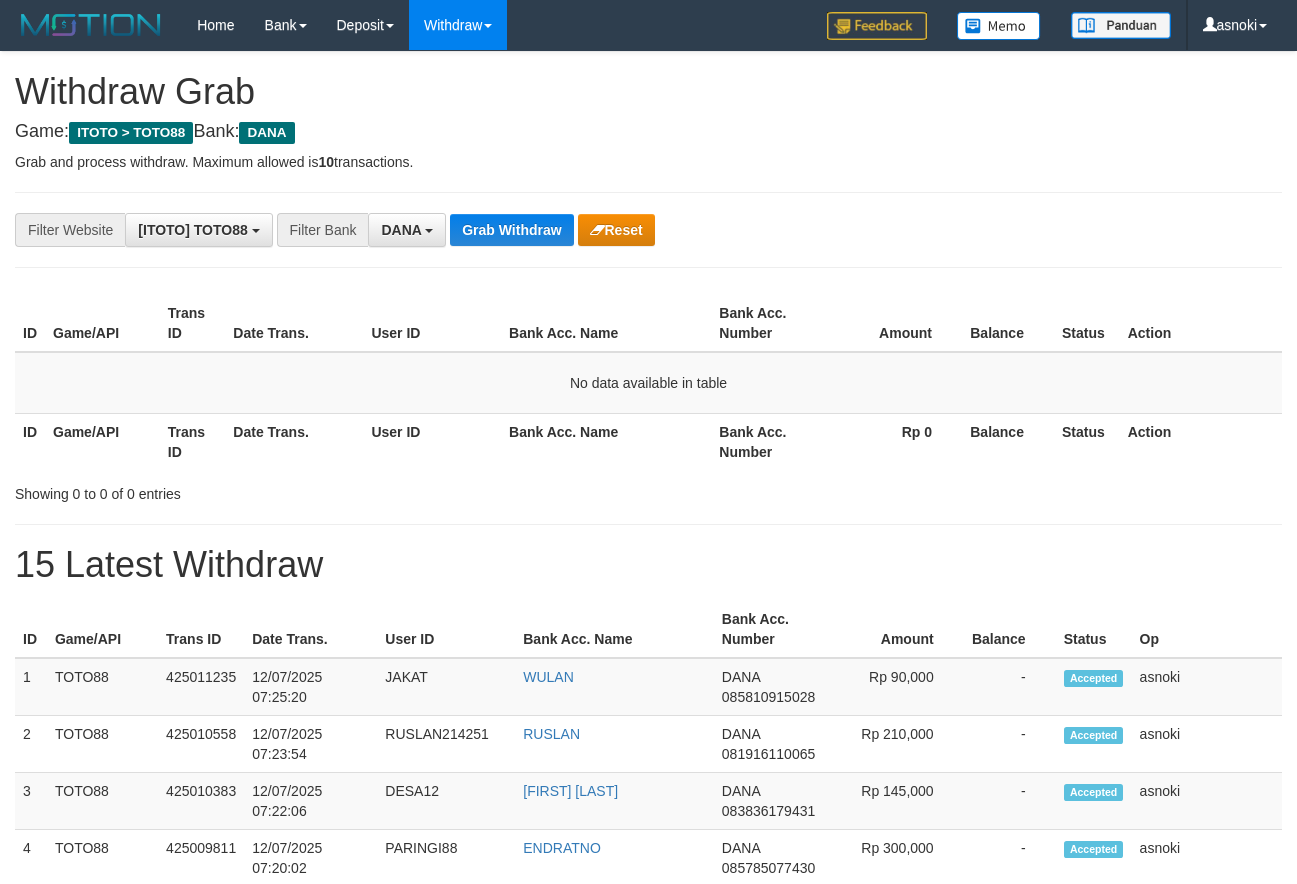 scroll, scrollTop: 0, scrollLeft: 0, axis: both 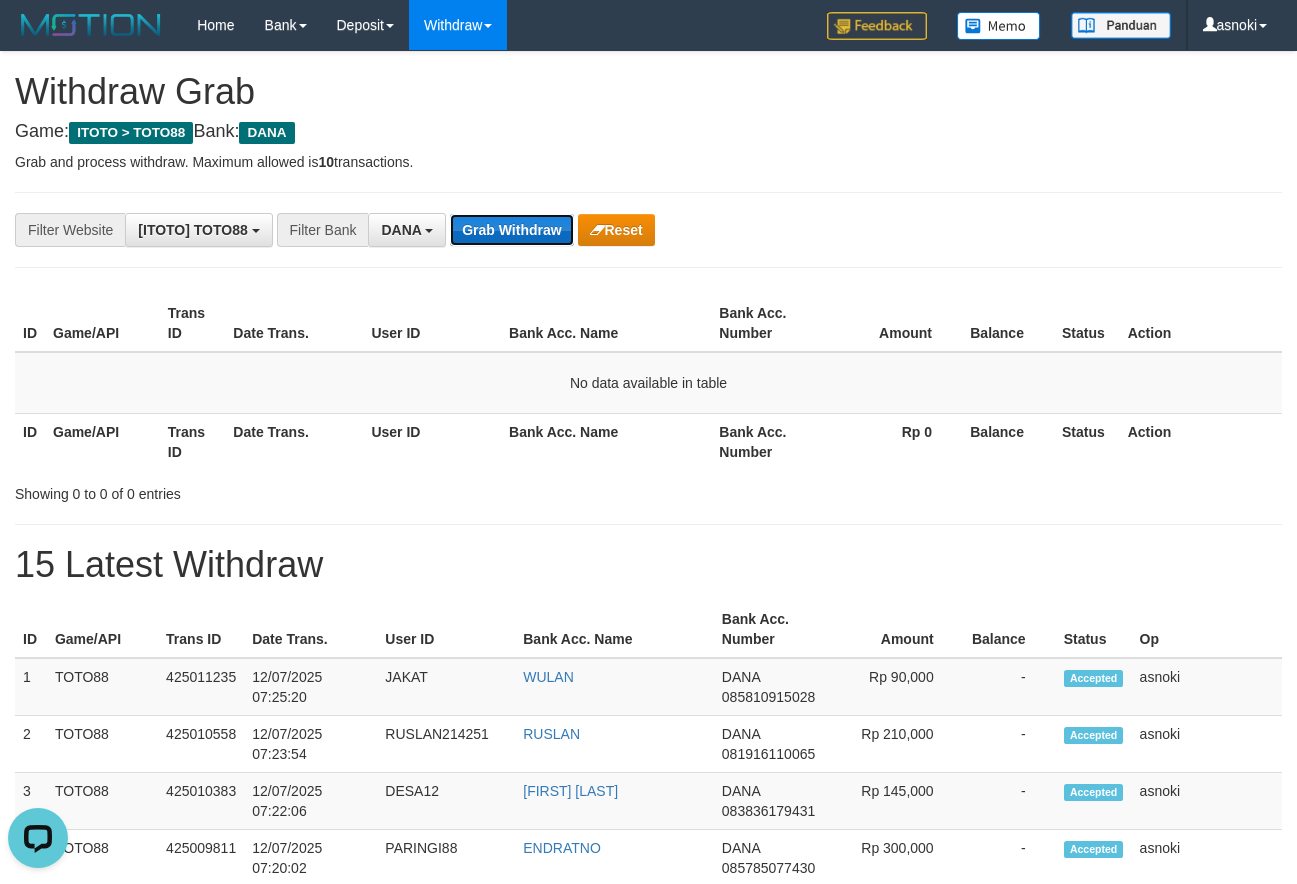 click on "Grab Withdraw" at bounding box center (511, 230) 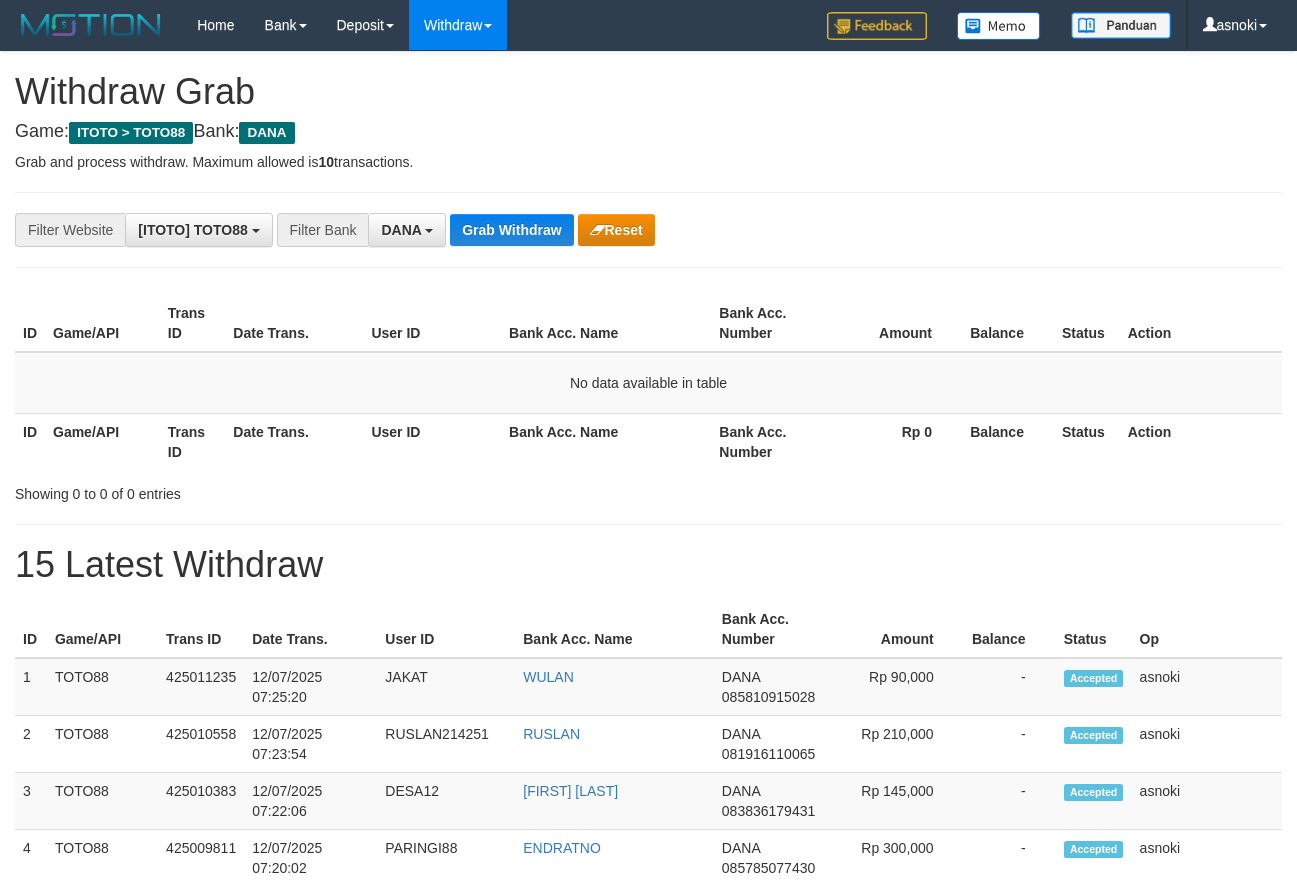 scroll, scrollTop: 0, scrollLeft: 0, axis: both 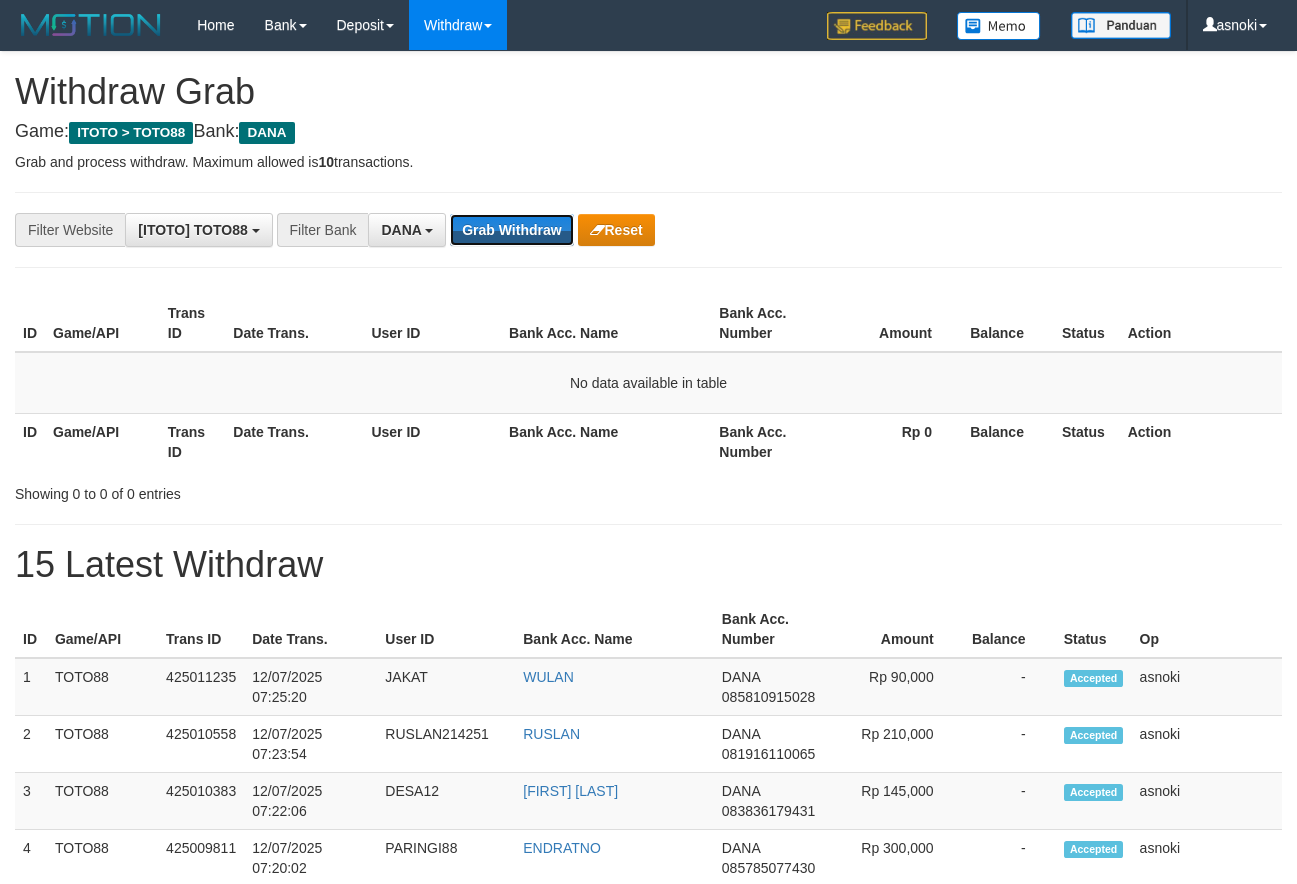 click on "Grab Withdraw" at bounding box center [511, 230] 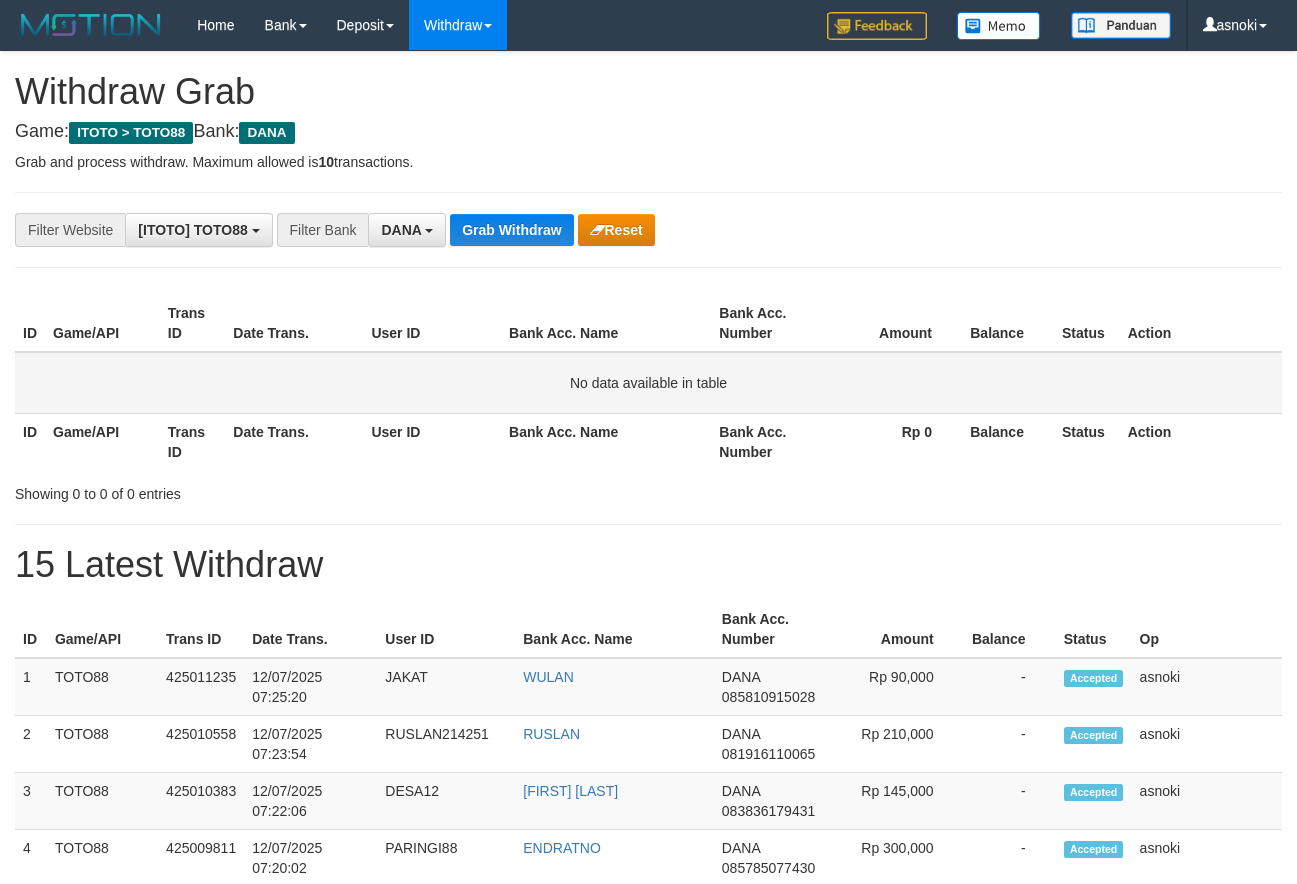 scroll, scrollTop: 0, scrollLeft: 0, axis: both 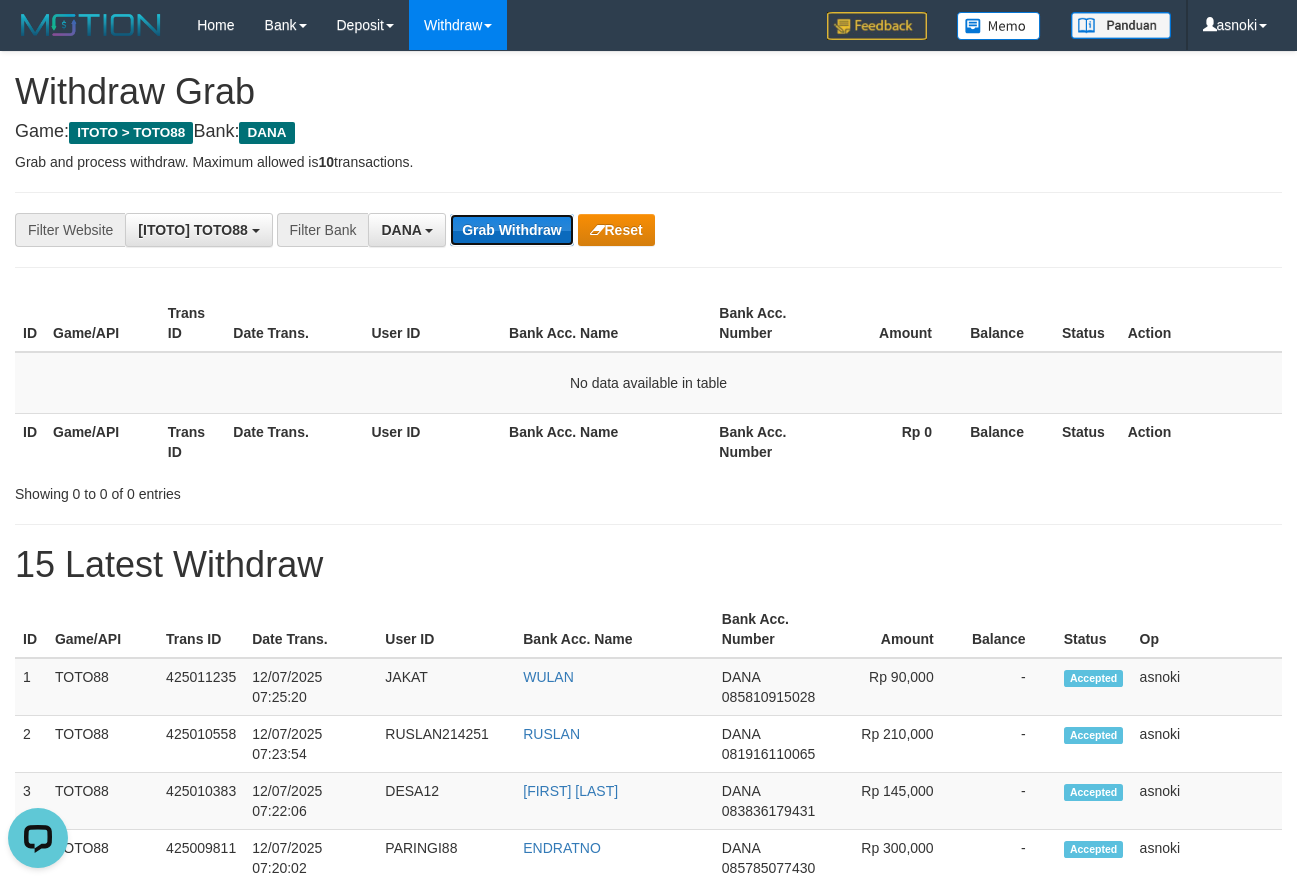 click on "Grab Withdraw" at bounding box center (511, 230) 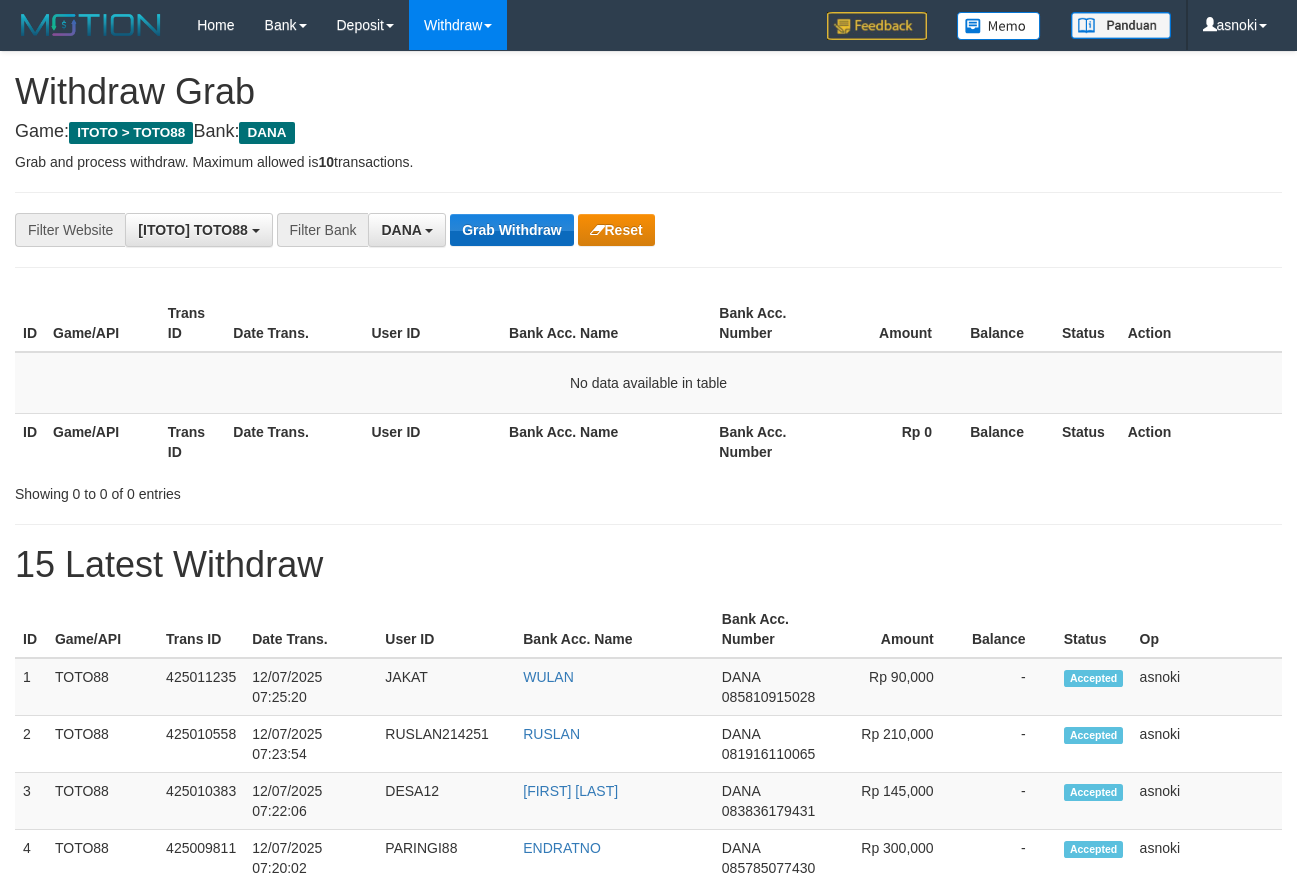 scroll, scrollTop: 0, scrollLeft: 0, axis: both 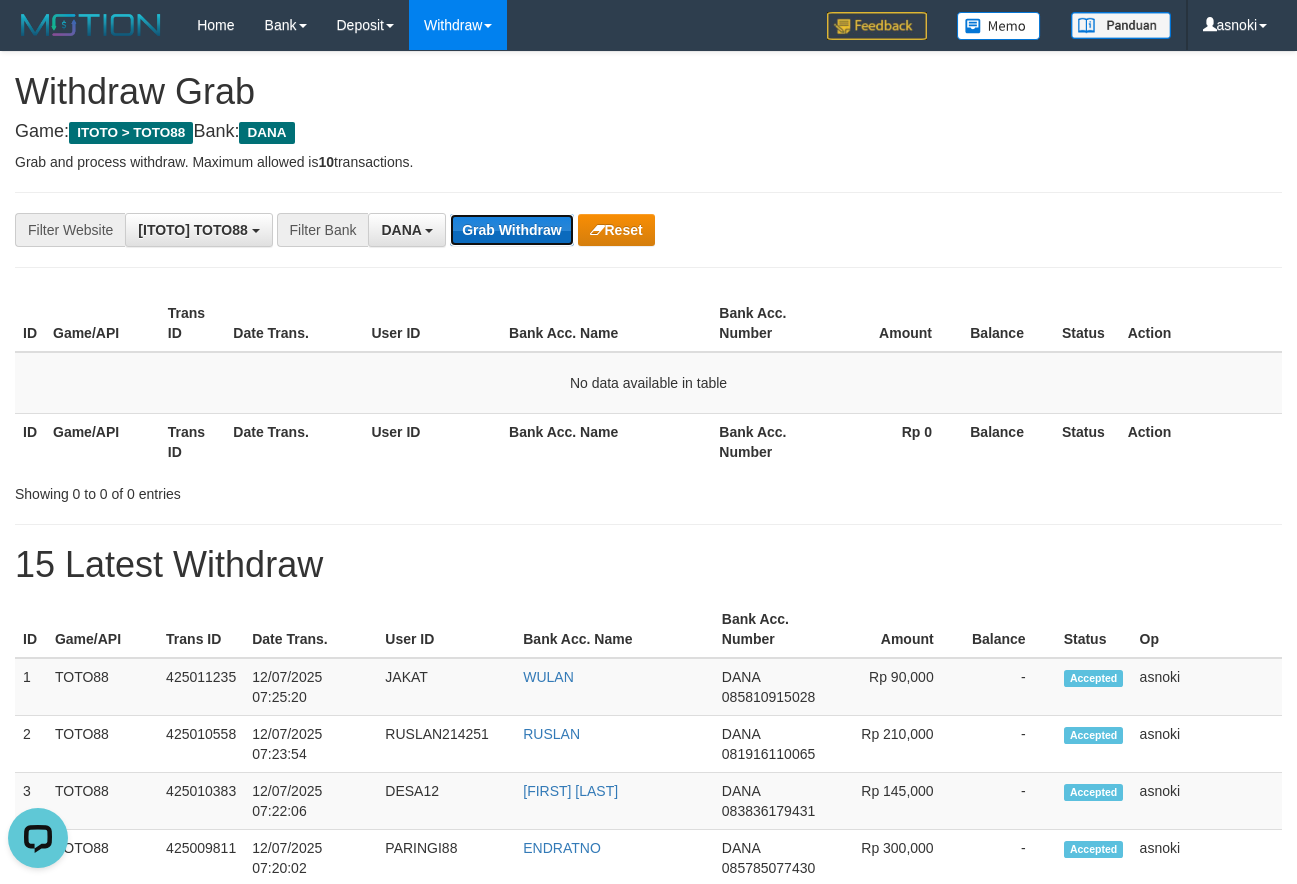 click on "Grab Withdraw" at bounding box center (511, 230) 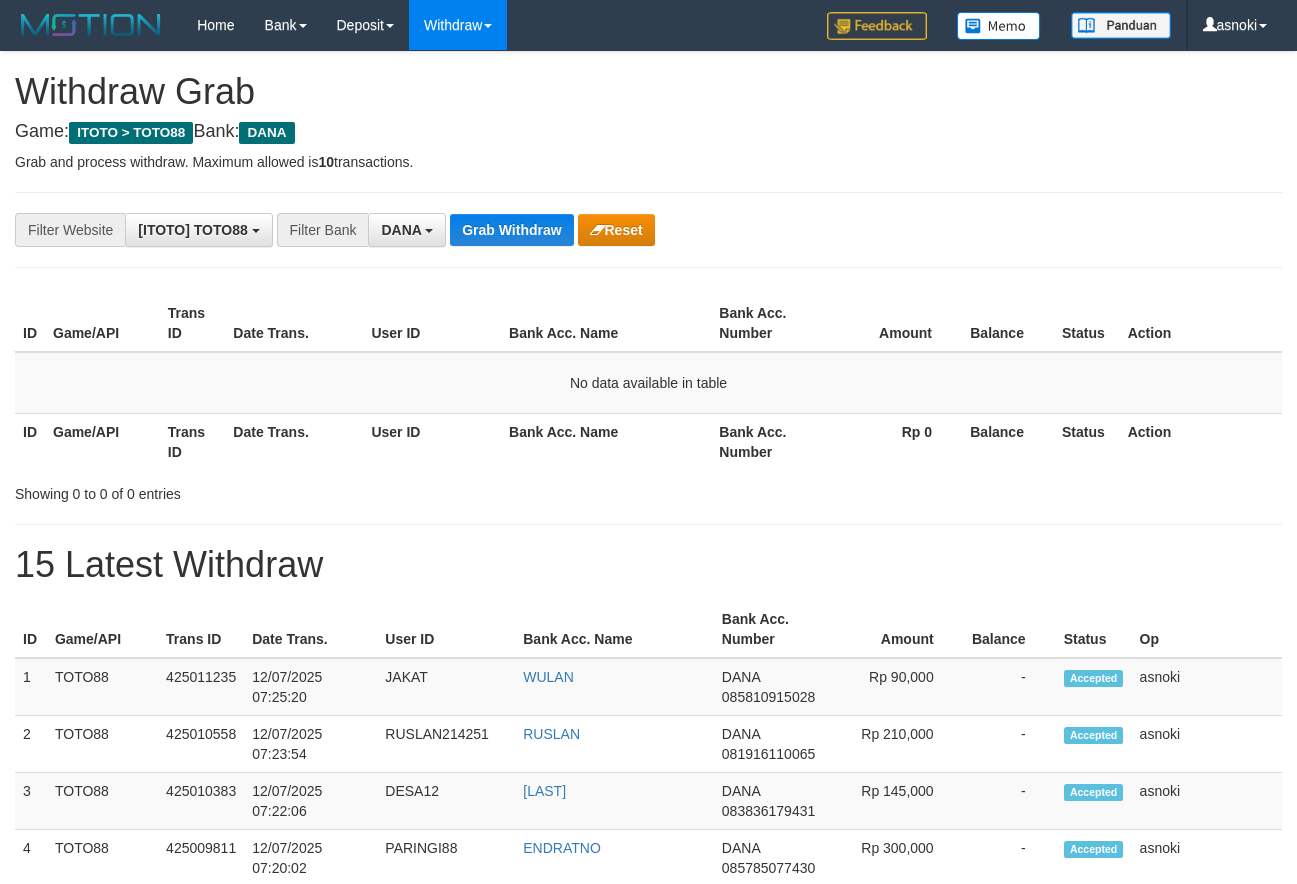 scroll, scrollTop: 0, scrollLeft: 0, axis: both 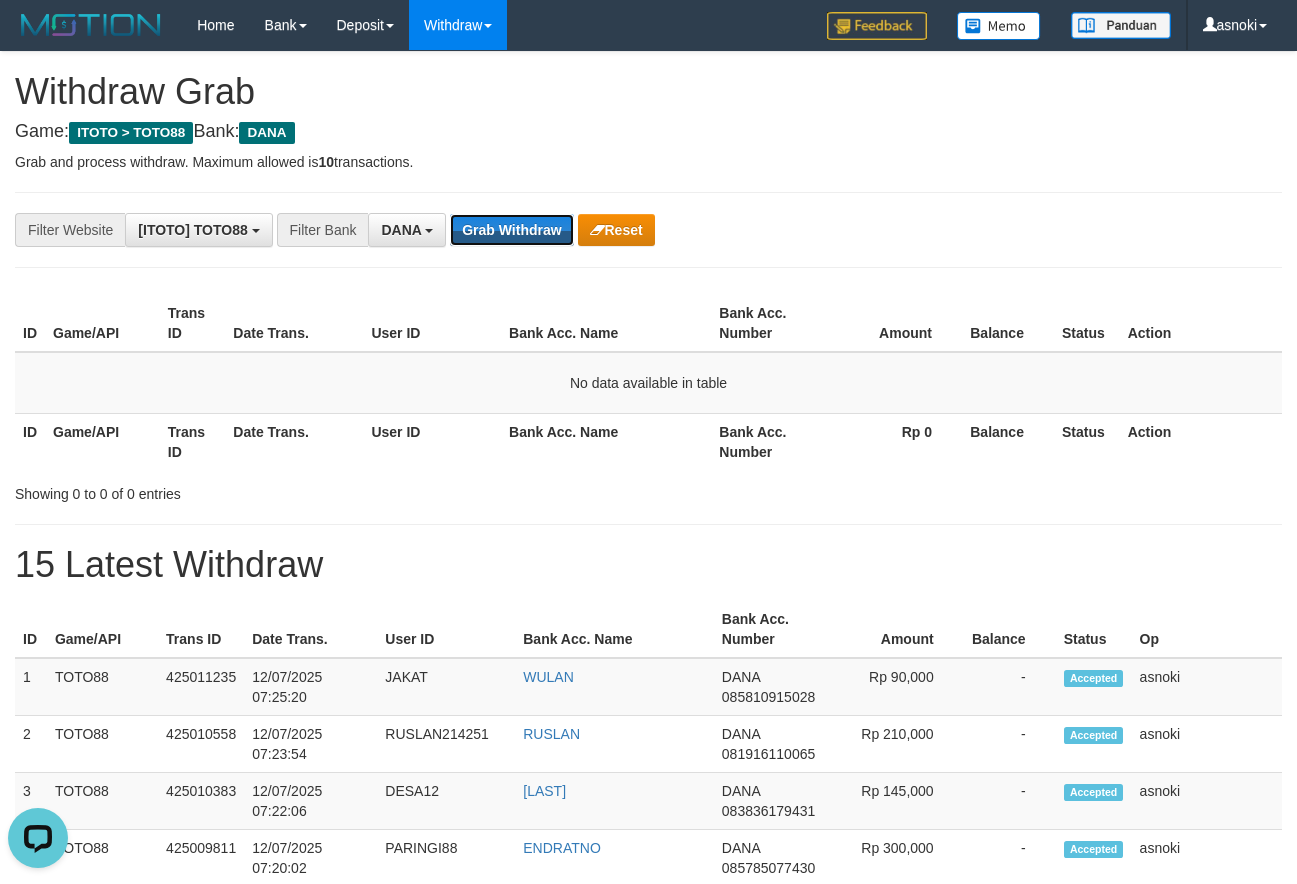 click on "Grab Withdraw" at bounding box center (511, 230) 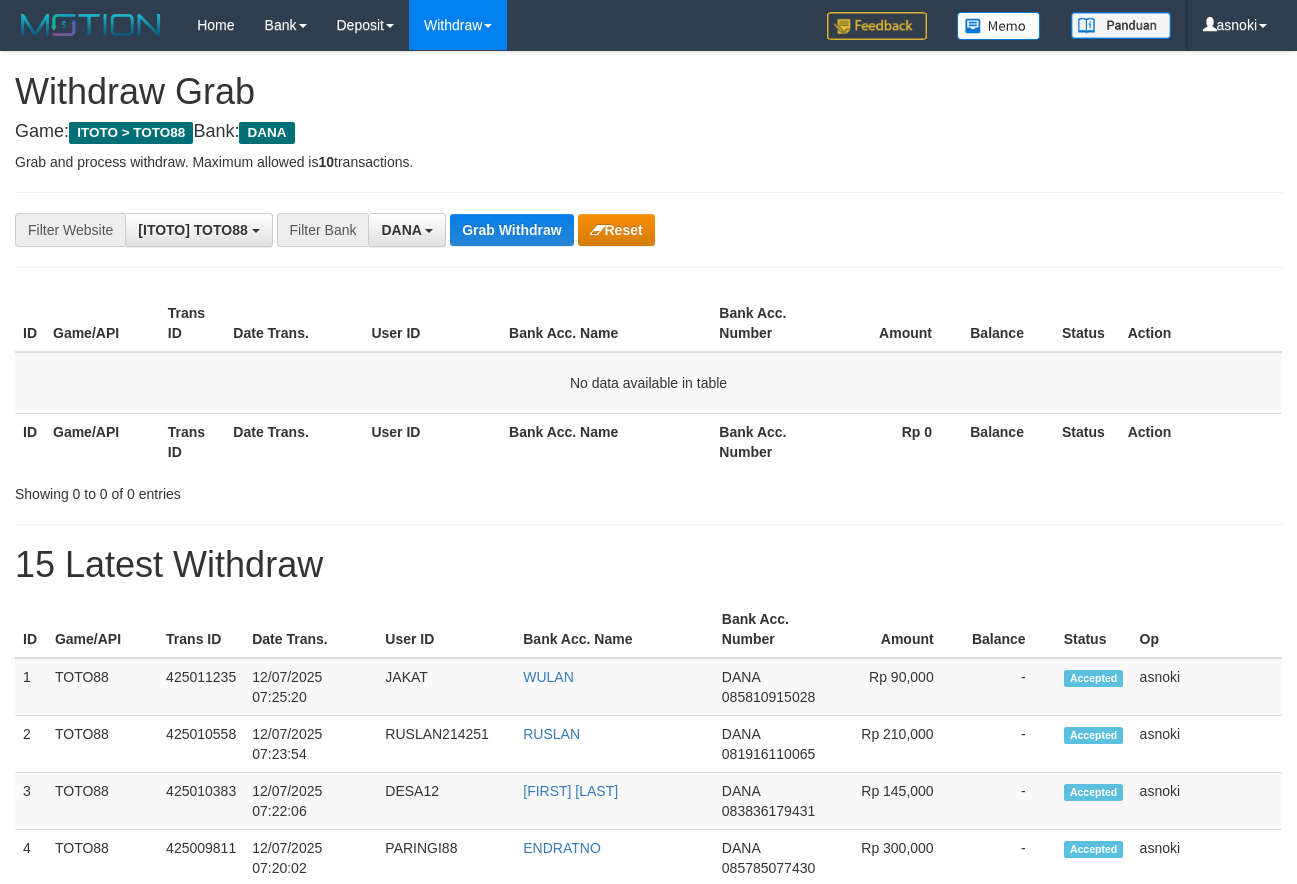 scroll, scrollTop: 0, scrollLeft: 0, axis: both 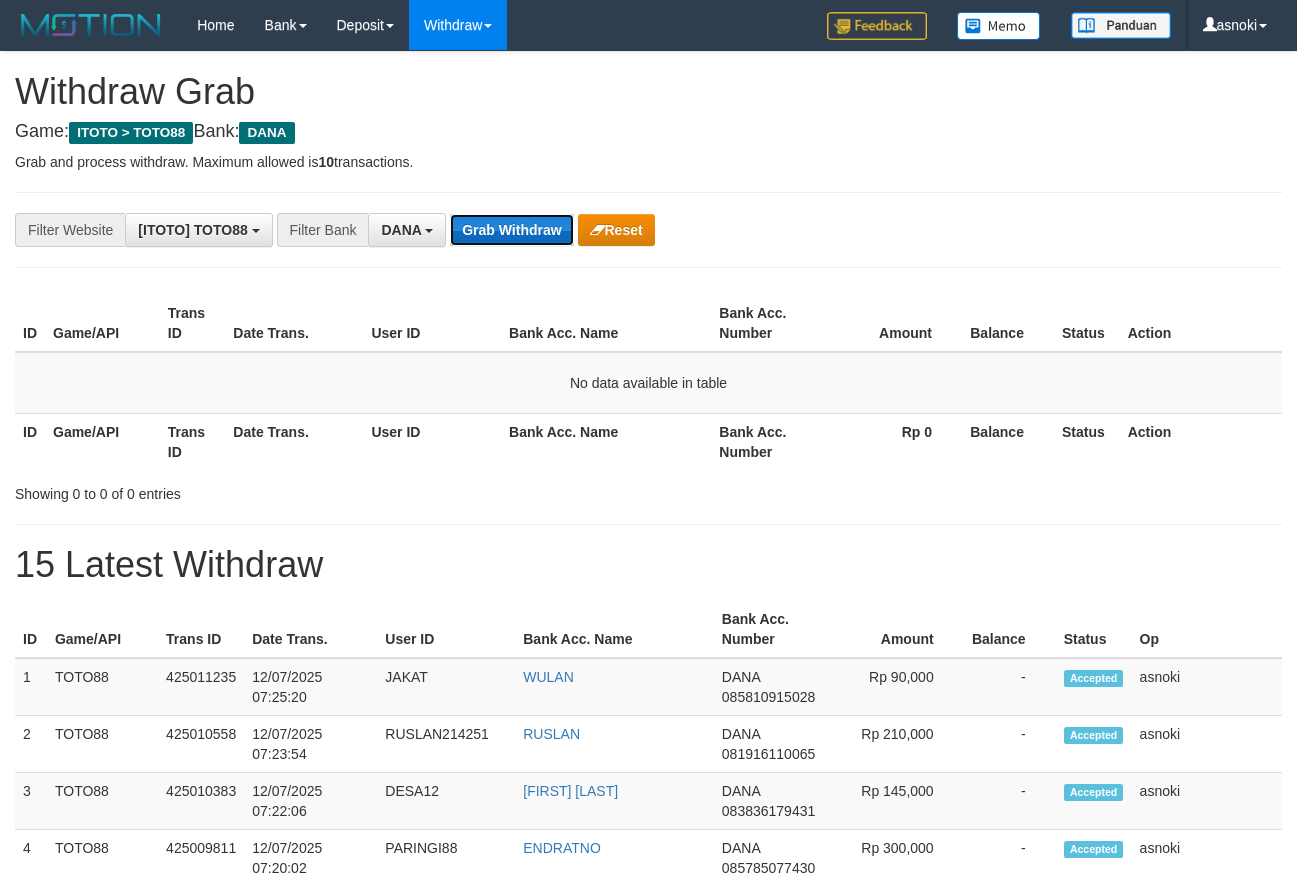 click on "Grab Withdraw" at bounding box center [511, 230] 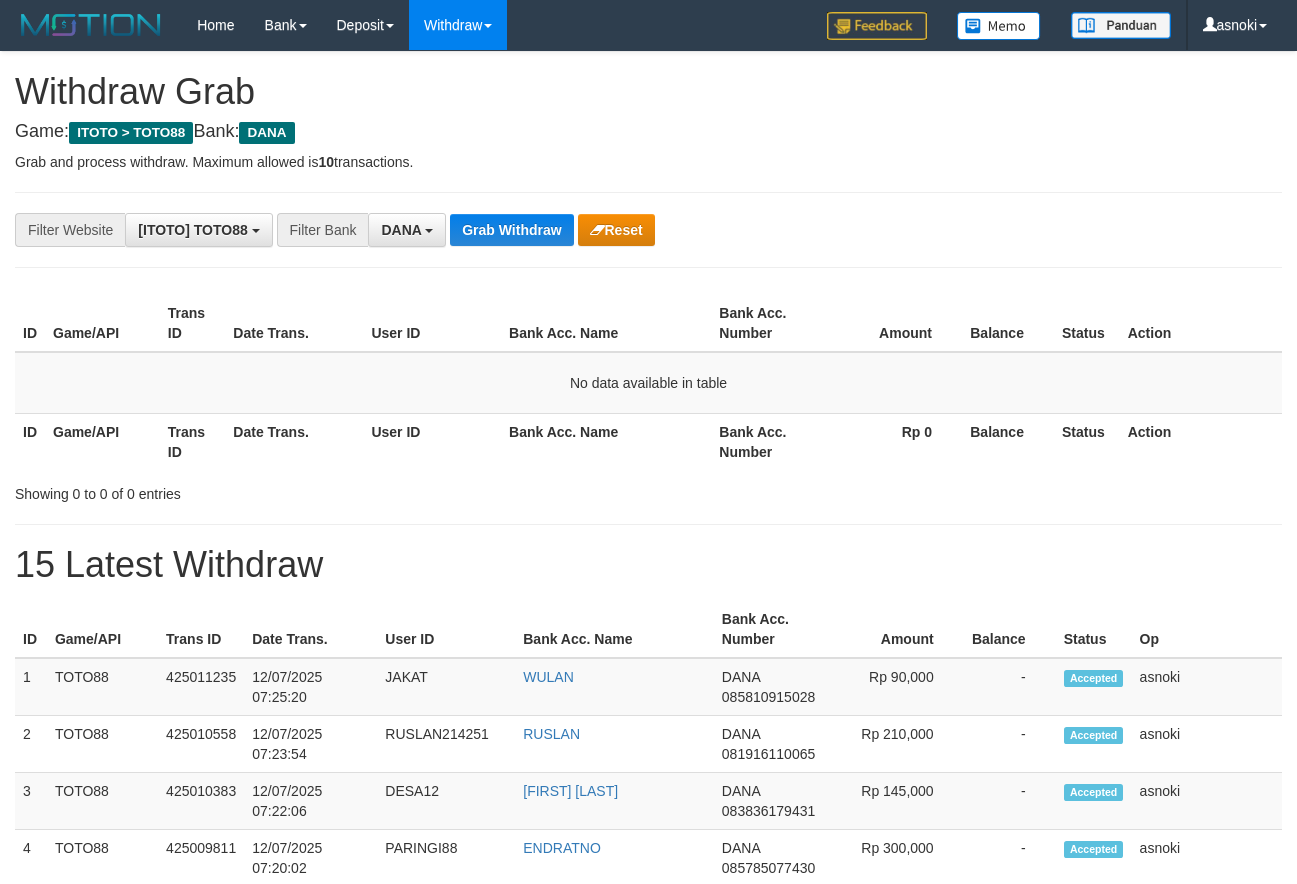 scroll, scrollTop: 0, scrollLeft: 0, axis: both 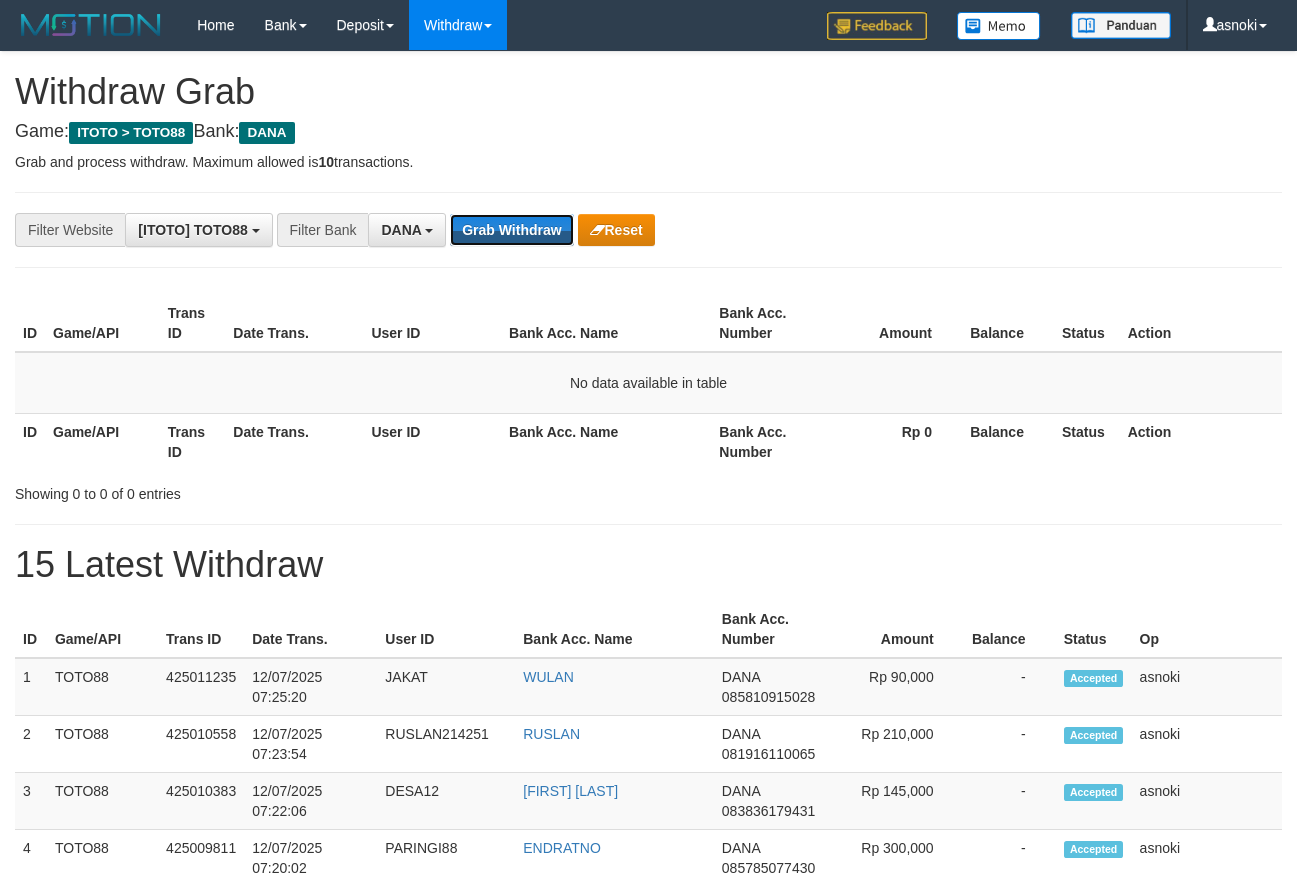 click on "Grab Withdraw" at bounding box center [511, 230] 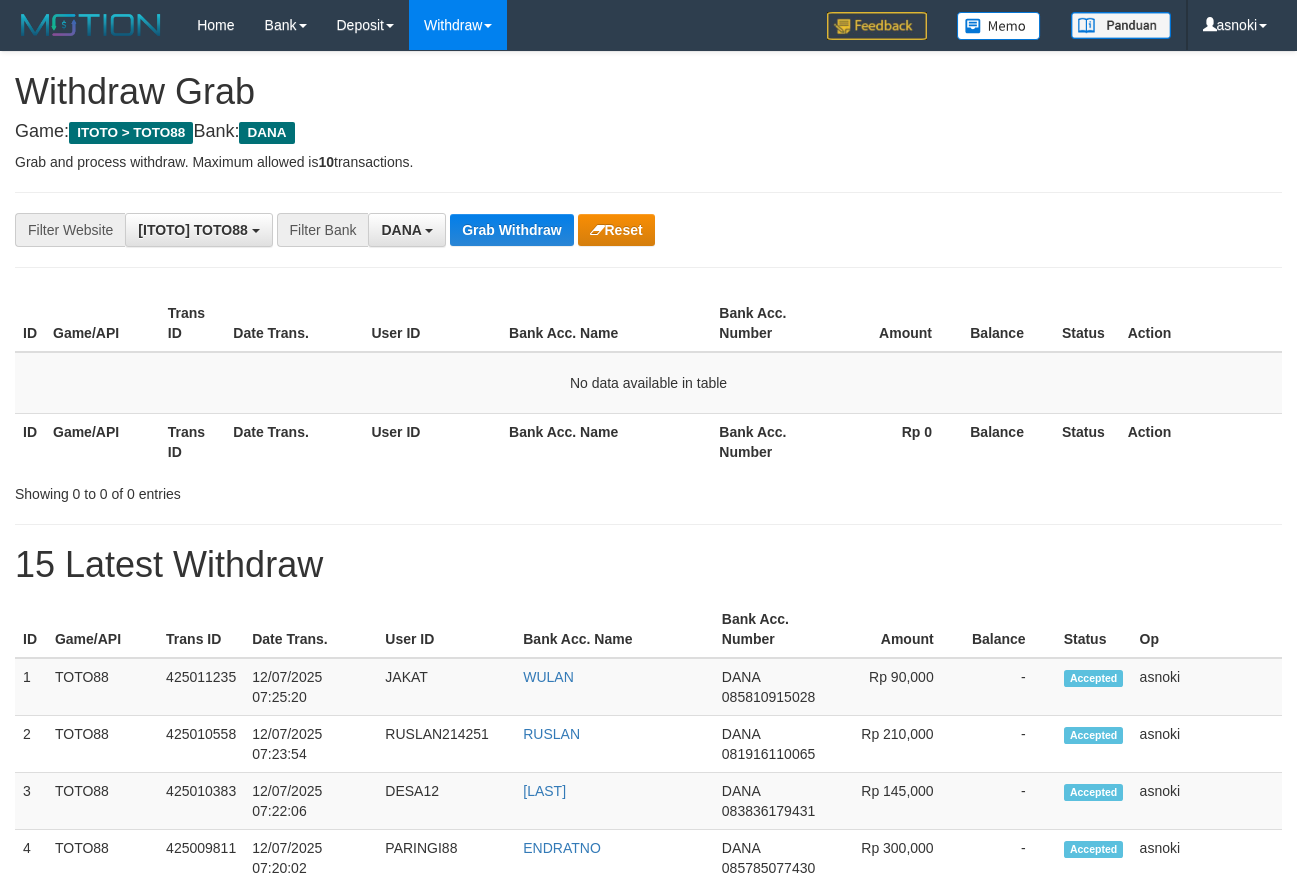 scroll, scrollTop: 0, scrollLeft: 0, axis: both 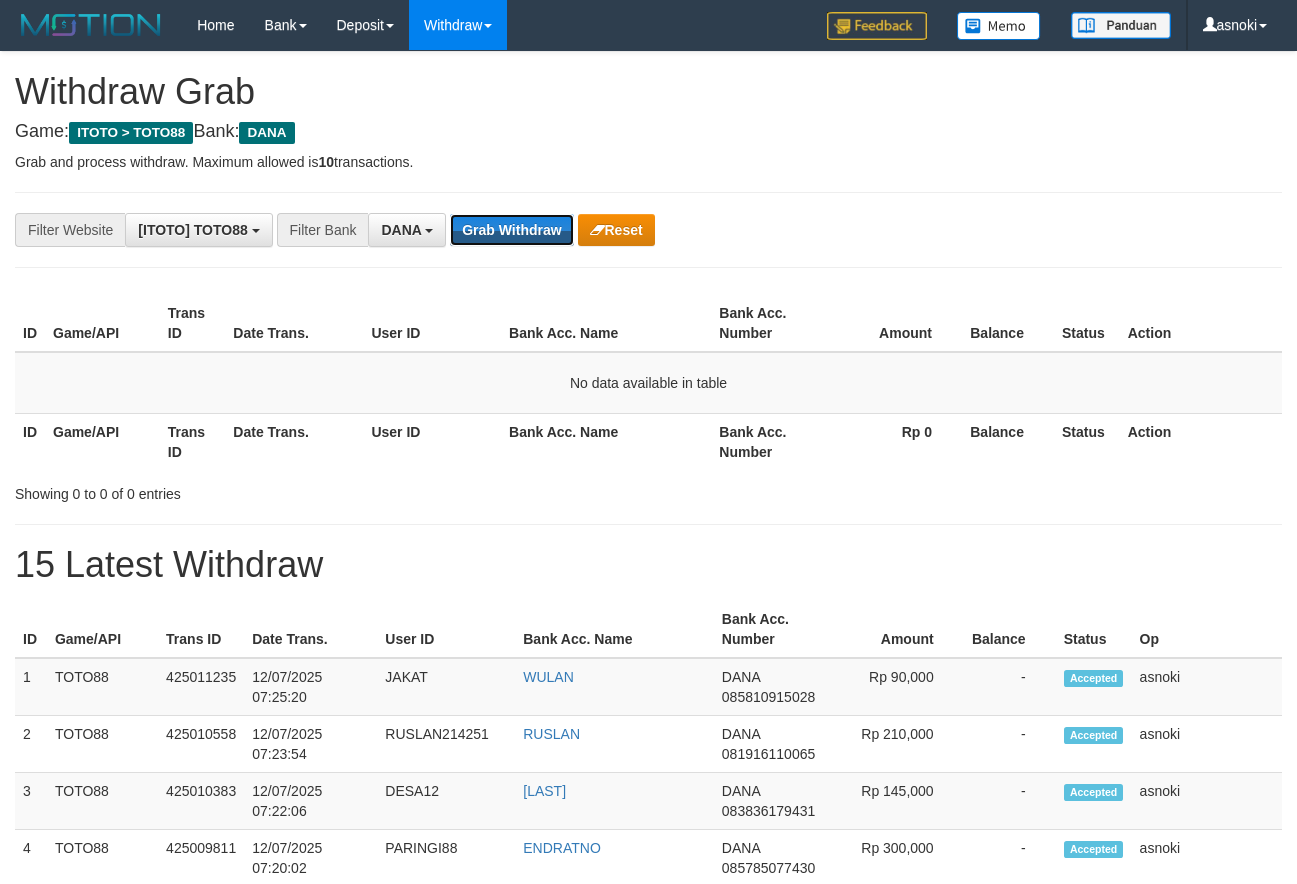 click on "Grab Withdraw" at bounding box center [511, 230] 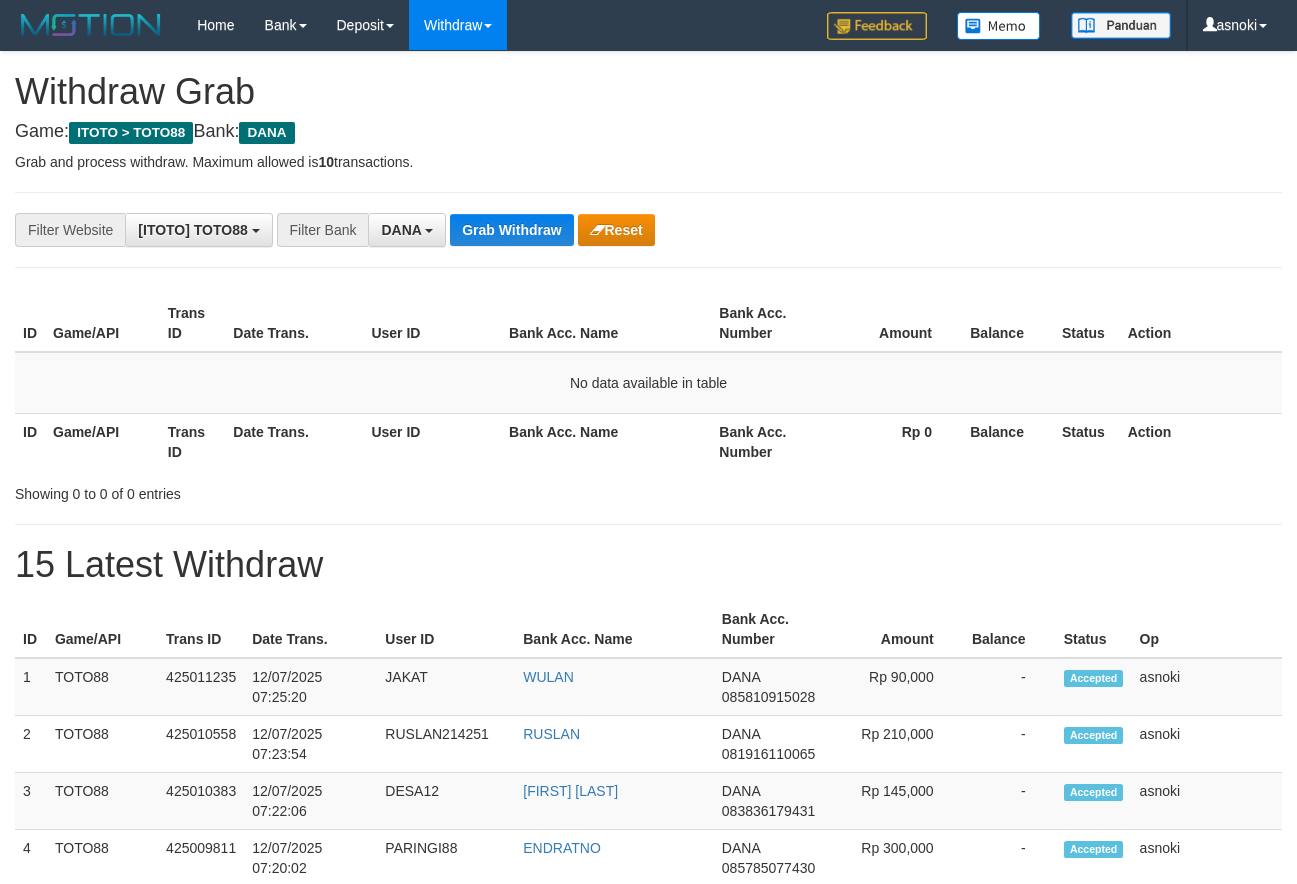 scroll, scrollTop: 0, scrollLeft: 0, axis: both 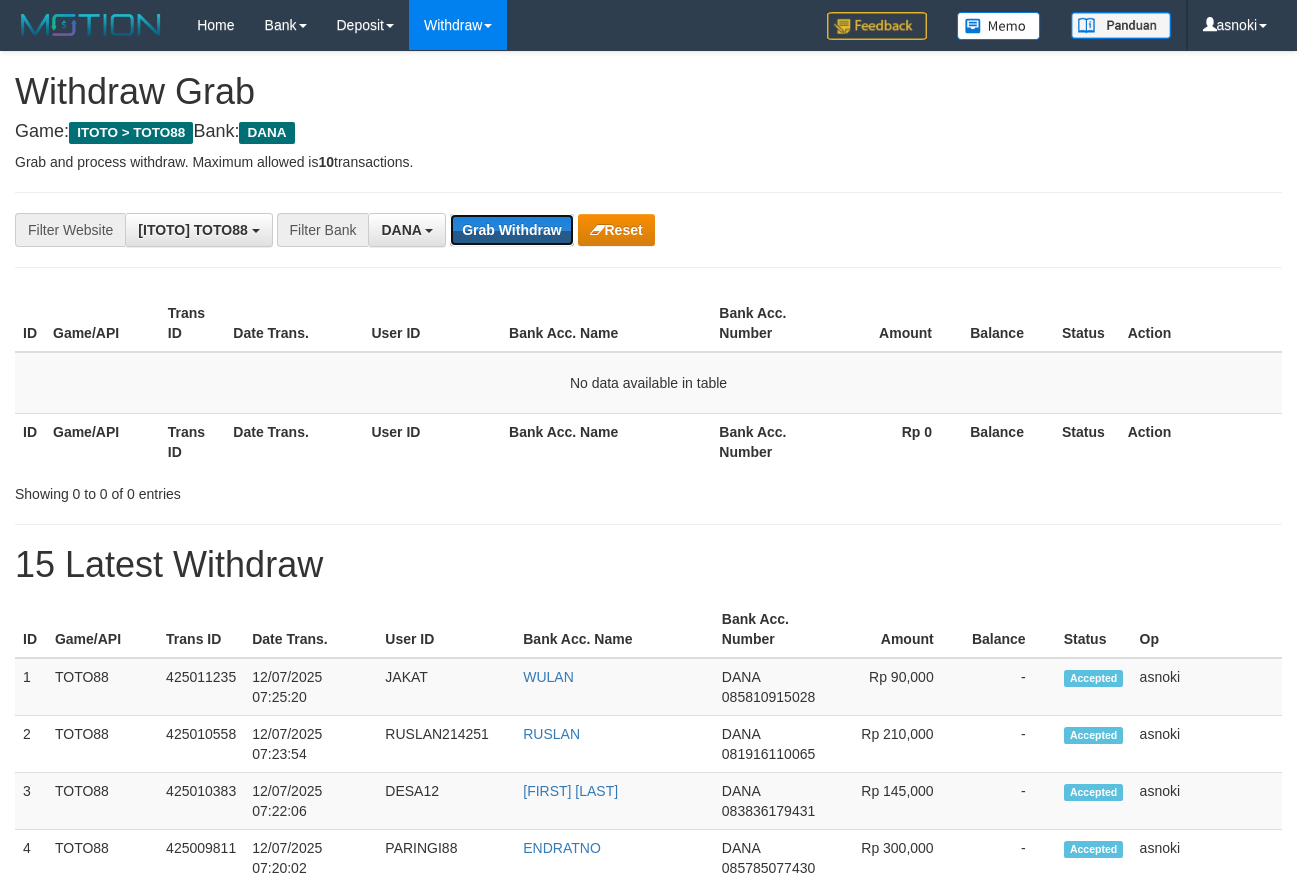 click on "Grab Withdraw" at bounding box center [511, 230] 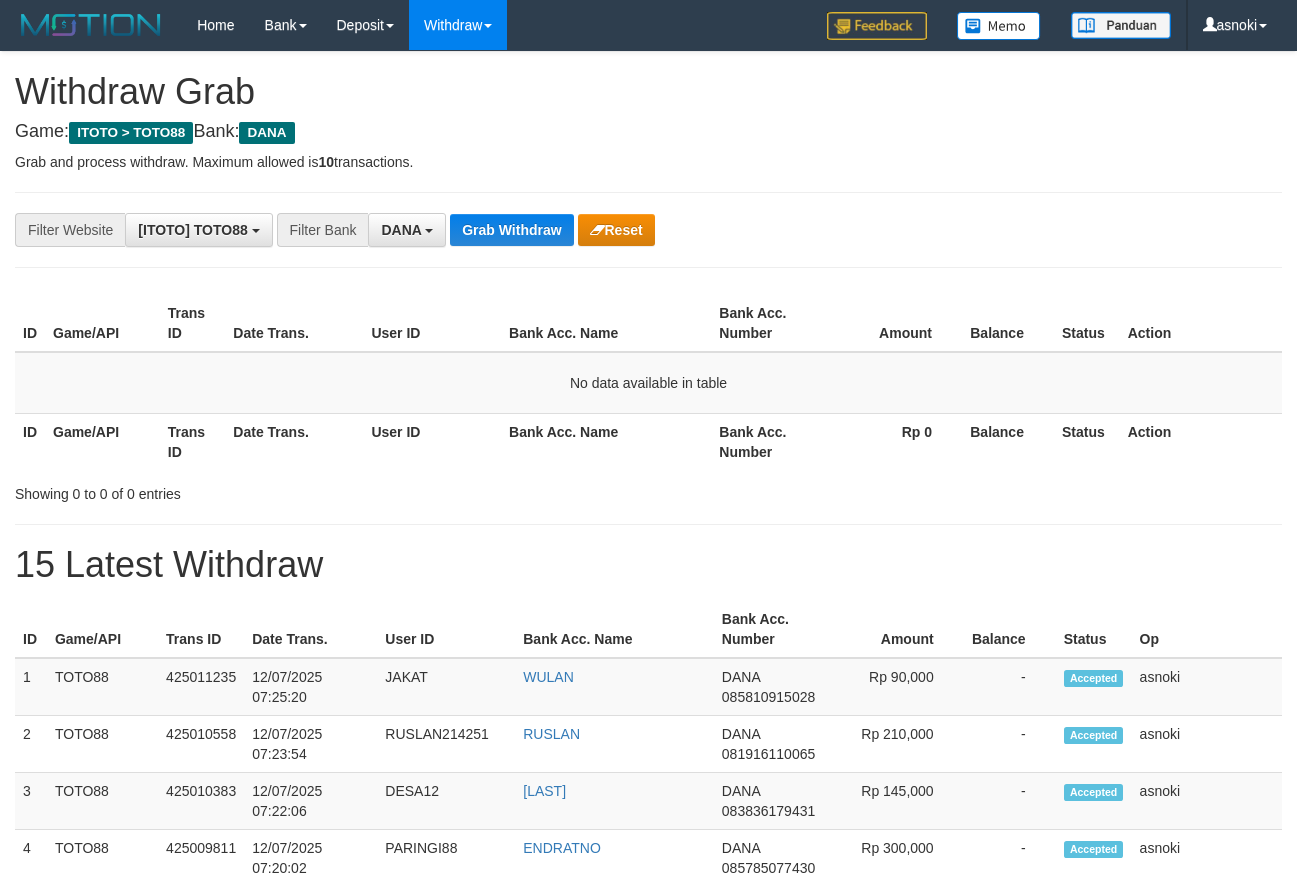 scroll, scrollTop: 0, scrollLeft: 0, axis: both 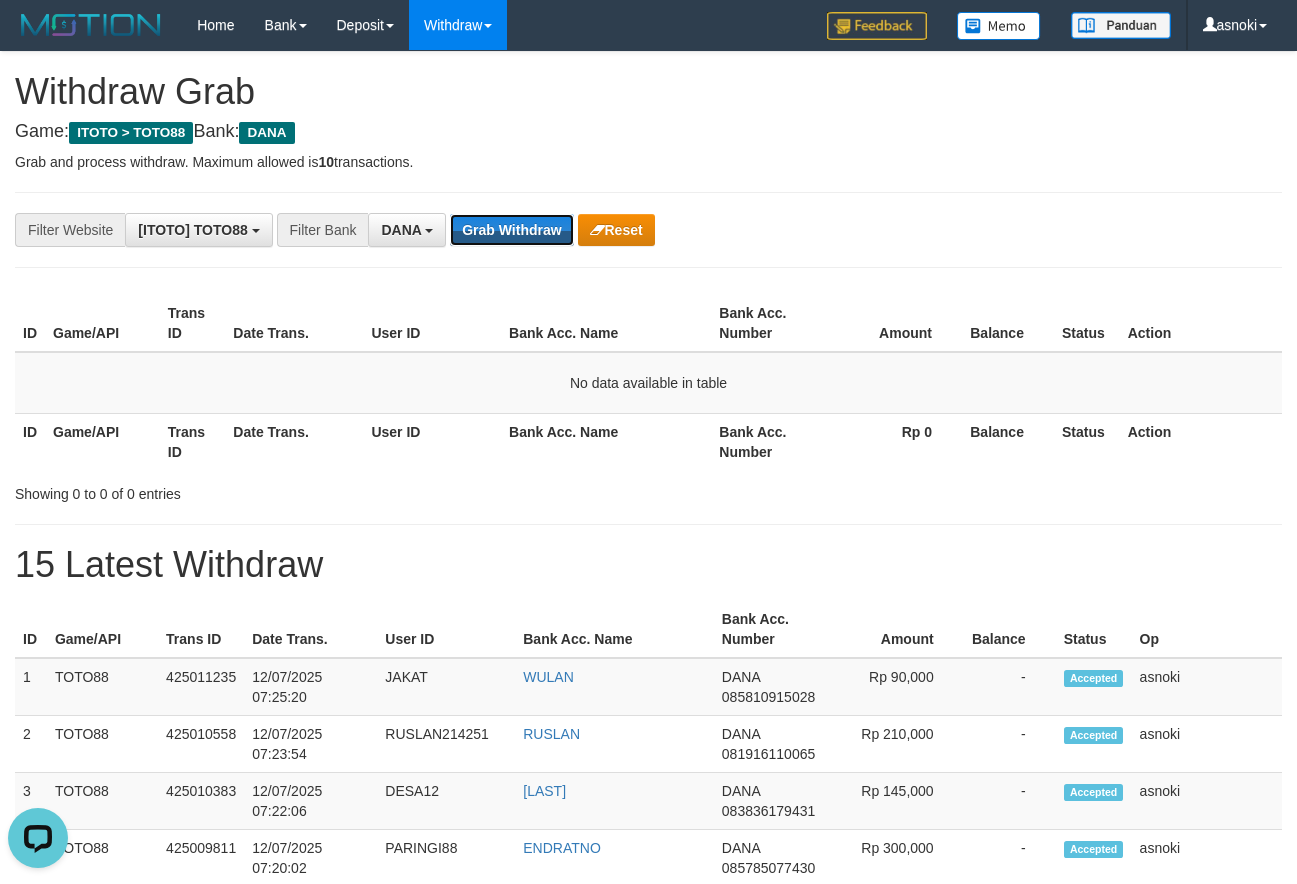 click on "Grab Withdraw" at bounding box center (511, 230) 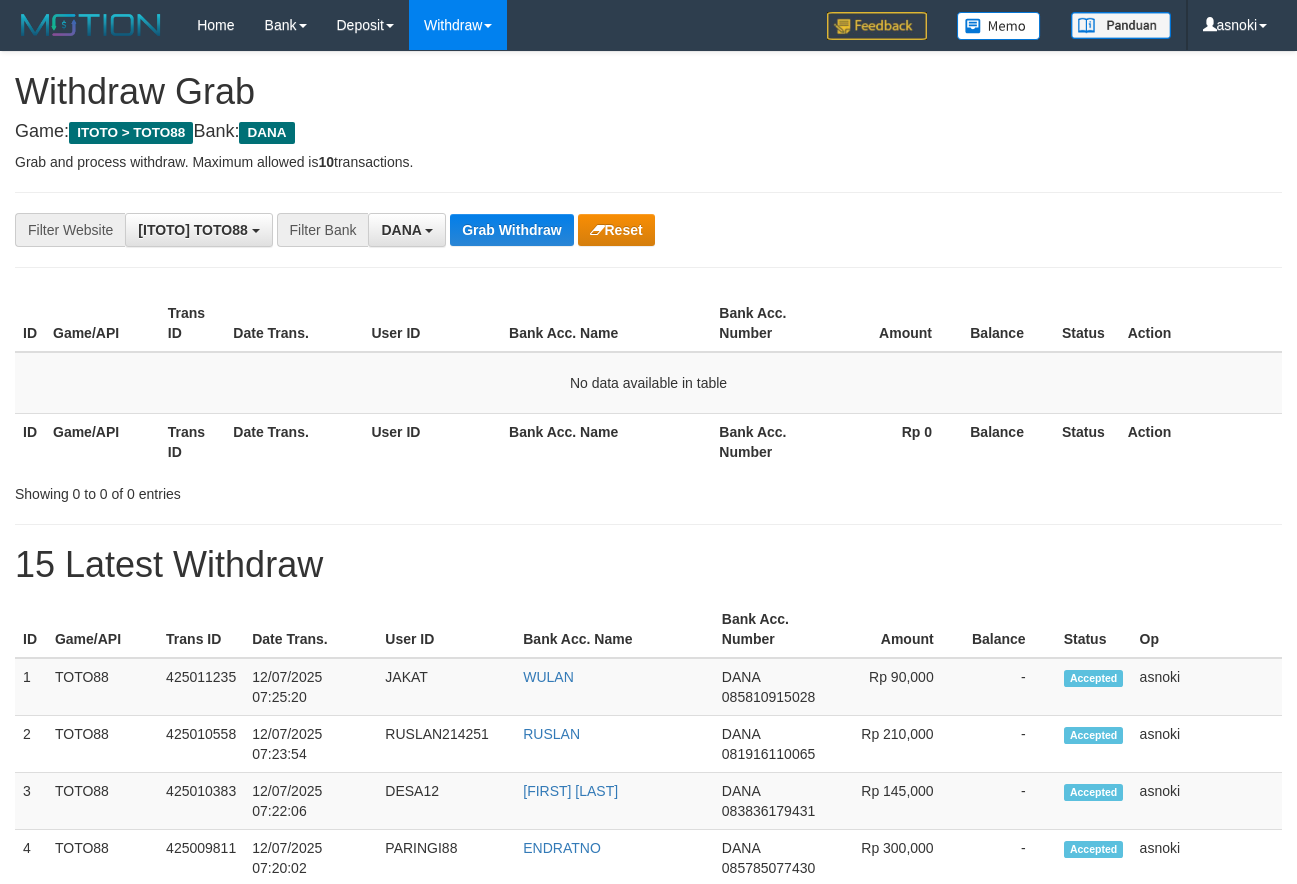 scroll, scrollTop: 0, scrollLeft: 0, axis: both 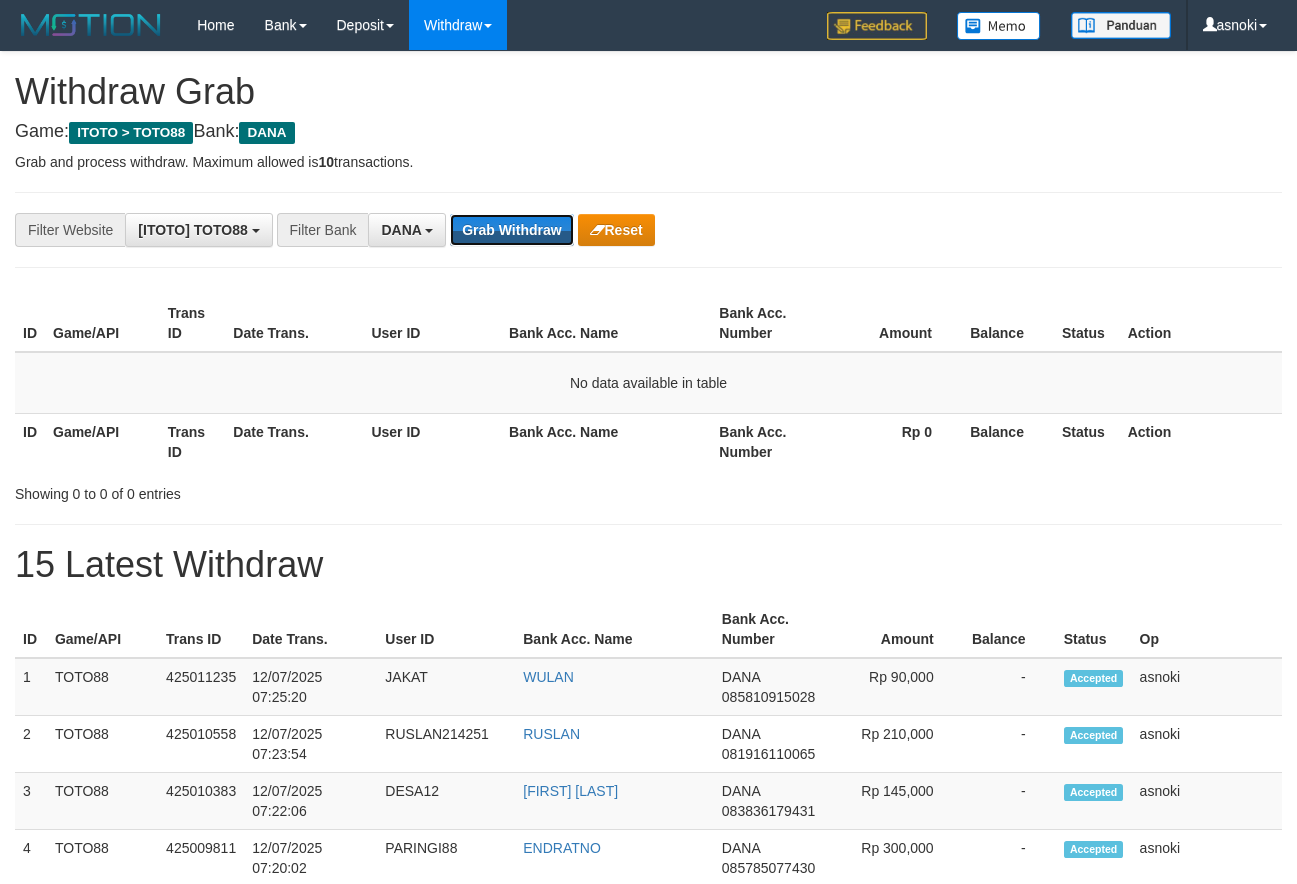 click on "Grab Withdraw" at bounding box center (511, 230) 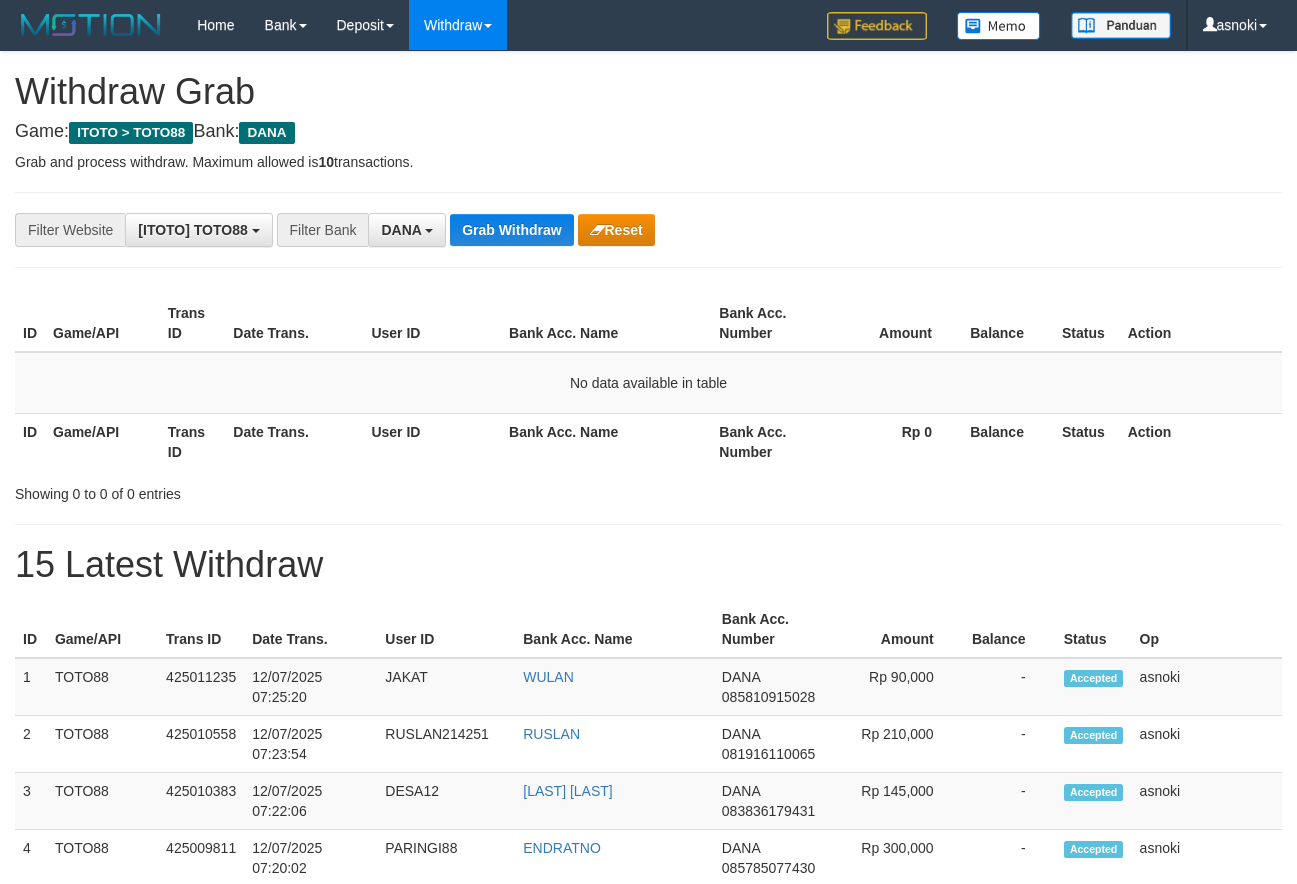 scroll, scrollTop: 0, scrollLeft: 0, axis: both 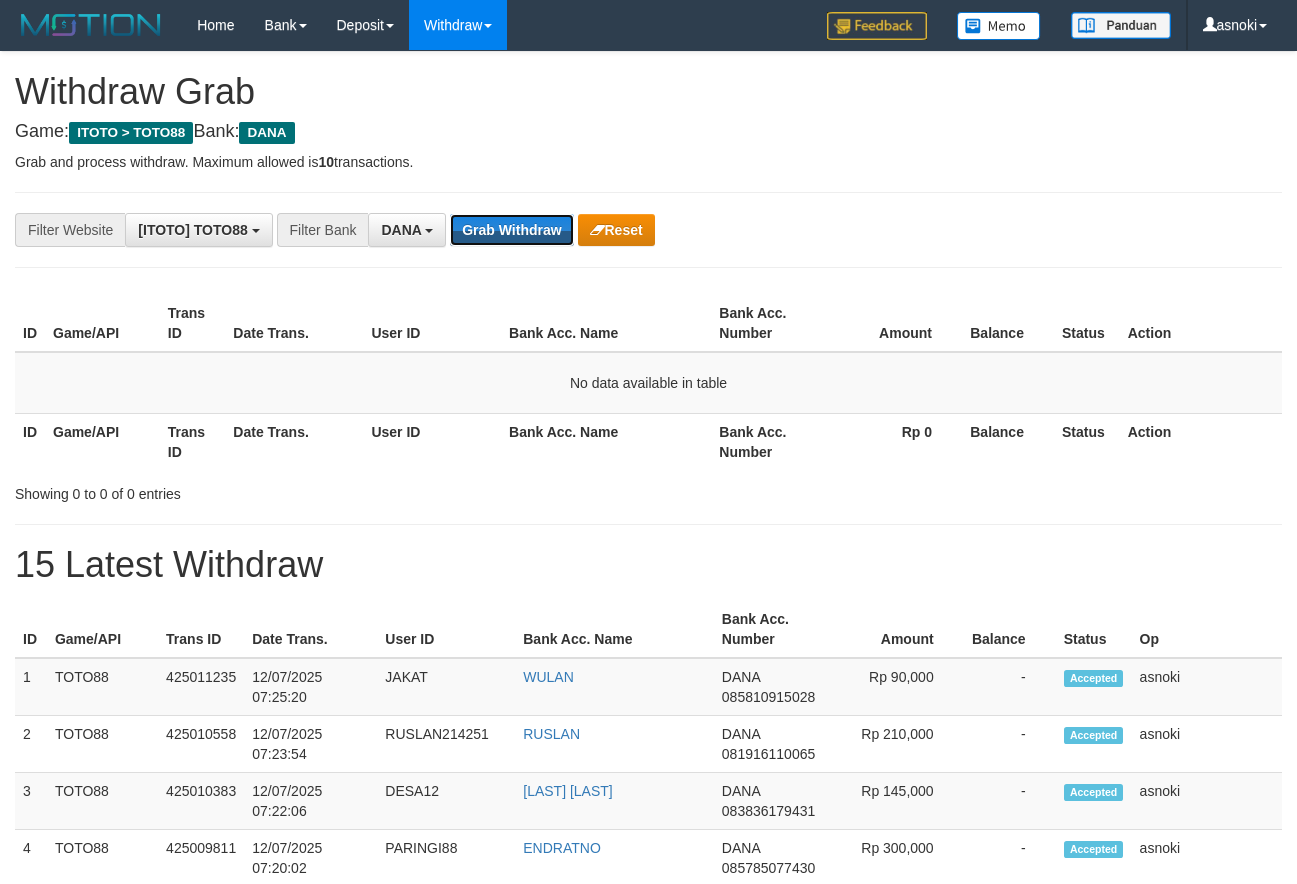 click on "Grab Withdraw" at bounding box center (511, 230) 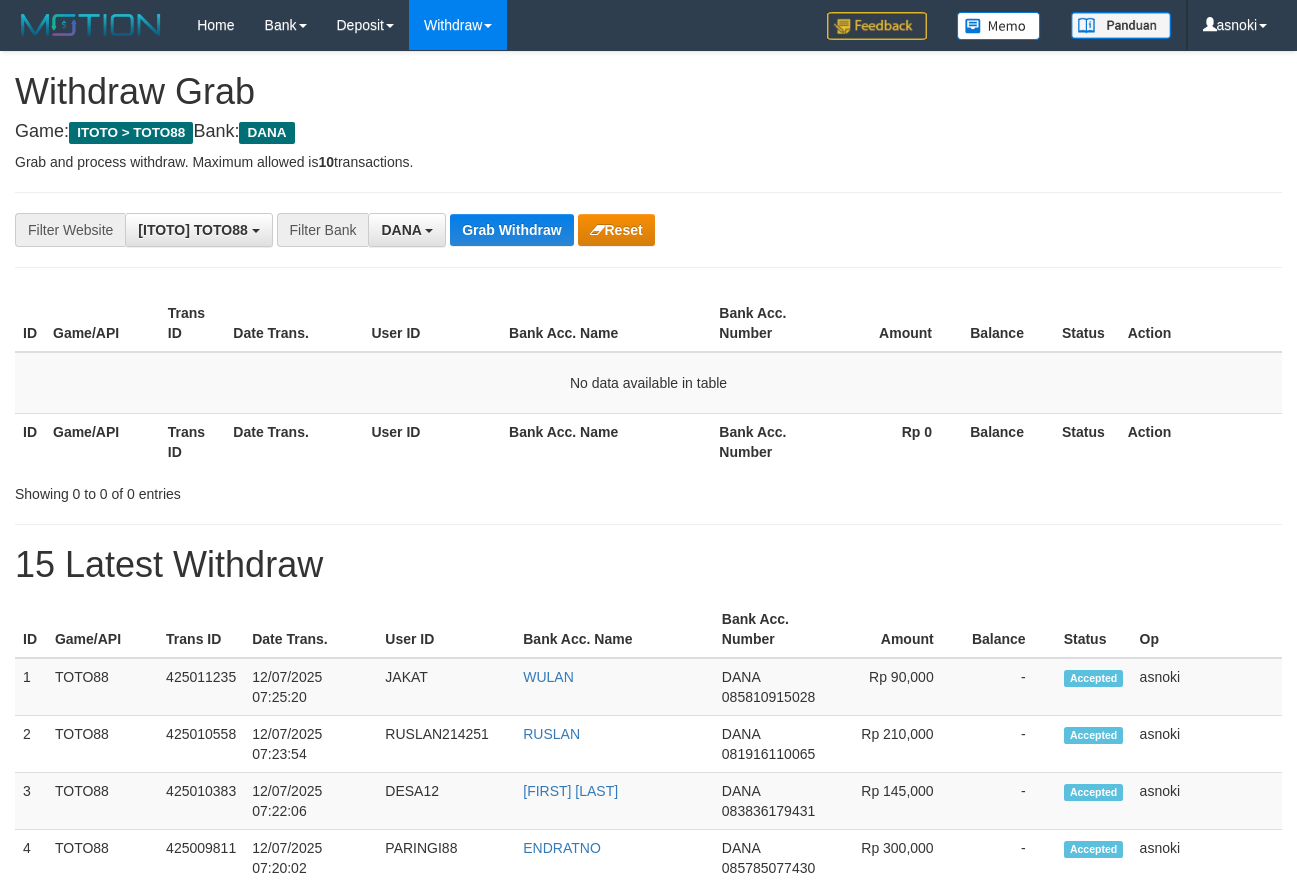 scroll, scrollTop: 0, scrollLeft: 0, axis: both 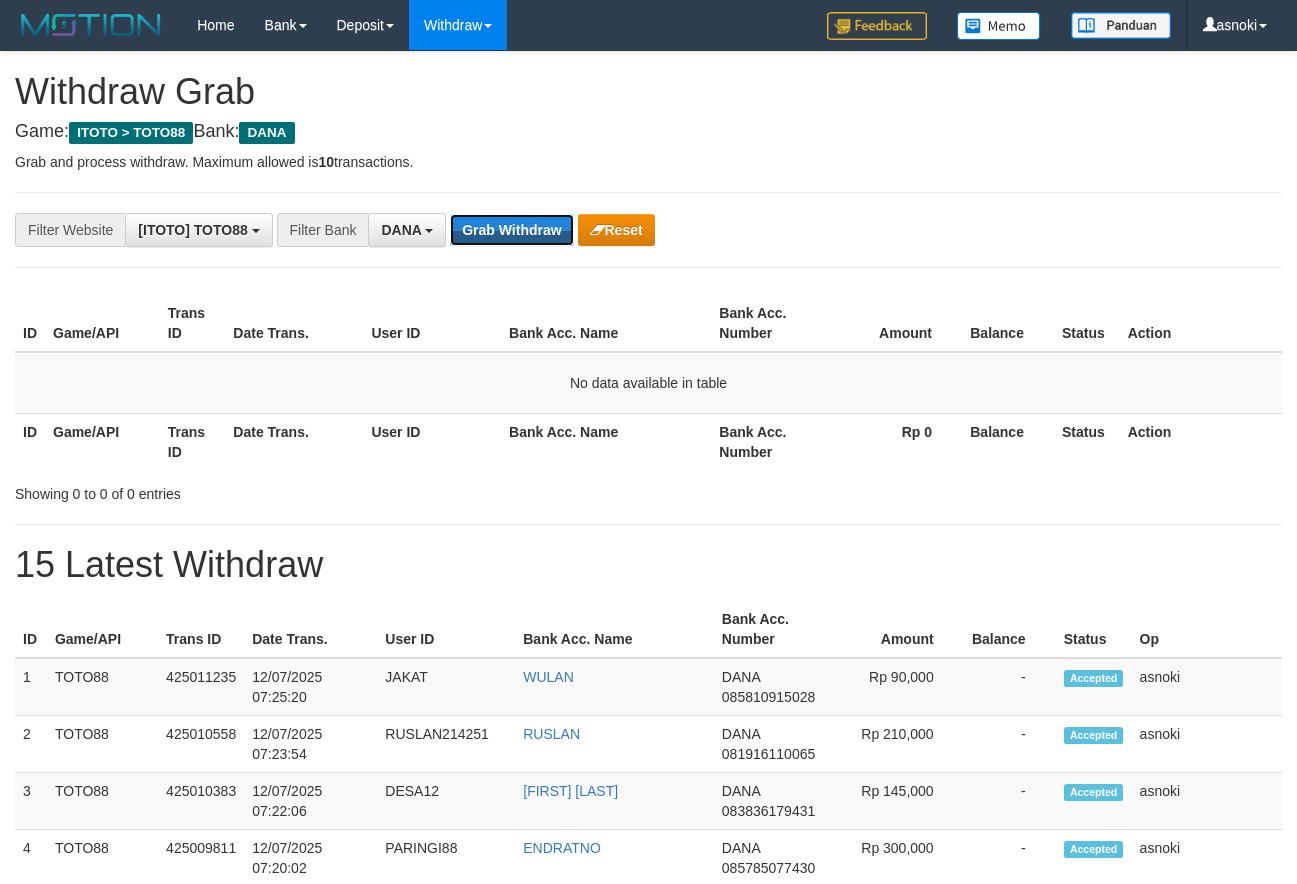 click on "Grab Withdraw" at bounding box center [511, 230] 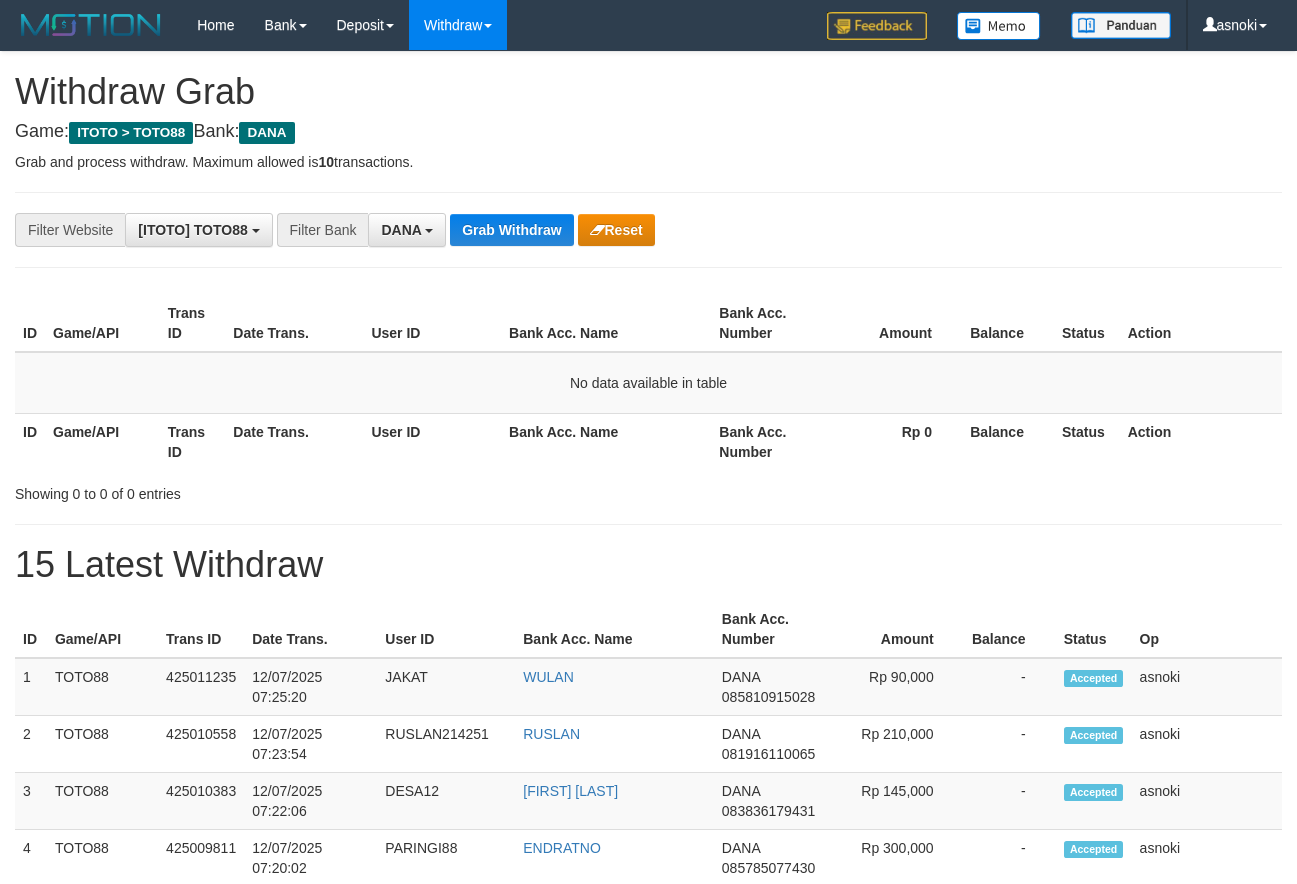scroll, scrollTop: 0, scrollLeft: 0, axis: both 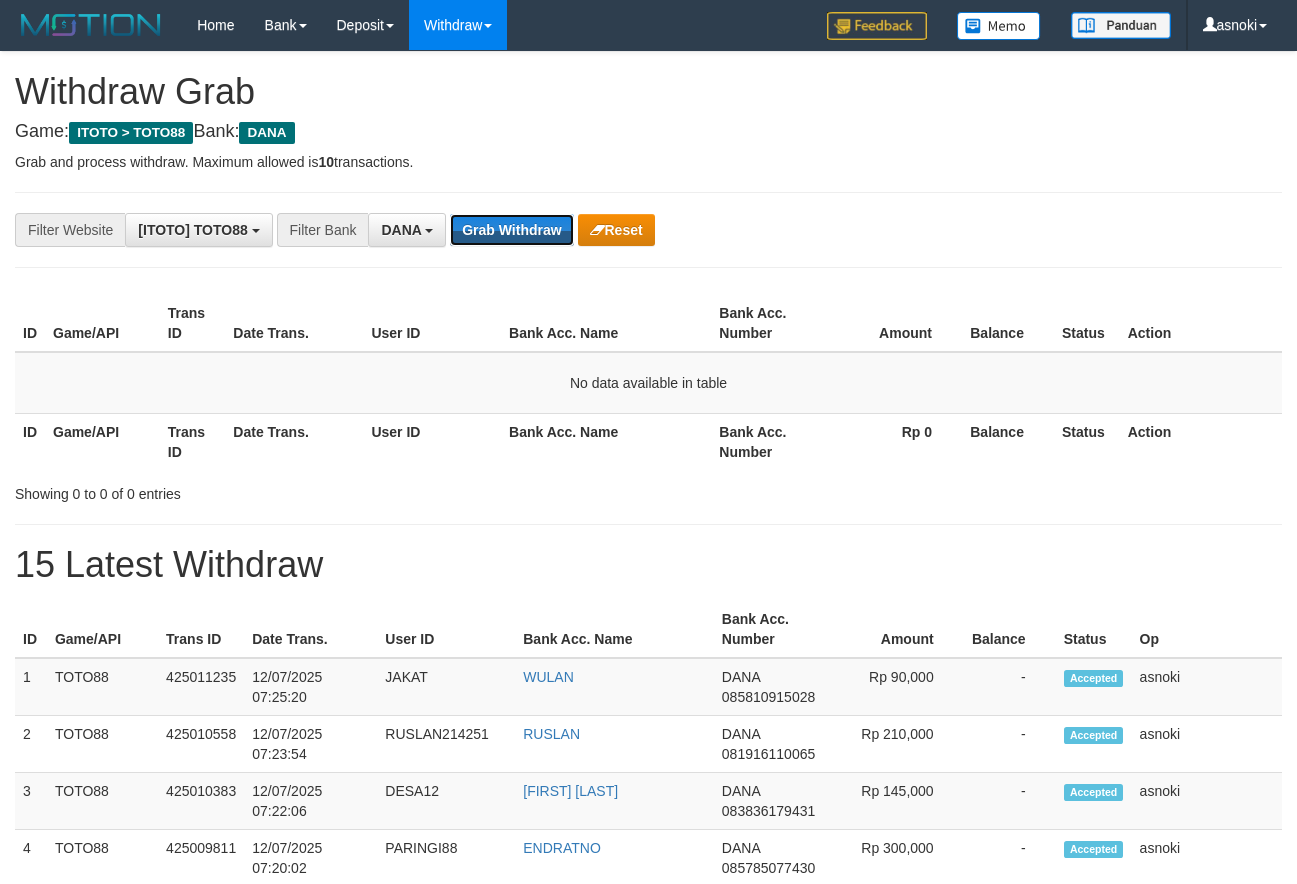 click on "Grab Withdraw" at bounding box center (511, 230) 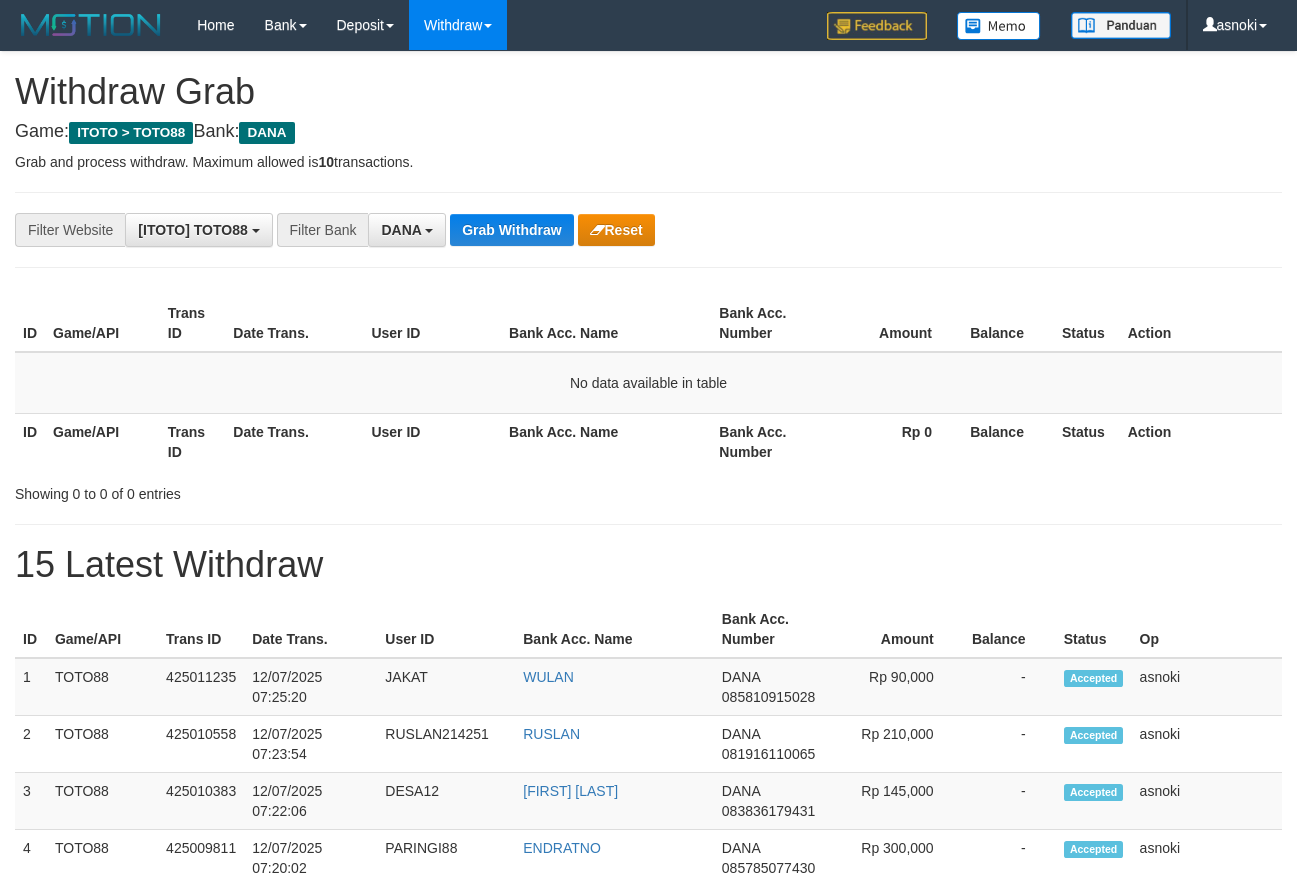 scroll, scrollTop: 0, scrollLeft: 0, axis: both 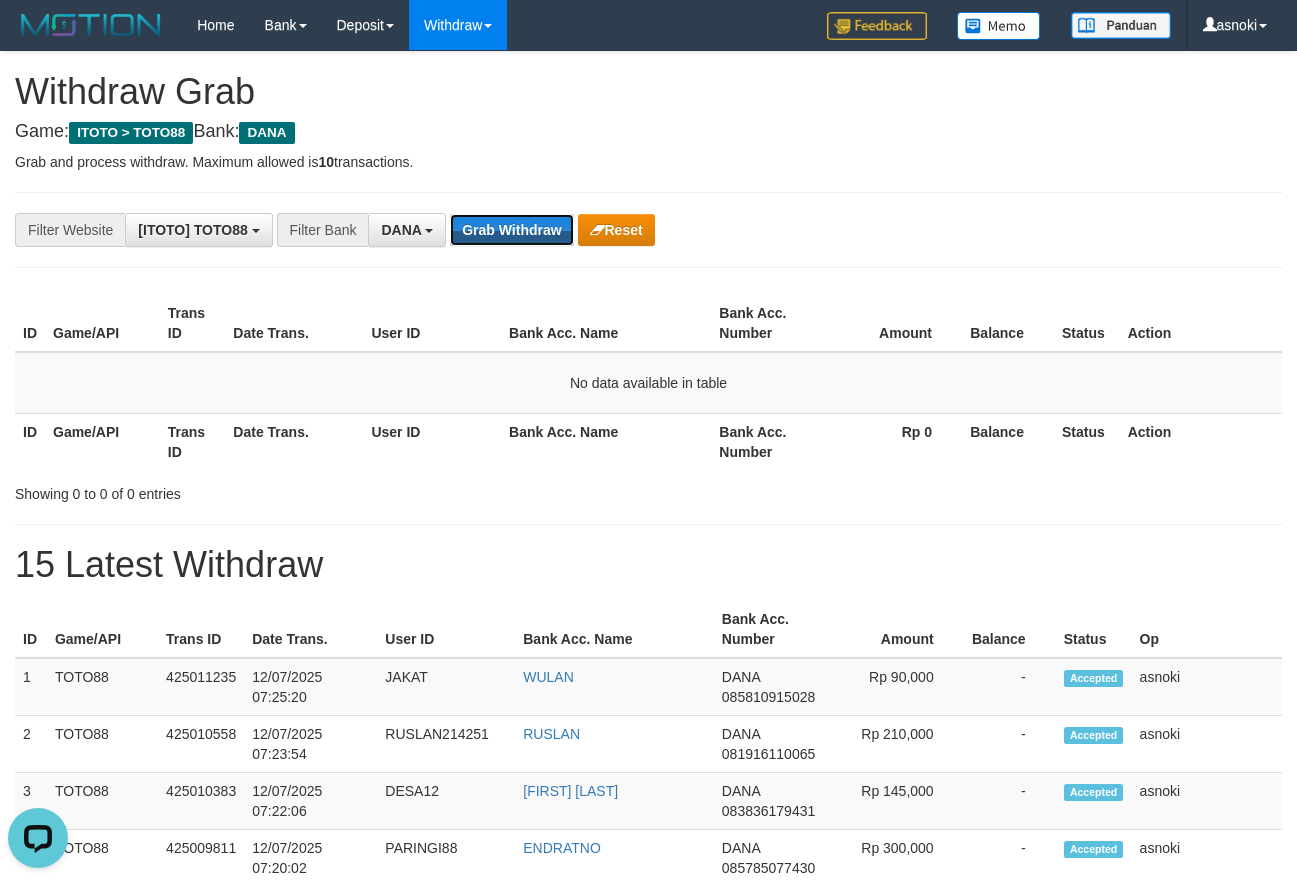 click on "Grab Withdraw" at bounding box center (511, 230) 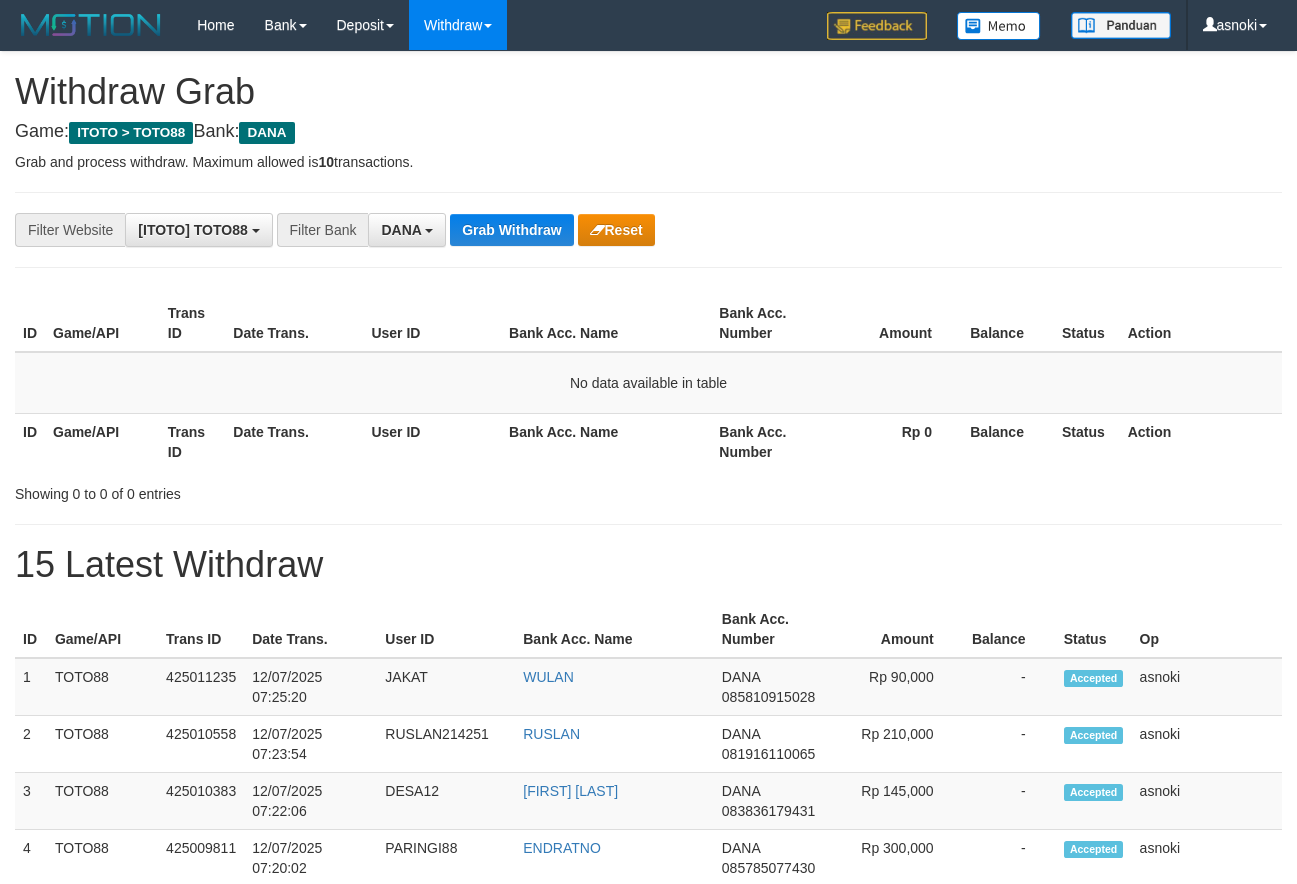 scroll, scrollTop: 0, scrollLeft: 0, axis: both 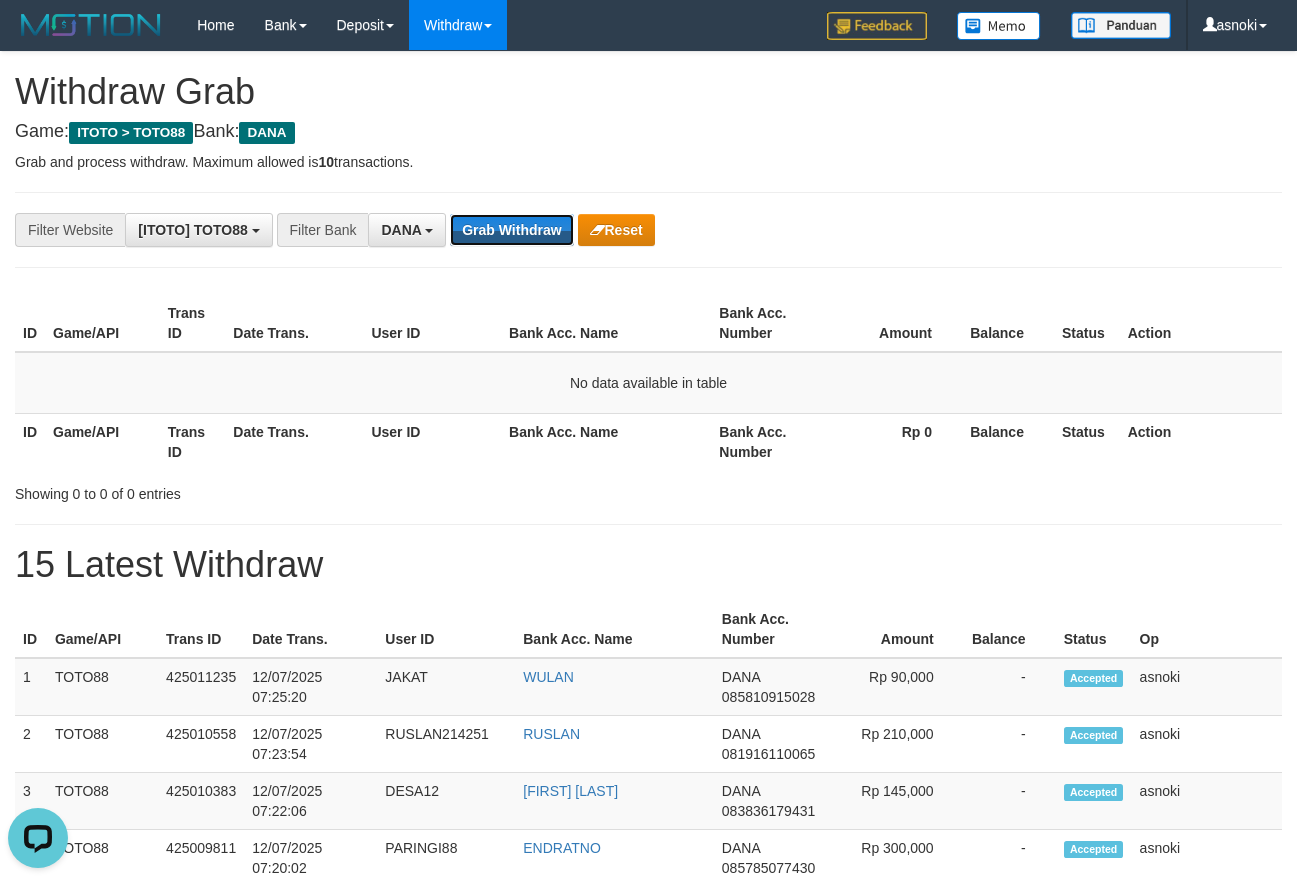 click on "Grab Withdraw" at bounding box center (511, 230) 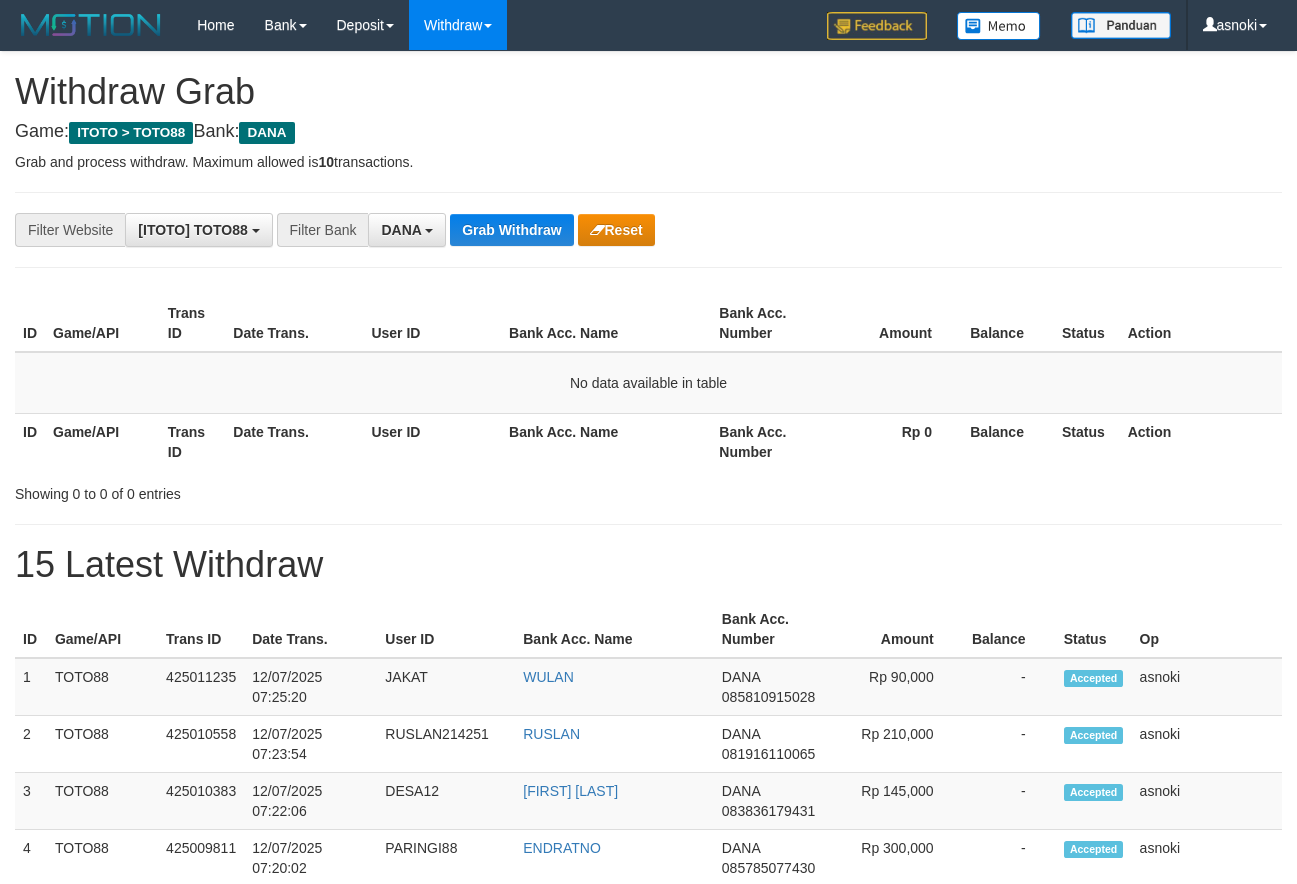 scroll, scrollTop: 0, scrollLeft: 0, axis: both 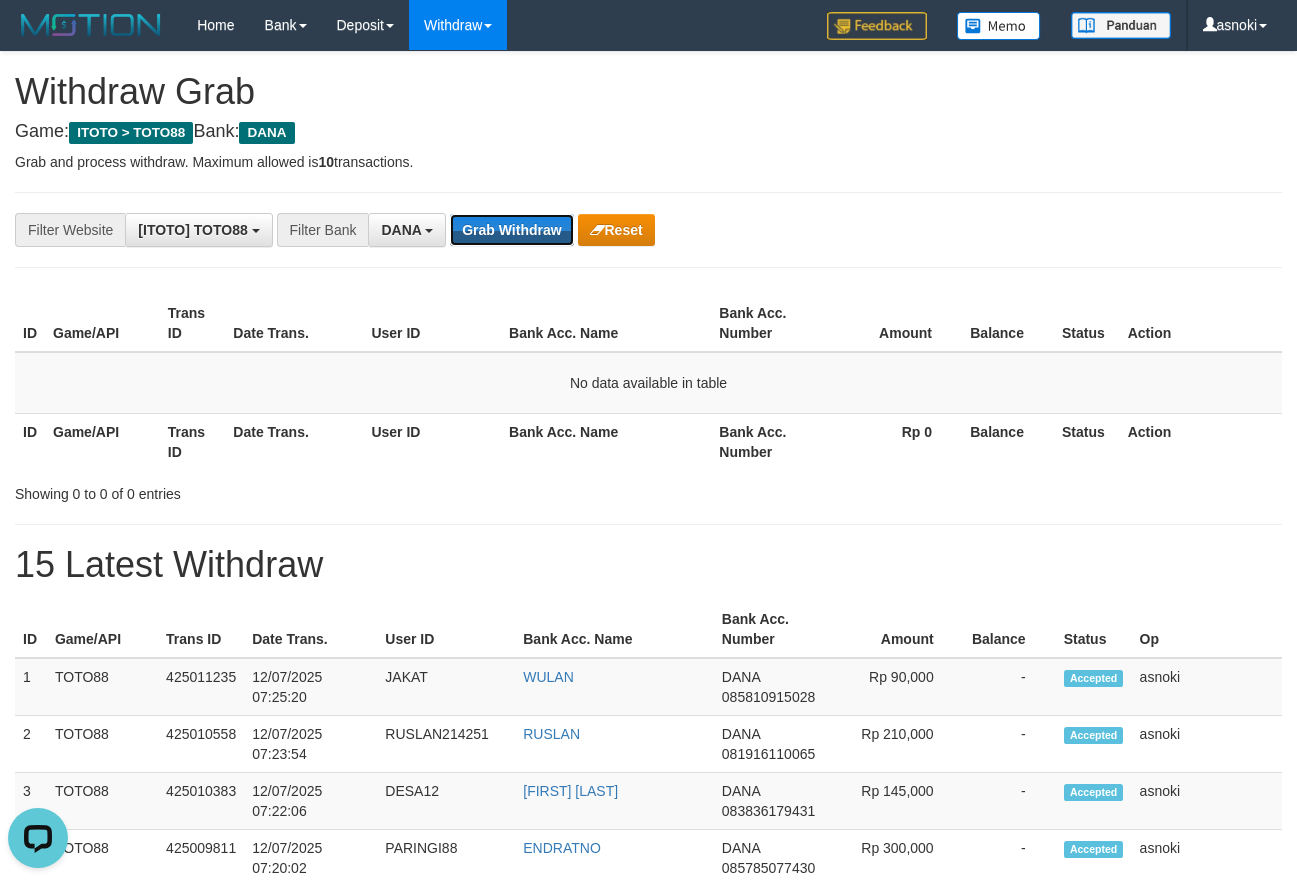 click on "Grab Withdraw" at bounding box center (511, 230) 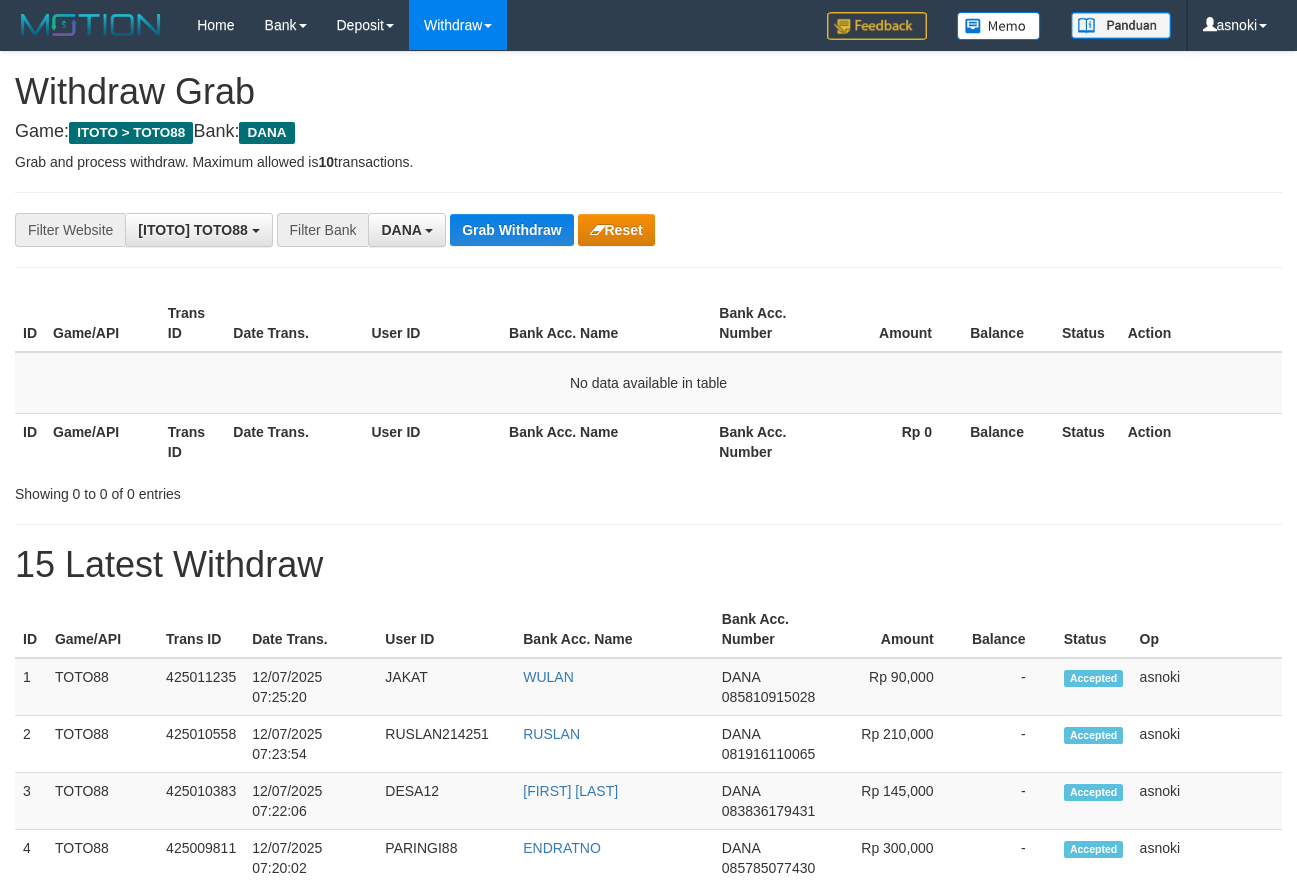 scroll, scrollTop: 0, scrollLeft: 0, axis: both 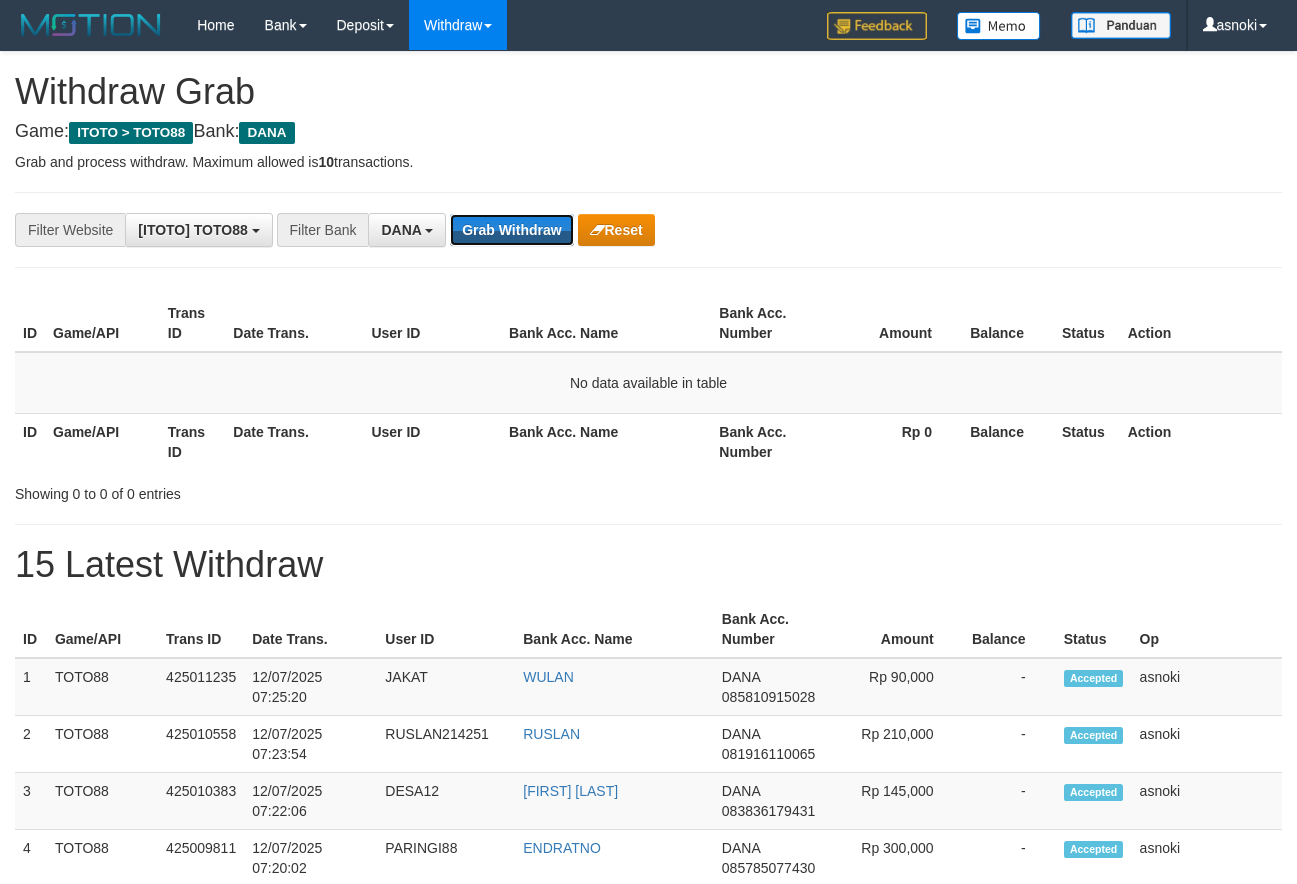 click on "Grab Withdraw" at bounding box center [511, 230] 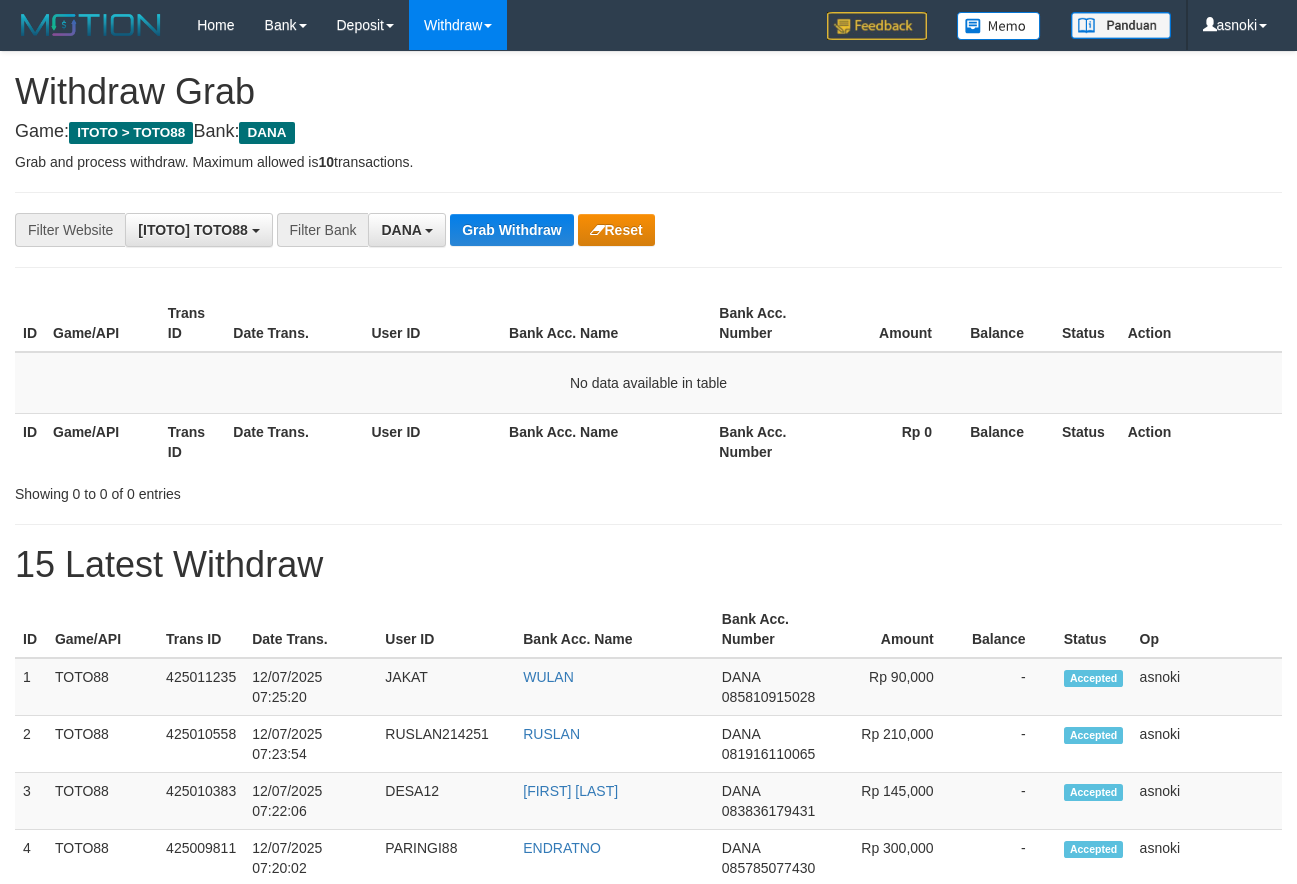 scroll, scrollTop: 0, scrollLeft: 0, axis: both 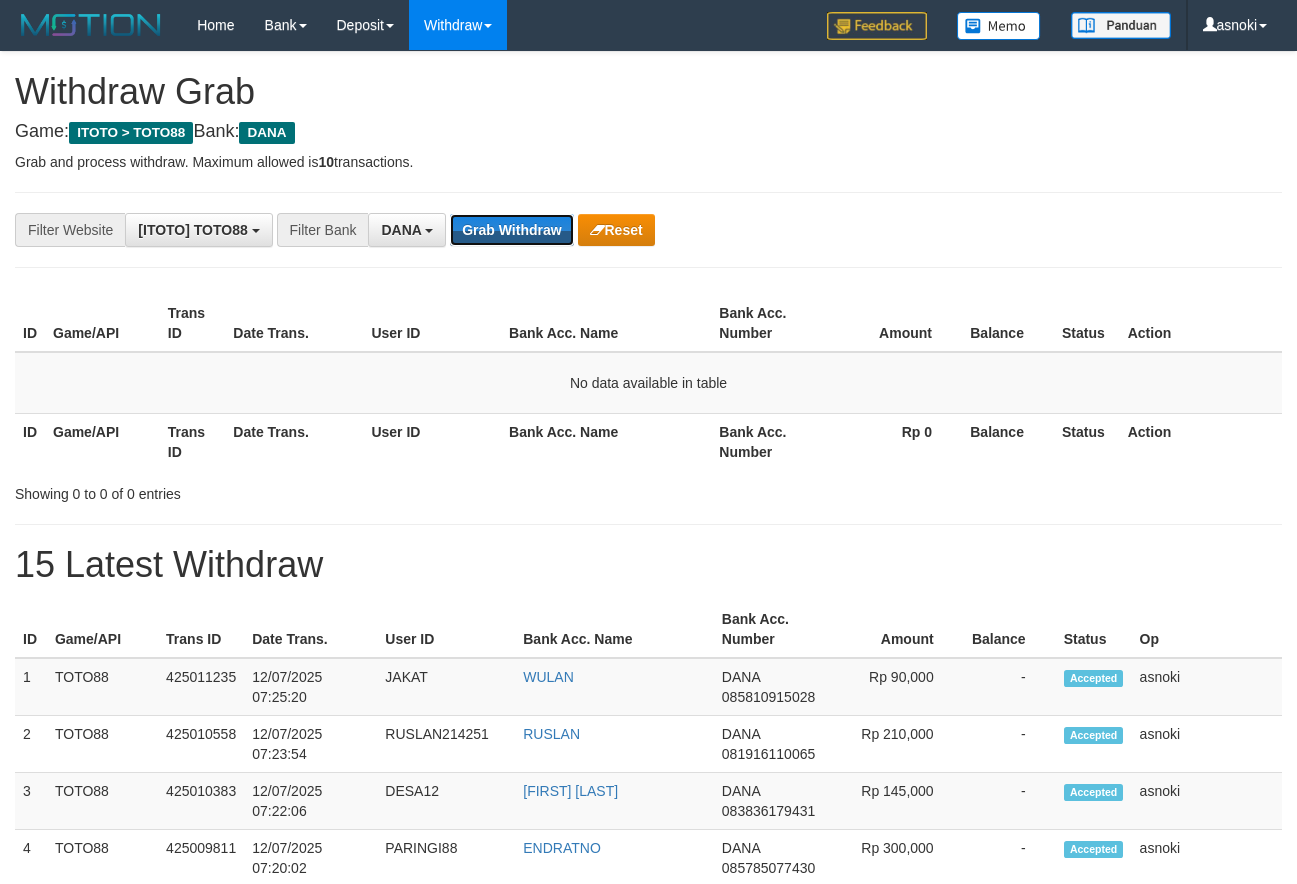 click on "Grab Withdraw" at bounding box center (511, 230) 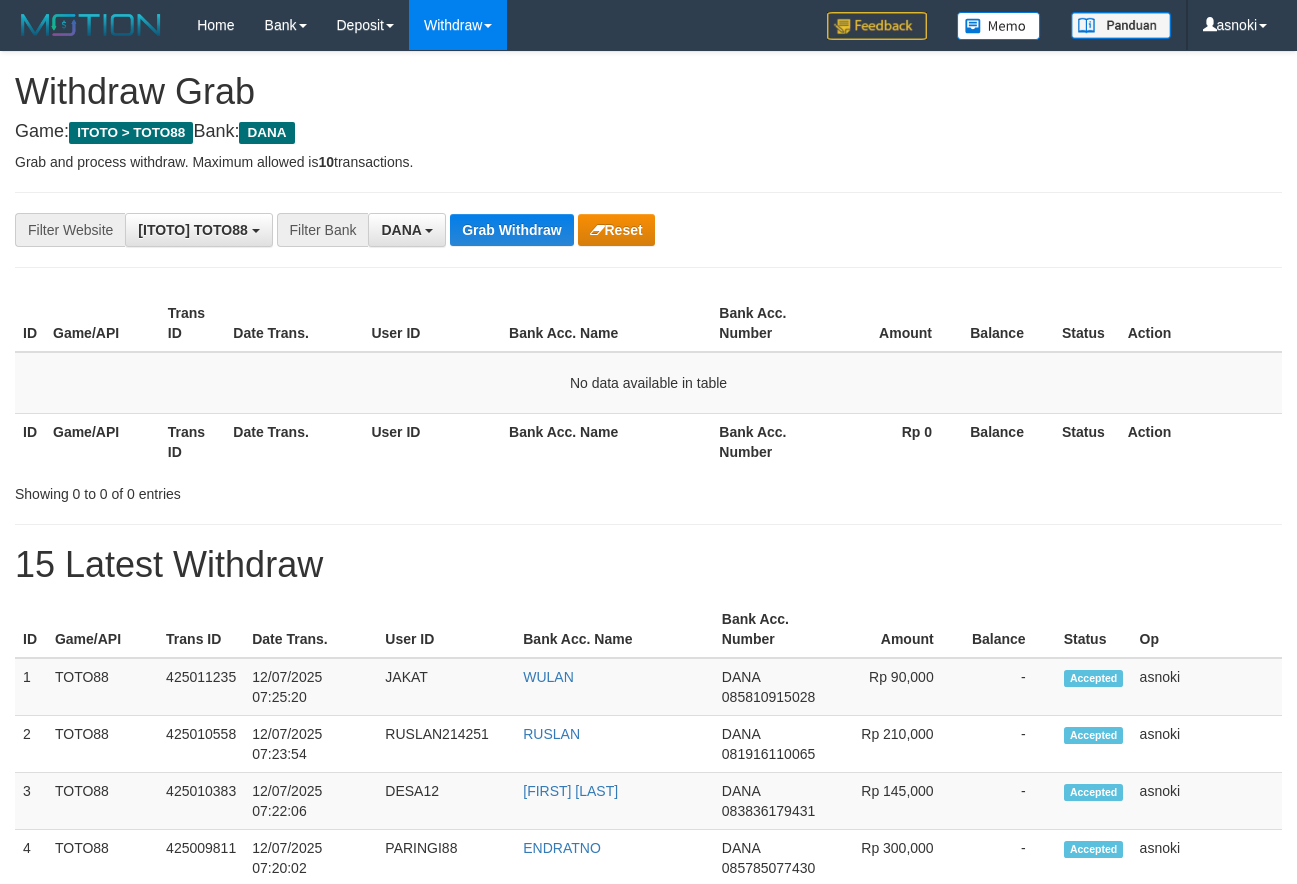 scroll, scrollTop: 0, scrollLeft: 0, axis: both 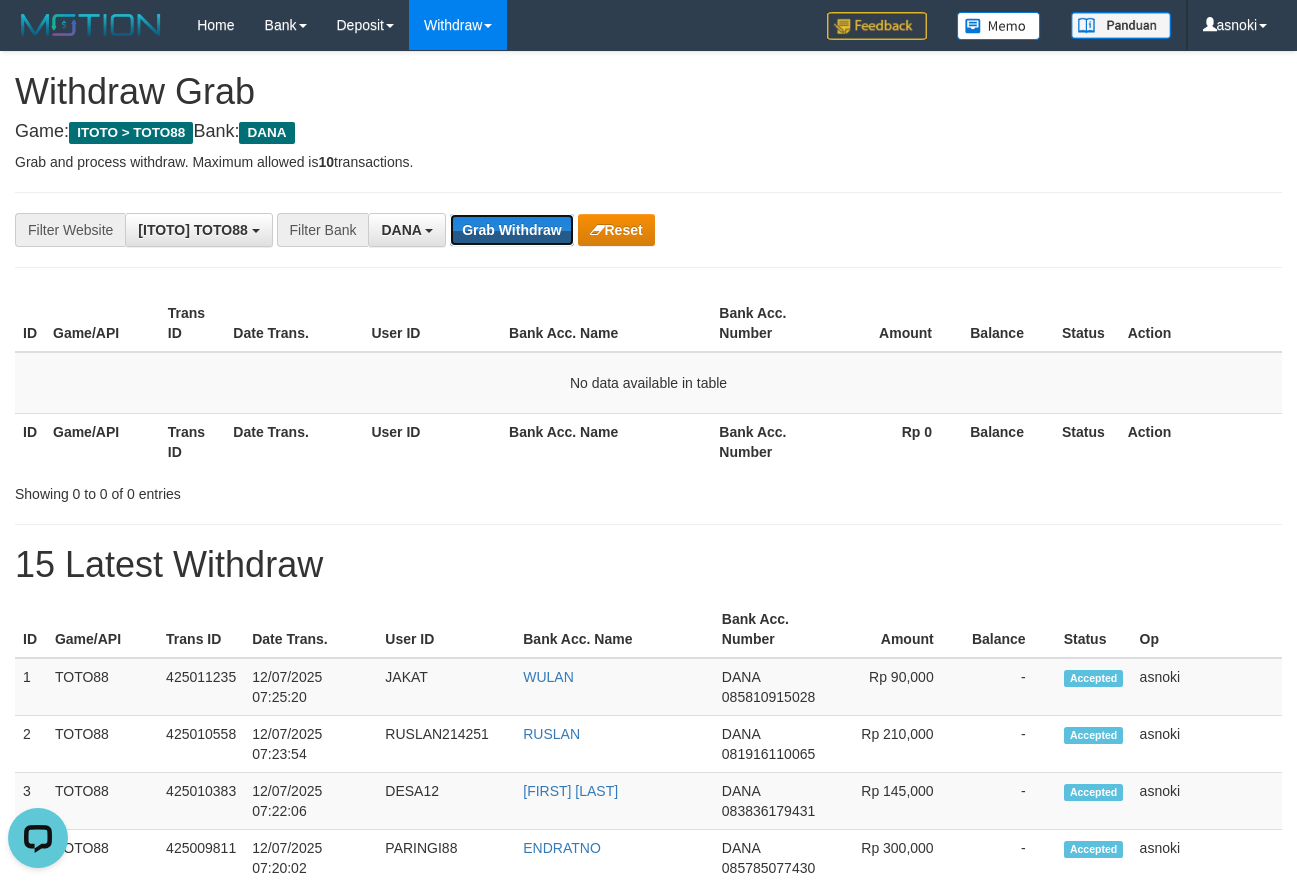 click on "Grab Withdraw" at bounding box center [511, 230] 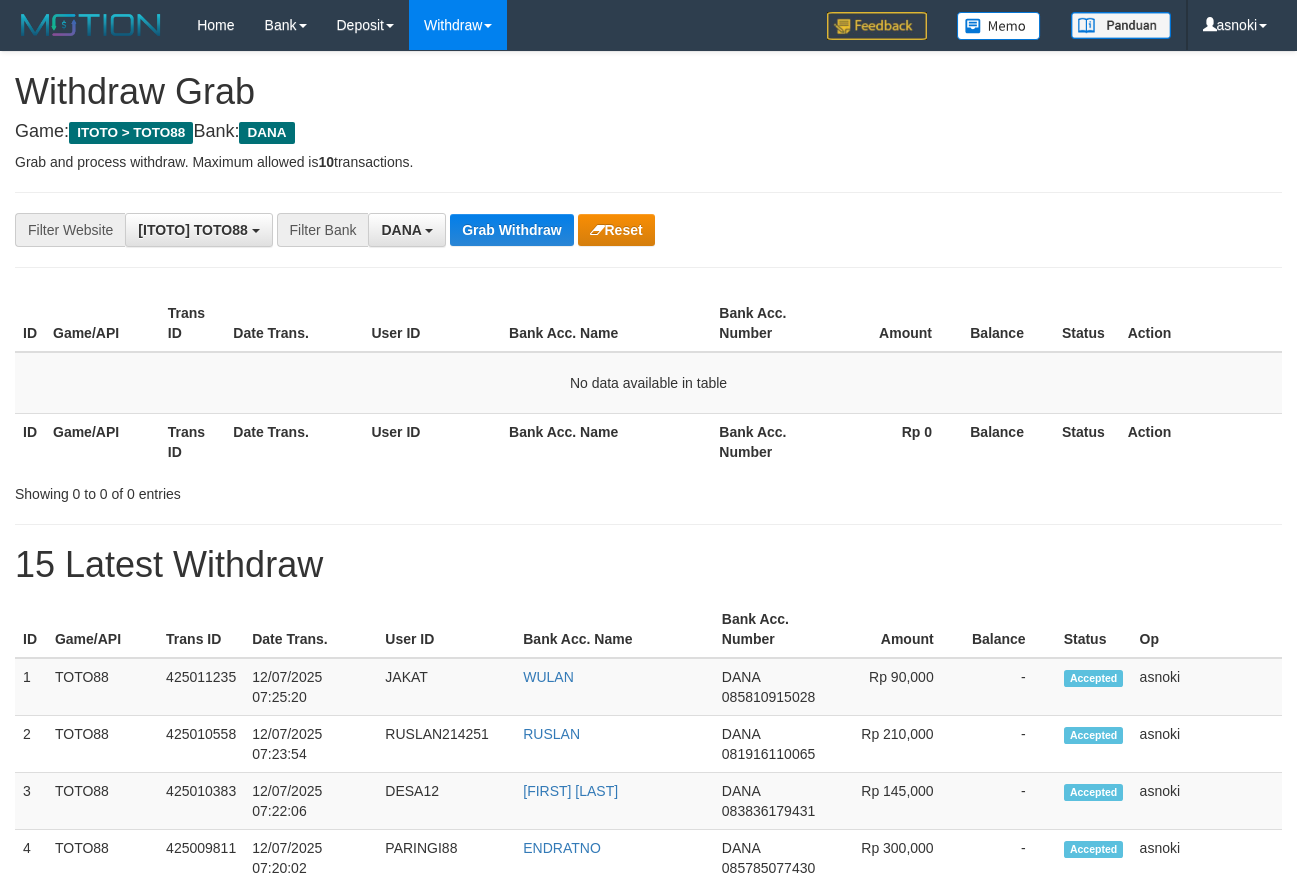 scroll, scrollTop: 0, scrollLeft: 0, axis: both 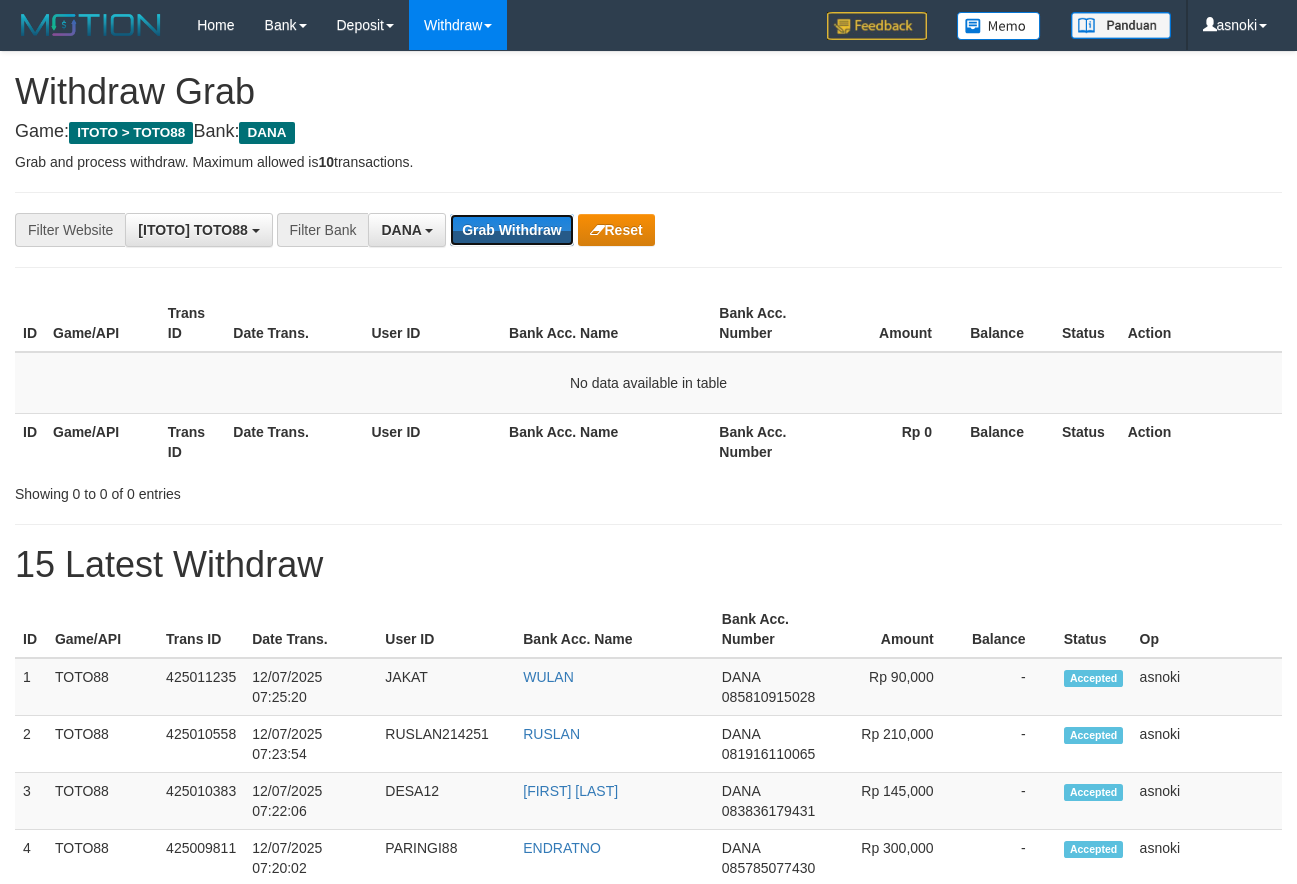 click on "Grab Withdraw" at bounding box center [511, 230] 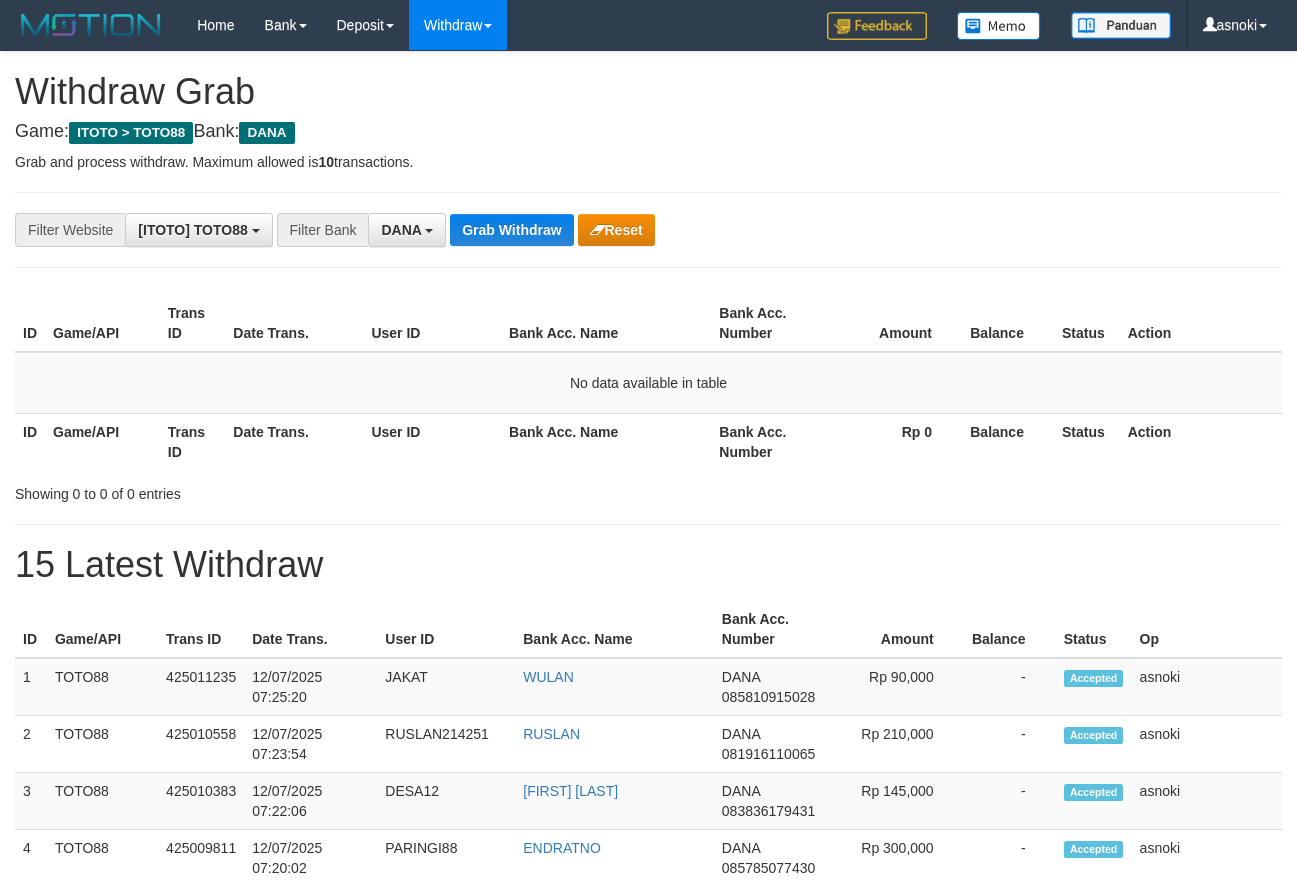 scroll, scrollTop: 0, scrollLeft: 0, axis: both 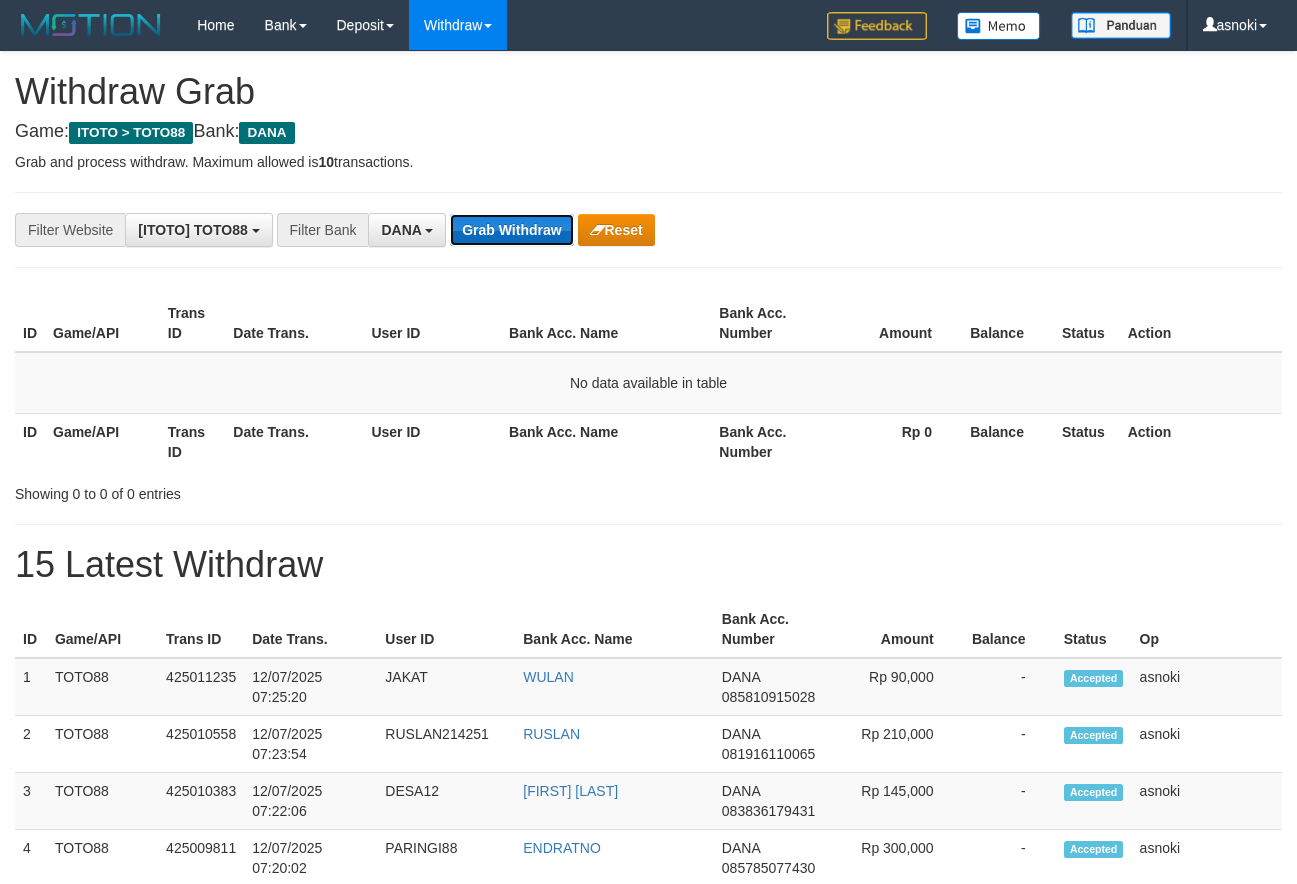 click on "Grab Withdraw" at bounding box center (511, 230) 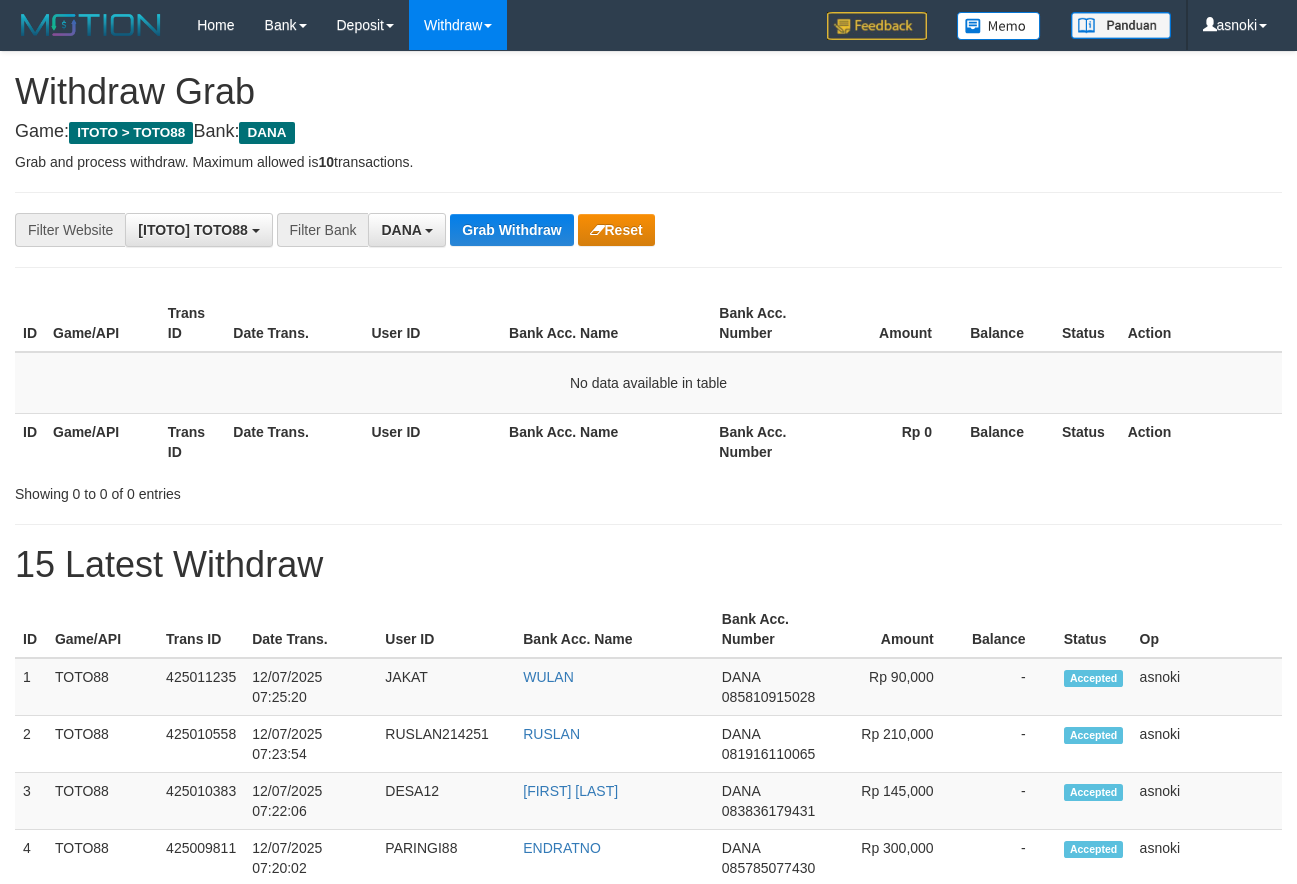 scroll, scrollTop: 0, scrollLeft: 0, axis: both 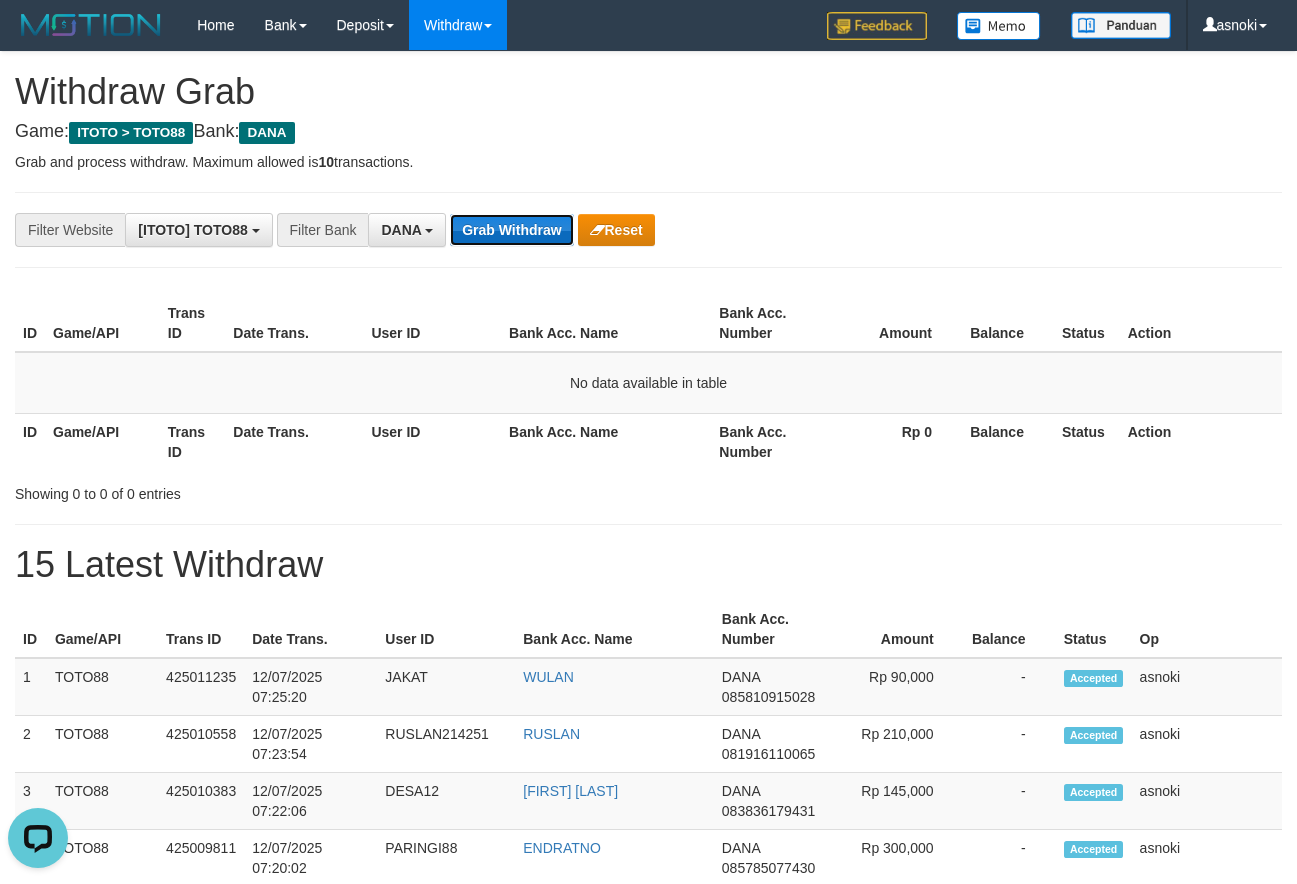 click on "Grab Withdraw" at bounding box center (511, 230) 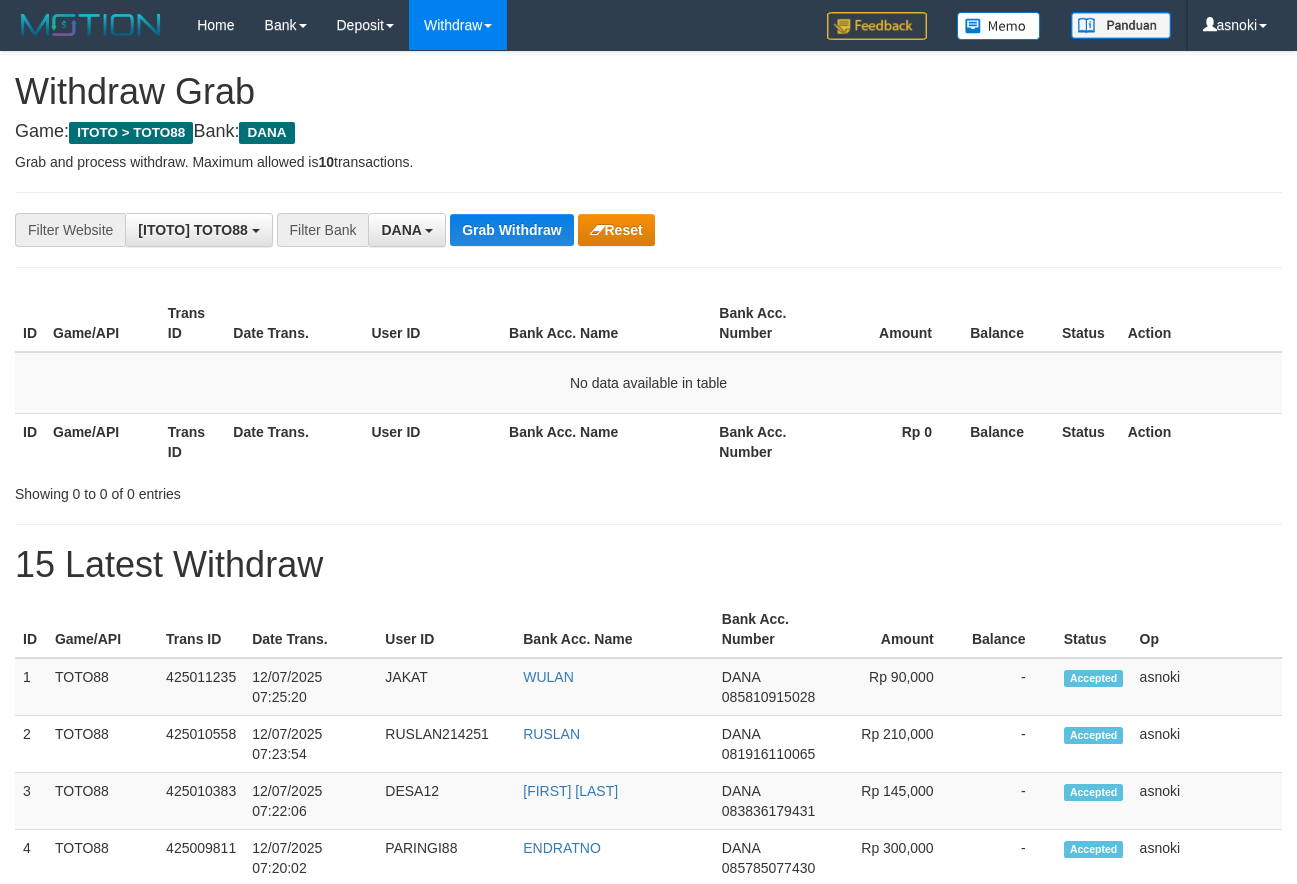 scroll, scrollTop: 0, scrollLeft: 0, axis: both 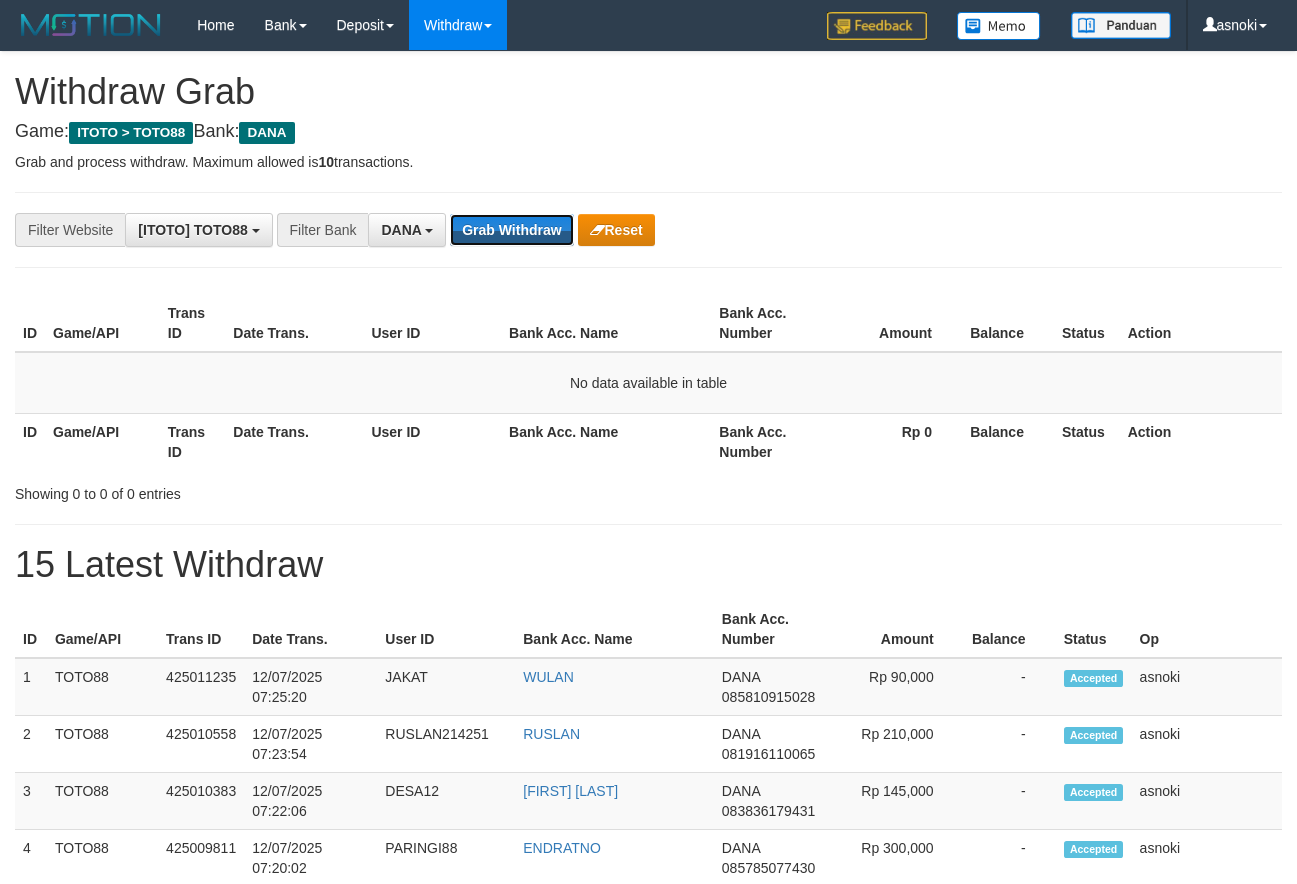 click on "Grab Withdraw" at bounding box center (511, 230) 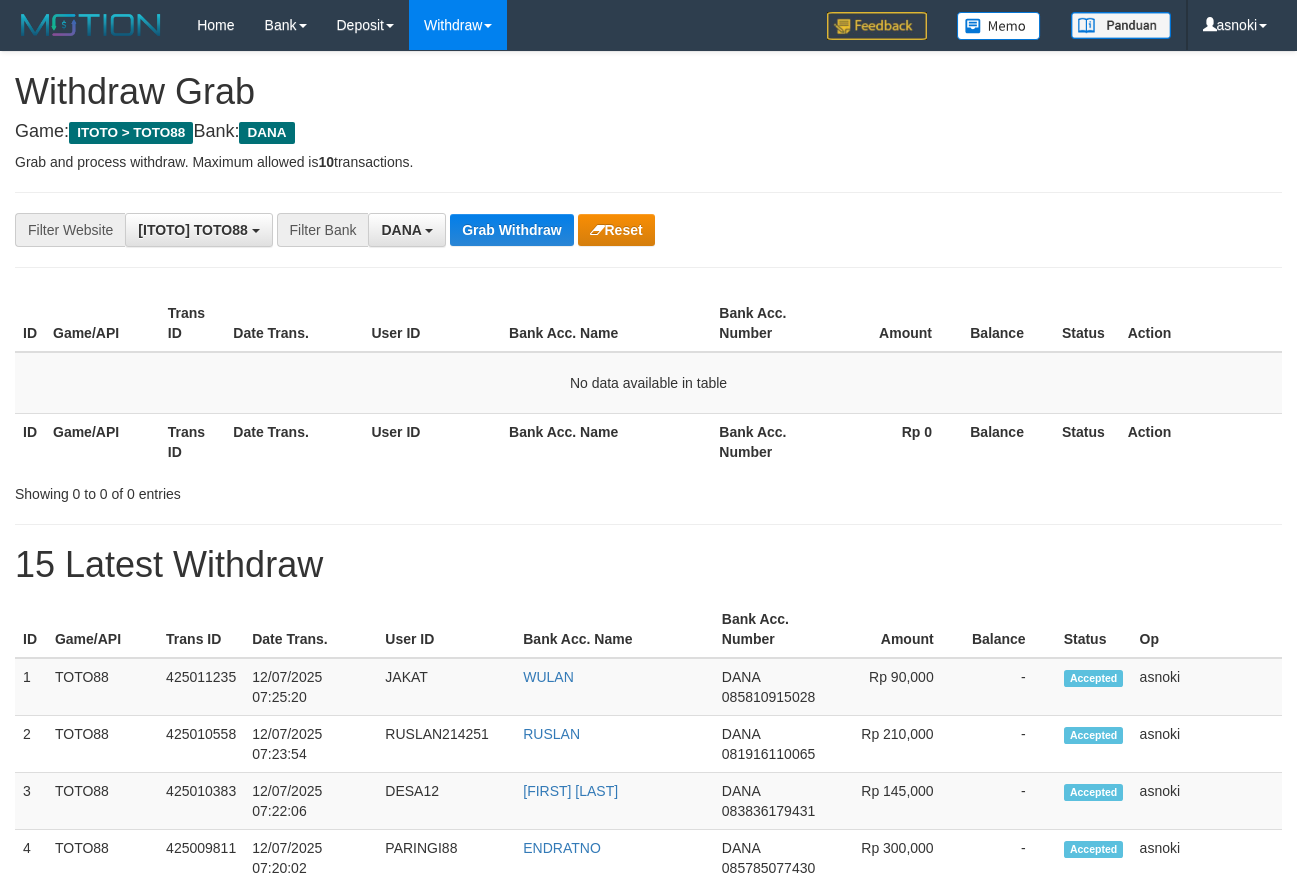 scroll, scrollTop: 0, scrollLeft: 0, axis: both 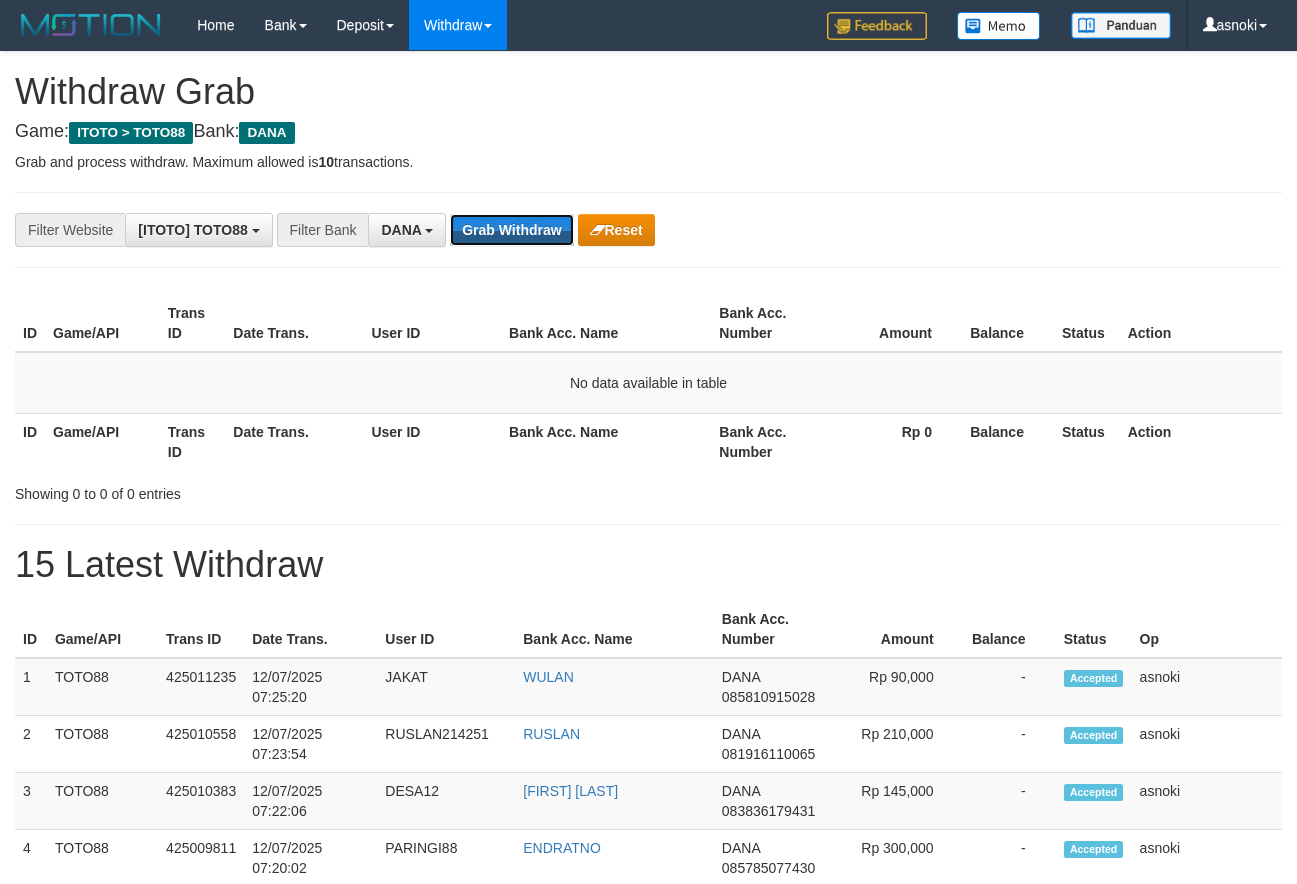 click on "Grab Withdraw" at bounding box center [511, 230] 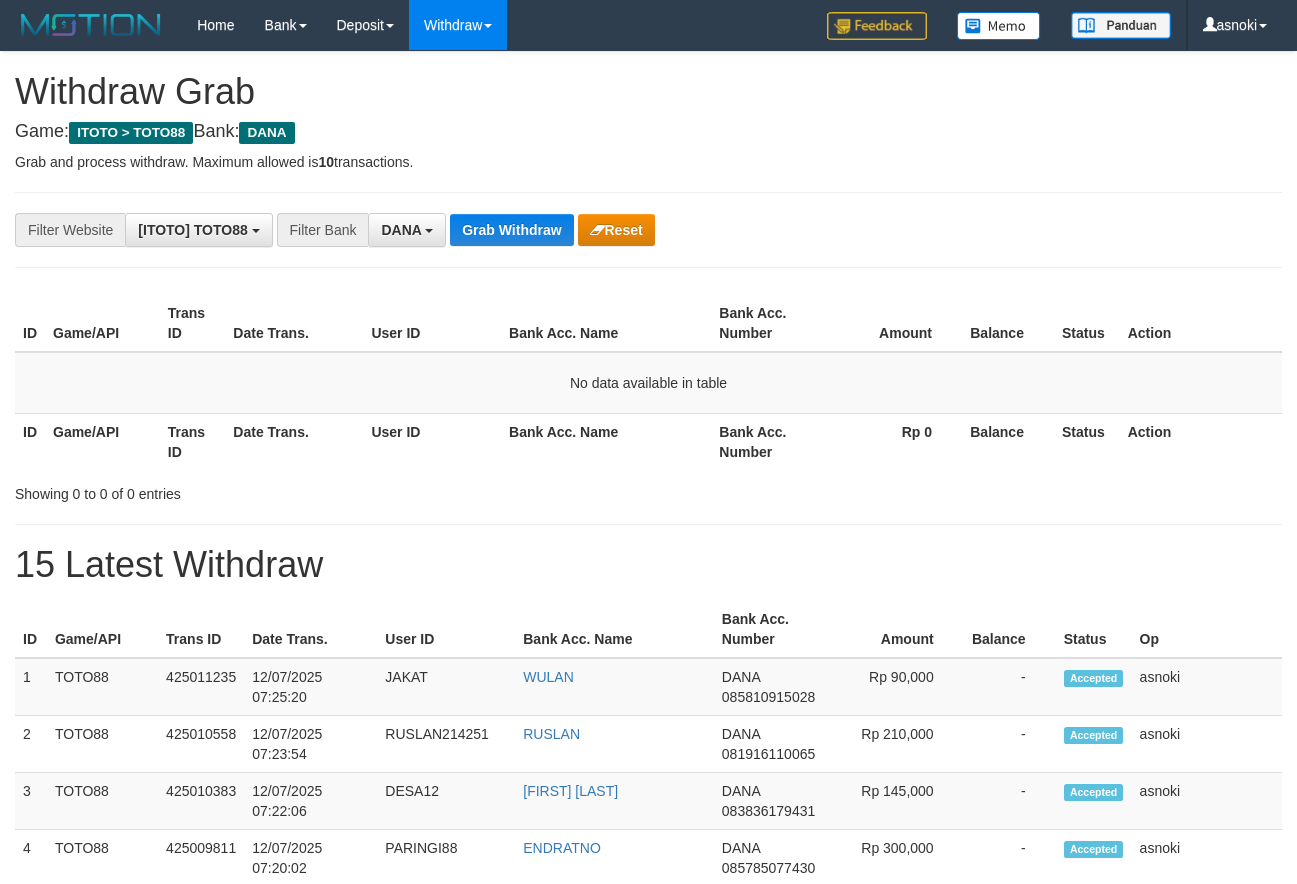 scroll, scrollTop: 0, scrollLeft: 0, axis: both 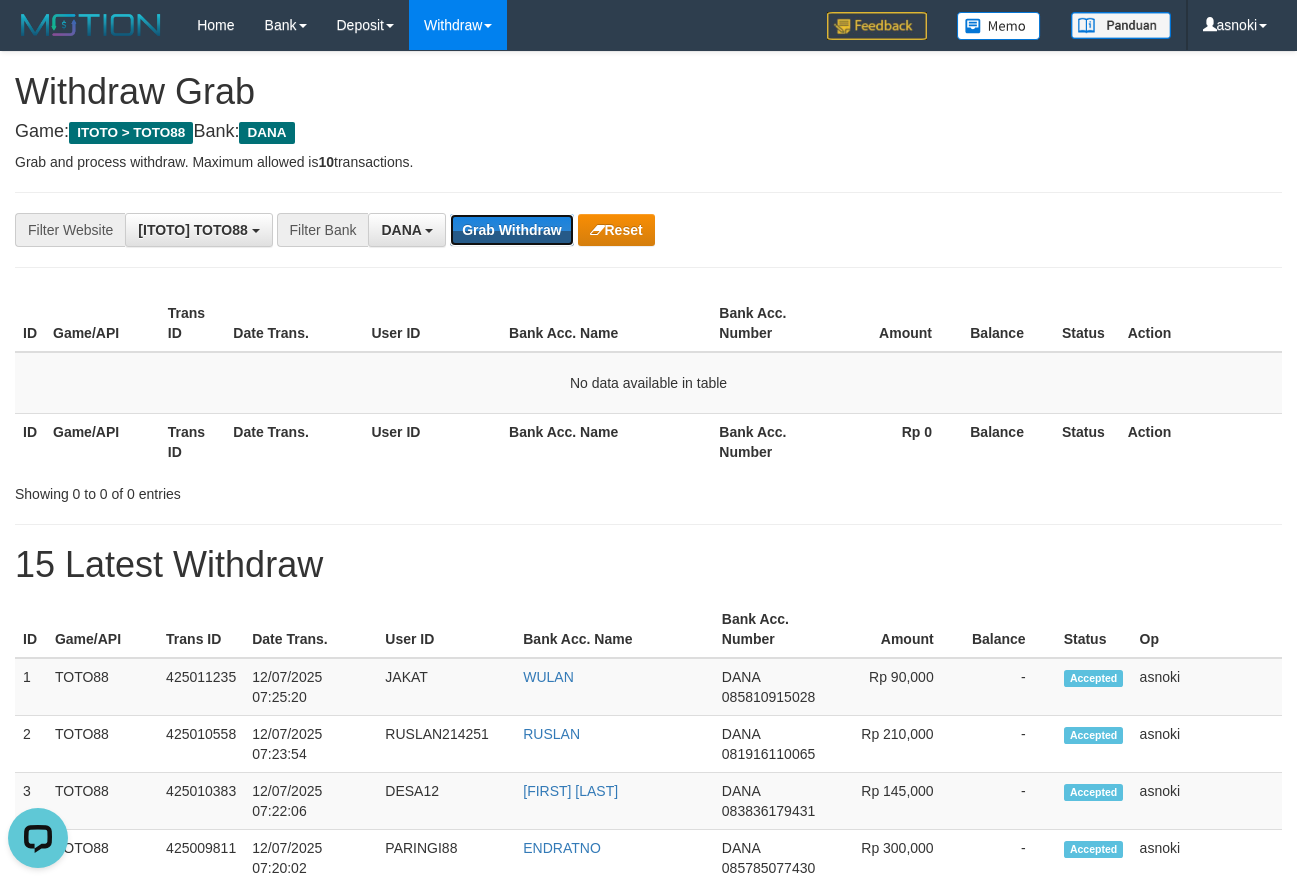 click on "Grab Withdraw" at bounding box center [511, 230] 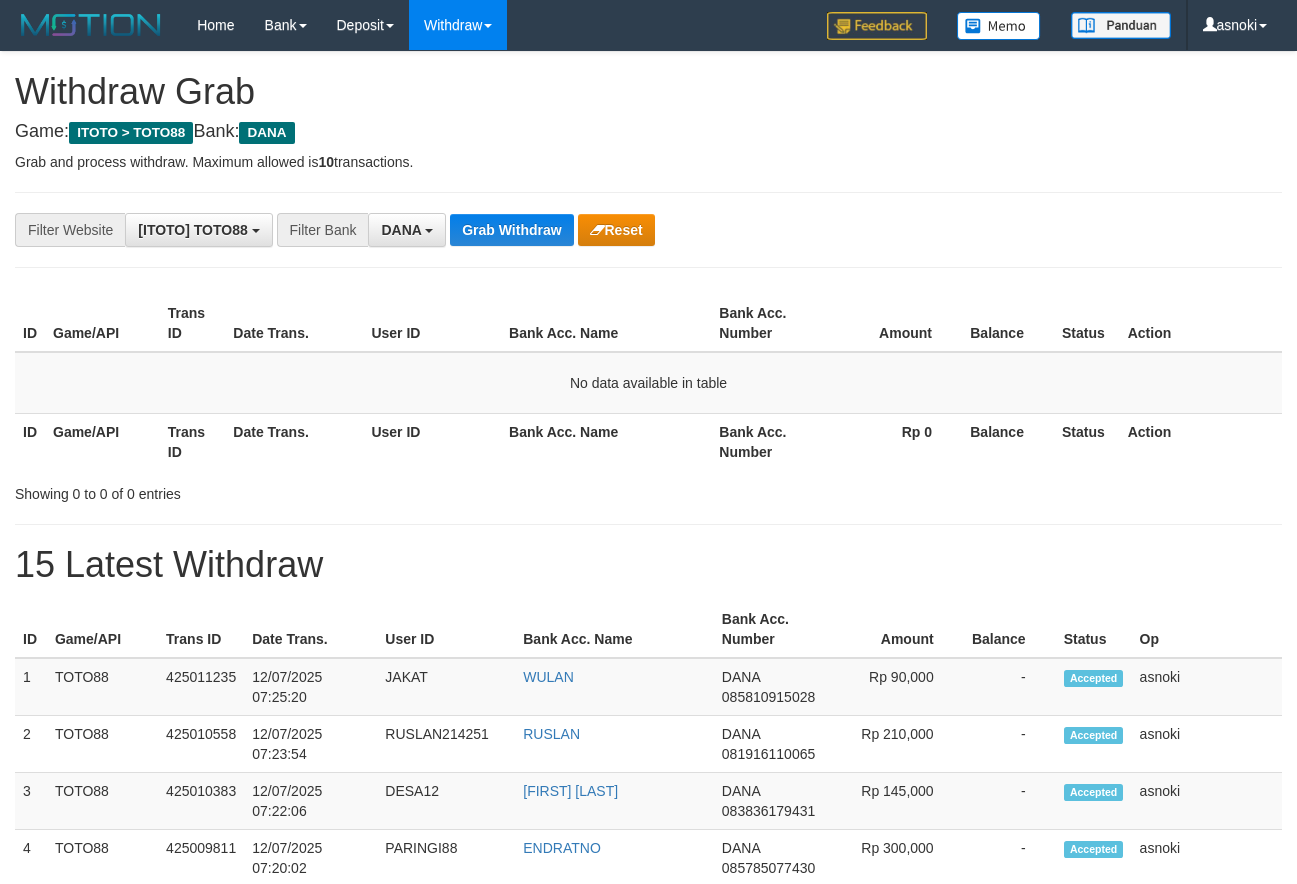 scroll, scrollTop: 0, scrollLeft: 0, axis: both 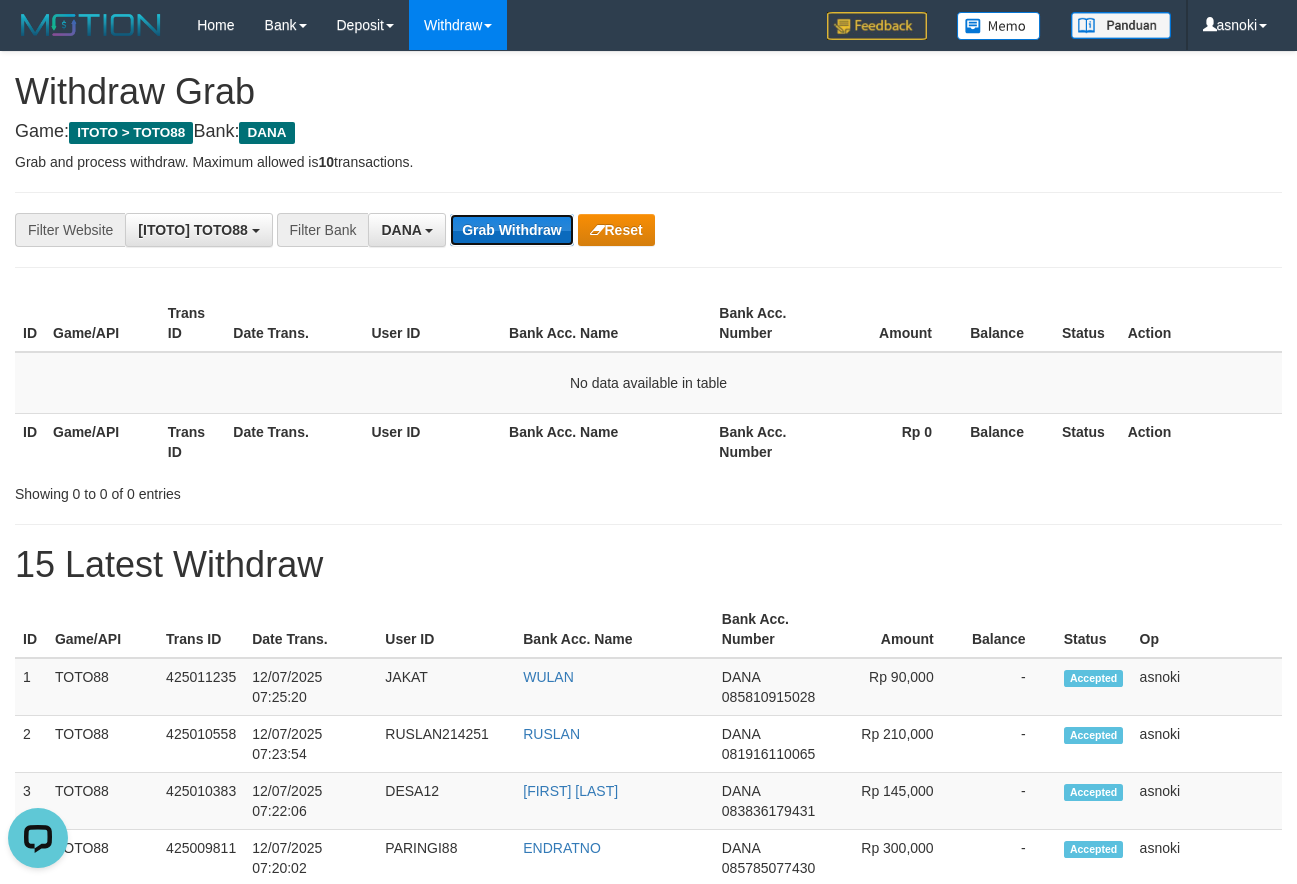 click on "Grab Withdraw" at bounding box center (511, 230) 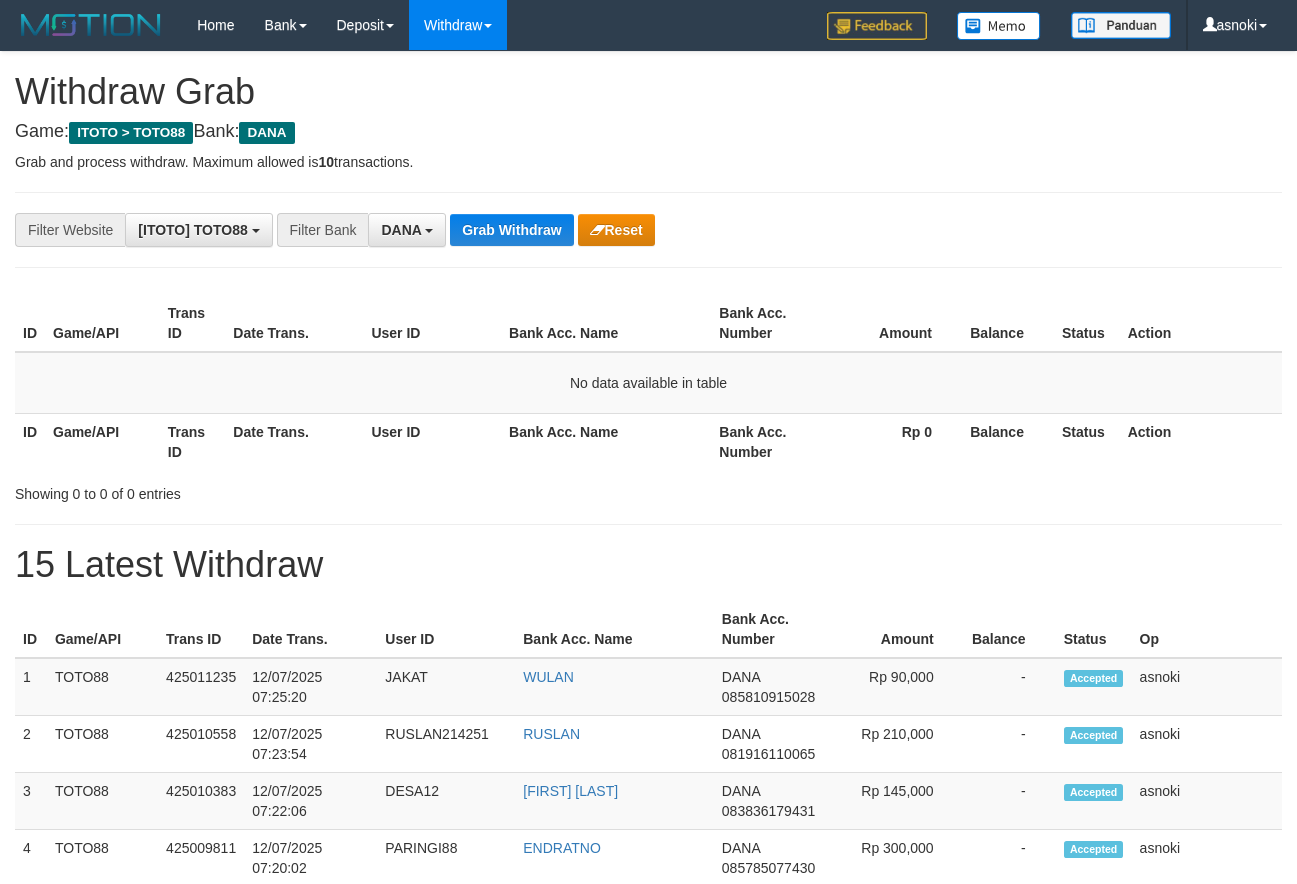 scroll, scrollTop: 0, scrollLeft: 0, axis: both 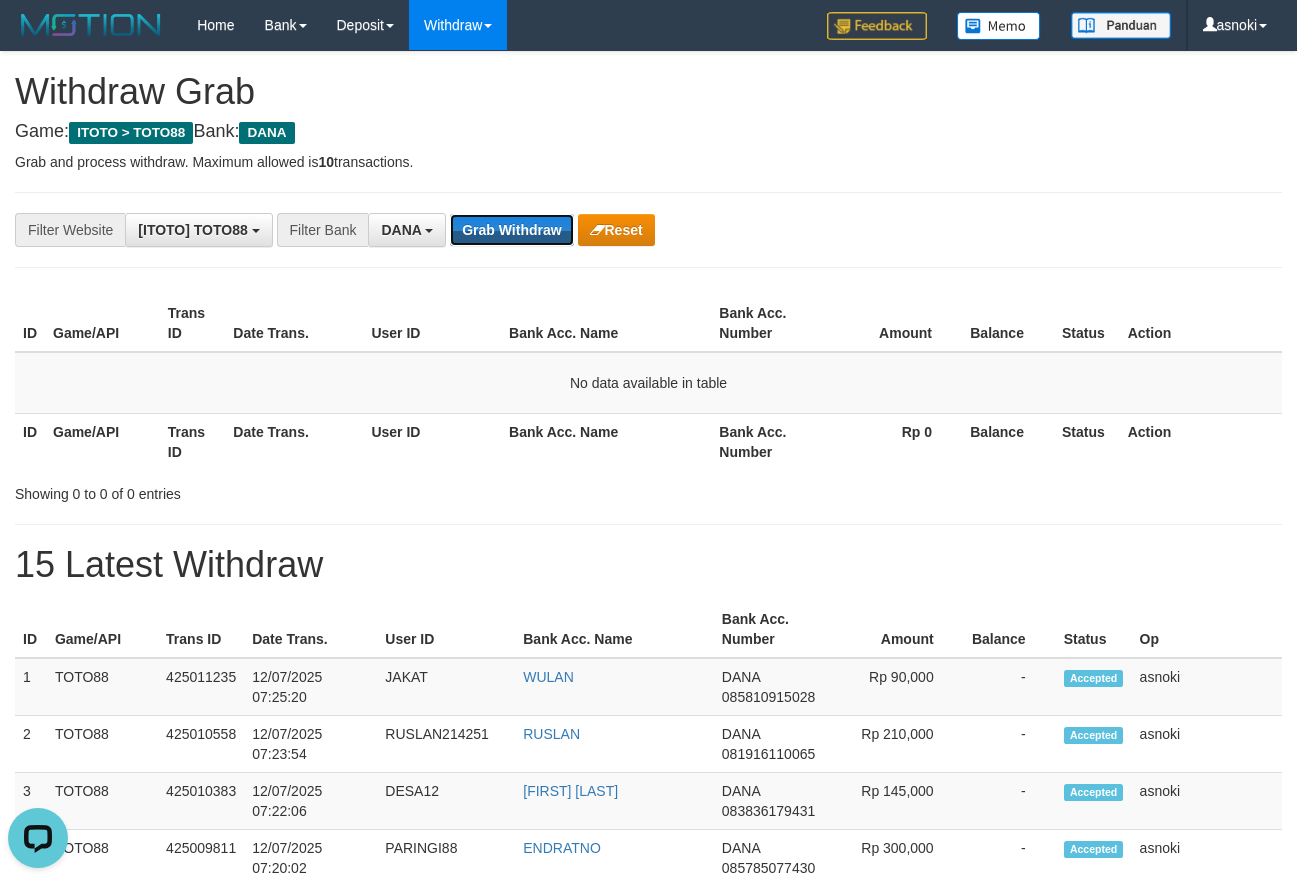 click on "Grab Withdraw" at bounding box center (511, 230) 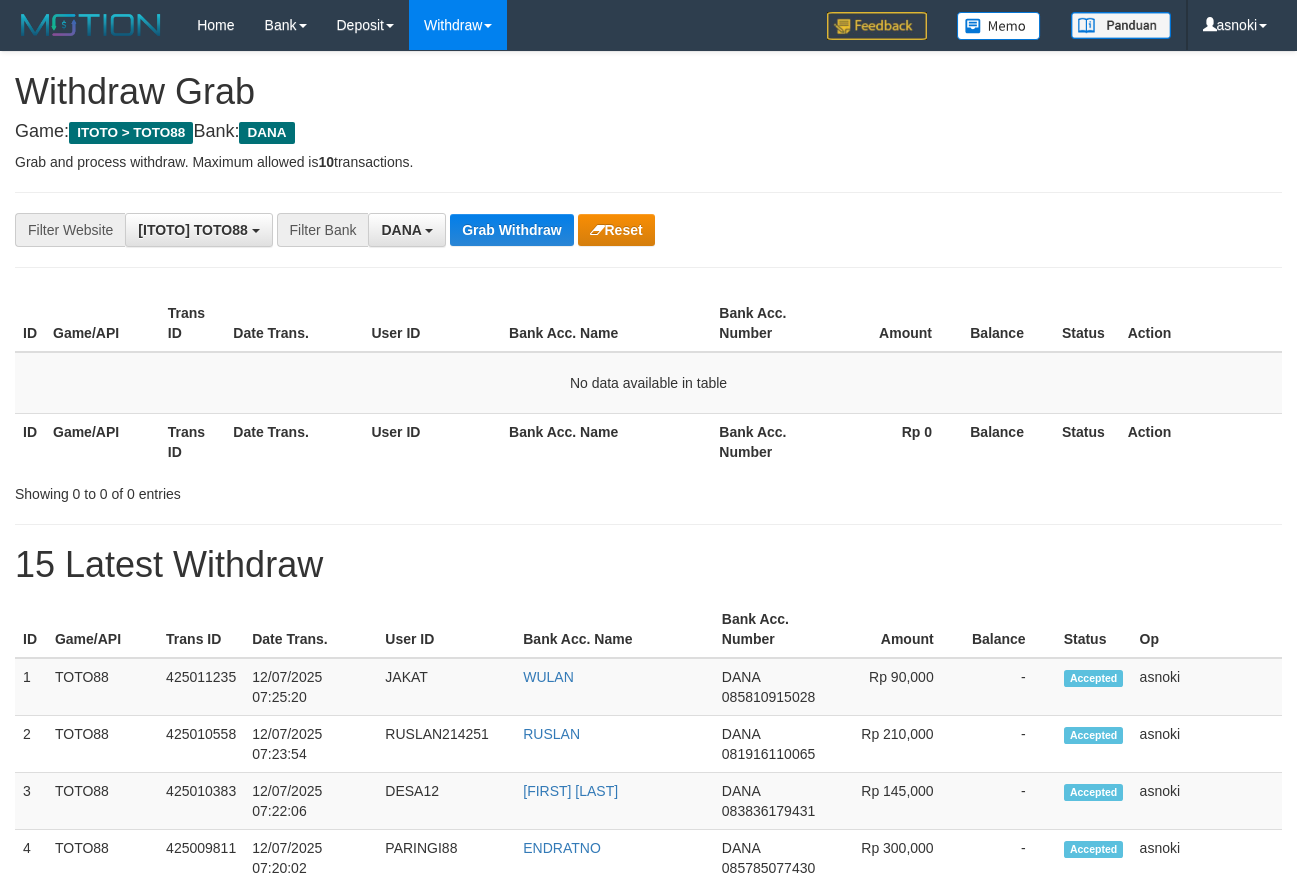 scroll, scrollTop: 0, scrollLeft: 0, axis: both 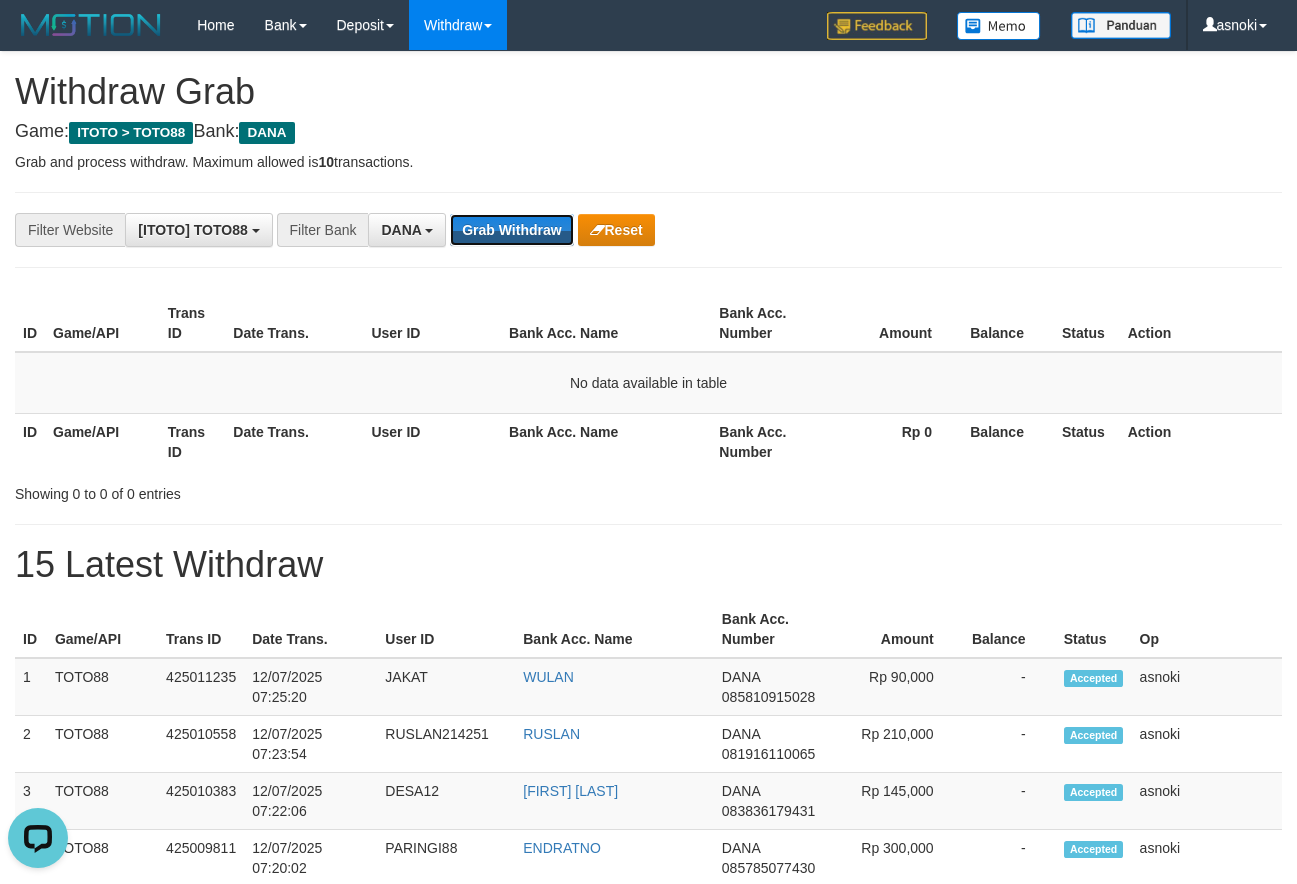 click on "Grab Withdraw" at bounding box center [511, 230] 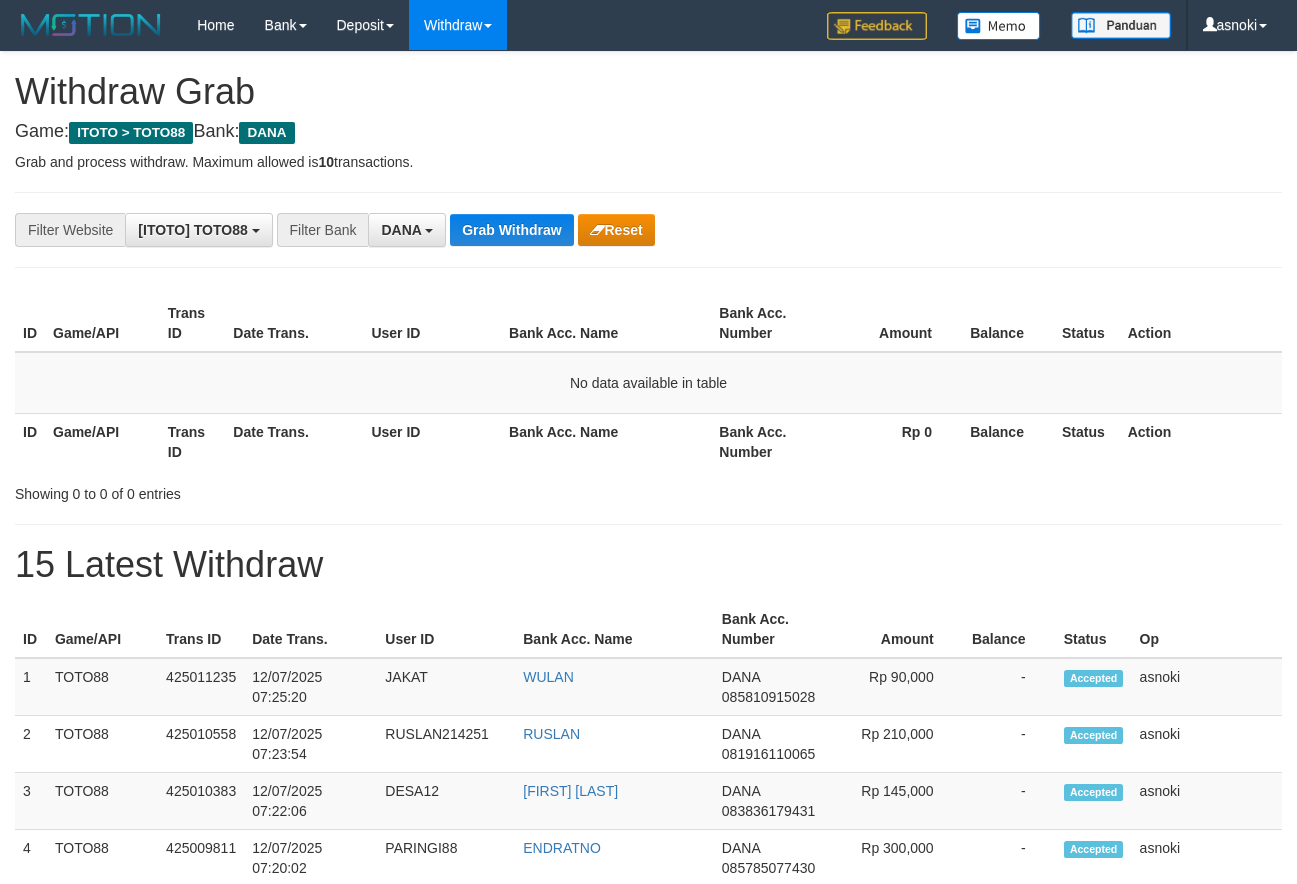 scroll, scrollTop: 0, scrollLeft: 0, axis: both 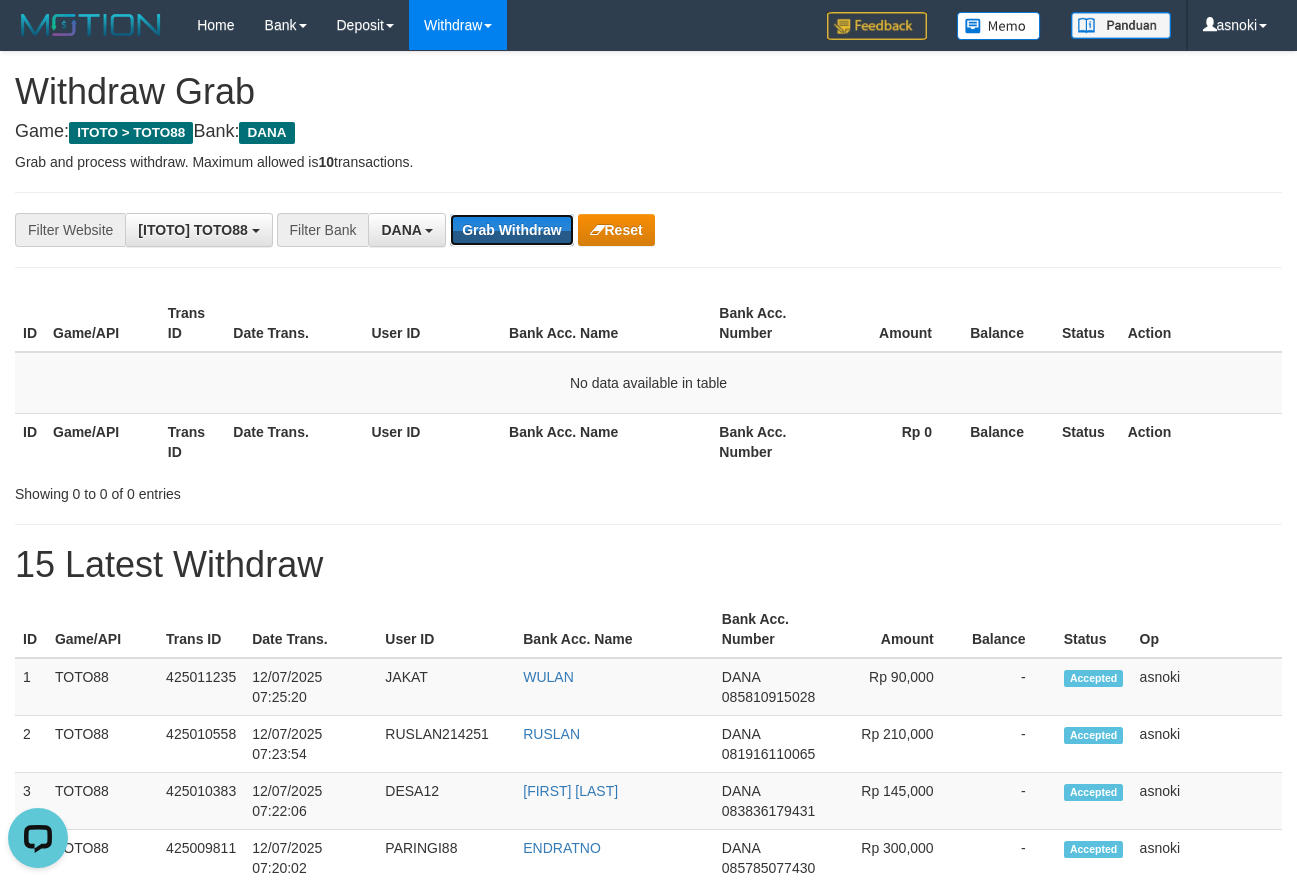 click on "Grab Withdraw" at bounding box center [511, 230] 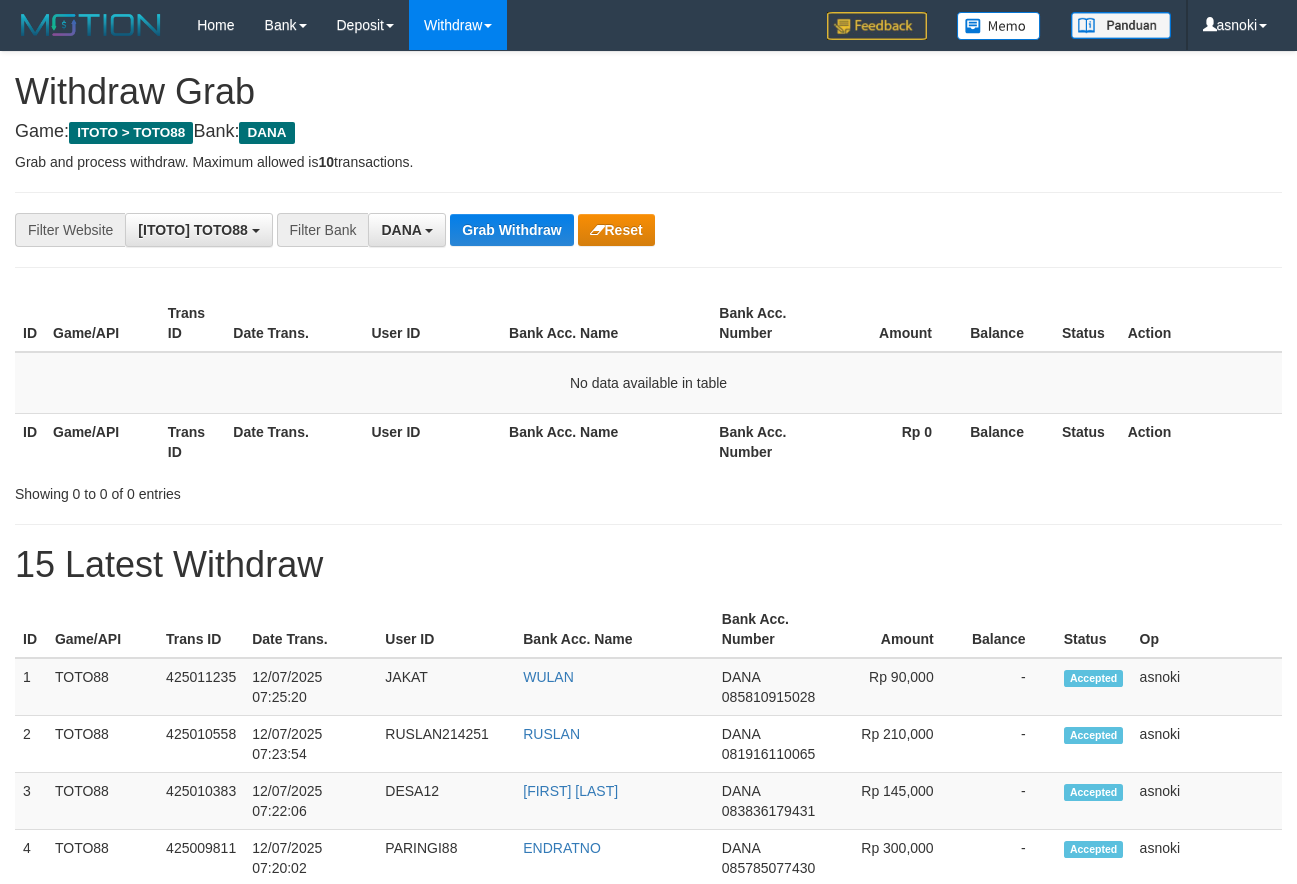 scroll, scrollTop: 0, scrollLeft: 0, axis: both 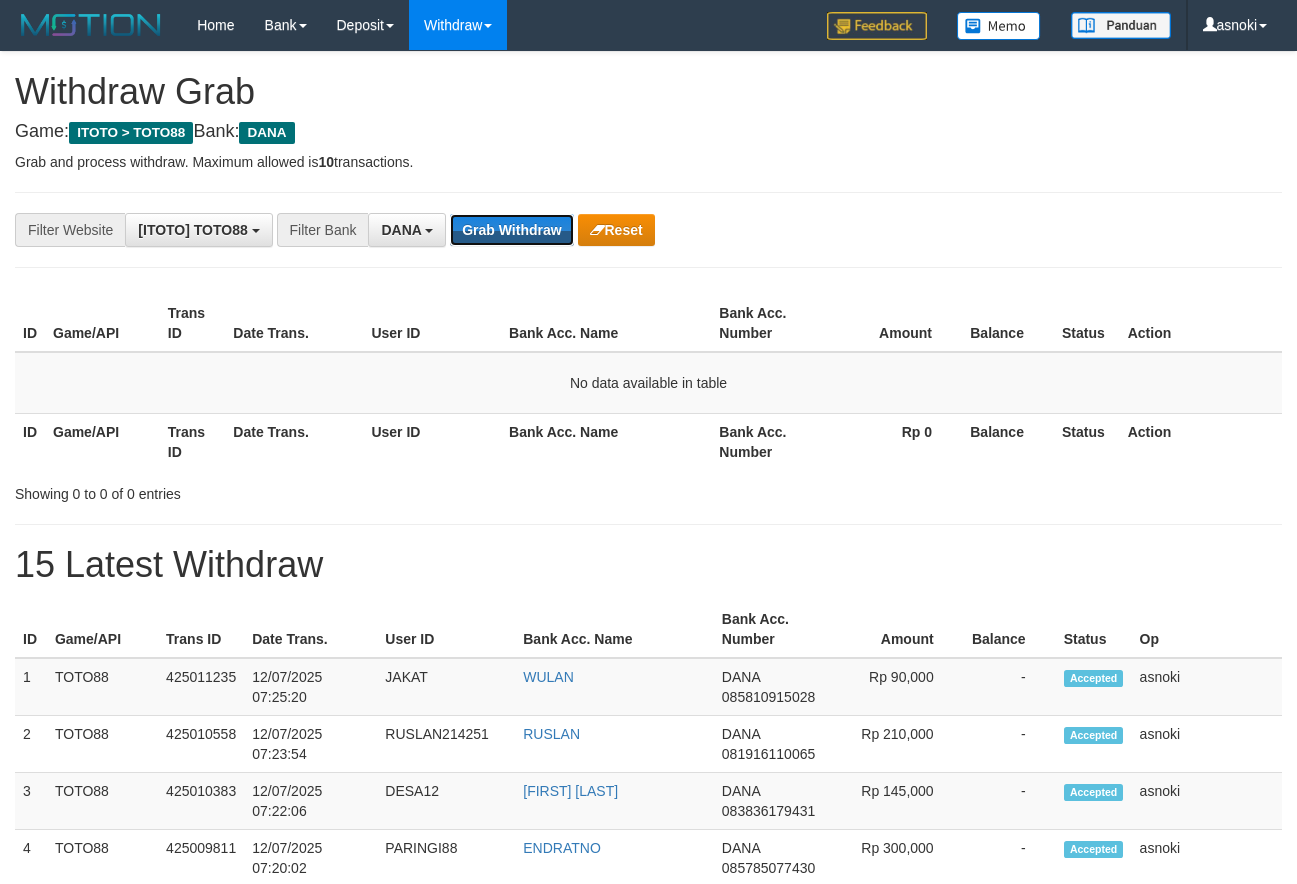 click on "Grab Withdraw" at bounding box center [511, 230] 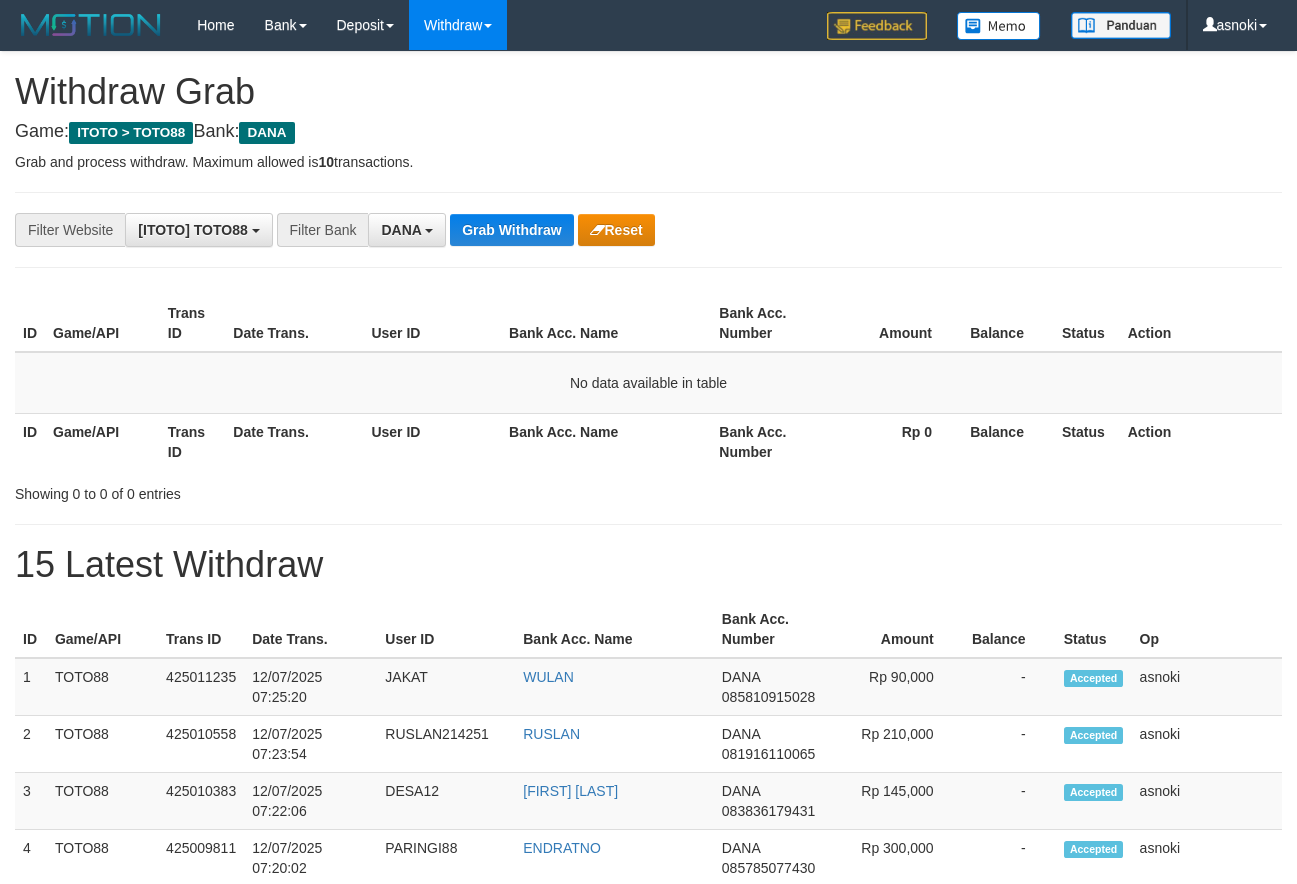 scroll, scrollTop: 0, scrollLeft: 0, axis: both 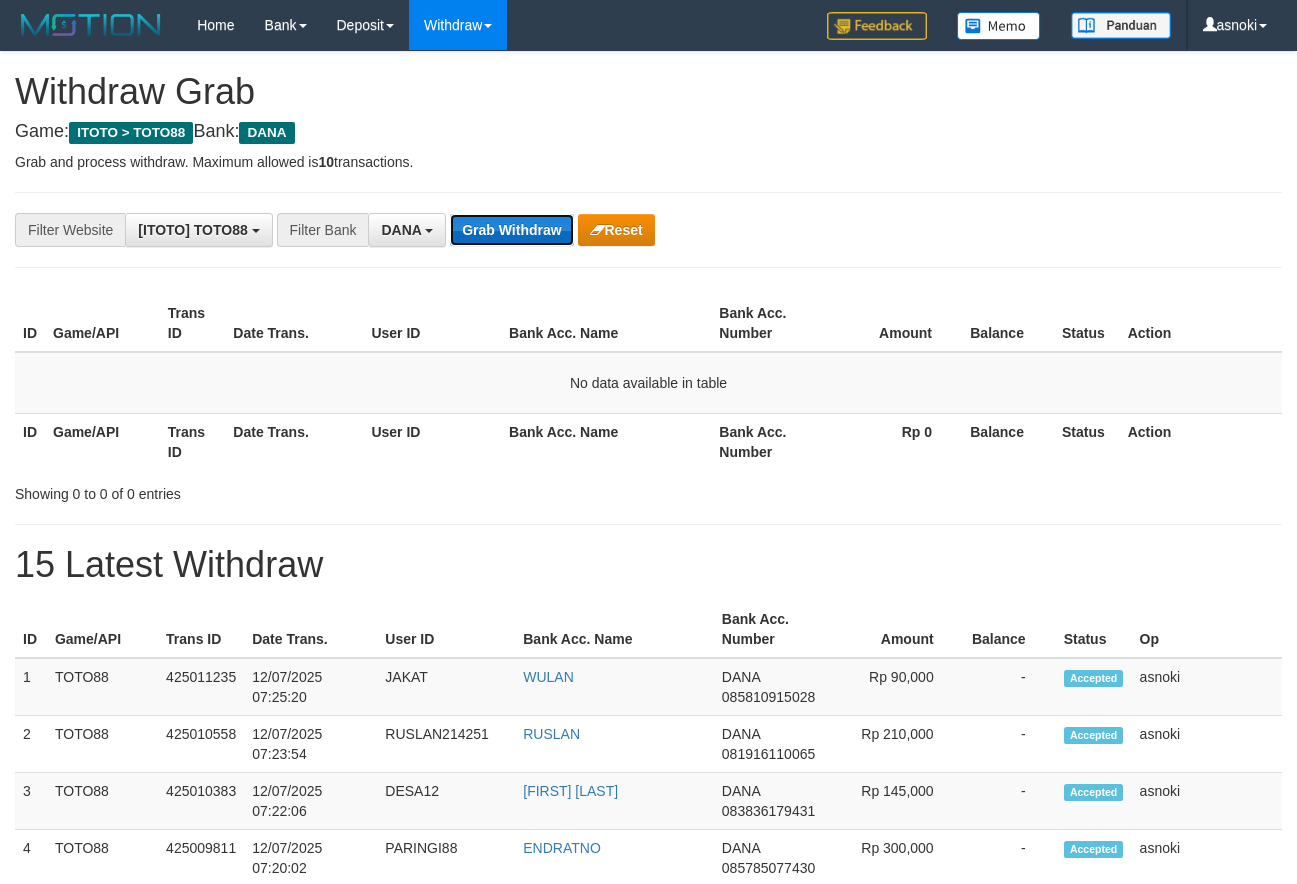 click on "Grab Withdraw" at bounding box center (511, 230) 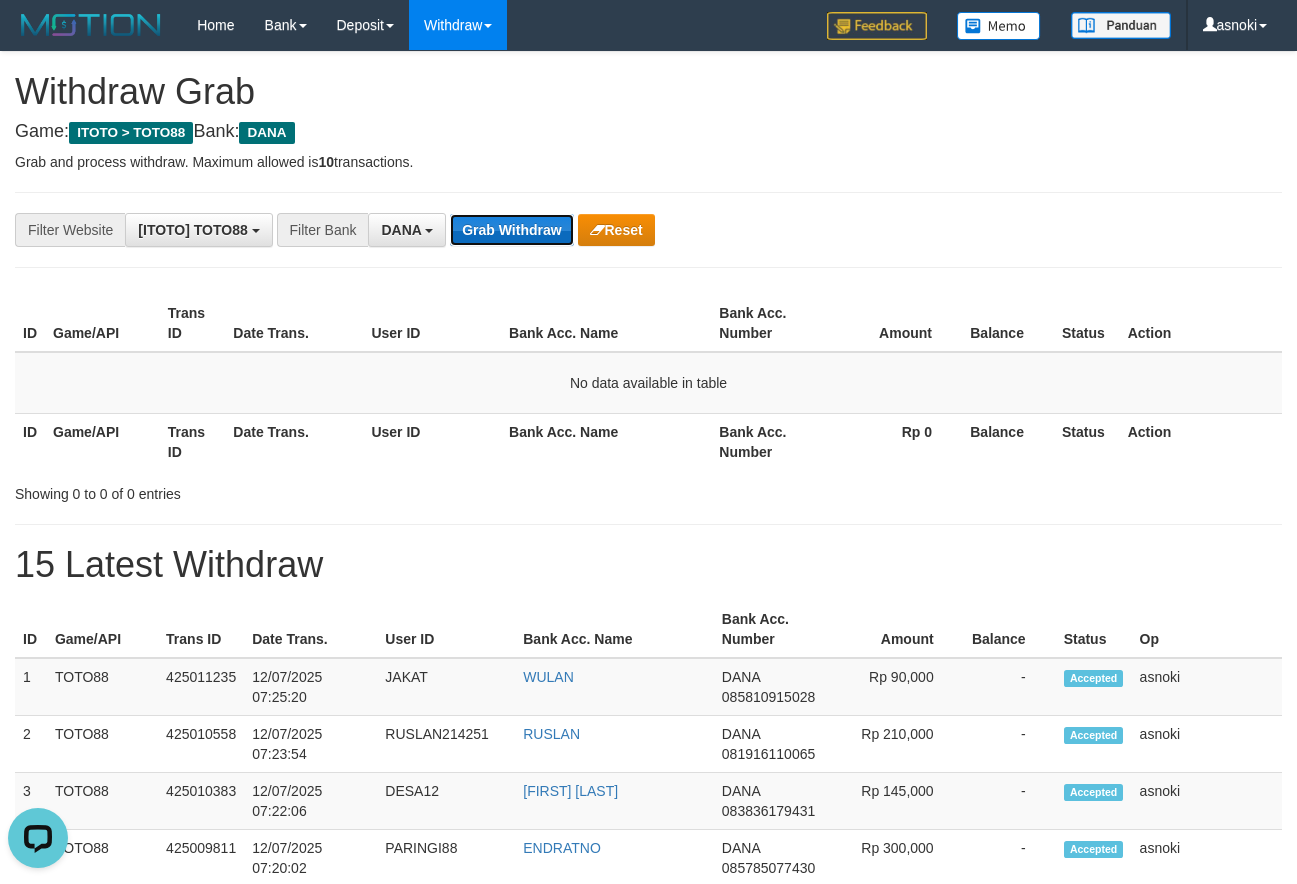 scroll, scrollTop: 0, scrollLeft: 0, axis: both 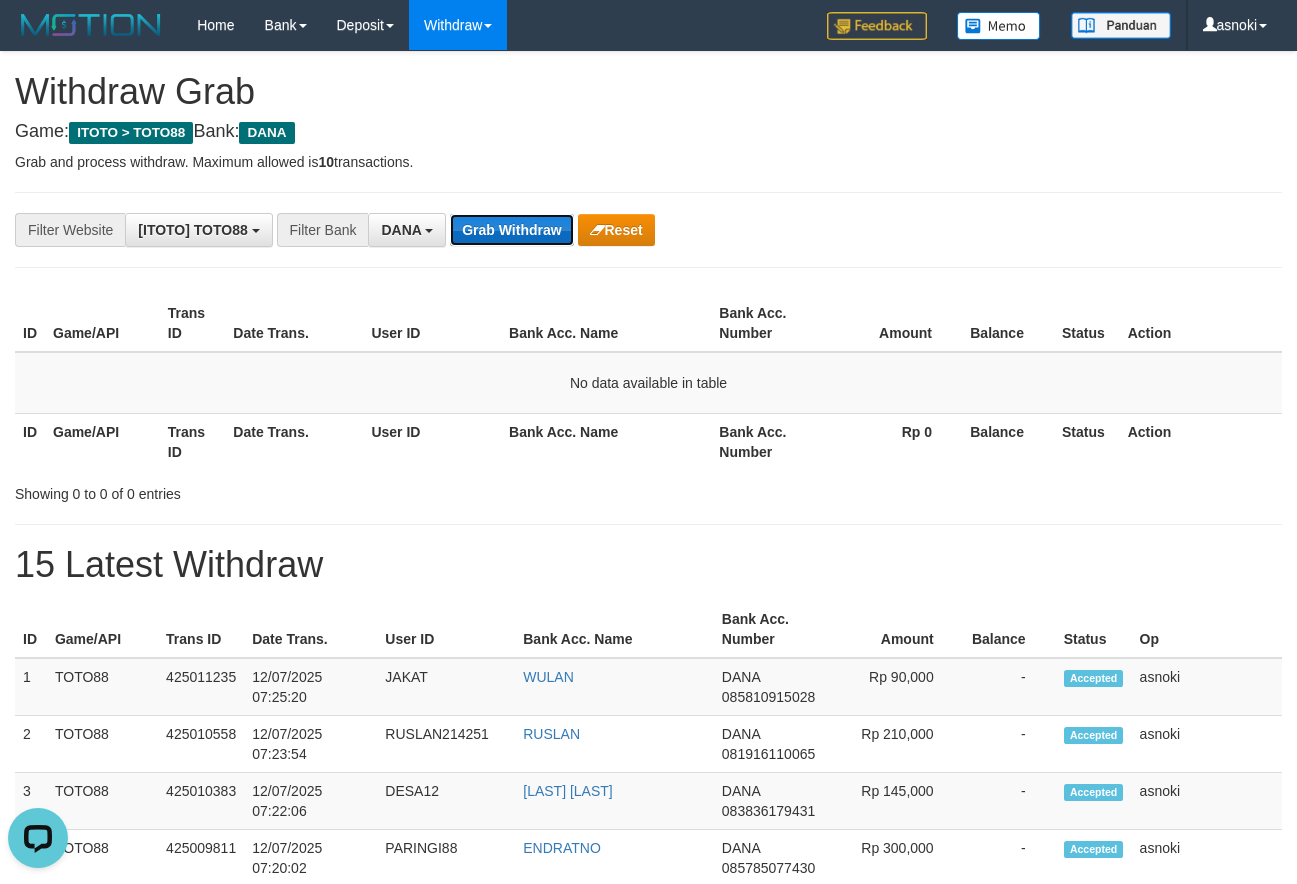 click on "Grab Withdraw" at bounding box center (511, 230) 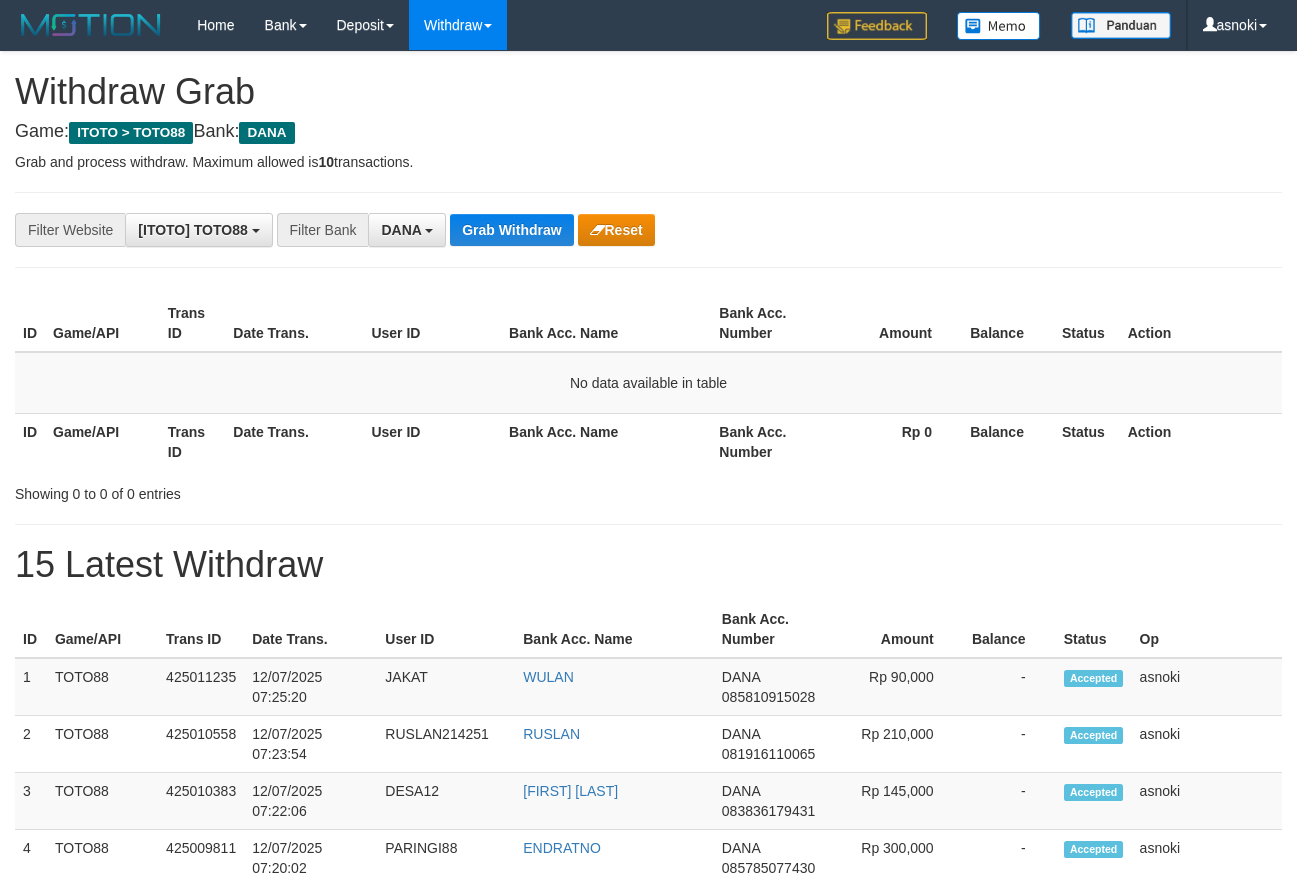 scroll, scrollTop: 0, scrollLeft: 0, axis: both 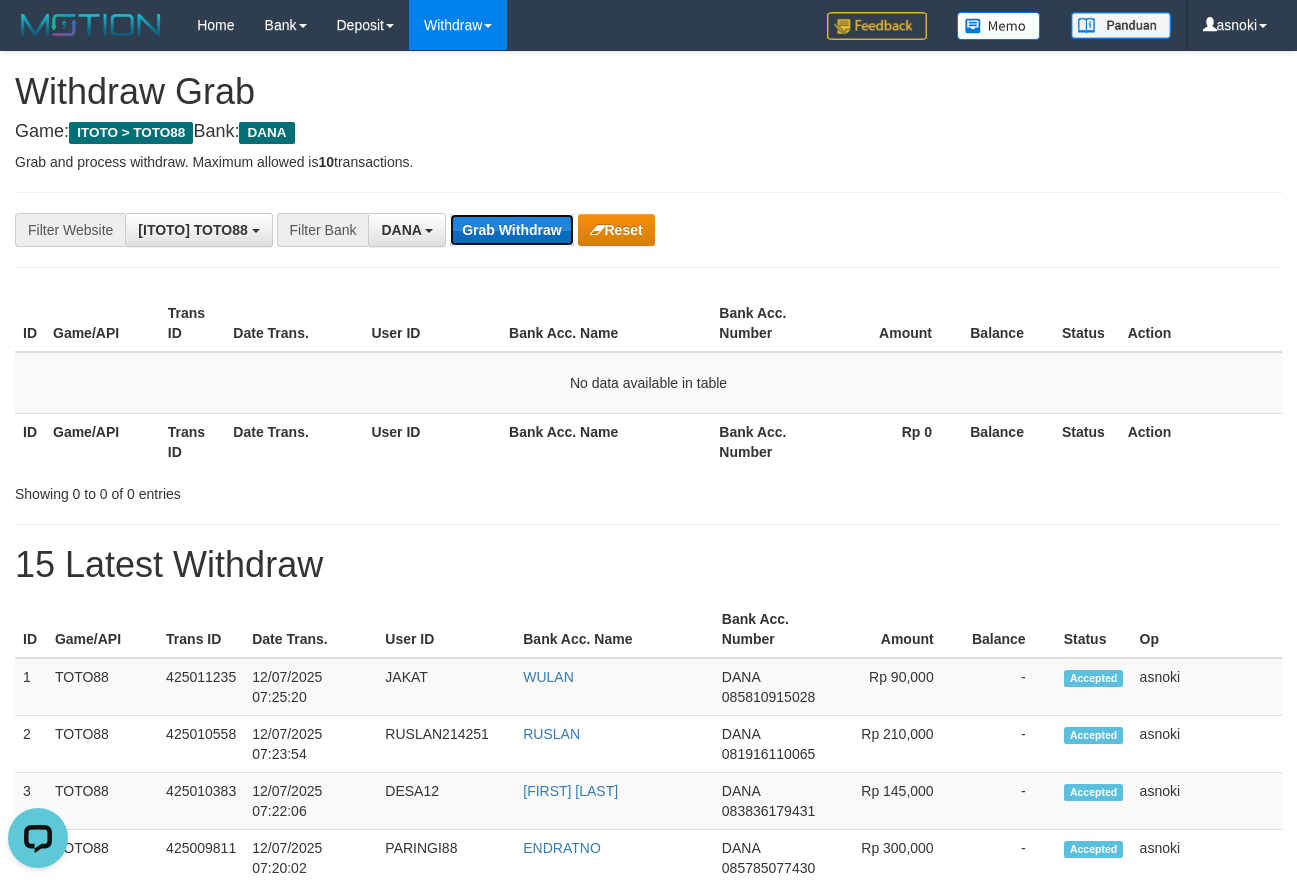 click on "Grab Withdraw" at bounding box center [511, 230] 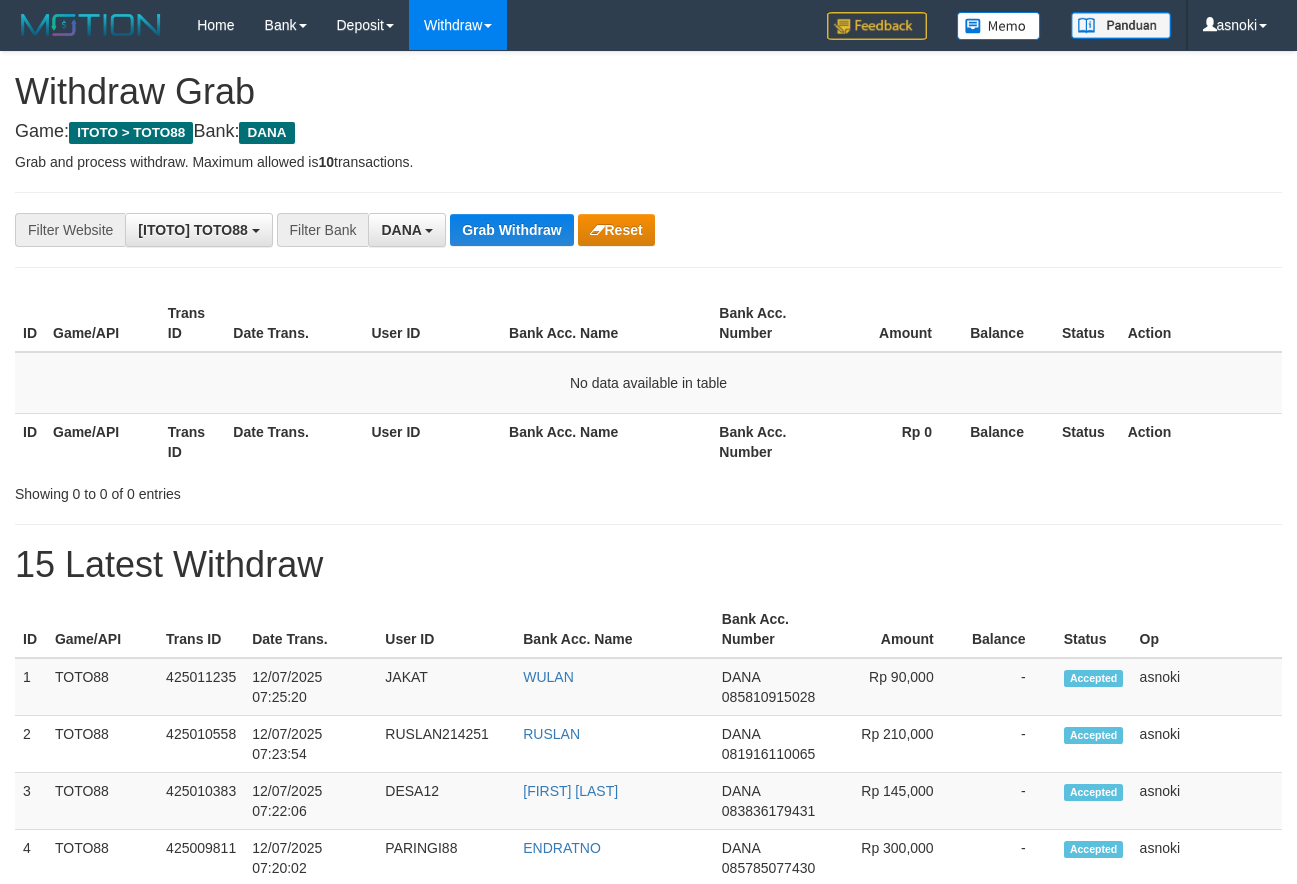scroll, scrollTop: 0, scrollLeft: 0, axis: both 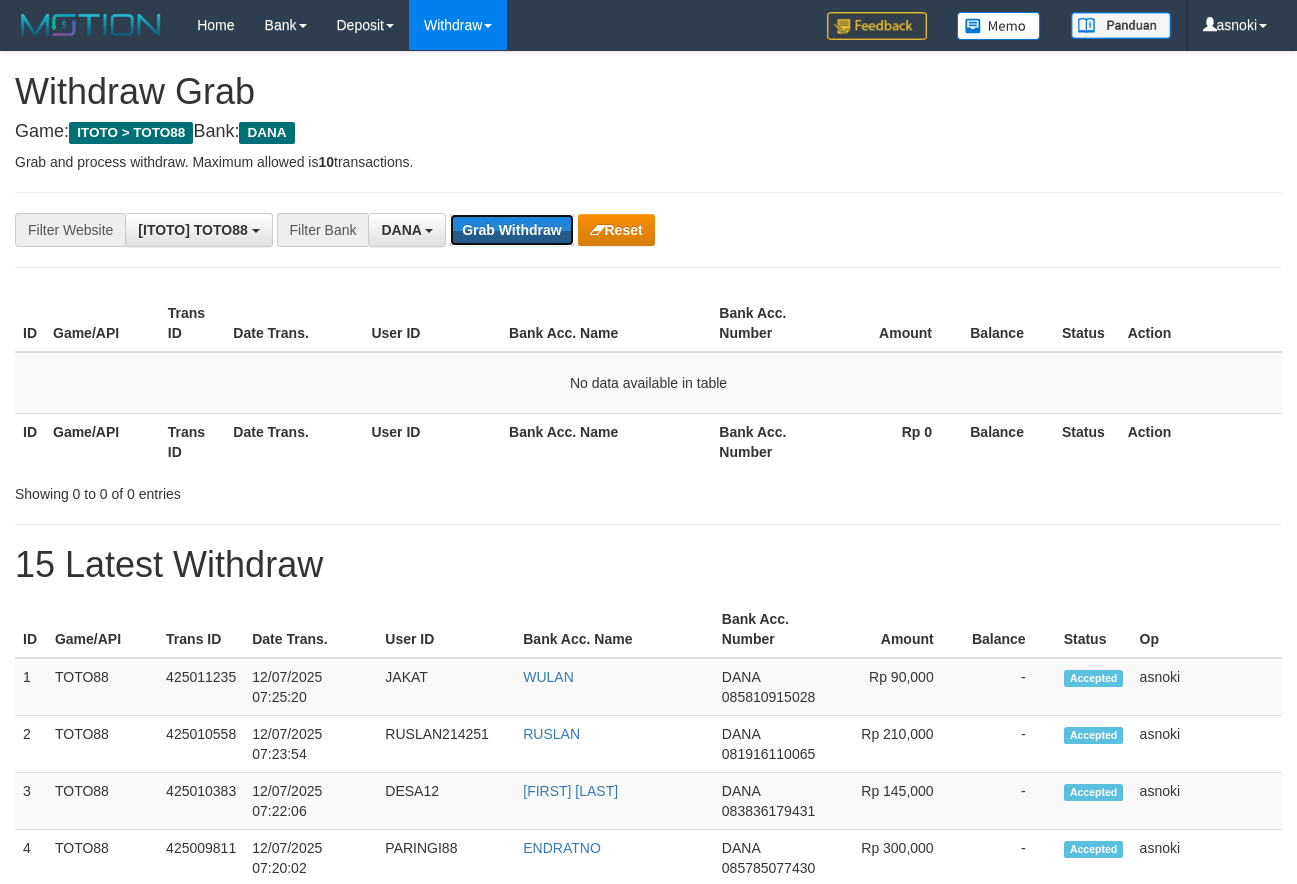 click on "Grab Withdraw" at bounding box center (511, 230) 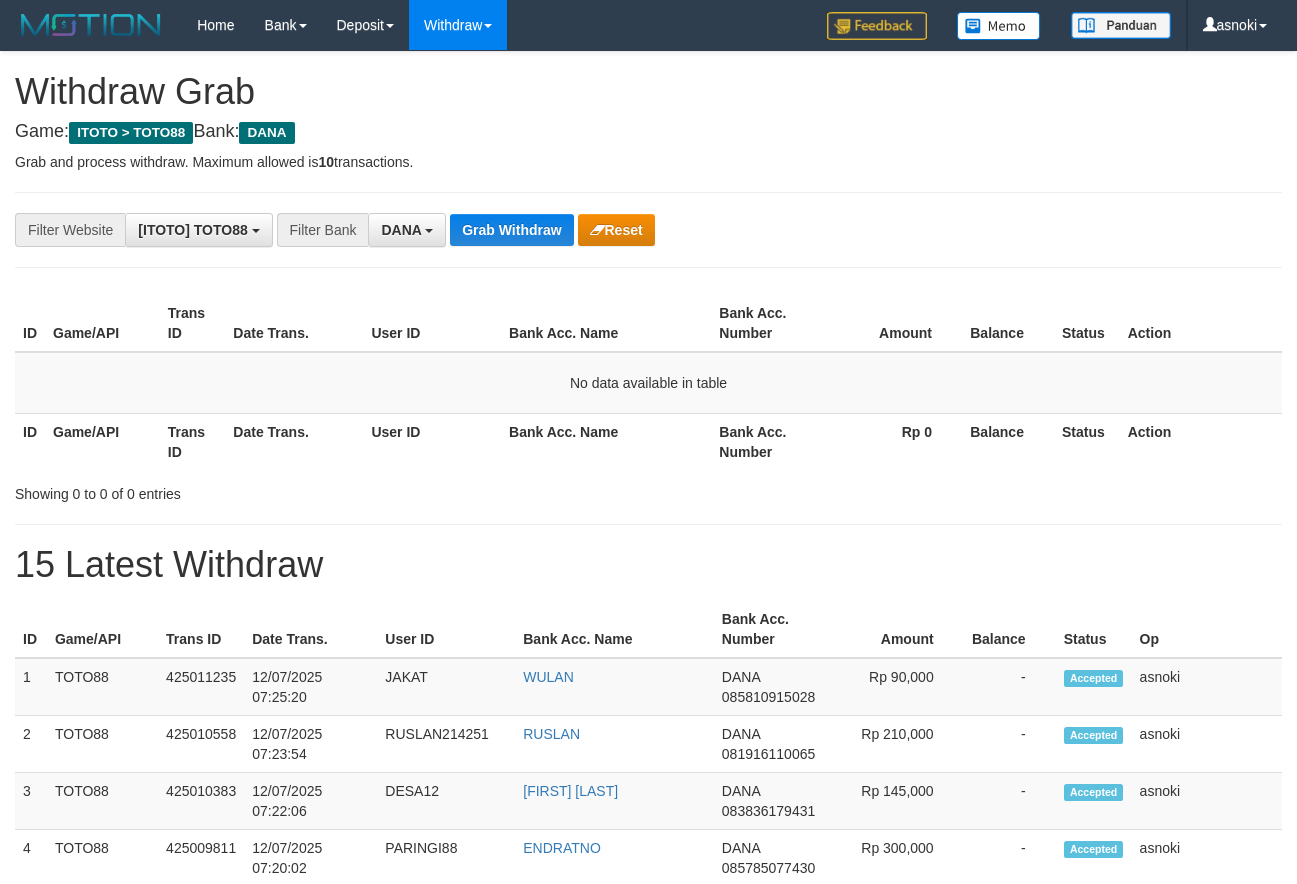 scroll, scrollTop: 0, scrollLeft: 0, axis: both 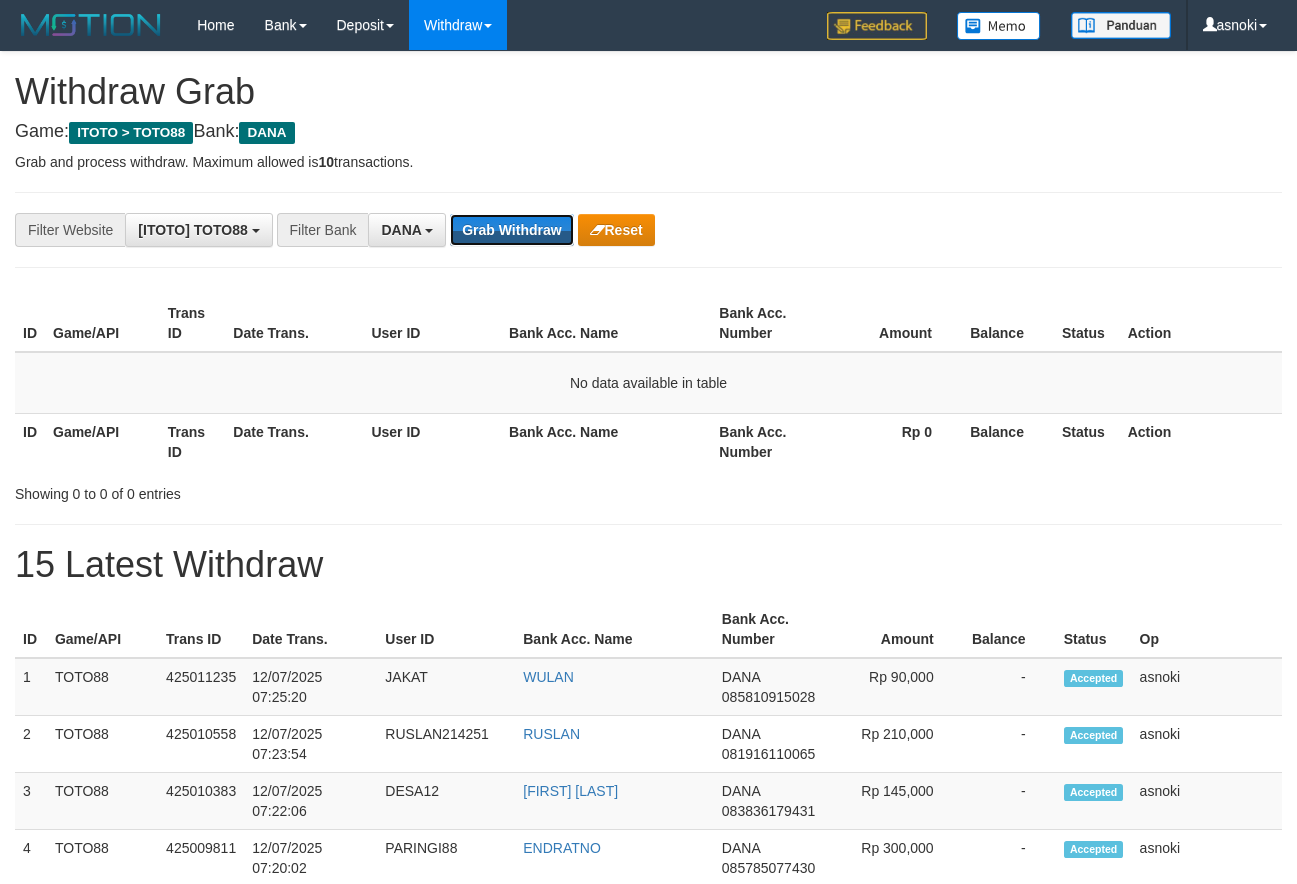 click on "Grab Withdraw" at bounding box center (511, 230) 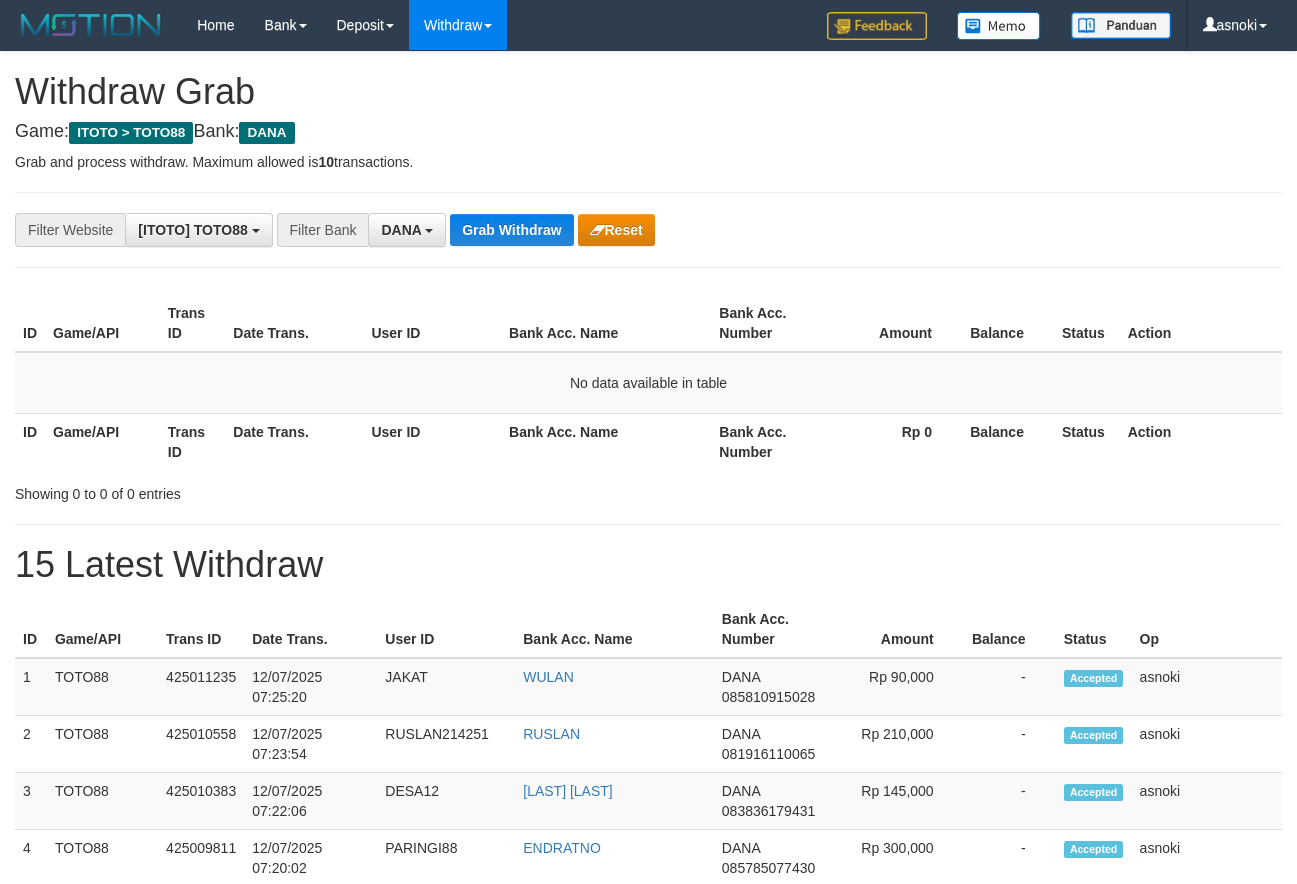 scroll, scrollTop: 0, scrollLeft: 0, axis: both 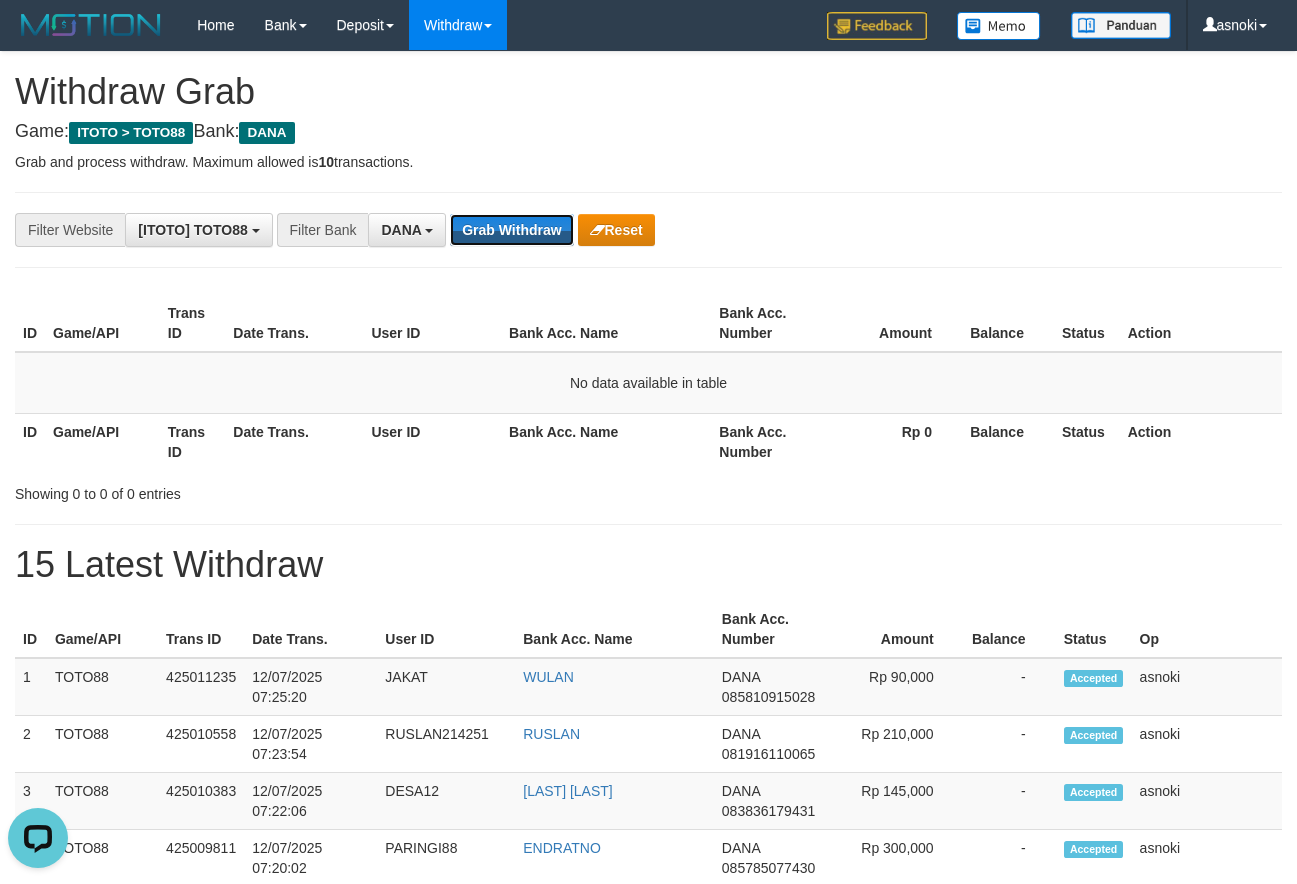 click on "Grab Withdraw" at bounding box center (511, 230) 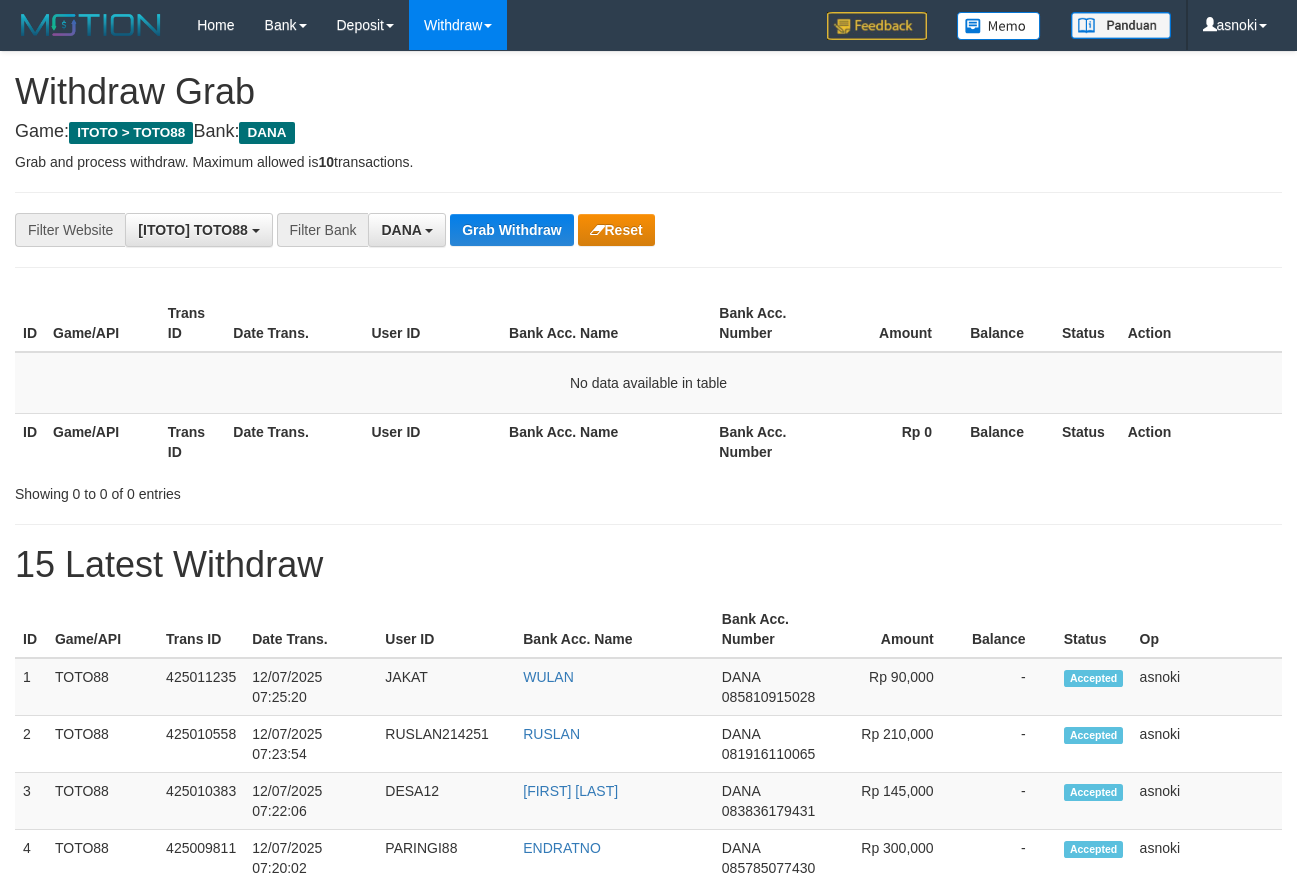 scroll, scrollTop: 0, scrollLeft: 0, axis: both 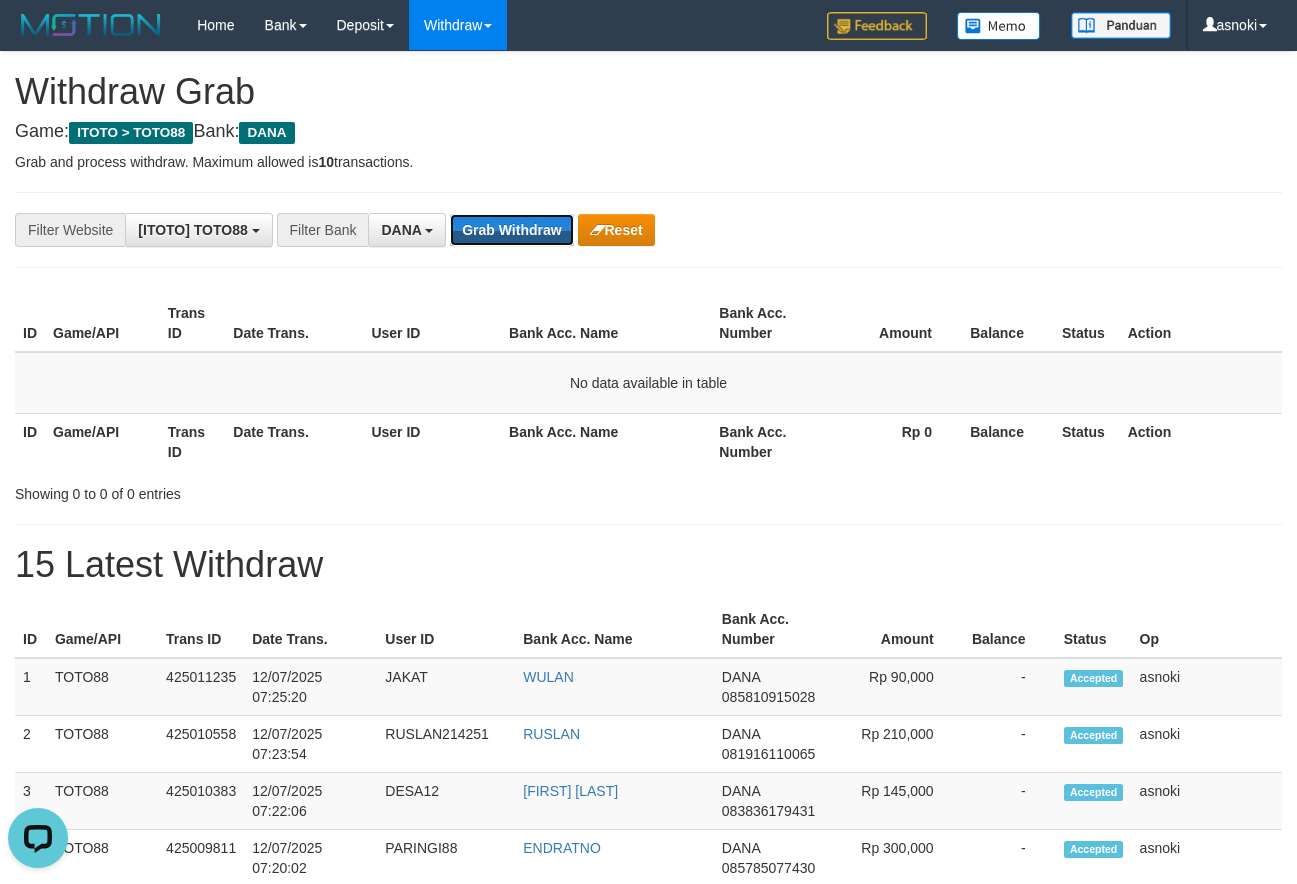 click on "Grab Withdraw" at bounding box center (511, 230) 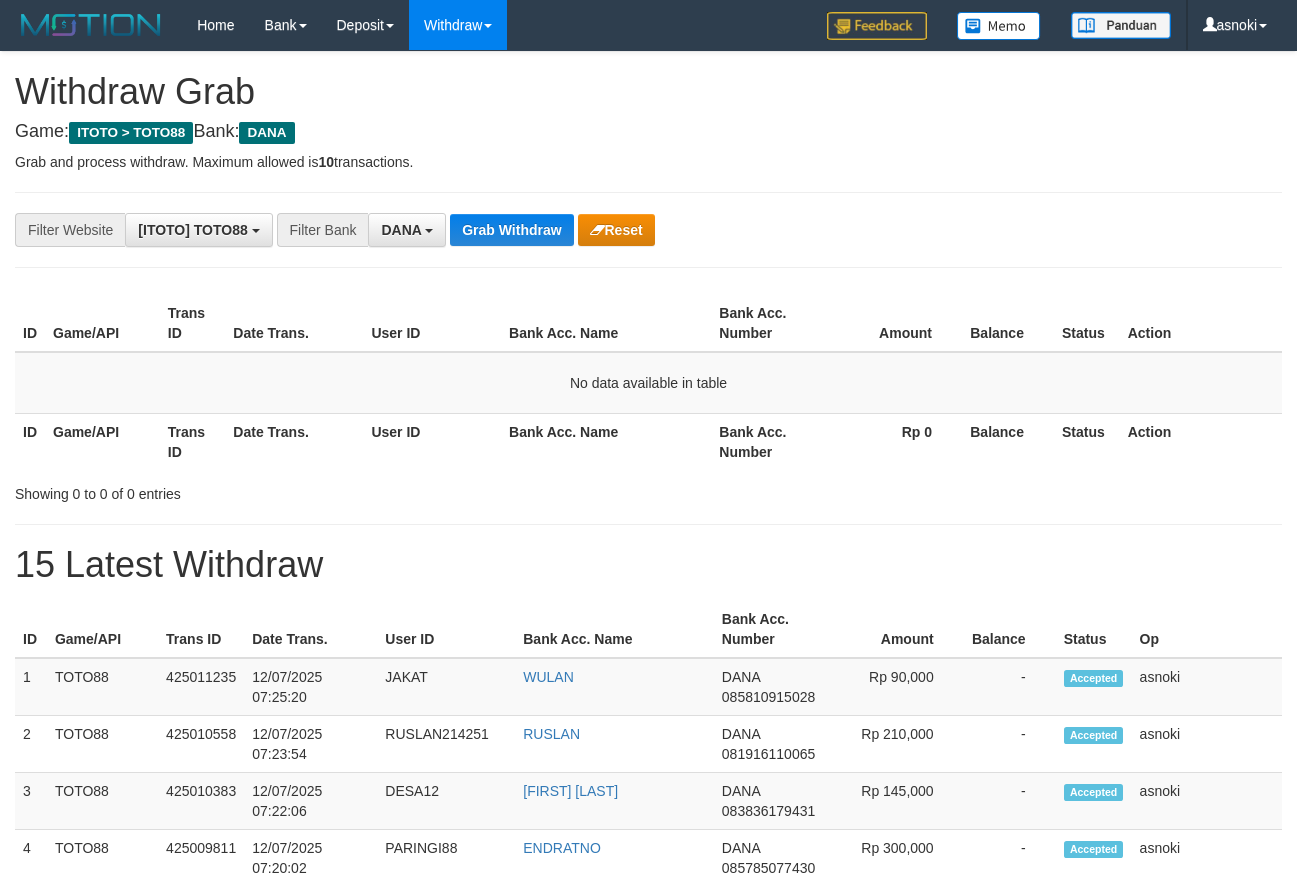 scroll, scrollTop: 0, scrollLeft: 0, axis: both 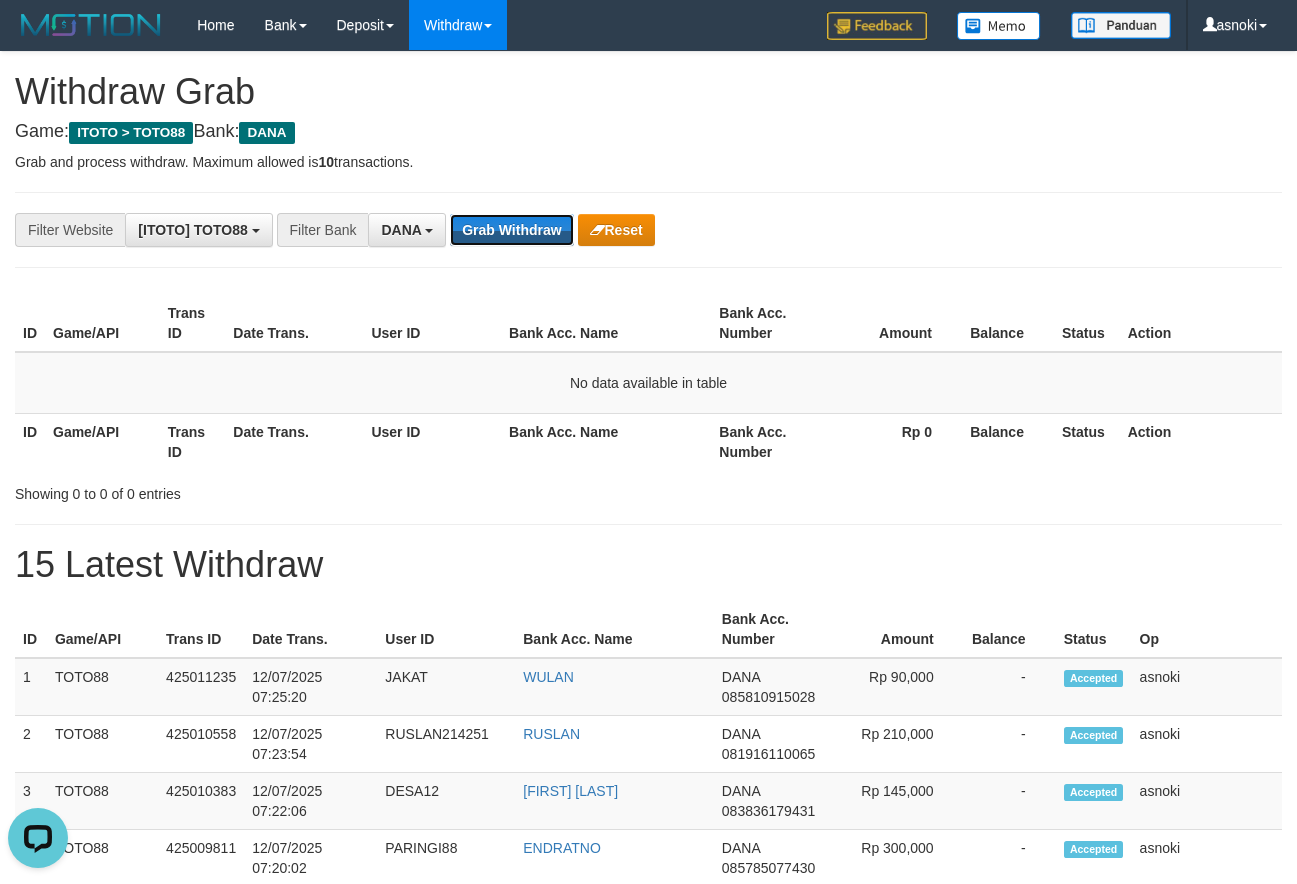 click on "Grab Withdraw" at bounding box center [511, 230] 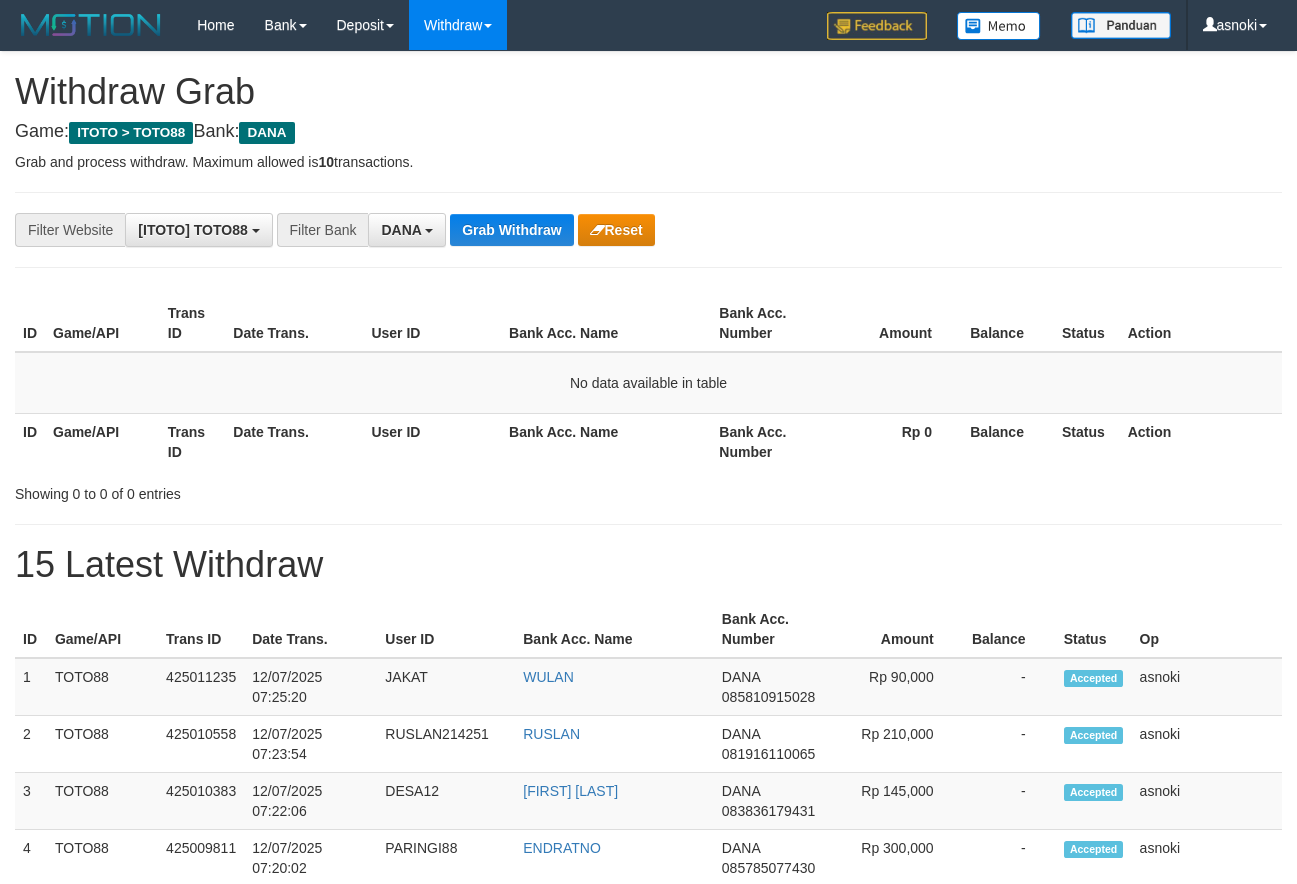 scroll, scrollTop: 0, scrollLeft: 0, axis: both 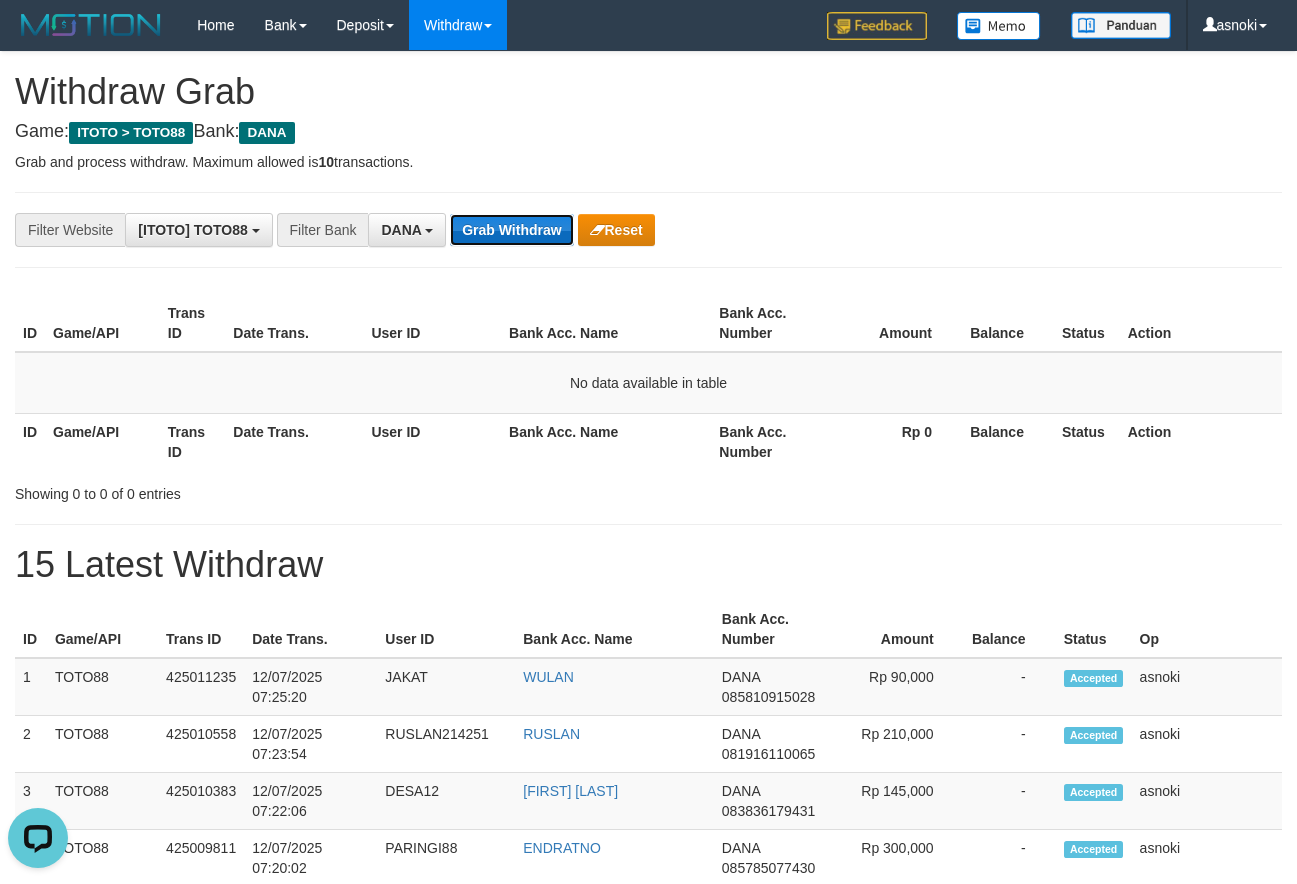 click on "Grab Withdraw" at bounding box center [511, 230] 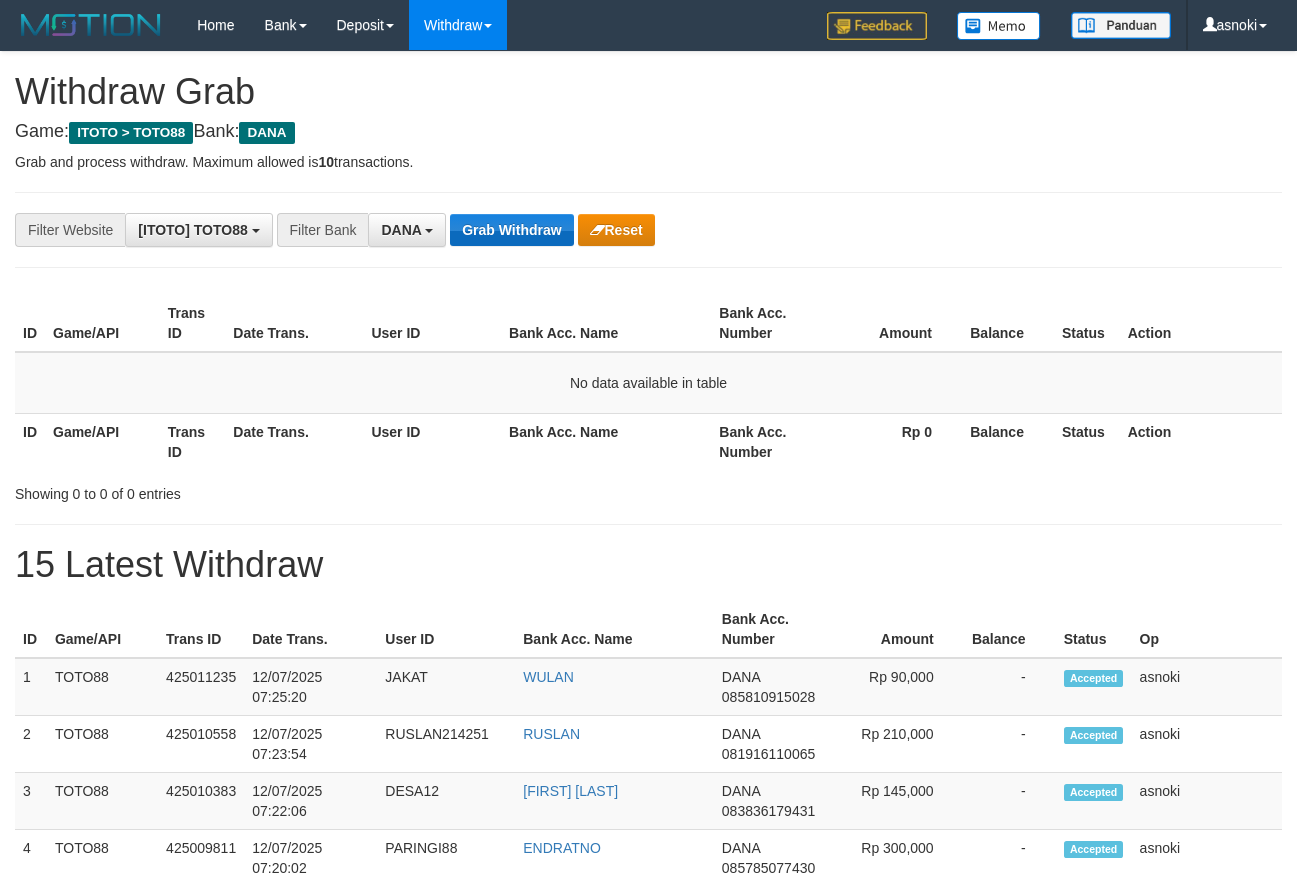 scroll, scrollTop: 0, scrollLeft: 0, axis: both 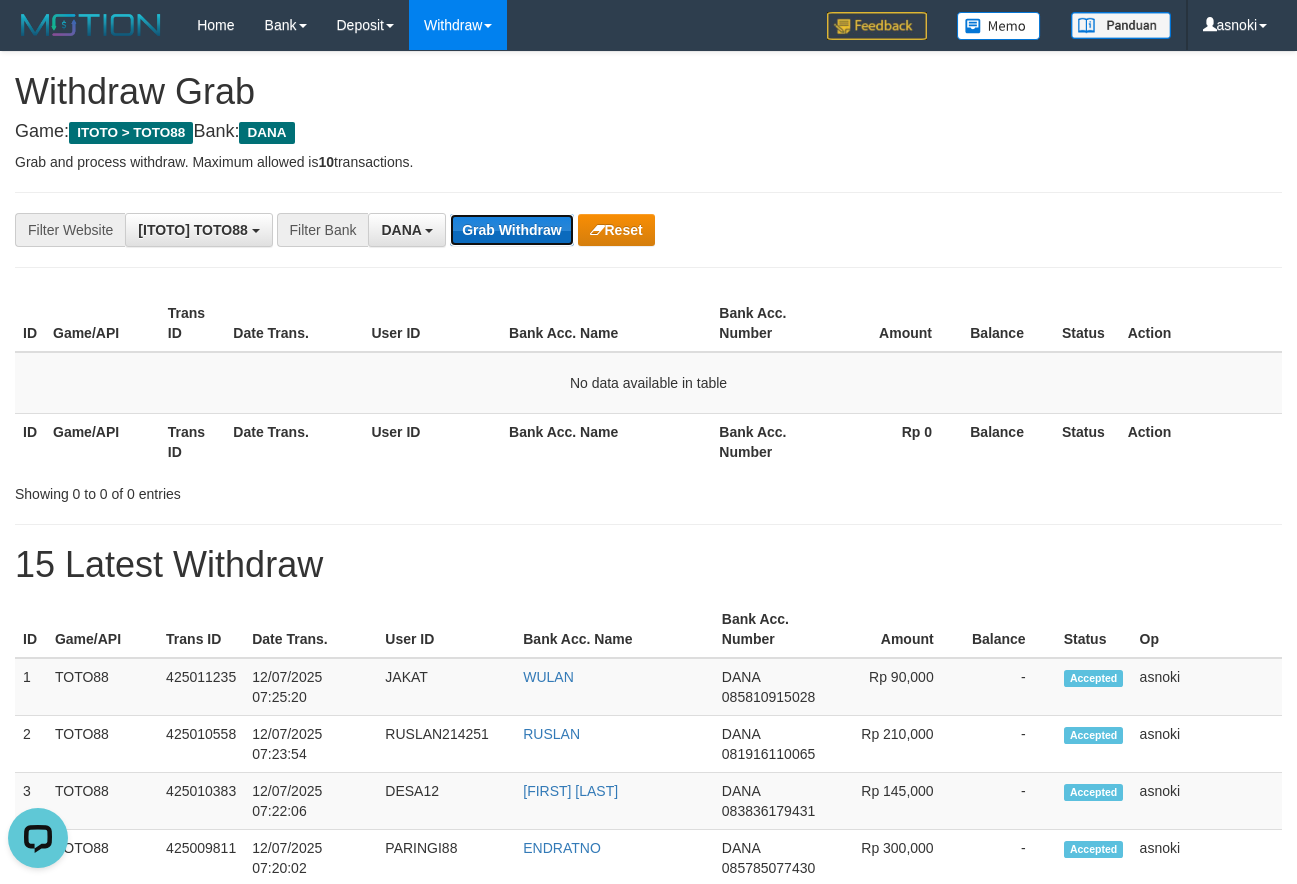 click on "Grab Withdraw" at bounding box center (511, 230) 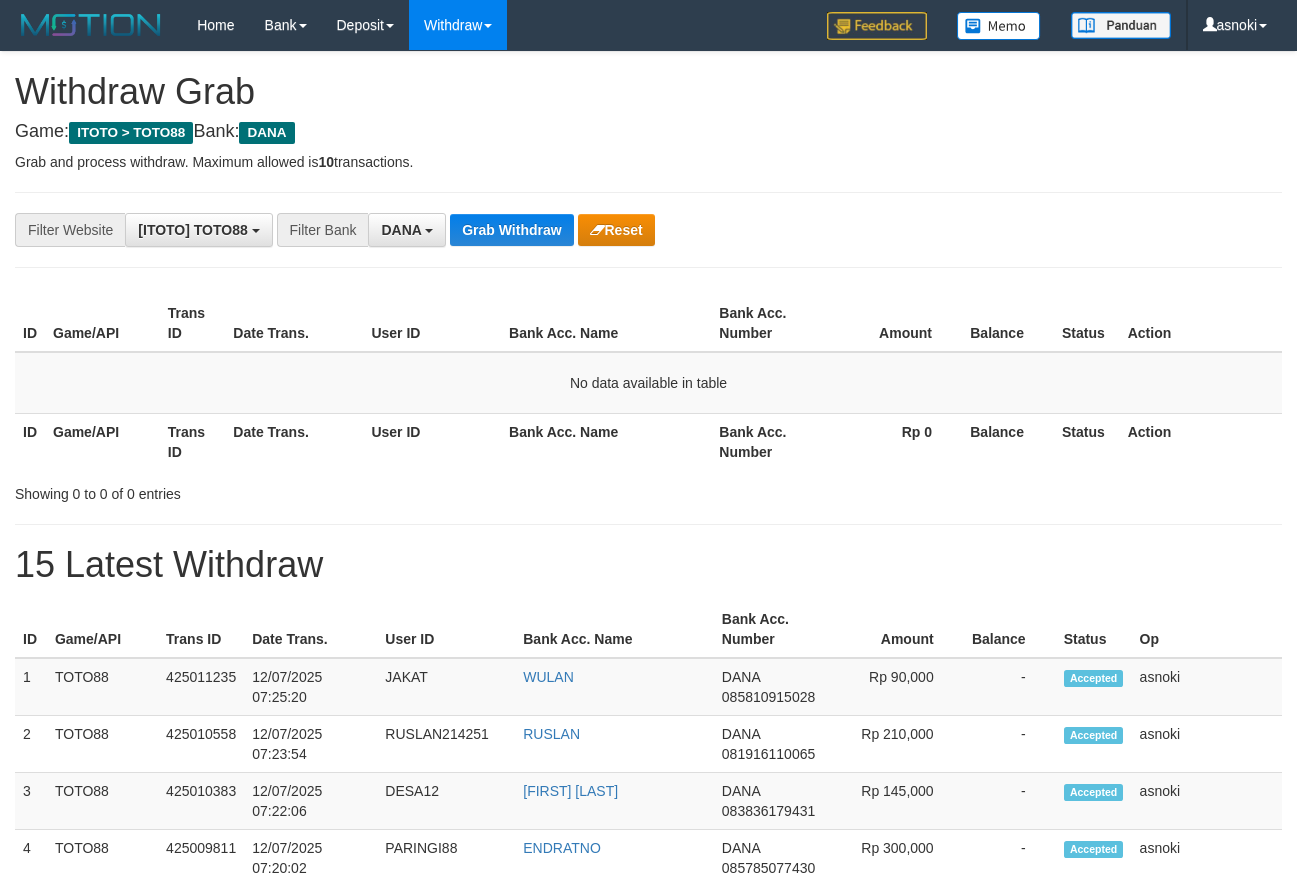 scroll, scrollTop: 0, scrollLeft: 0, axis: both 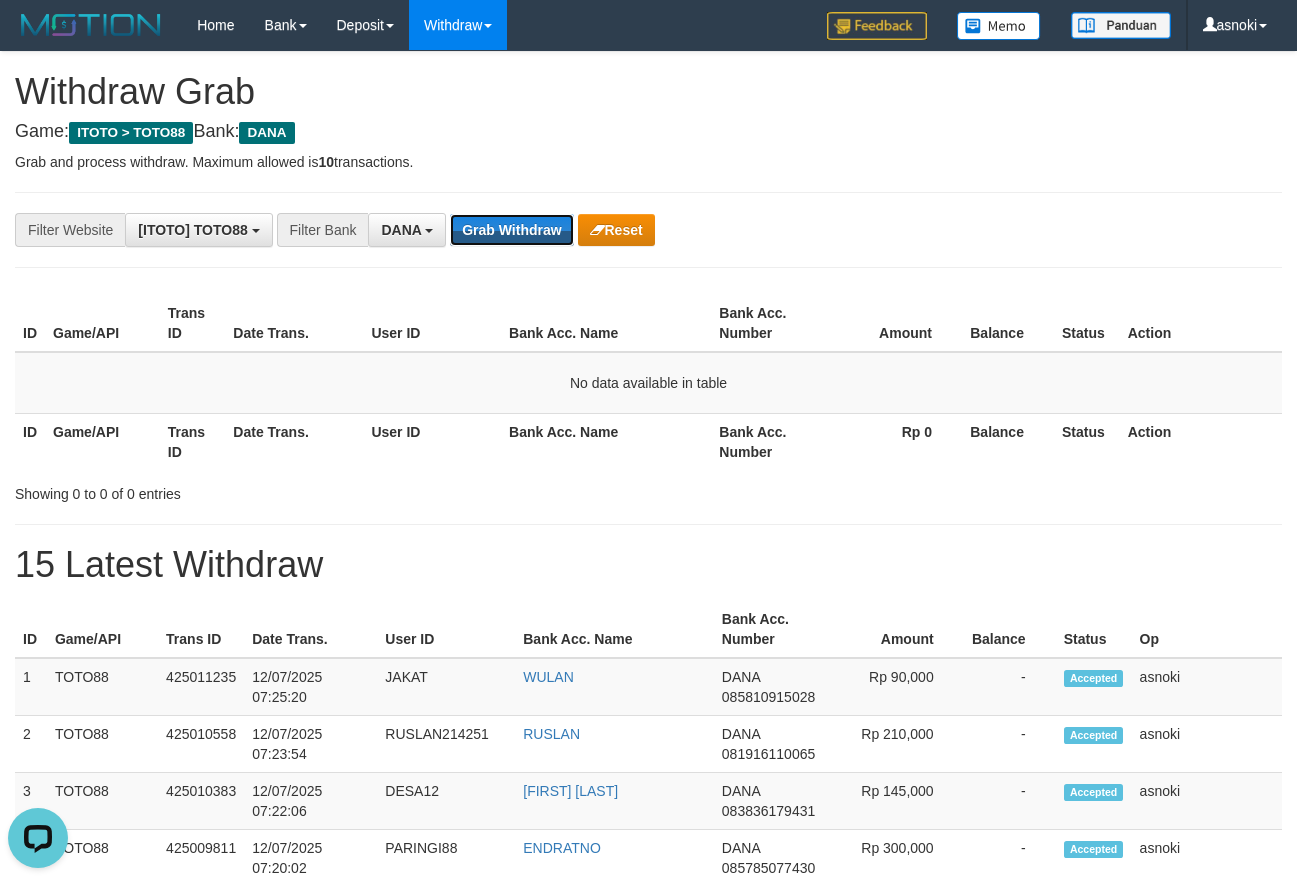 click on "Grab Withdraw" at bounding box center (511, 230) 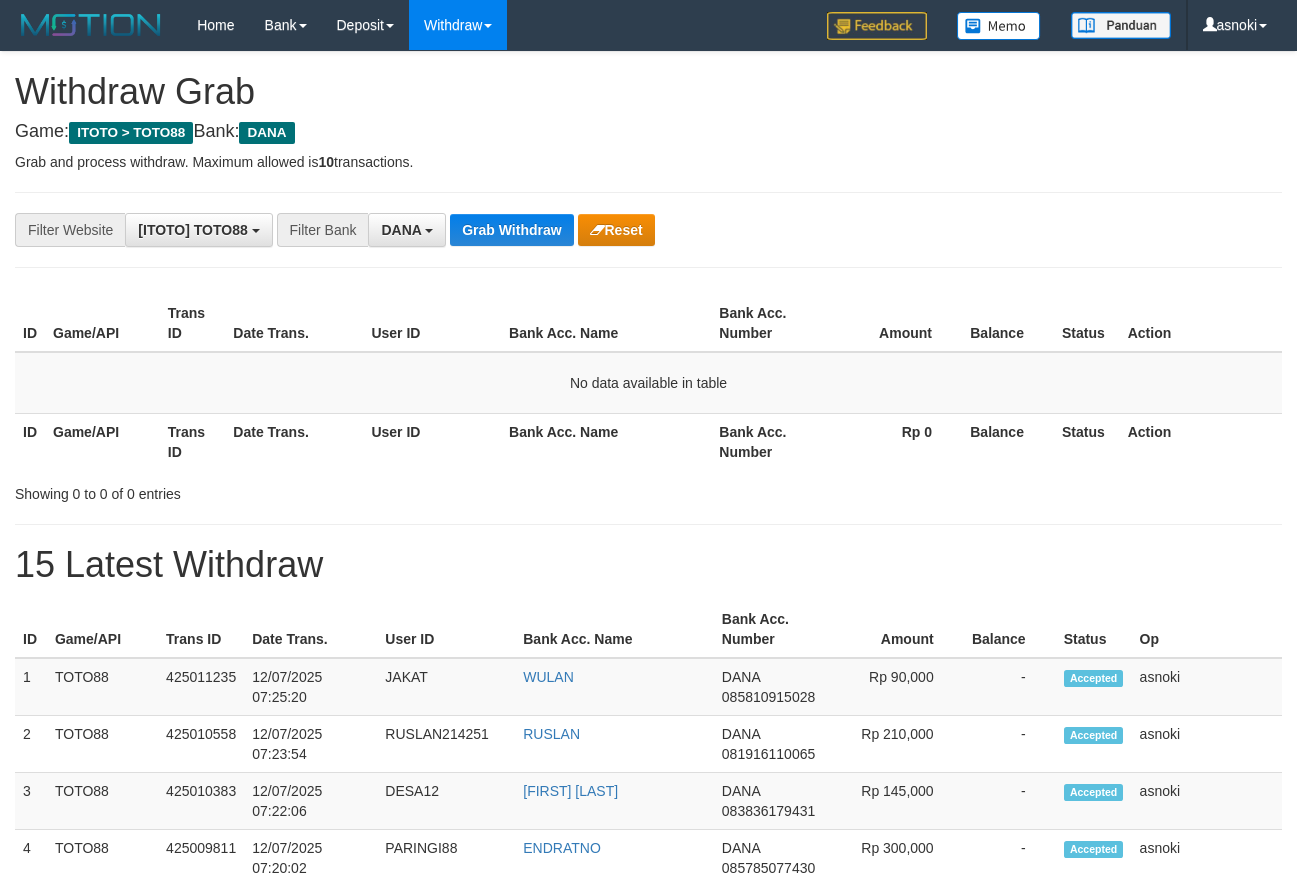 scroll, scrollTop: 0, scrollLeft: 0, axis: both 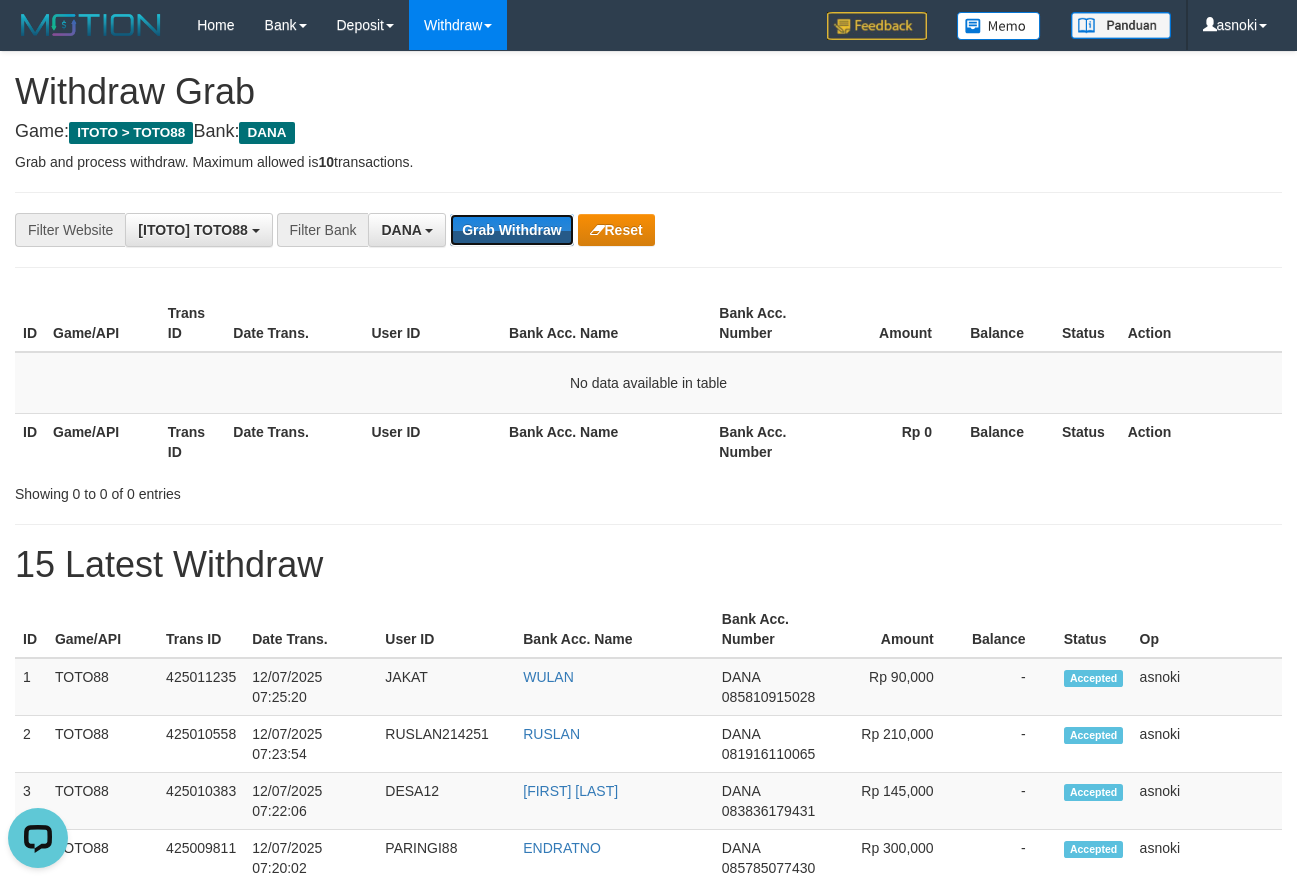 click on "Grab Withdraw" at bounding box center (511, 230) 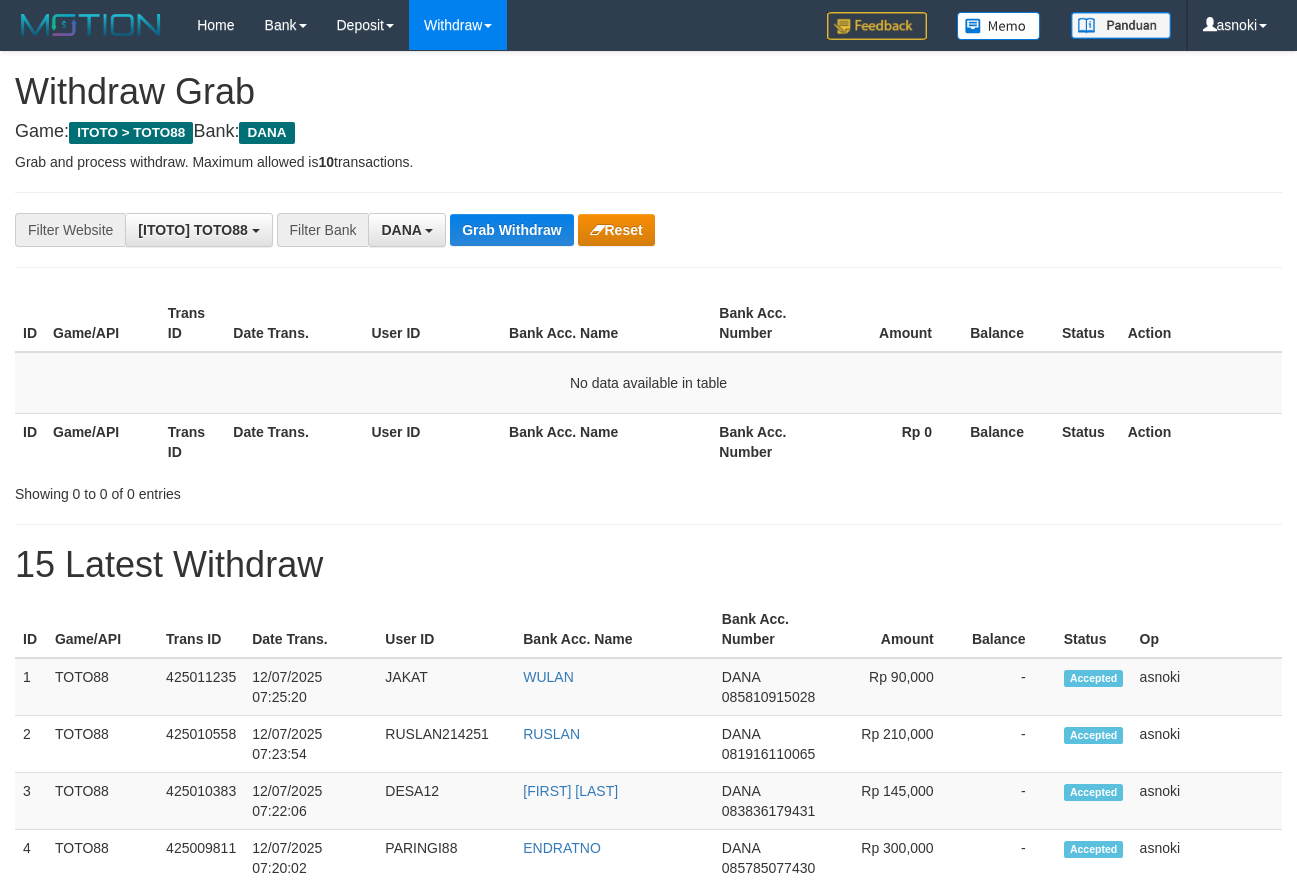 scroll, scrollTop: 0, scrollLeft: 0, axis: both 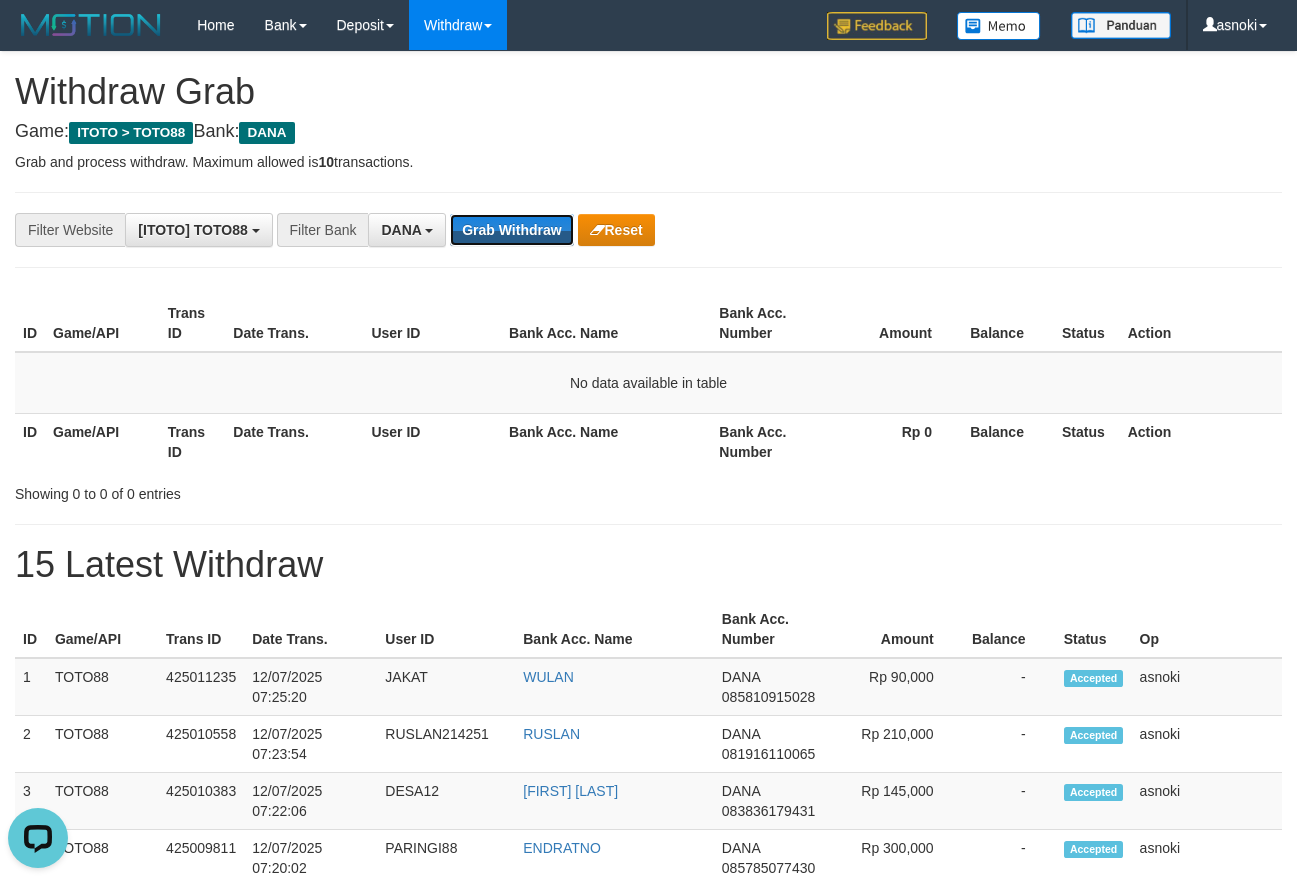 click on "Grab Withdraw" at bounding box center [511, 230] 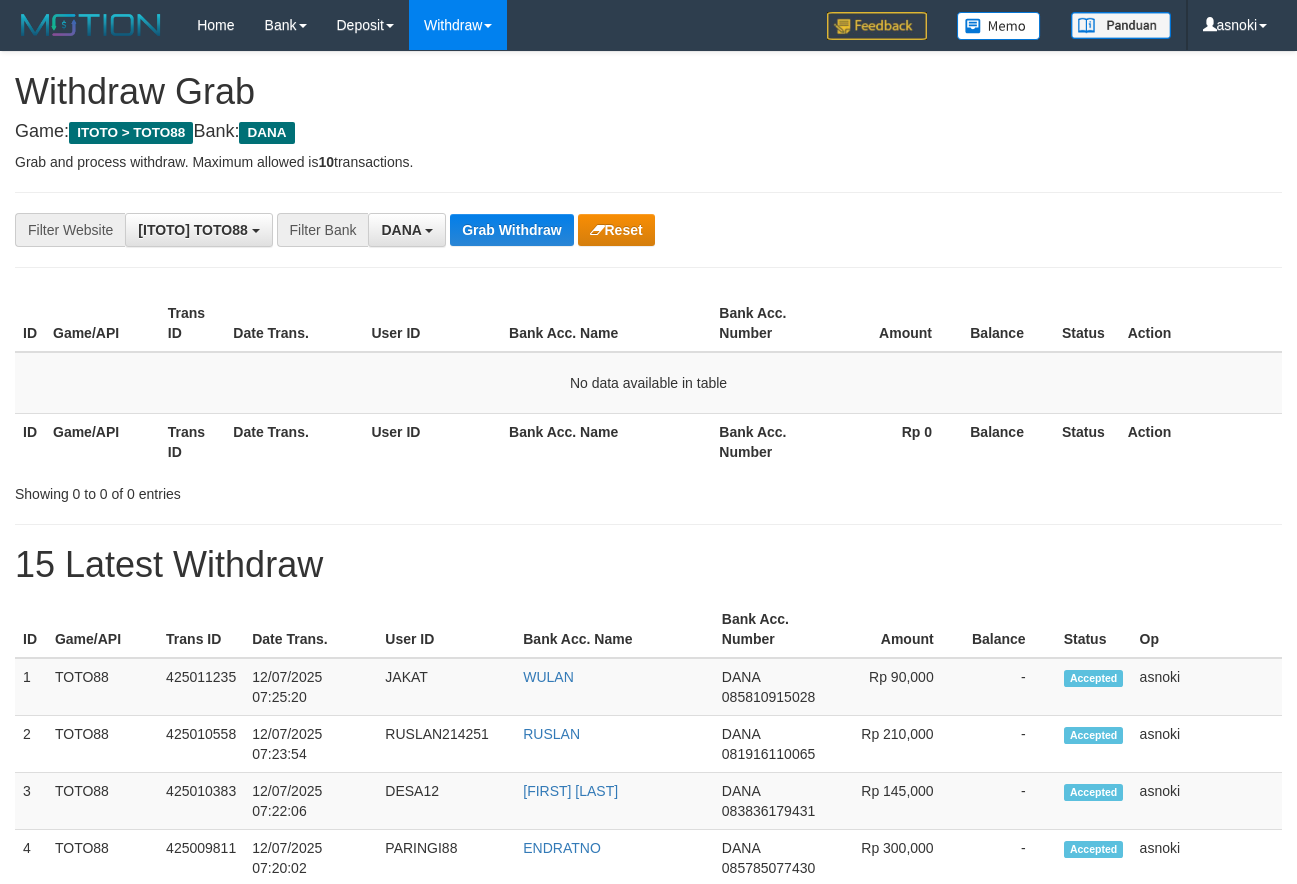 scroll, scrollTop: 0, scrollLeft: 0, axis: both 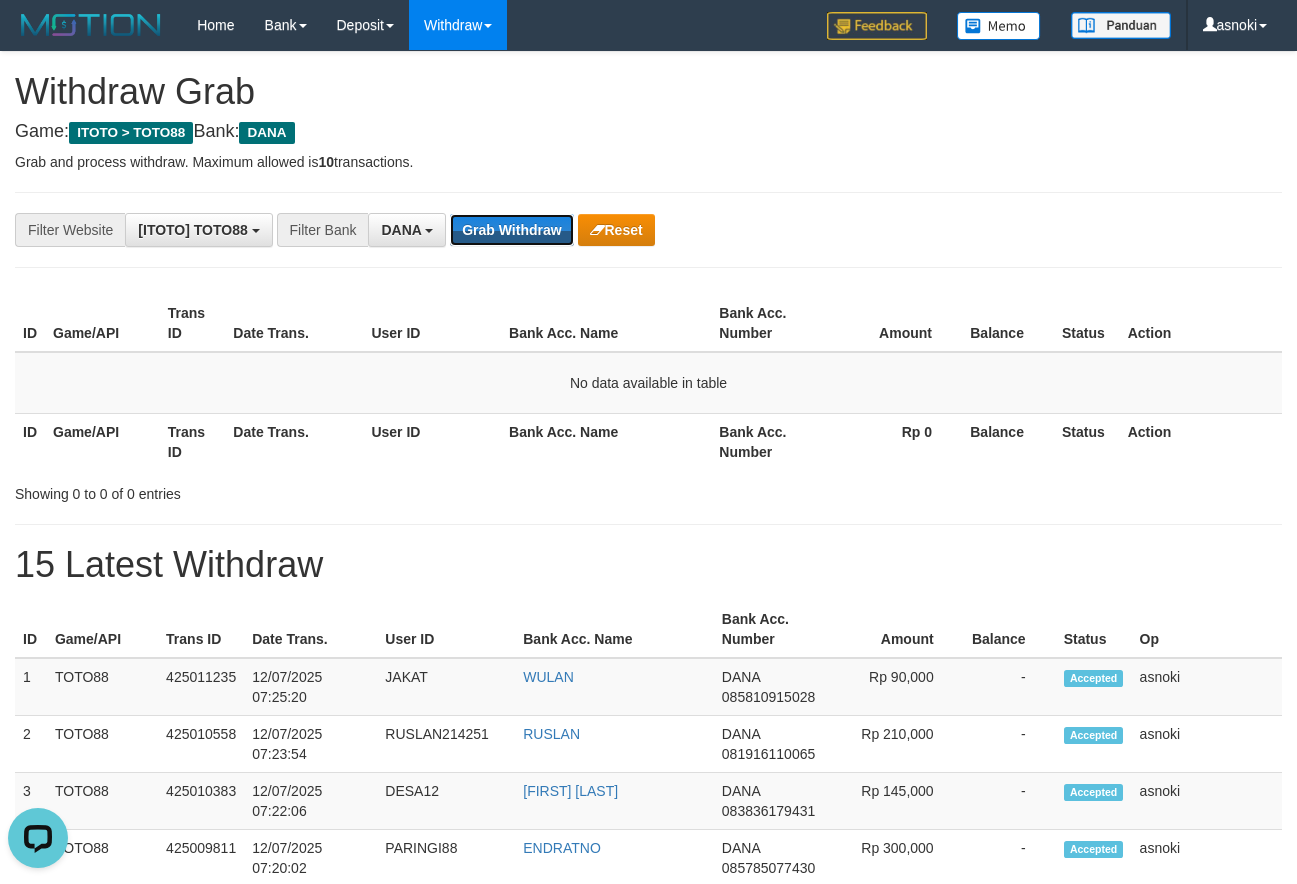 click on "Grab Withdraw" at bounding box center [511, 230] 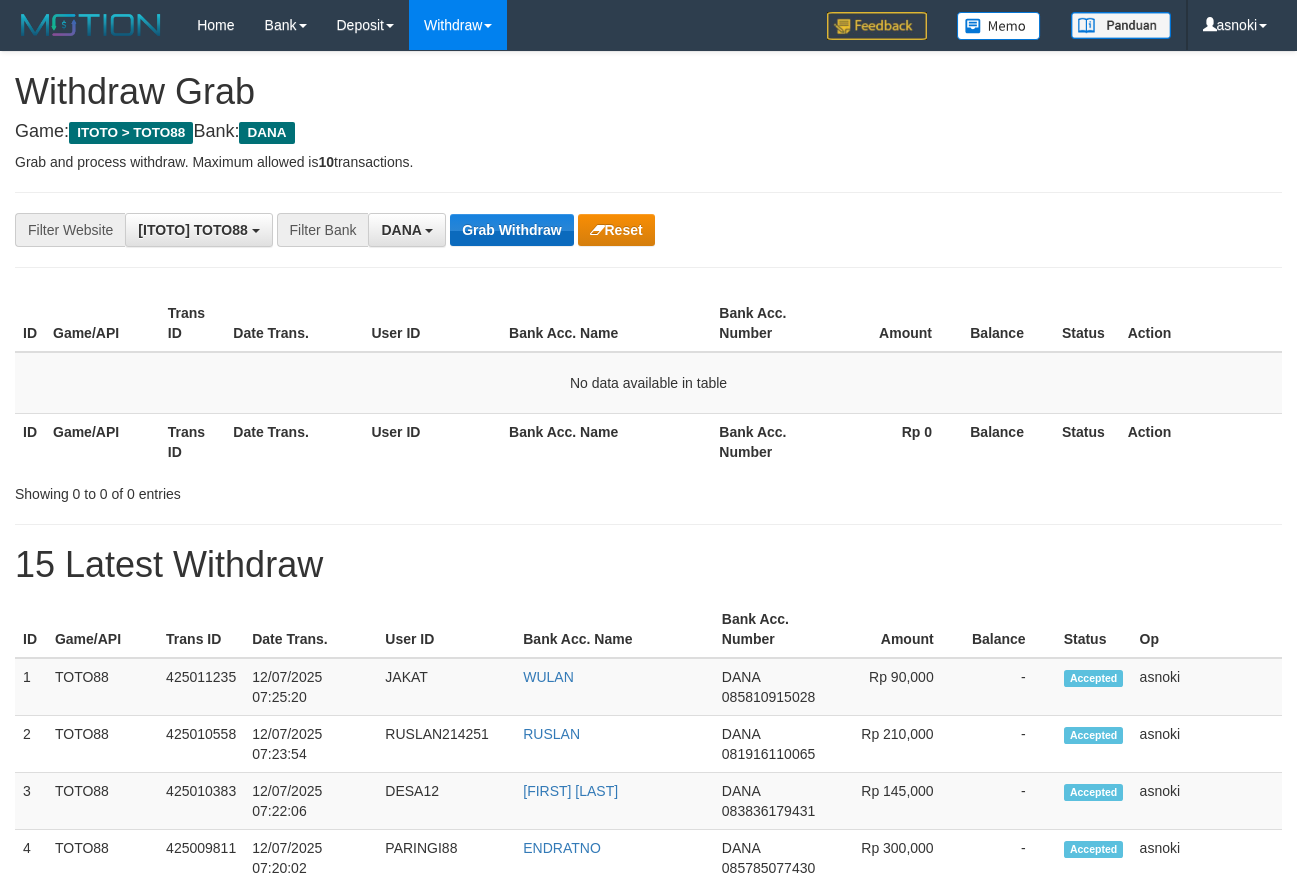 scroll, scrollTop: 0, scrollLeft: 0, axis: both 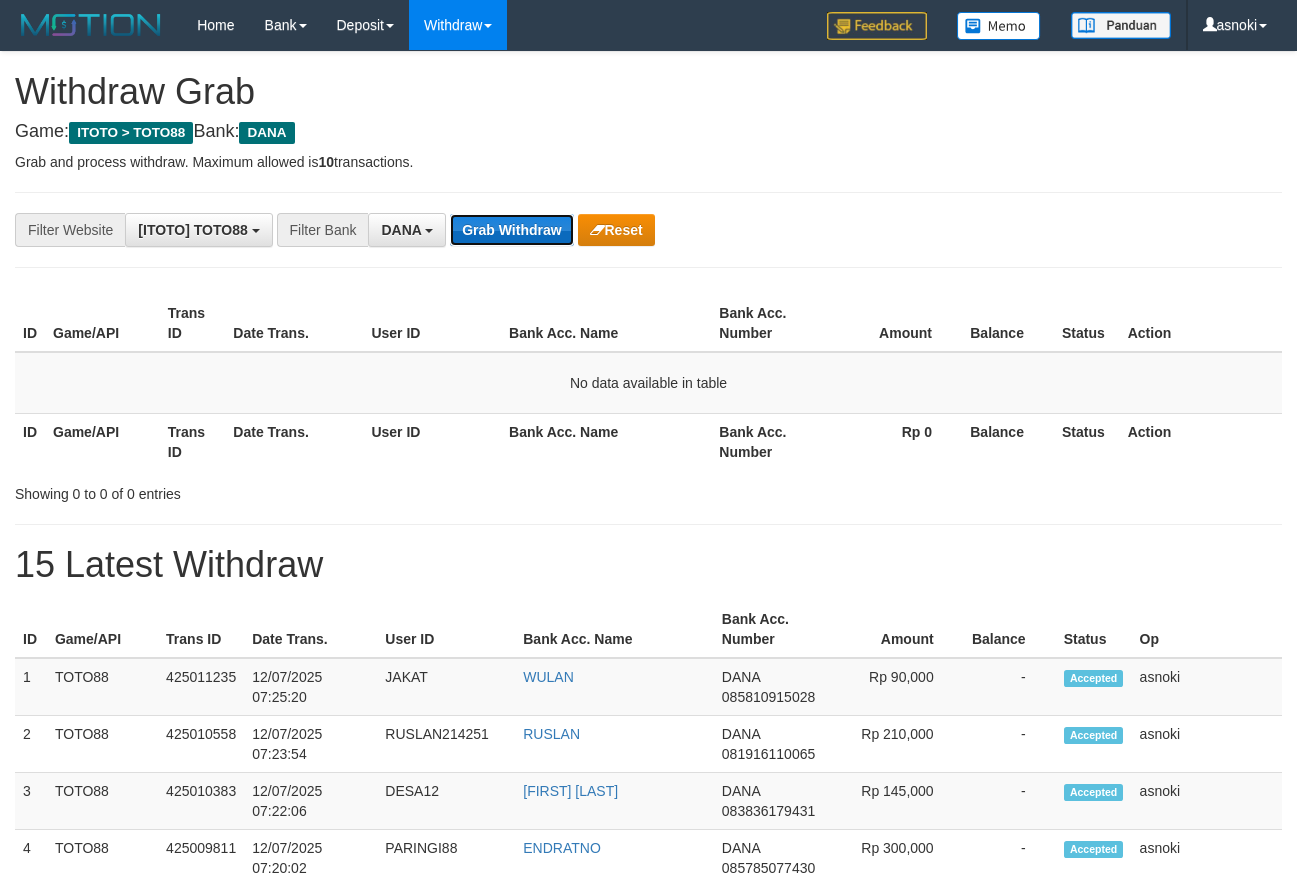 click on "Grab Withdraw" at bounding box center [511, 230] 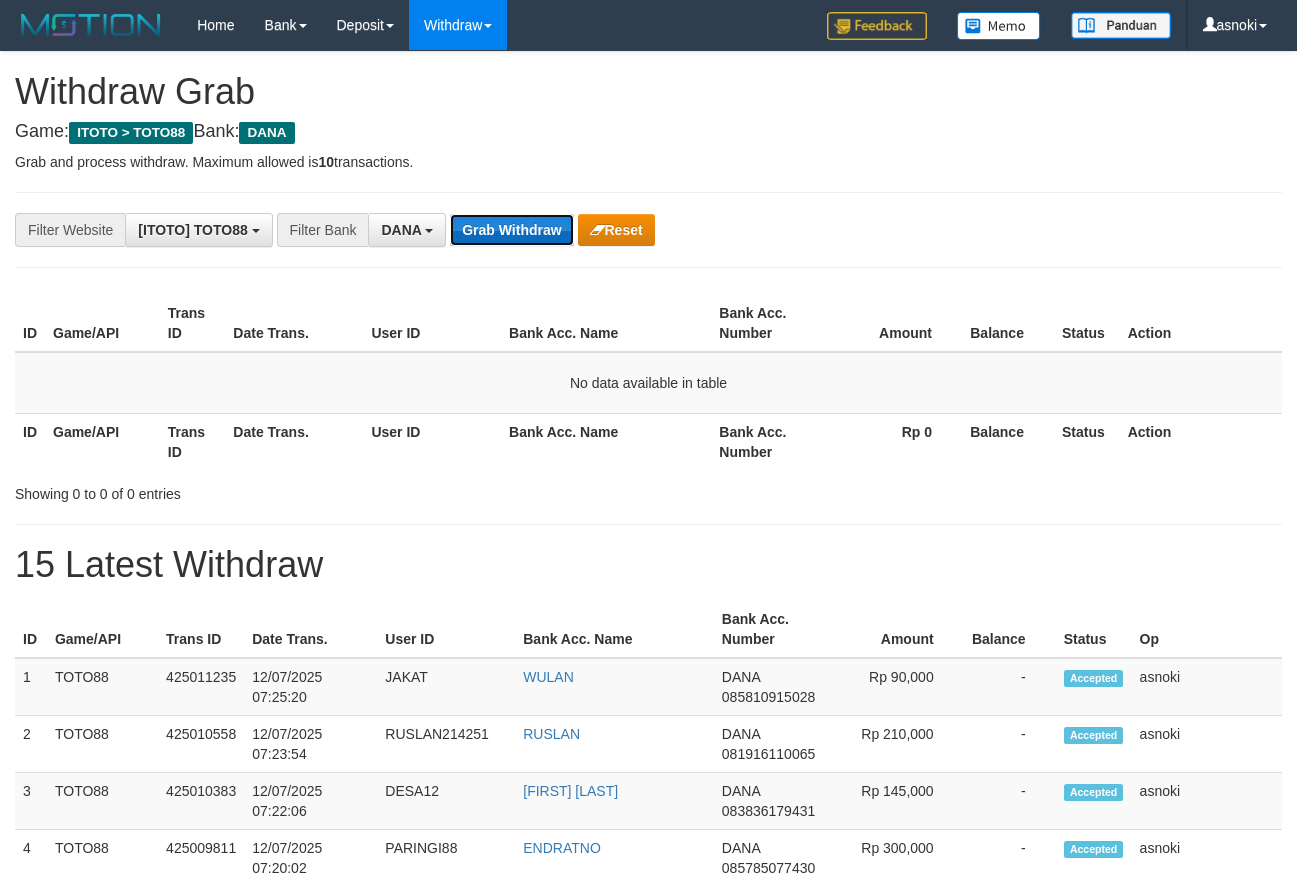 scroll, scrollTop: 0, scrollLeft: 0, axis: both 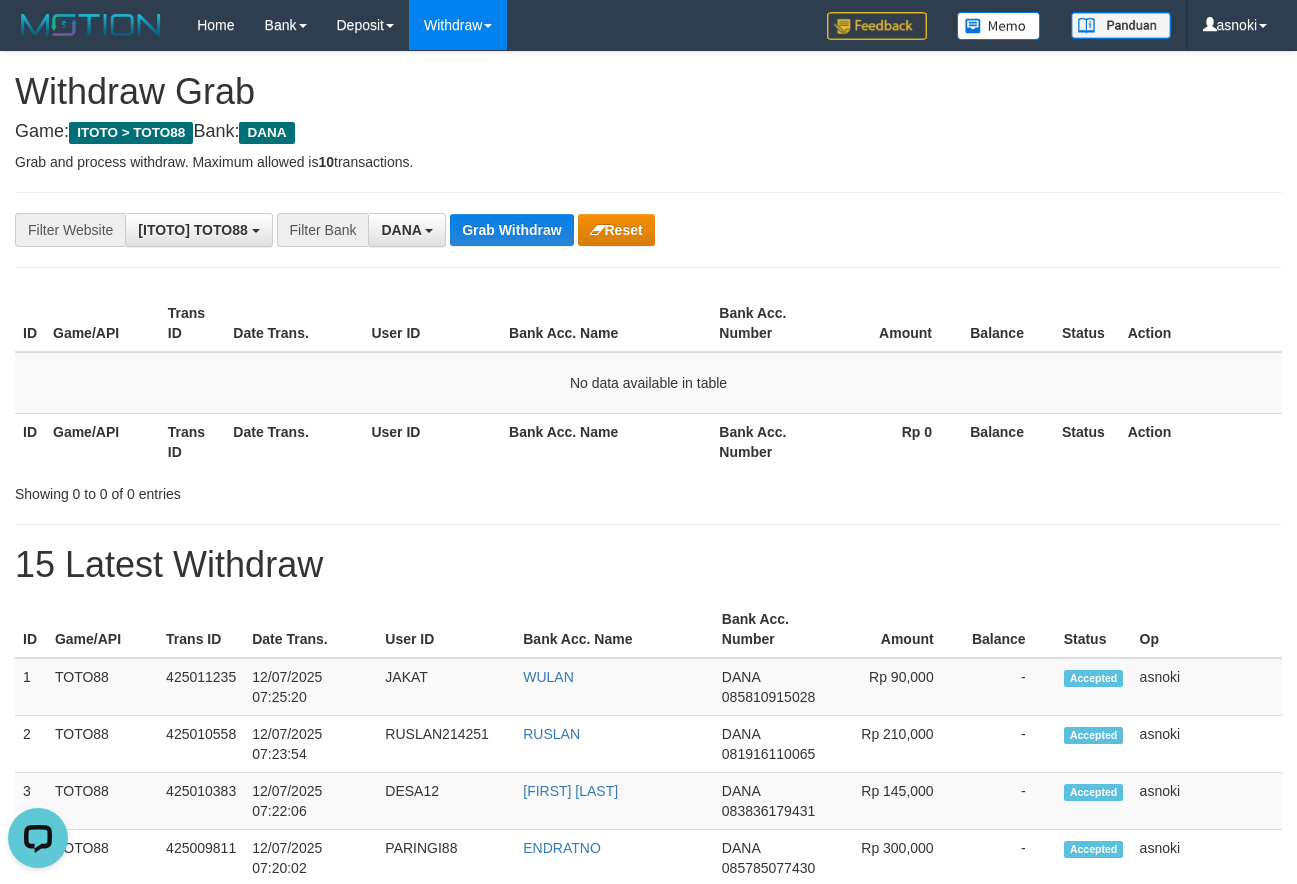click on "Withdraw Grab" at bounding box center (648, 92) 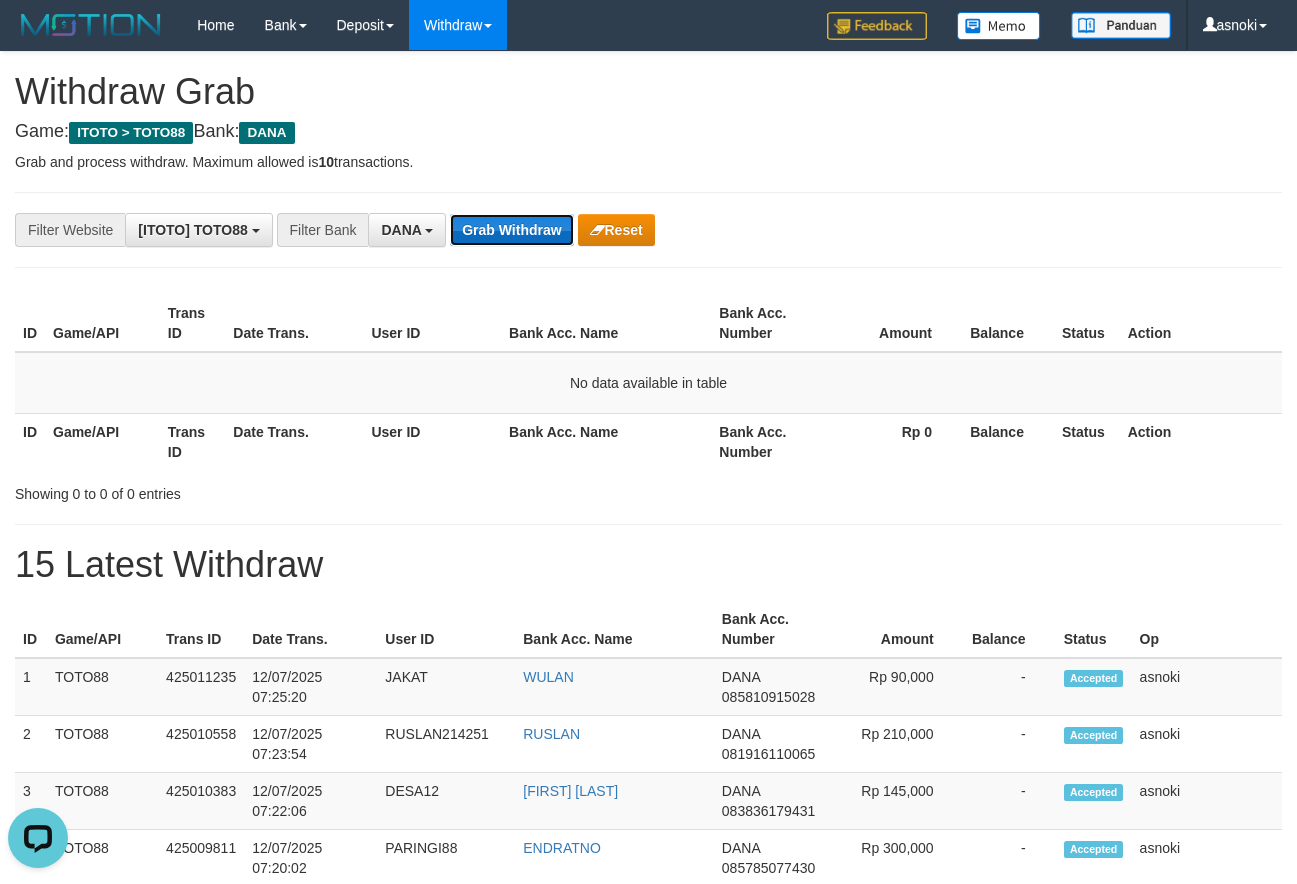 click on "Grab Withdraw" at bounding box center (511, 230) 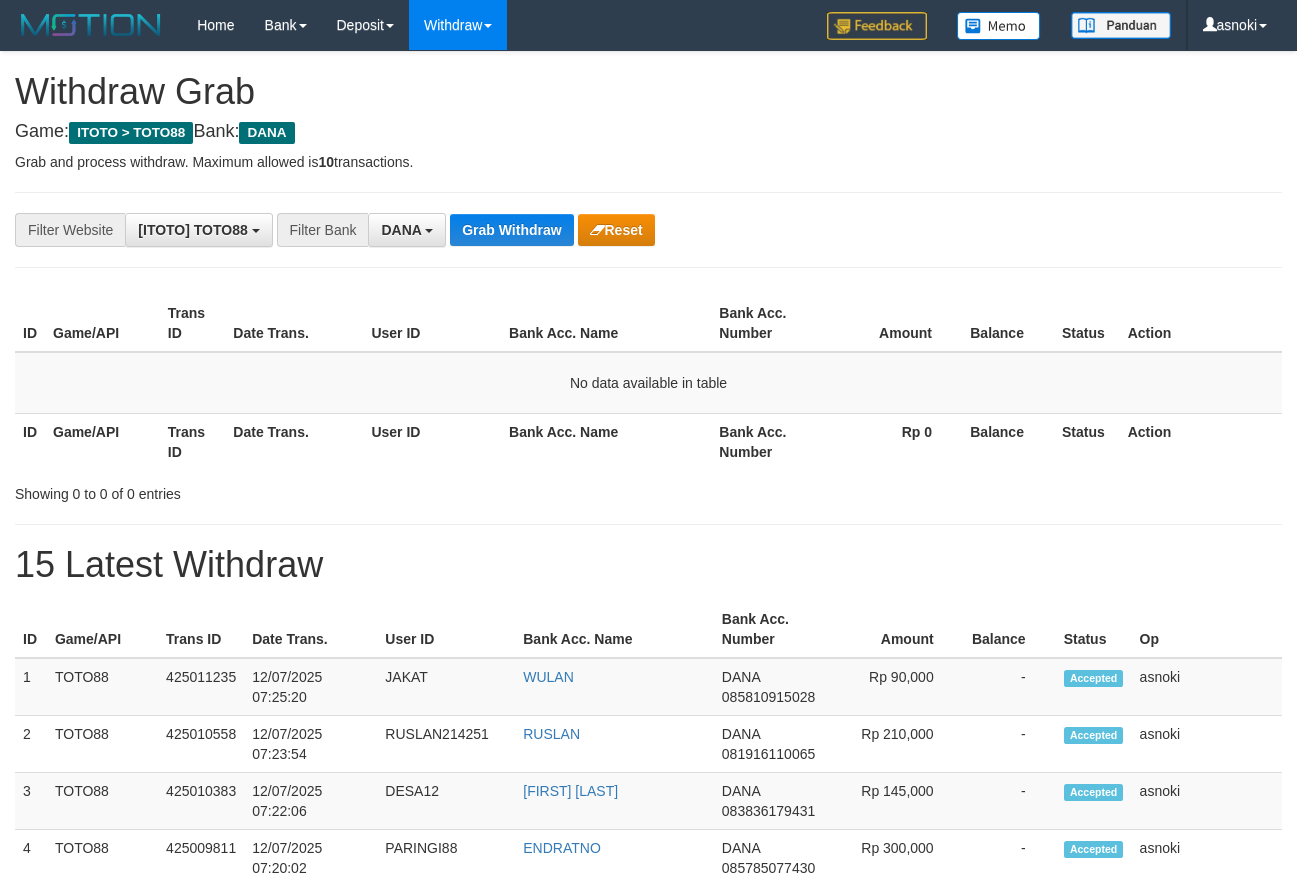 scroll, scrollTop: 0, scrollLeft: 0, axis: both 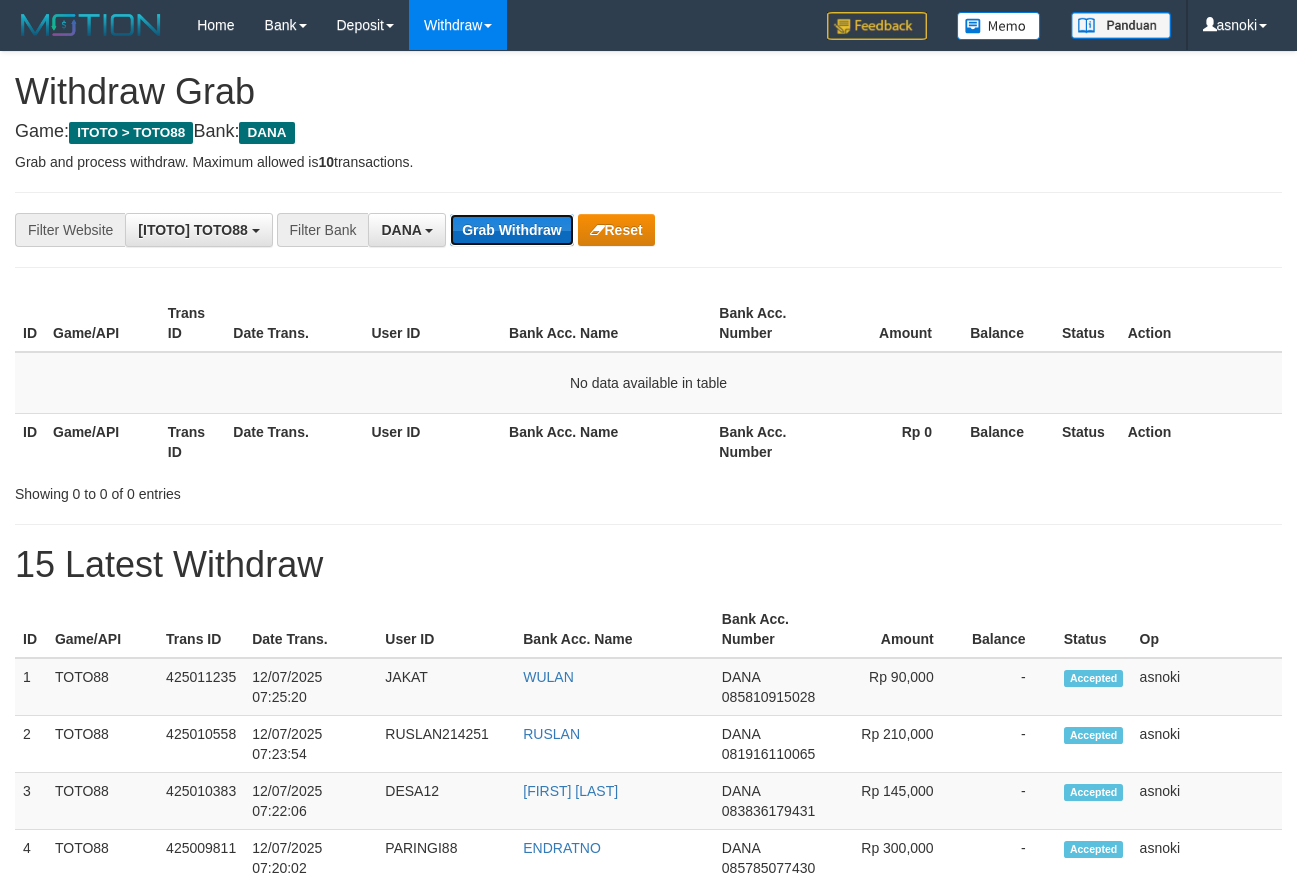 click on "Grab Withdraw" at bounding box center [511, 230] 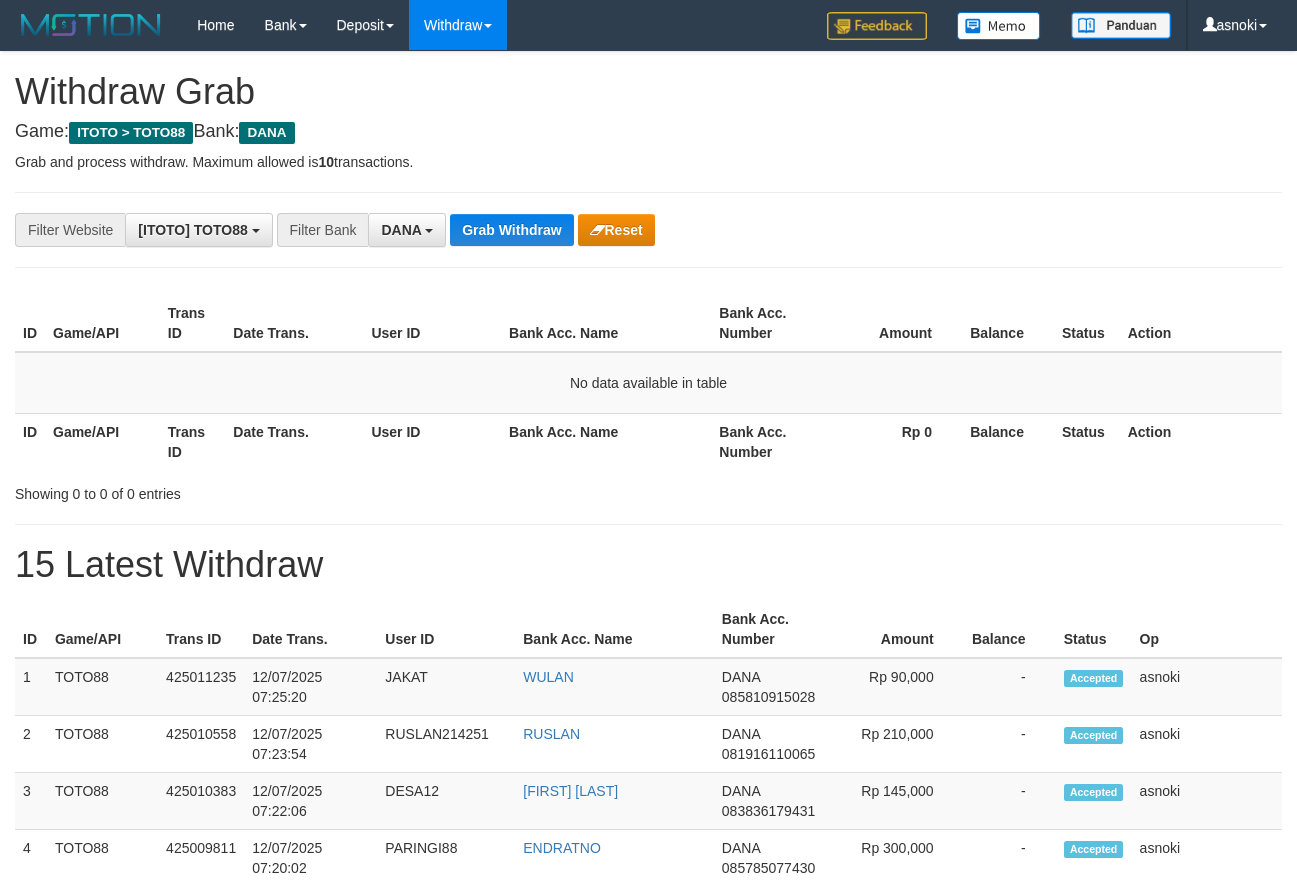 scroll, scrollTop: 0, scrollLeft: 0, axis: both 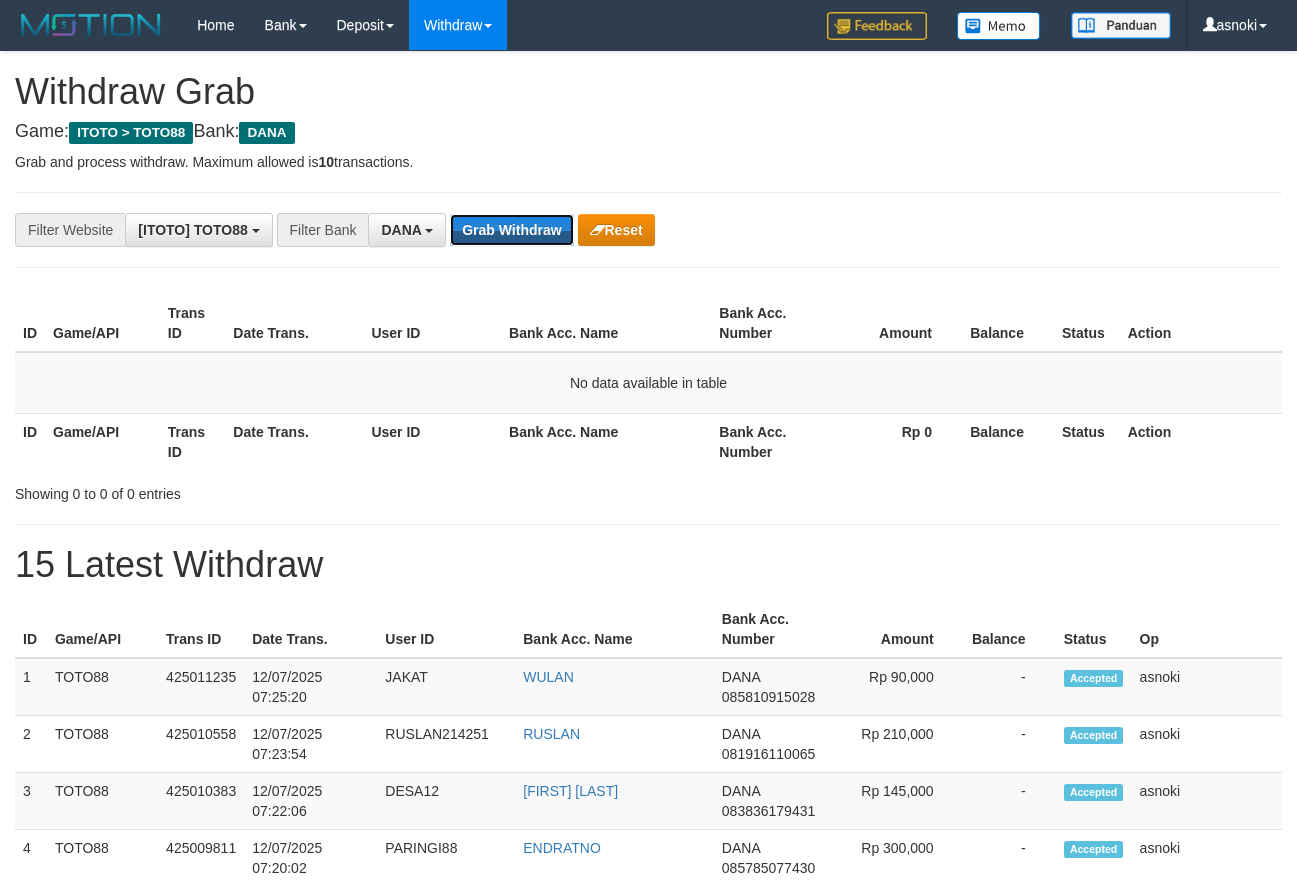 click on "Grab Withdraw" at bounding box center (511, 230) 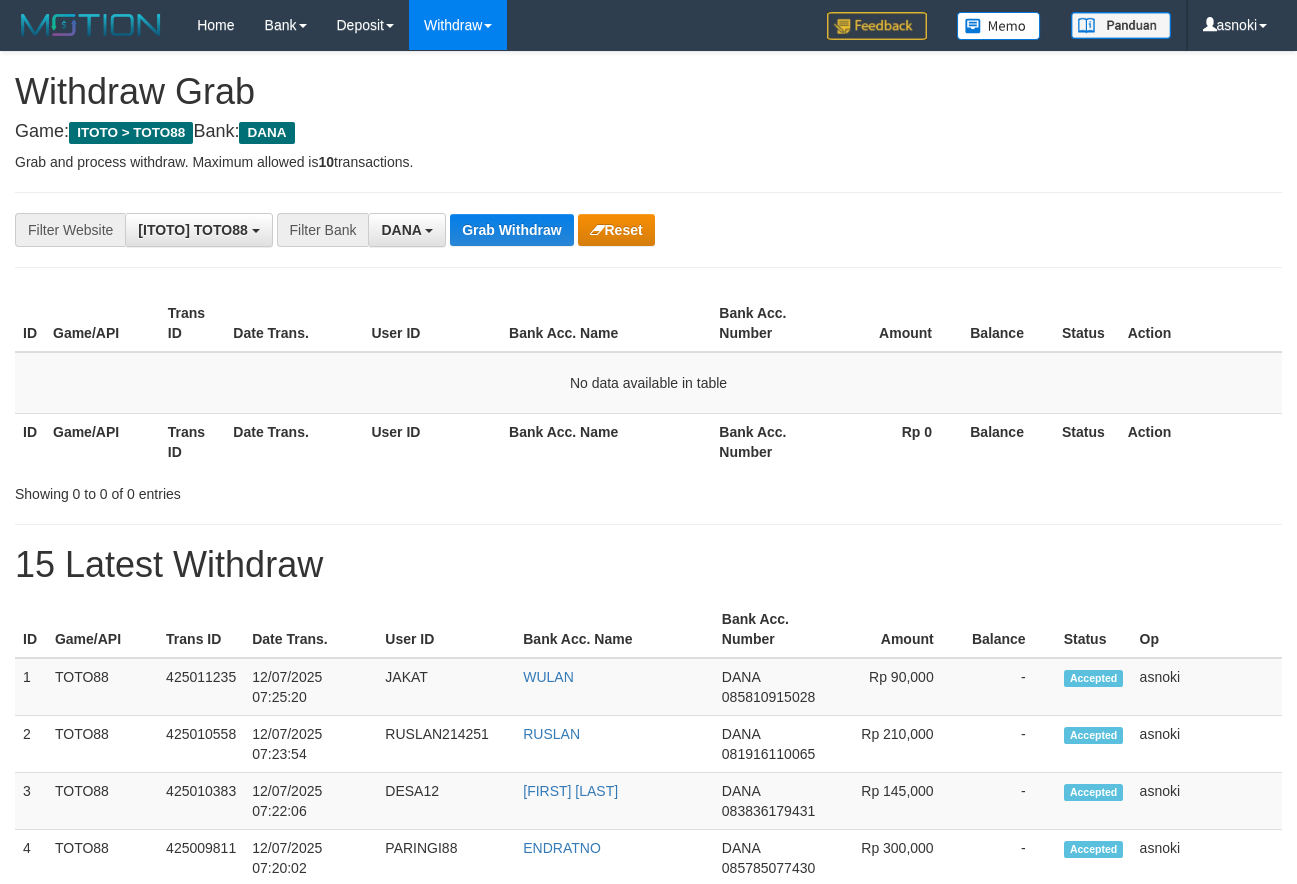scroll, scrollTop: 0, scrollLeft: 0, axis: both 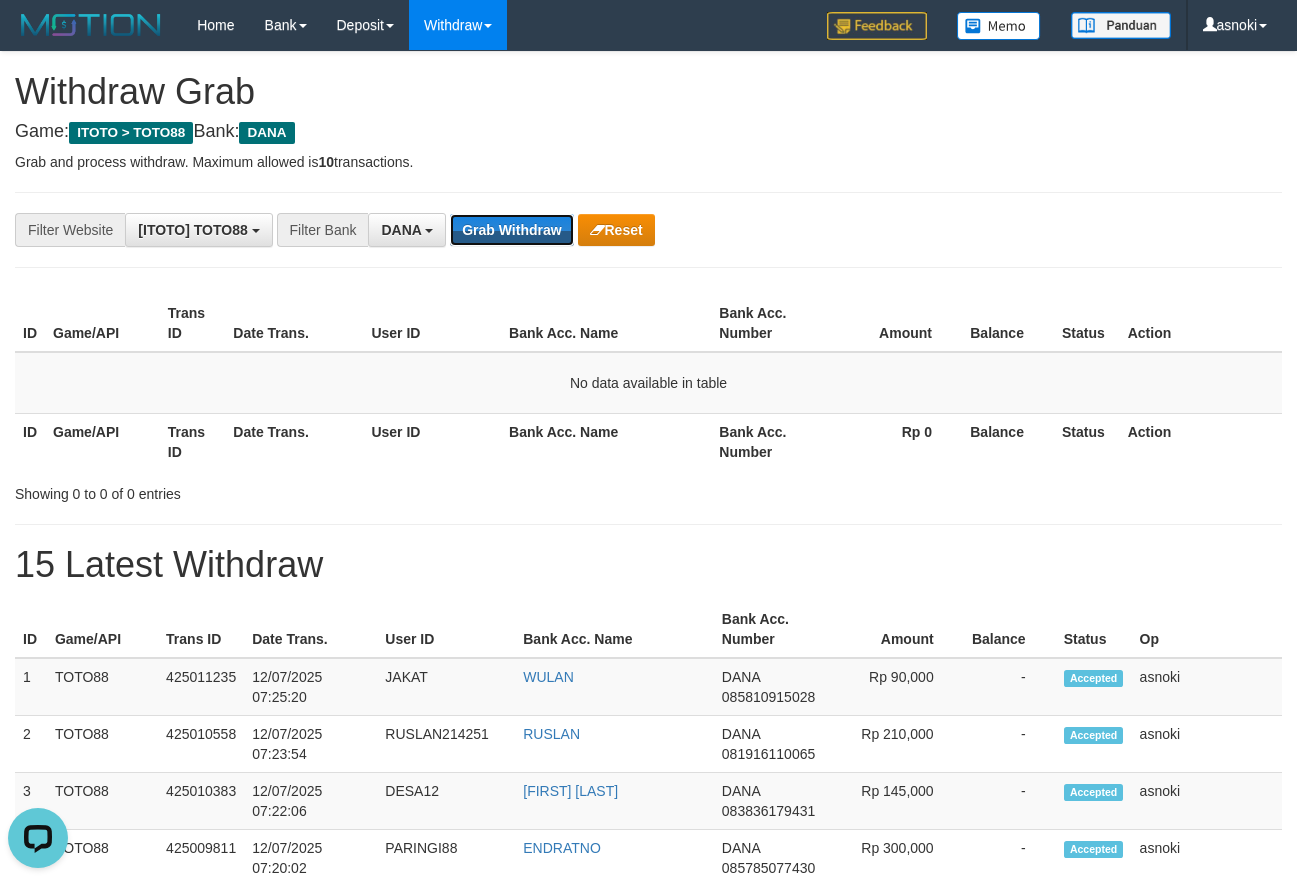 click on "Grab Withdraw" at bounding box center [511, 230] 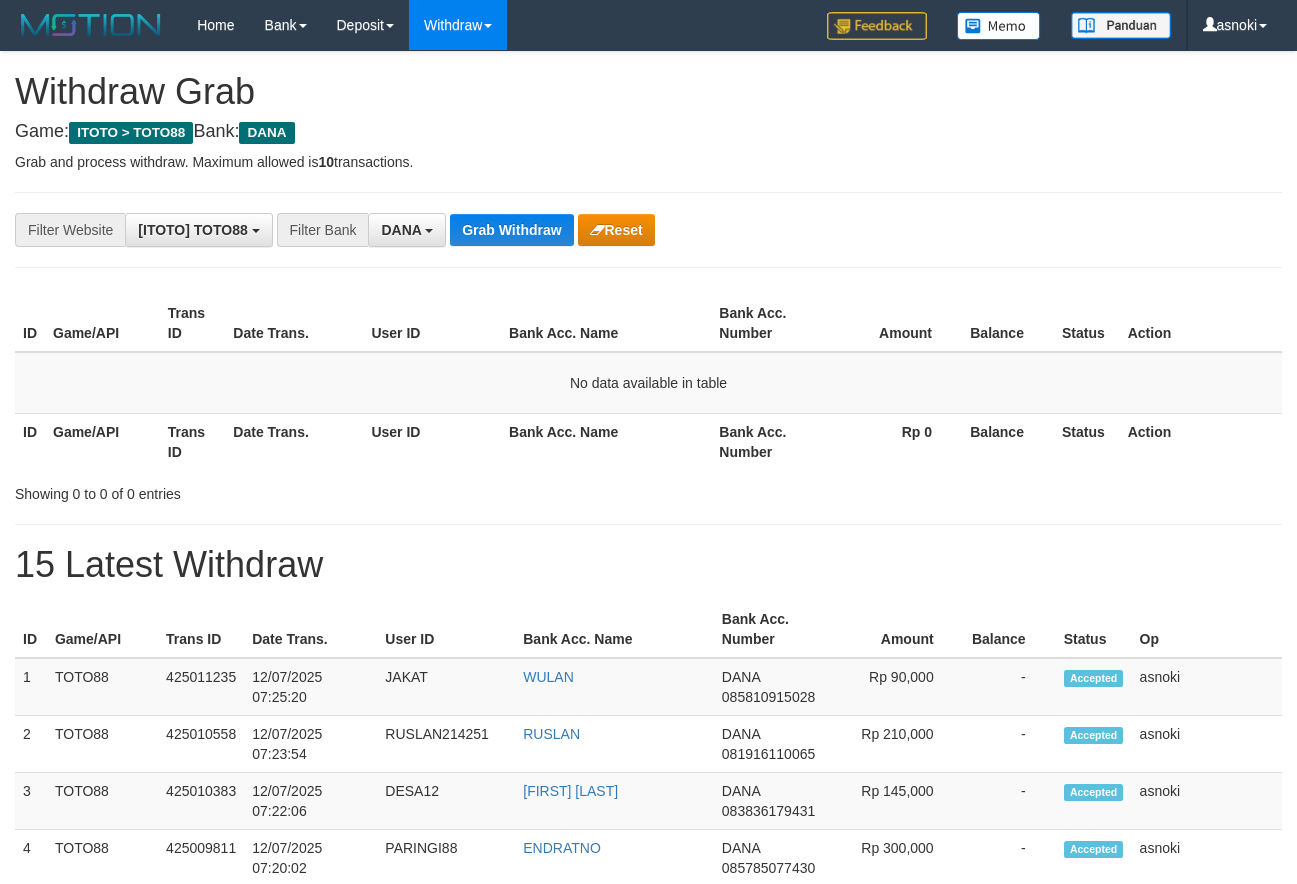 scroll, scrollTop: 0, scrollLeft: 0, axis: both 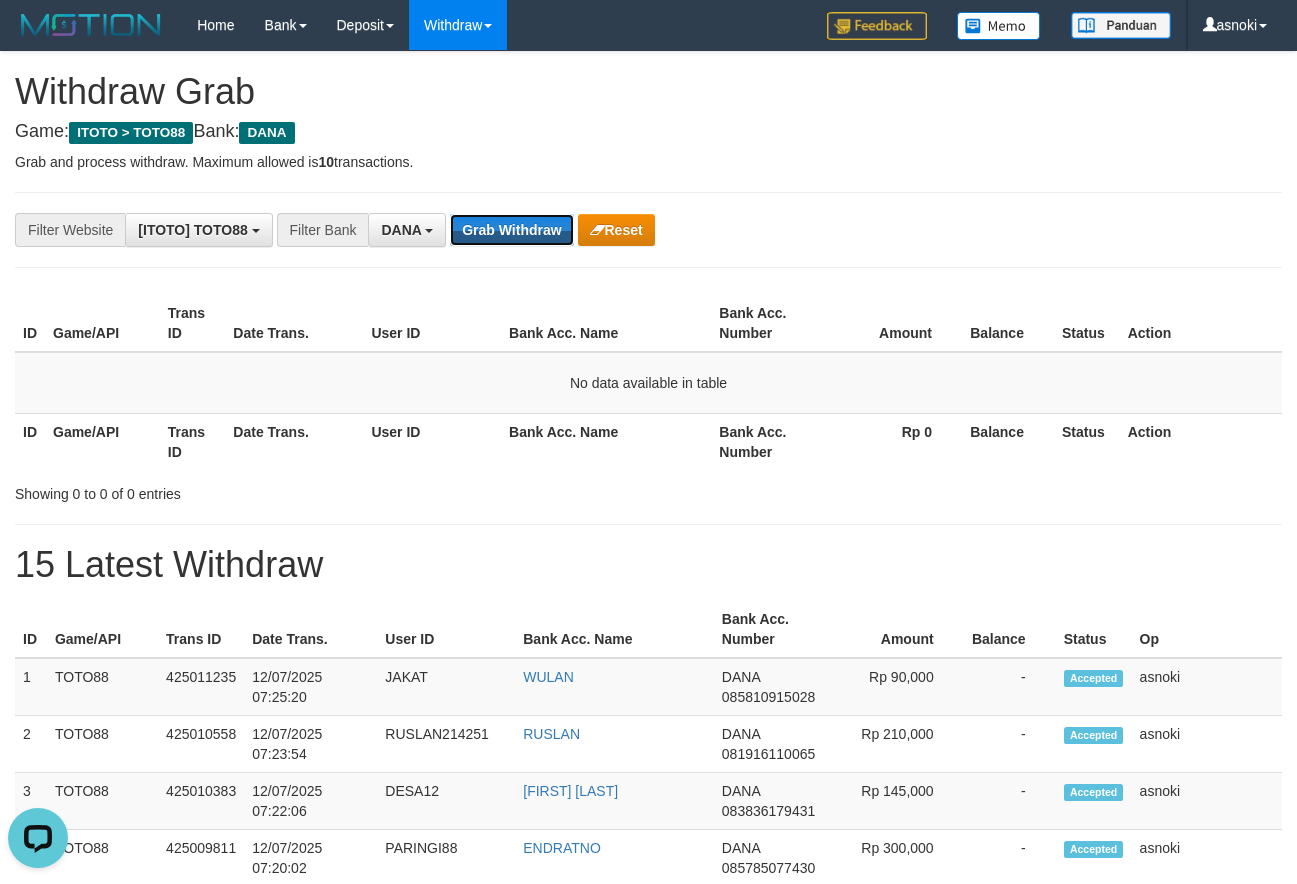 click on "Grab Withdraw" at bounding box center [511, 230] 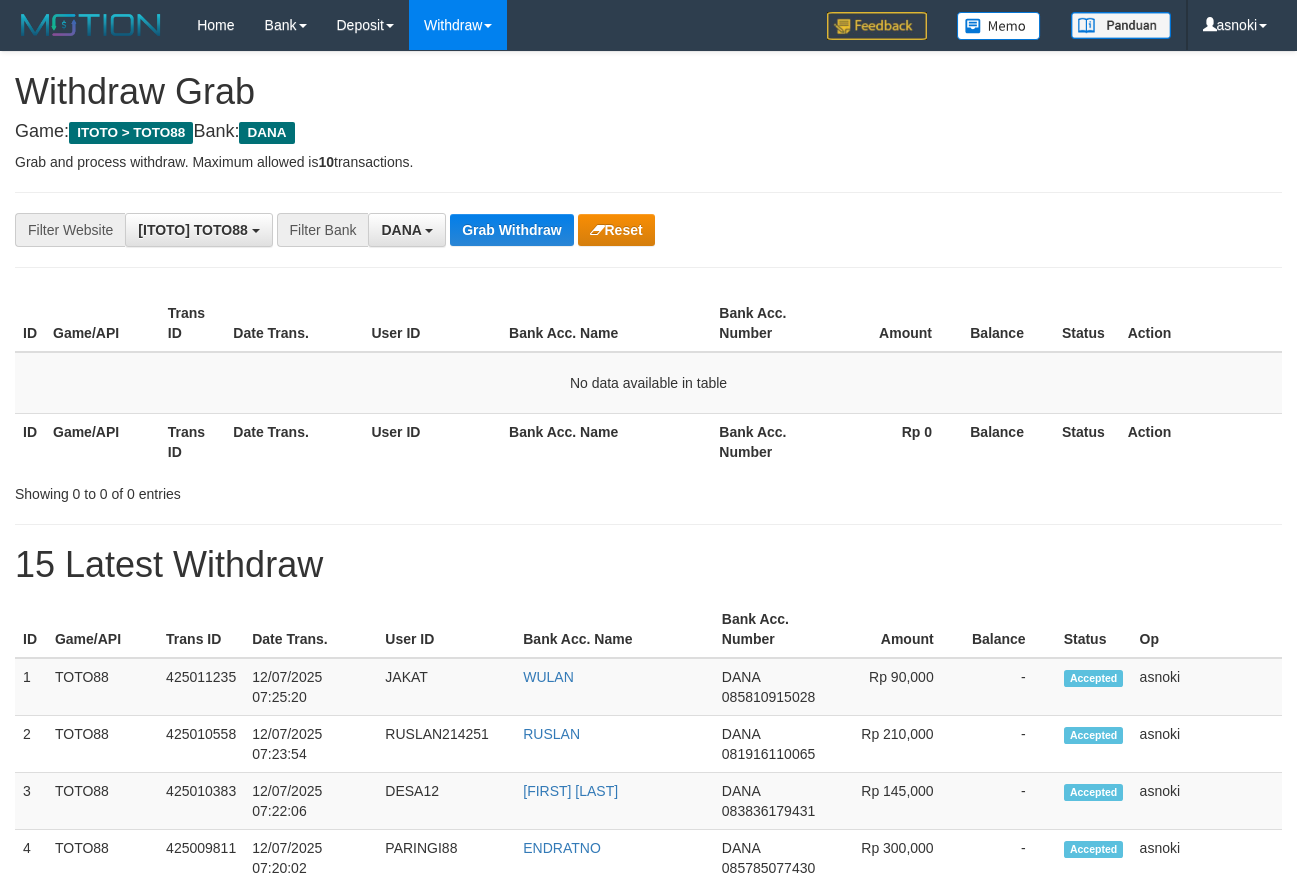 scroll, scrollTop: 0, scrollLeft: 0, axis: both 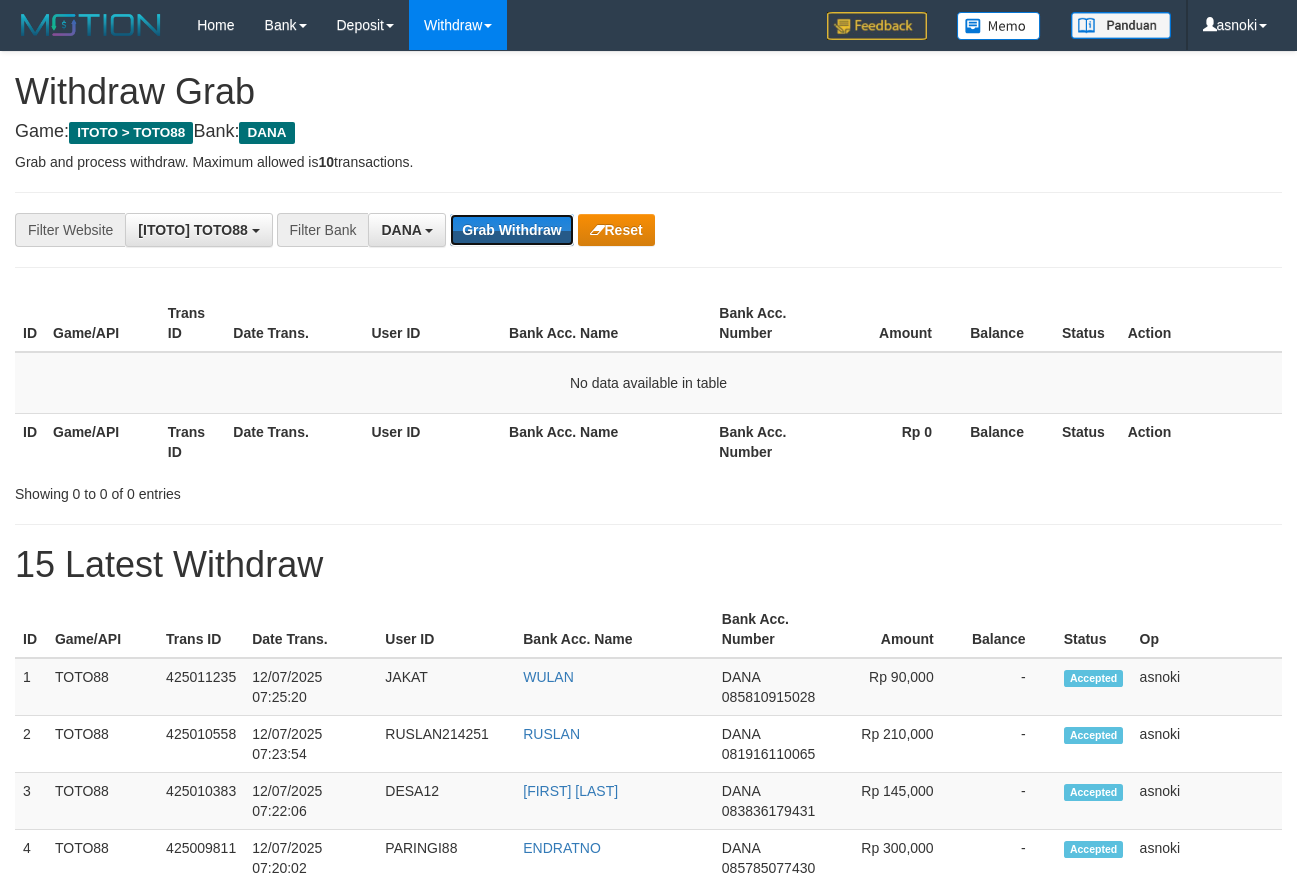 click on "Grab Withdraw" at bounding box center [511, 230] 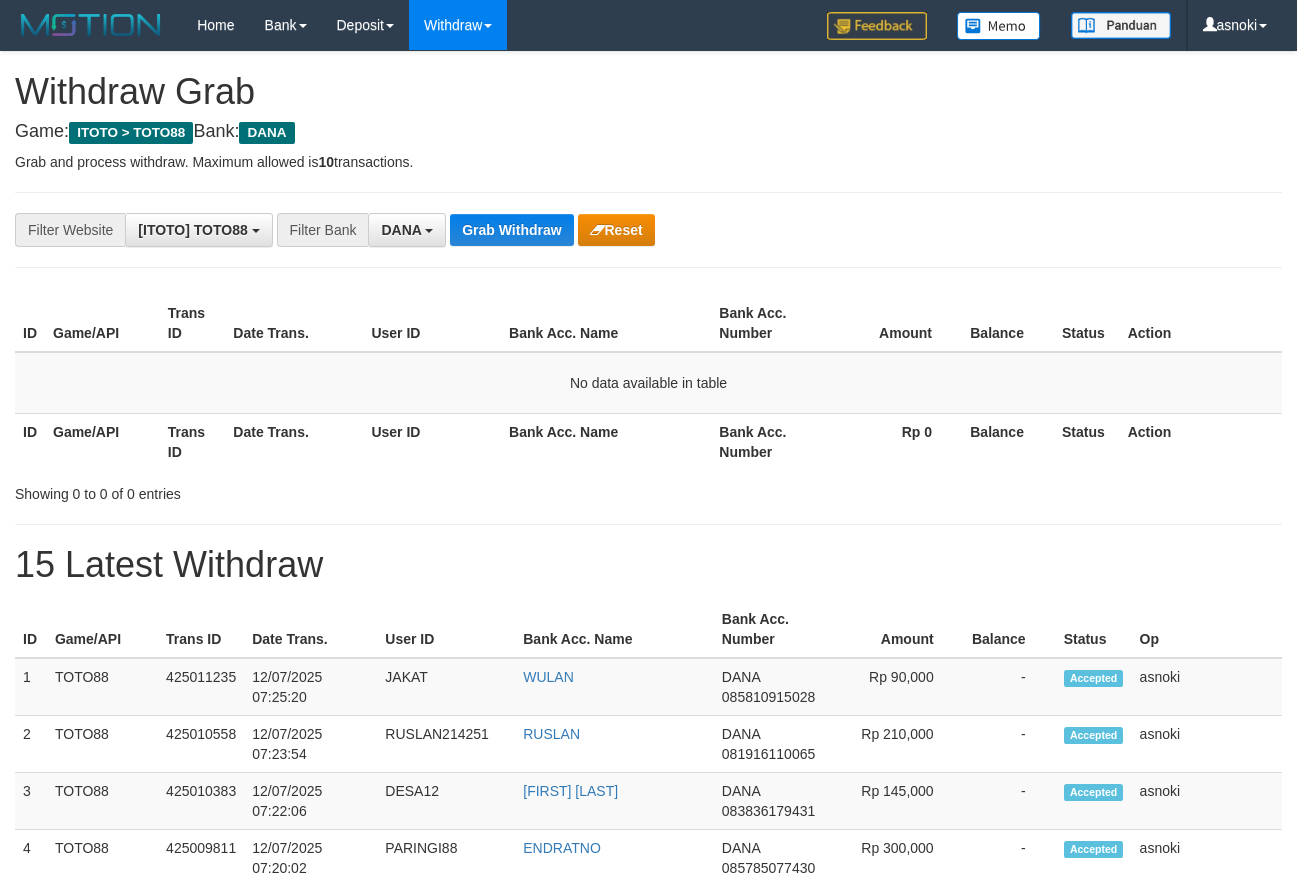 scroll, scrollTop: 0, scrollLeft: 0, axis: both 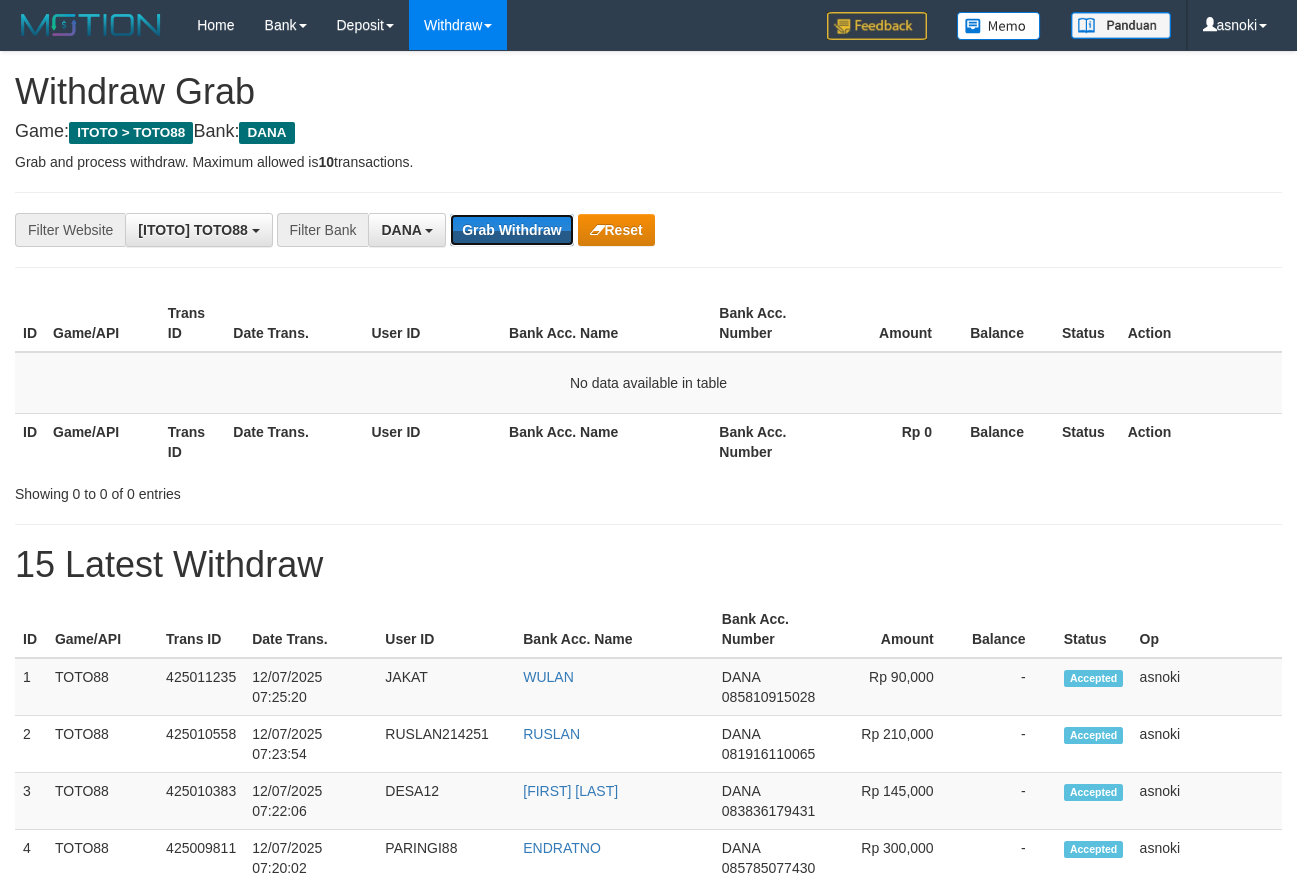 click on "Grab Withdraw" at bounding box center [511, 230] 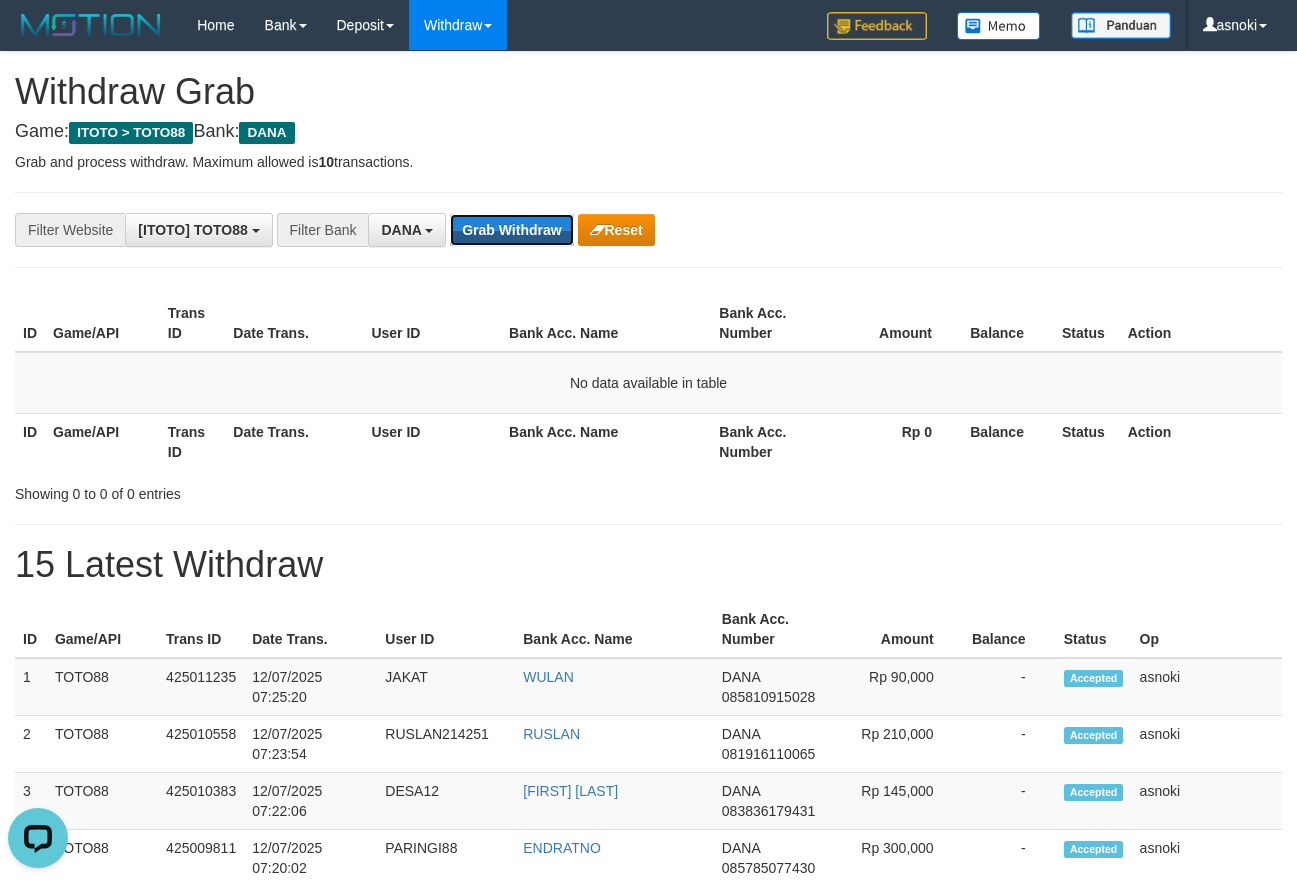 scroll, scrollTop: 0, scrollLeft: 0, axis: both 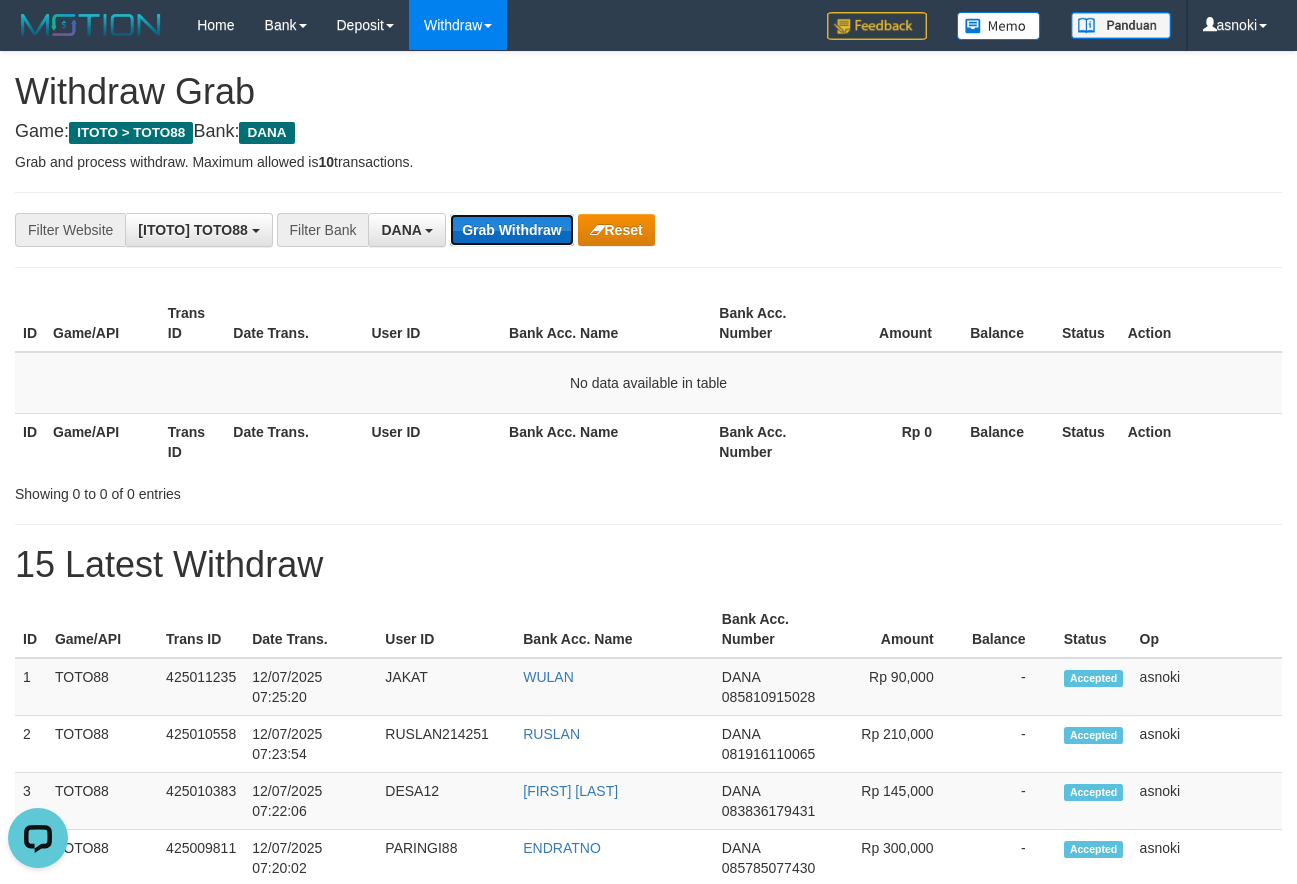 click on "Grab Withdraw" at bounding box center [511, 230] 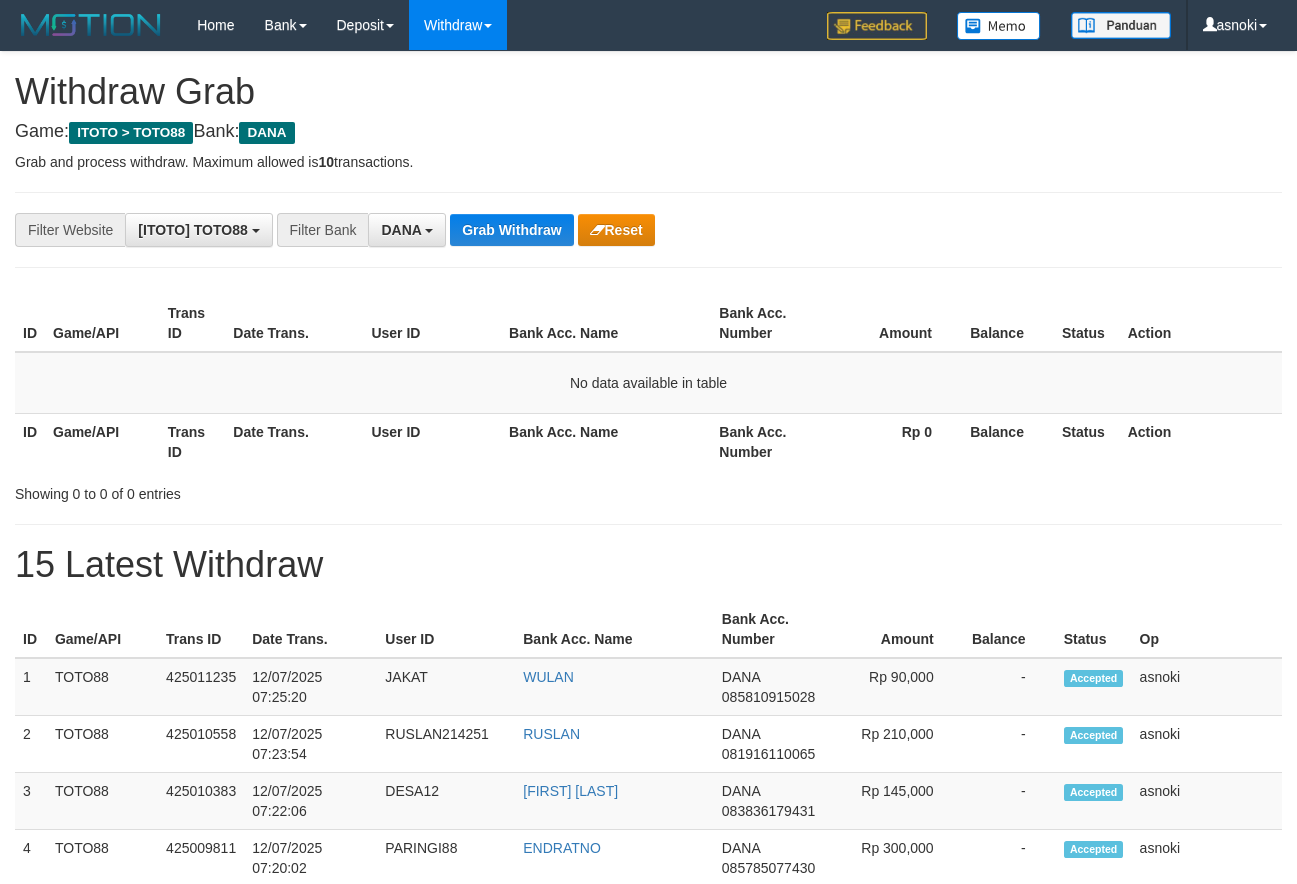 scroll, scrollTop: 0, scrollLeft: 0, axis: both 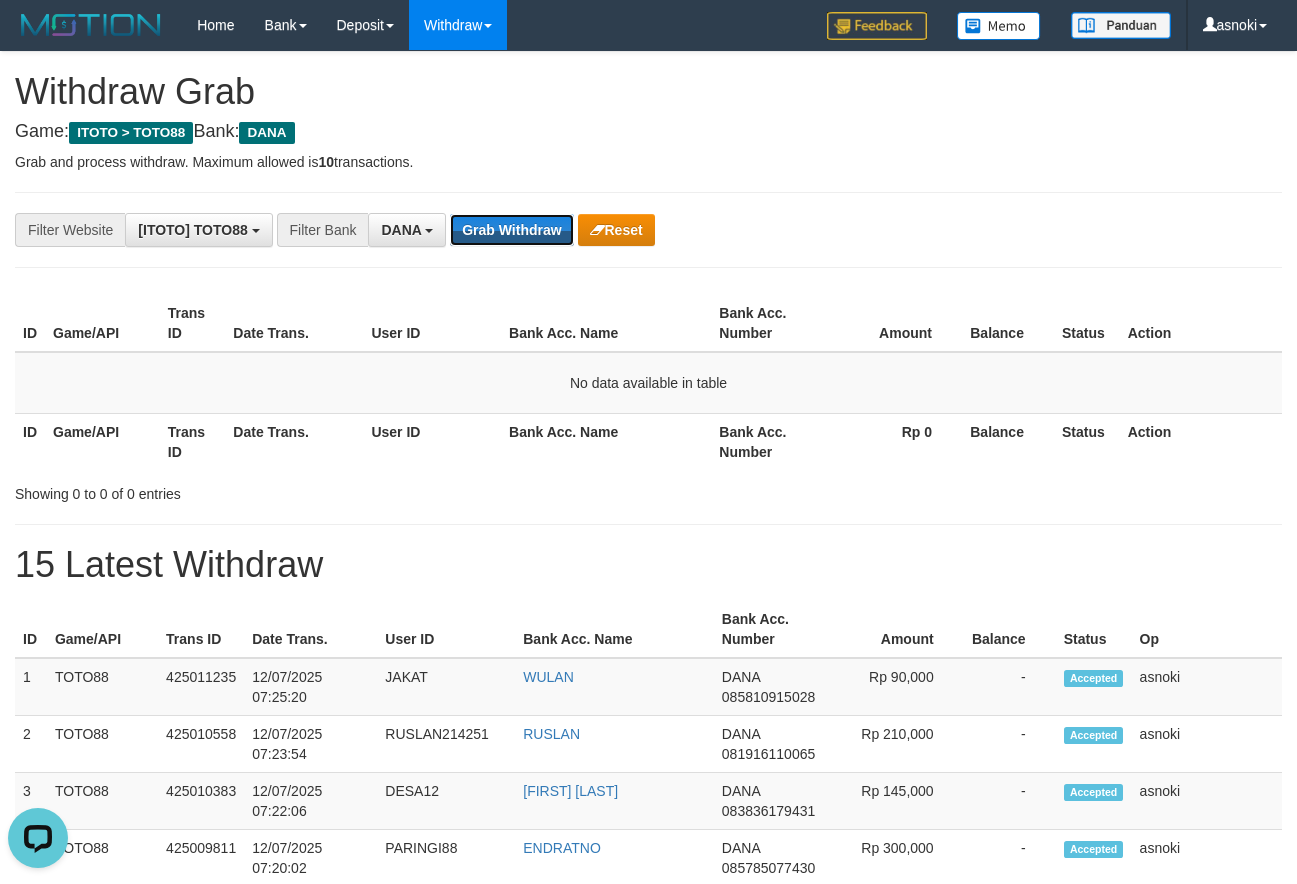 click on "Grab Withdraw" at bounding box center [511, 230] 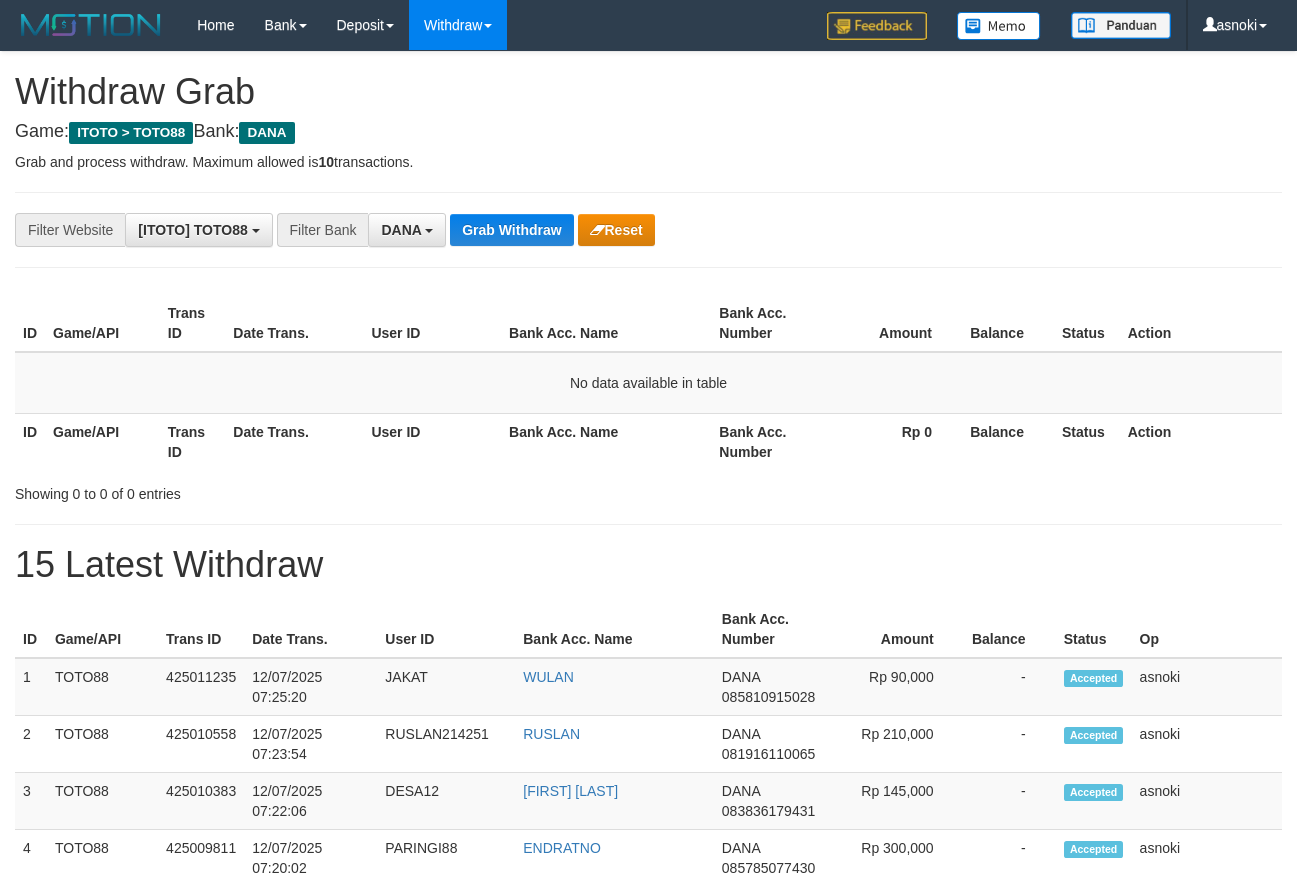 scroll, scrollTop: 0, scrollLeft: 0, axis: both 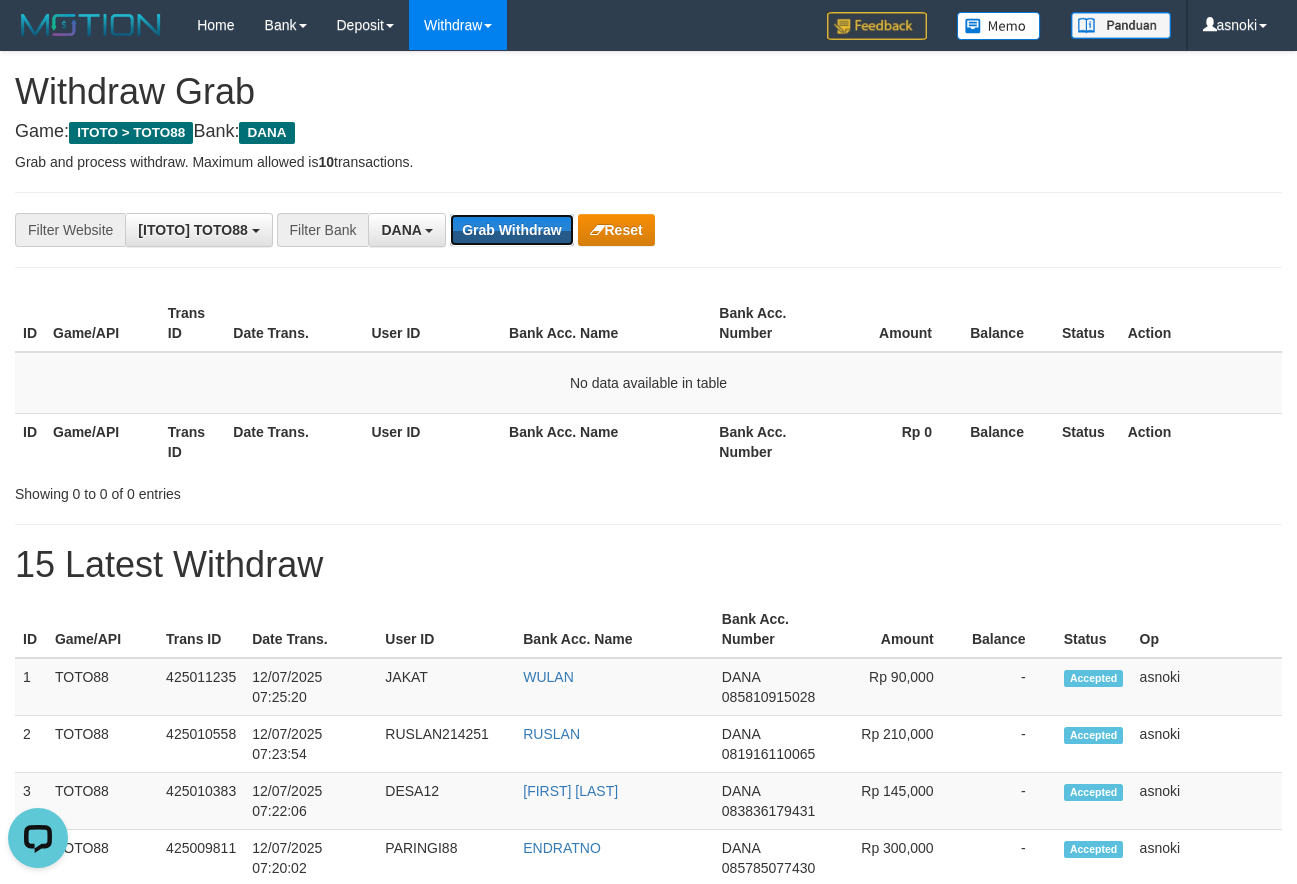 click on "Grab Withdraw" at bounding box center [511, 230] 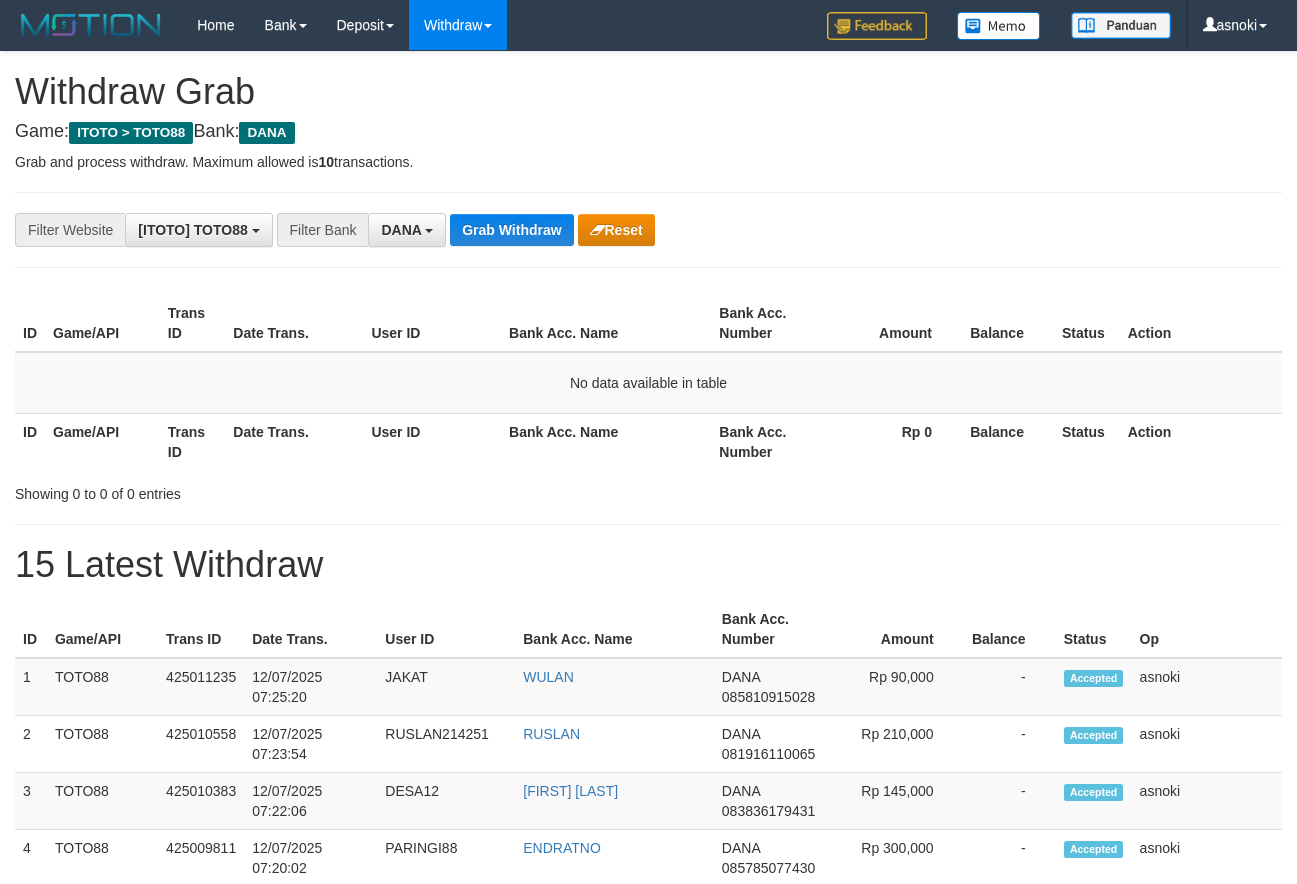 scroll, scrollTop: 0, scrollLeft: 0, axis: both 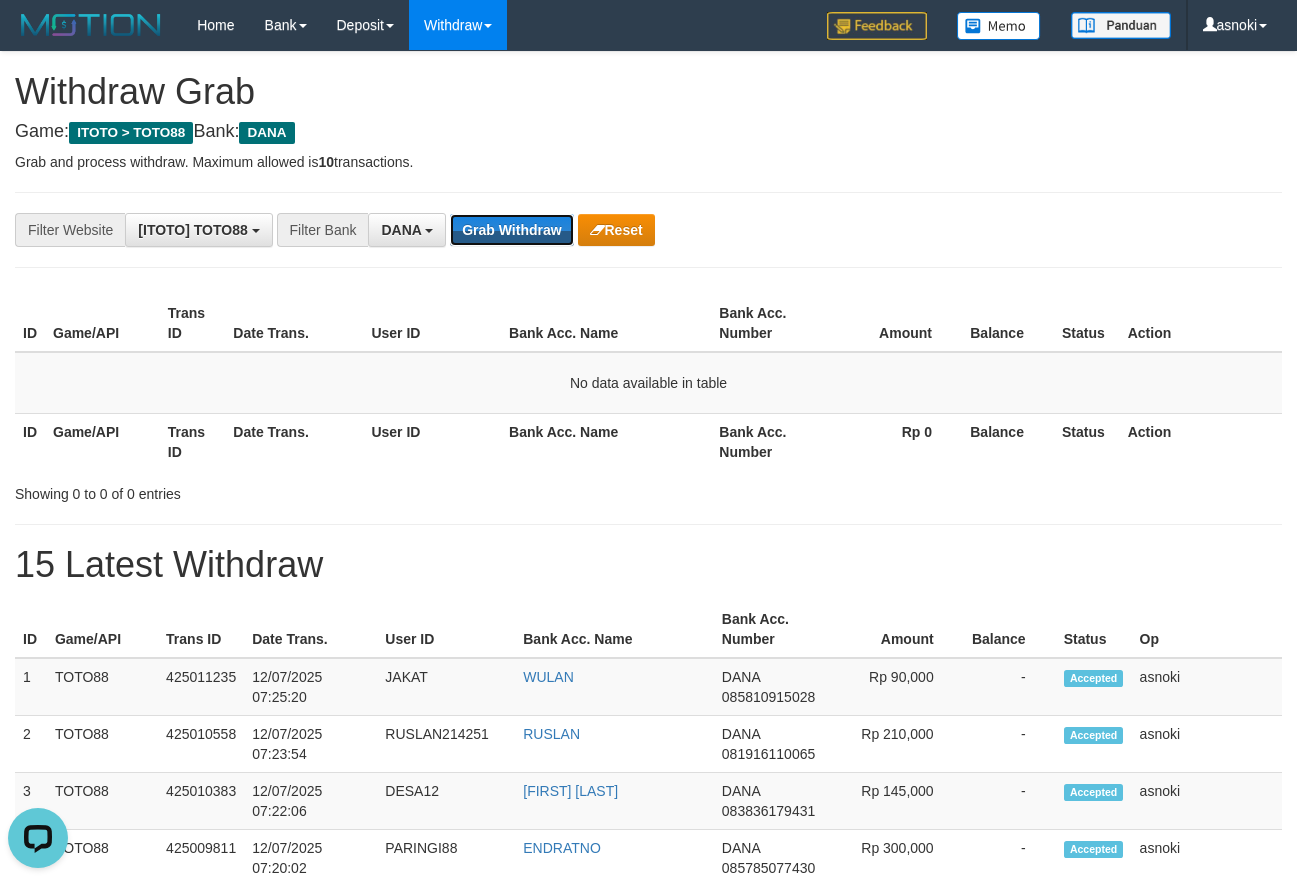 click on "Grab Withdraw" at bounding box center (511, 230) 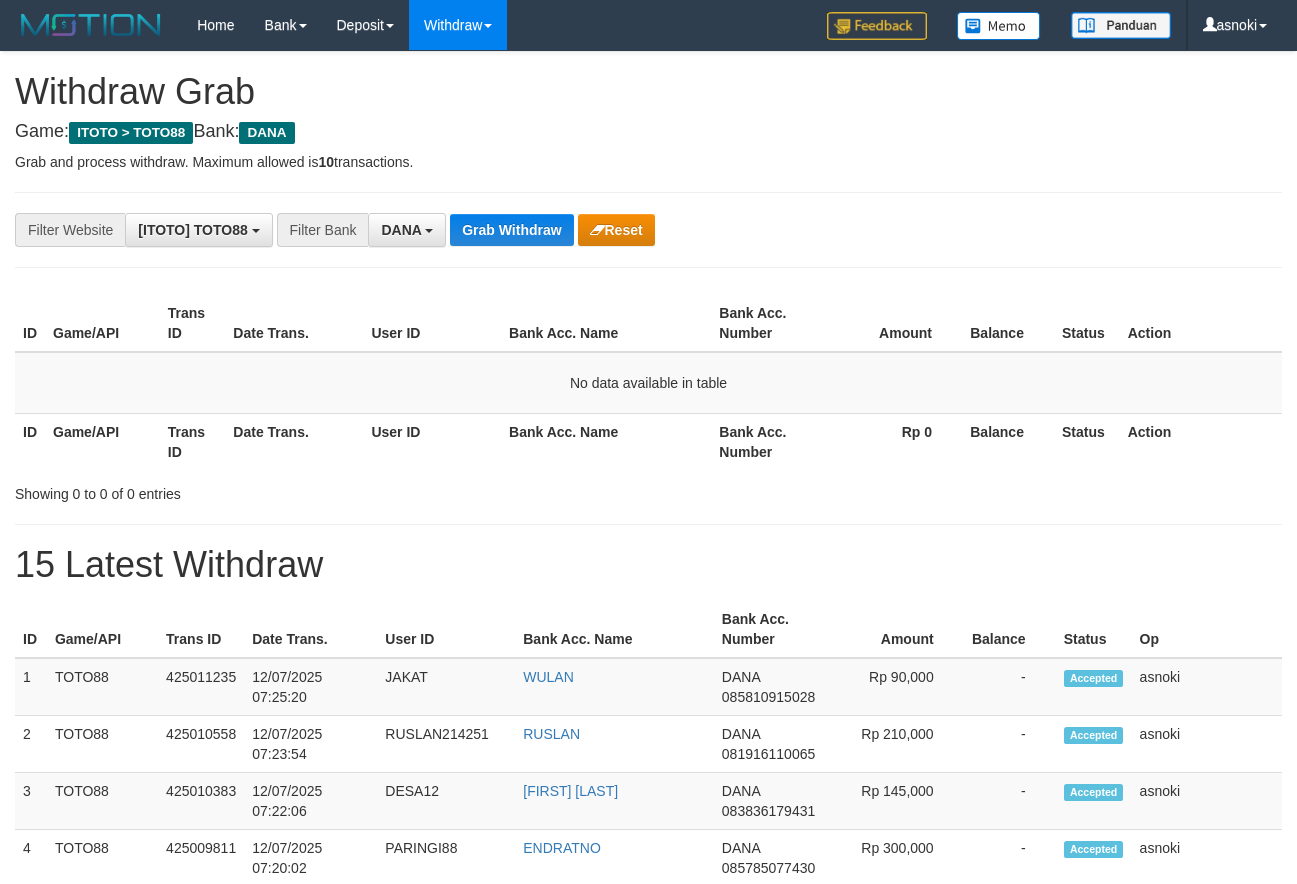 scroll, scrollTop: 0, scrollLeft: 0, axis: both 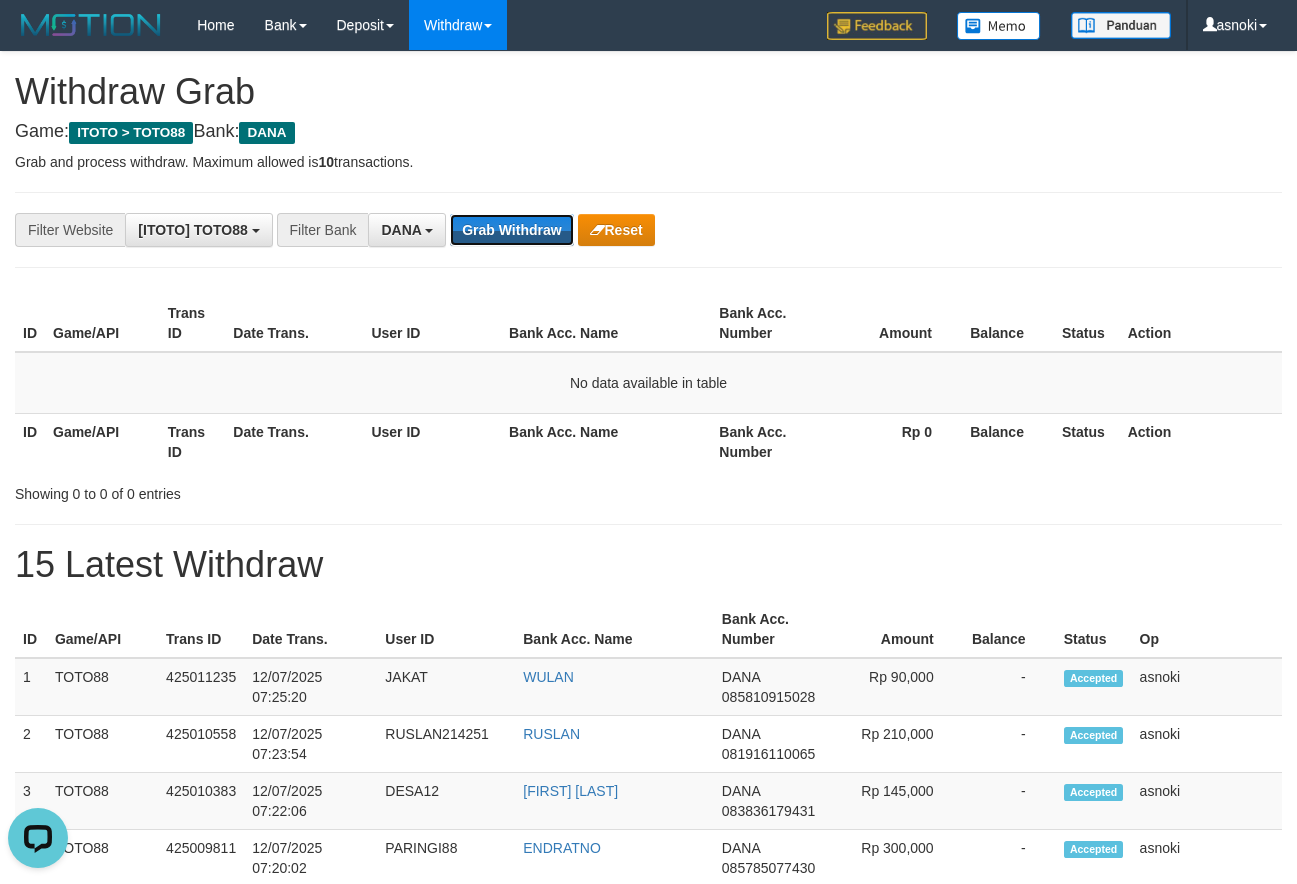 click on "Grab Withdraw" at bounding box center (511, 230) 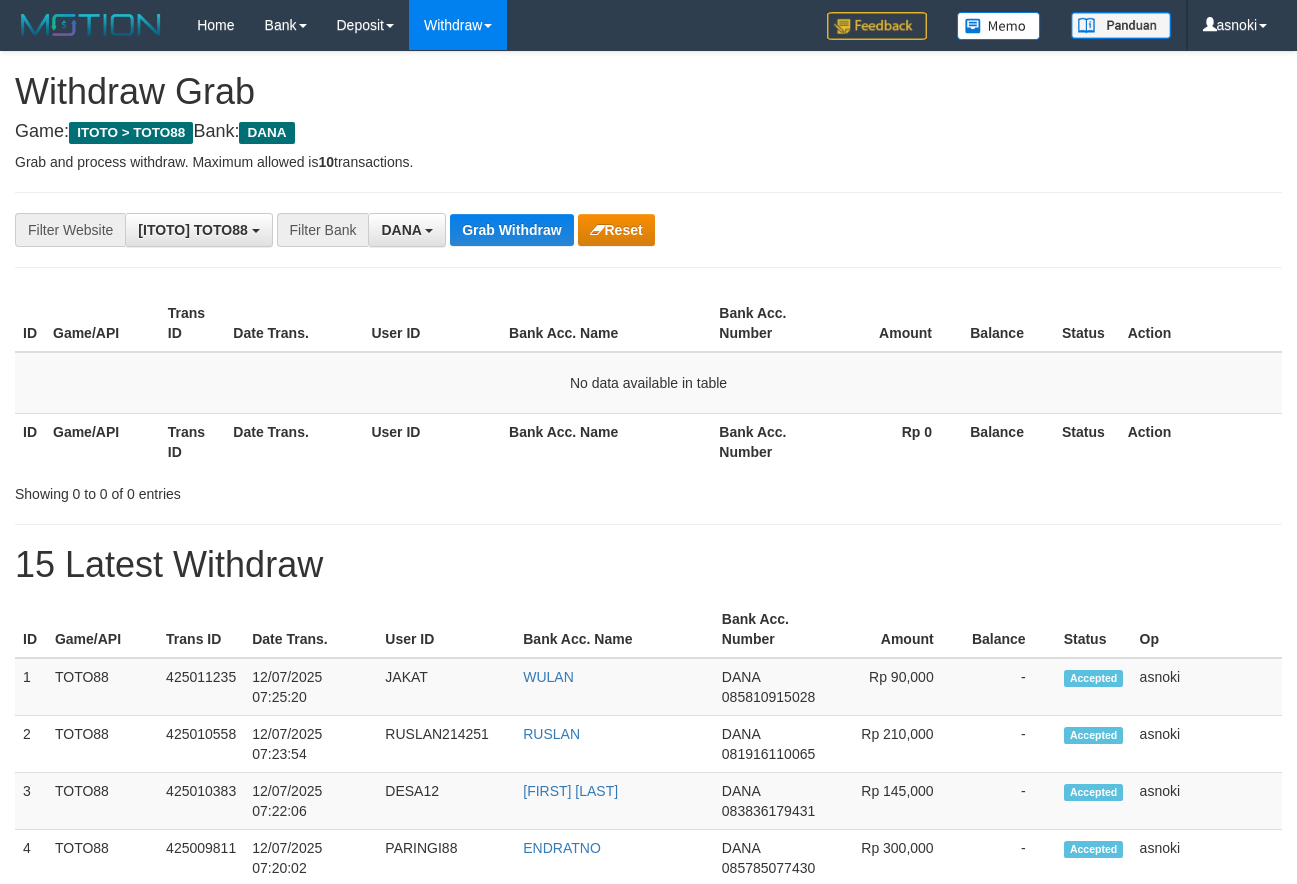 scroll, scrollTop: 0, scrollLeft: 0, axis: both 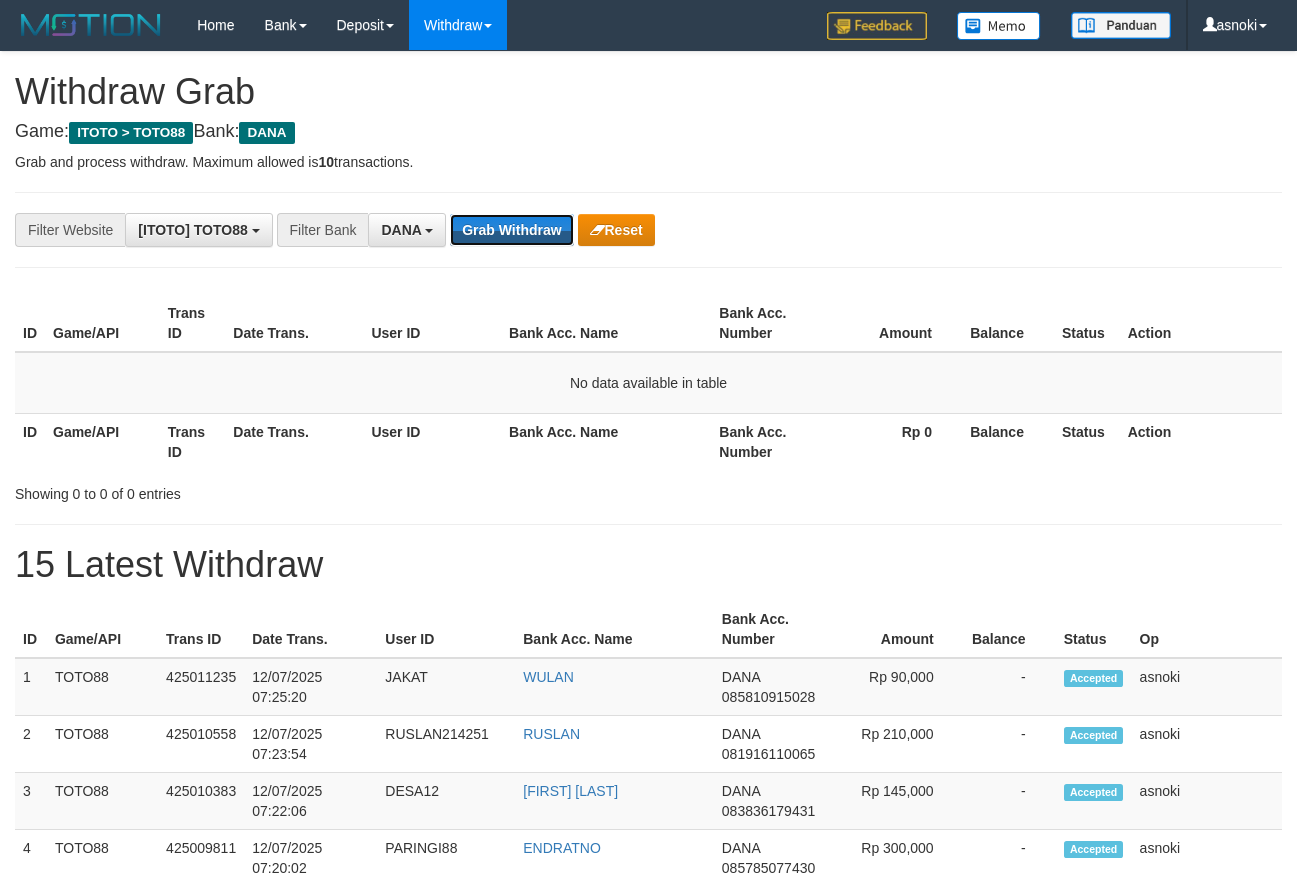 click on "Grab Withdraw" at bounding box center (511, 230) 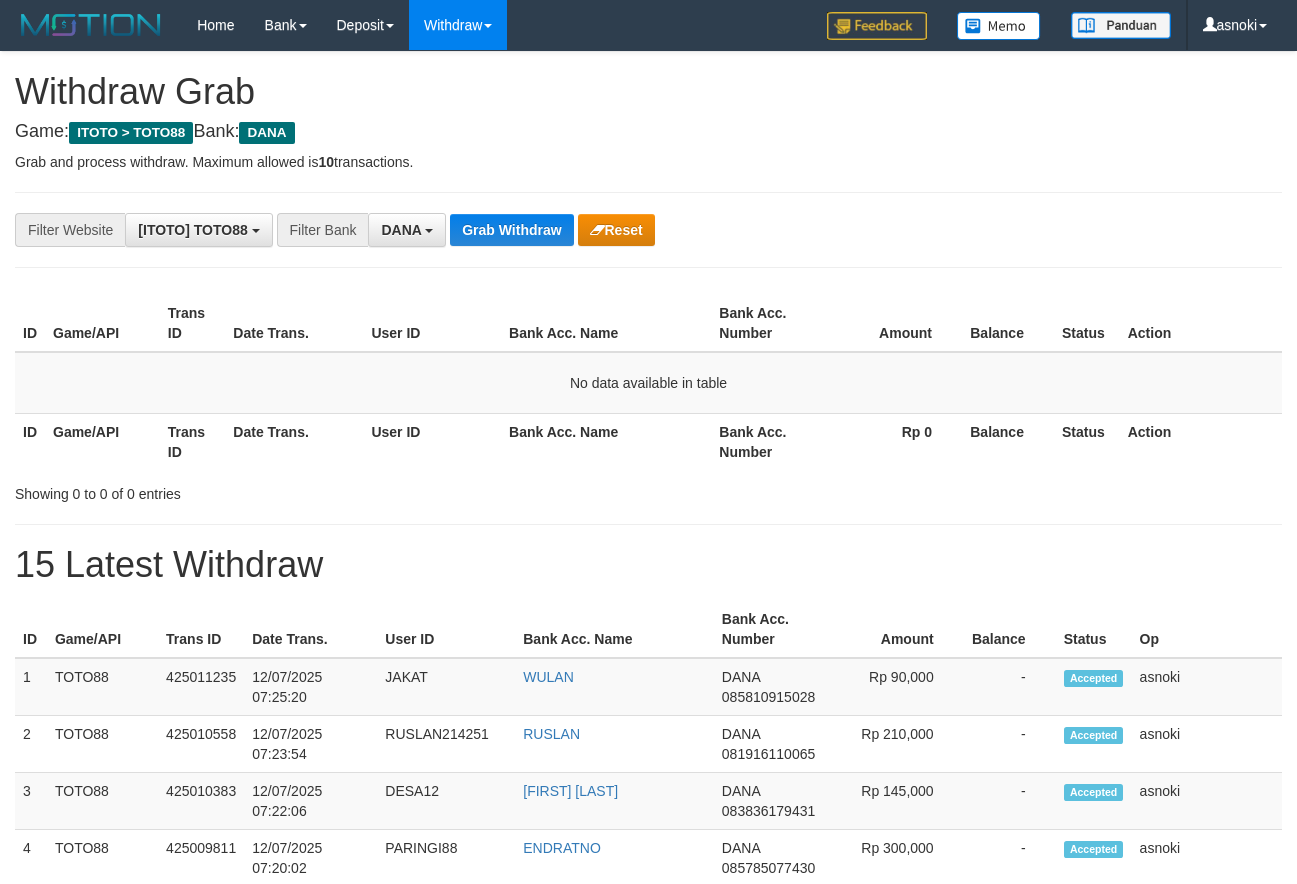 scroll, scrollTop: 0, scrollLeft: 0, axis: both 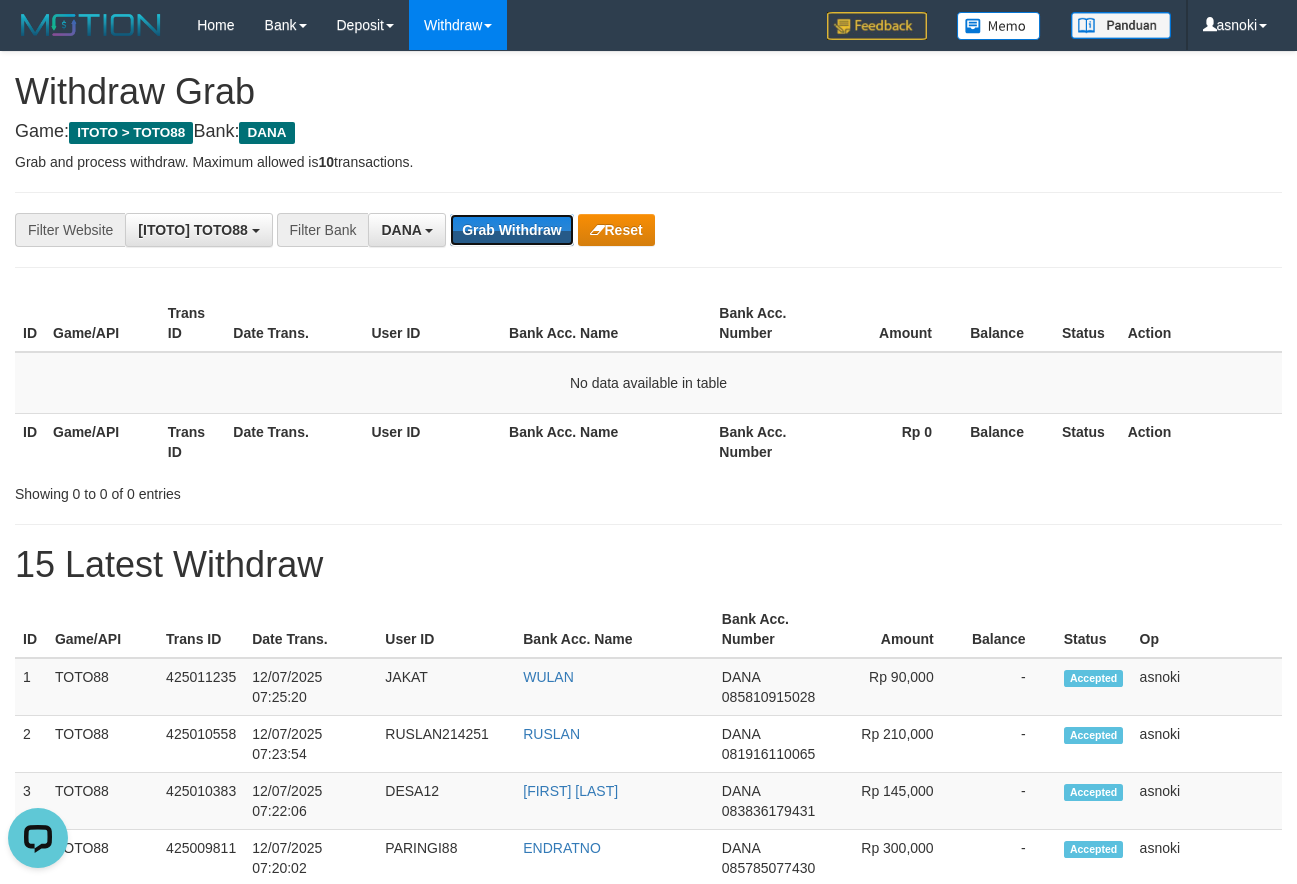 click on "Grab Withdraw" at bounding box center (511, 230) 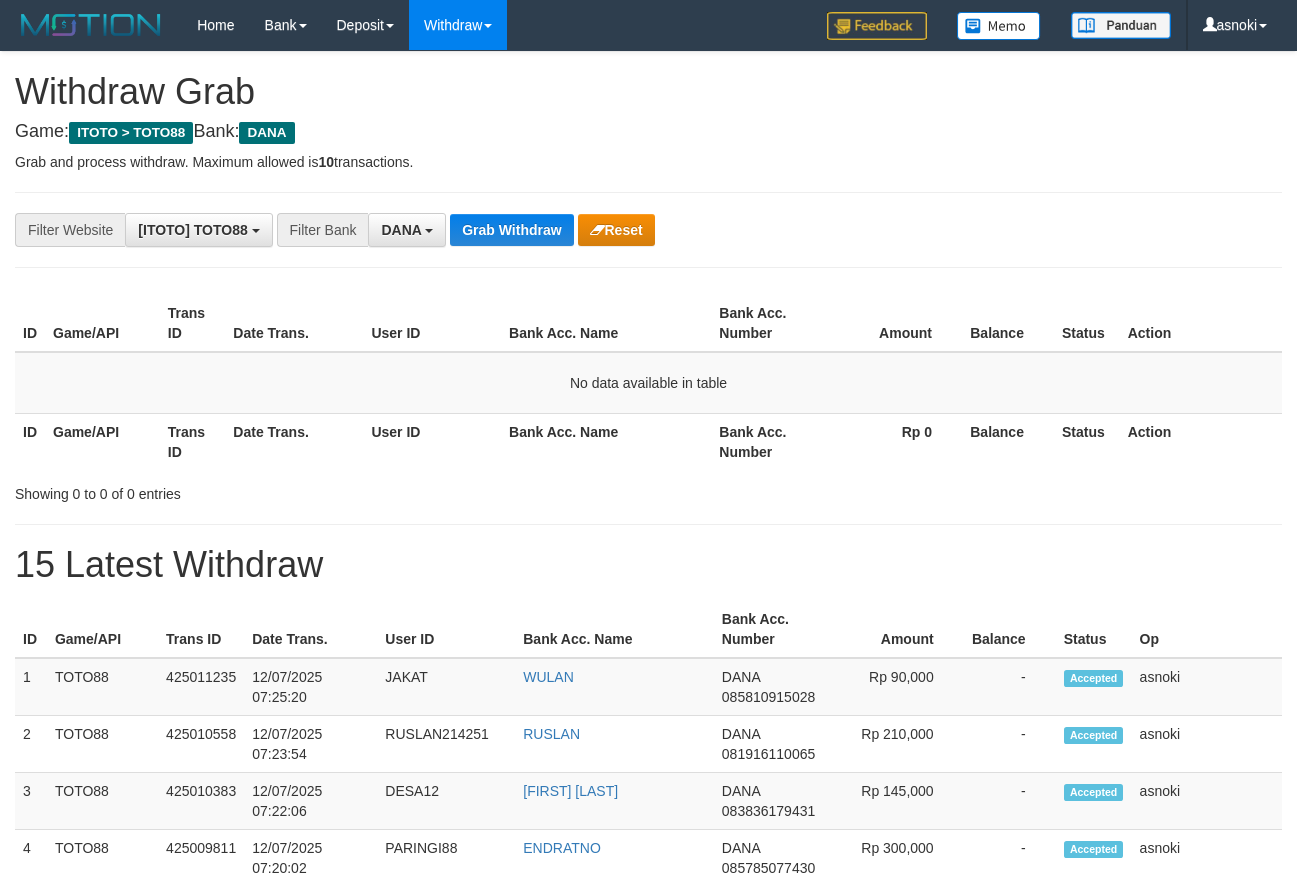 scroll, scrollTop: 0, scrollLeft: 0, axis: both 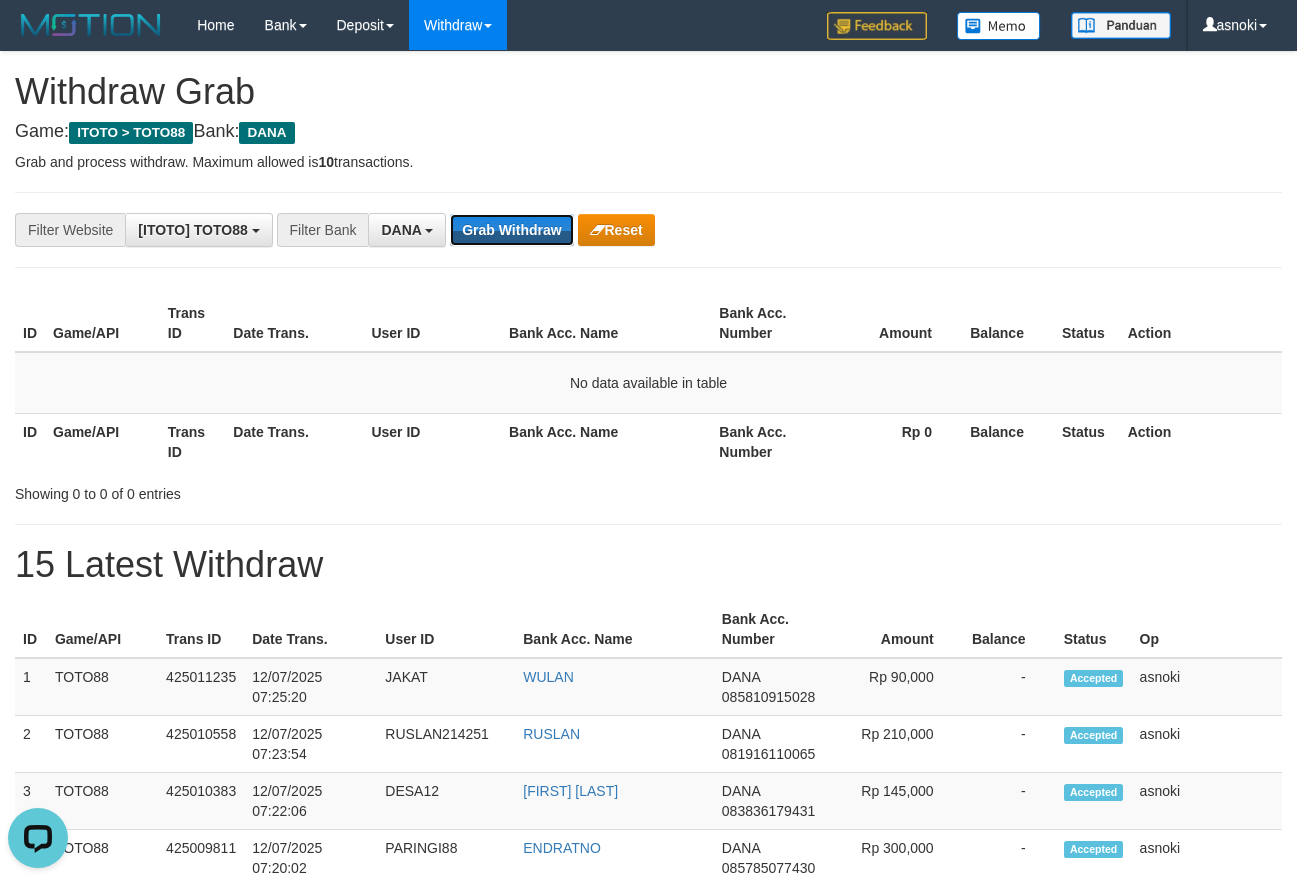 click on "Grab Withdraw" at bounding box center (511, 230) 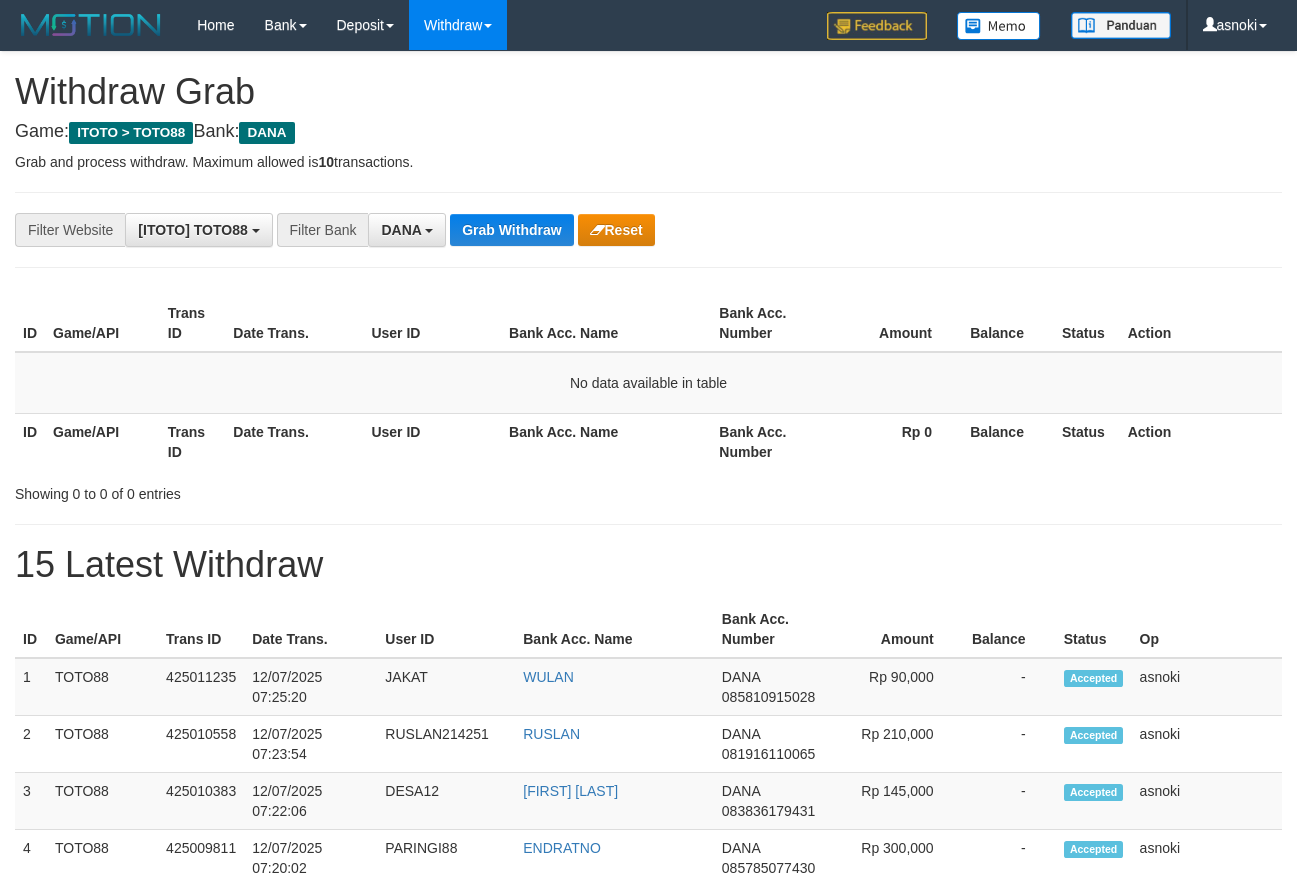 scroll, scrollTop: 0, scrollLeft: 0, axis: both 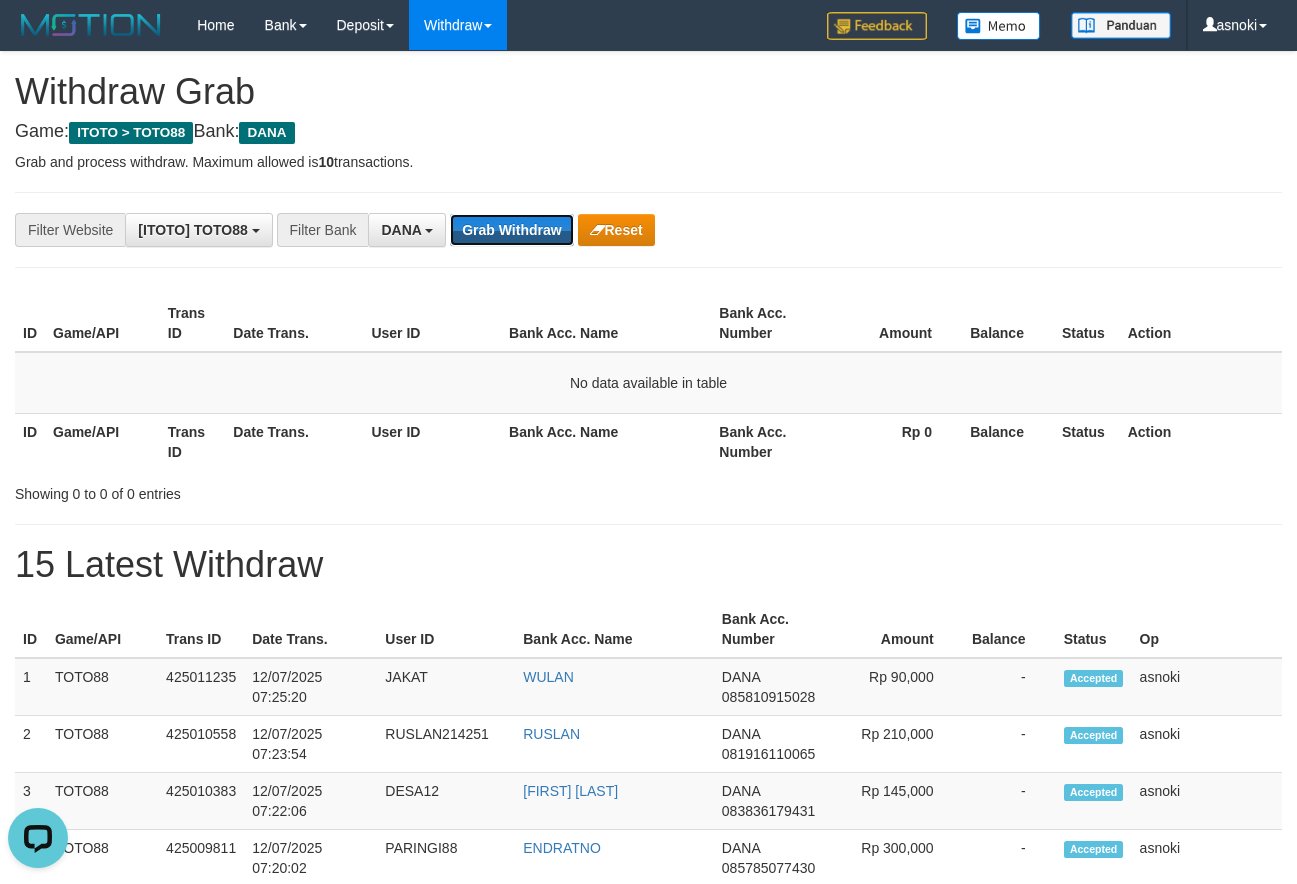 click on "Grab Withdraw" at bounding box center (511, 230) 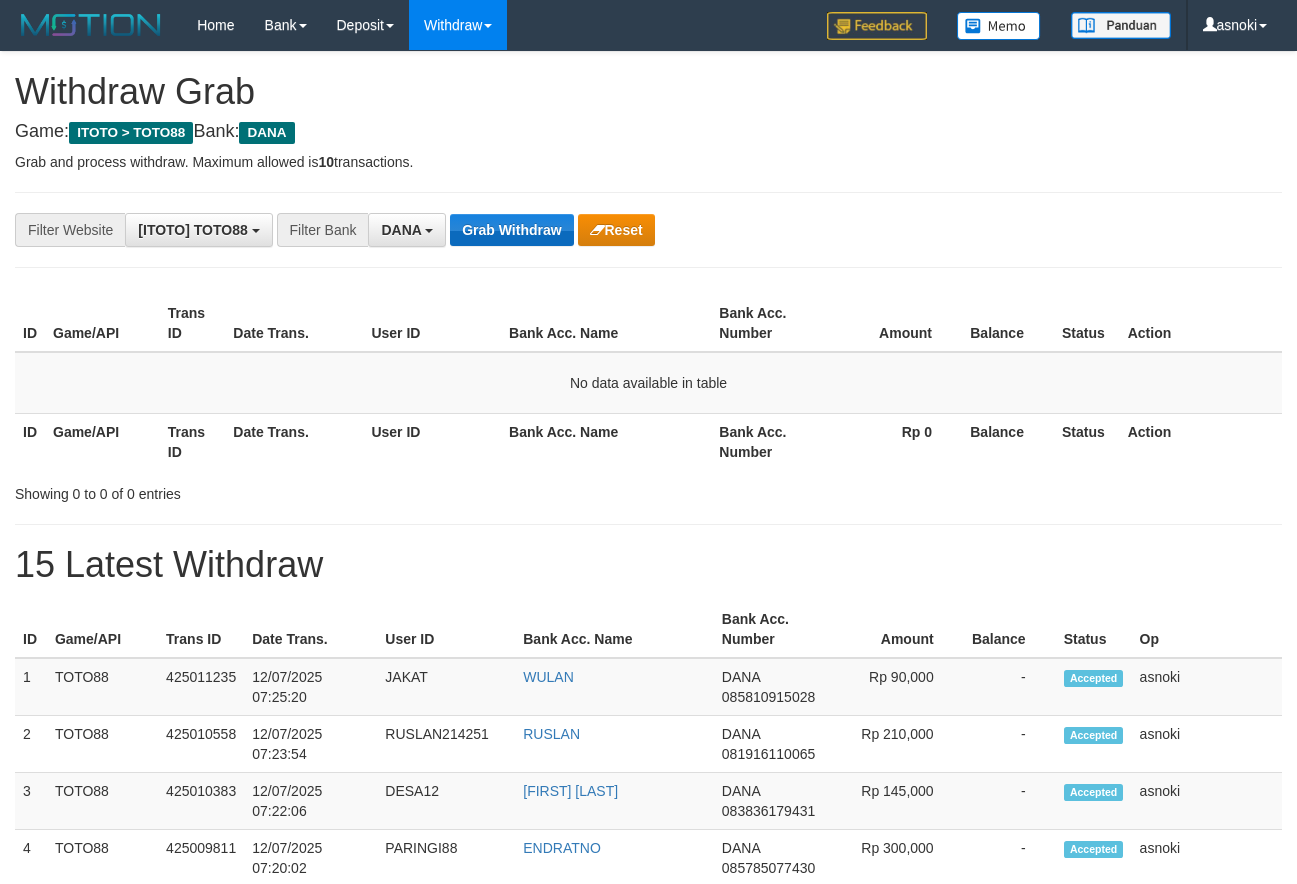 scroll, scrollTop: 0, scrollLeft: 0, axis: both 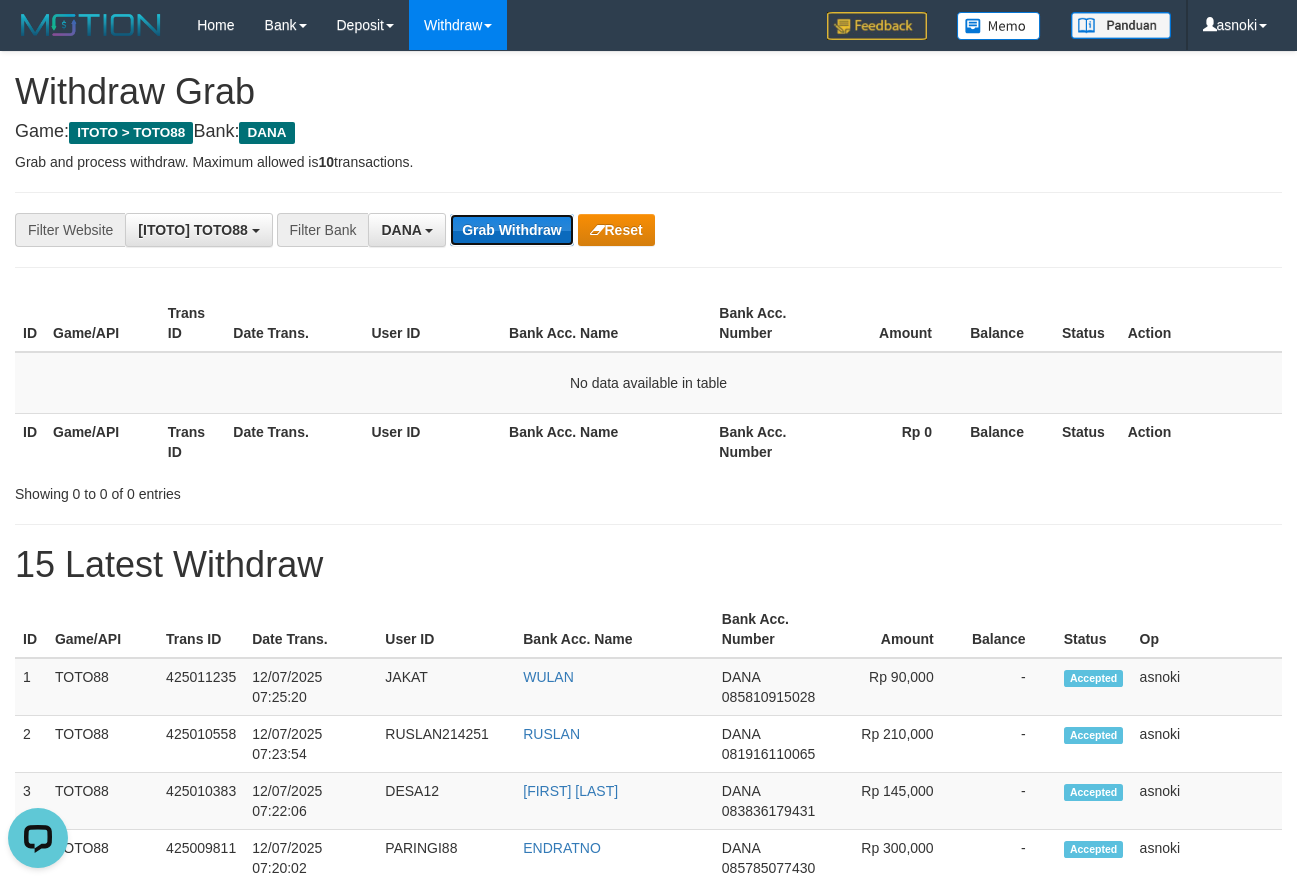 click on "Grab Withdraw" at bounding box center (511, 230) 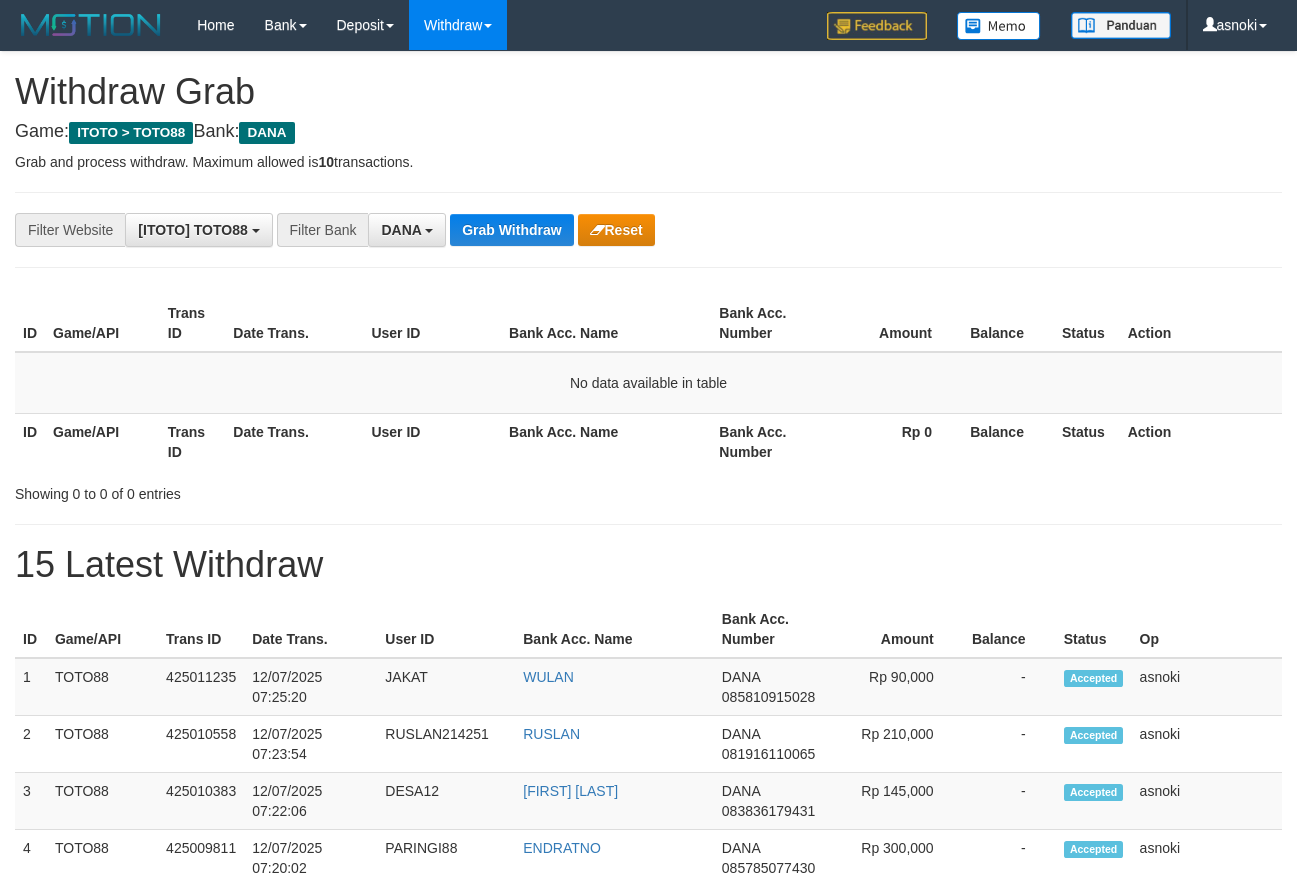 scroll, scrollTop: 0, scrollLeft: 0, axis: both 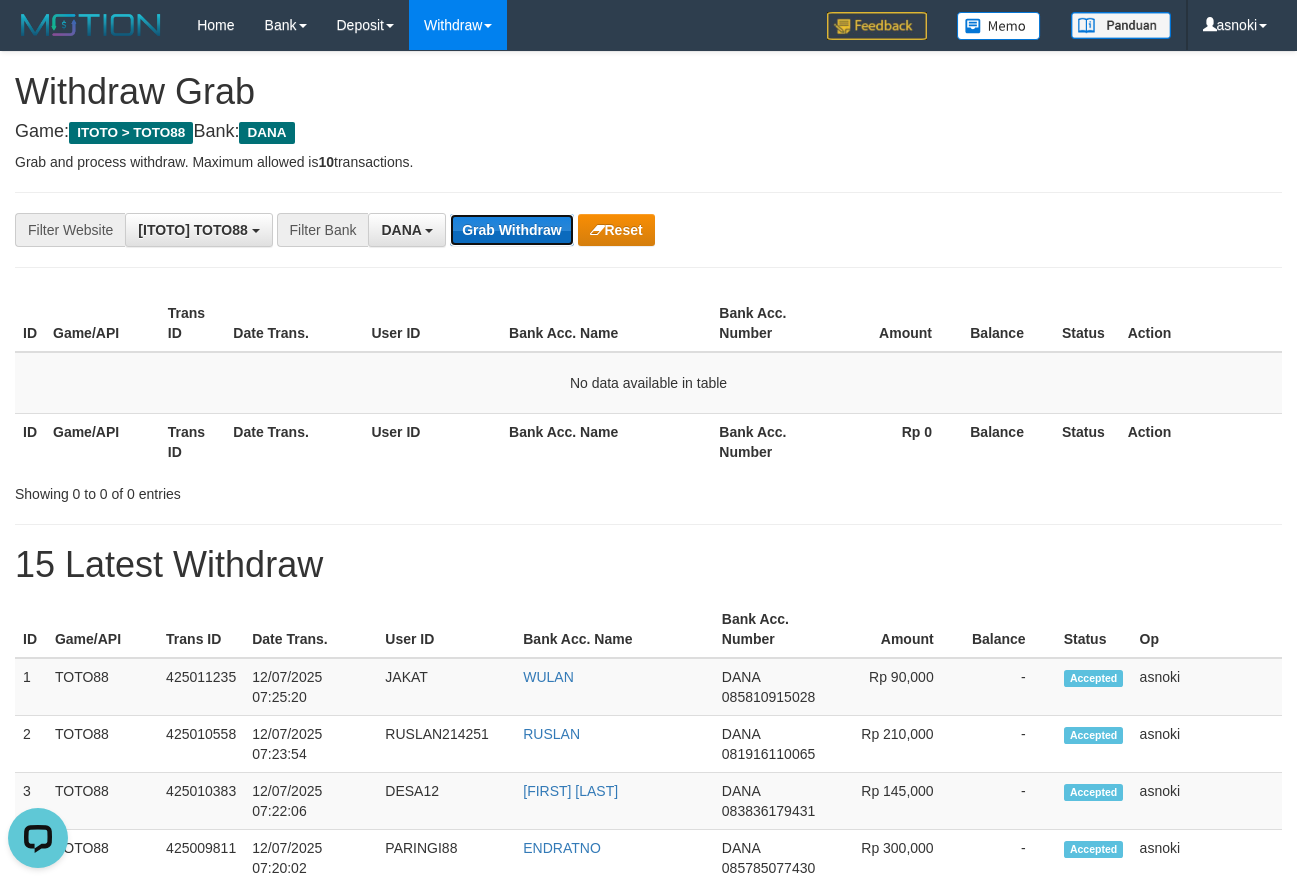click on "Grab Withdraw" at bounding box center (511, 230) 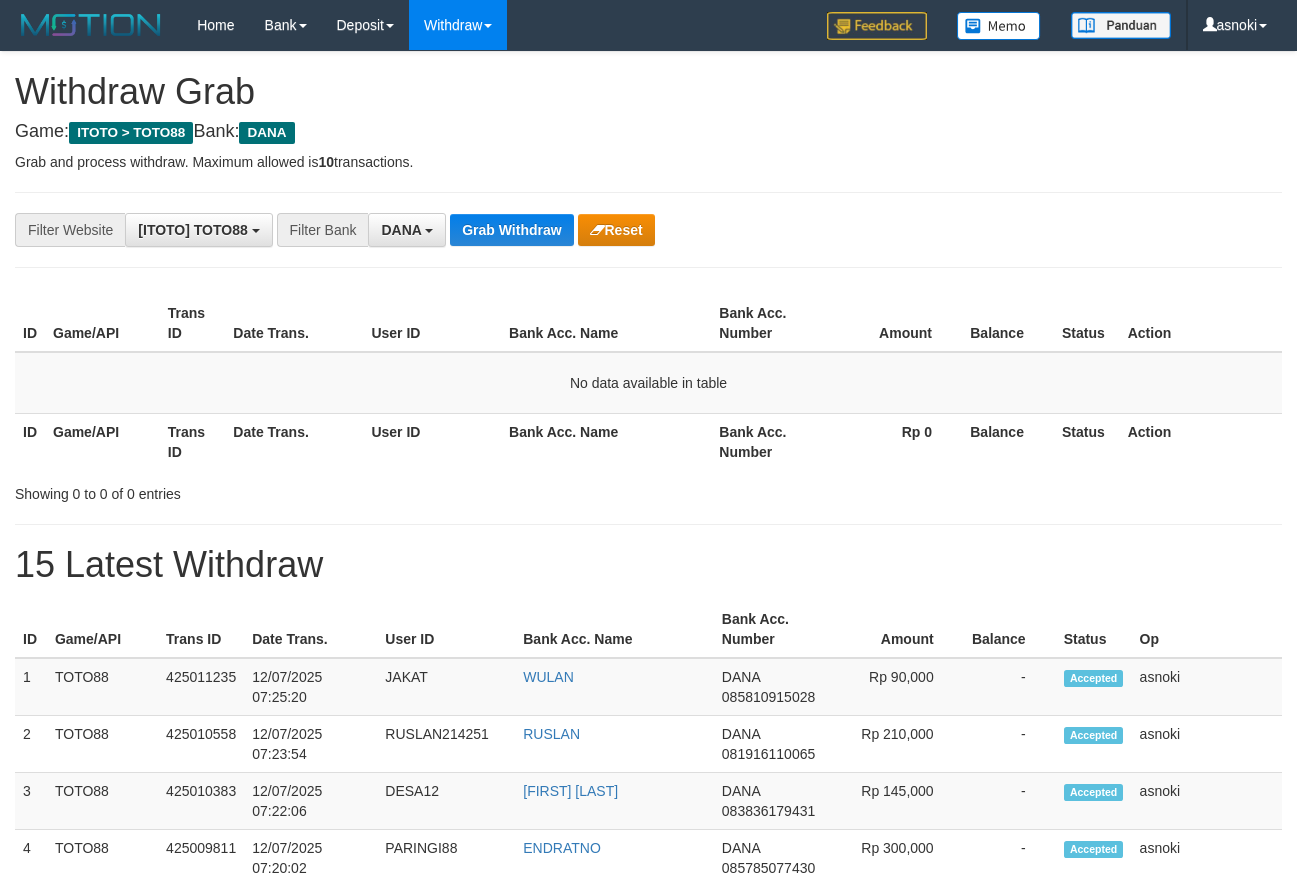 scroll, scrollTop: 0, scrollLeft: 0, axis: both 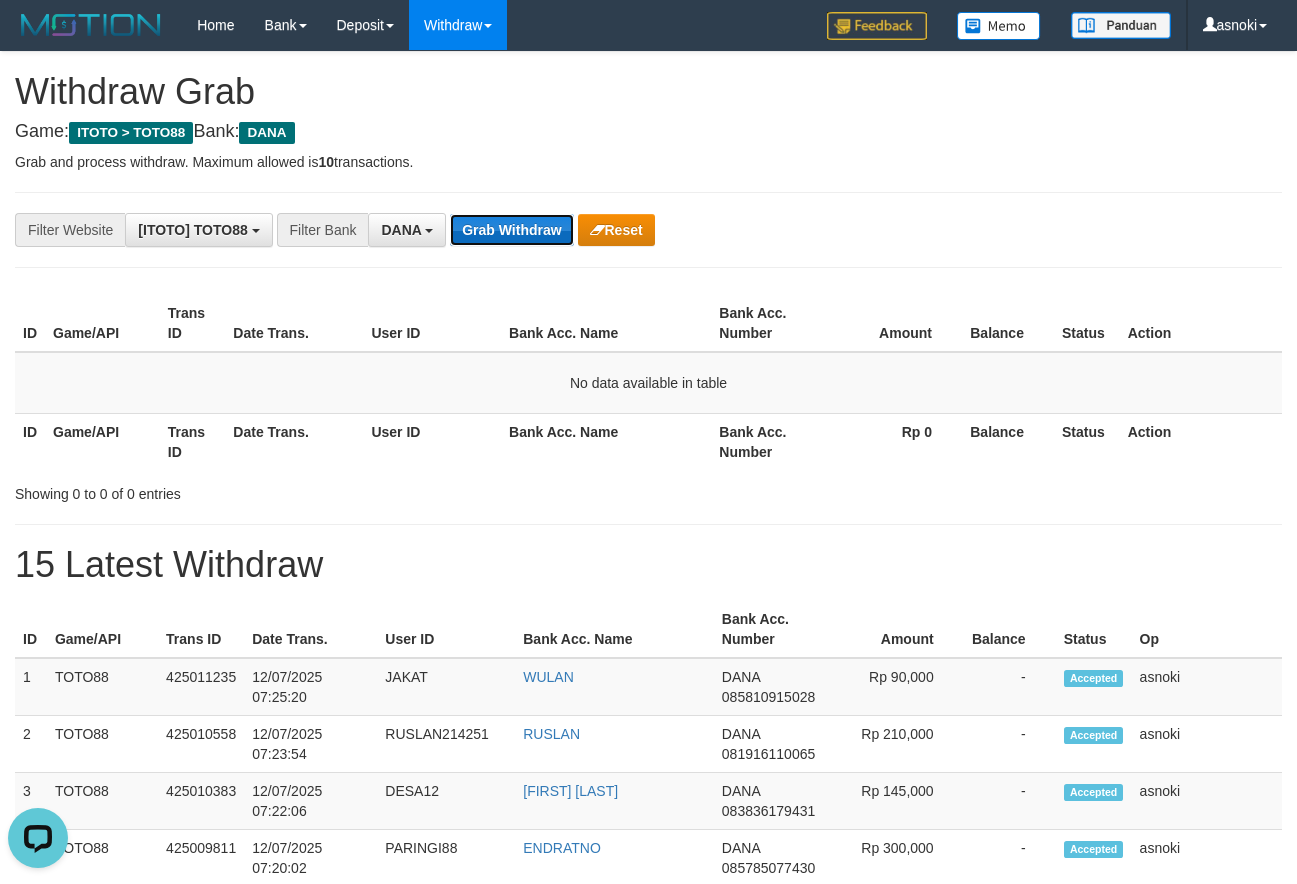 click on "Grab Withdraw" at bounding box center (511, 230) 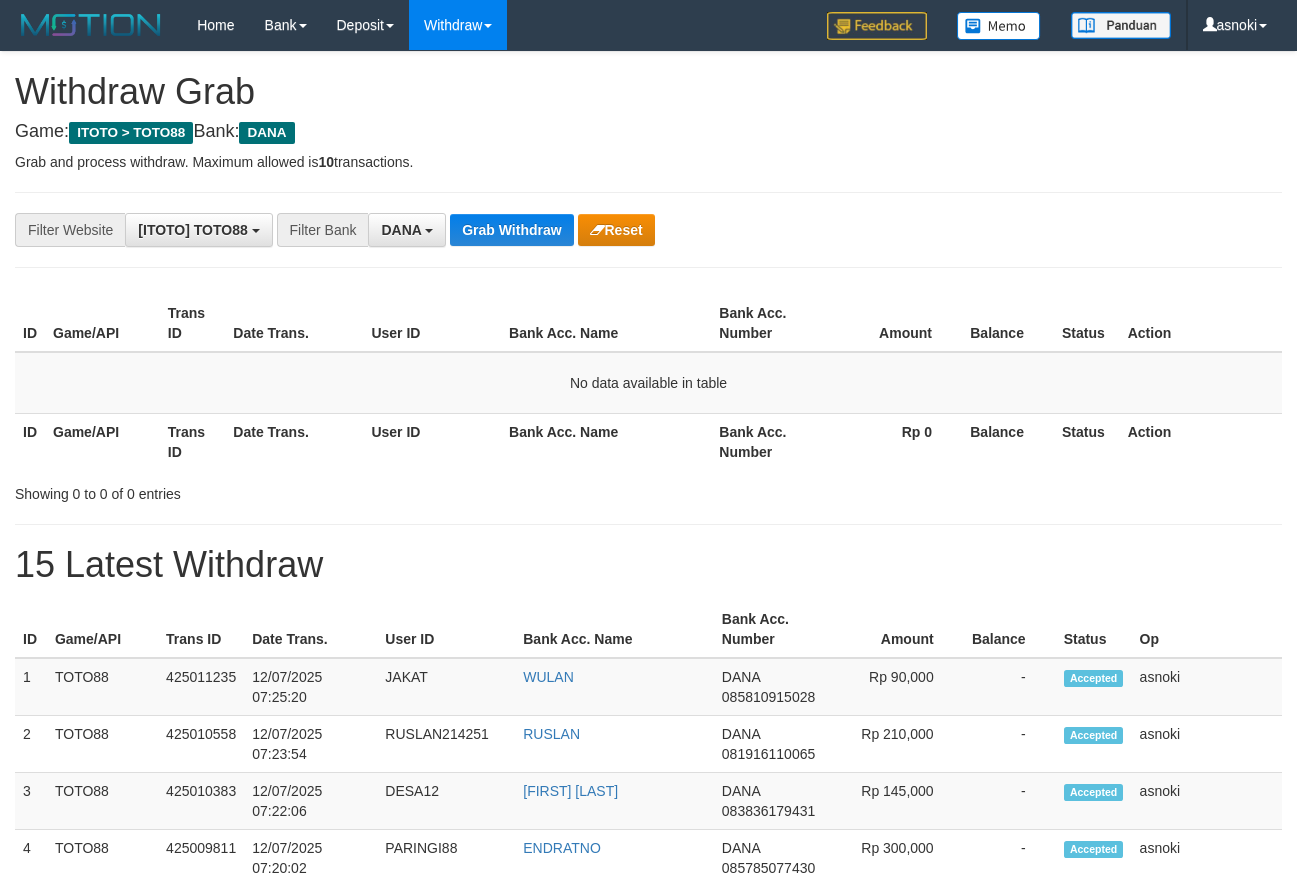 scroll, scrollTop: 0, scrollLeft: 0, axis: both 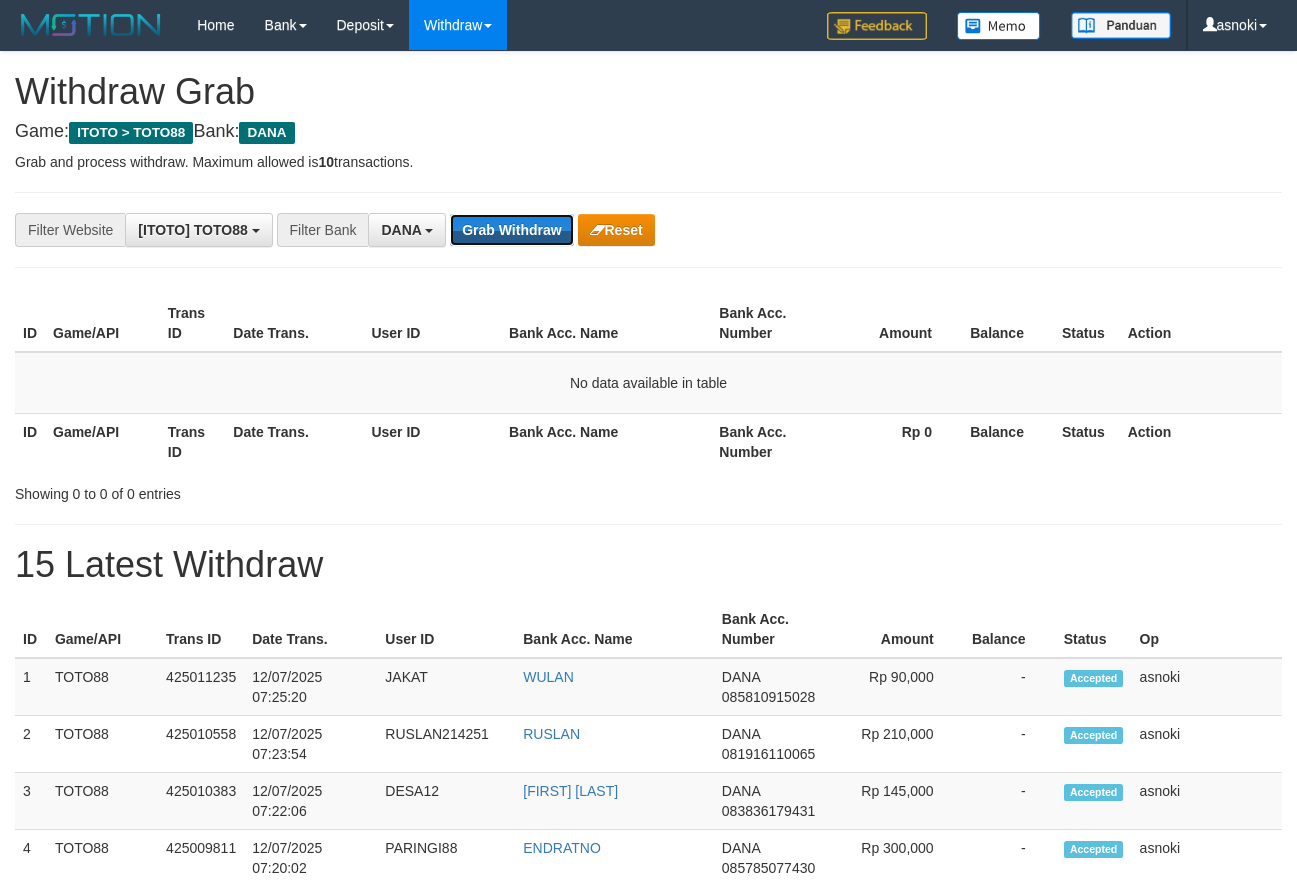 click on "Grab Withdraw" at bounding box center (511, 230) 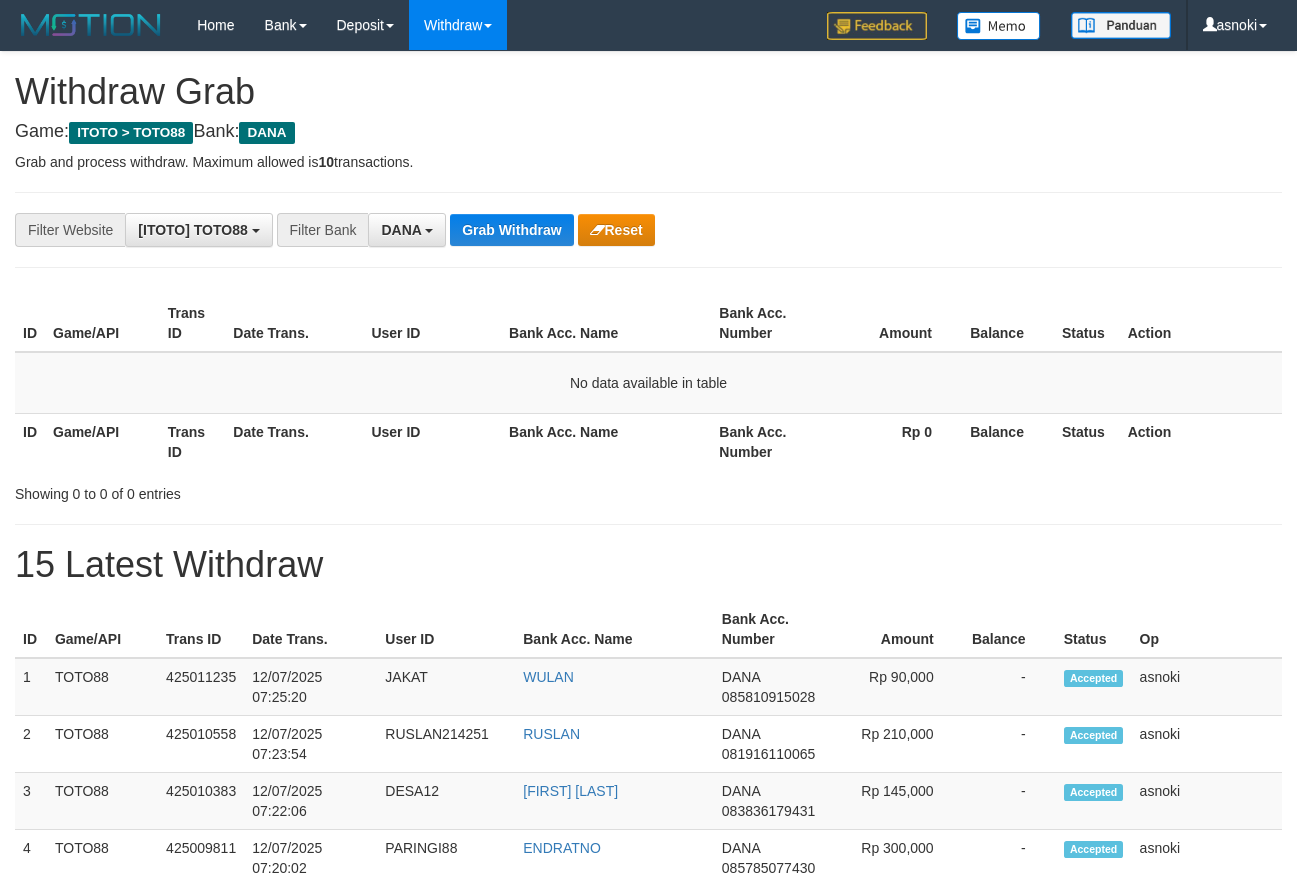 scroll, scrollTop: 0, scrollLeft: 0, axis: both 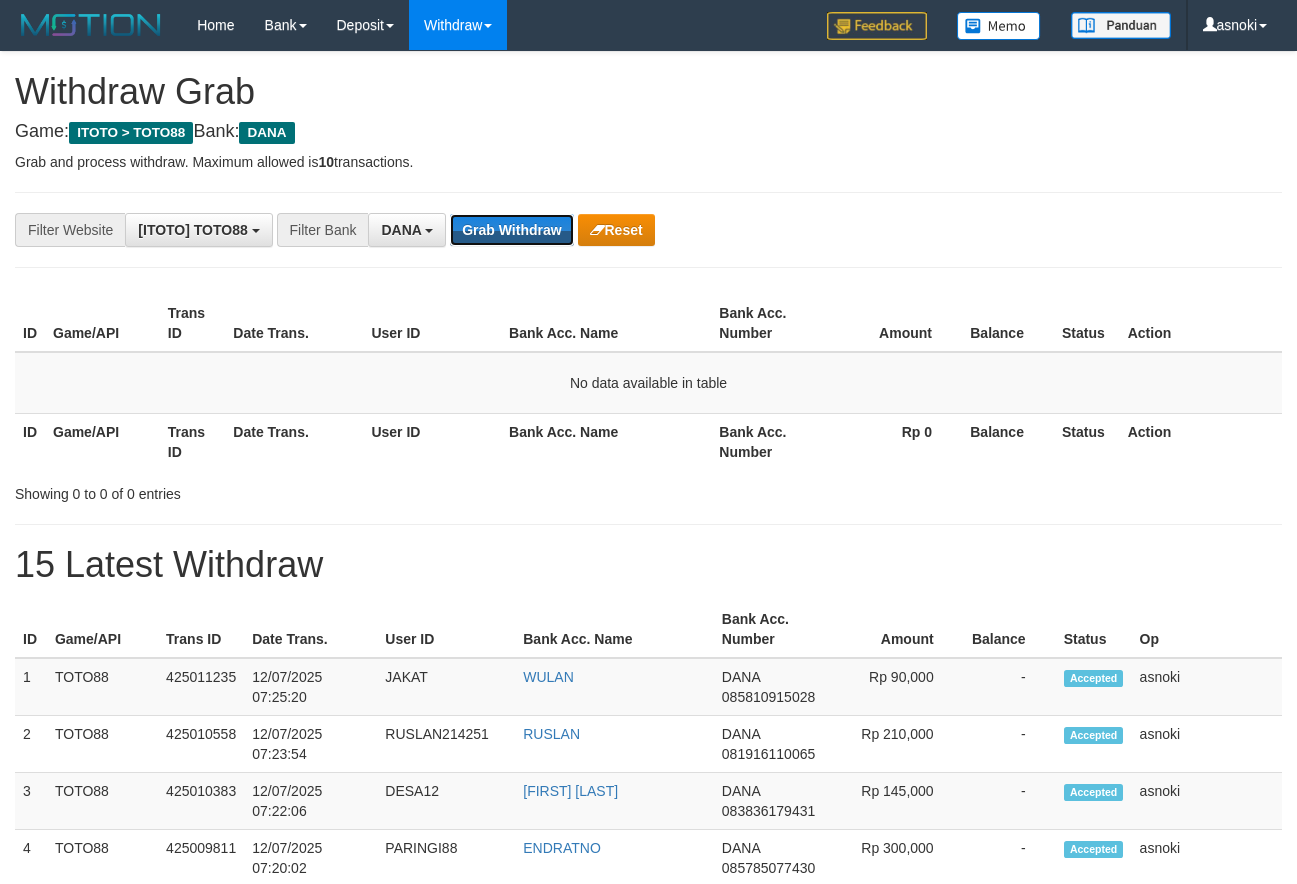 click on "Grab Withdraw" at bounding box center (511, 230) 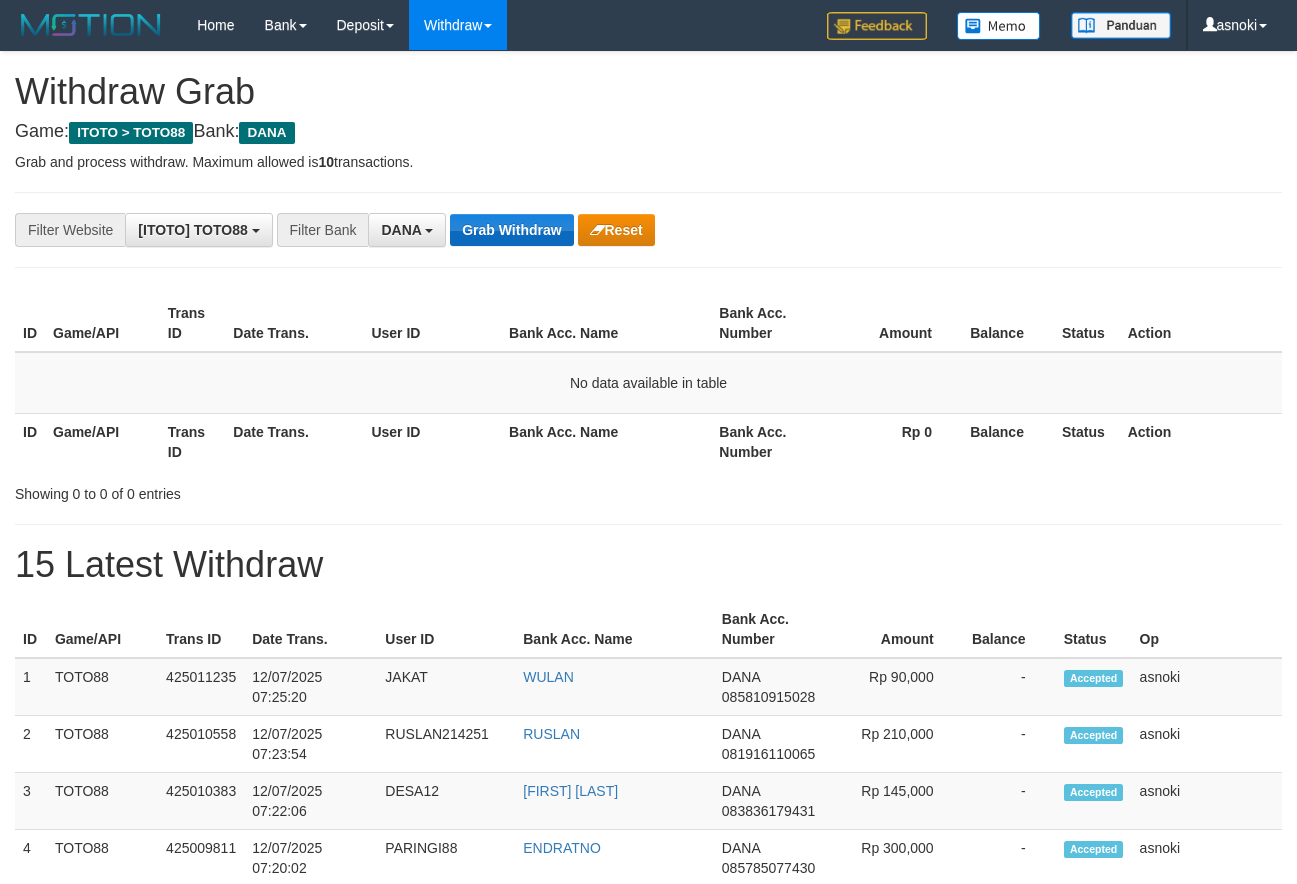 scroll, scrollTop: 0, scrollLeft: 0, axis: both 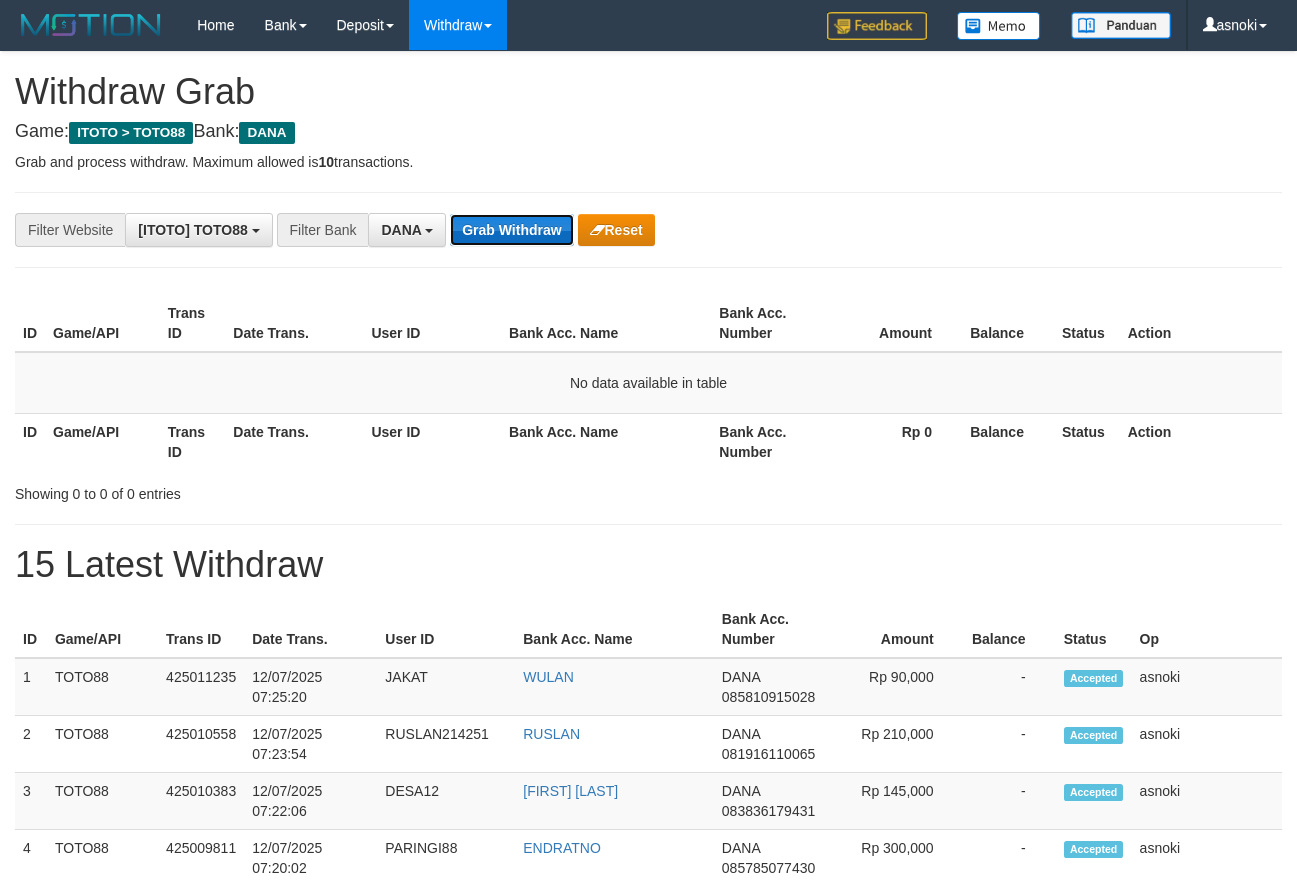 click on "Grab Withdraw" at bounding box center (511, 230) 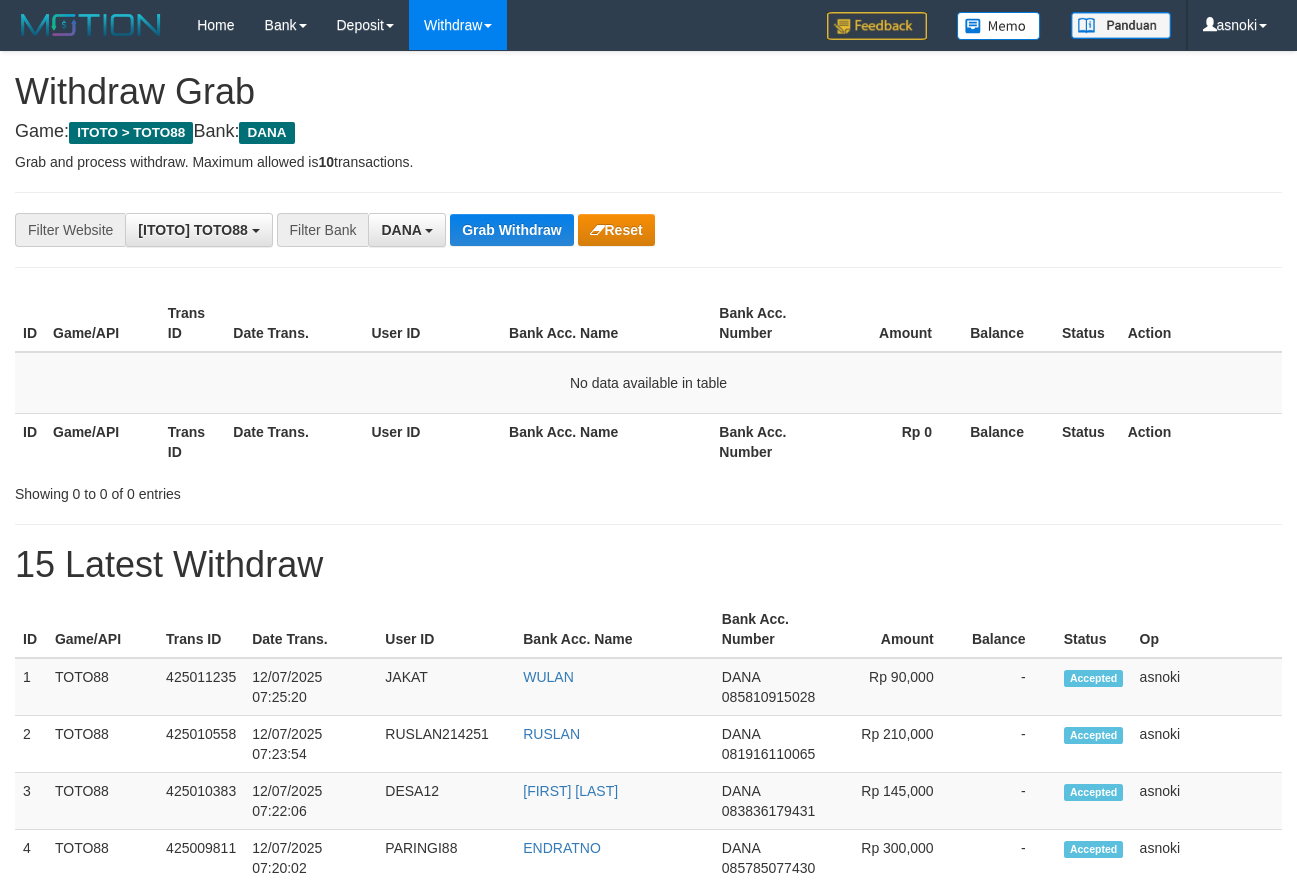 scroll, scrollTop: 0, scrollLeft: 0, axis: both 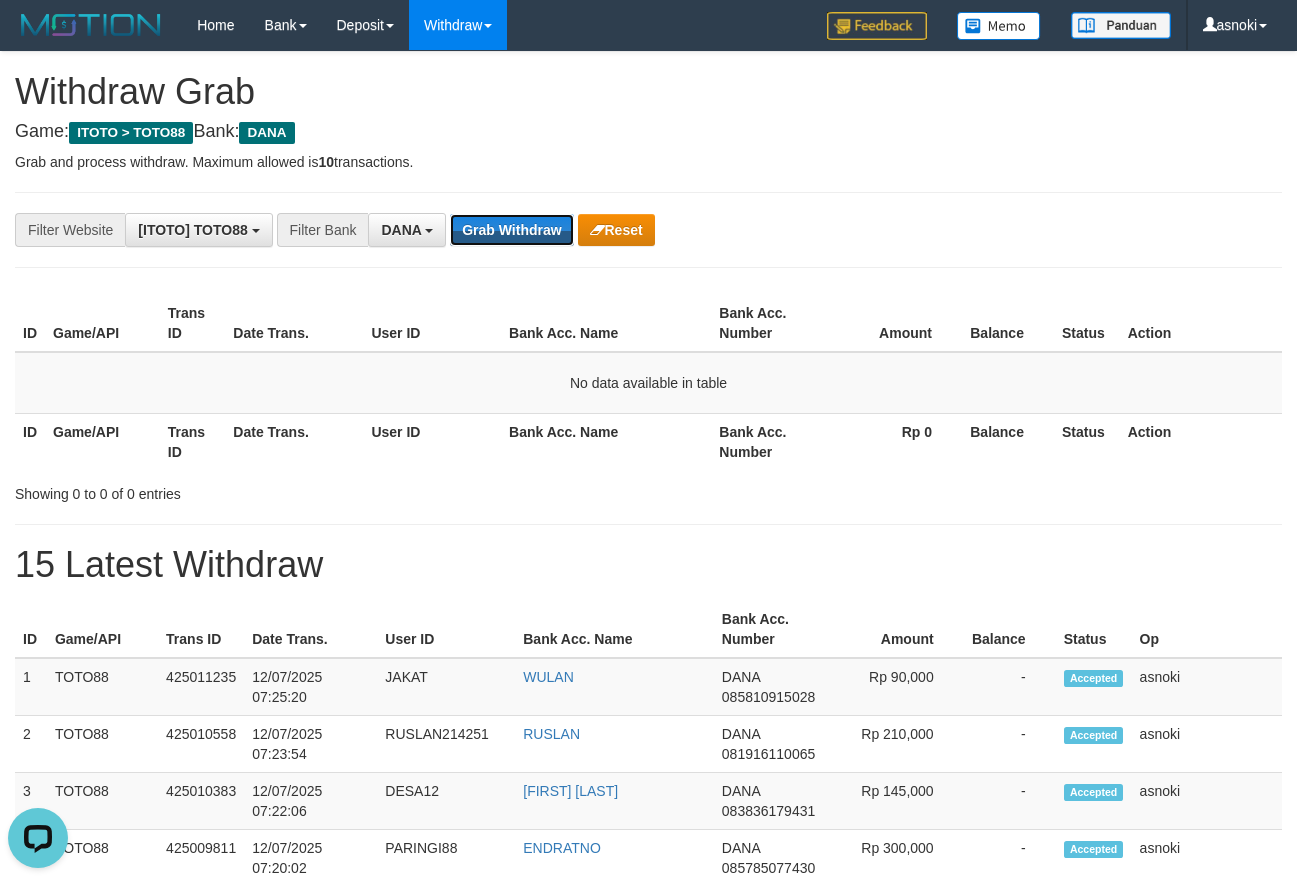 click on "Grab Withdraw" at bounding box center [511, 230] 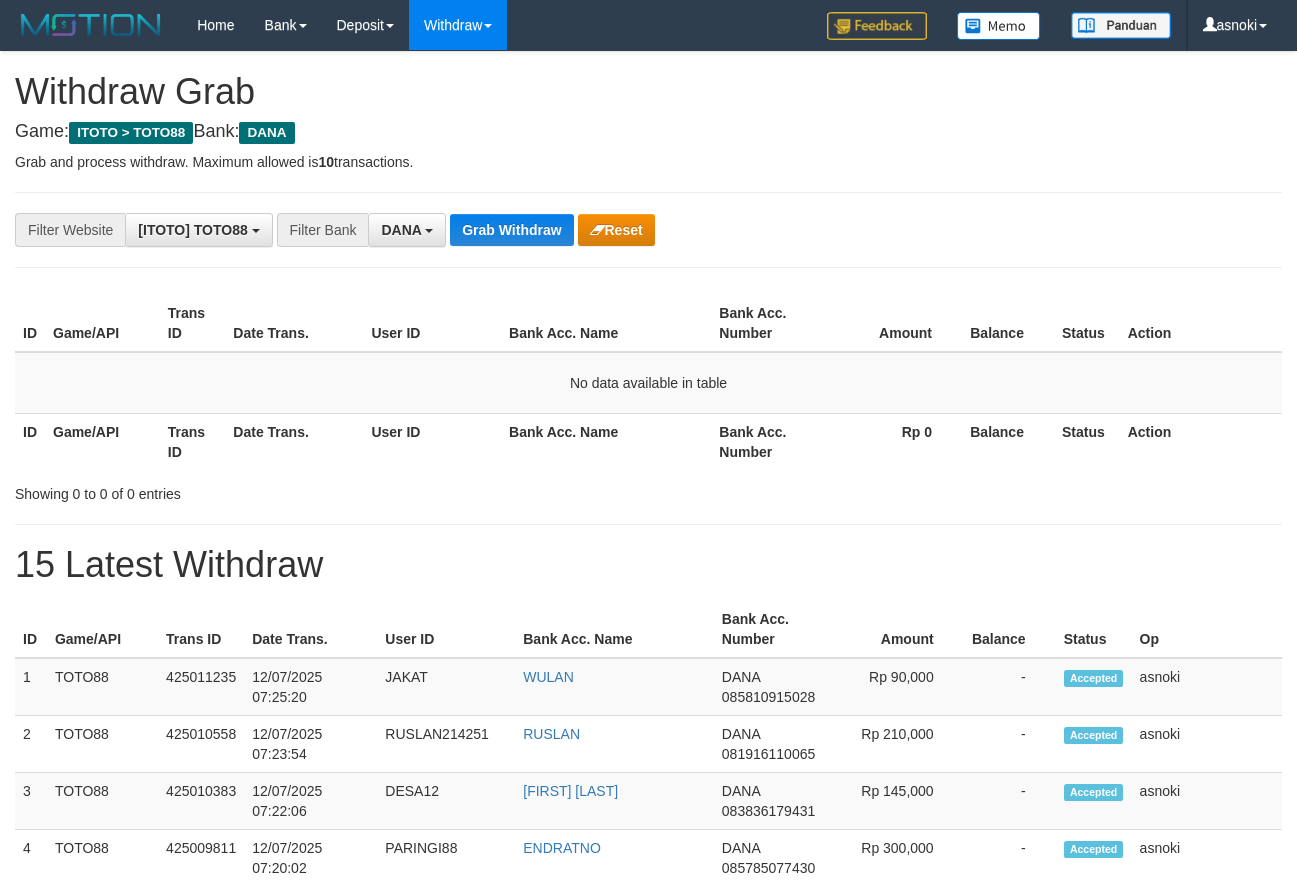 scroll, scrollTop: 0, scrollLeft: 0, axis: both 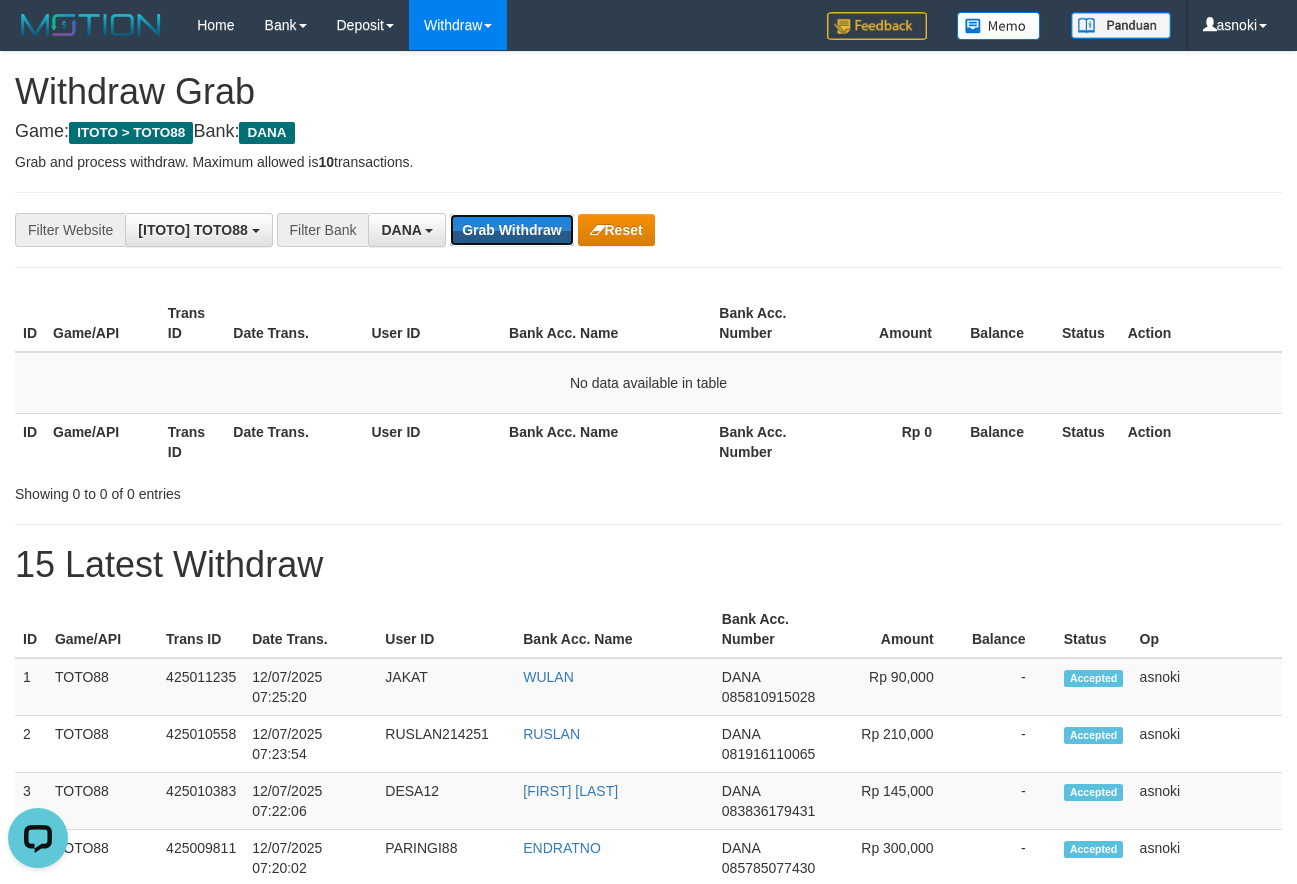 click on "Grab Withdraw" at bounding box center (511, 230) 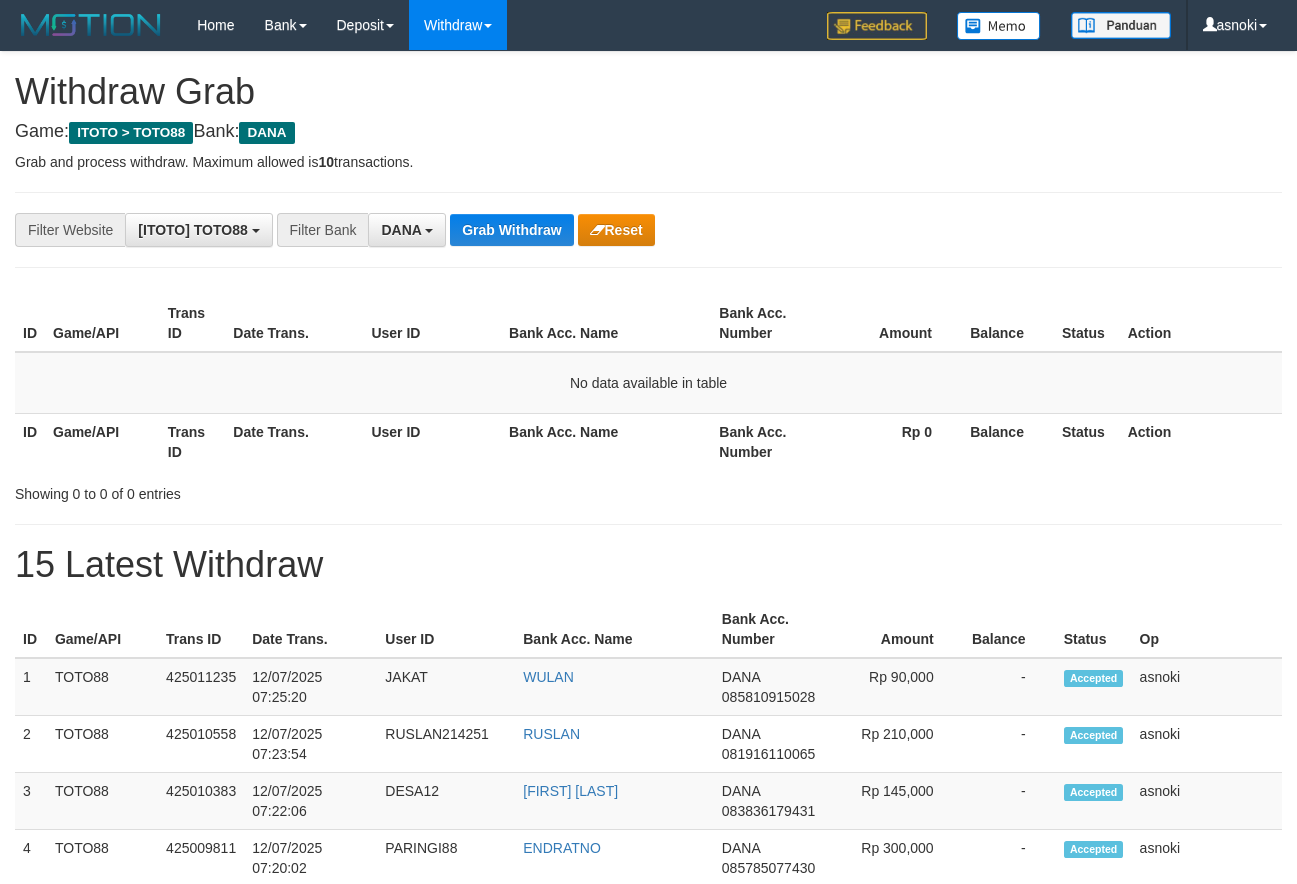 scroll, scrollTop: 0, scrollLeft: 0, axis: both 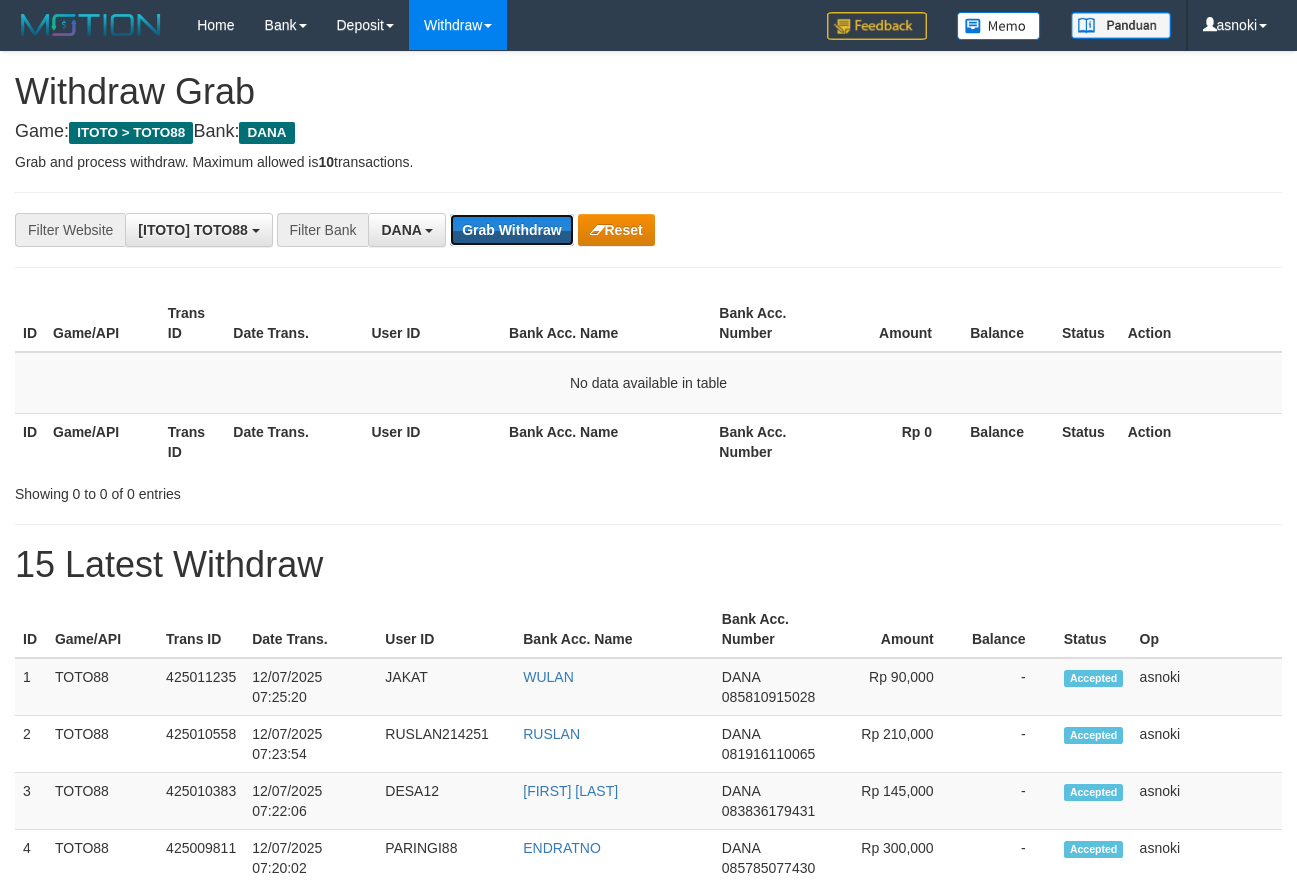 click on "Grab Withdraw" at bounding box center [511, 230] 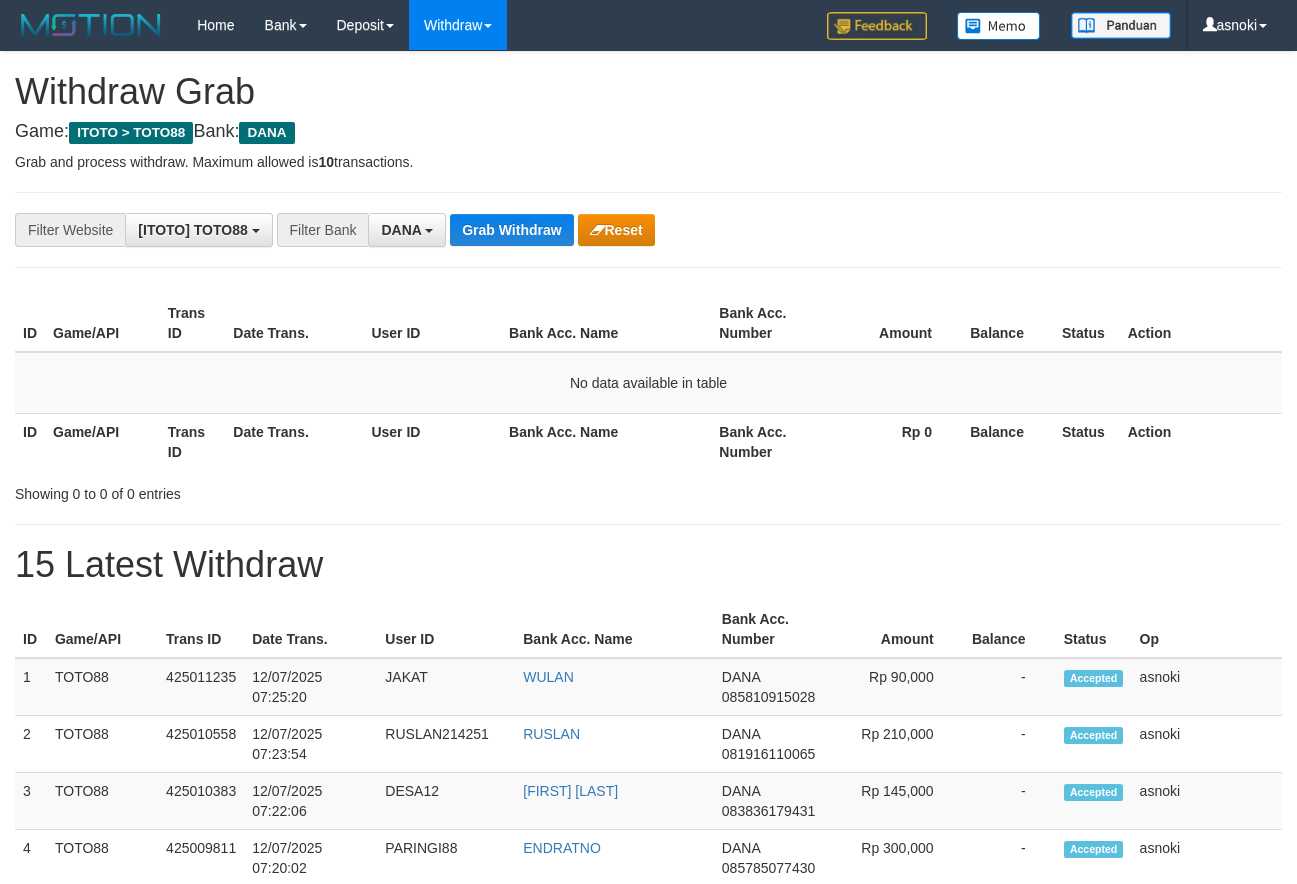 scroll, scrollTop: 0, scrollLeft: 0, axis: both 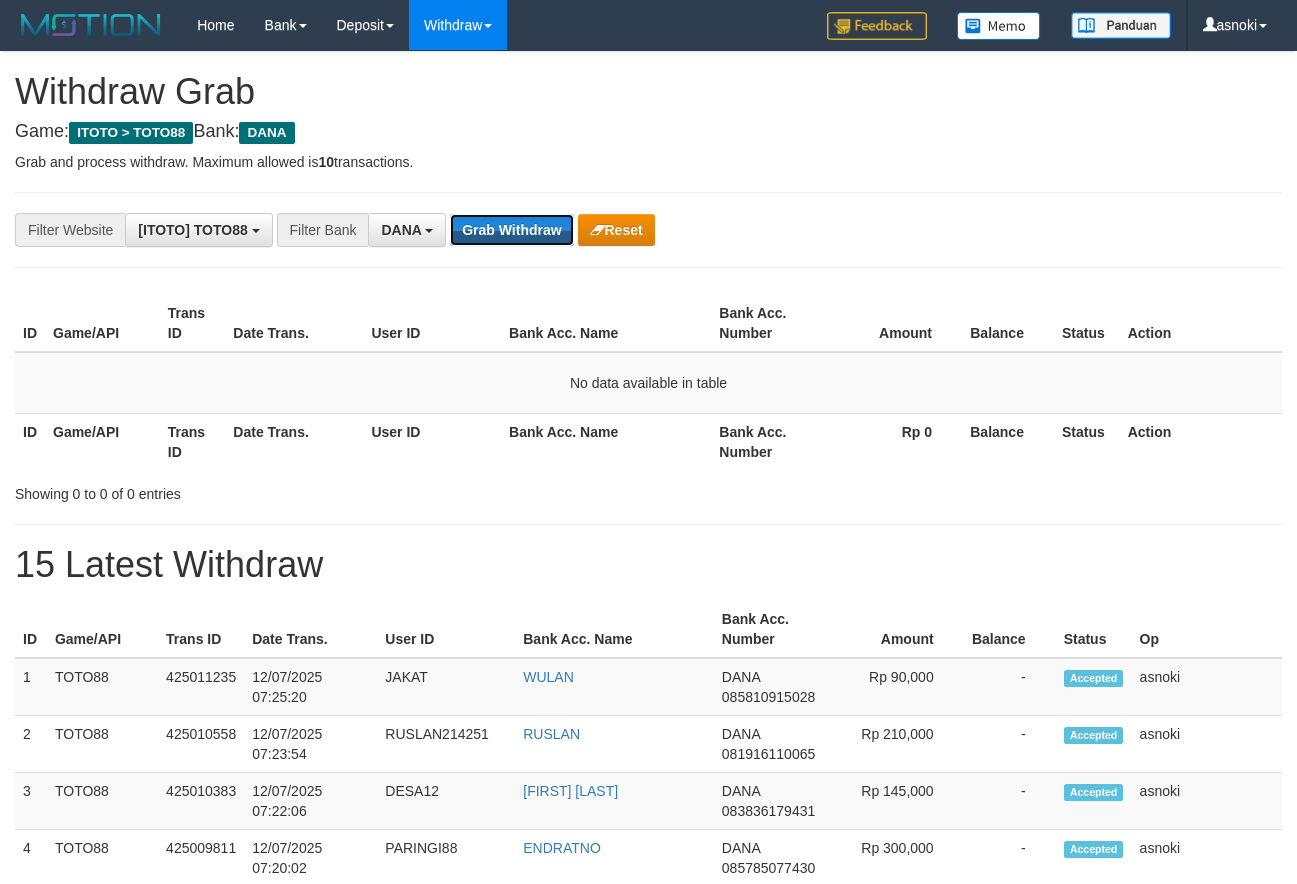 click on "Grab Withdraw" at bounding box center [511, 230] 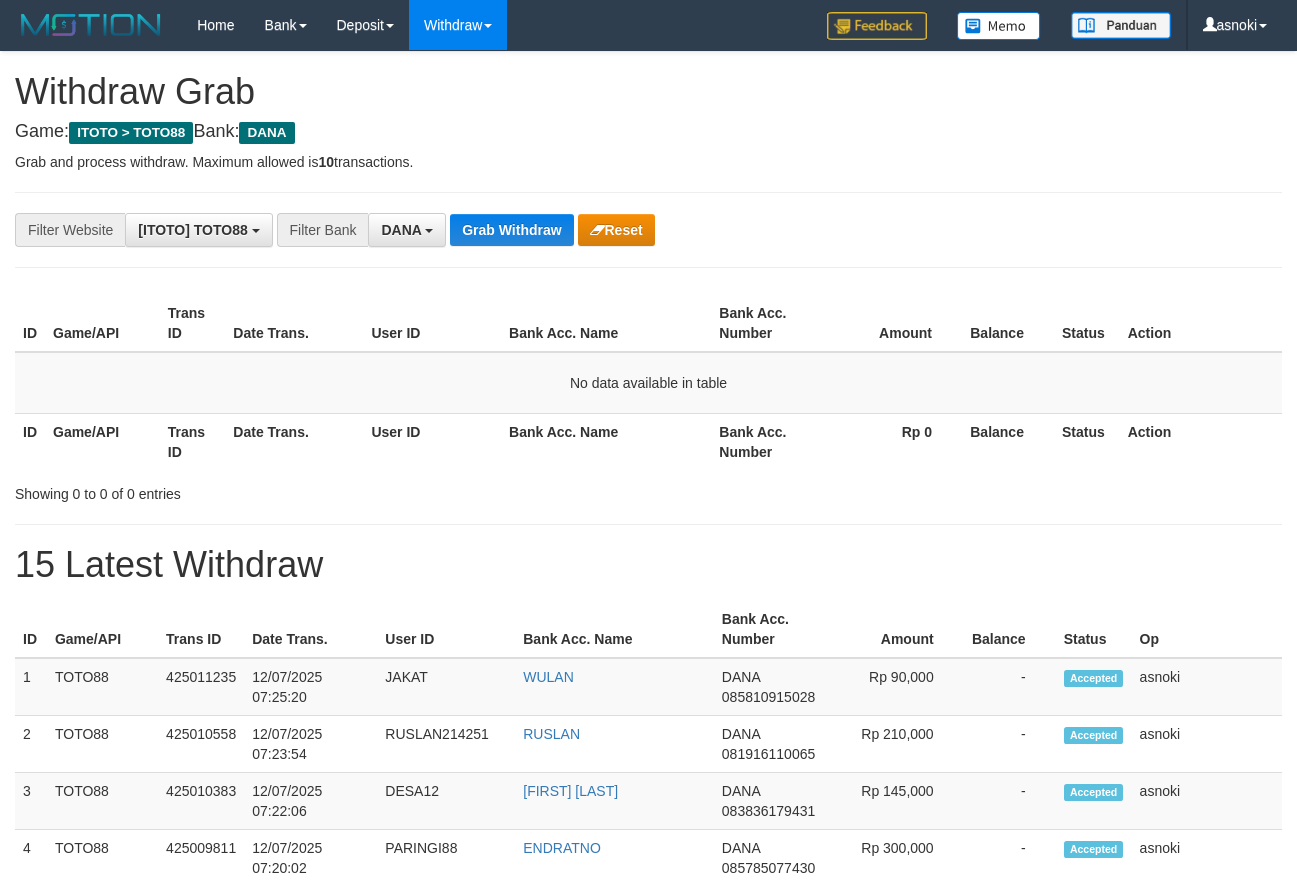 scroll, scrollTop: 0, scrollLeft: 0, axis: both 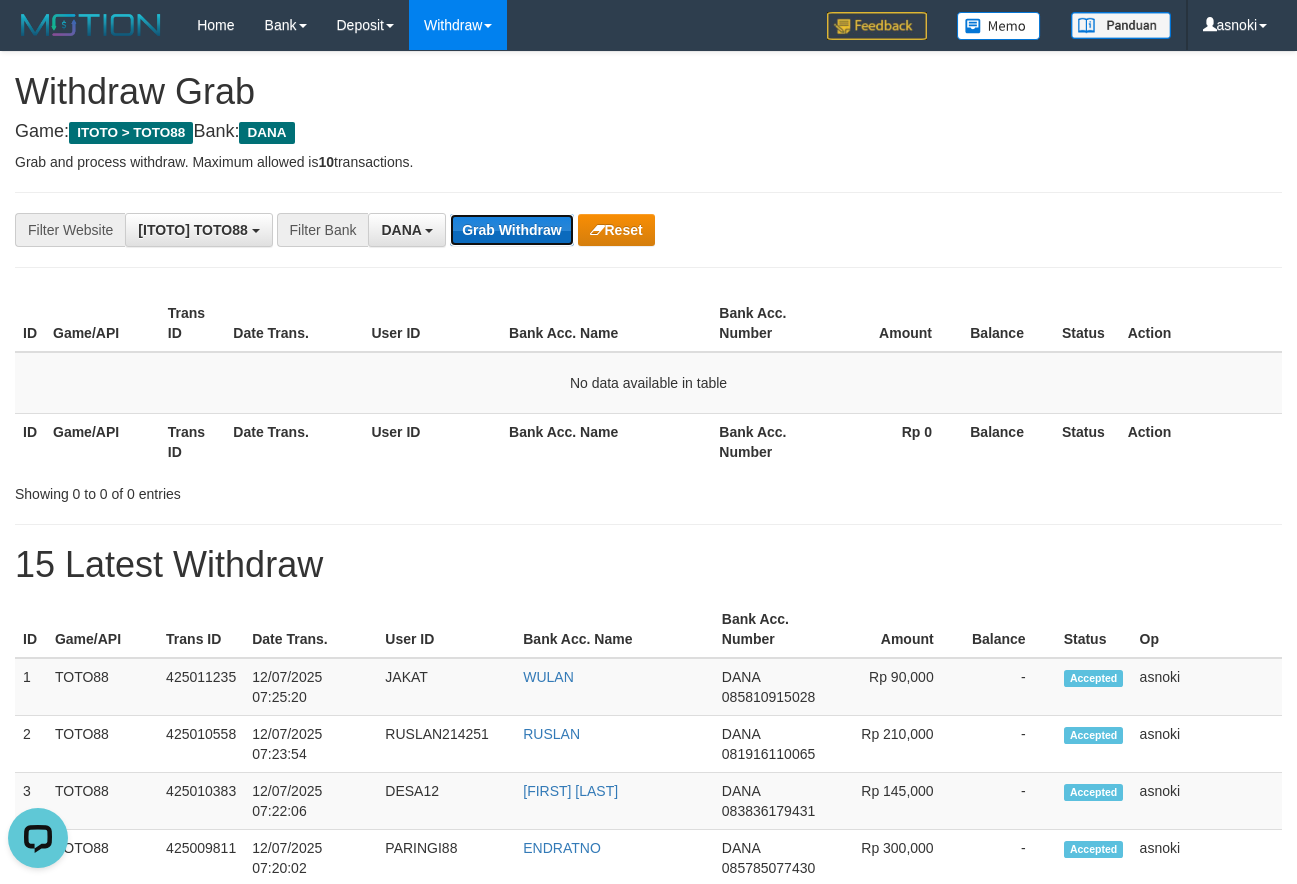 click on "Grab Withdraw" at bounding box center [511, 230] 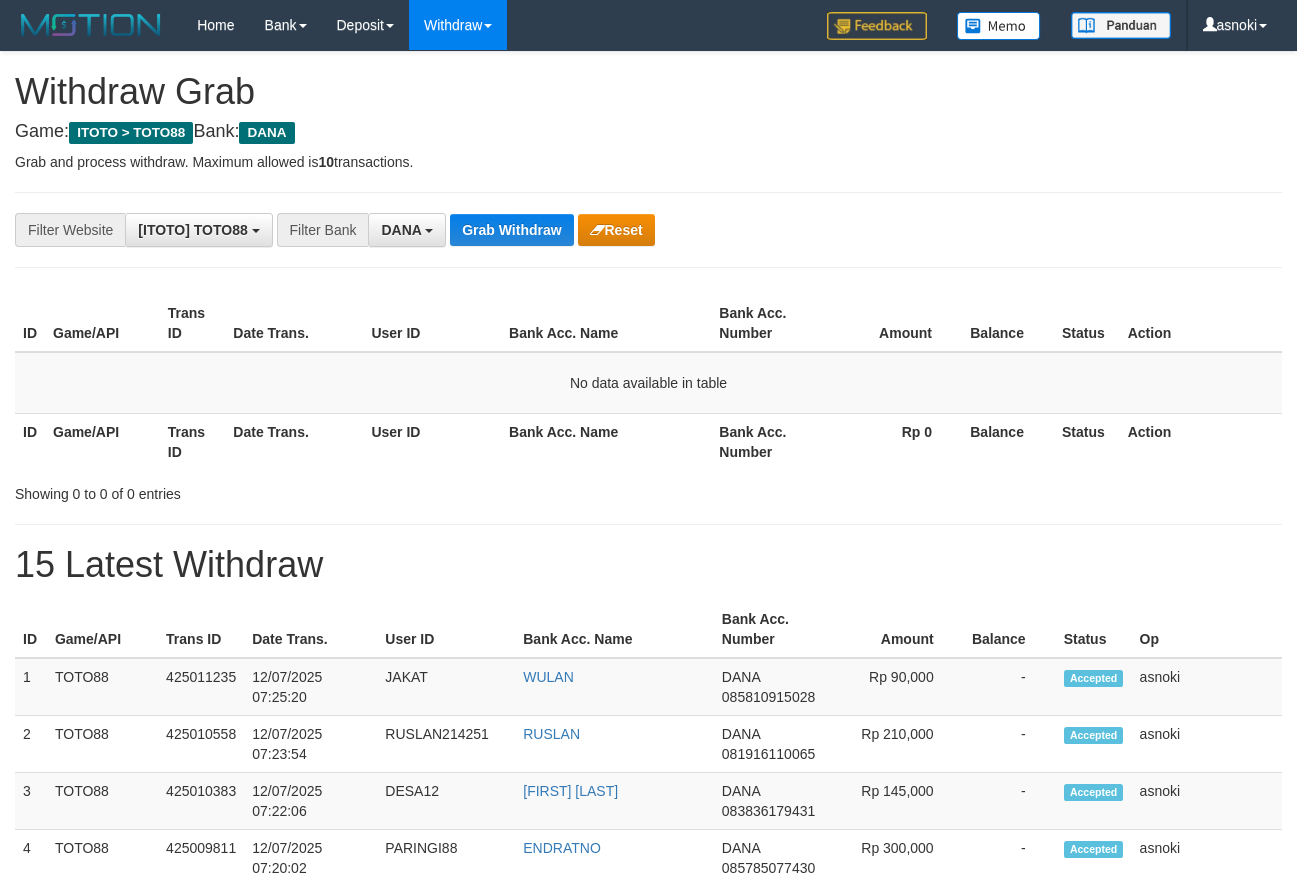 scroll, scrollTop: 0, scrollLeft: 0, axis: both 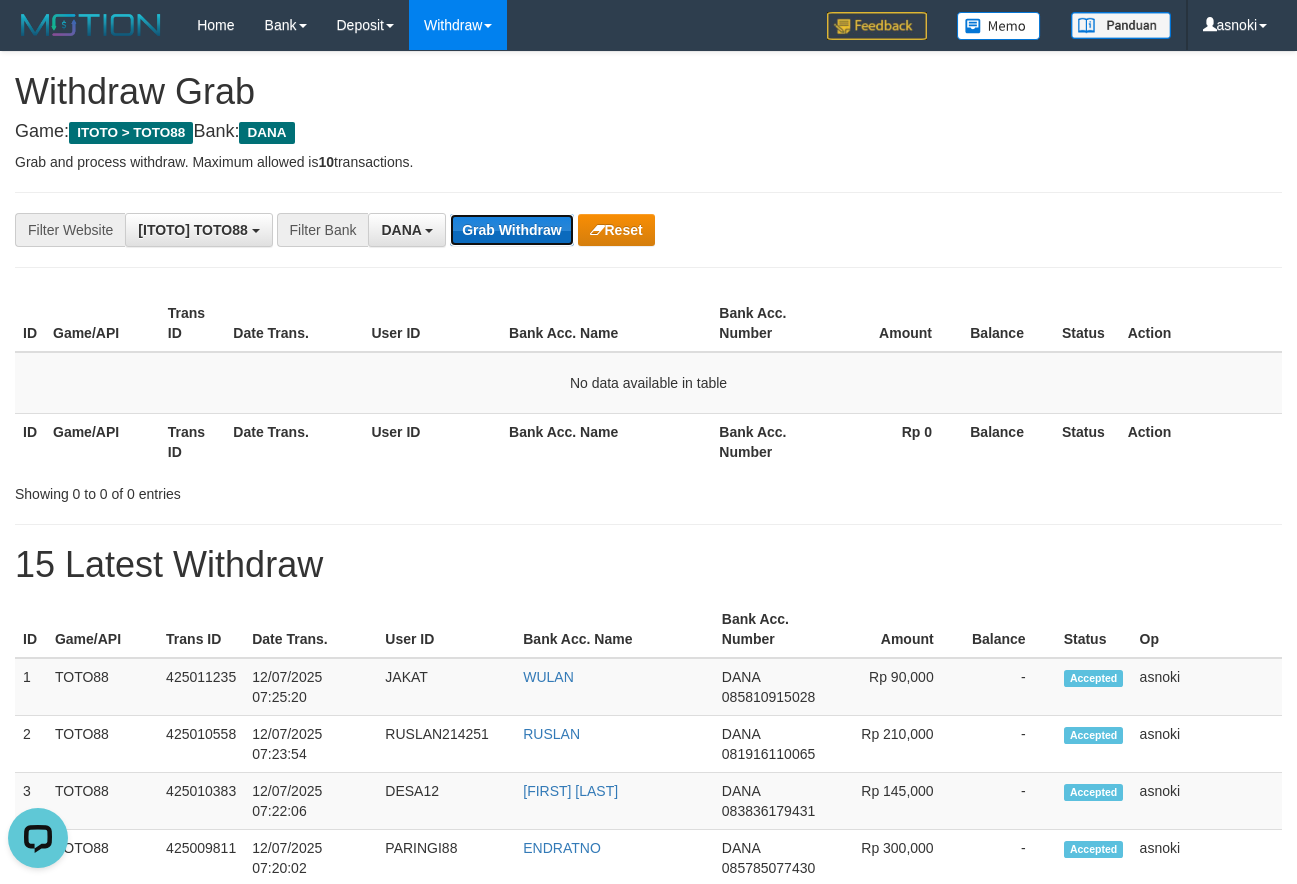 click on "Grab Withdraw" at bounding box center [511, 230] 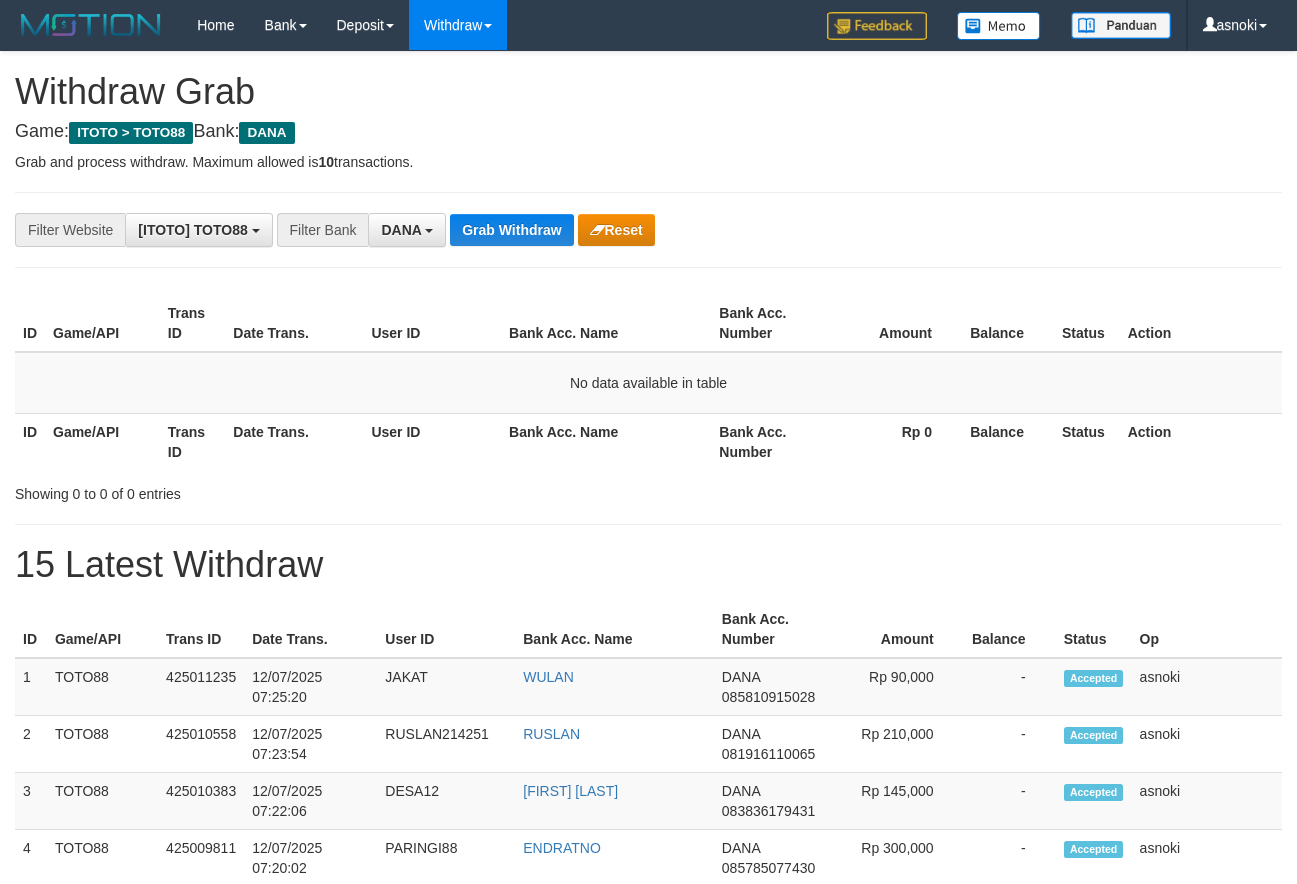 scroll, scrollTop: 0, scrollLeft: 0, axis: both 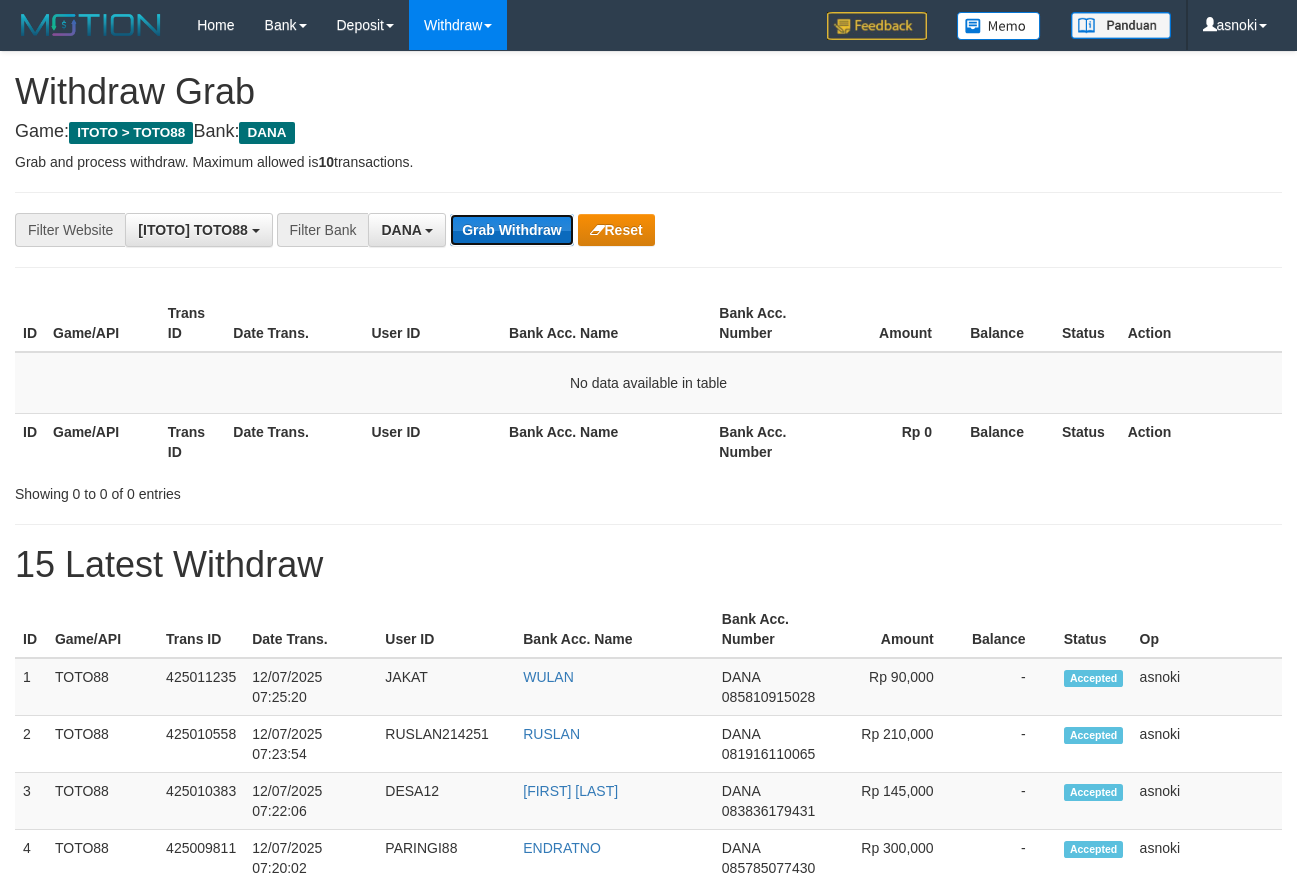 click on "Grab Withdraw" at bounding box center (511, 230) 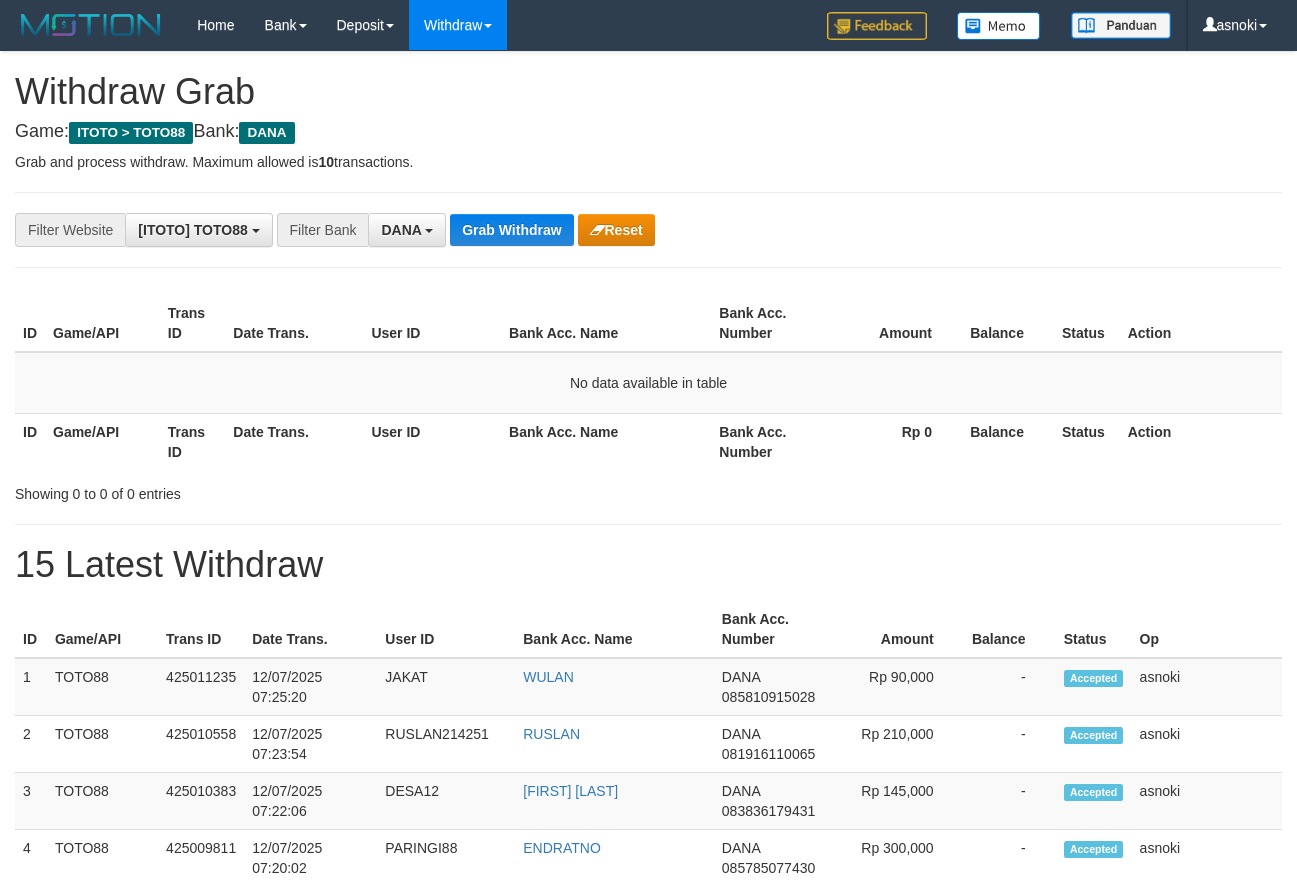 scroll, scrollTop: 0, scrollLeft: 0, axis: both 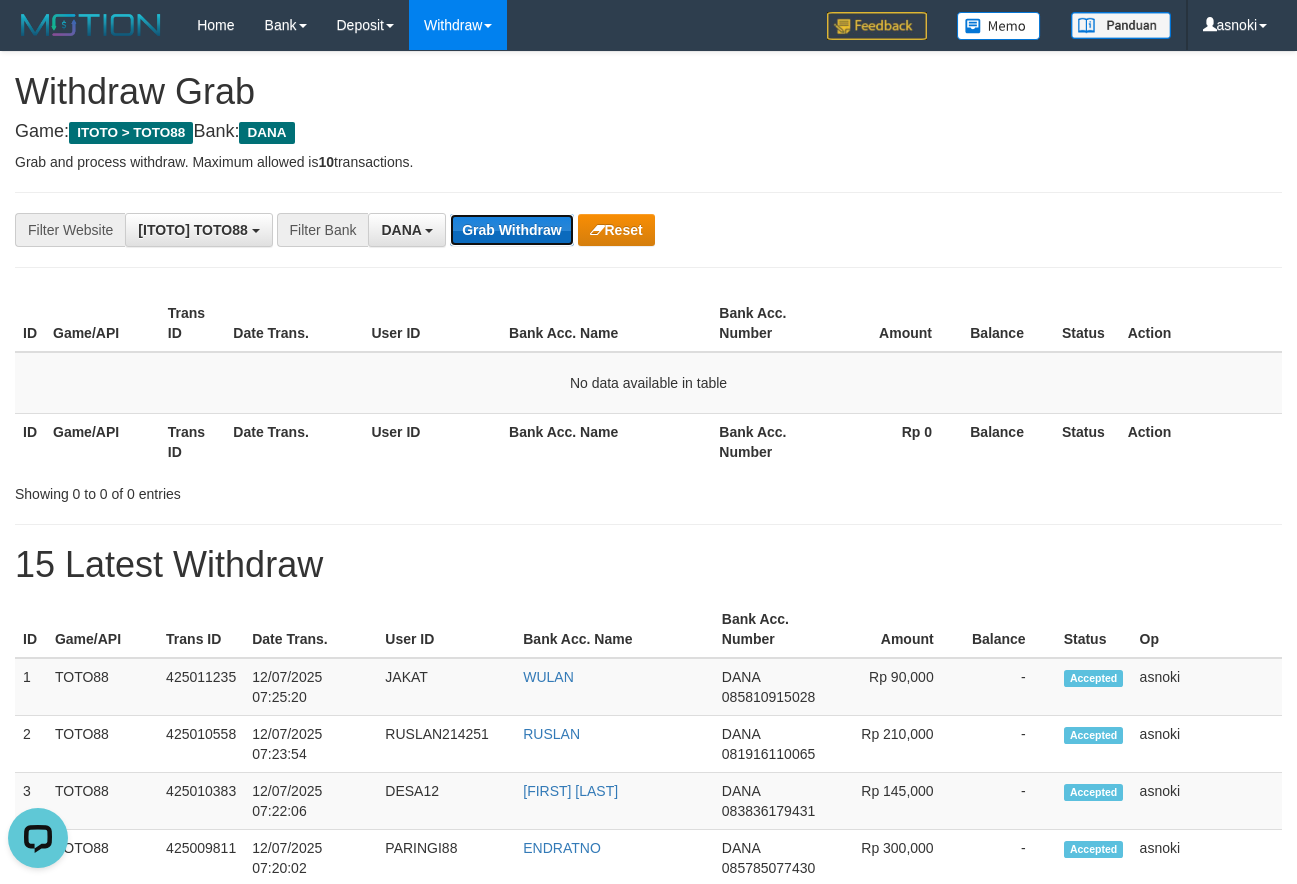click on "Grab Withdraw" at bounding box center [511, 230] 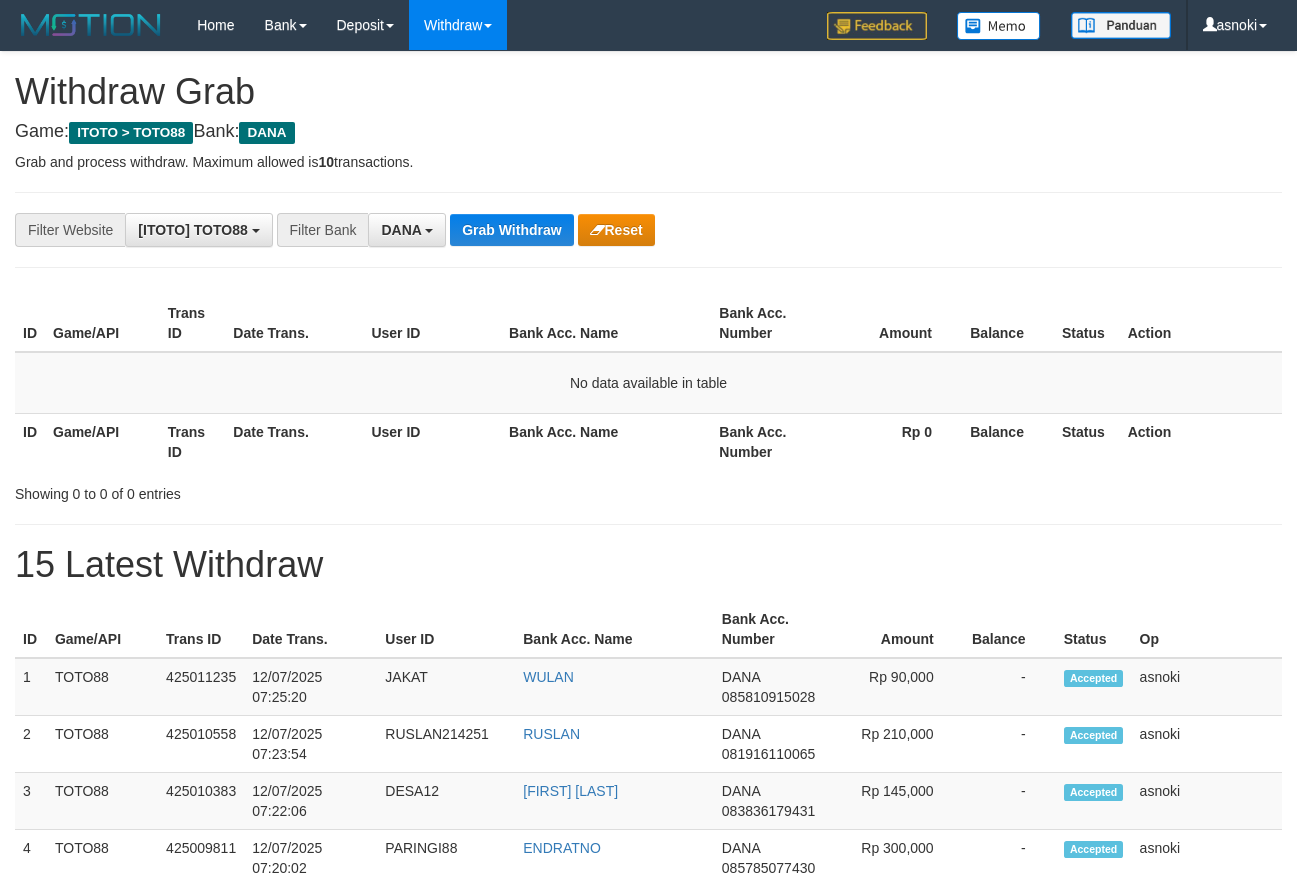 scroll, scrollTop: 0, scrollLeft: 0, axis: both 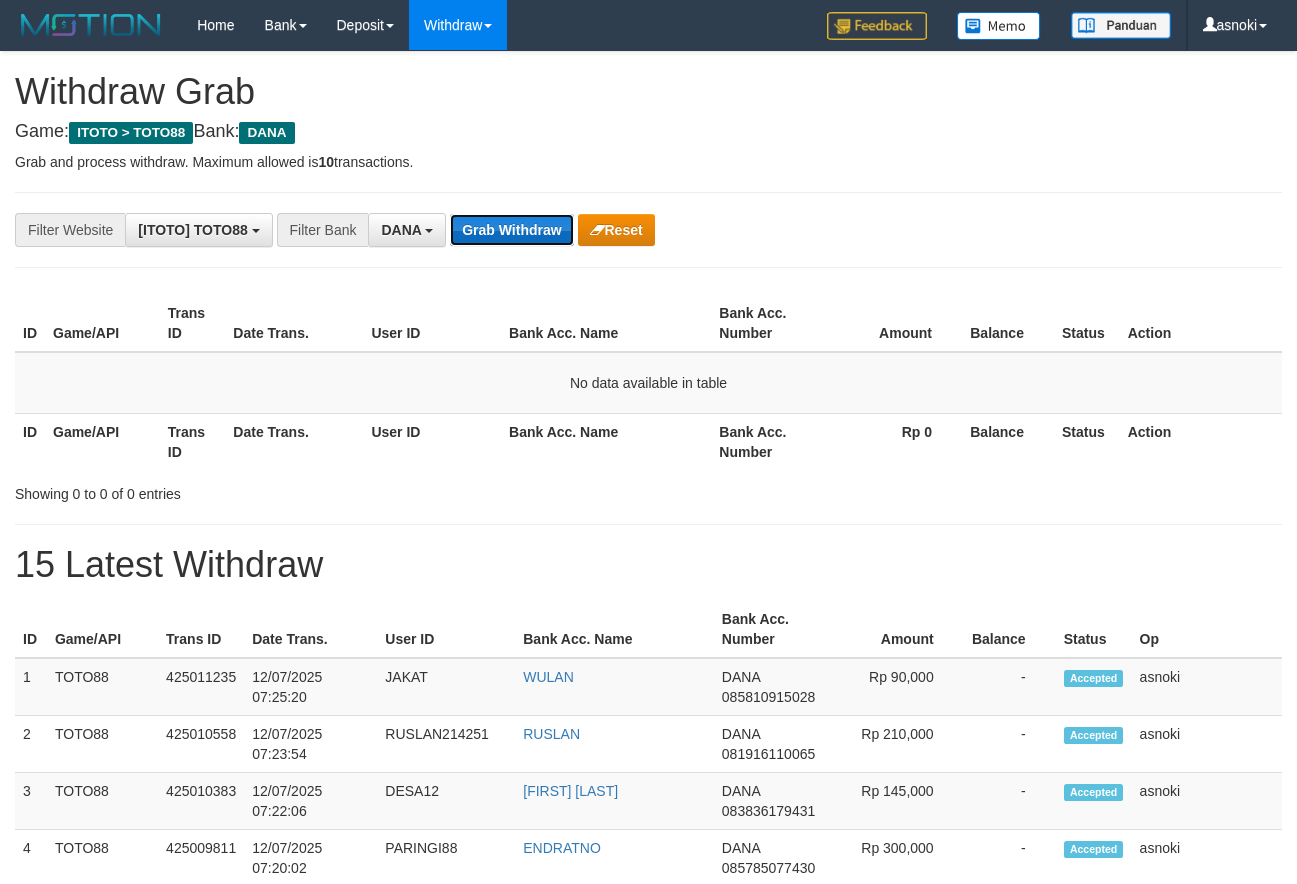 drag, startPoint x: 0, startPoint y: 0, endPoint x: 486, endPoint y: 230, distance: 537.67645 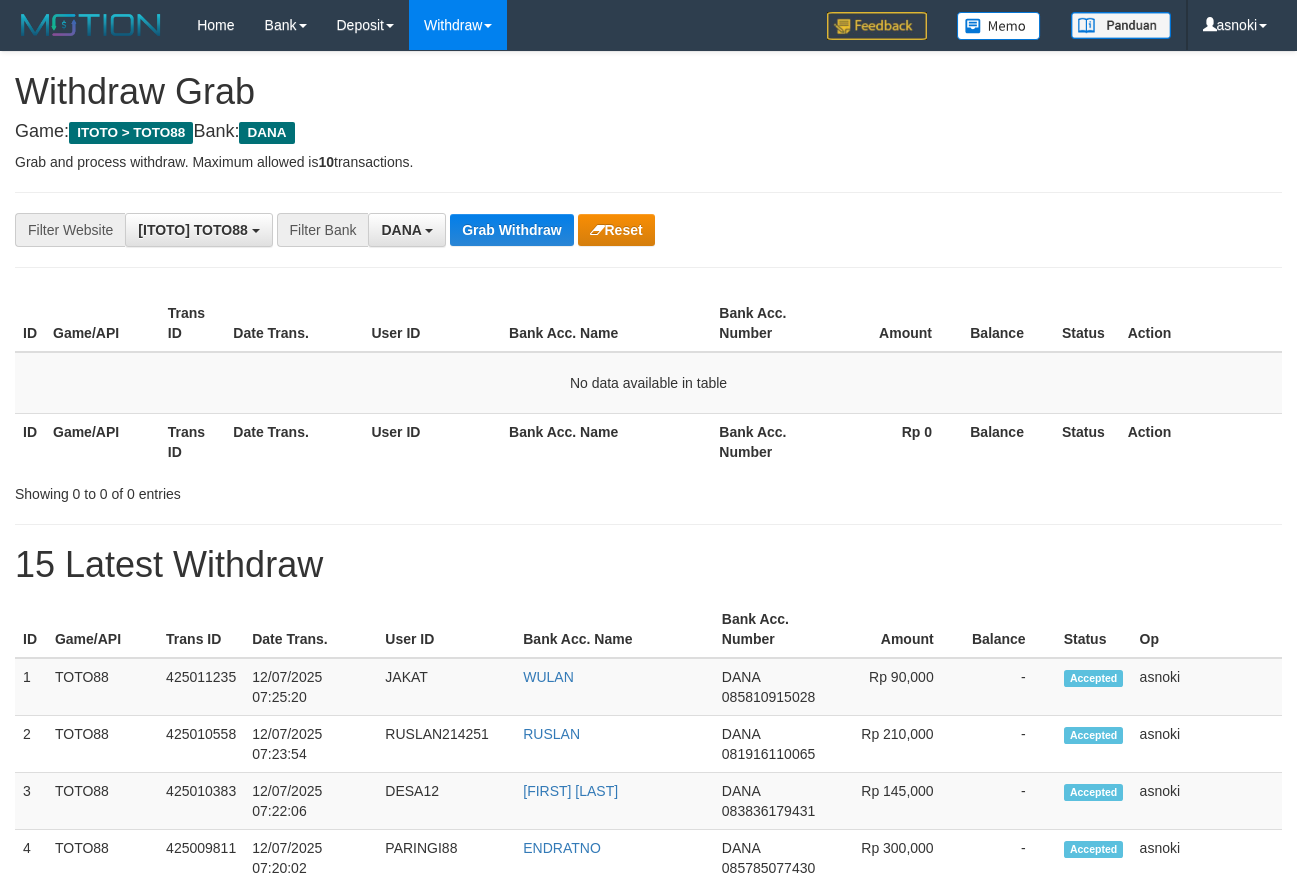 scroll, scrollTop: 0, scrollLeft: 0, axis: both 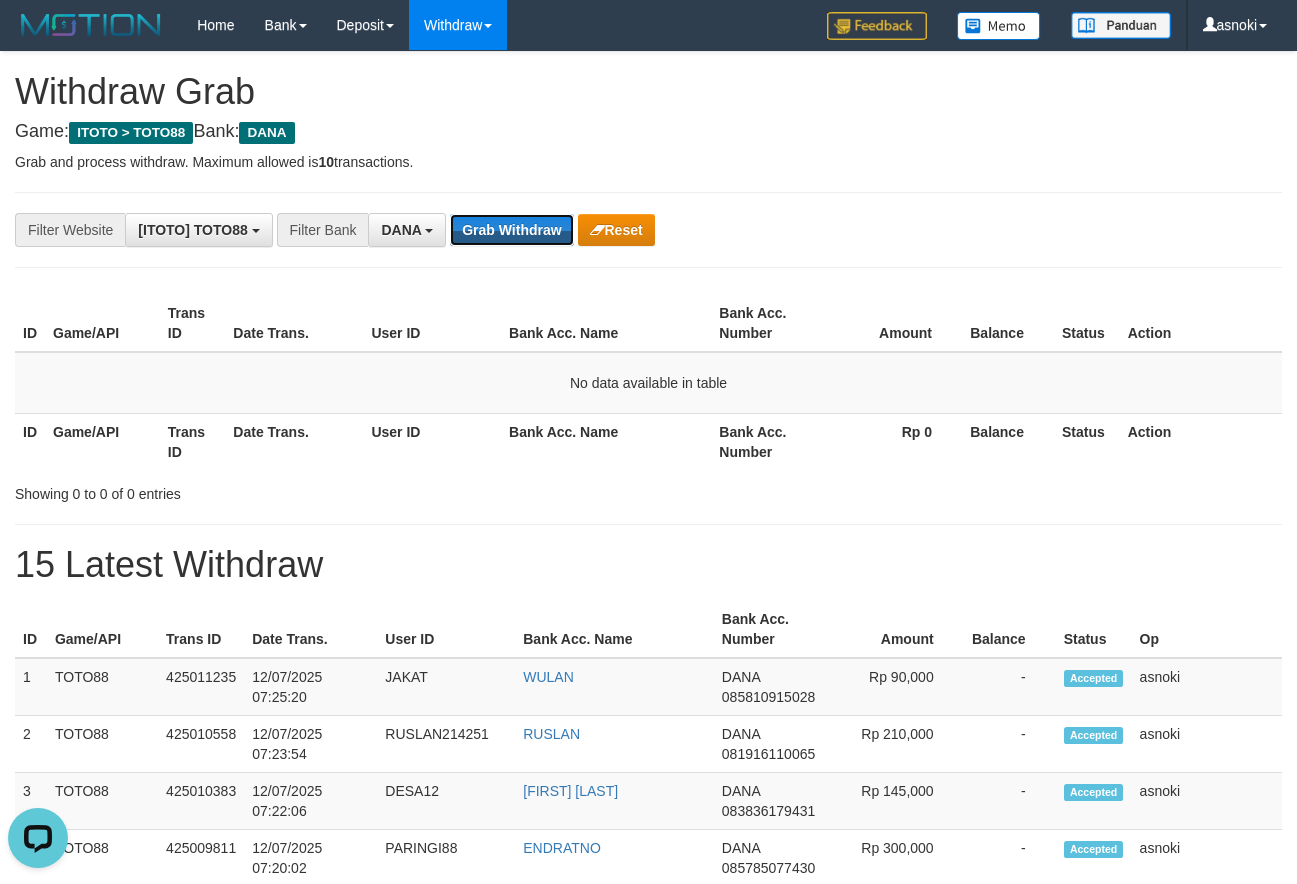 click on "Grab Withdraw" at bounding box center (511, 230) 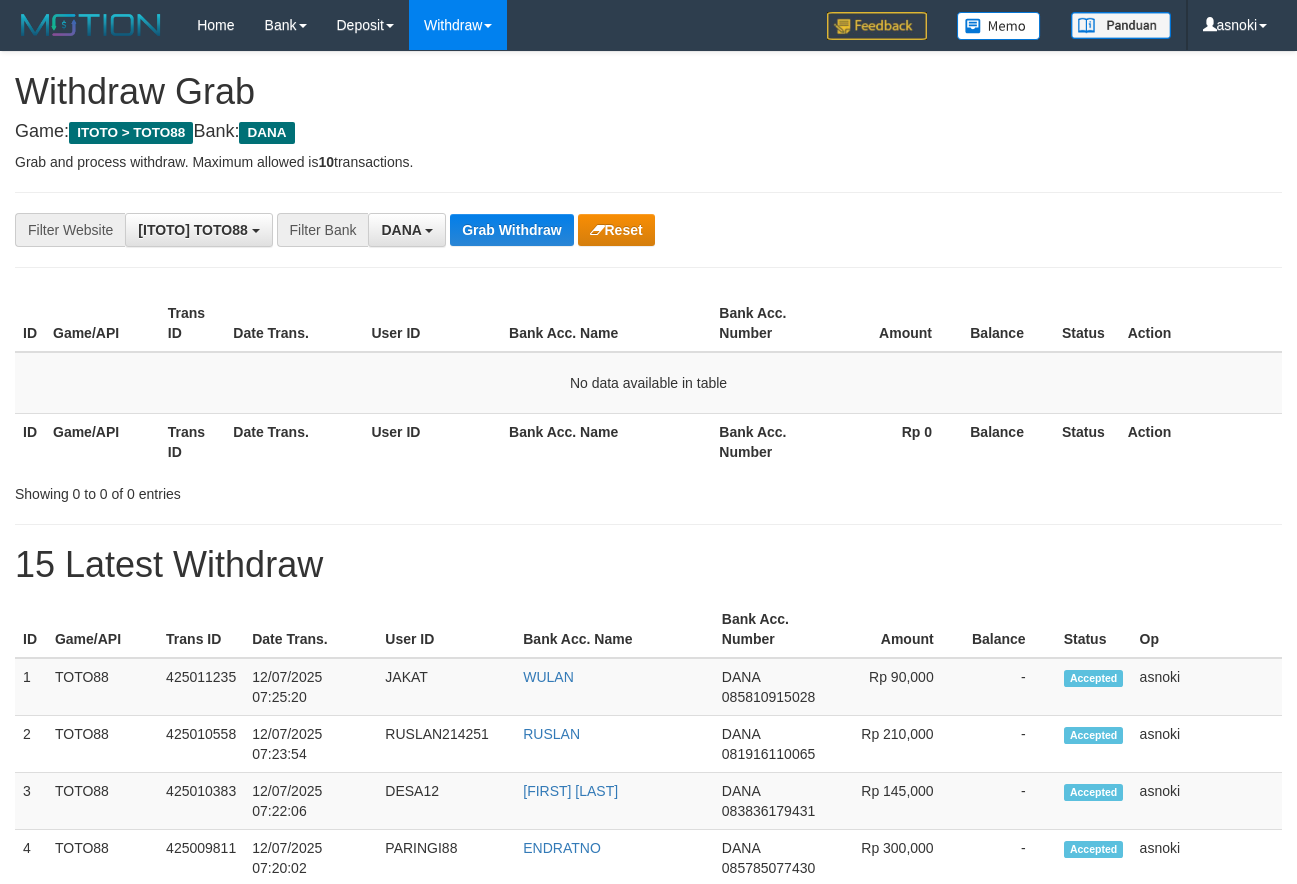 scroll, scrollTop: 0, scrollLeft: 0, axis: both 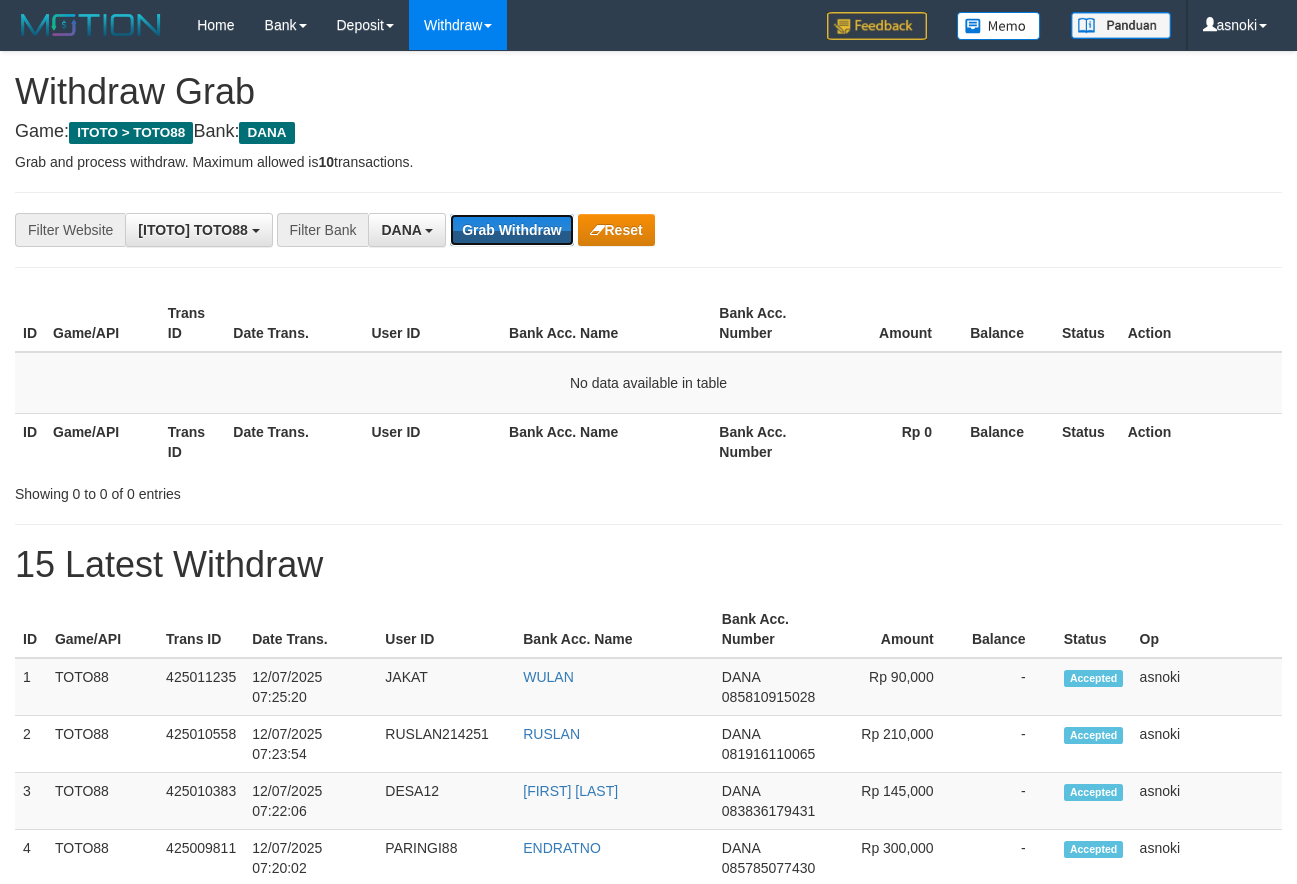 click on "Grab Withdraw" at bounding box center [511, 230] 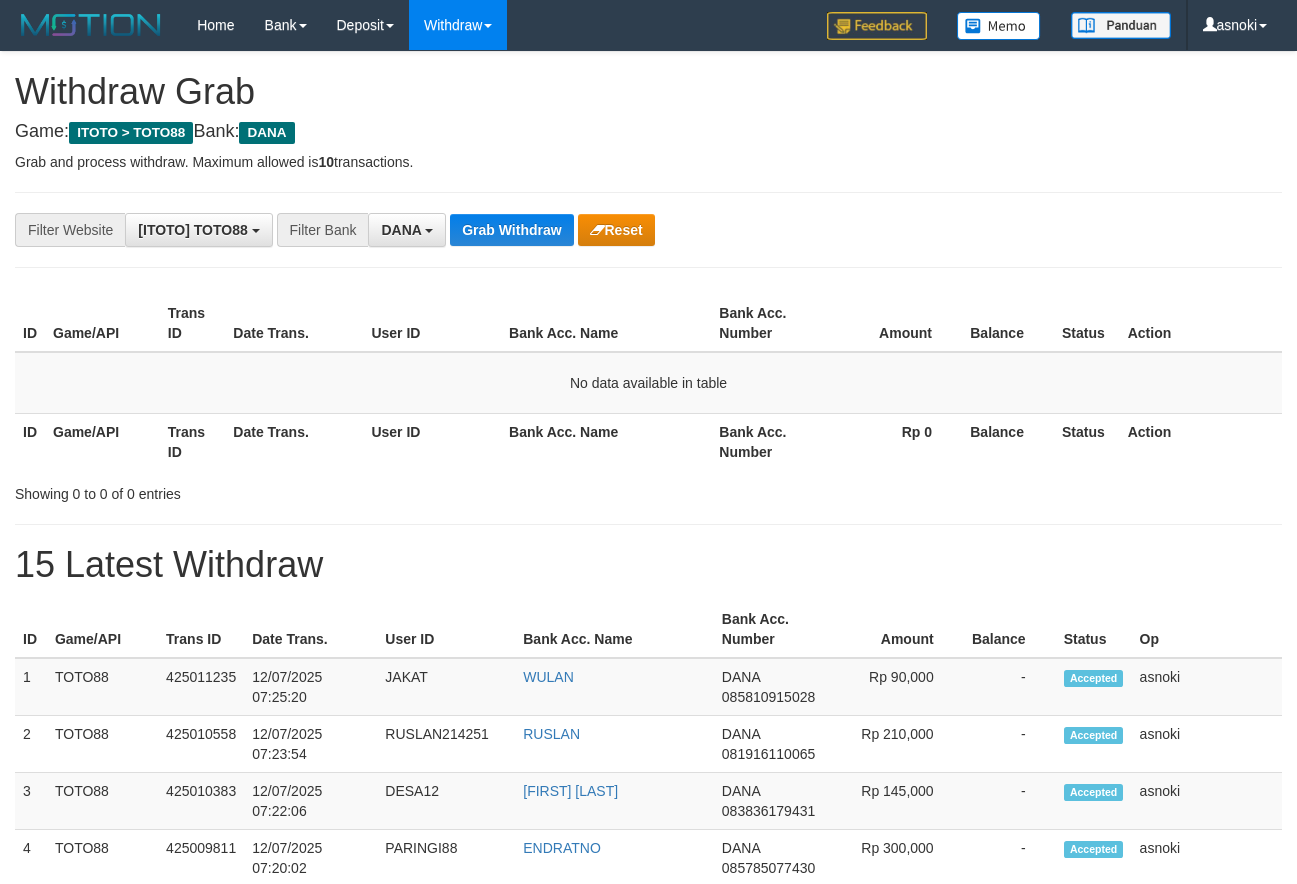 scroll, scrollTop: 0, scrollLeft: 0, axis: both 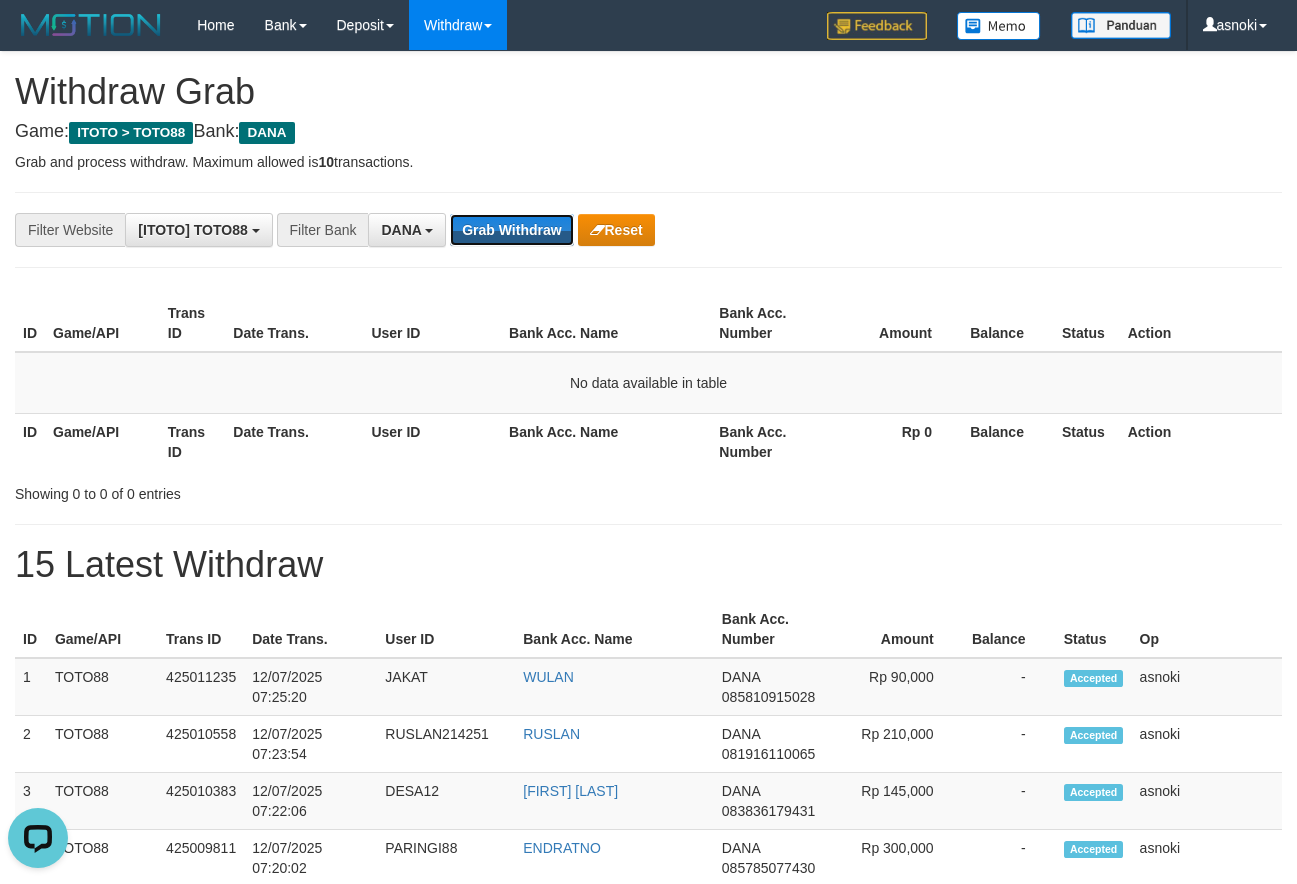 click on "Grab Withdraw" at bounding box center [511, 230] 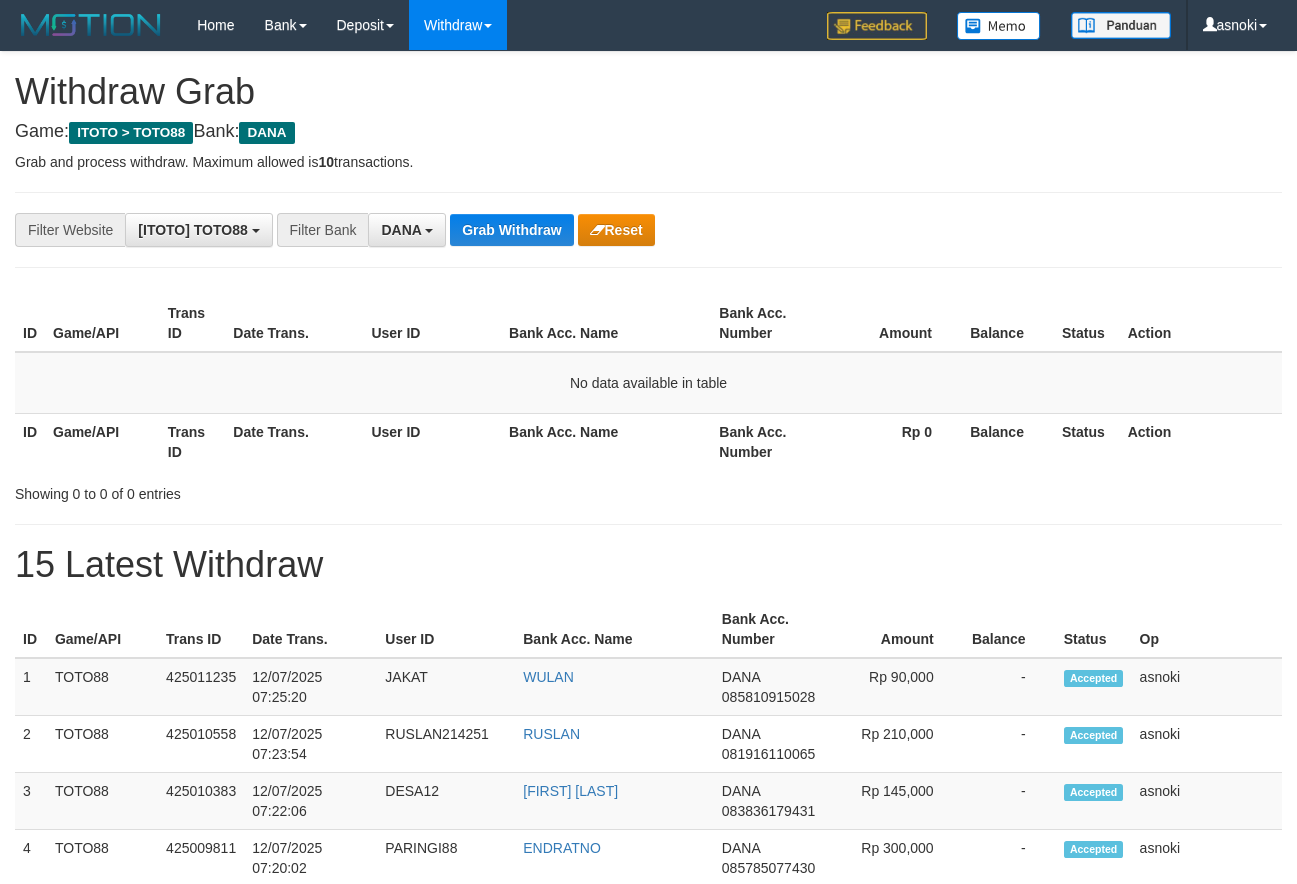 scroll, scrollTop: 0, scrollLeft: 0, axis: both 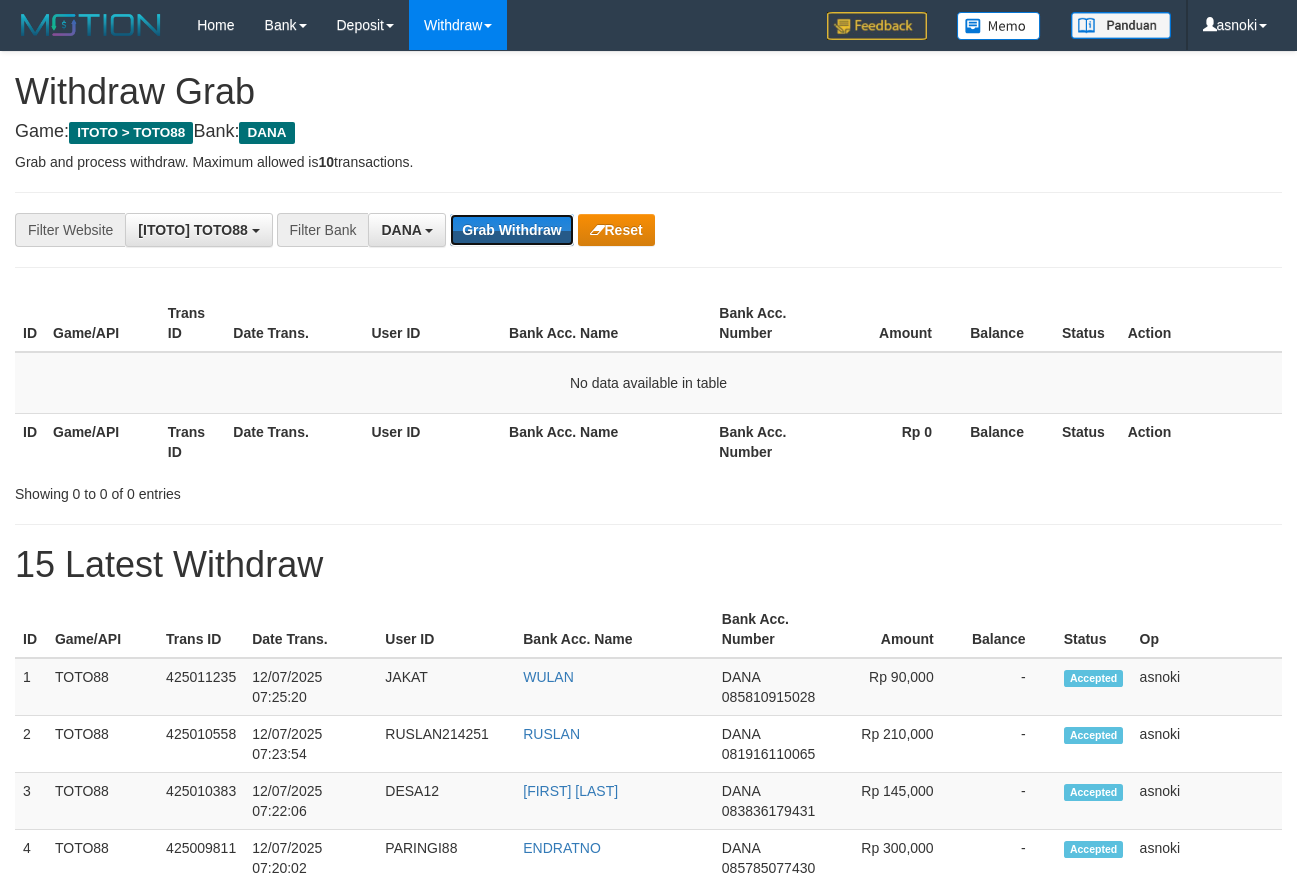 click on "Grab Withdraw" at bounding box center [511, 230] 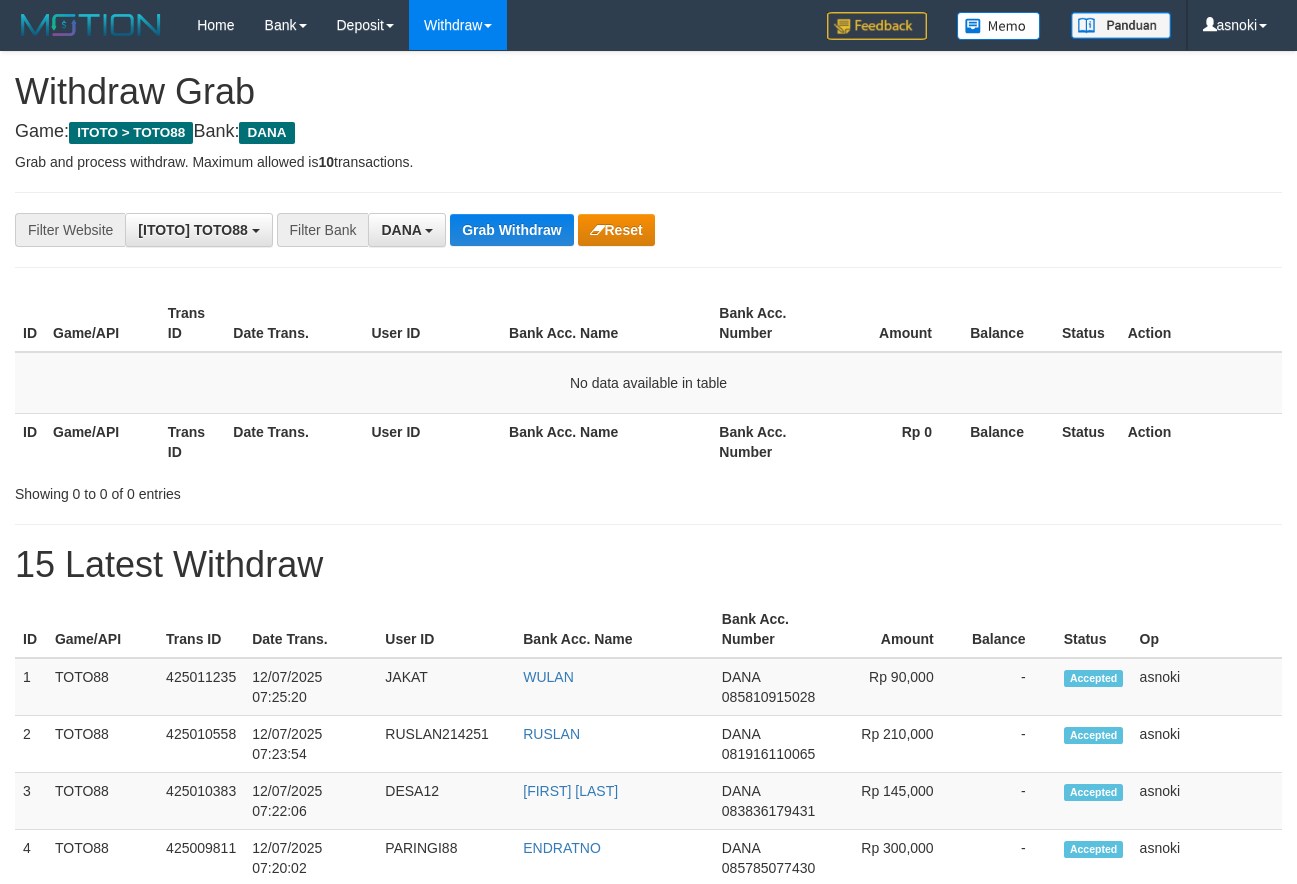 scroll, scrollTop: 0, scrollLeft: 0, axis: both 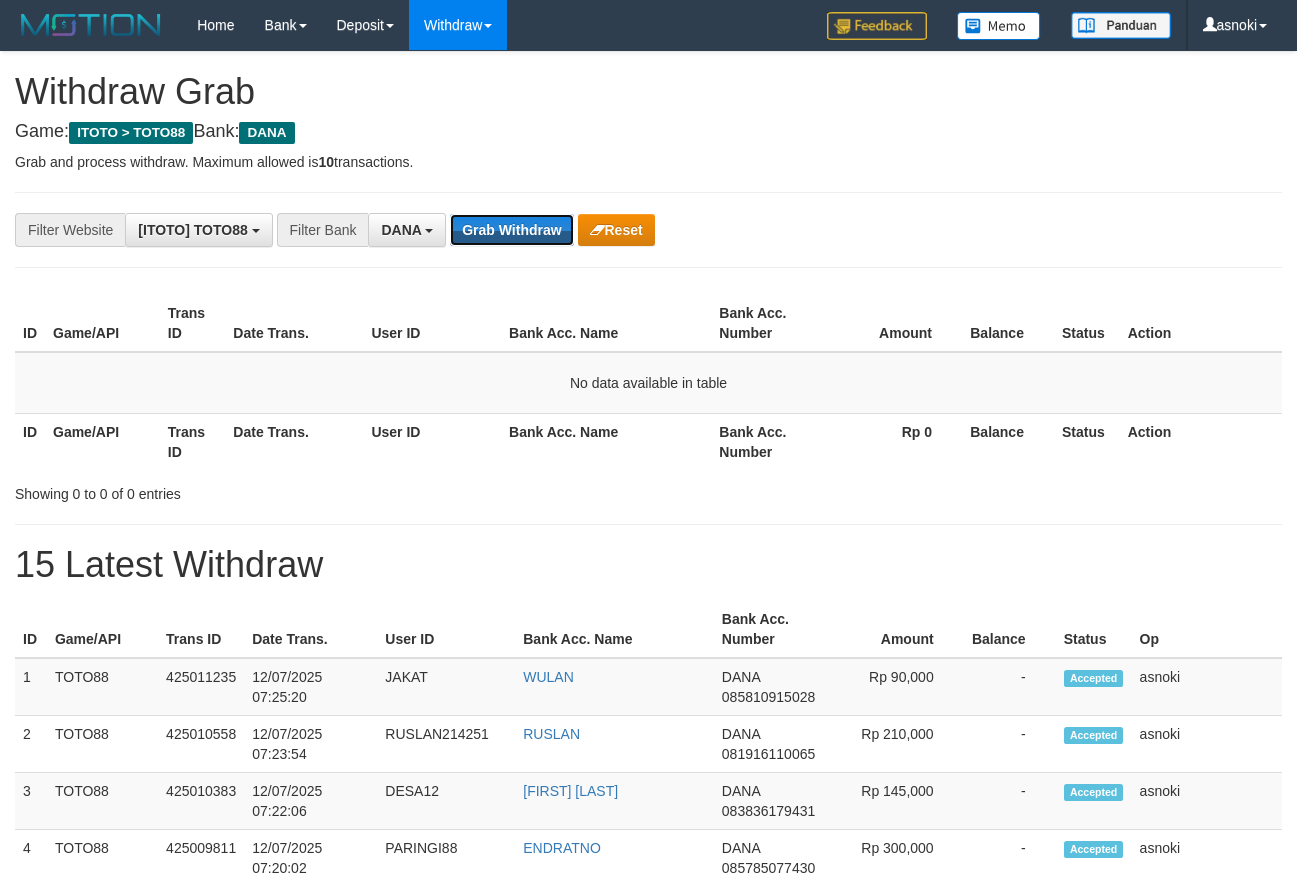 click on "Grab Withdraw" at bounding box center [511, 230] 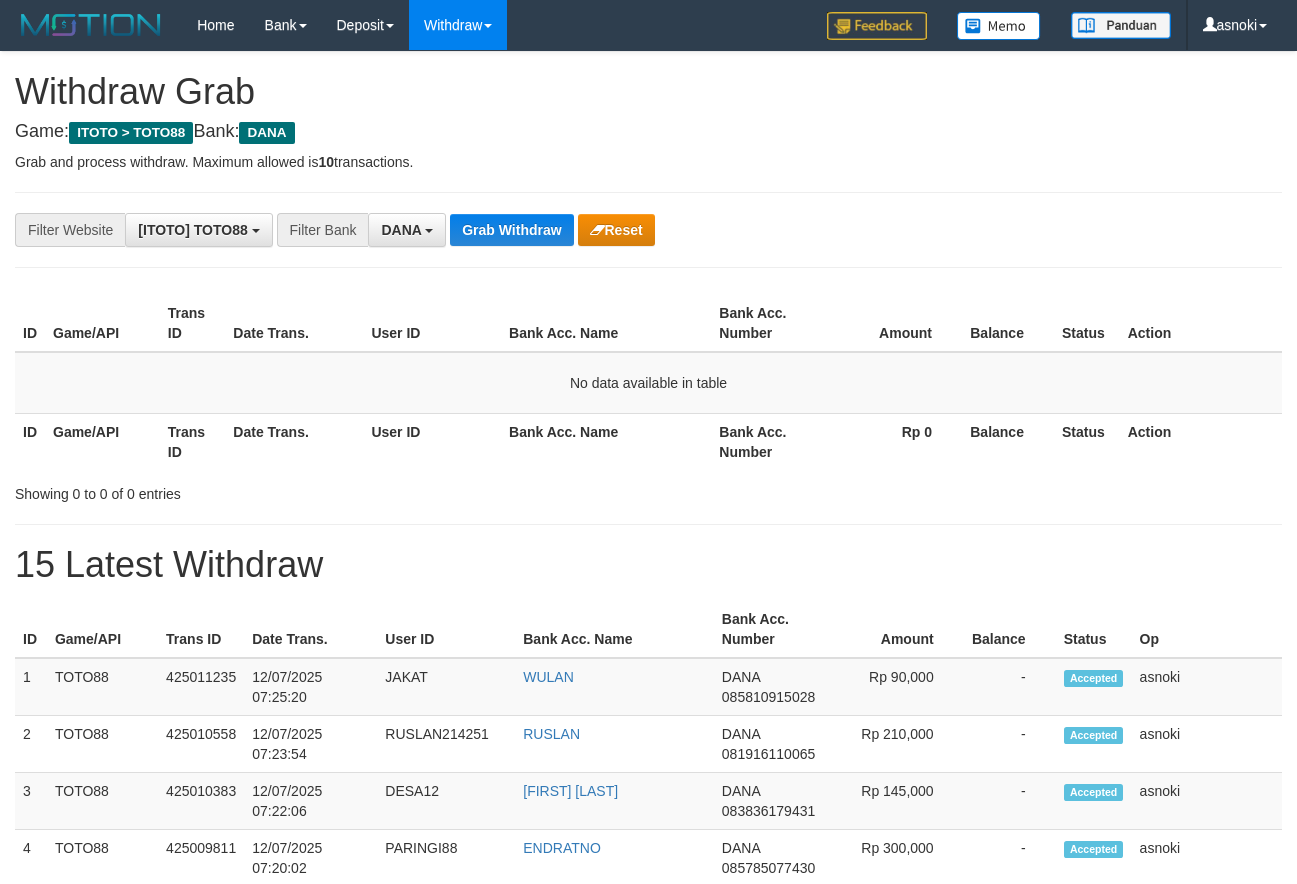 scroll, scrollTop: 0, scrollLeft: 0, axis: both 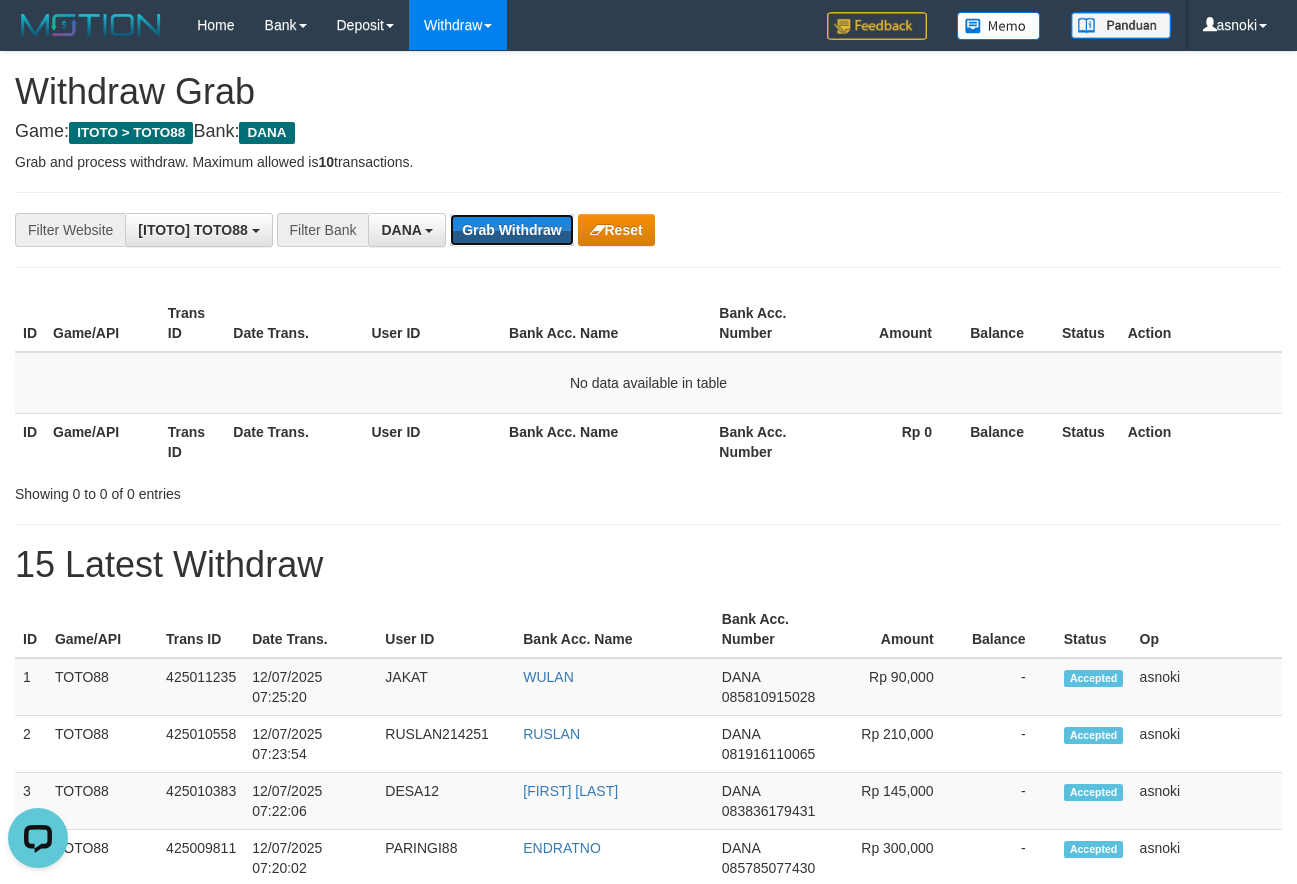 click on "Grab Withdraw" at bounding box center [511, 230] 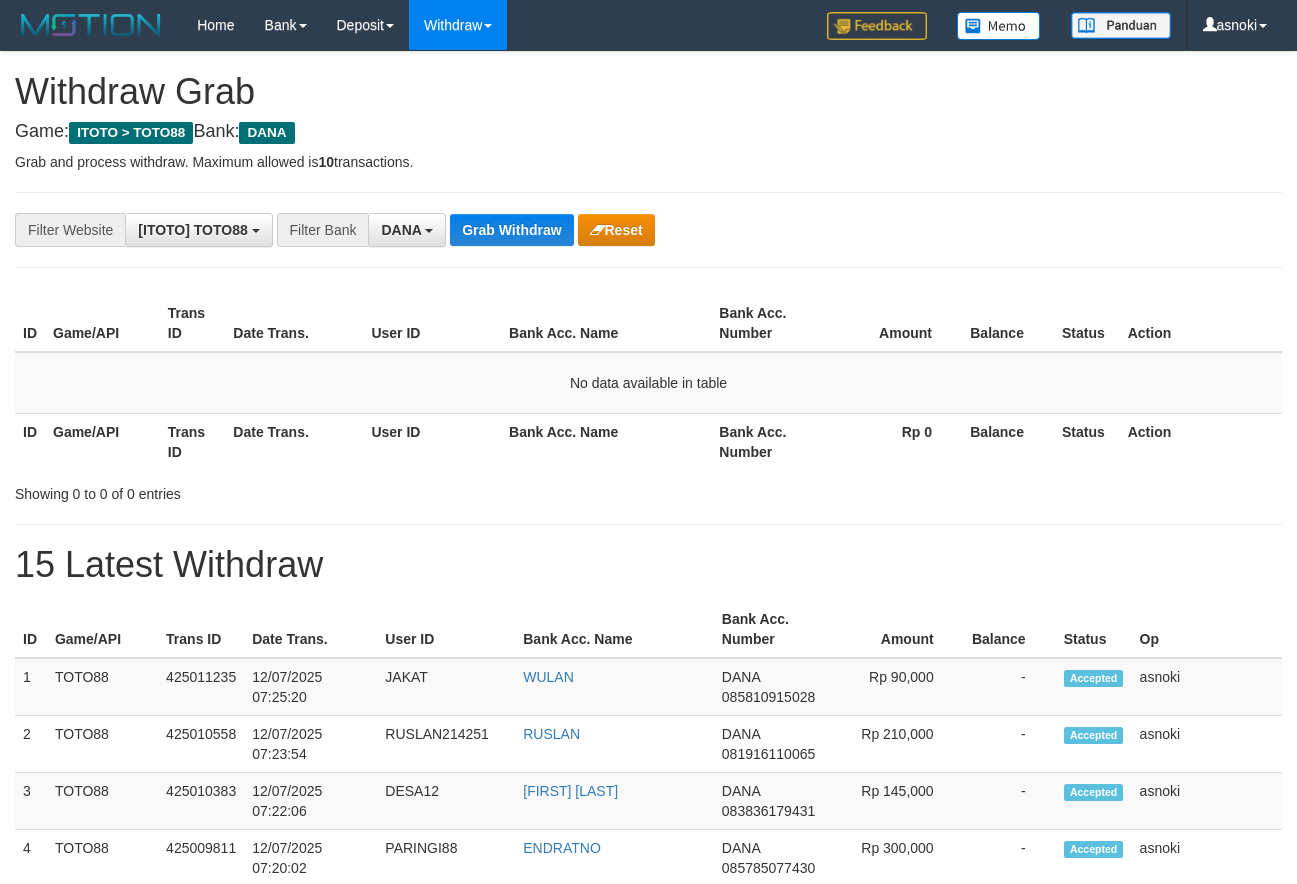 scroll, scrollTop: 0, scrollLeft: 0, axis: both 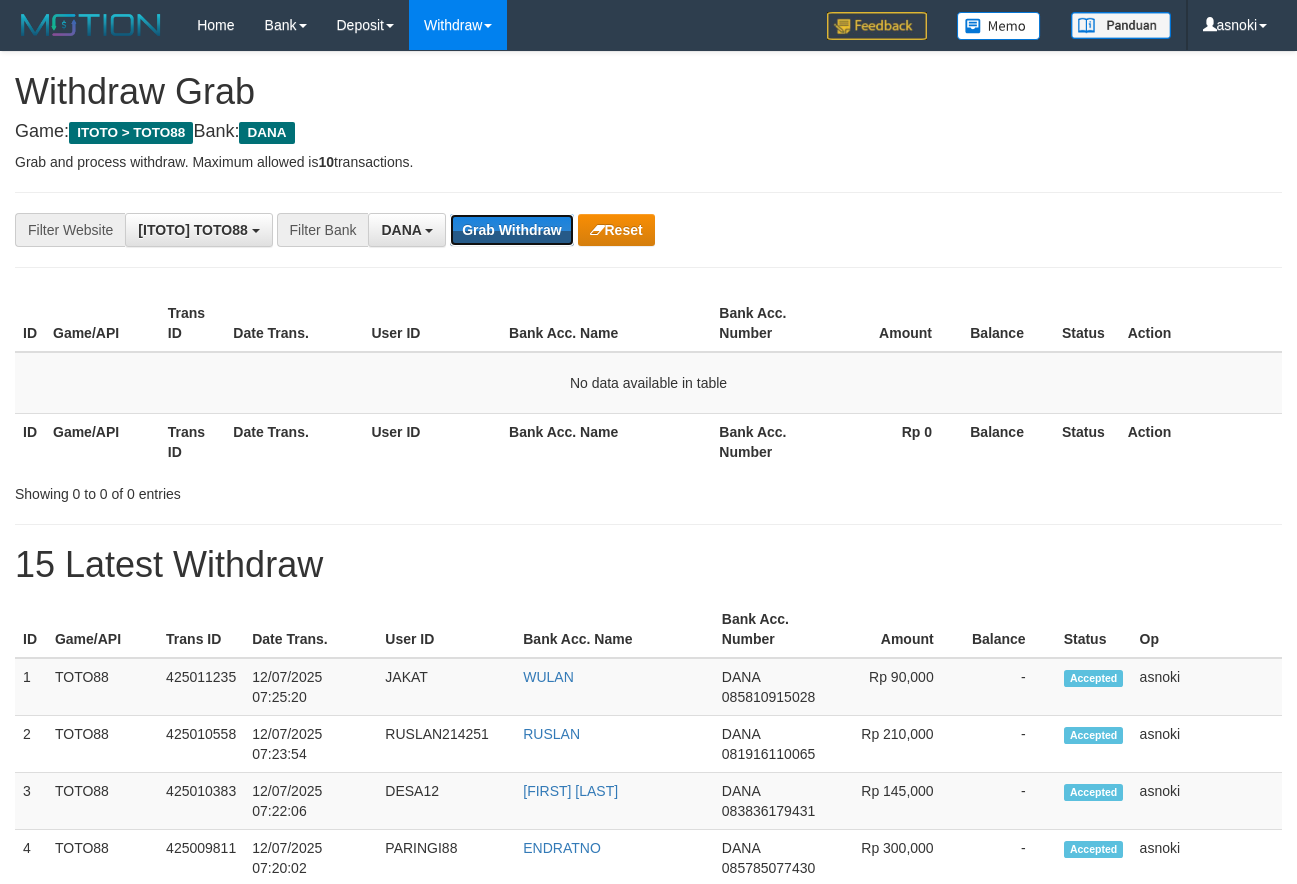 click on "Grab Withdraw" at bounding box center (511, 230) 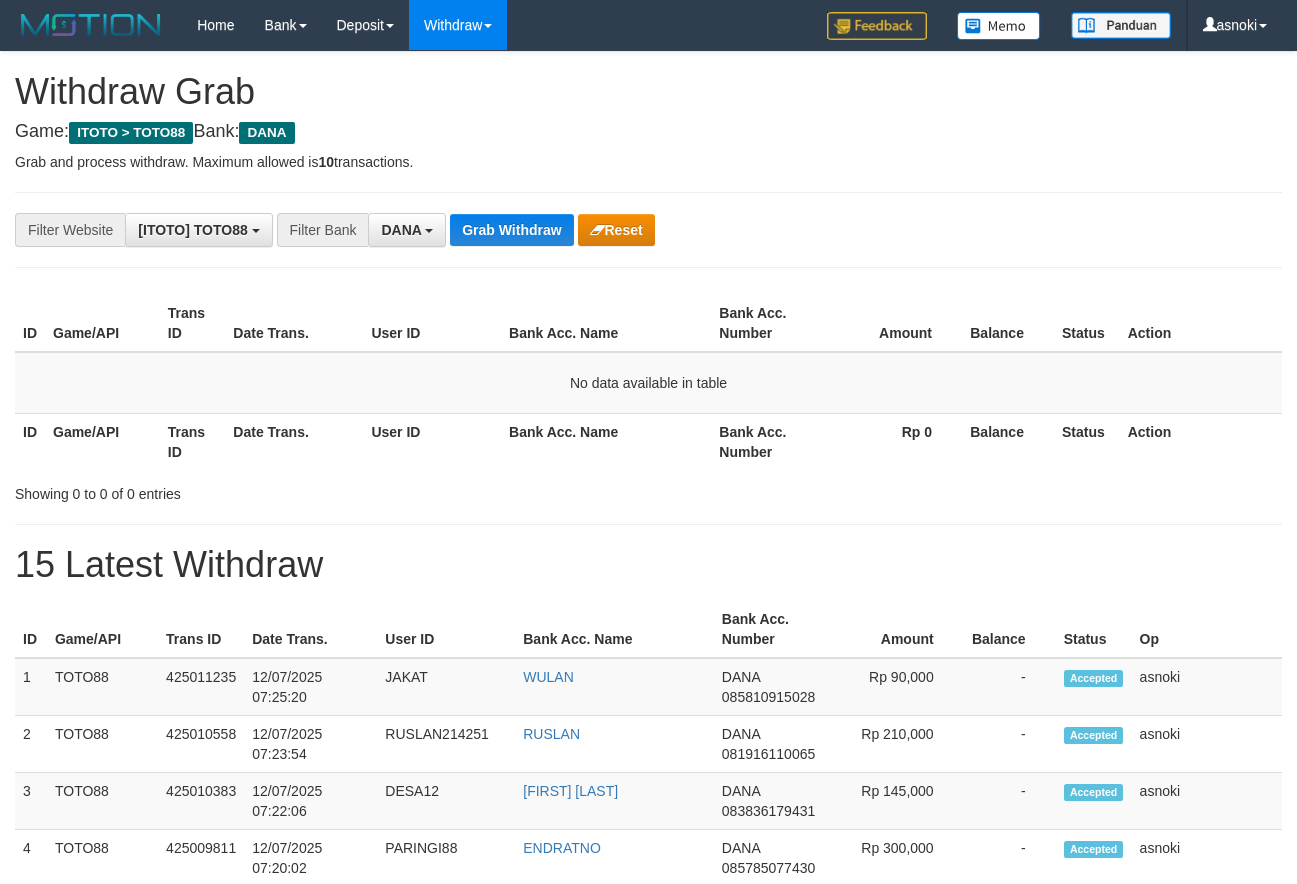scroll, scrollTop: 0, scrollLeft: 0, axis: both 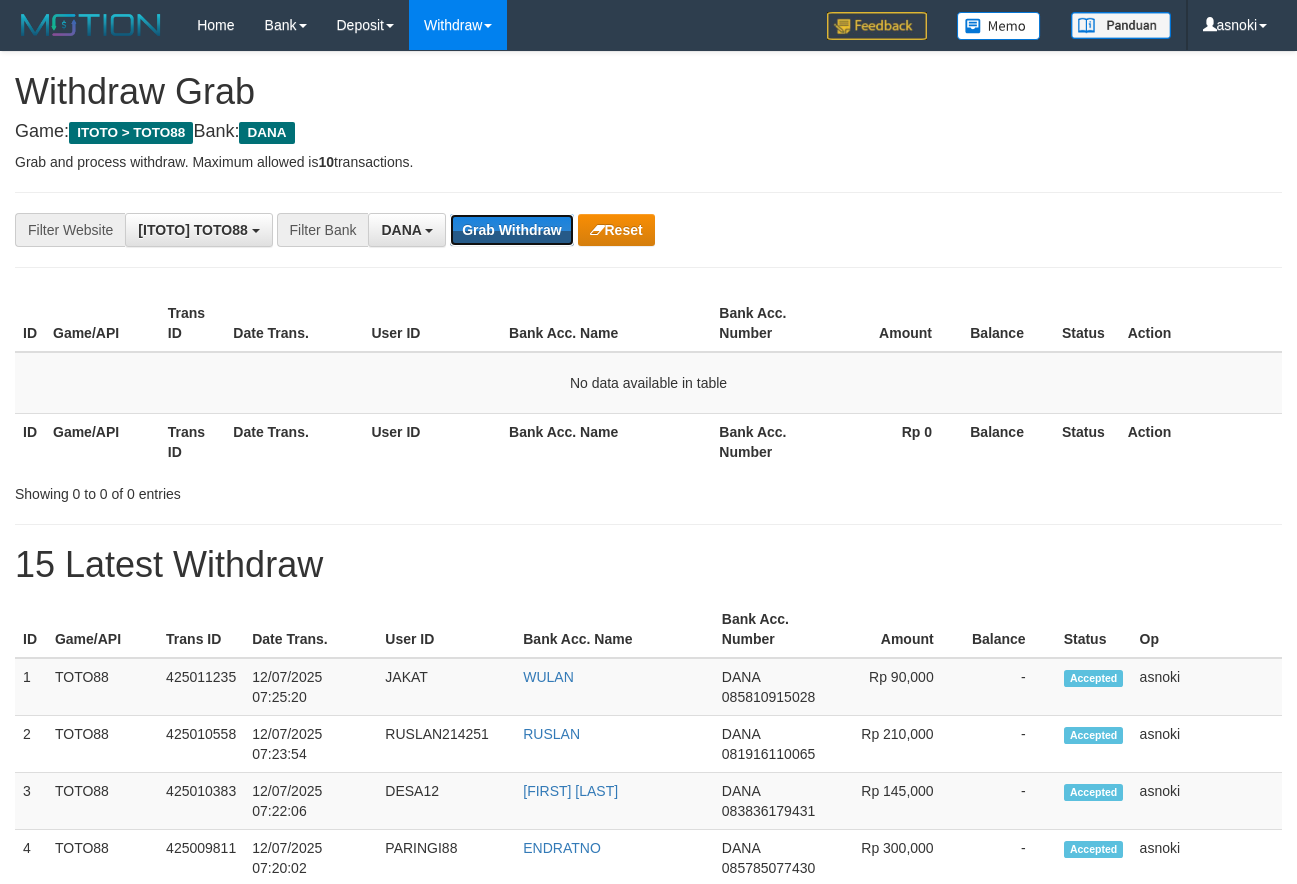 click on "Grab Withdraw" at bounding box center [511, 230] 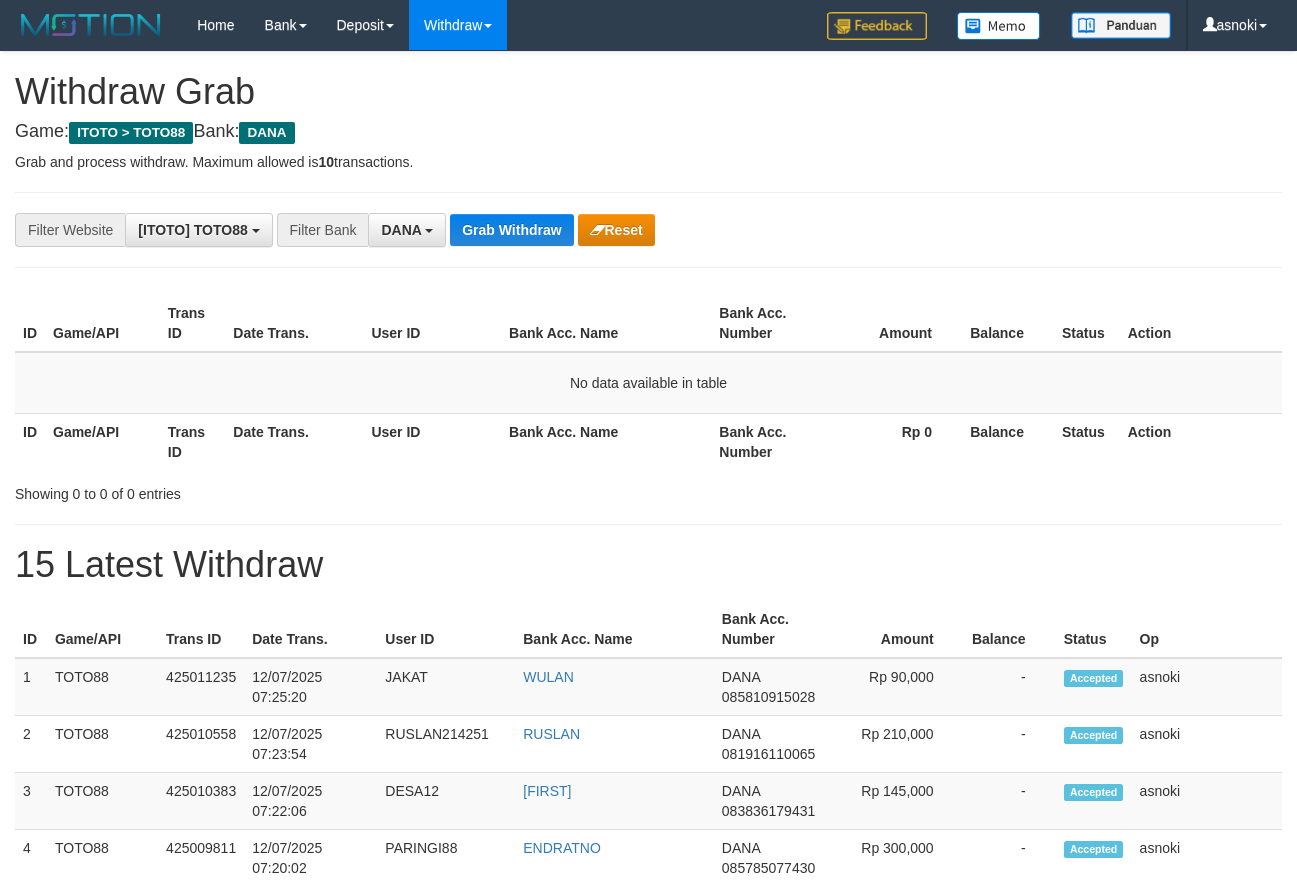 scroll, scrollTop: 0, scrollLeft: 0, axis: both 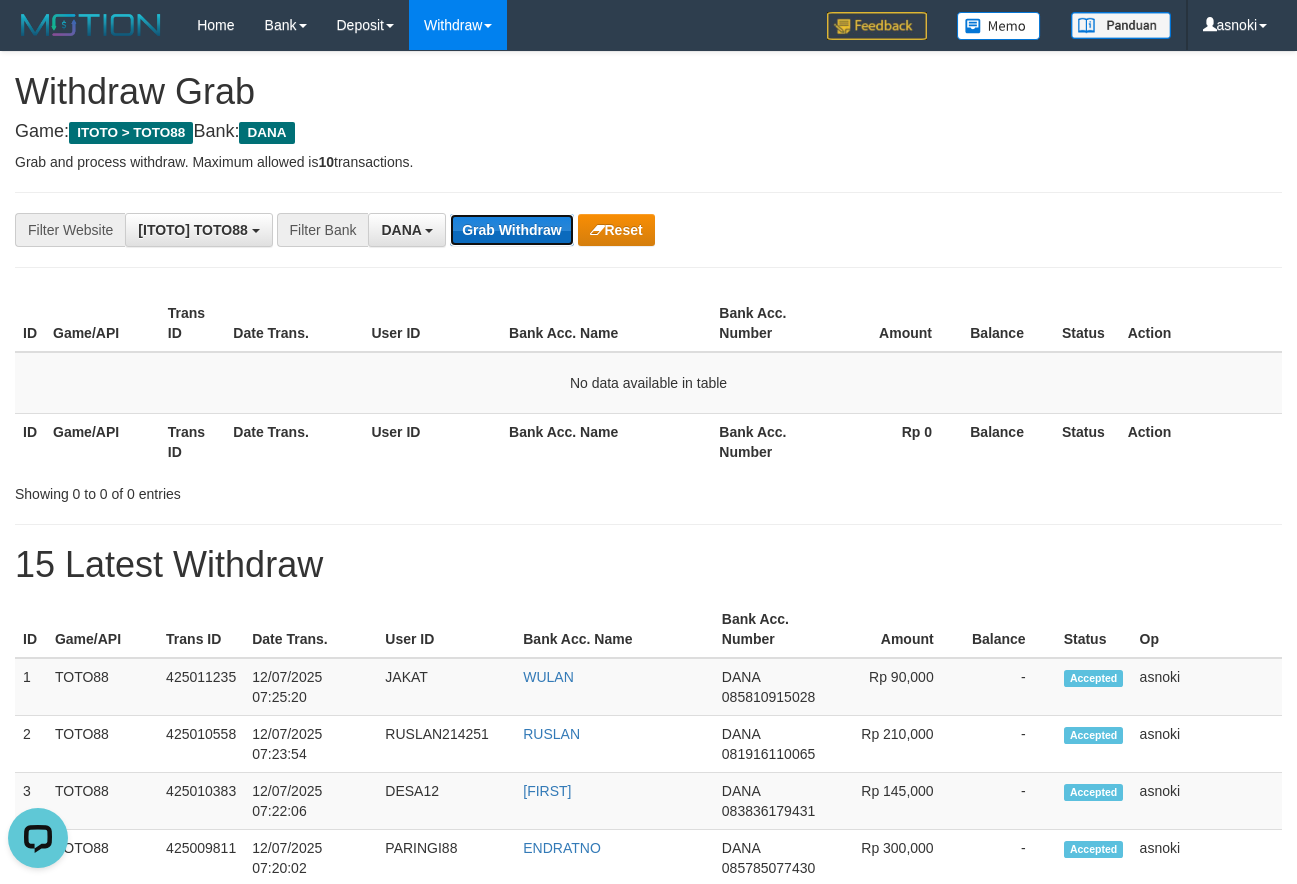 click on "Grab Withdraw" at bounding box center (511, 230) 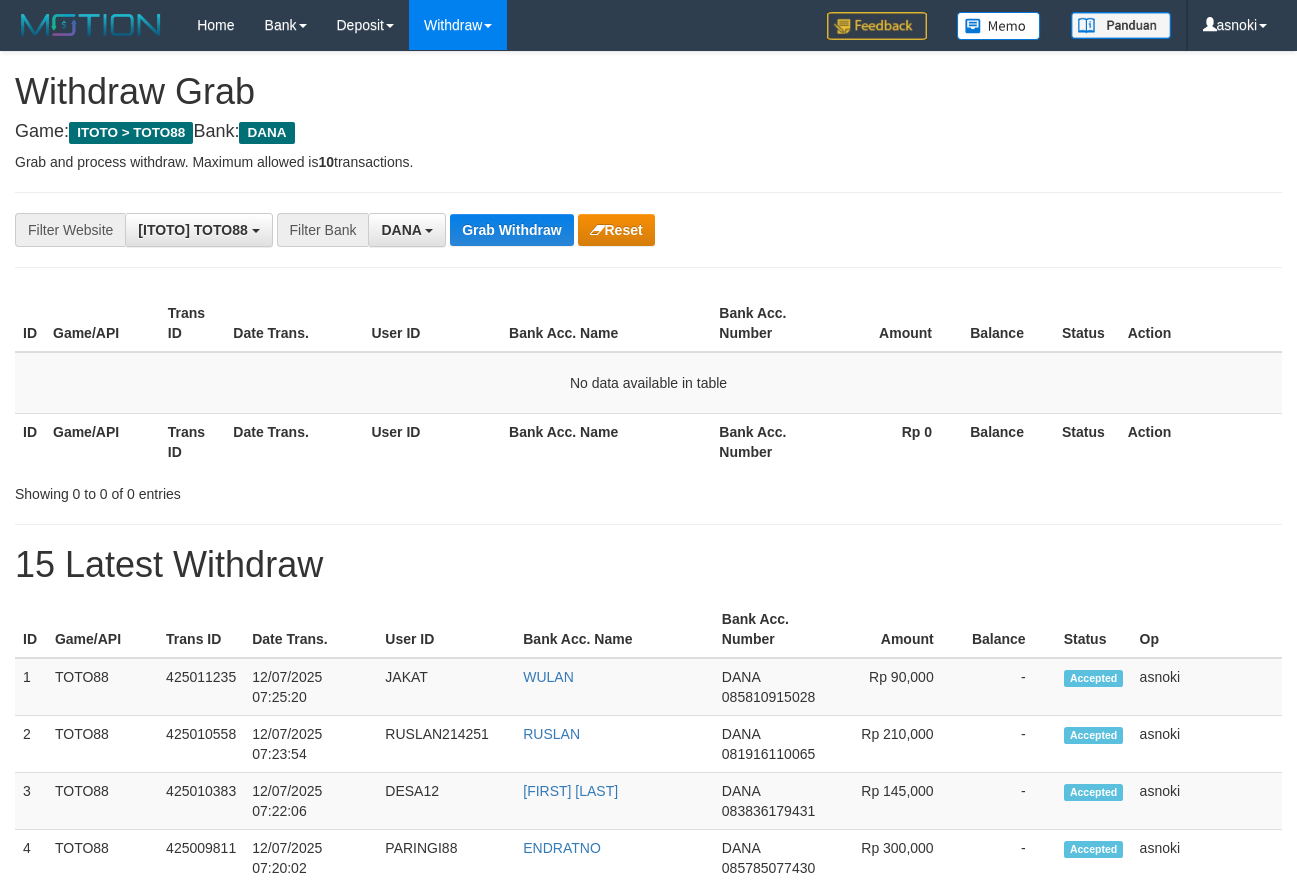 scroll, scrollTop: 0, scrollLeft: 0, axis: both 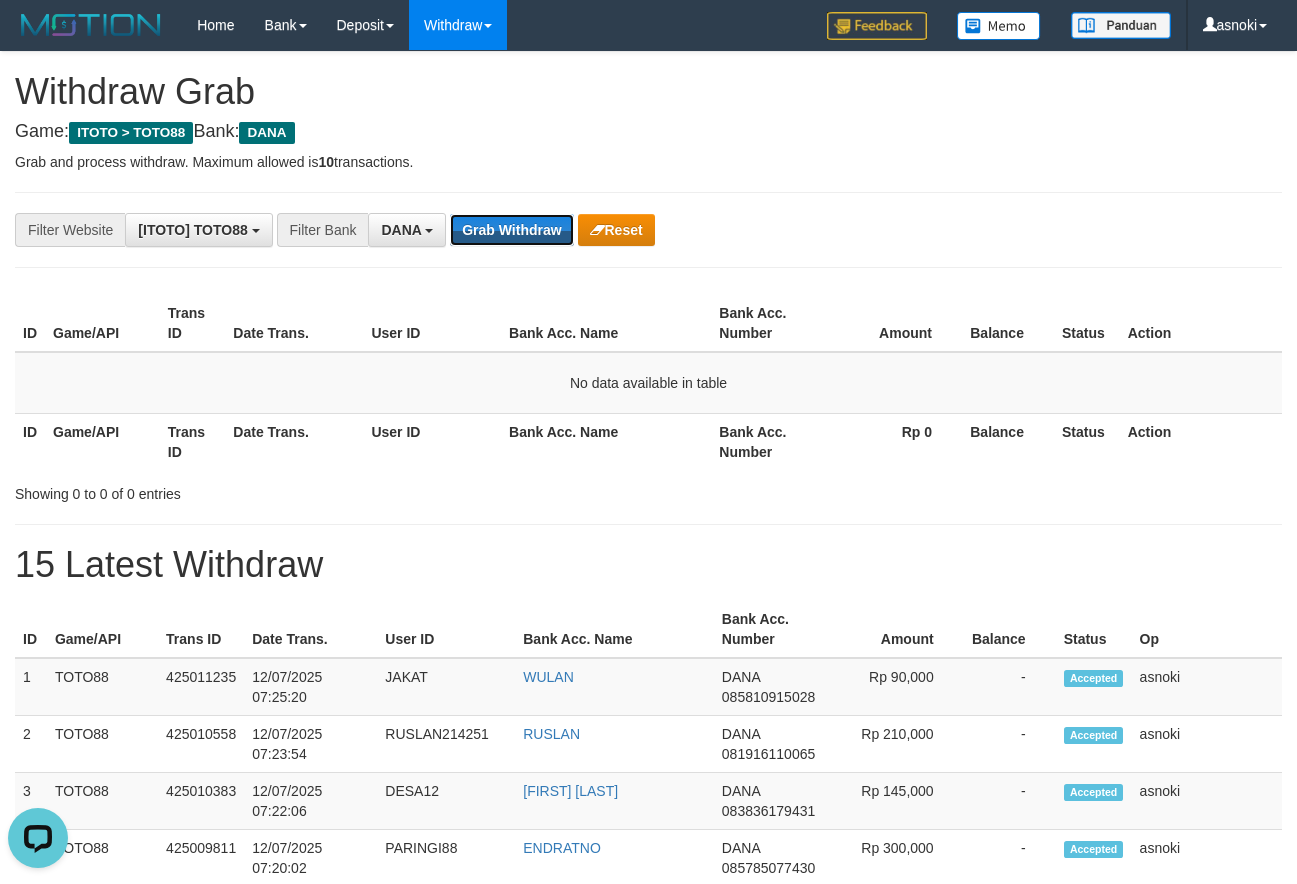click on "Grab Withdraw" at bounding box center [511, 230] 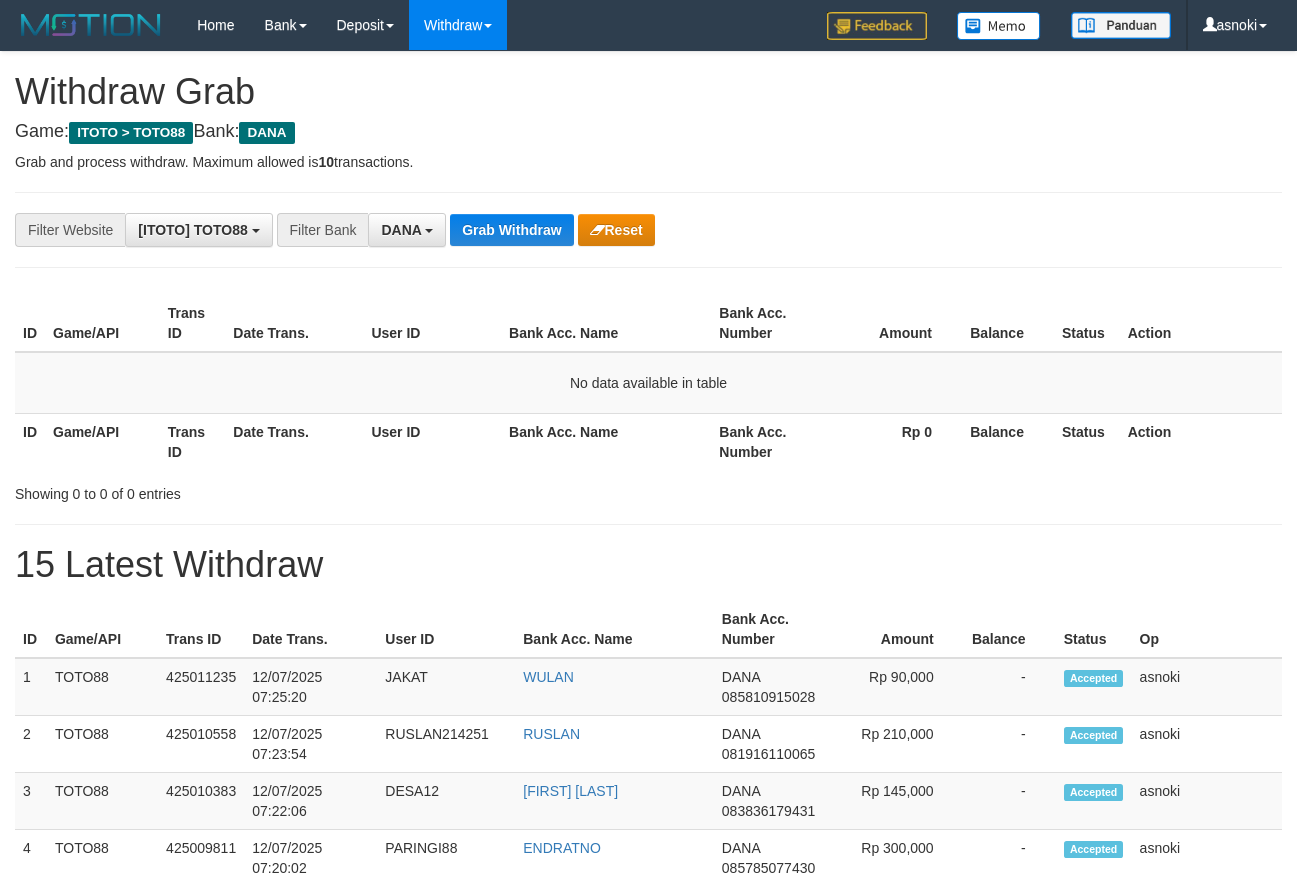 scroll, scrollTop: 0, scrollLeft: 0, axis: both 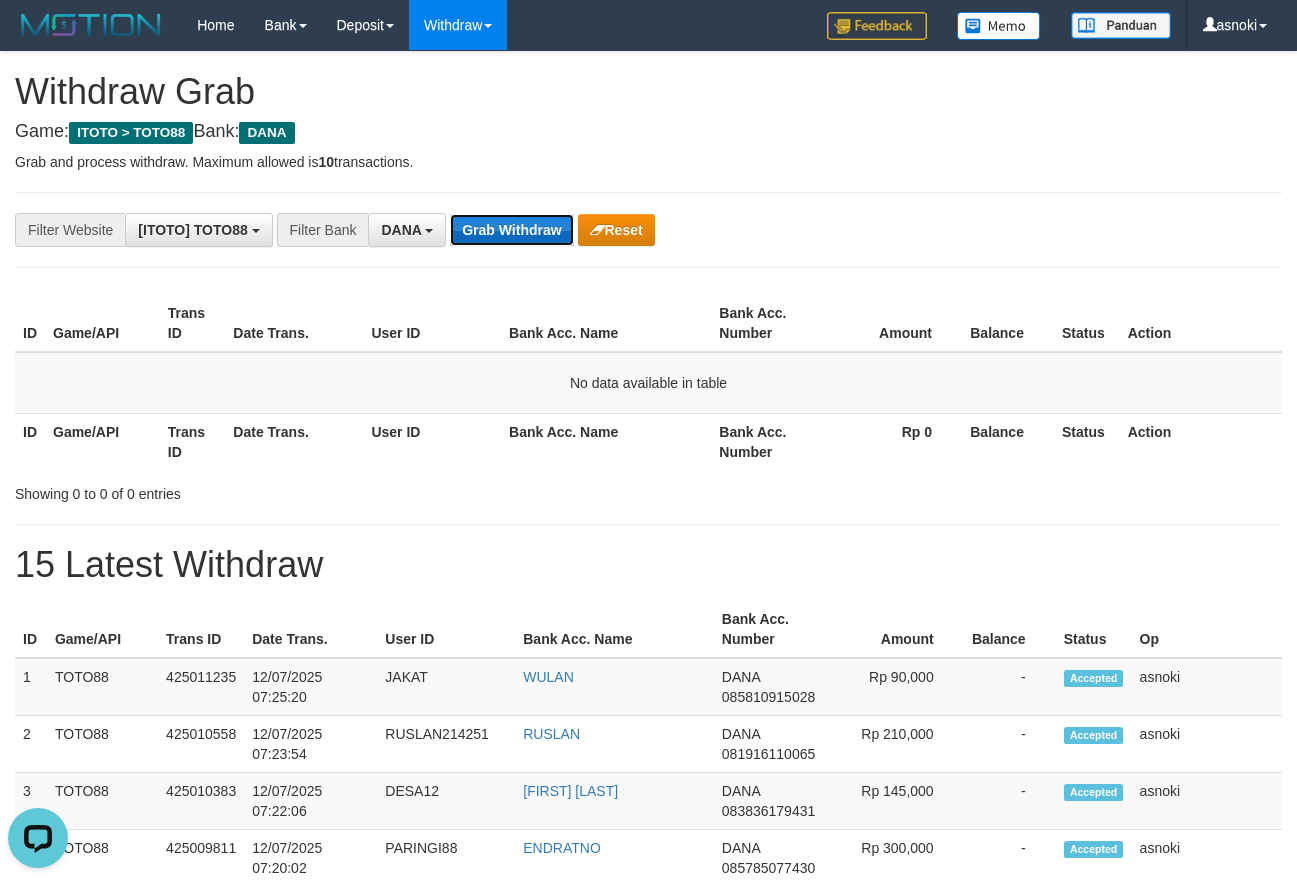 click on "Grab Withdraw" at bounding box center (511, 230) 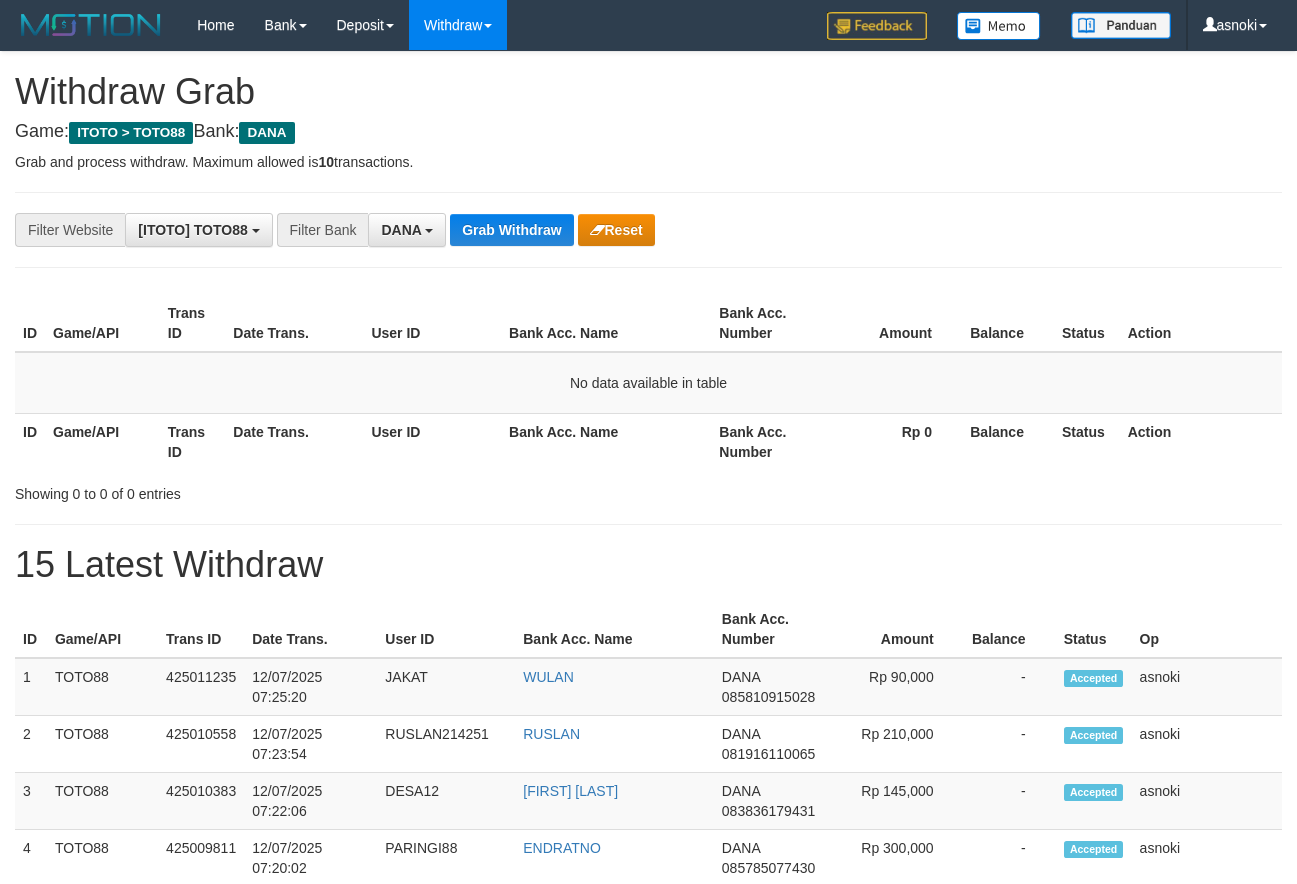 scroll, scrollTop: 0, scrollLeft: 0, axis: both 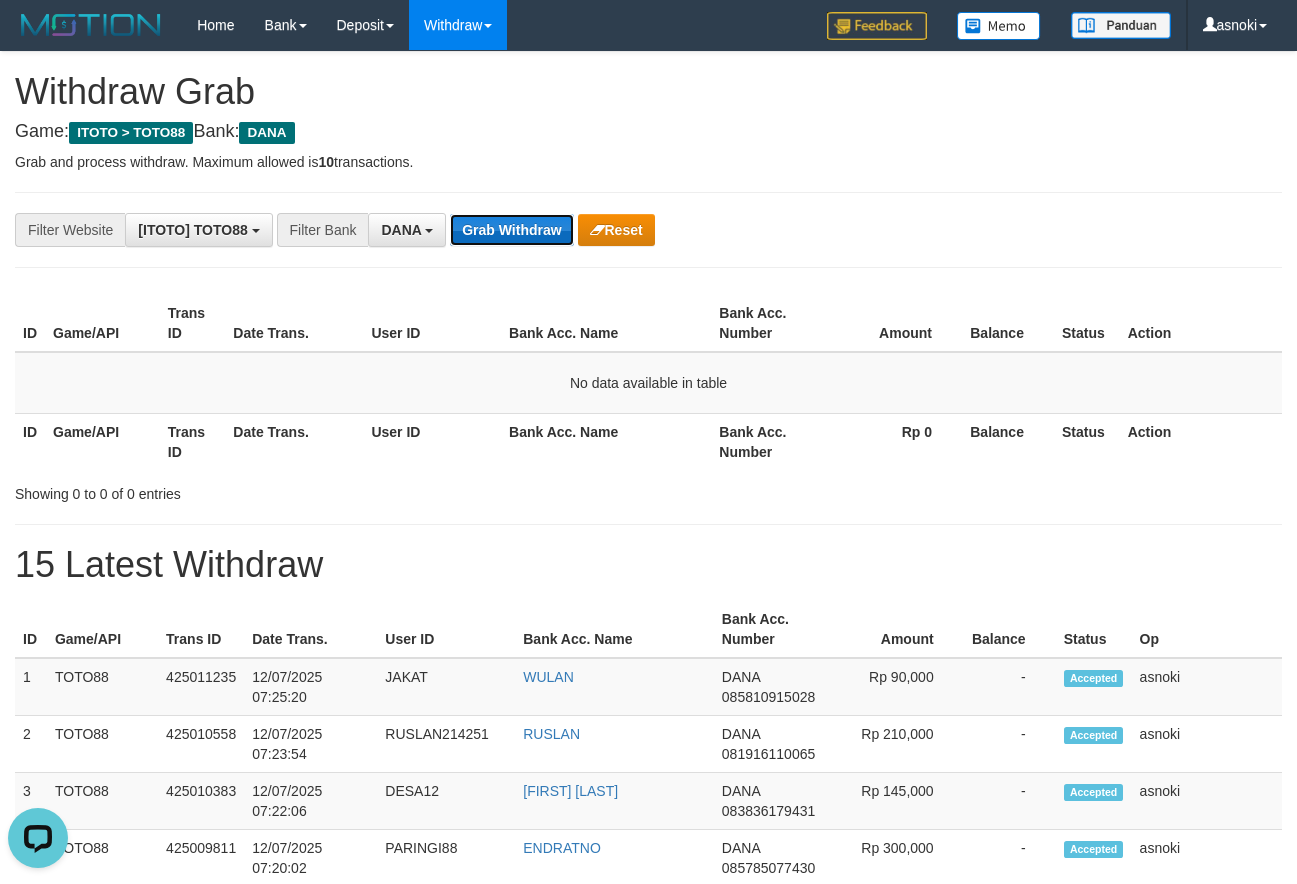 click on "Grab Withdraw" at bounding box center [511, 230] 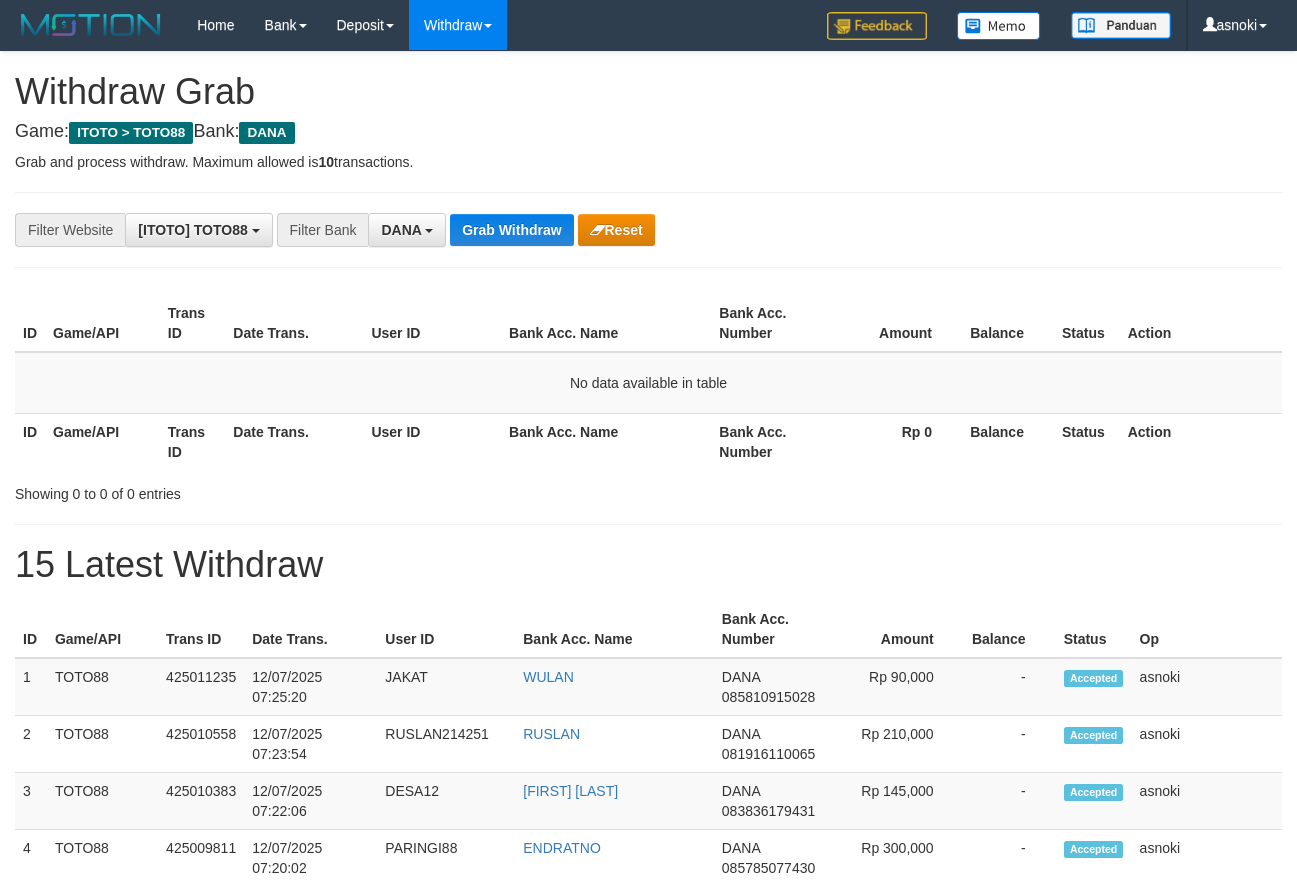 scroll, scrollTop: 0, scrollLeft: 0, axis: both 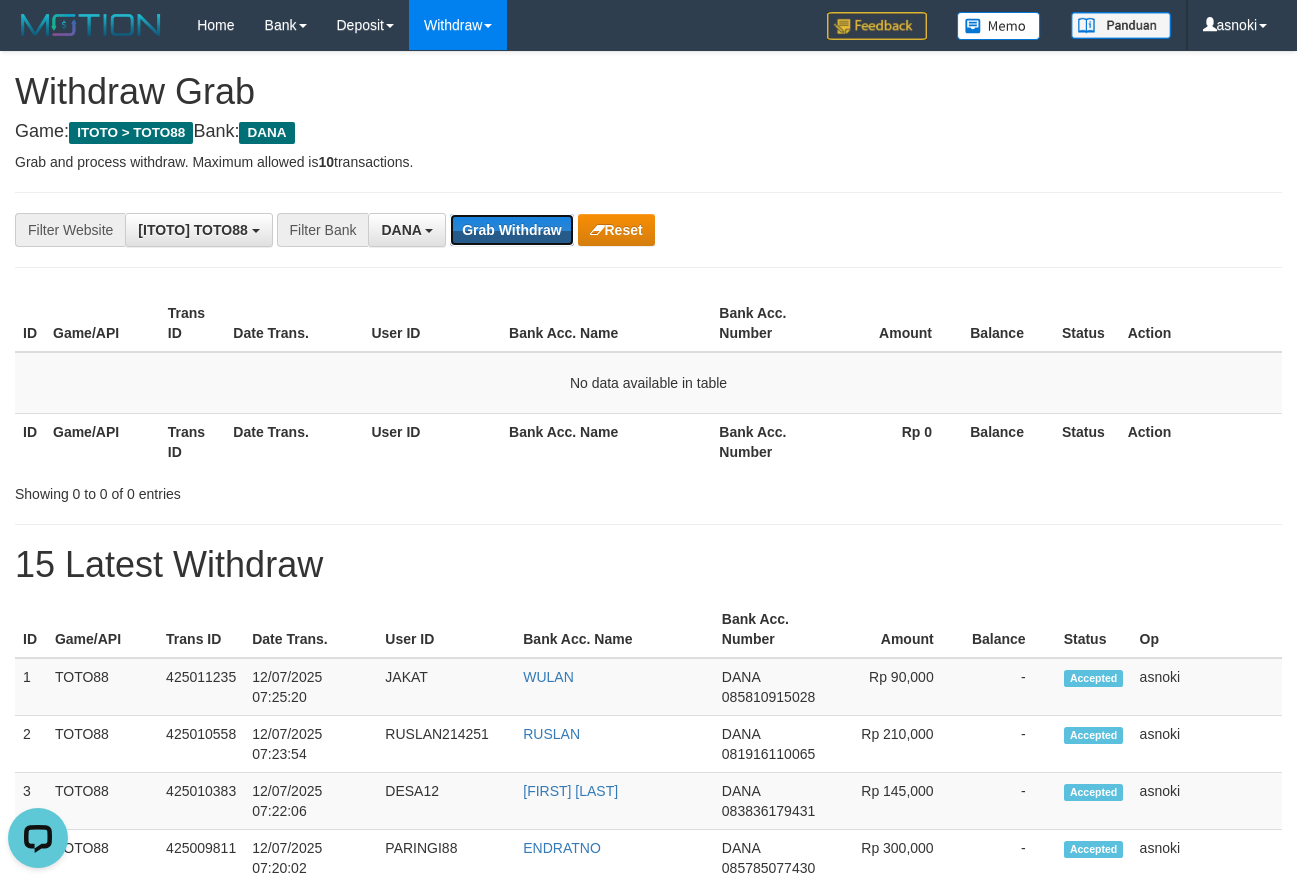click on "Grab Withdraw" at bounding box center [511, 230] 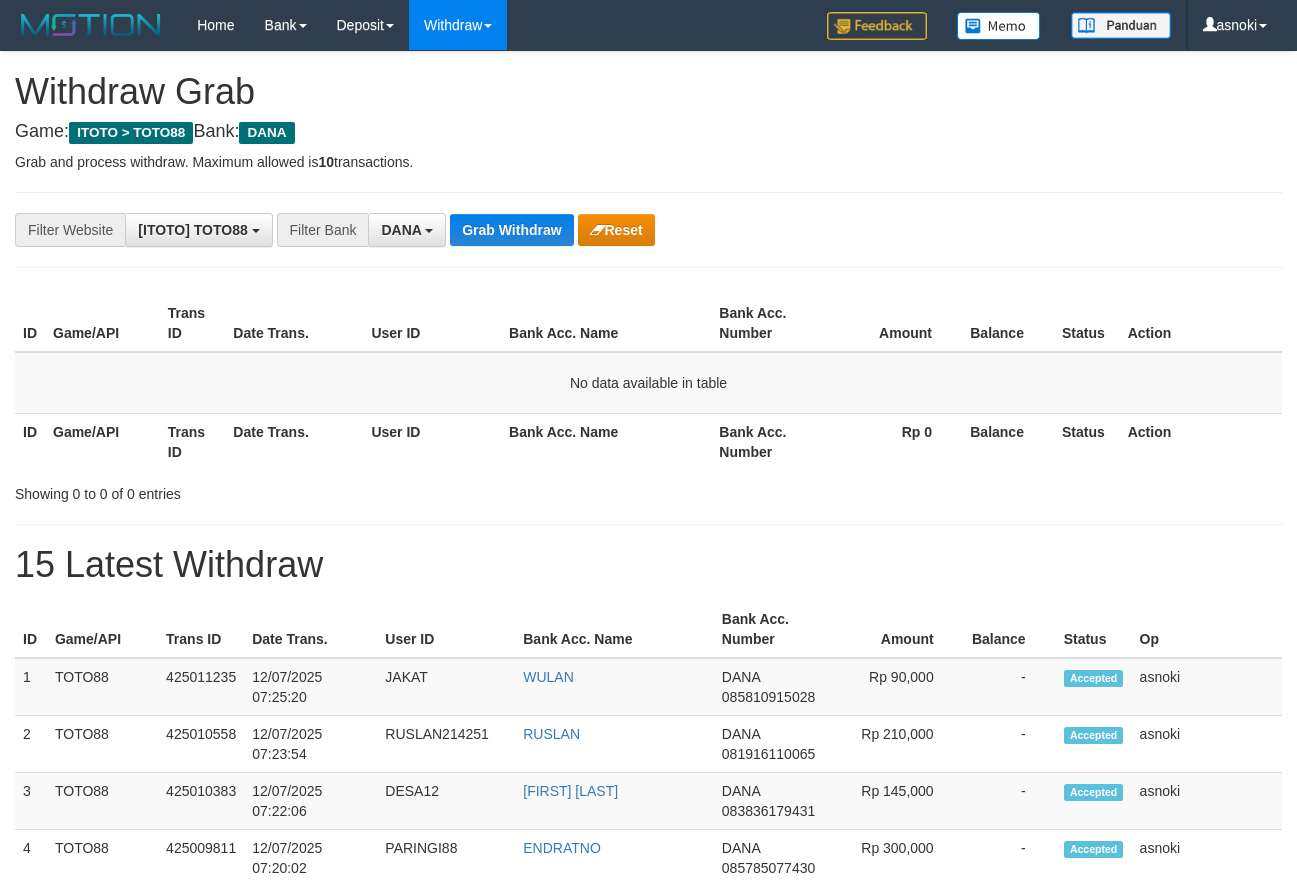 scroll, scrollTop: 0, scrollLeft: 0, axis: both 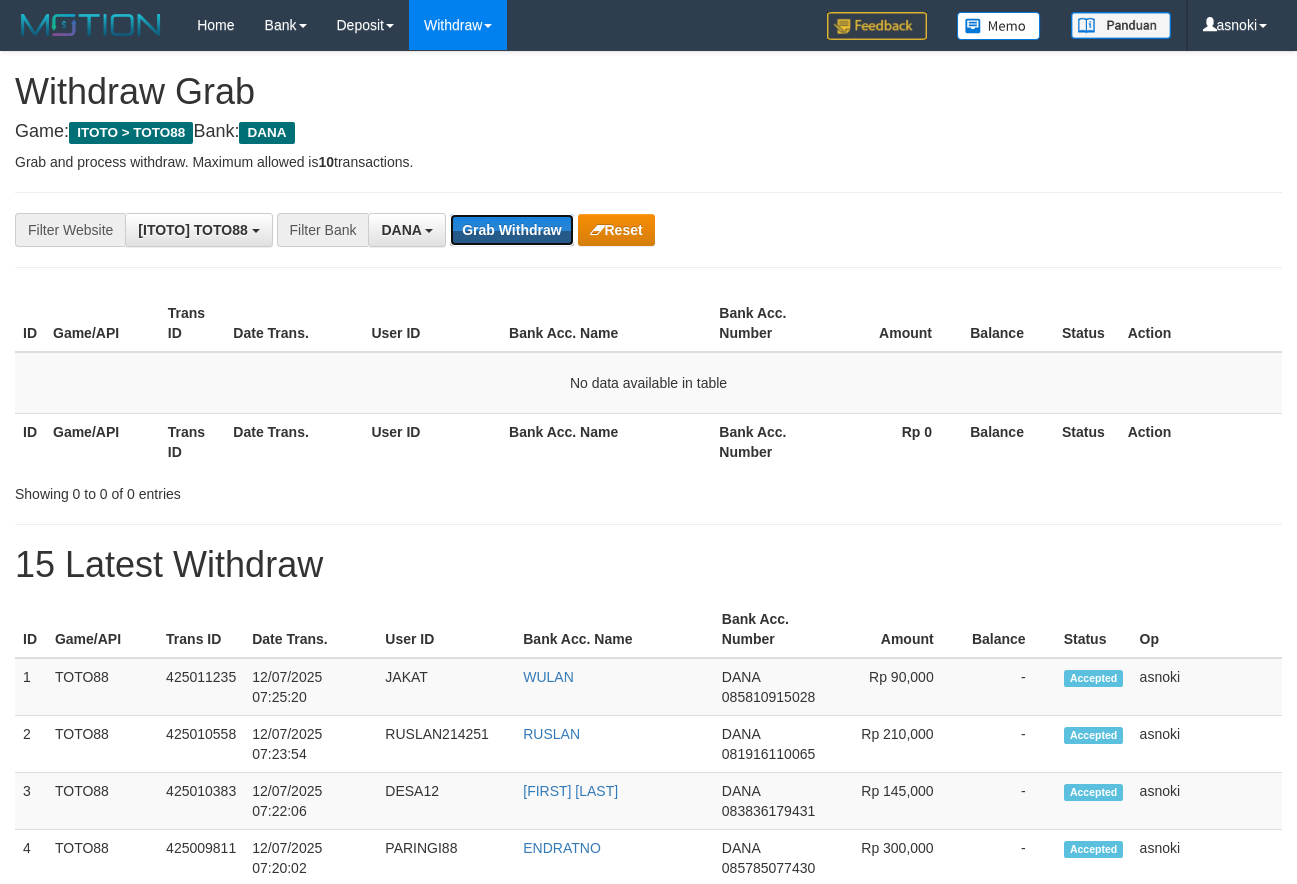 click on "Grab Withdraw" at bounding box center (511, 230) 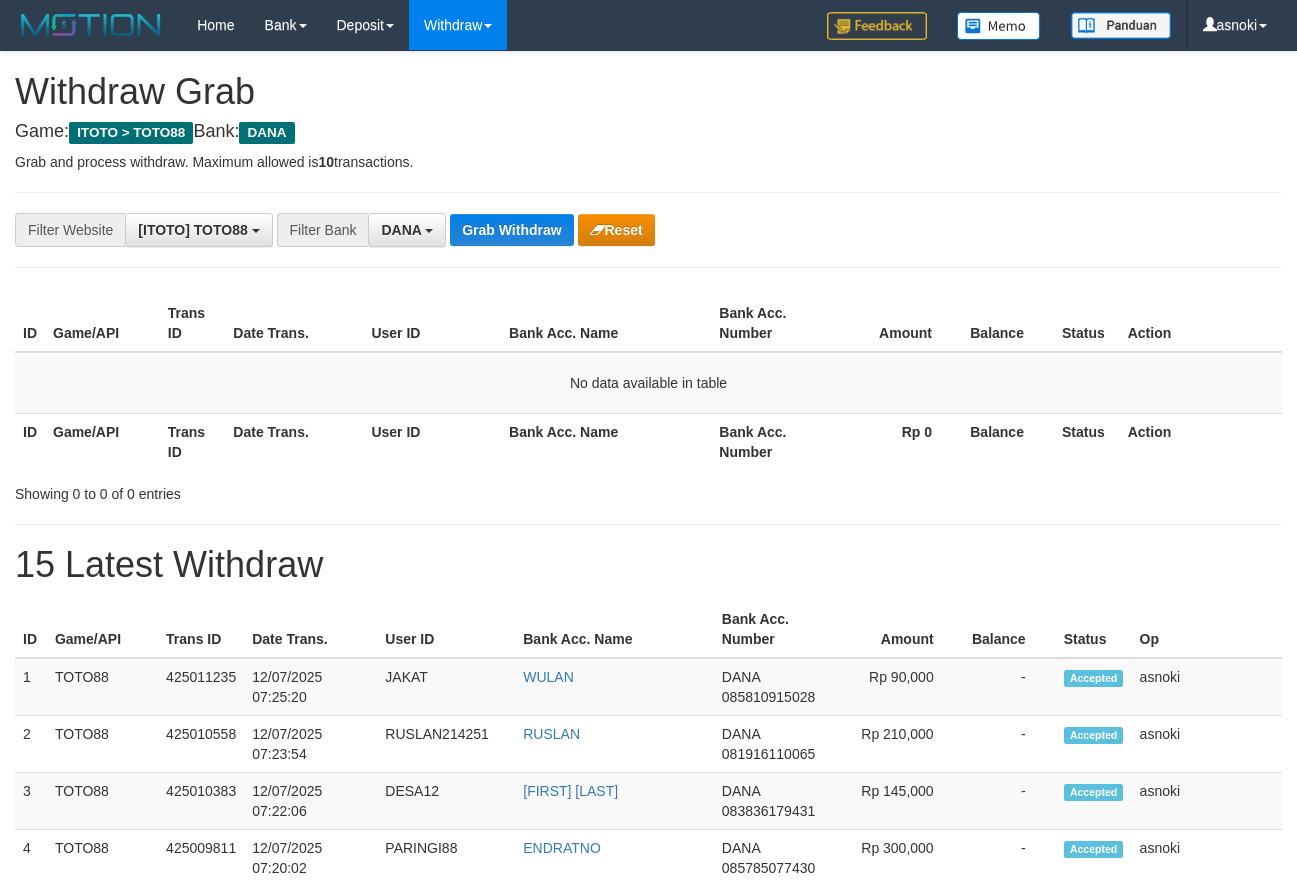 scroll, scrollTop: 0, scrollLeft: 0, axis: both 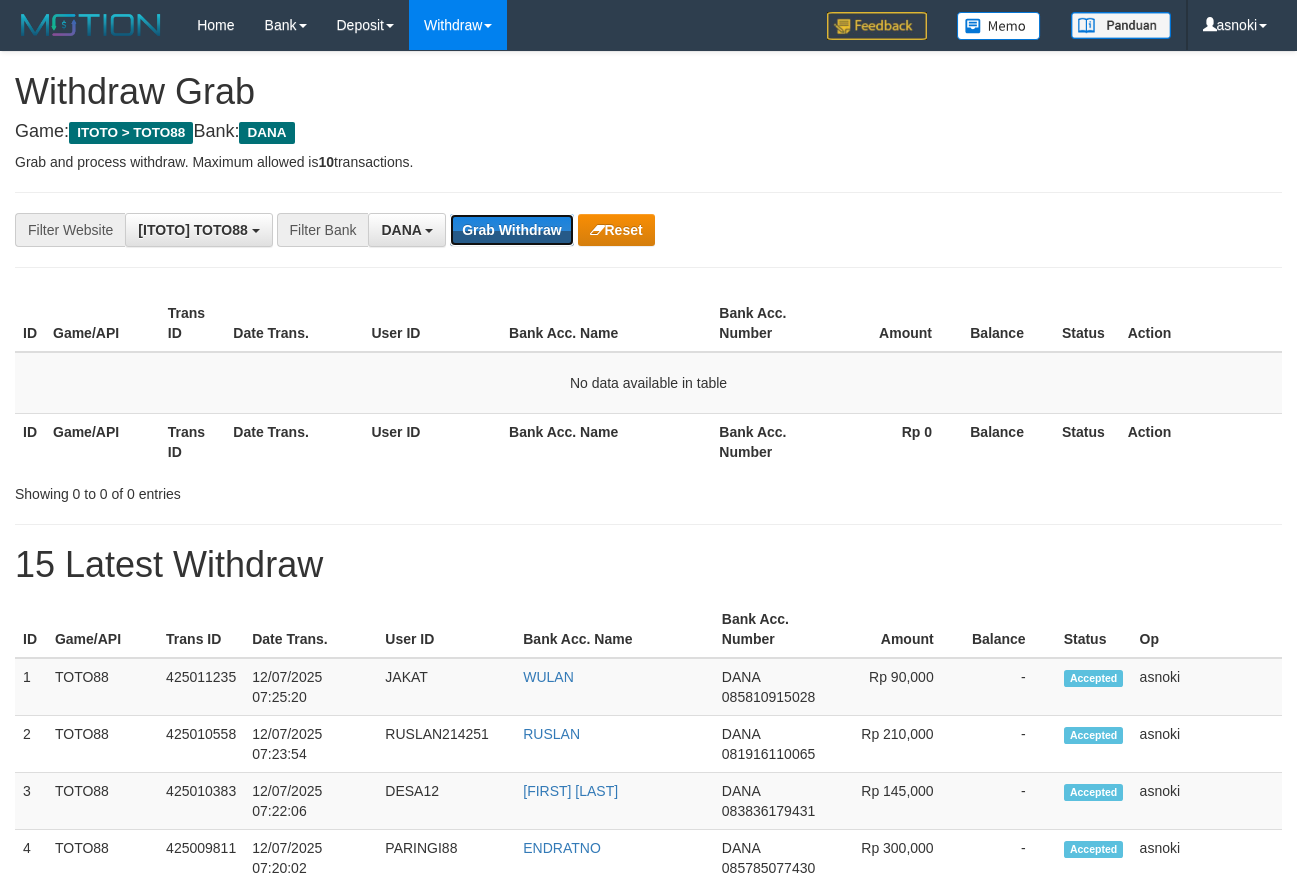click on "Grab Withdraw" at bounding box center (511, 230) 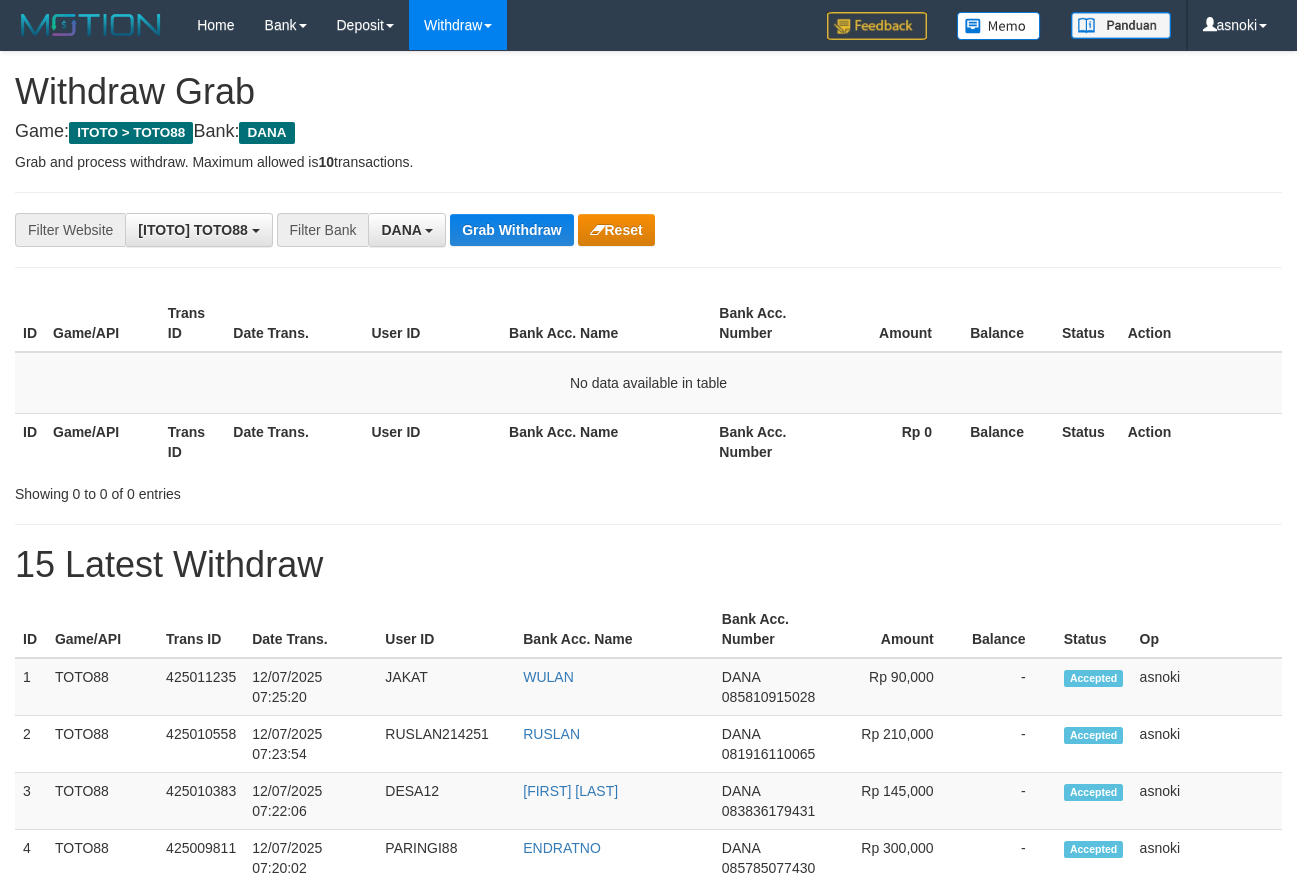 scroll, scrollTop: 0, scrollLeft: 0, axis: both 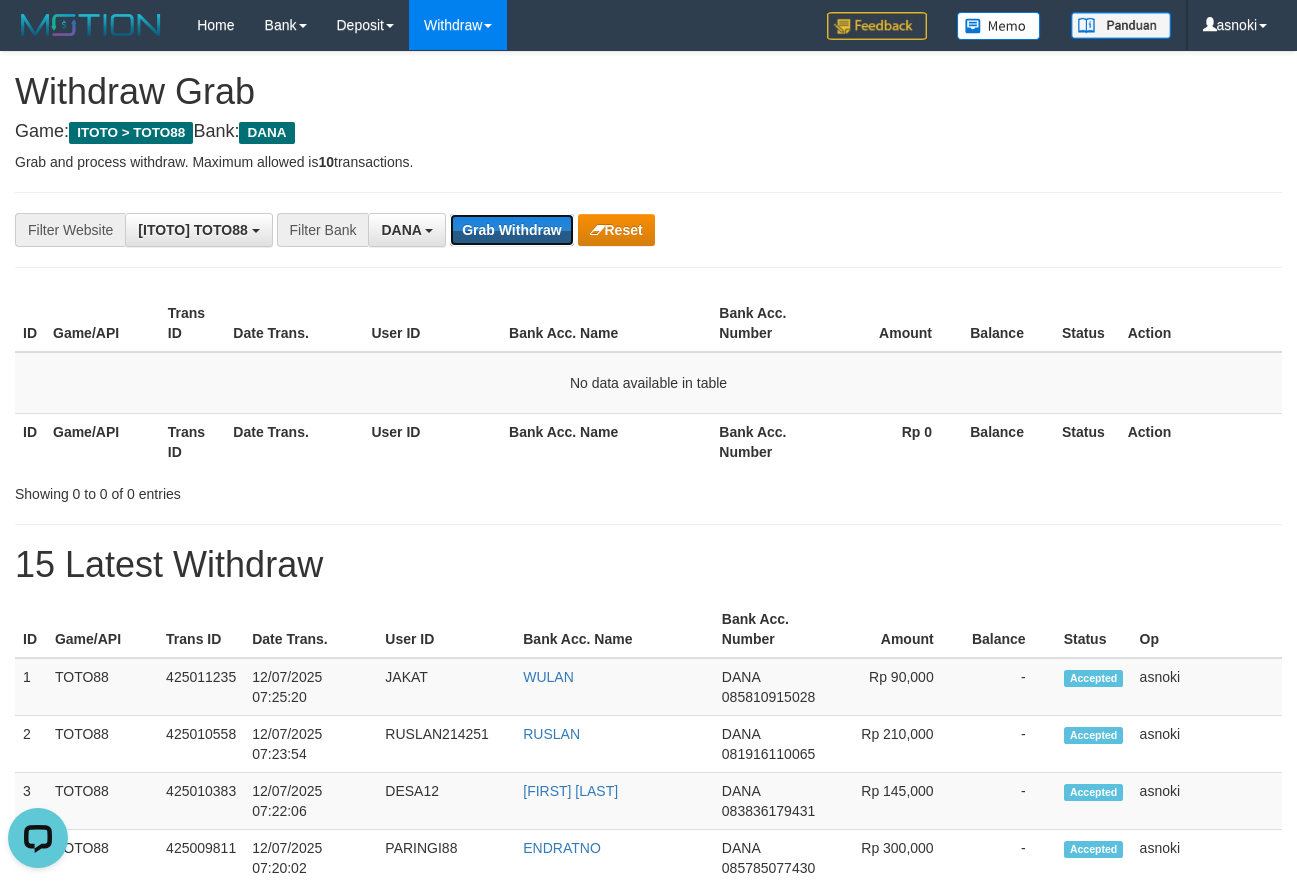 click on "Grab Withdraw" at bounding box center (511, 230) 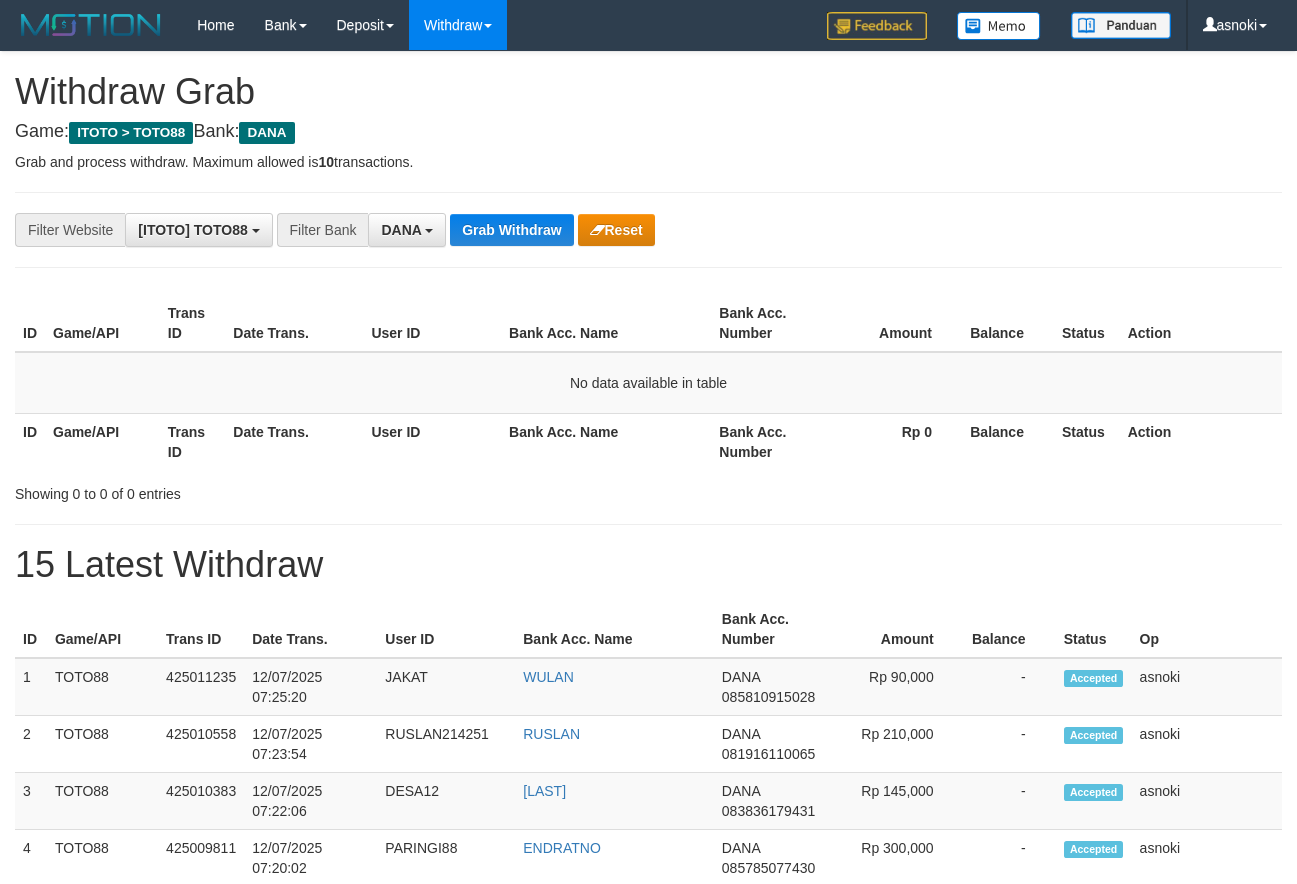 scroll, scrollTop: 0, scrollLeft: 0, axis: both 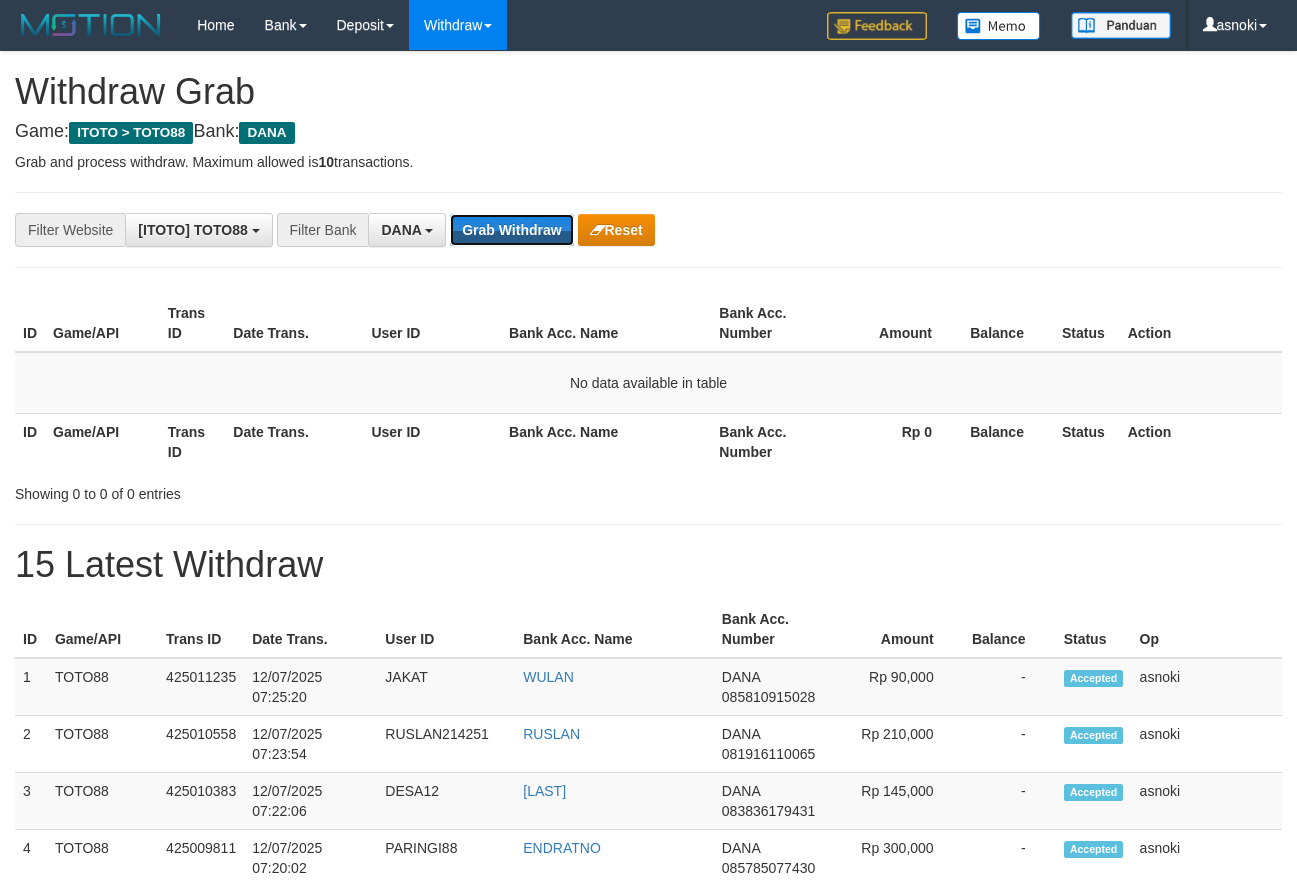 click on "Grab Withdraw" at bounding box center (511, 230) 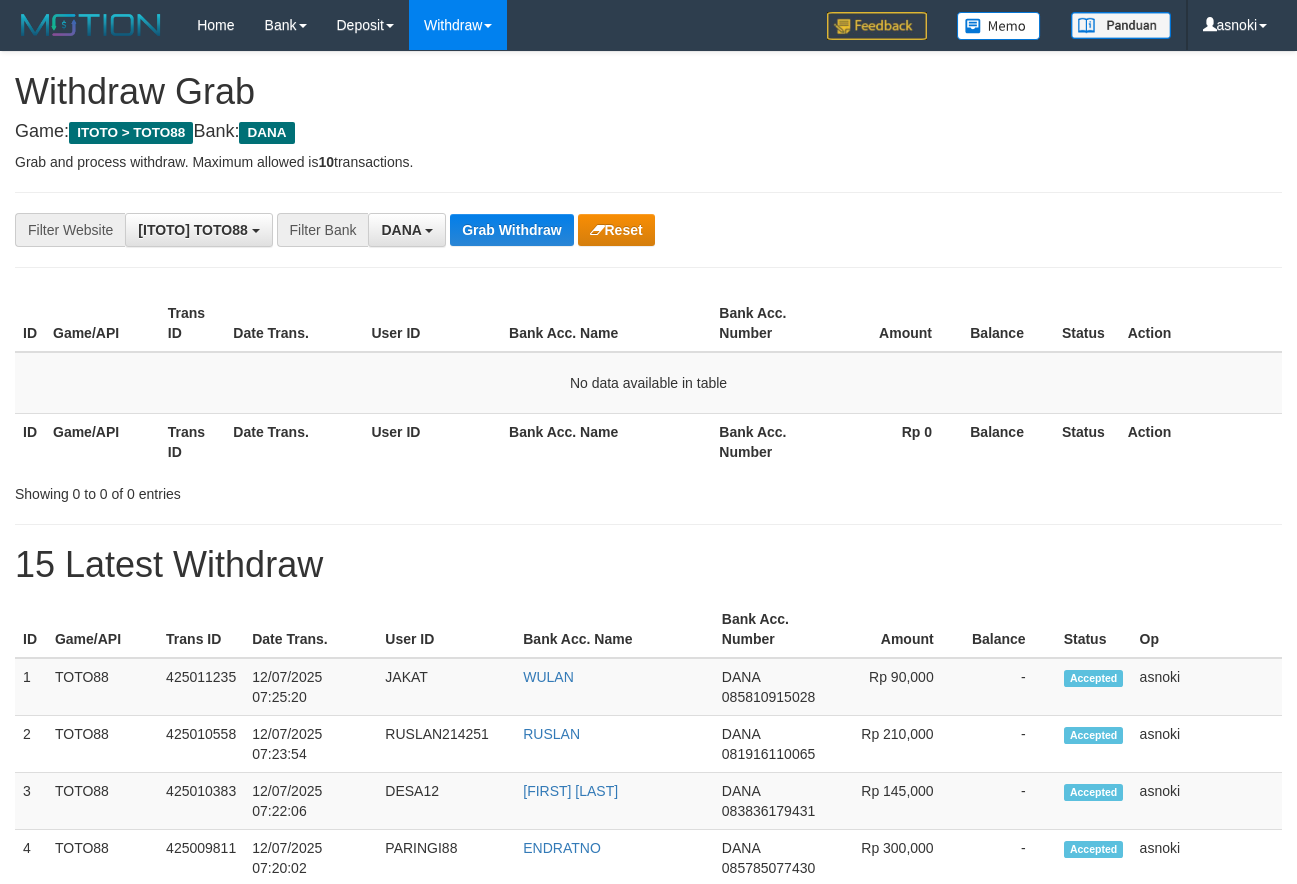 scroll, scrollTop: 0, scrollLeft: 0, axis: both 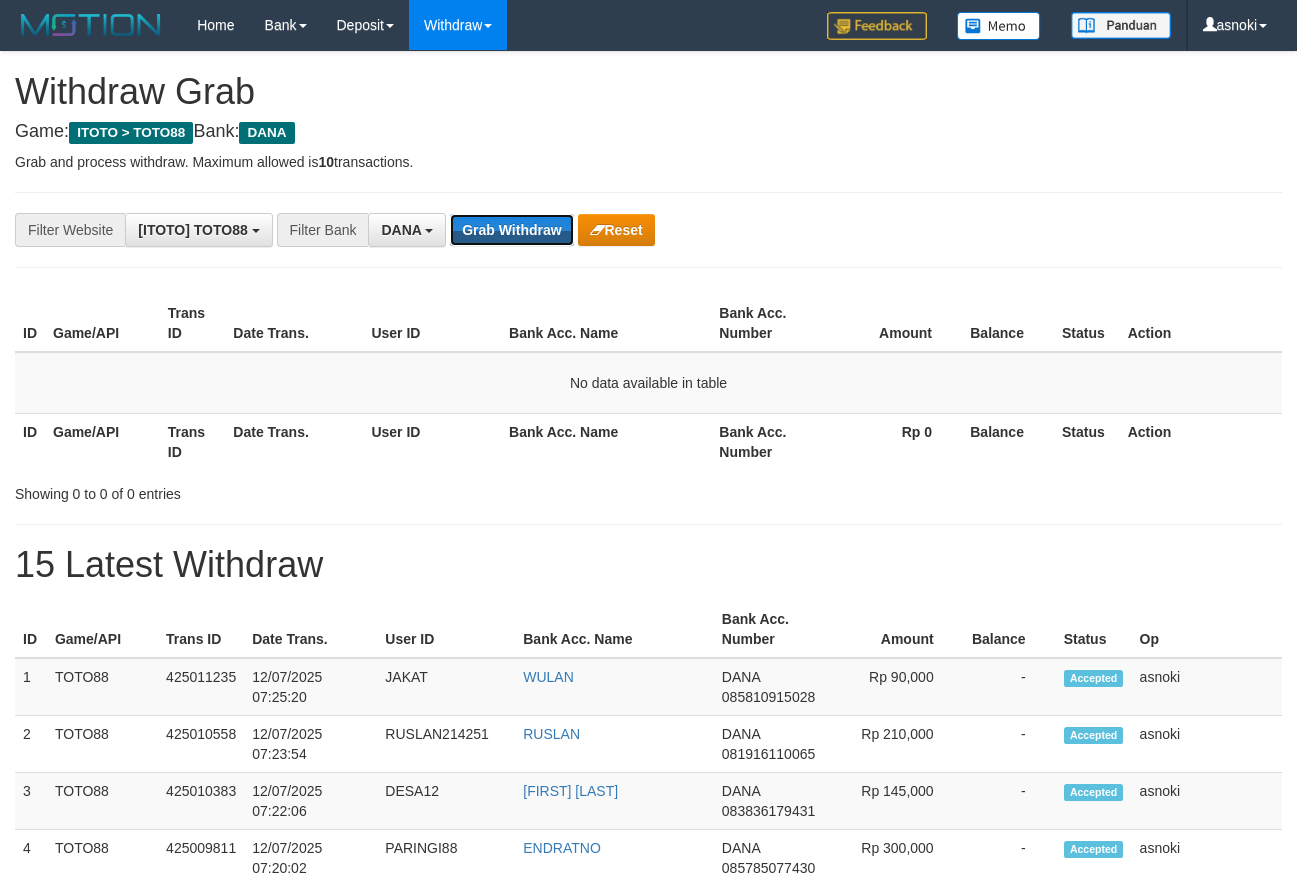 click on "Grab Withdraw" at bounding box center [511, 230] 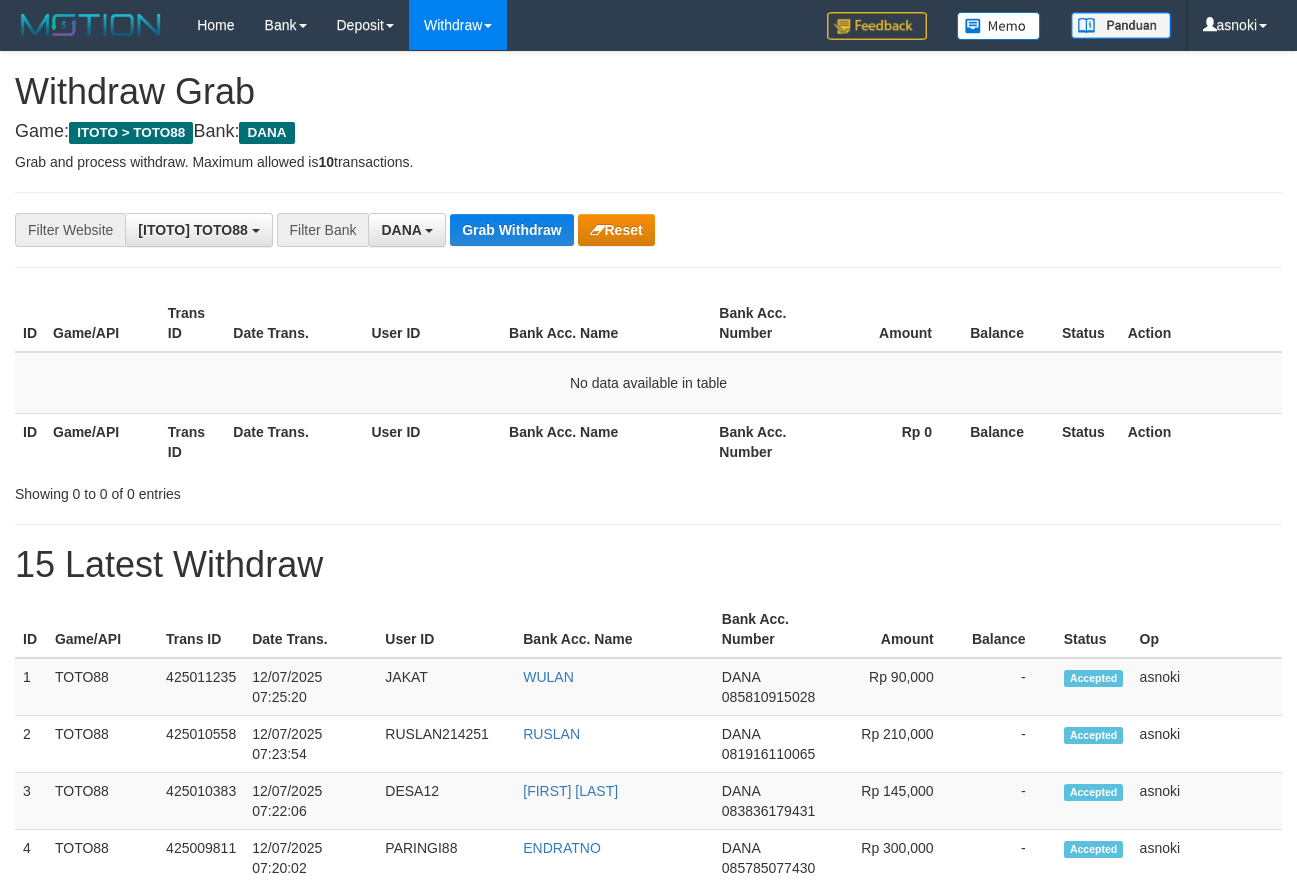 scroll, scrollTop: 0, scrollLeft: 0, axis: both 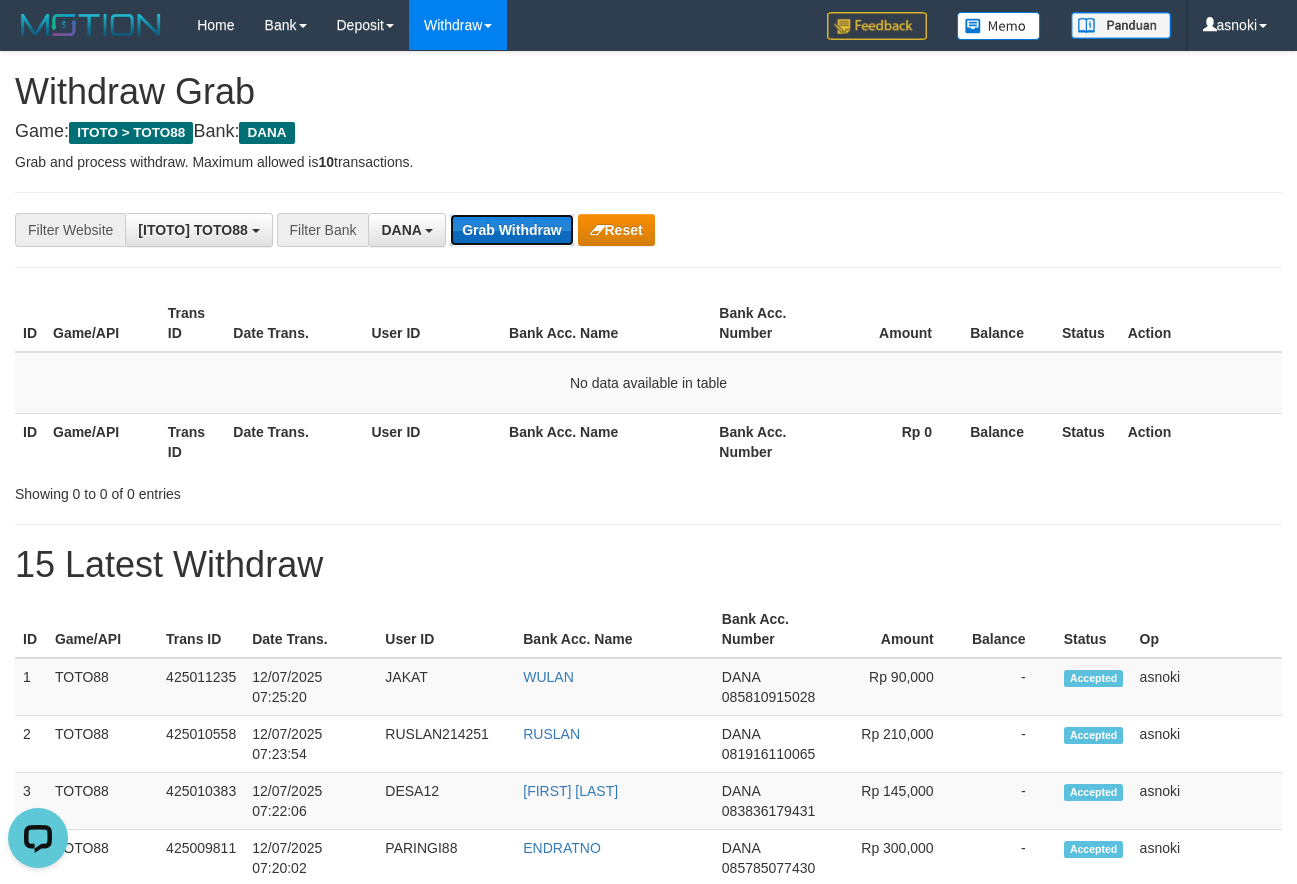 click on "Grab Withdraw" at bounding box center (511, 230) 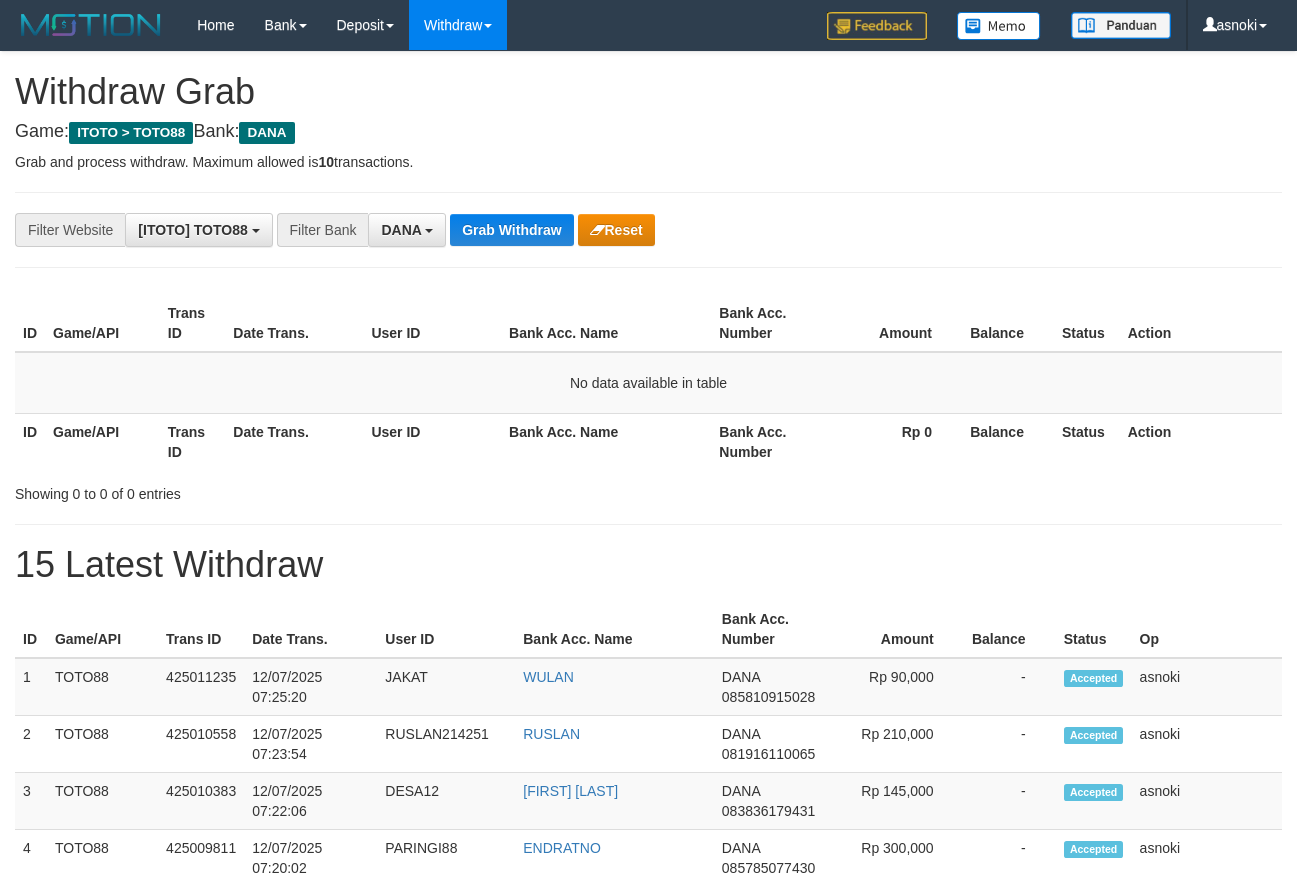 scroll, scrollTop: 0, scrollLeft: 0, axis: both 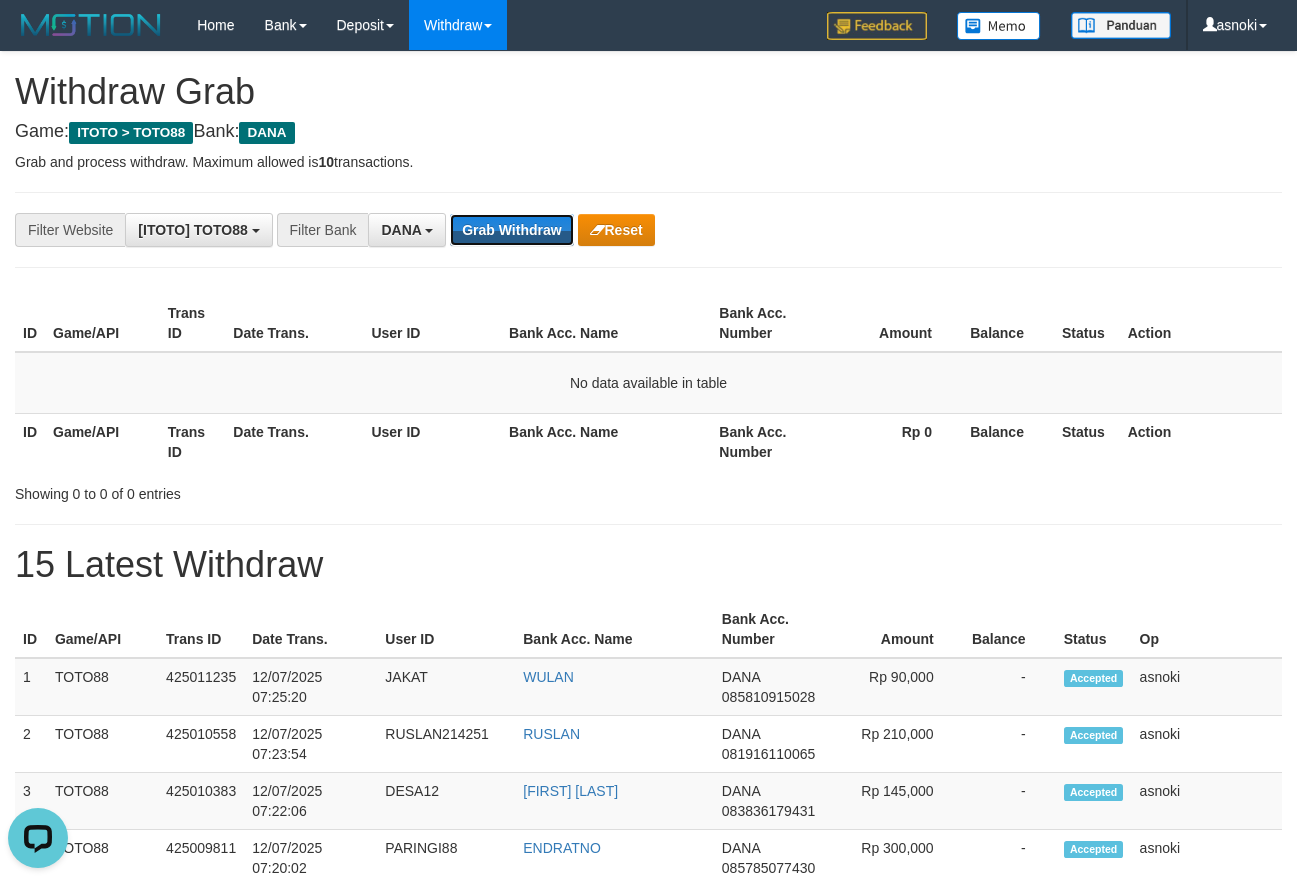 click on "Grab Withdraw" at bounding box center (511, 230) 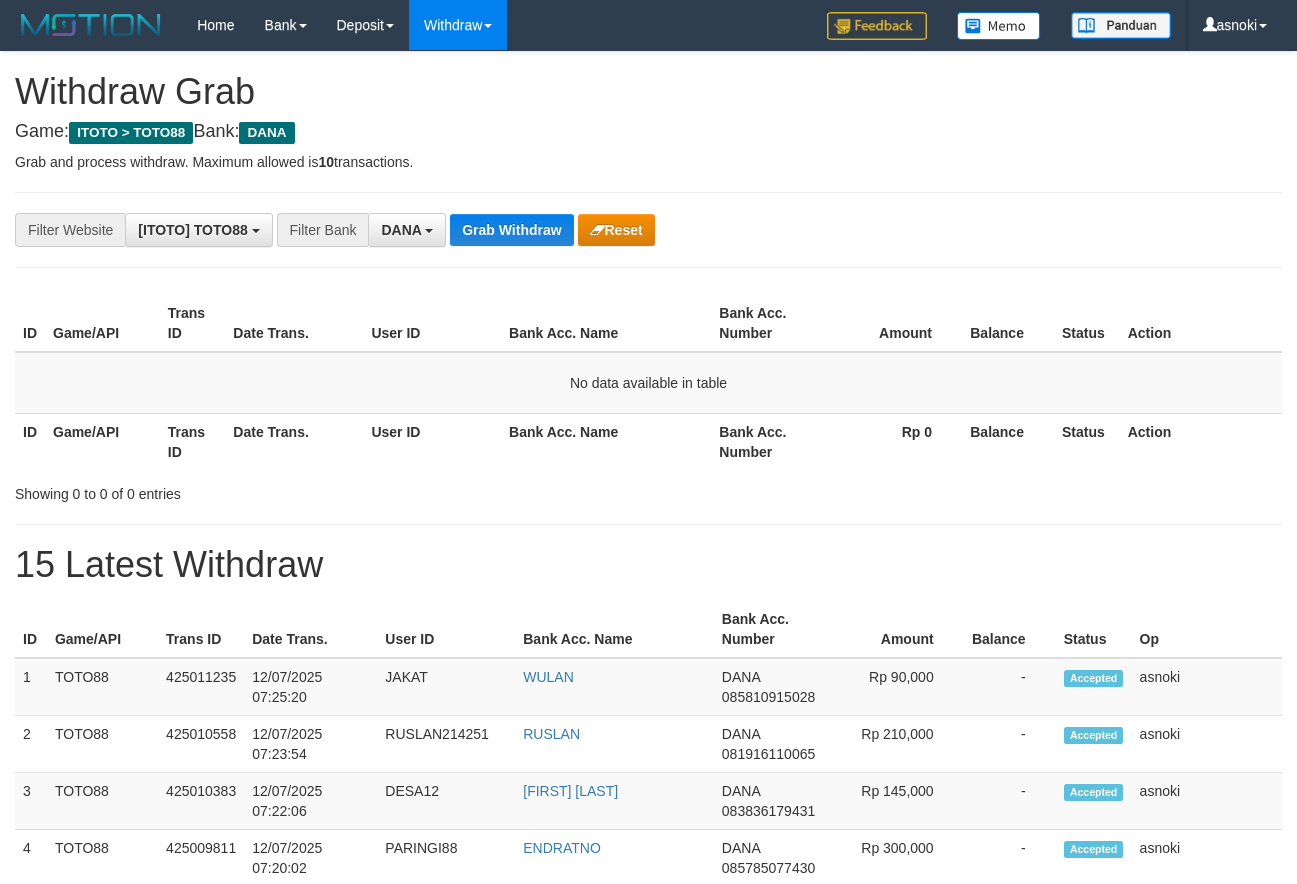 scroll, scrollTop: 0, scrollLeft: 0, axis: both 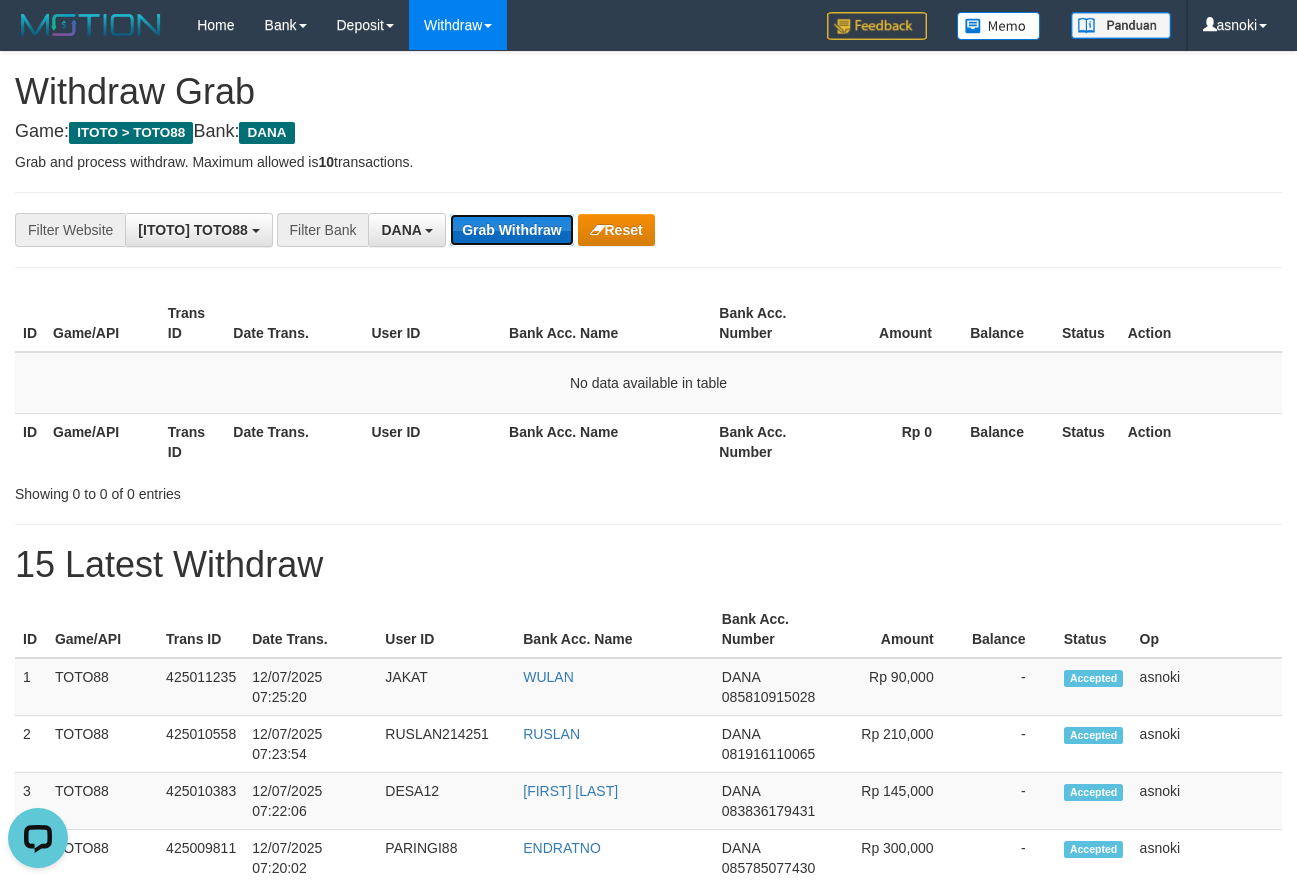 click on "Grab Withdraw" at bounding box center (511, 230) 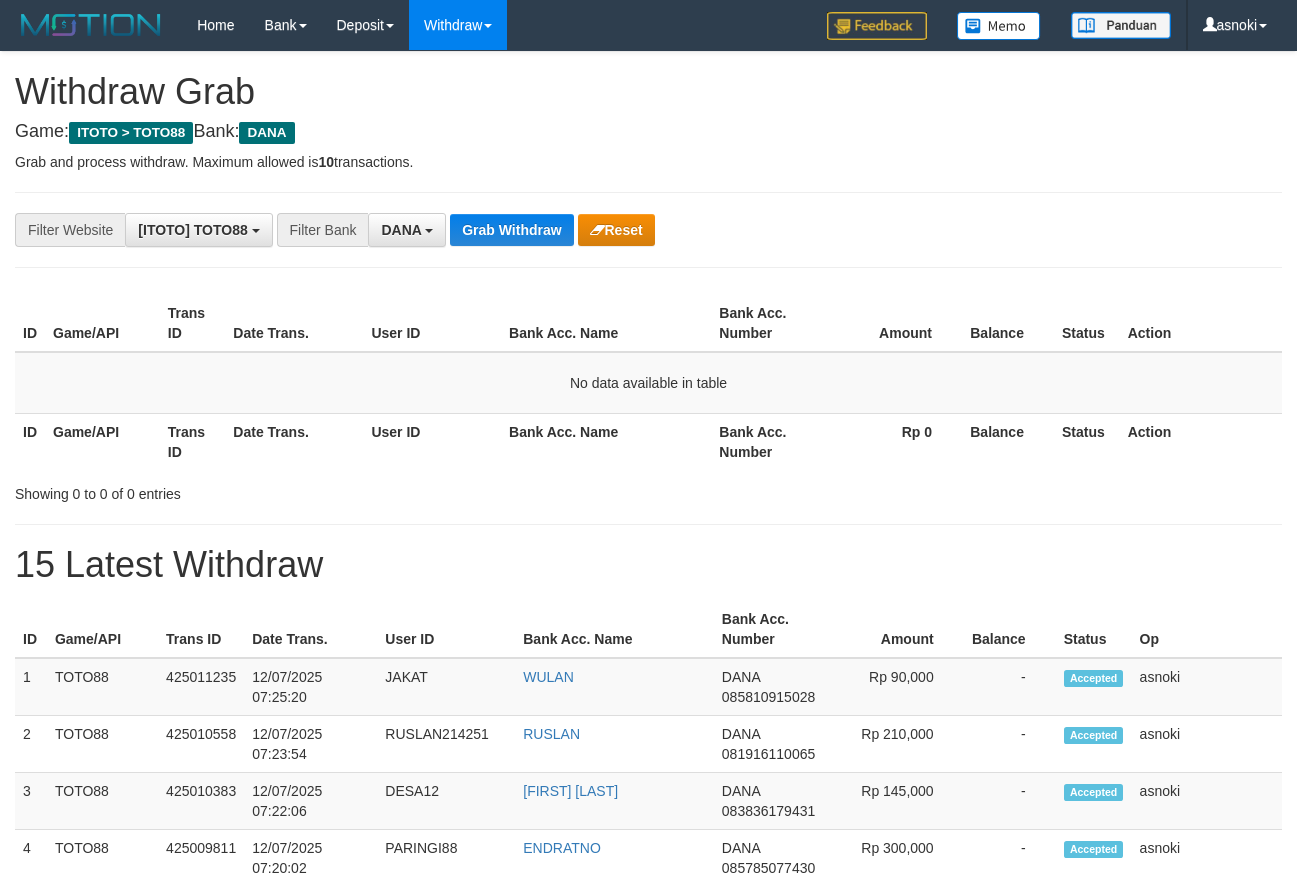 scroll, scrollTop: 0, scrollLeft: 0, axis: both 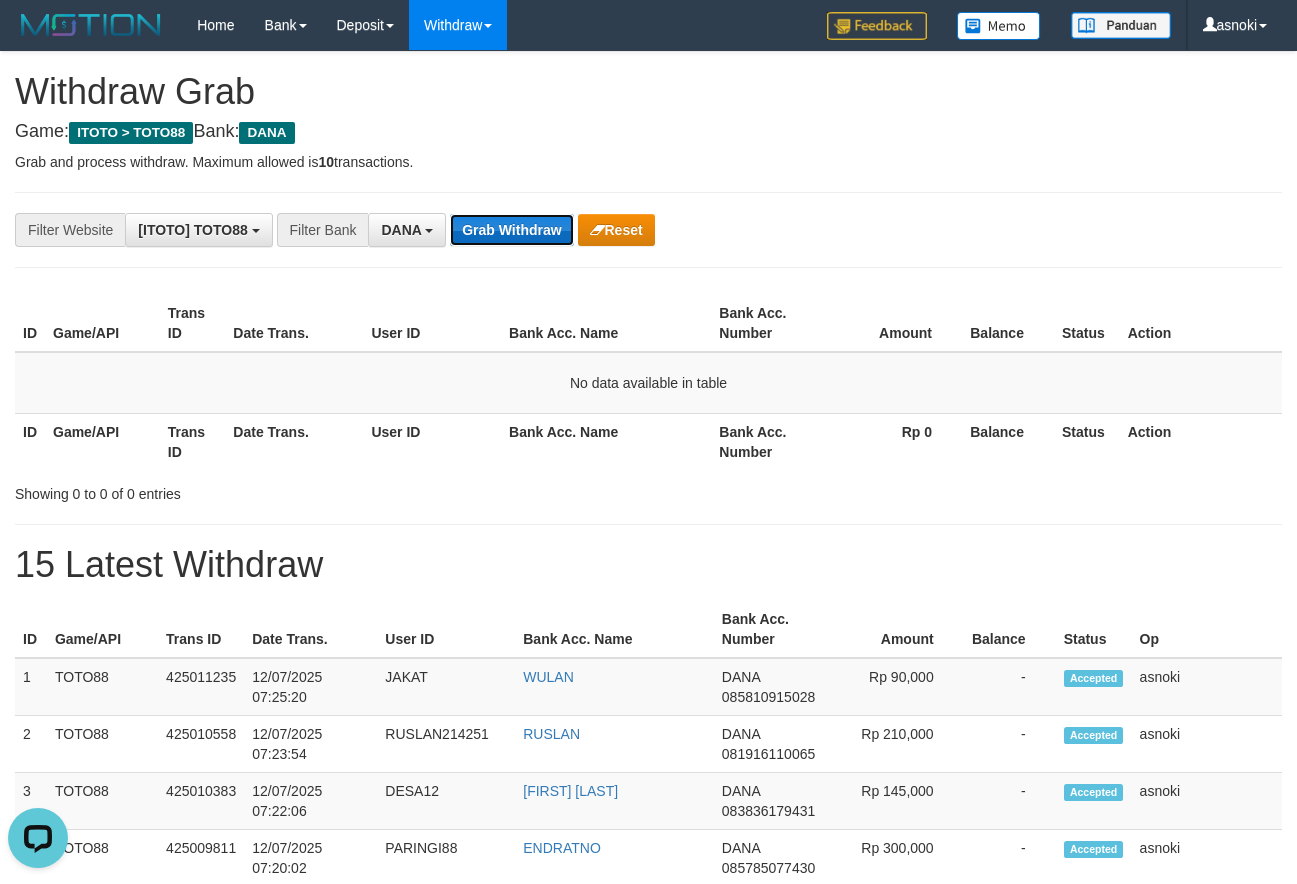 click on "Grab Withdraw" at bounding box center (511, 230) 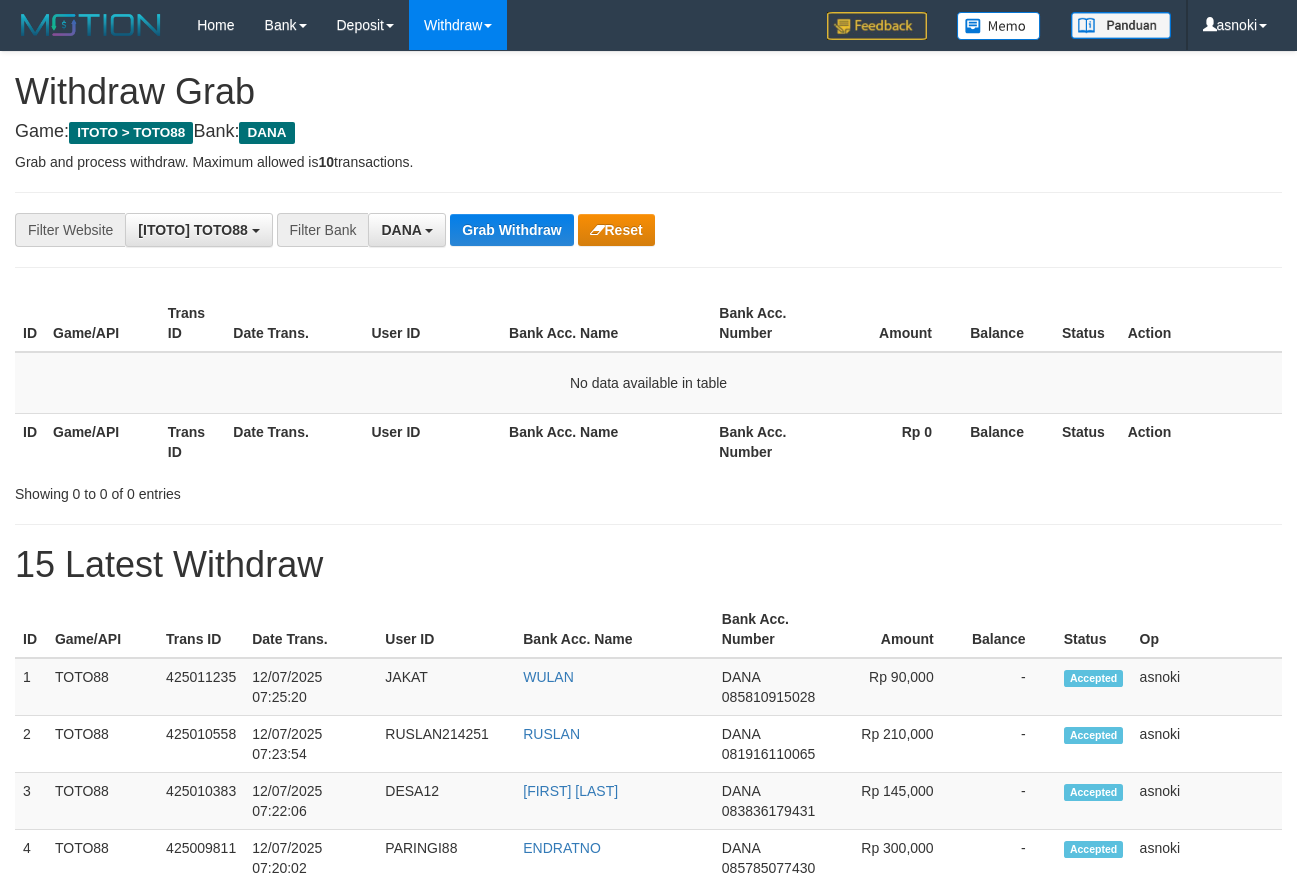 scroll, scrollTop: 0, scrollLeft: 0, axis: both 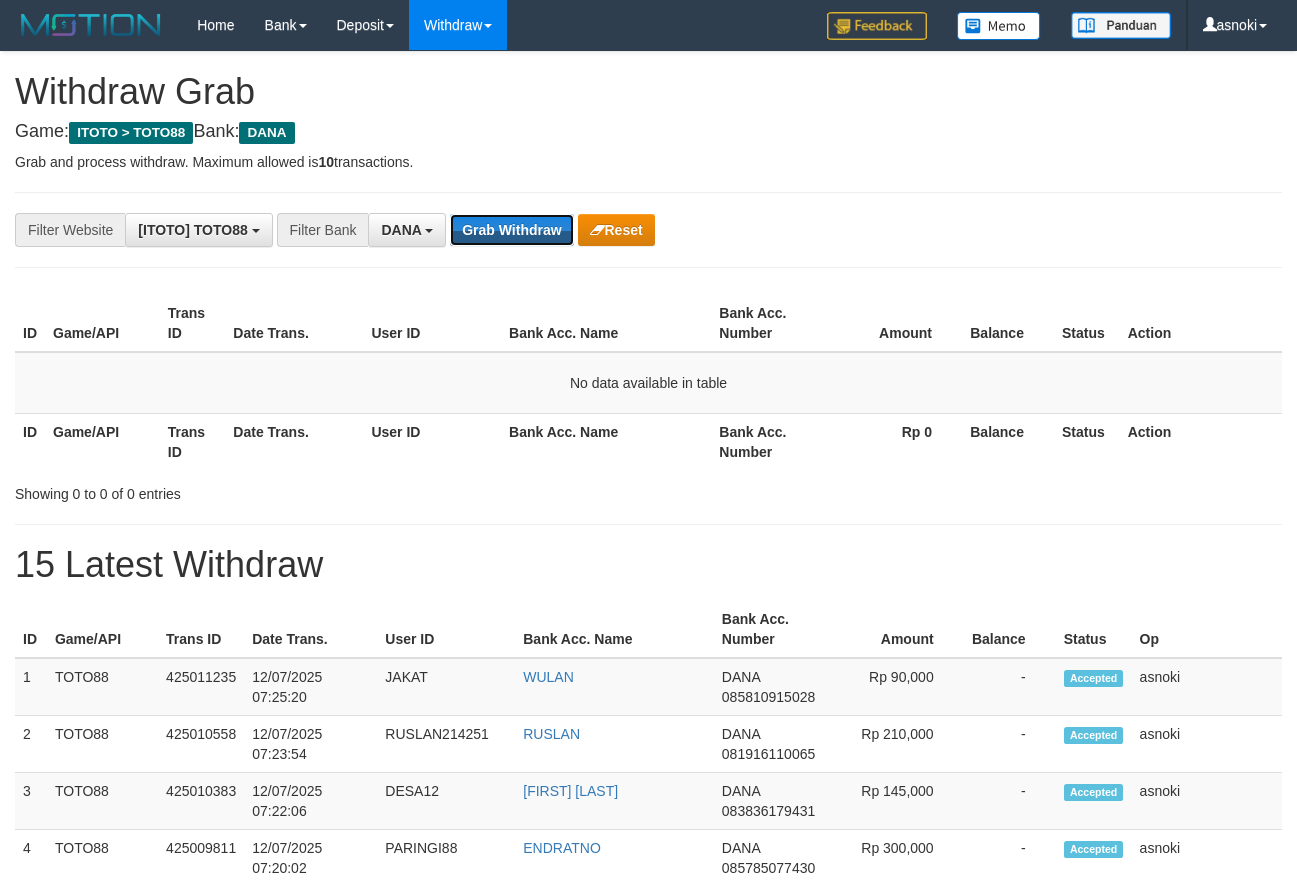 click on "Grab Withdraw" at bounding box center (511, 230) 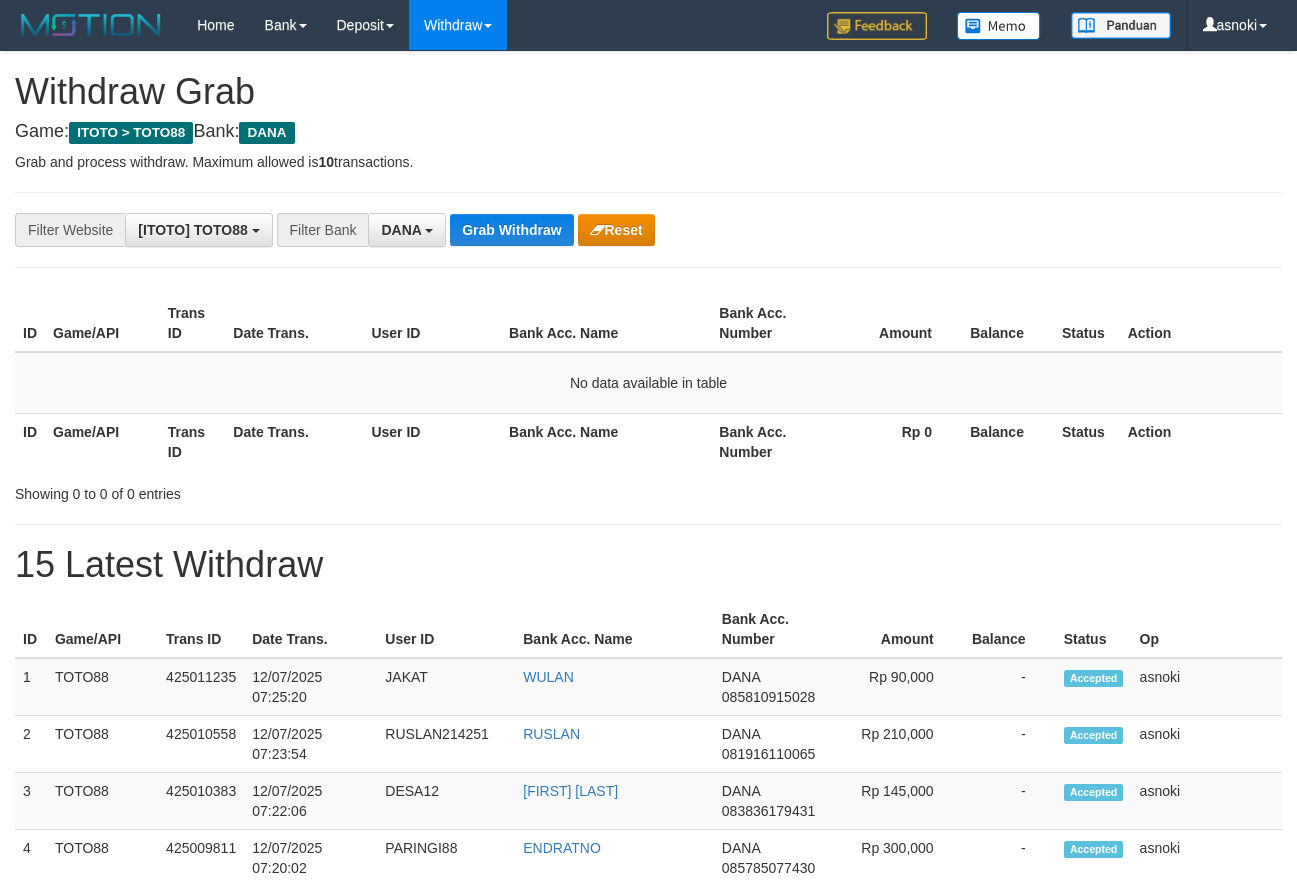 scroll, scrollTop: 0, scrollLeft: 0, axis: both 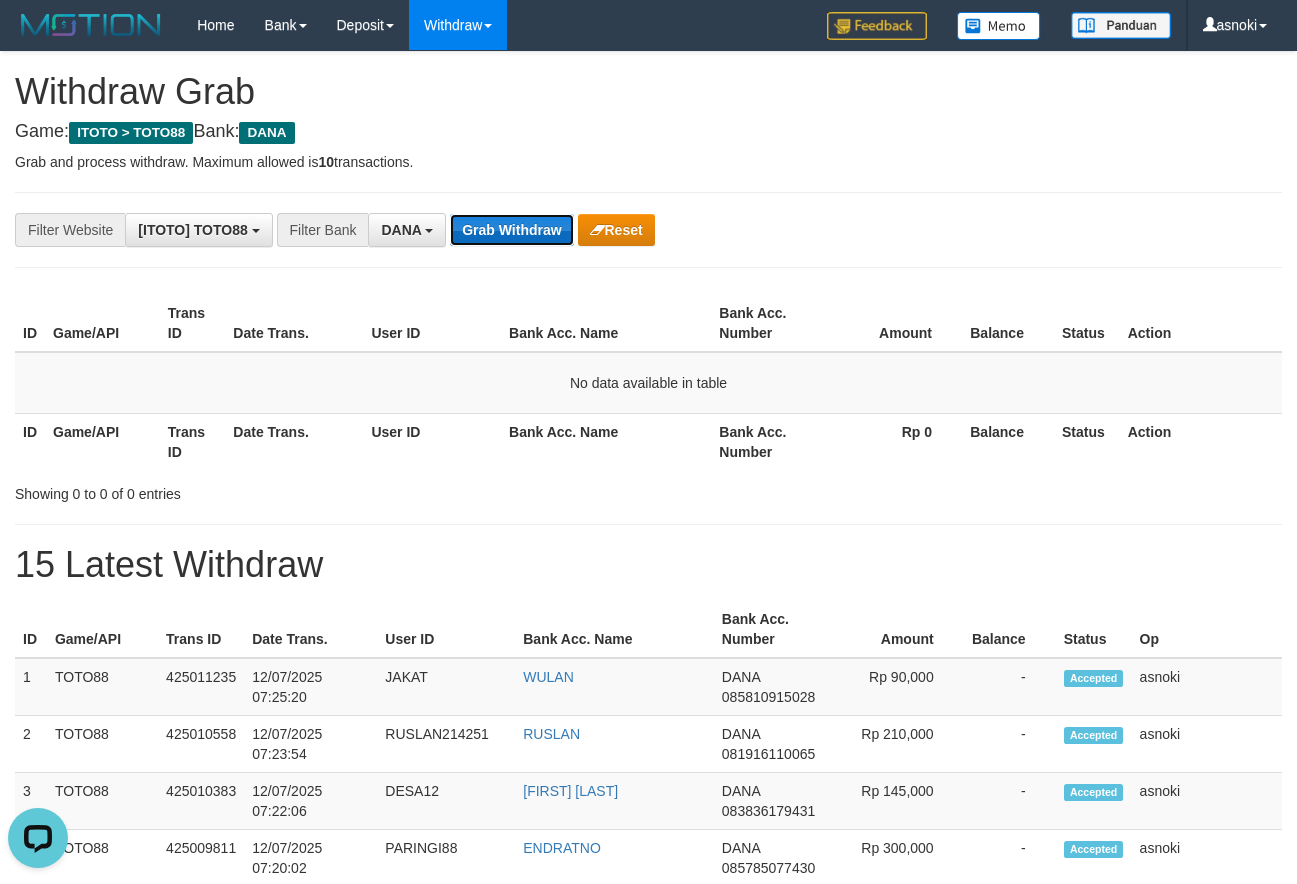 click on "Grab Withdraw" at bounding box center [511, 230] 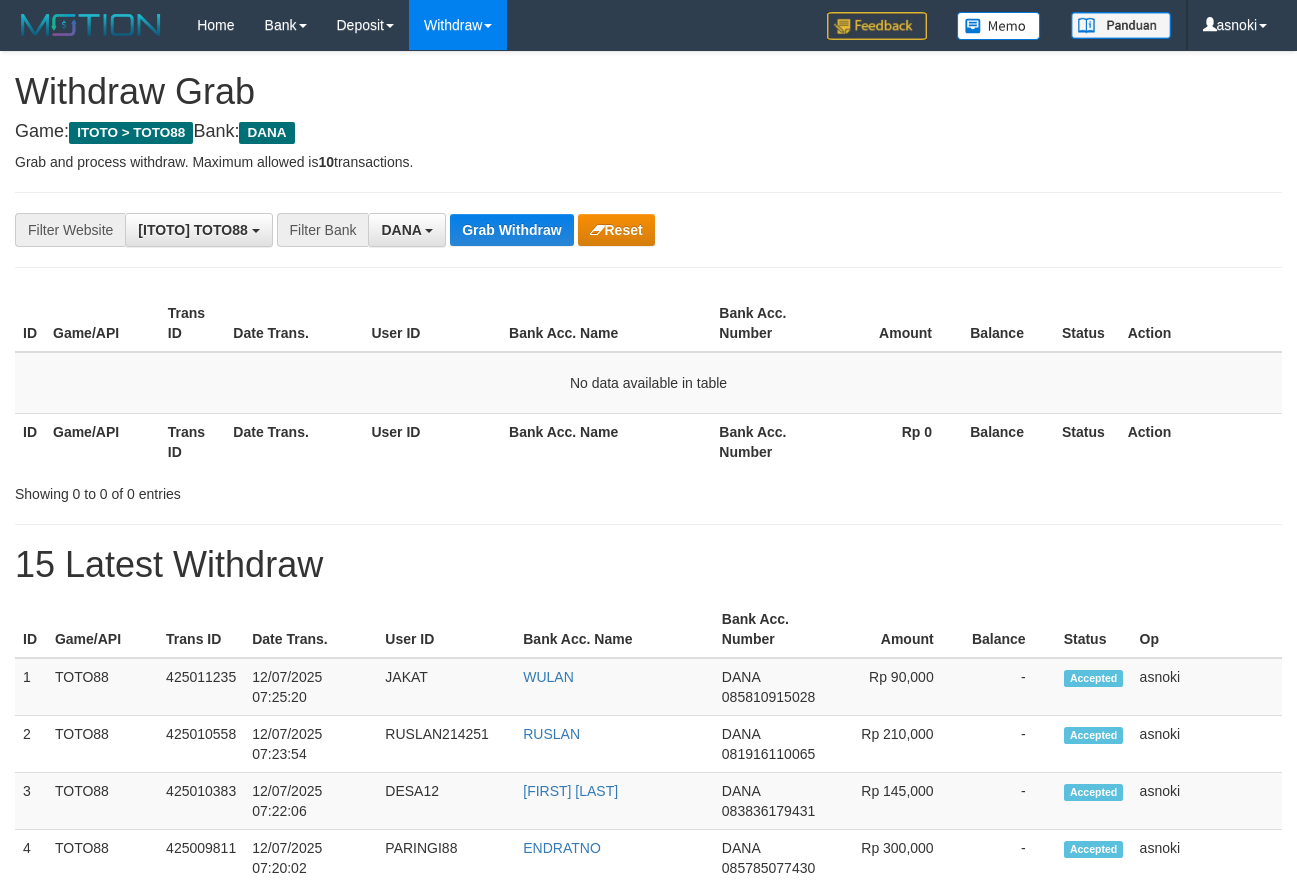 scroll, scrollTop: 0, scrollLeft: 0, axis: both 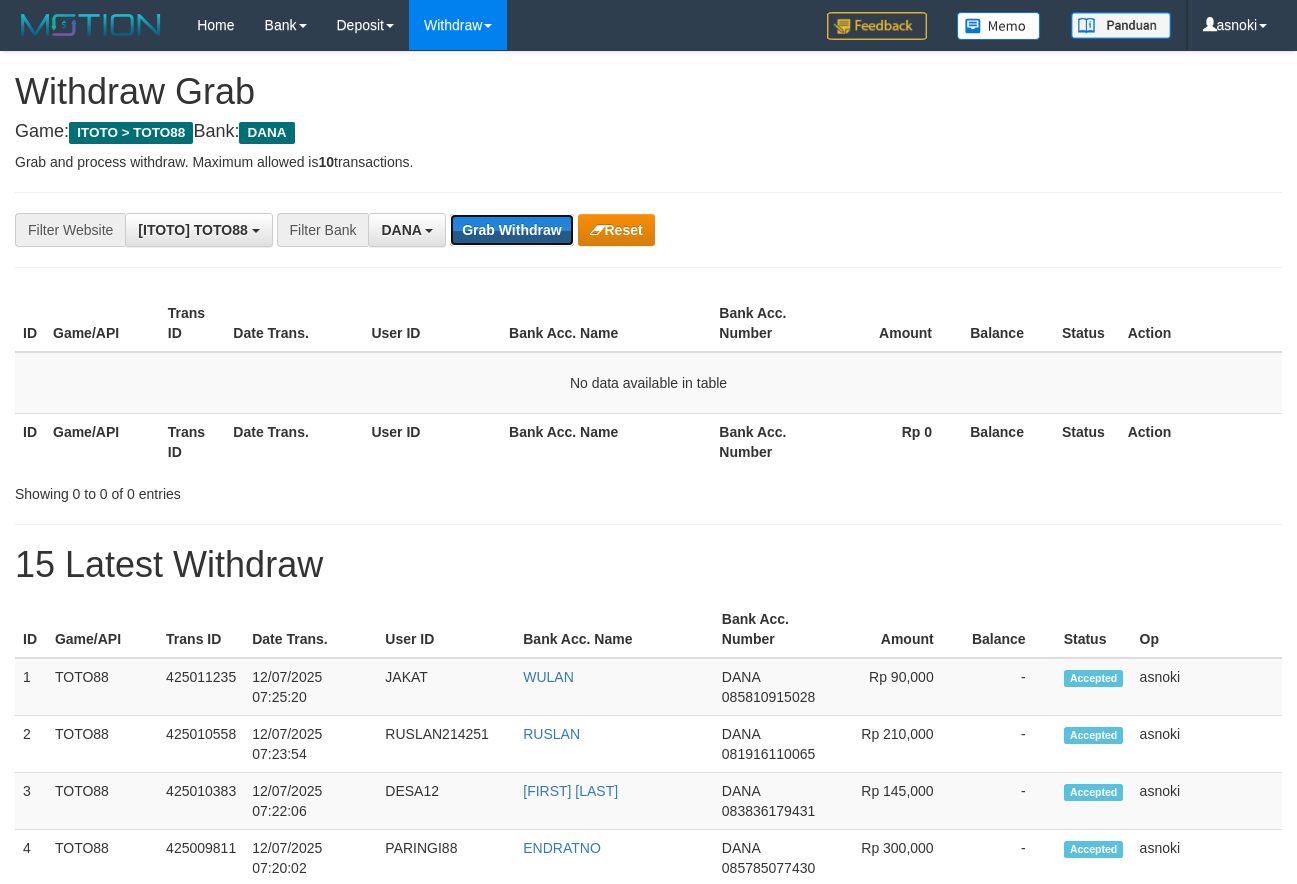 click on "Grab Withdraw" at bounding box center (511, 230) 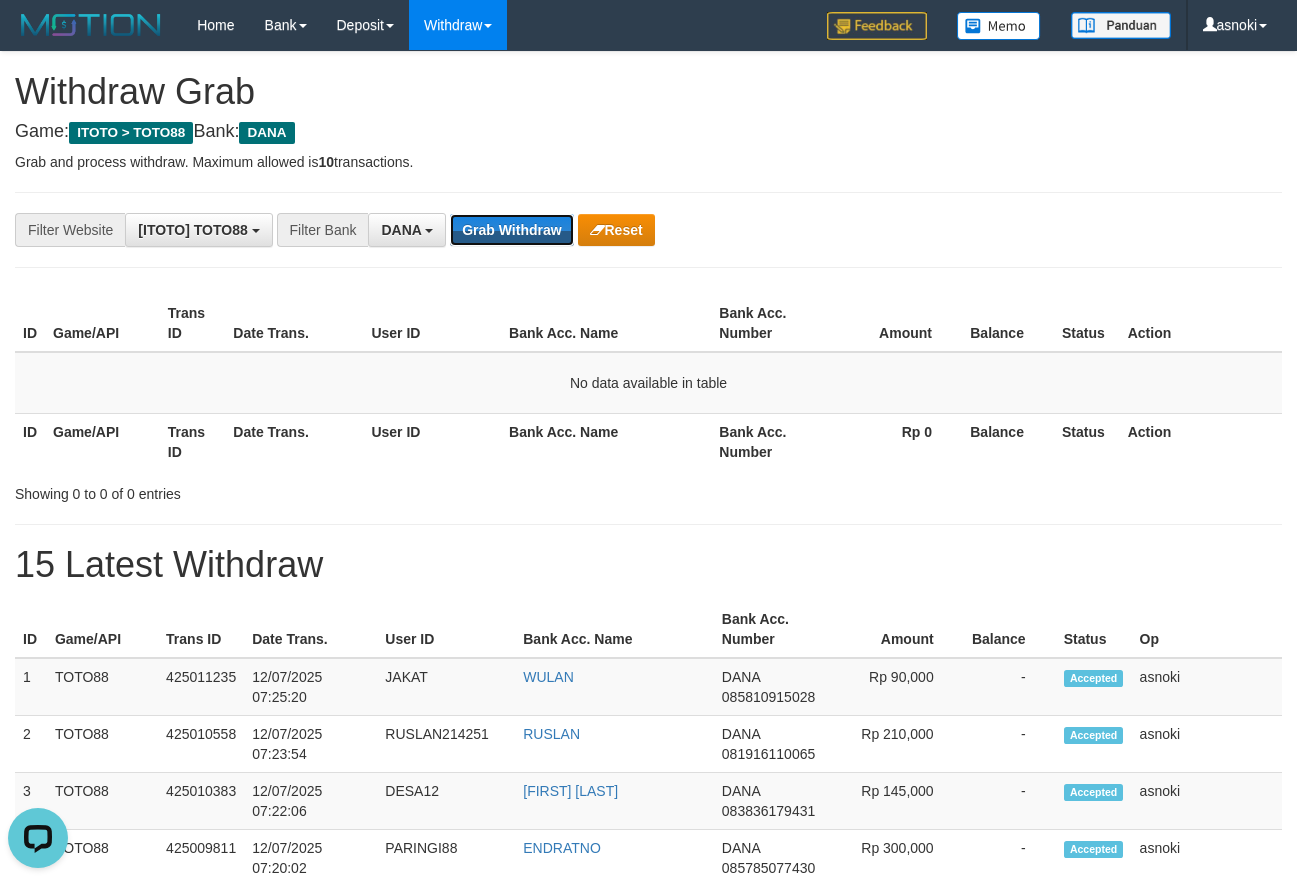 scroll, scrollTop: 0, scrollLeft: 0, axis: both 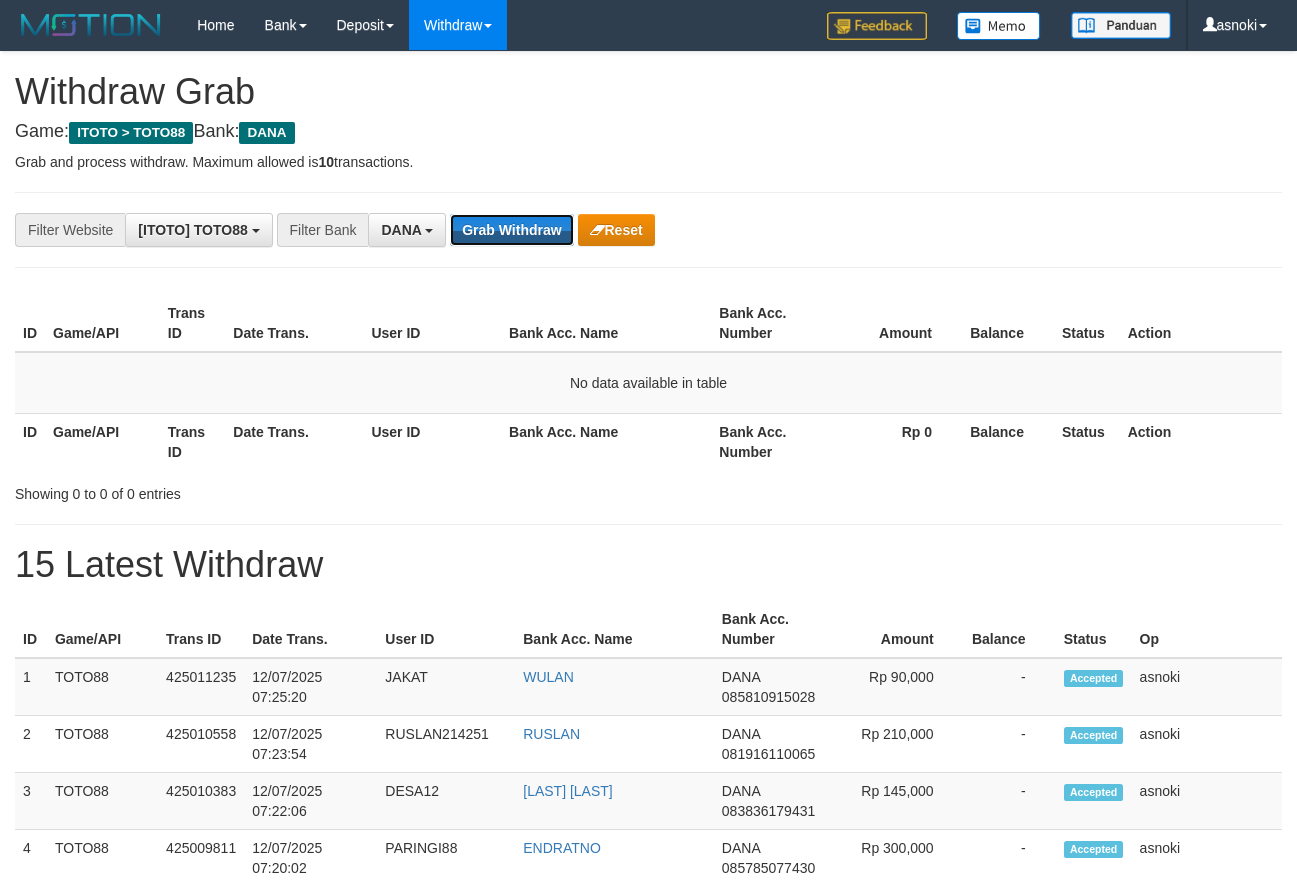 click on "Grab Withdraw" at bounding box center (511, 230) 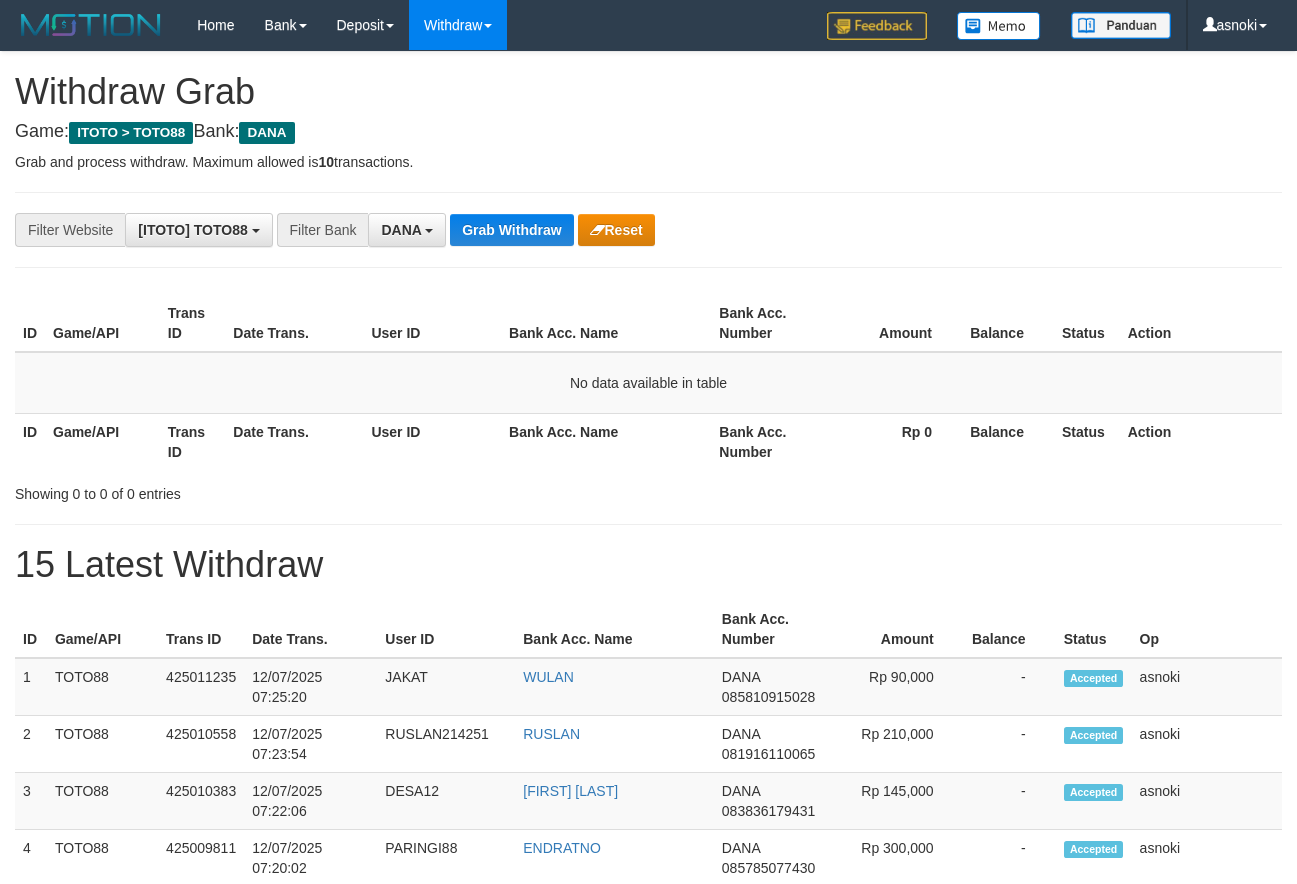 scroll, scrollTop: 0, scrollLeft: 0, axis: both 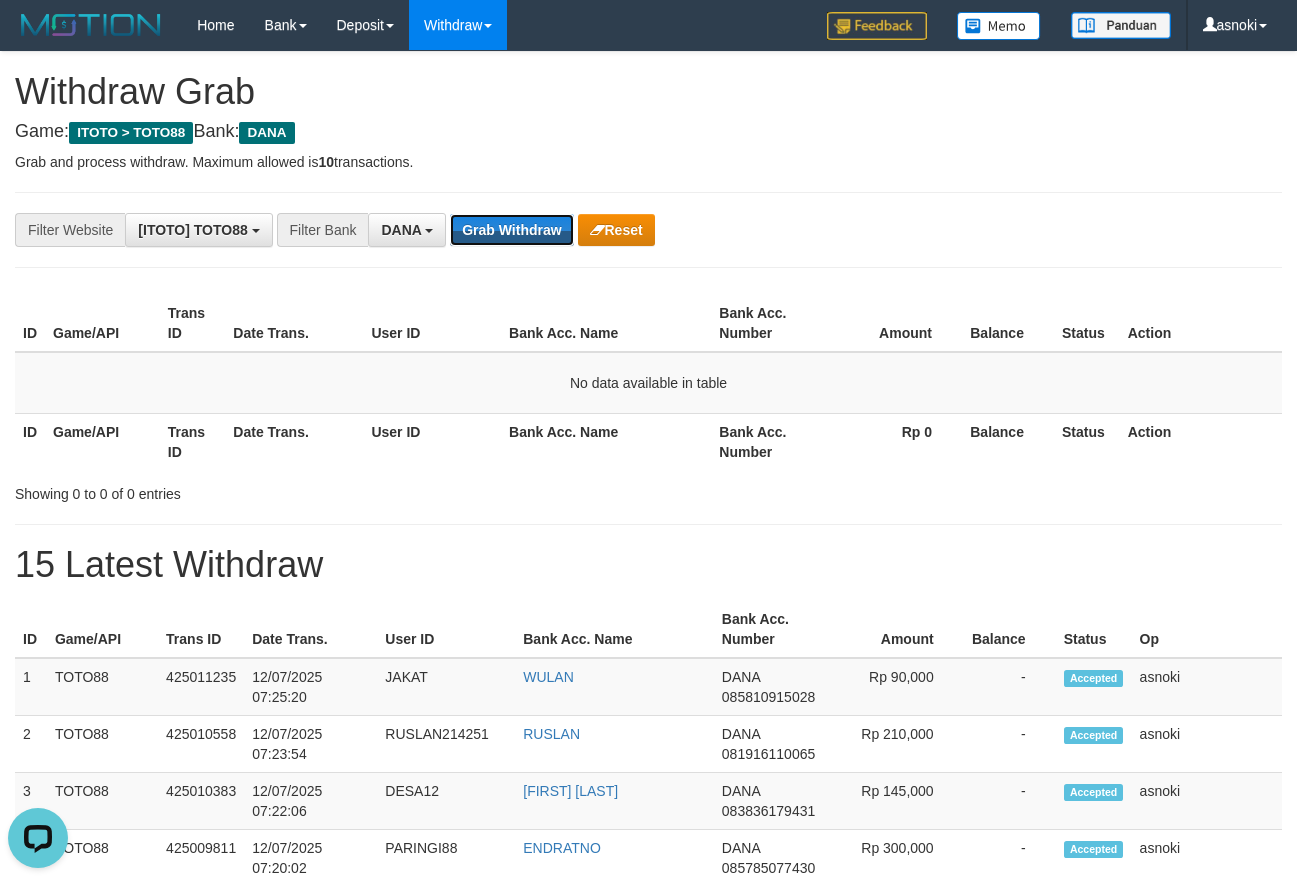 click on "Grab Withdraw" at bounding box center [511, 230] 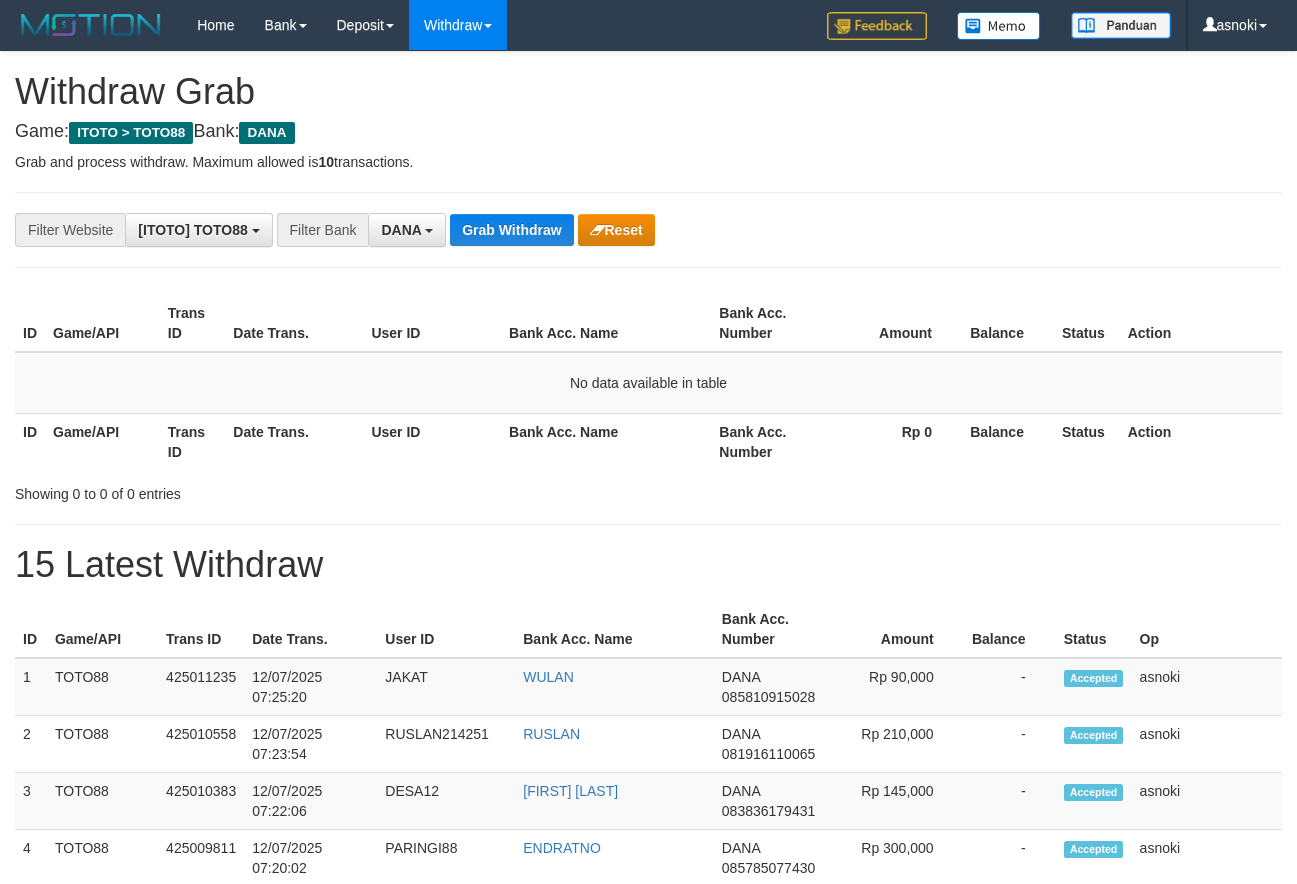 scroll, scrollTop: 0, scrollLeft: 0, axis: both 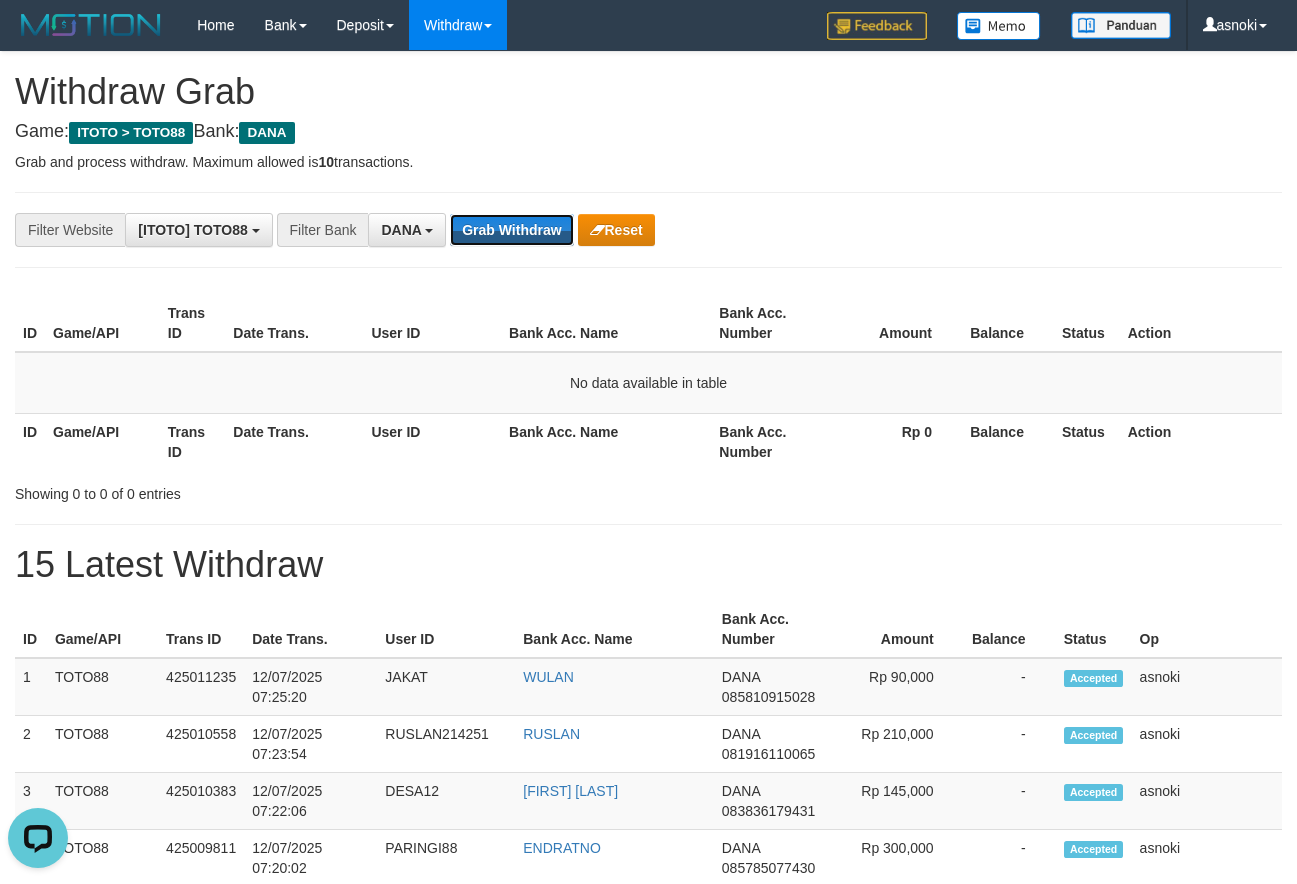 click on "Grab Withdraw" at bounding box center [511, 230] 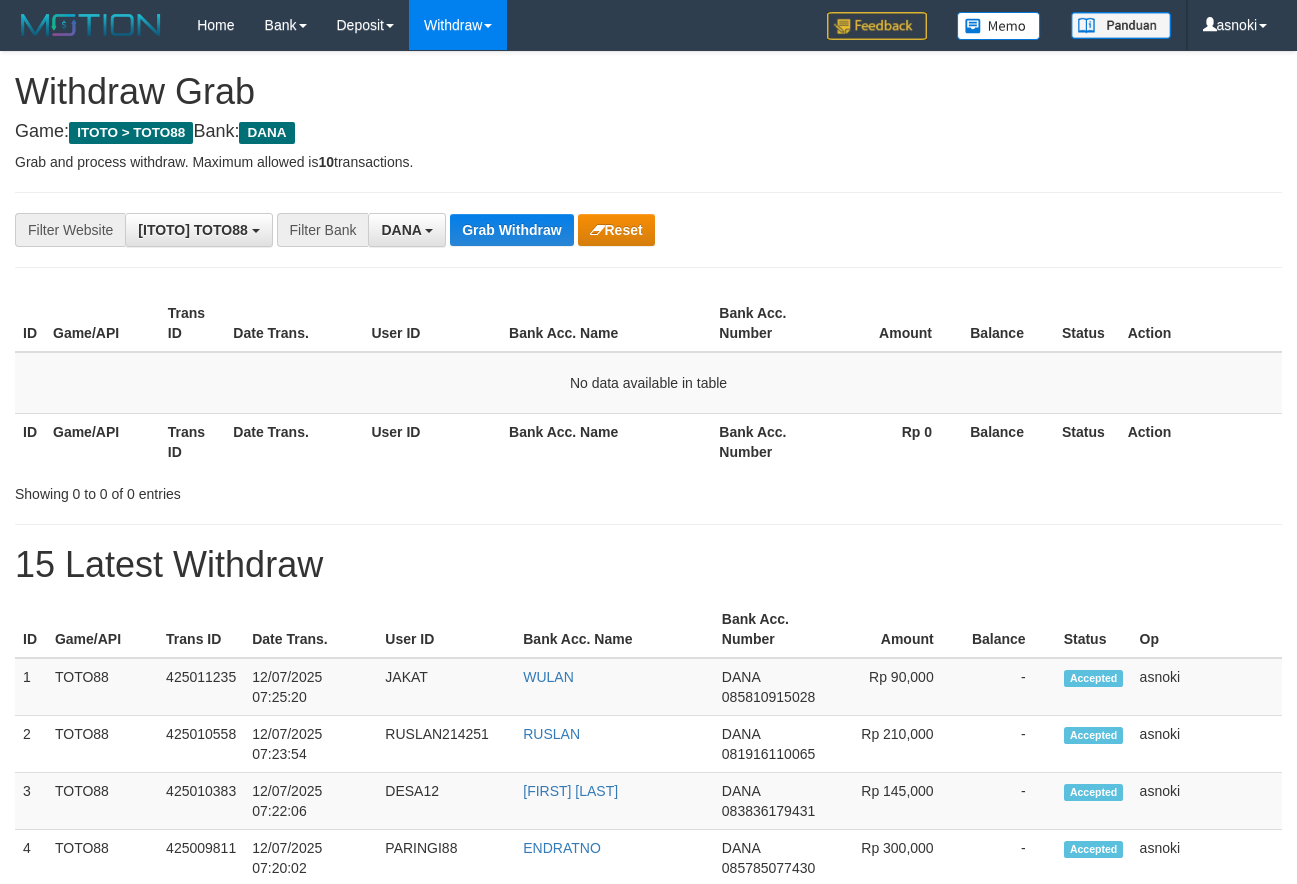 scroll, scrollTop: 0, scrollLeft: 0, axis: both 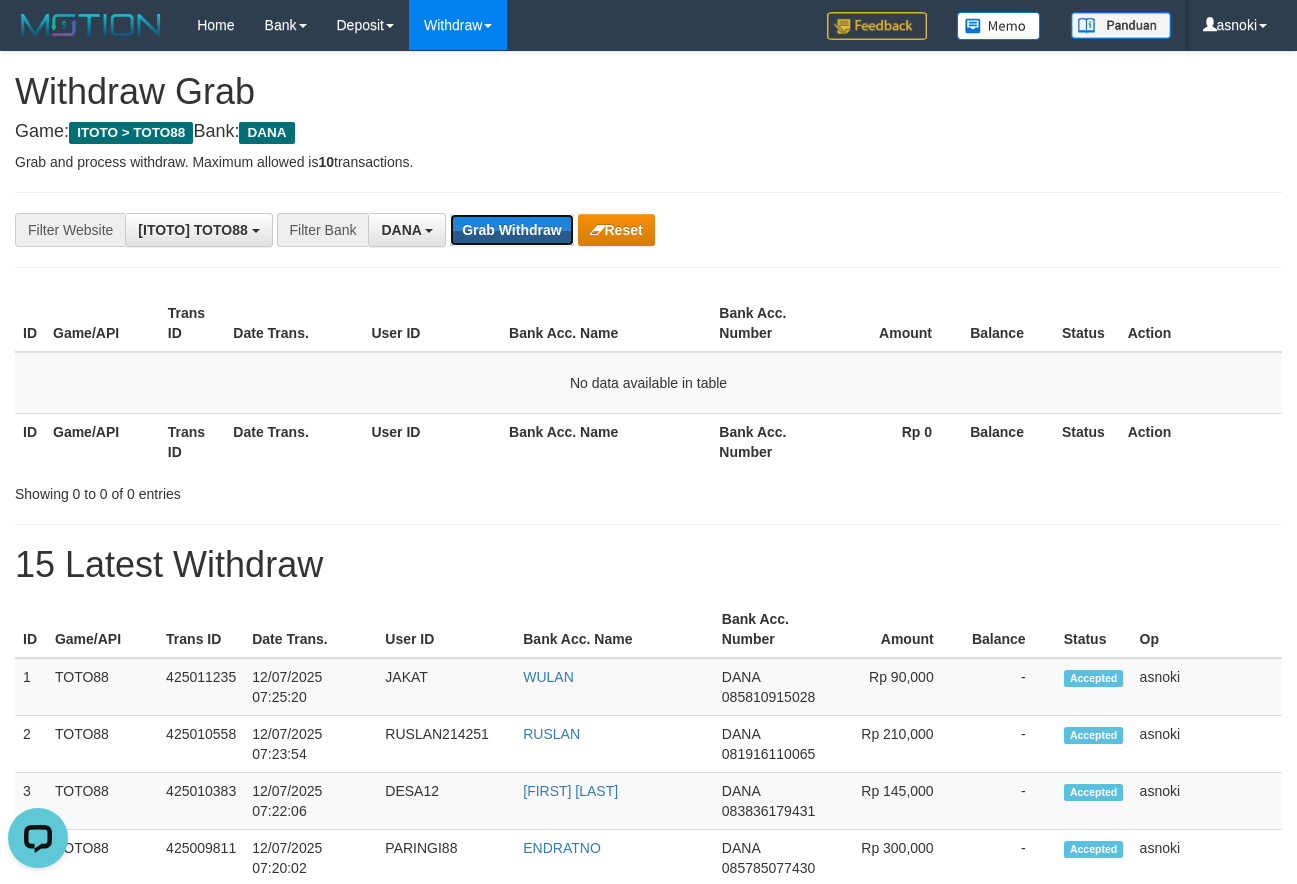 click on "Grab Withdraw" at bounding box center [511, 230] 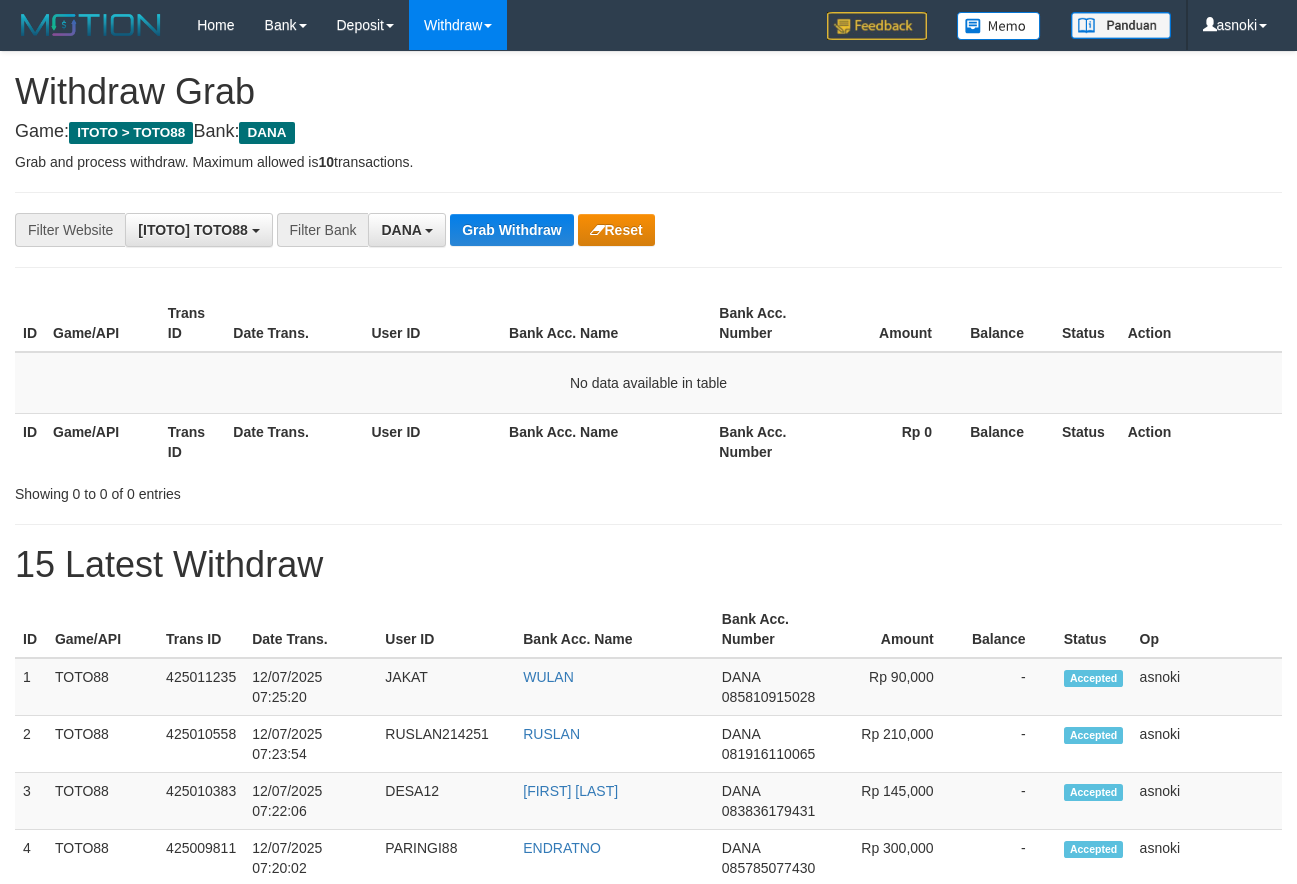 scroll, scrollTop: 0, scrollLeft: 0, axis: both 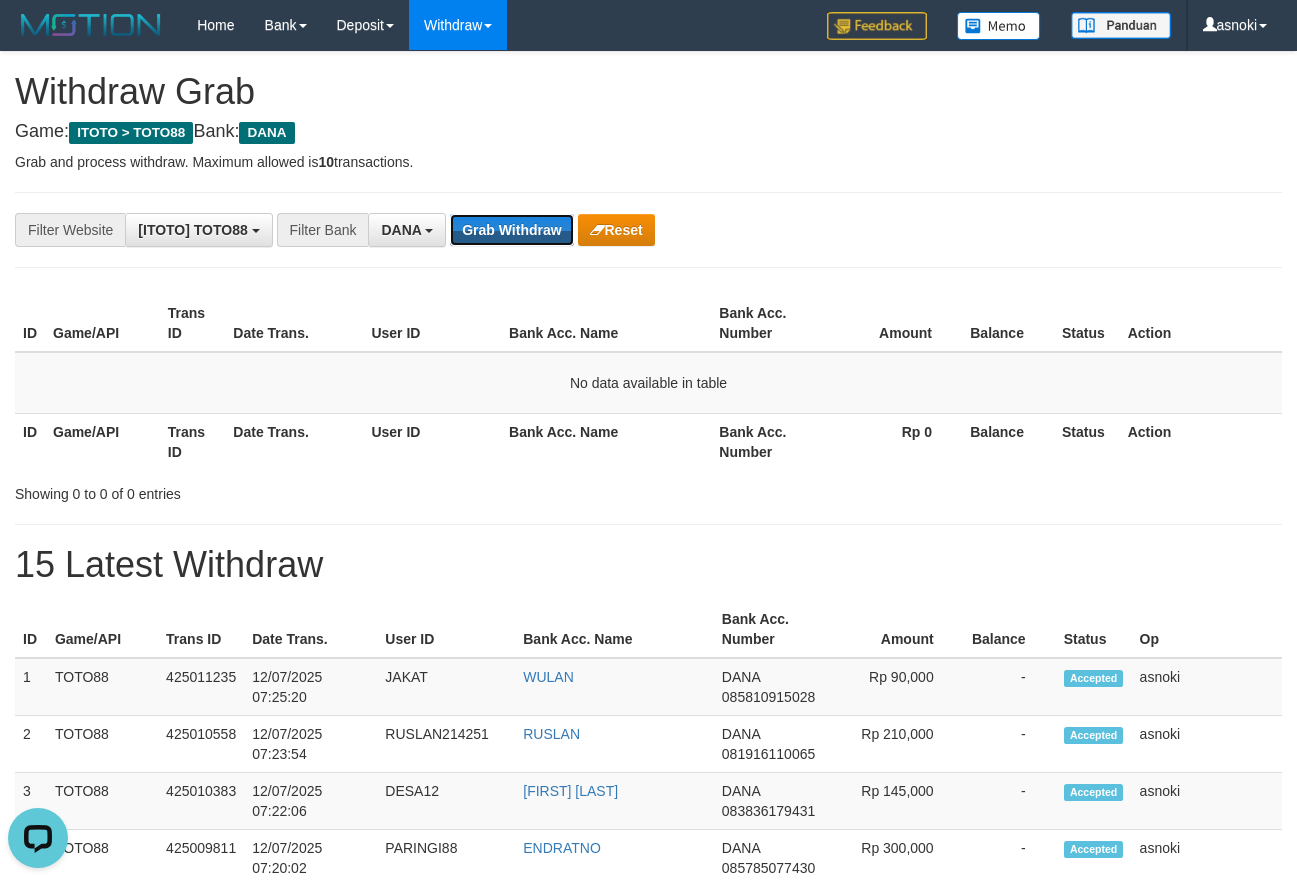 click on "Grab Withdraw" at bounding box center (511, 230) 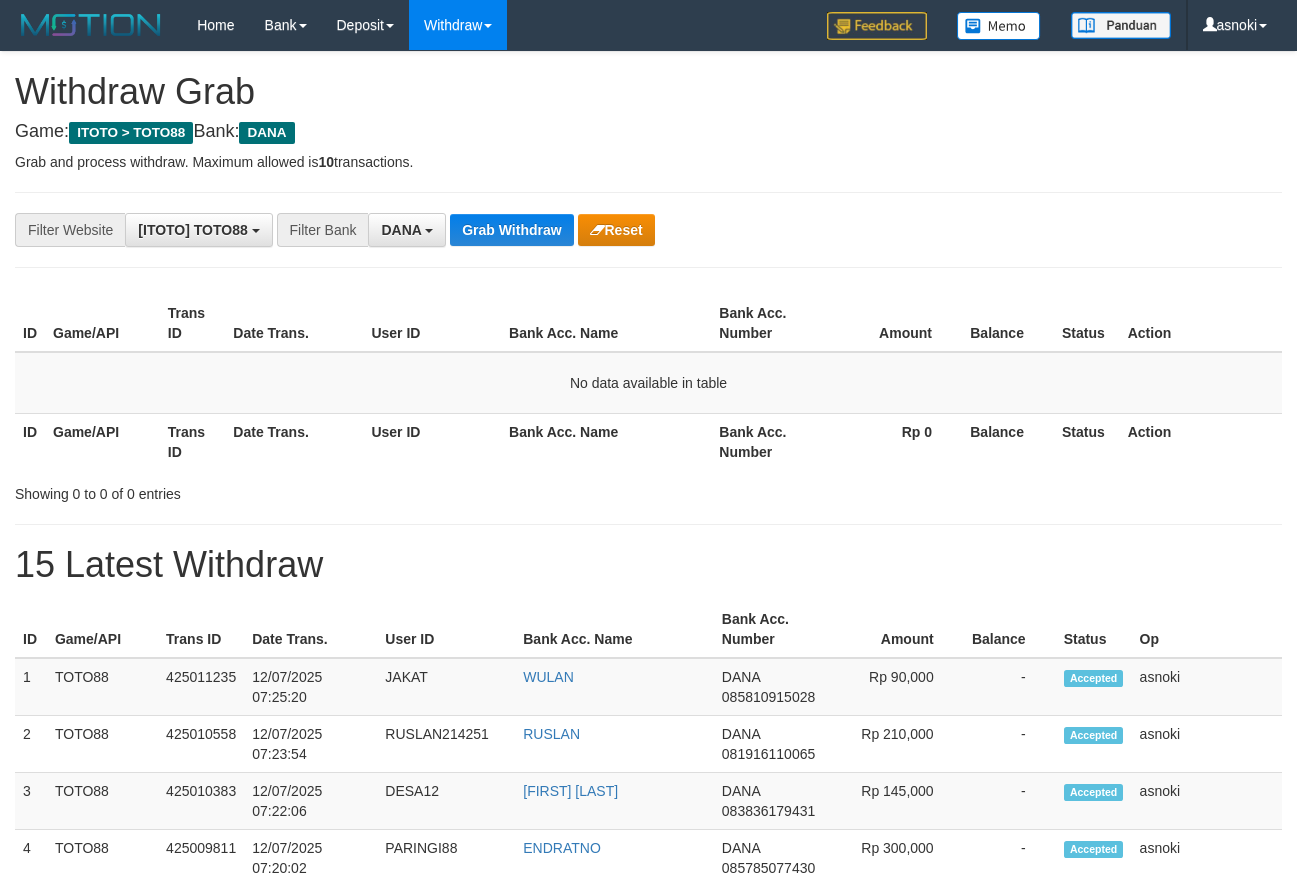 scroll, scrollTop: 0, scrollLeft: 0, axis: both 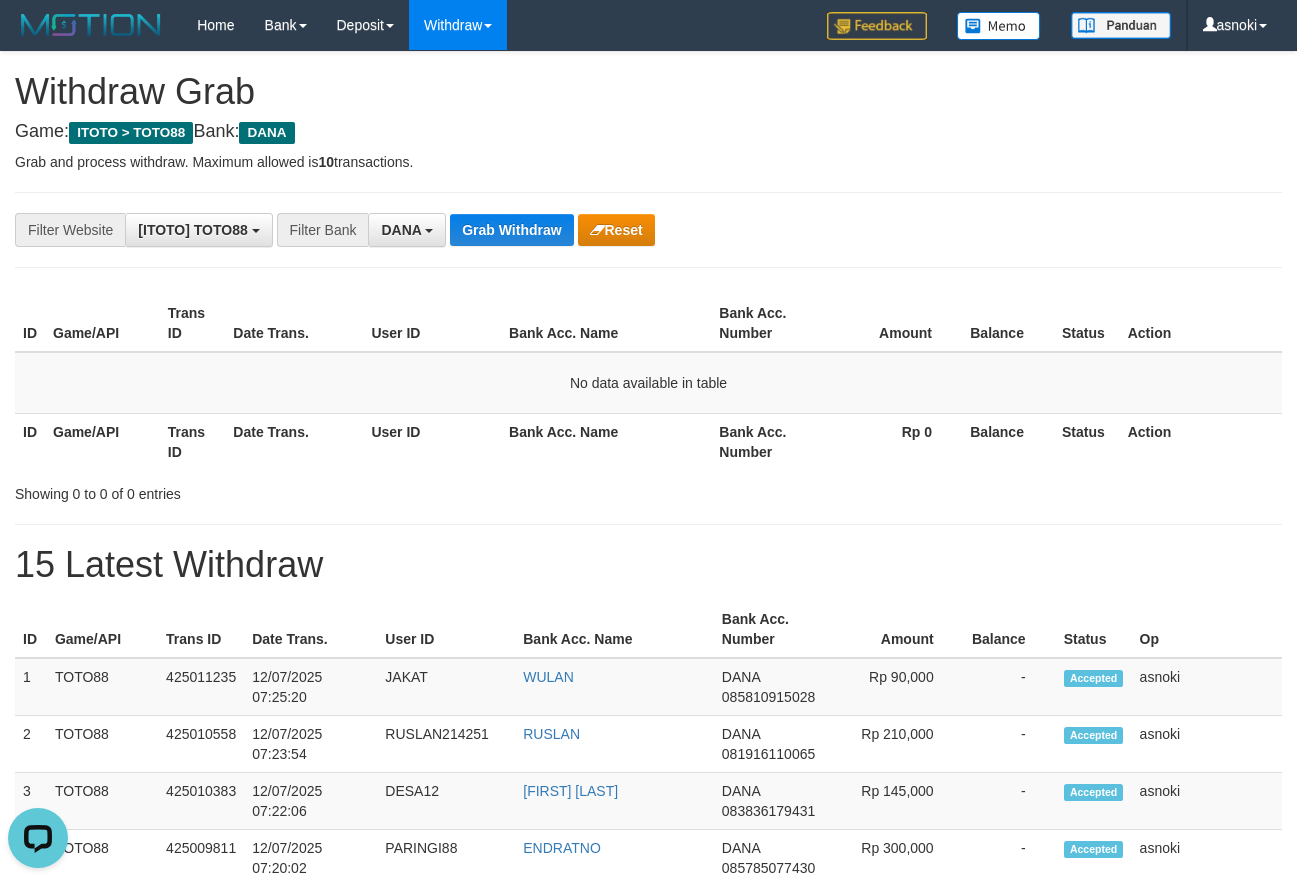 click on "**********" at bounding box center (648, 1113) 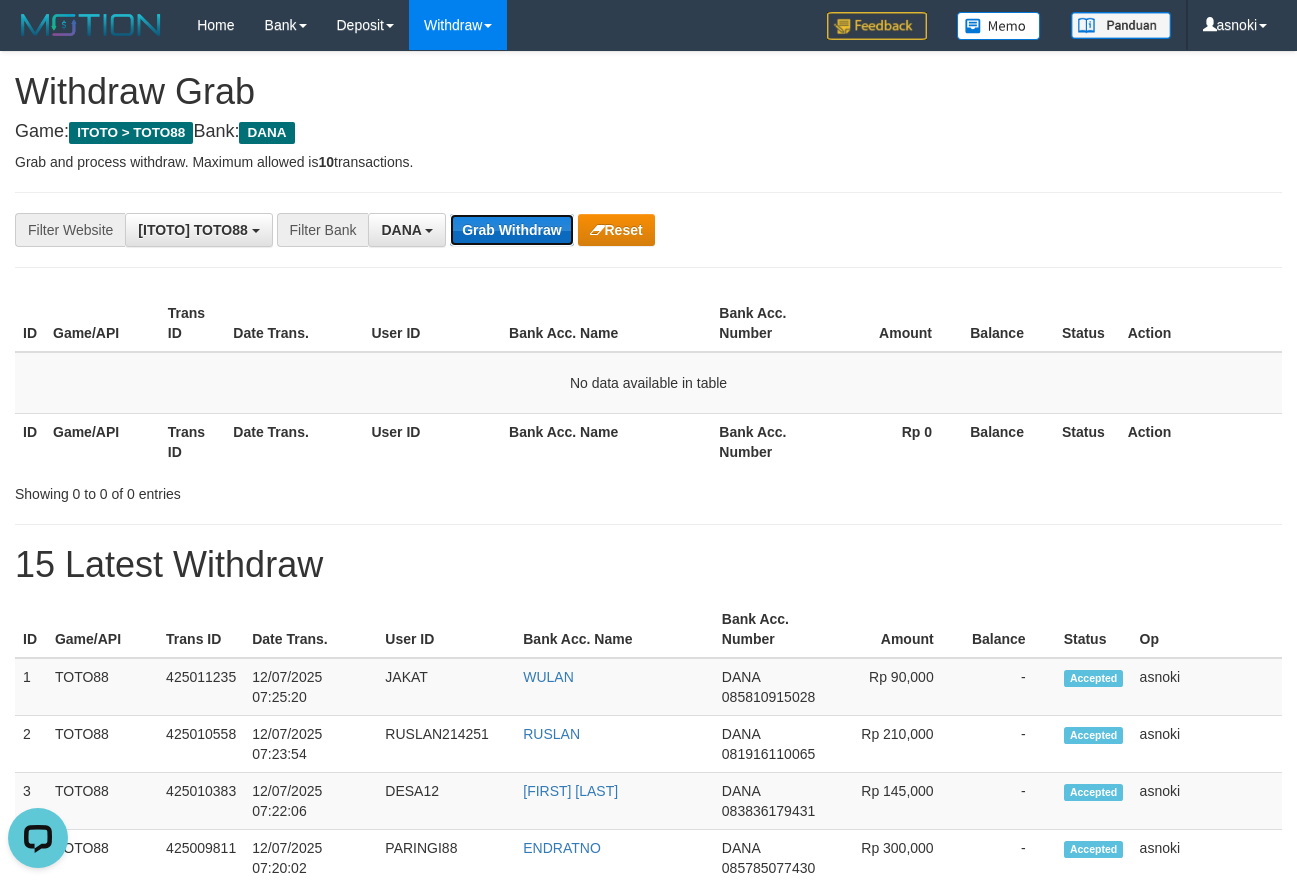 click on "Grab Withdraw" at bounding box center [511, 230] 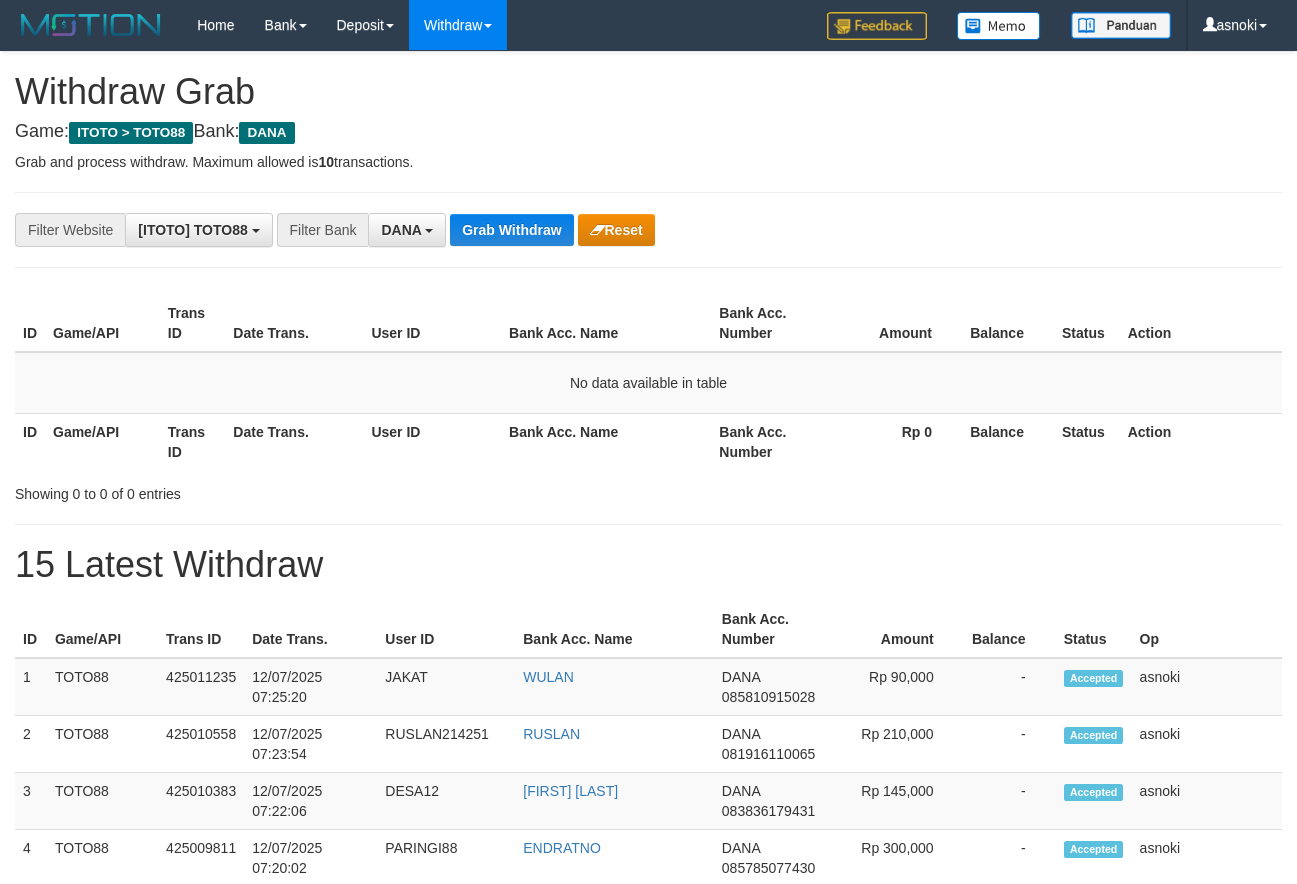 scroll, scrollTop: 0, scrollLeft: 0, axis: both 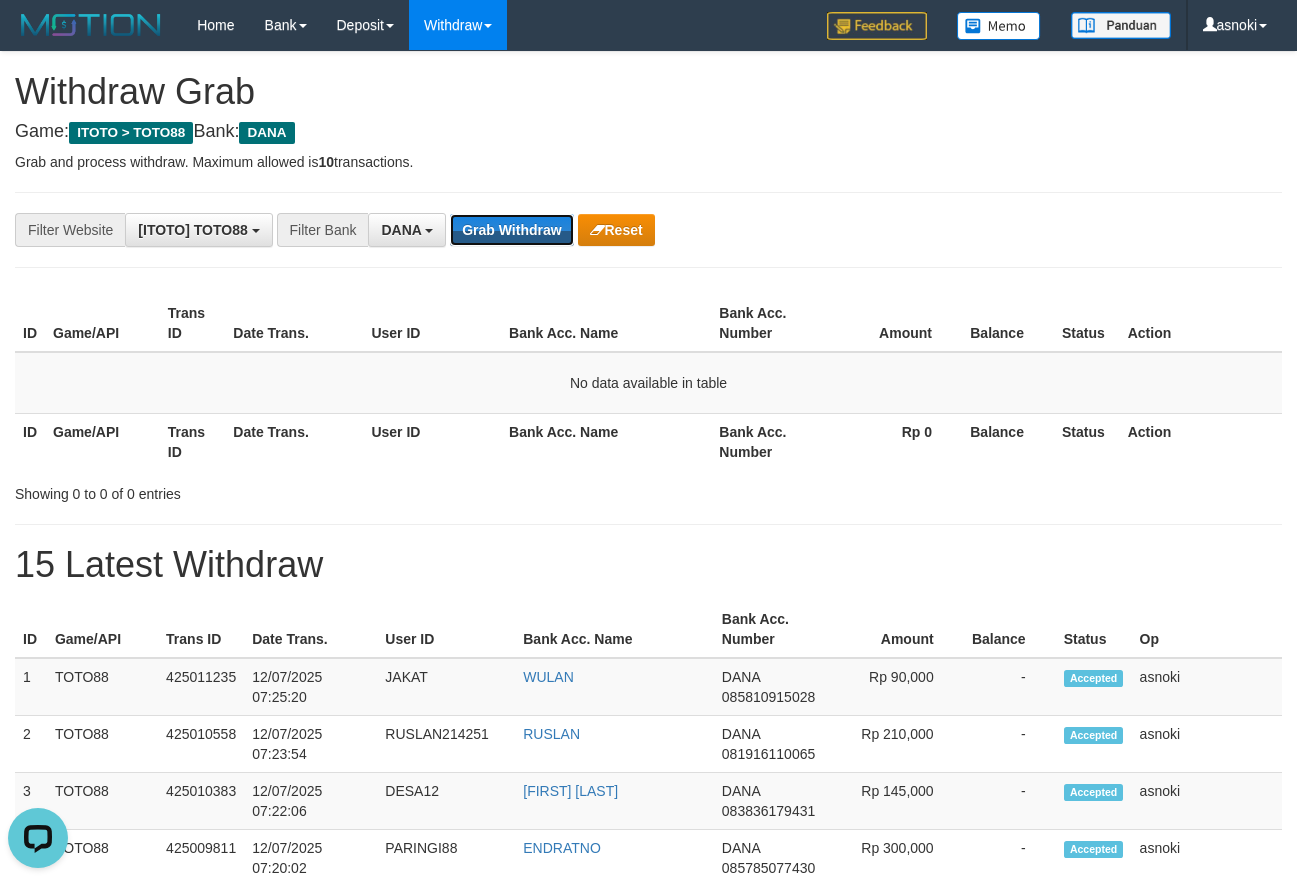 click on "Grab Withdraw" at bounding box center [511, 230] 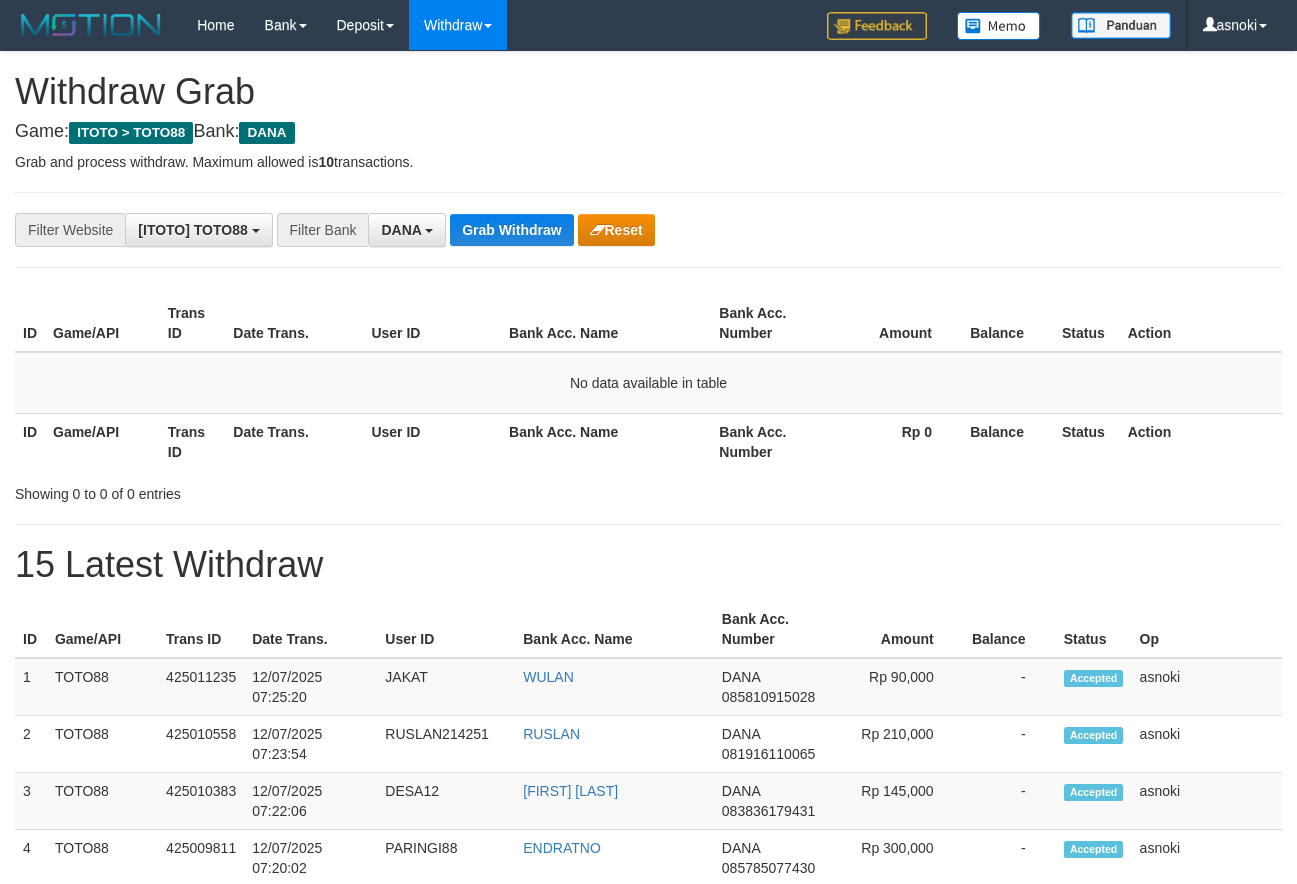 scroll, scrollTop: 0, scrollLeft: 0, axis: both 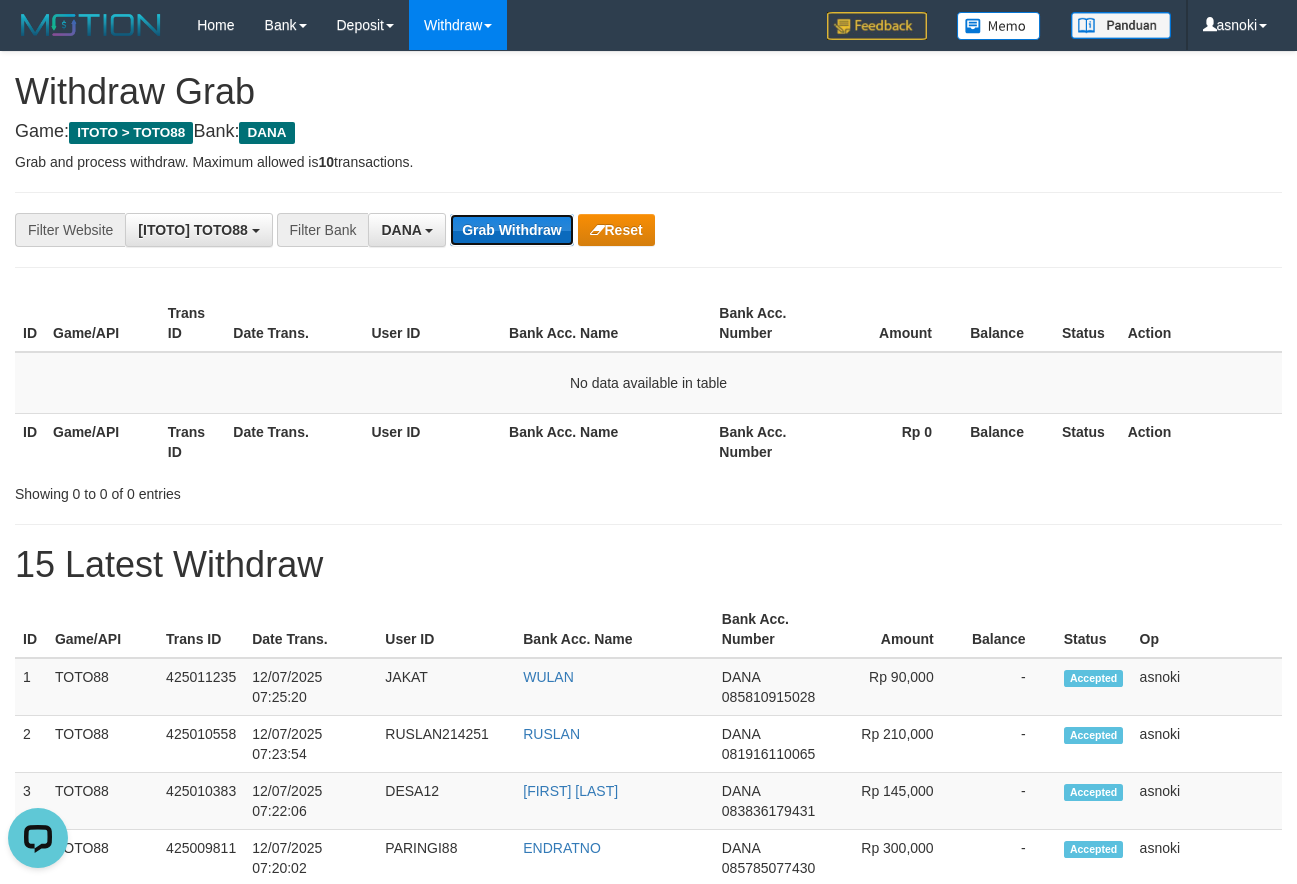 click on "Grab Withdraw" at bounding box center [511, 230] 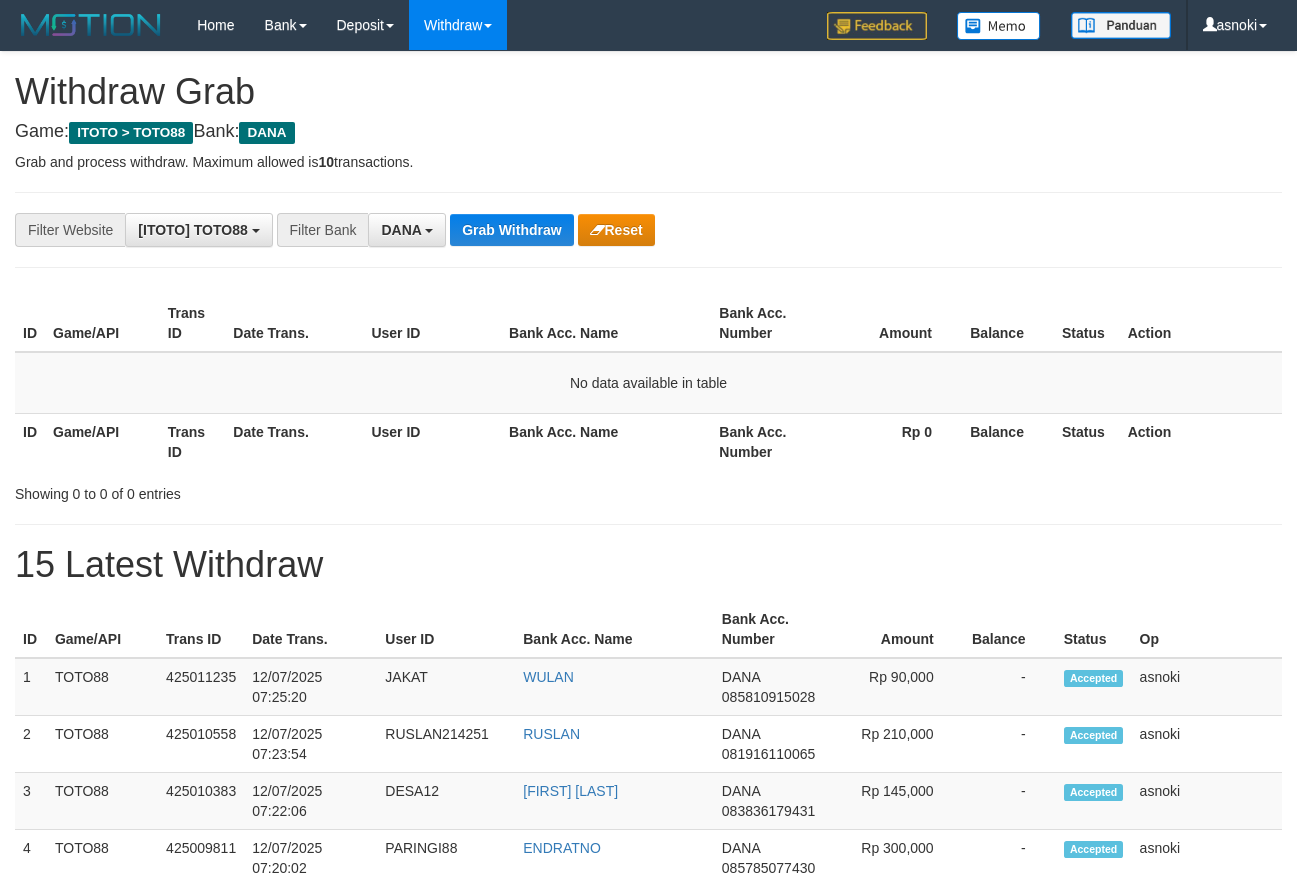 scroll, scrollTop: 0, scrollLeft: 0, axis: both 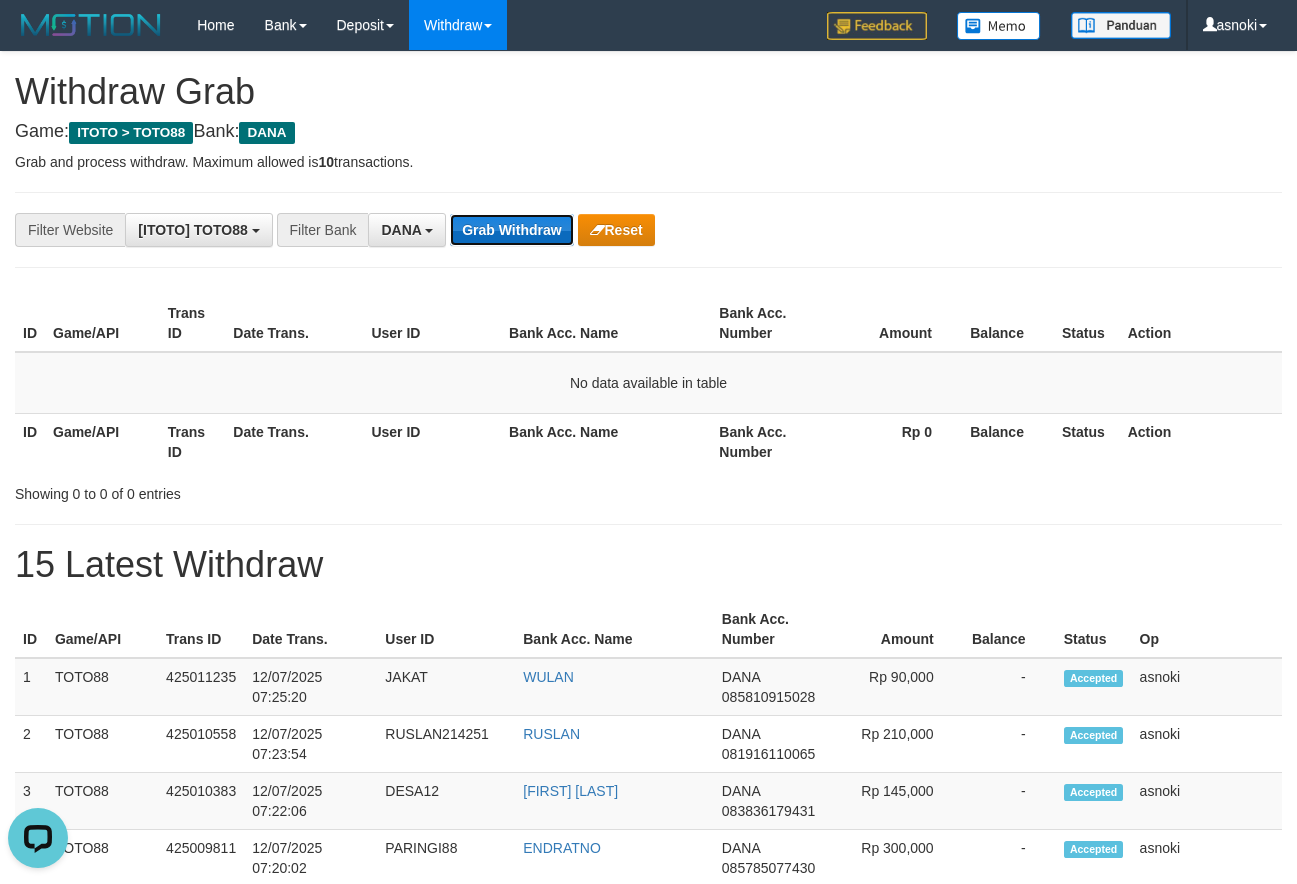 click on "Grab Withdraw" at bounding box center [511, 230] 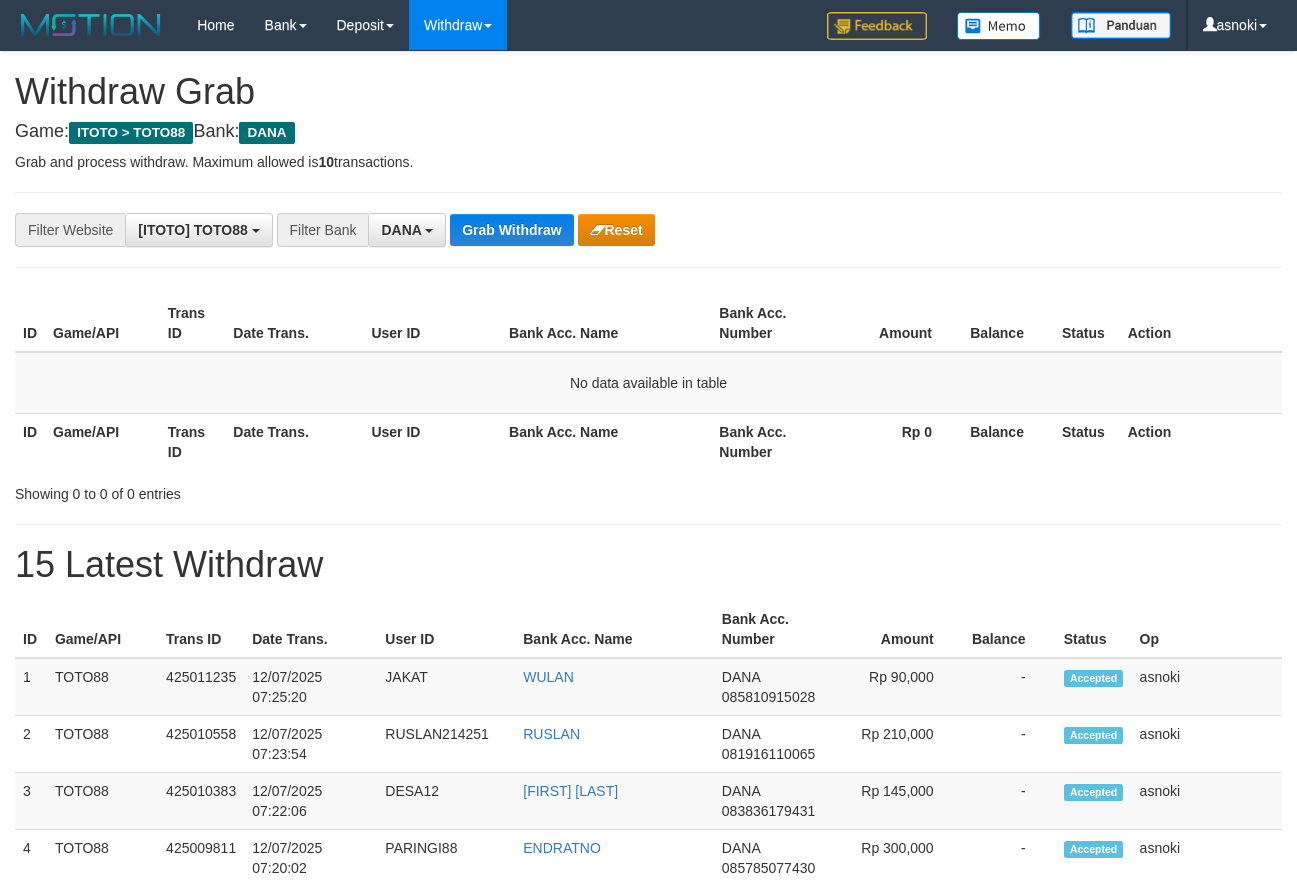 scroll, scrollTop: 0, scrollLeft: 0, axis: both 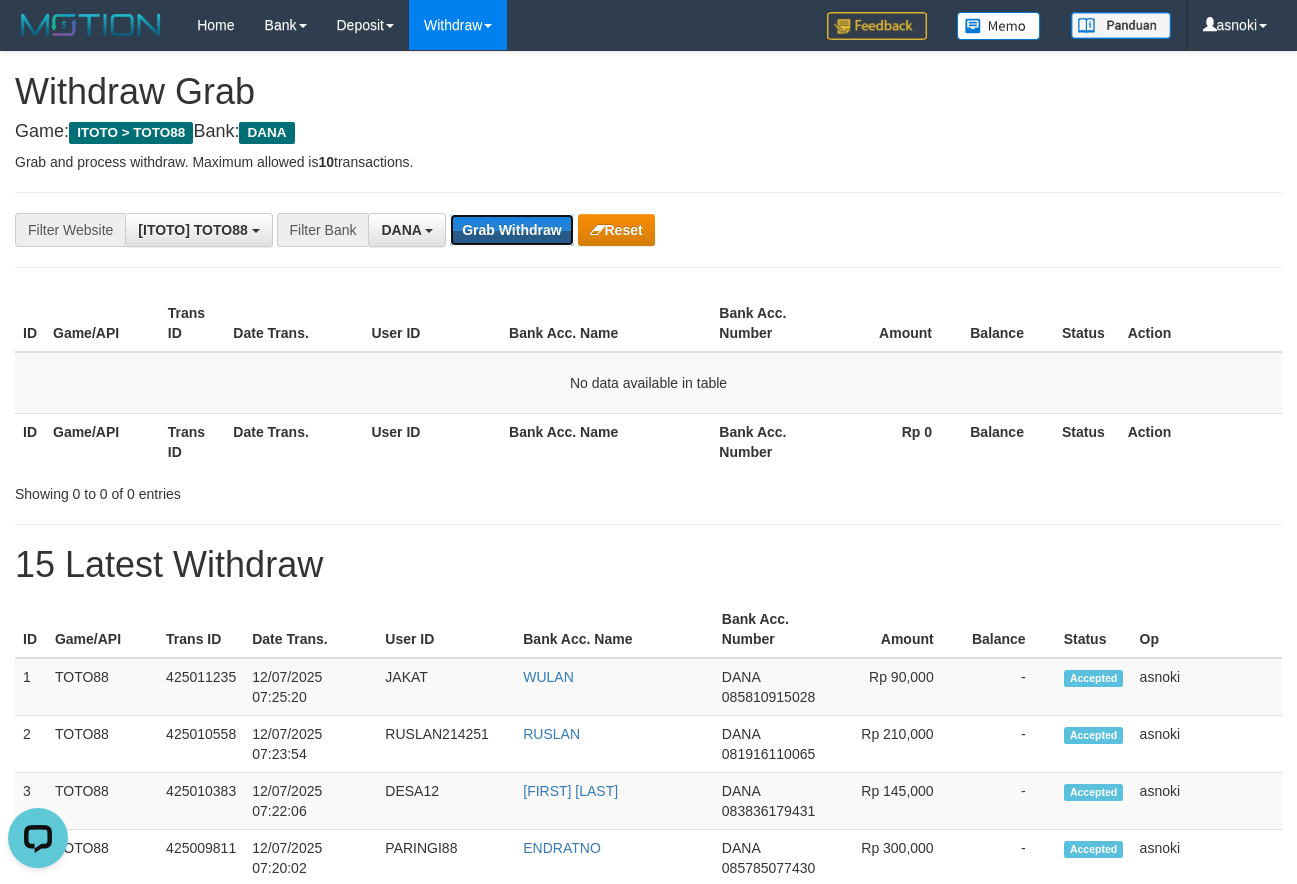 click on "Grab Withdraw" at bounding box center [511, 230] 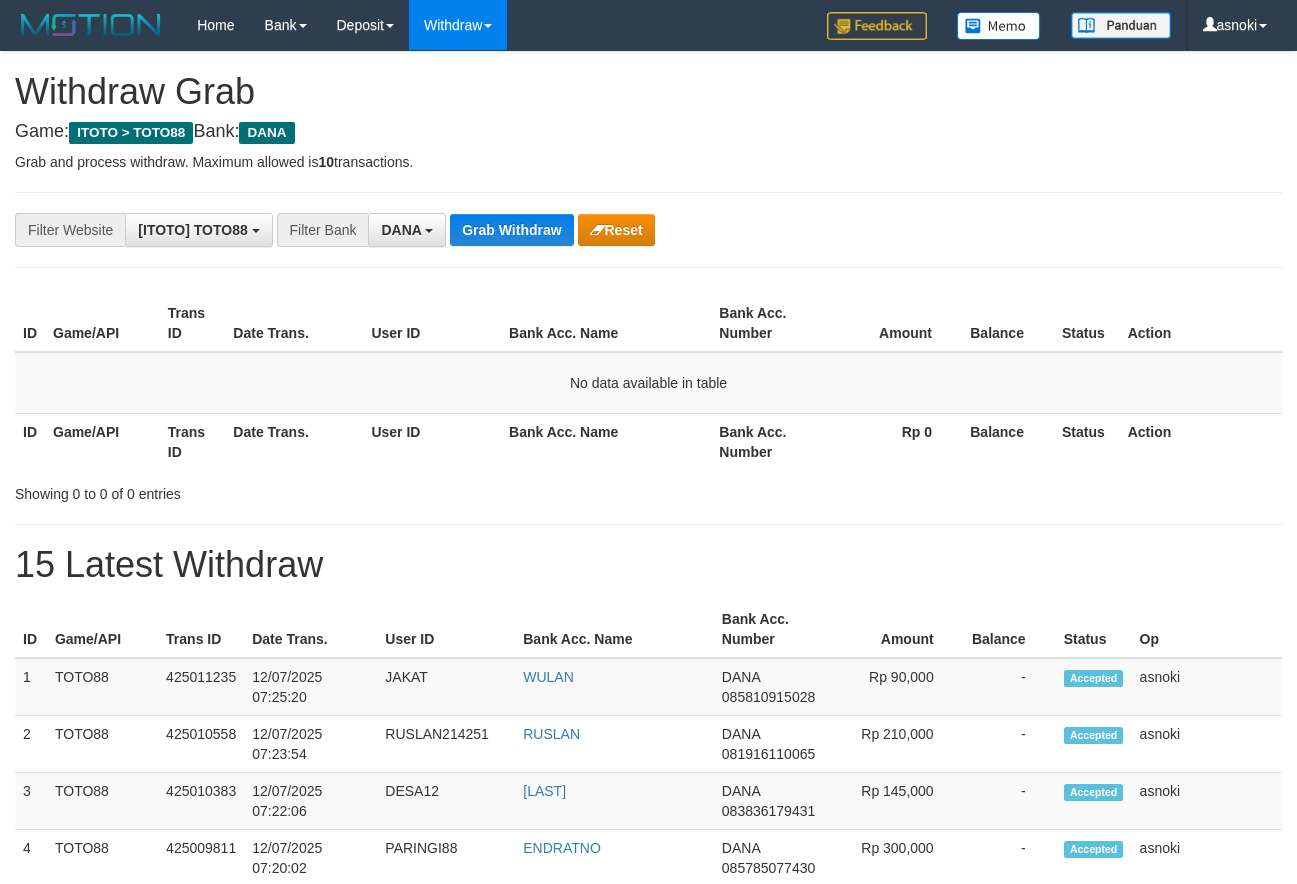 scroll, scrollTop: 0, scrollLeft: 0, axis: both 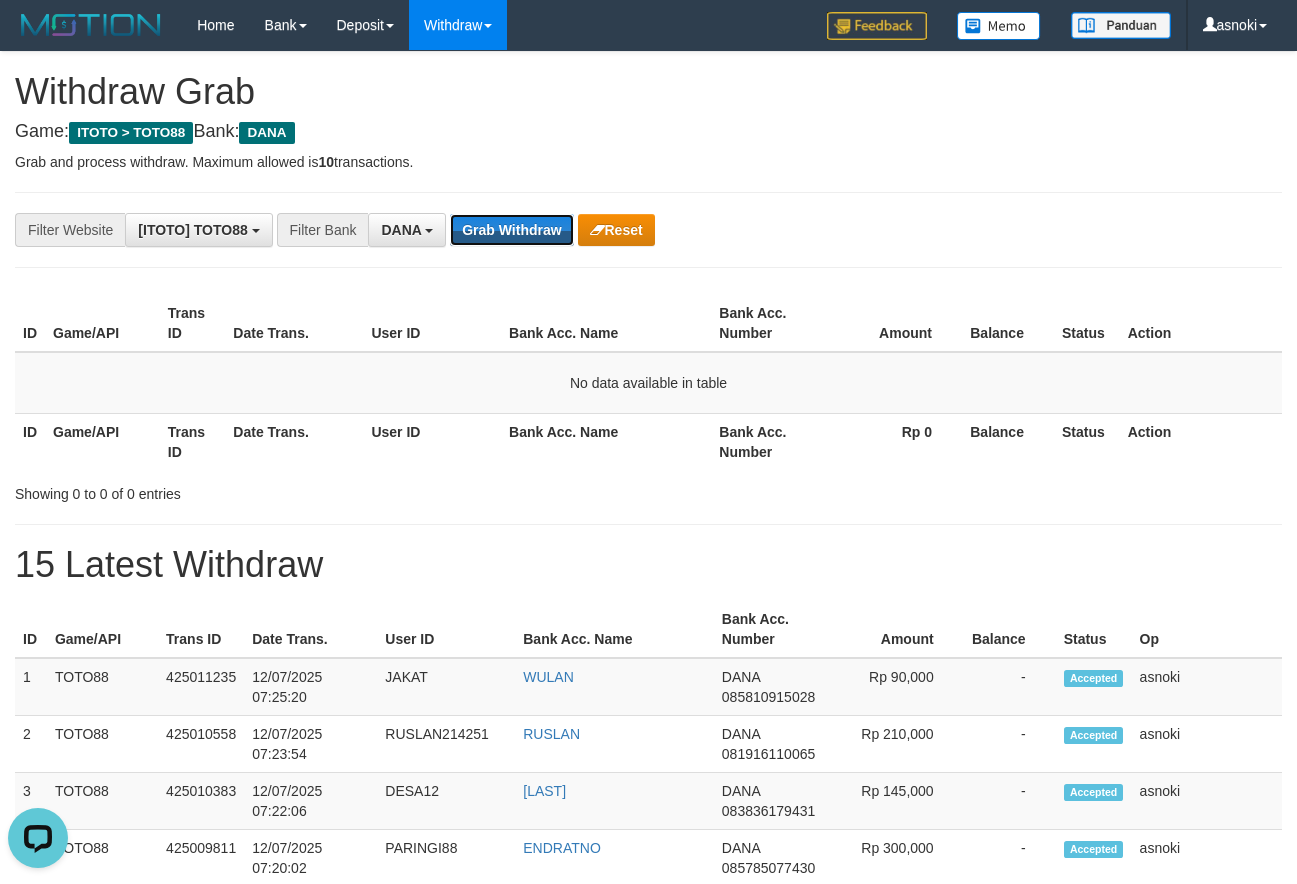 click on "Grab Withdraw" at bounding box center [511, 230] 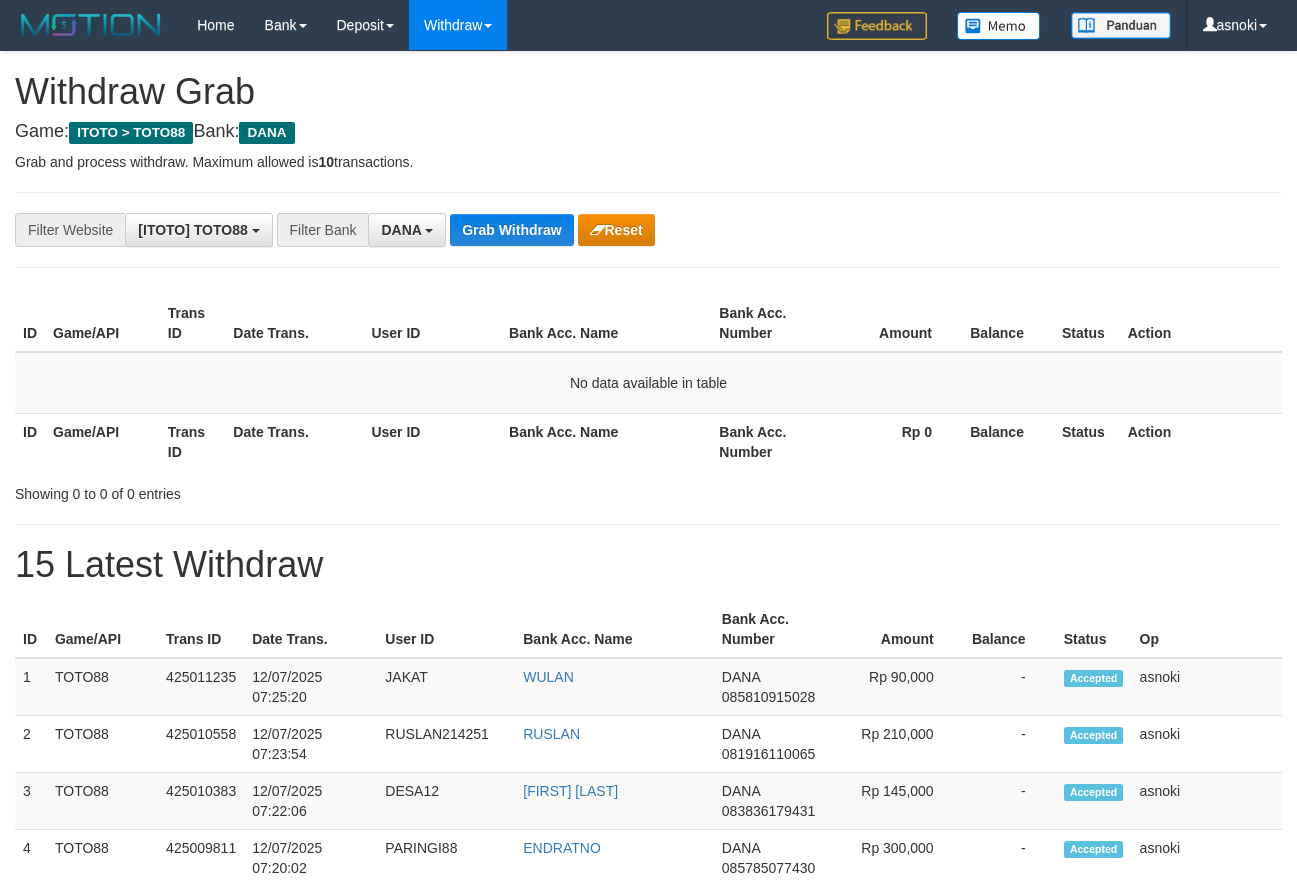 scroll, scrollTop: 0, scrollLeft: 0, axis: both 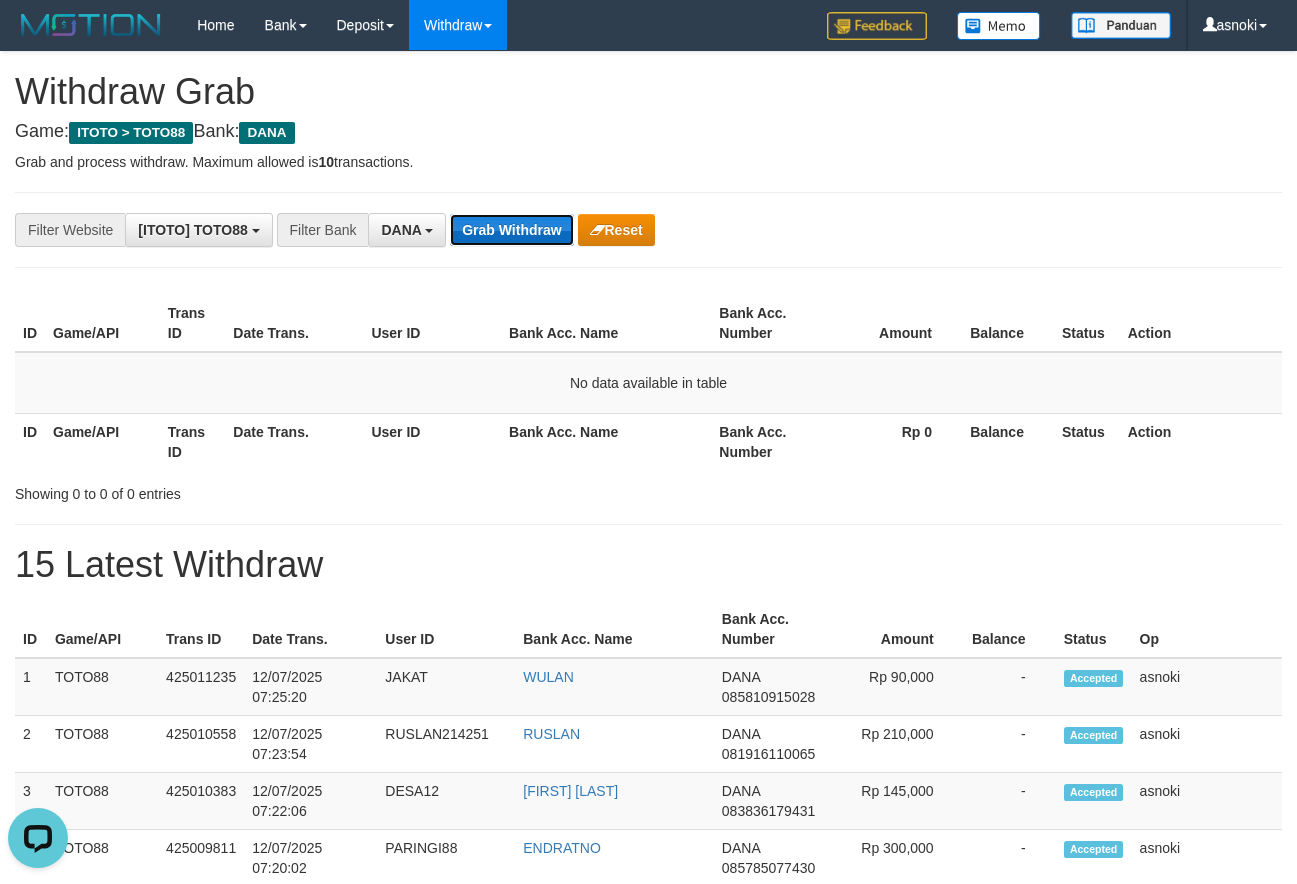 click on "Grab Withdraw" at bounding box center [511, 230] 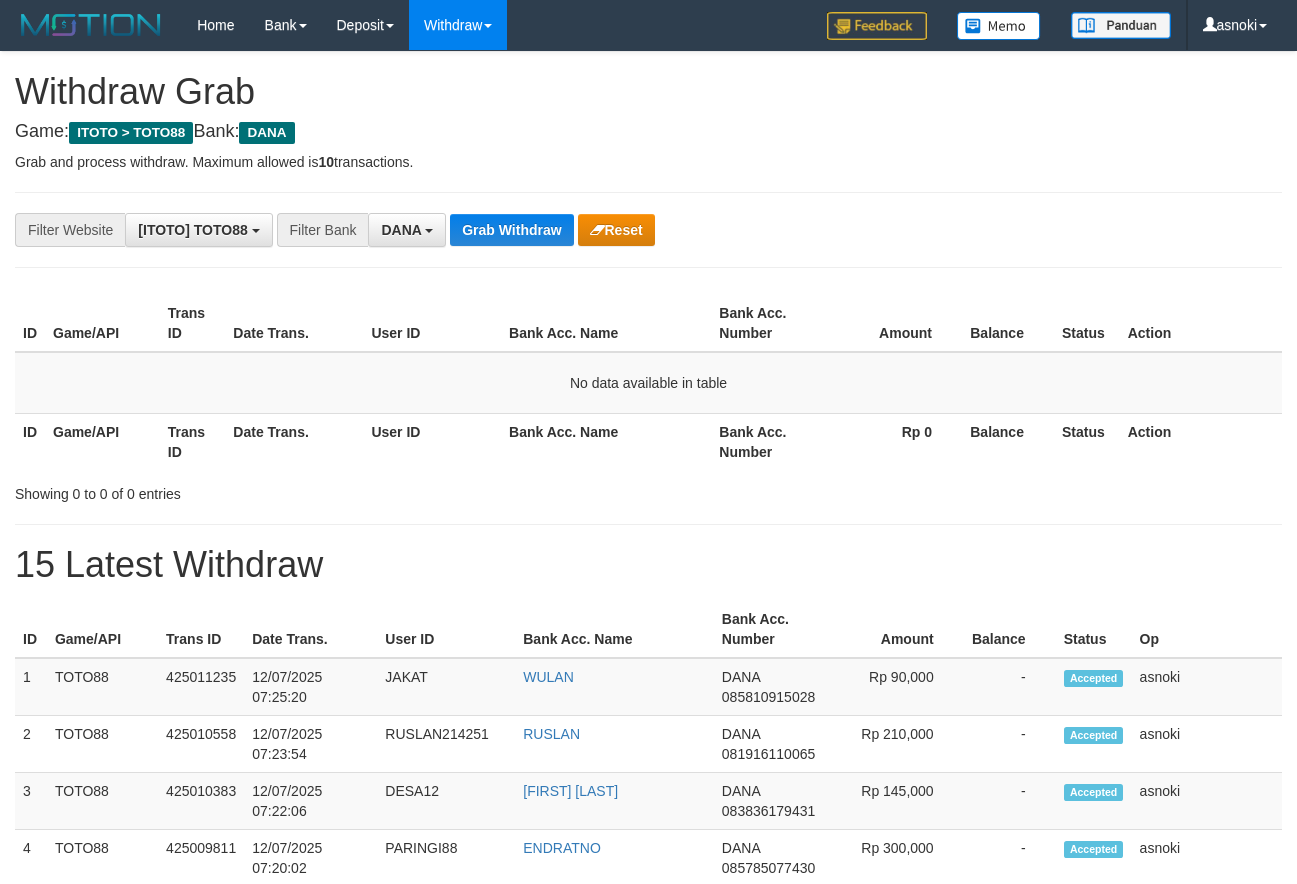 scroll, scrollTop: 0, scrollLeft: 0, axis: both 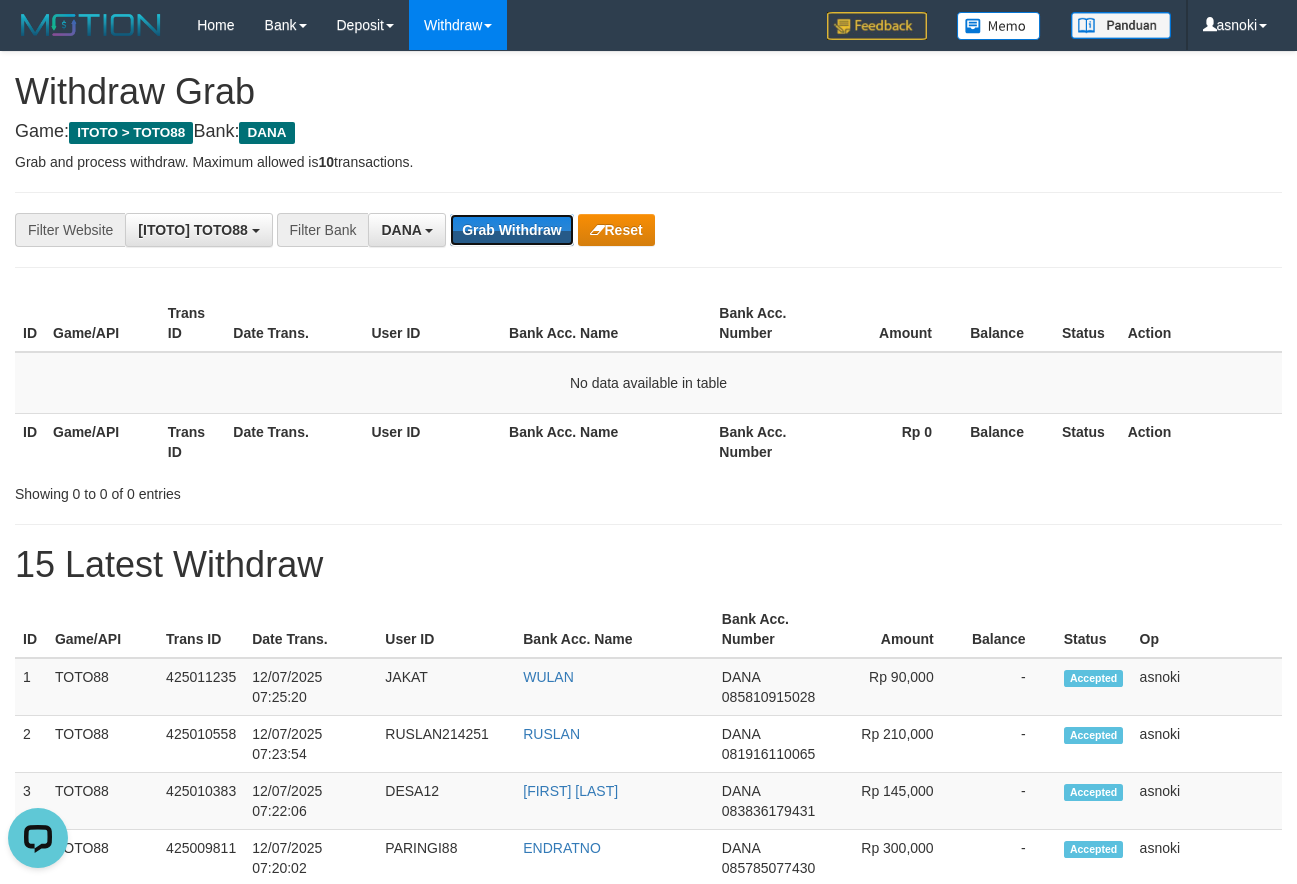 click on "Grab Withdraw" at bounding box center (511, 230) 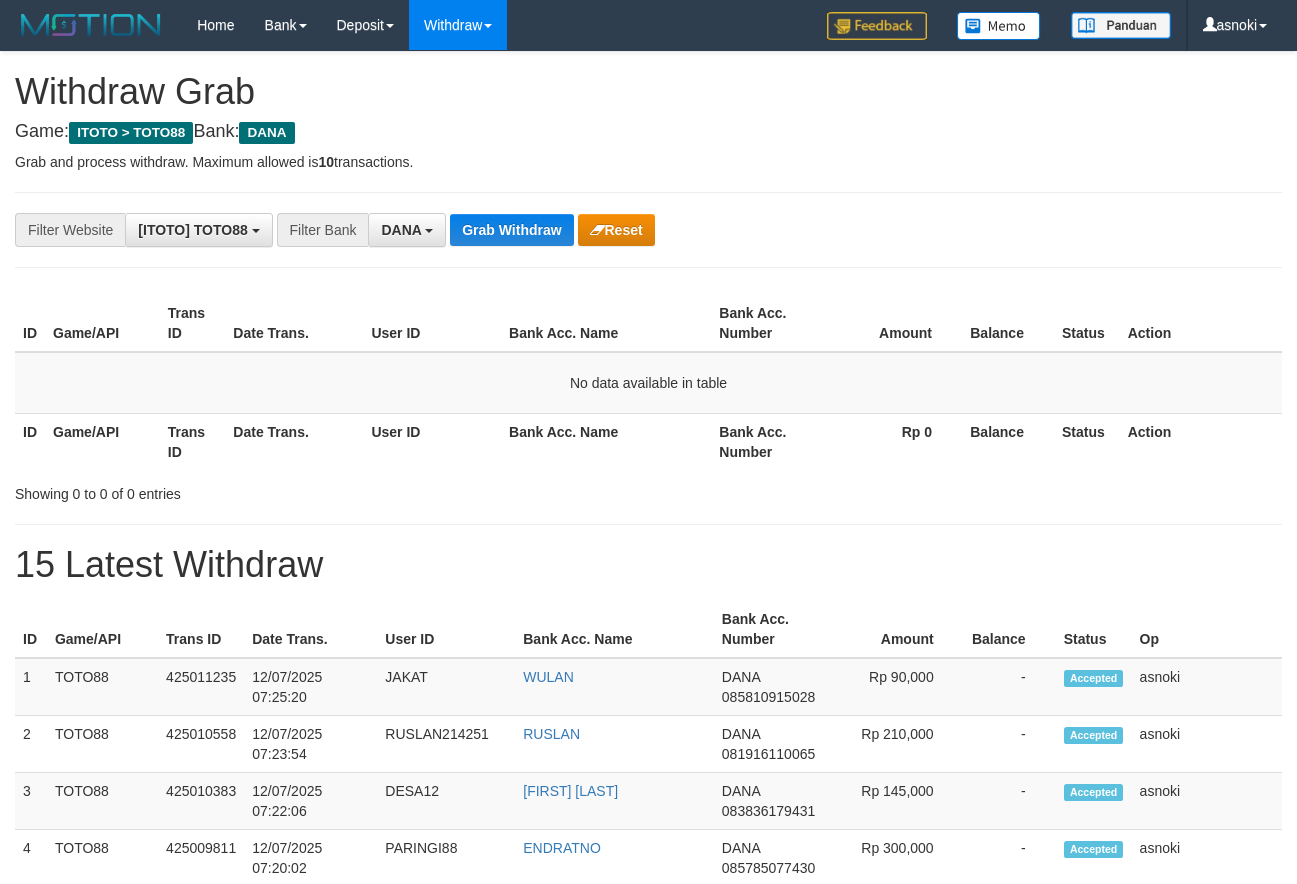 scroll, scrollTop: 0, scrollLeft: 0, axis: both 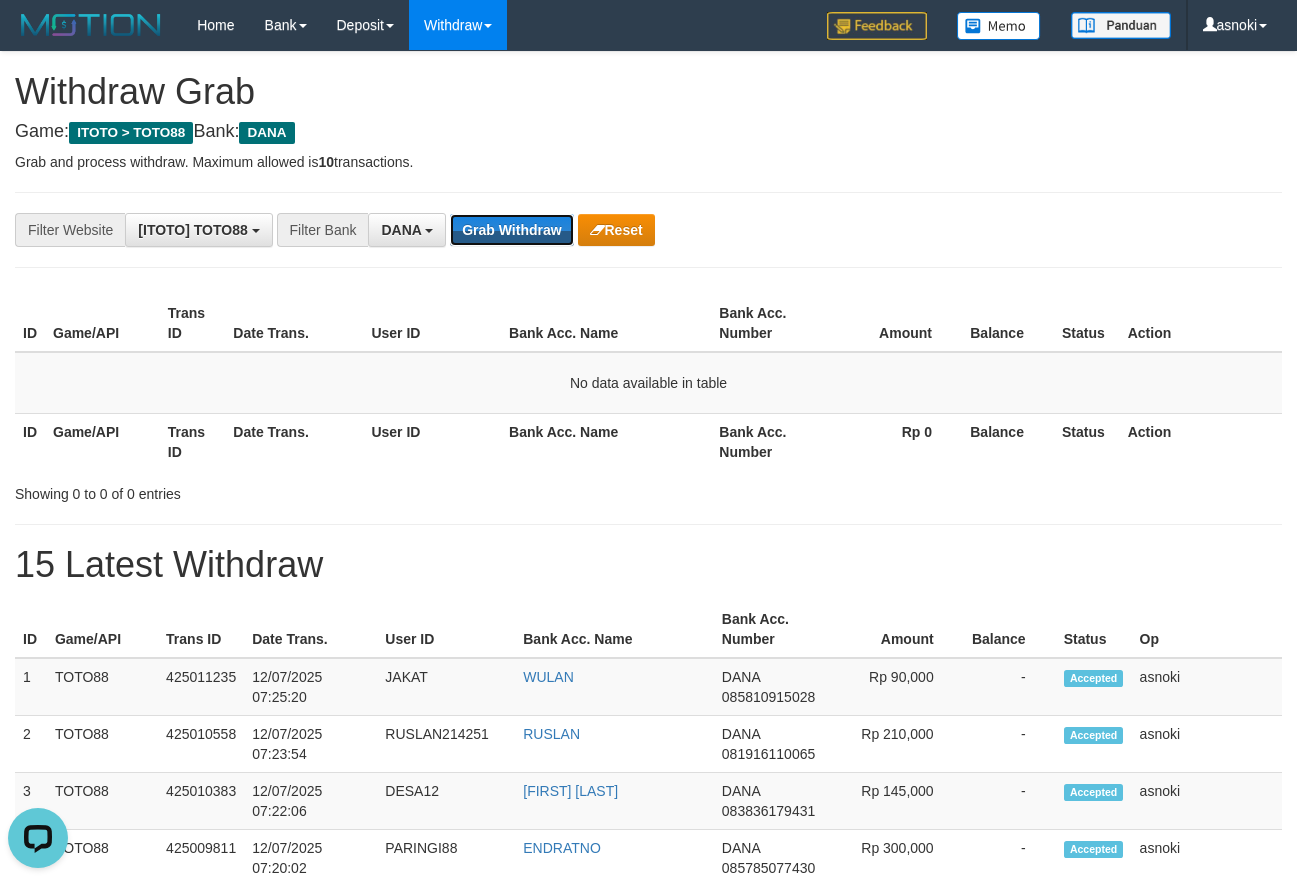 click on "Grab Withdraw" at bounding box center [511, 230] 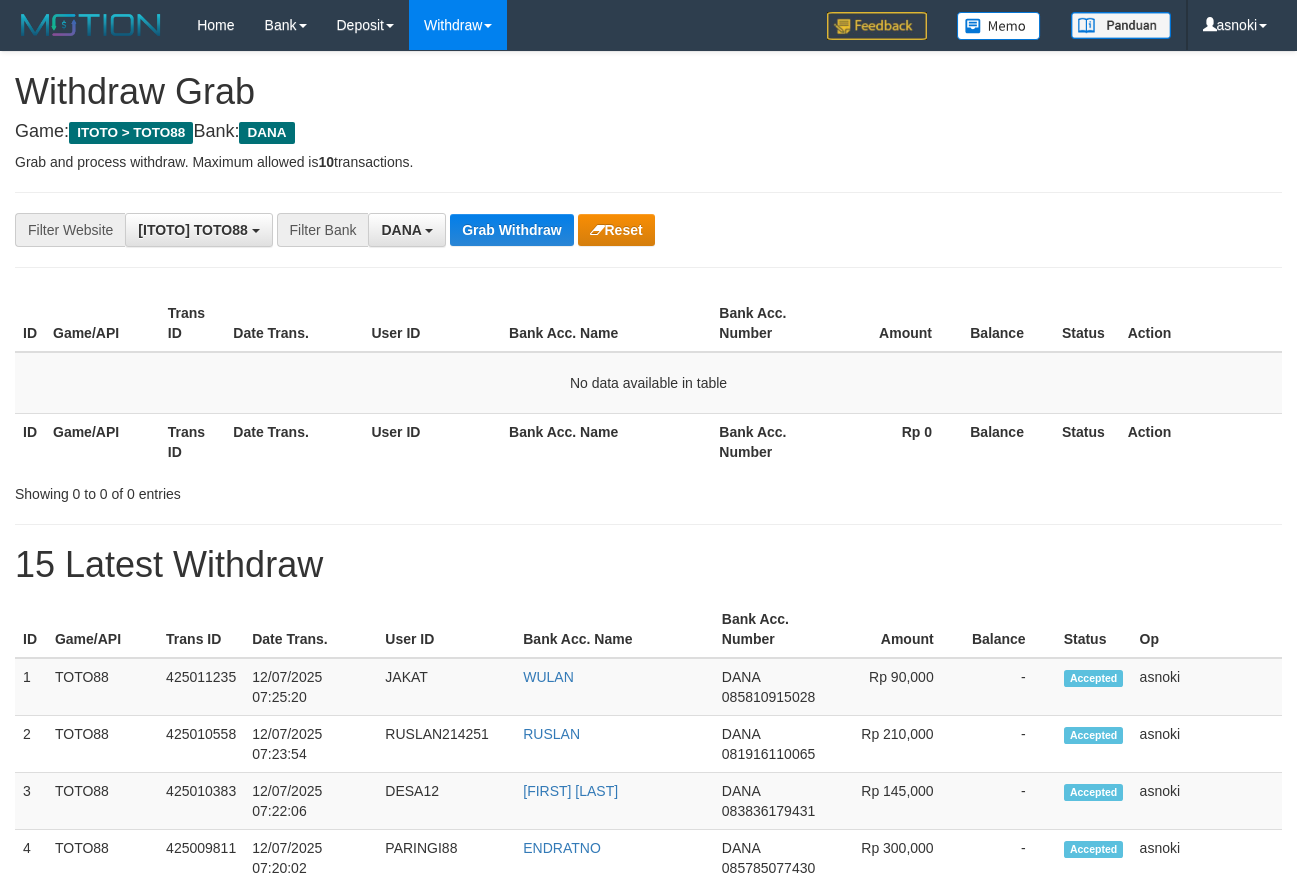 scroll, scrollTop: 0, scrollLeft: 0, axis: both 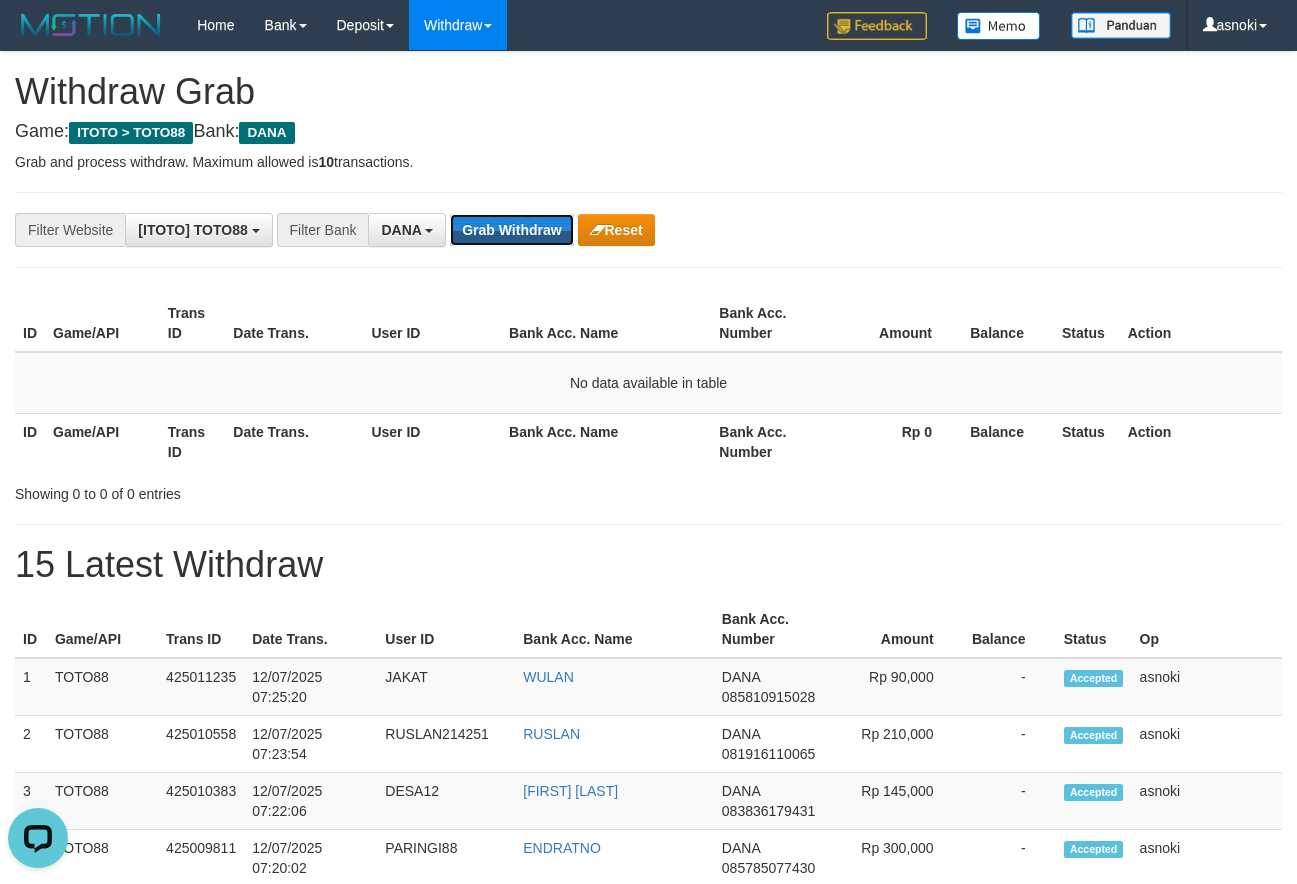 click on "Grab Withdraw" at bounding box center (511, 230) 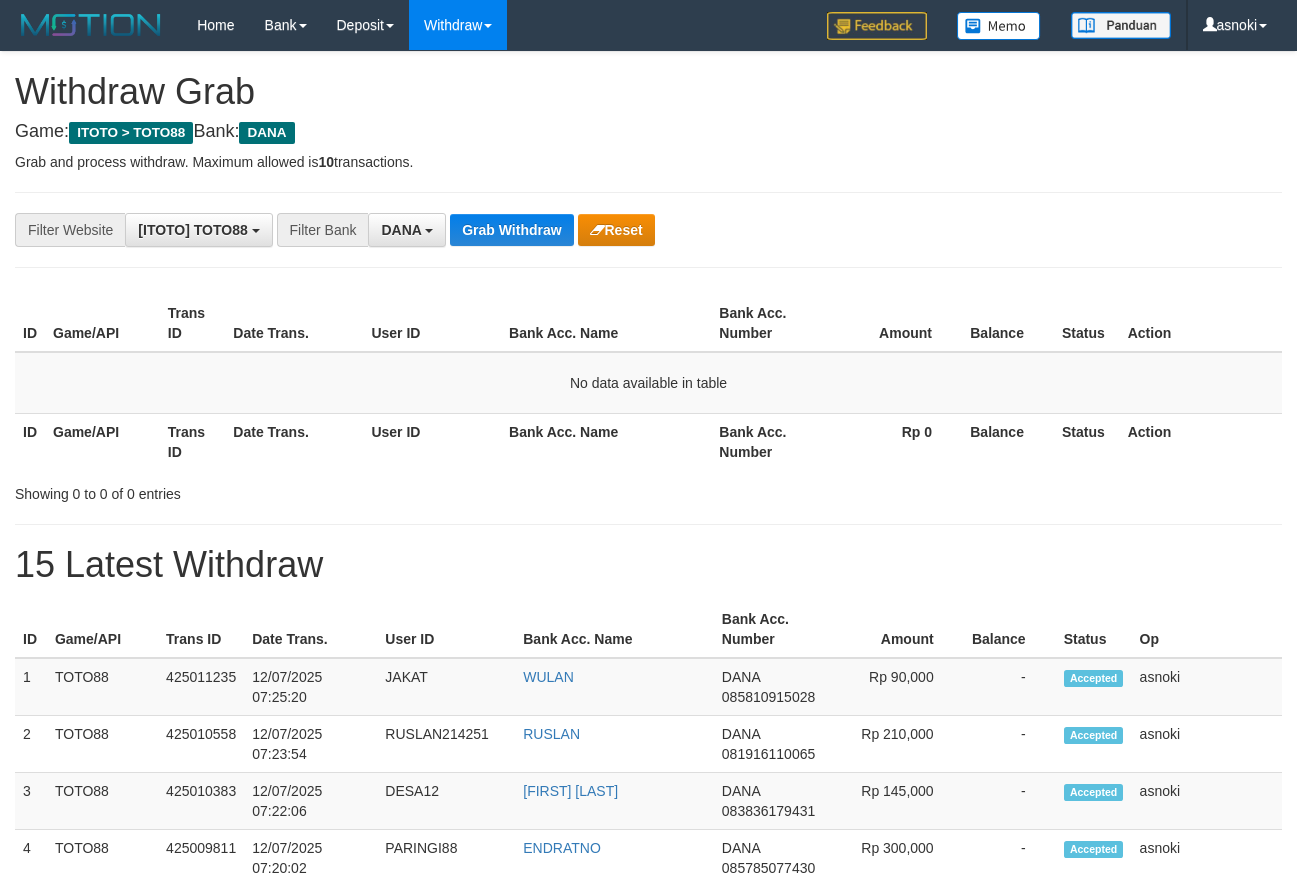 scroll, scrollTop: 0, scrollLeft: 0, axis: both 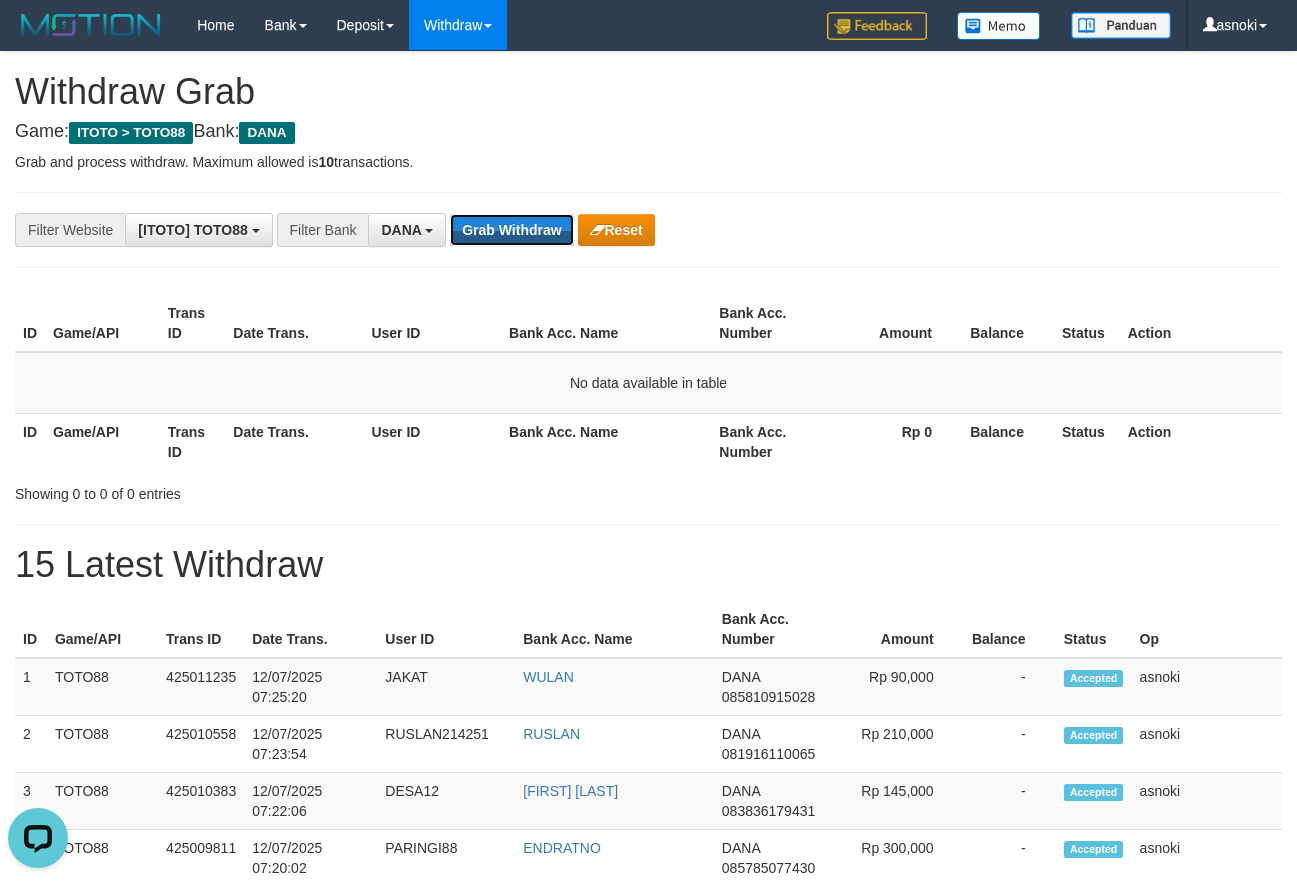 click on "Grab Withdraw" at bounding box center (511, 230) 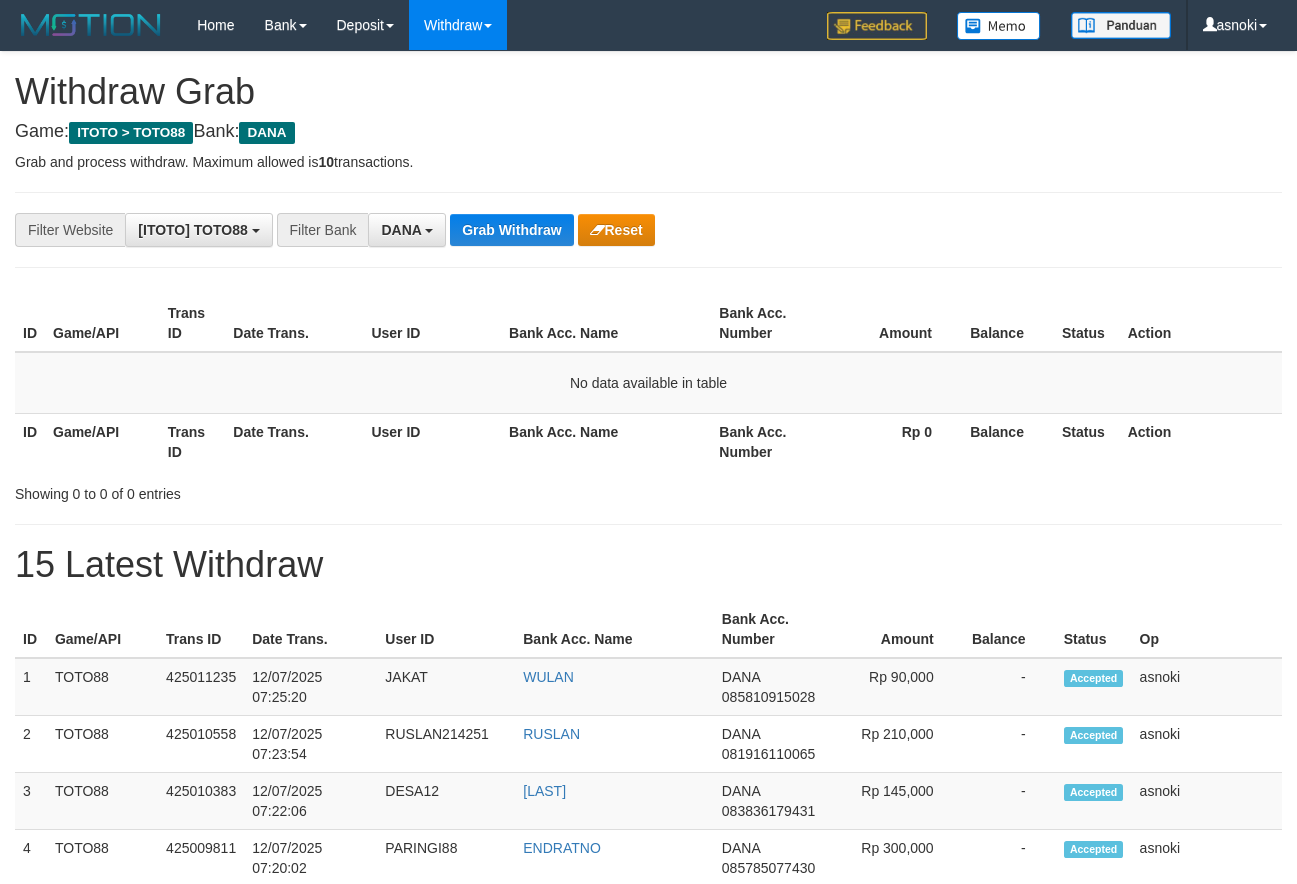 scroll, scrollTop: 0, scrollLeft: 0, axis: both 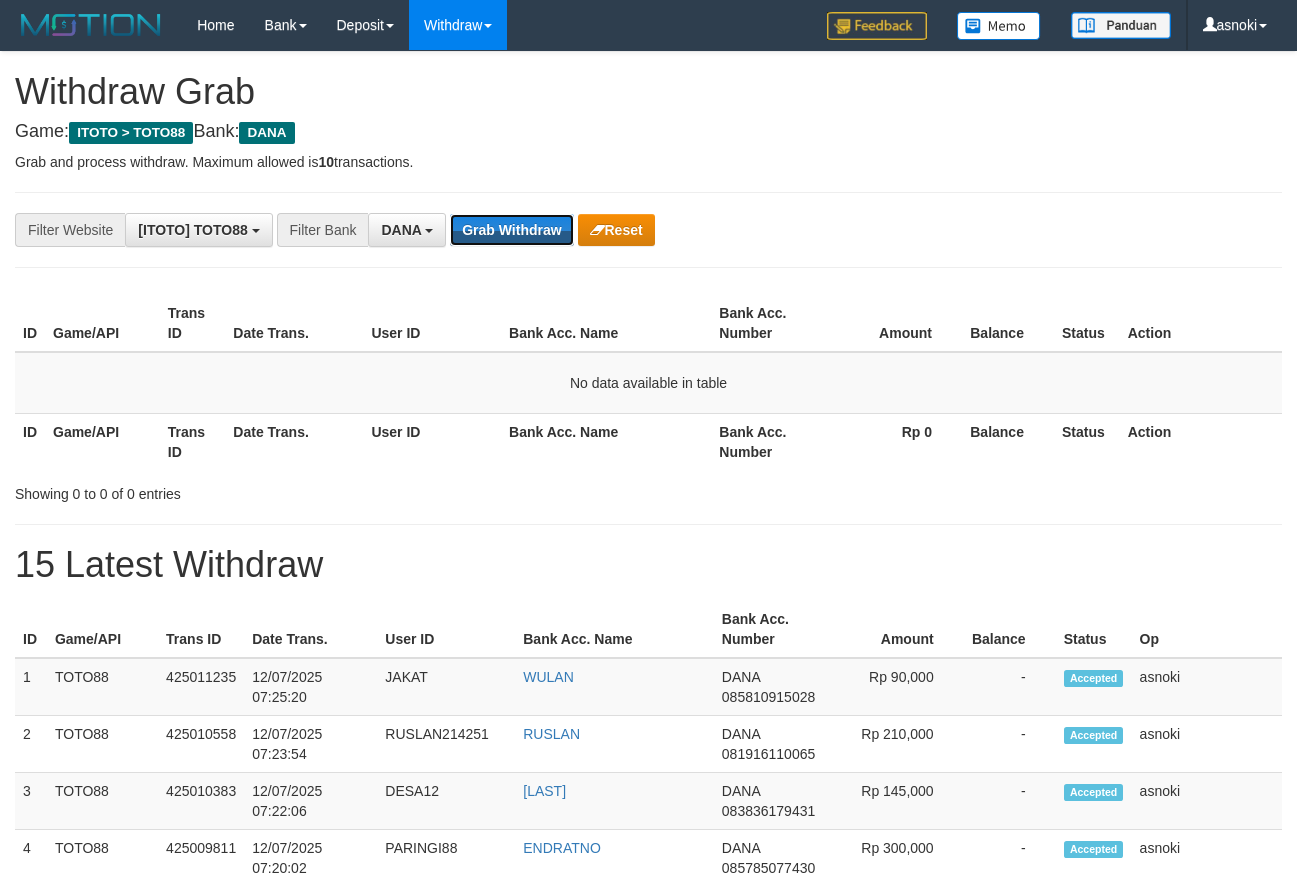 click on "Grab Withdraw" at bounding box center (511, 230) 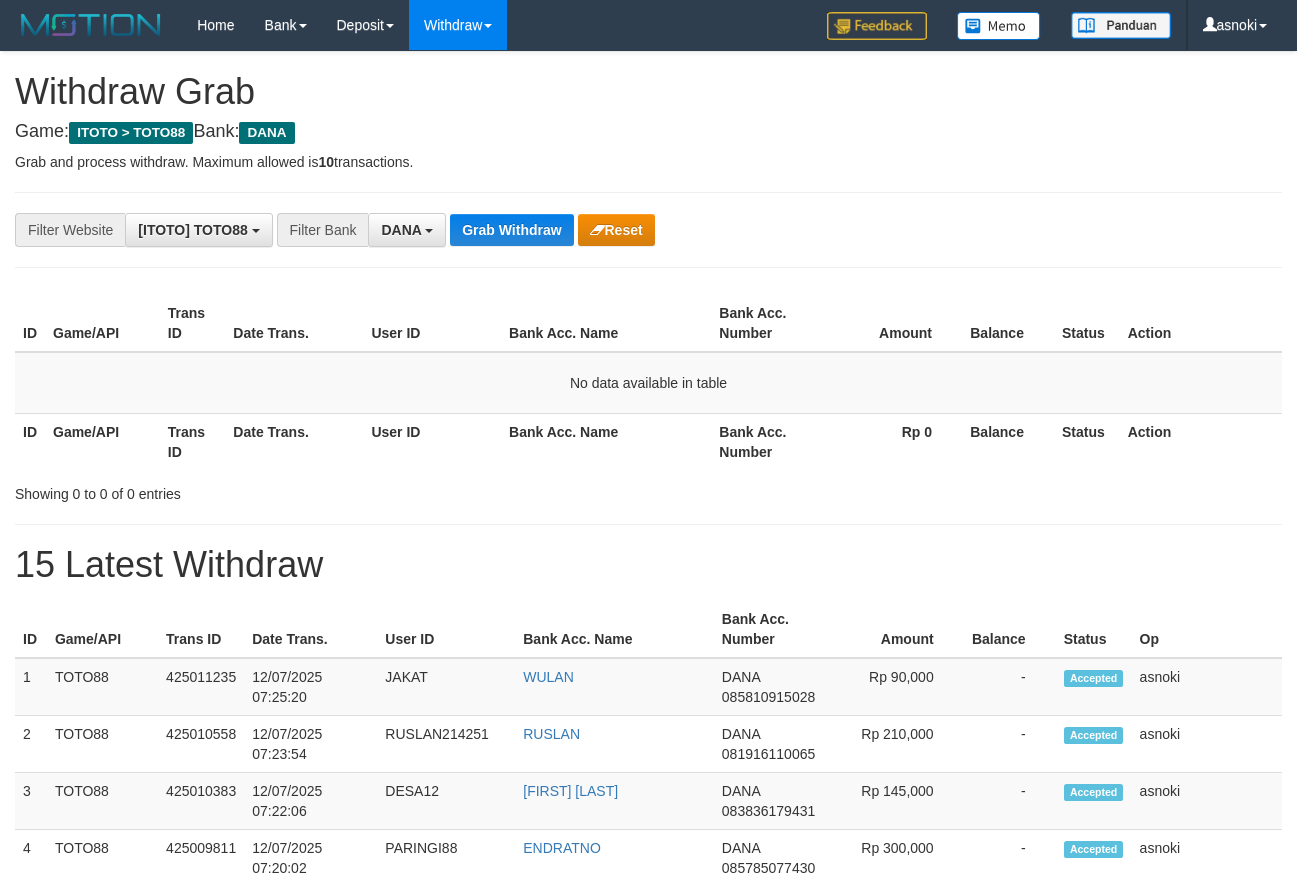 scroll, scrollTop: 0, scrollLeft: 0, axis: both 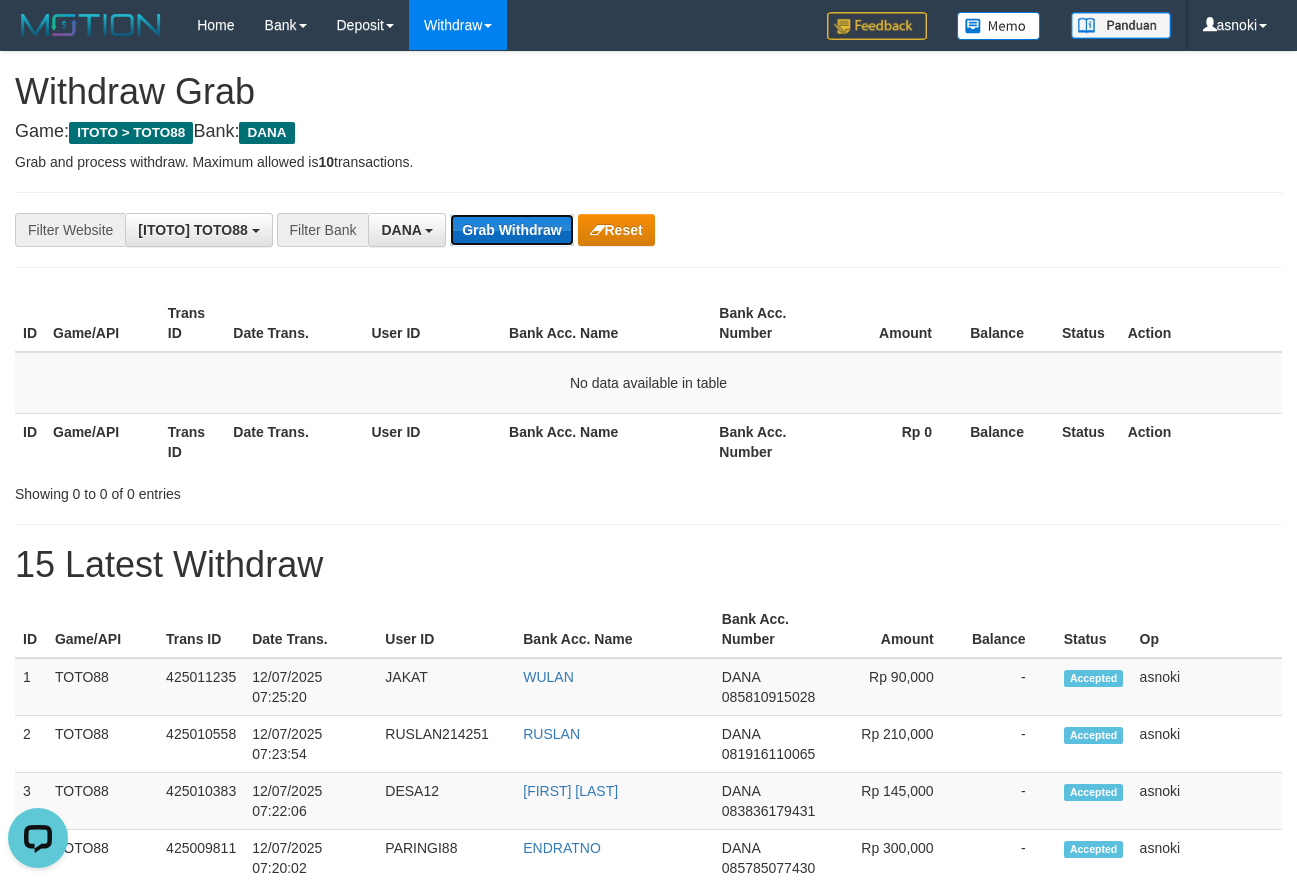 click on "Grab Withdraw" at bounding box center (511, 230) 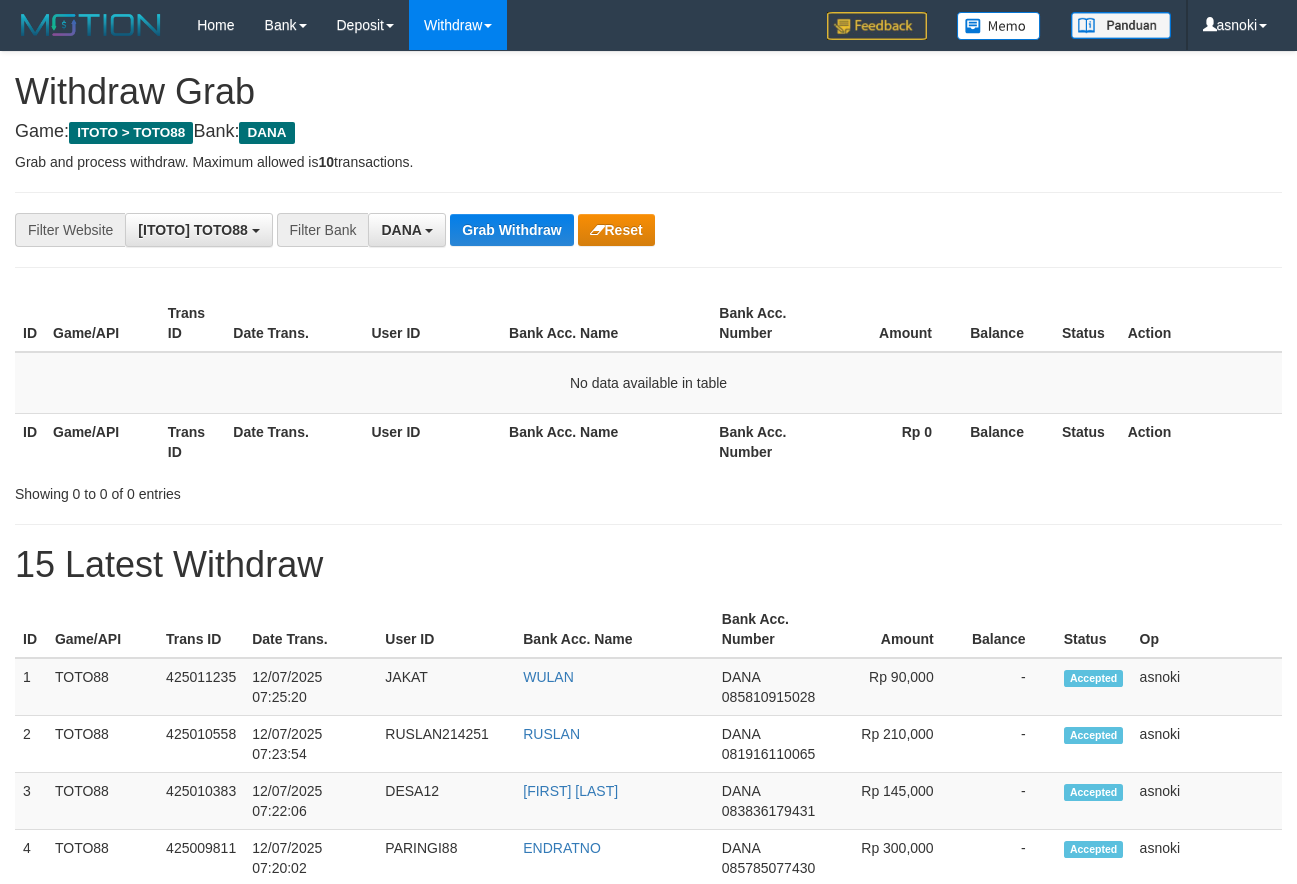 scroll, scrollTop: 0, scrollLeft: 0, axis: both 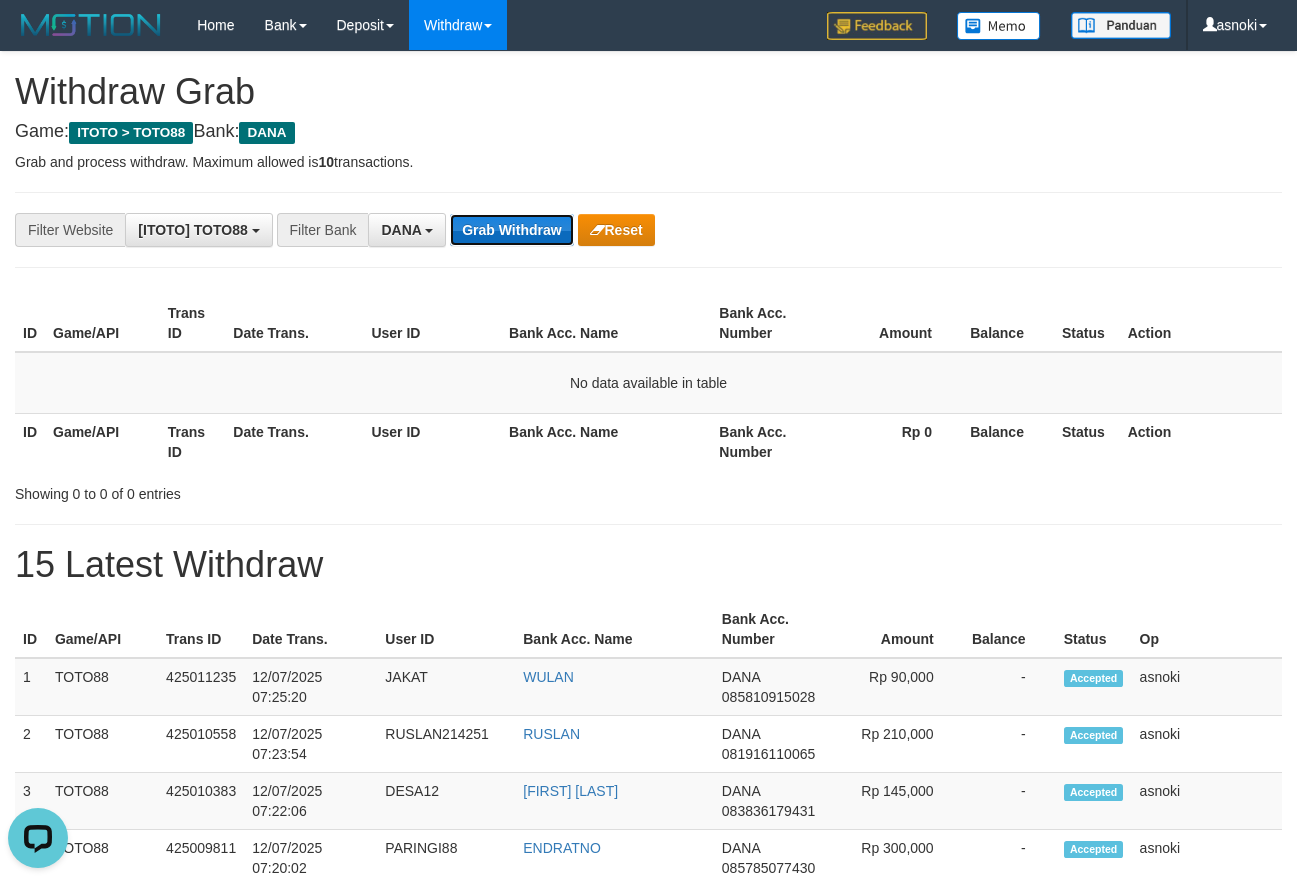 click on "Grab Withdraw" at bounding box center [511, 230] 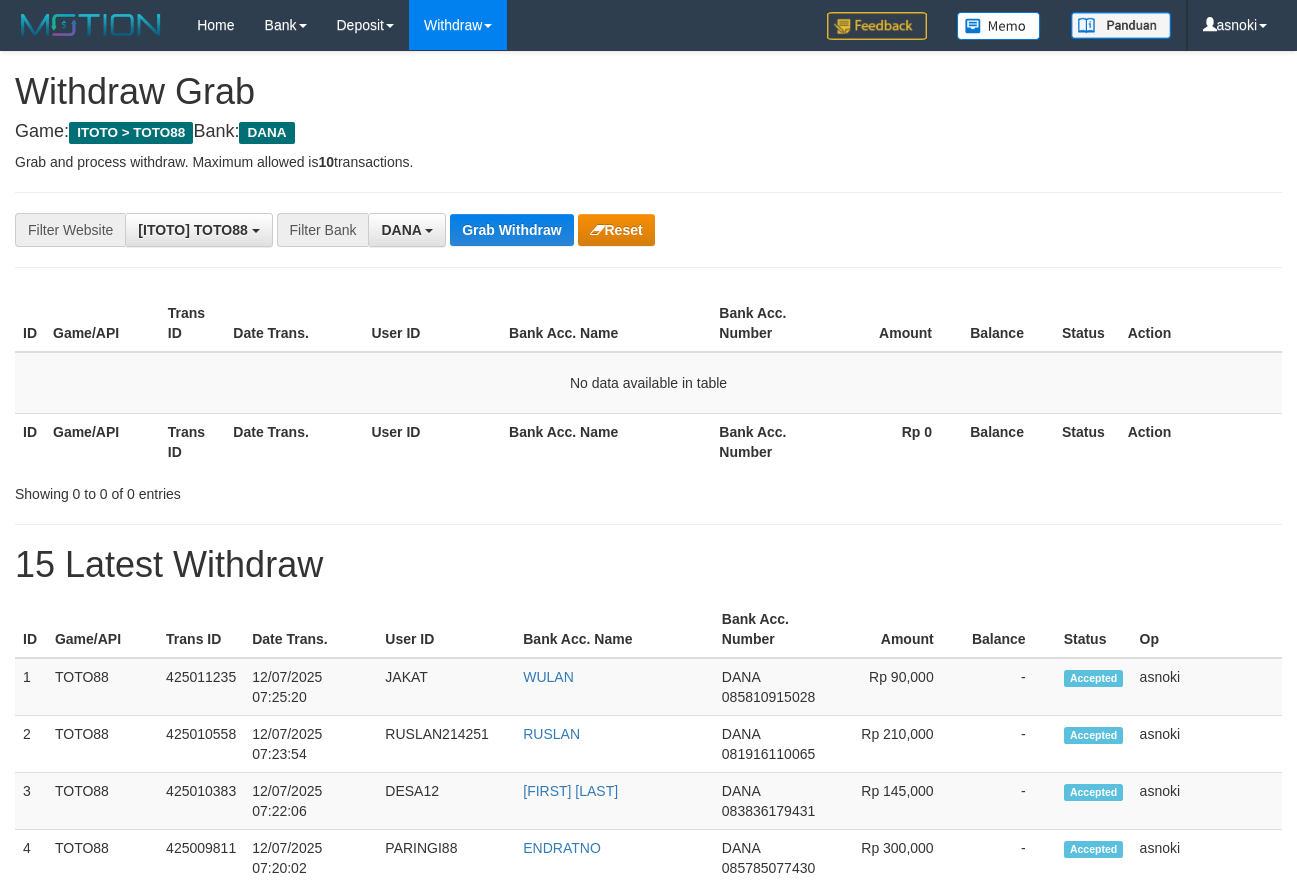 scroll, scrollTop: 0, scrollLeft: 0, axis: both 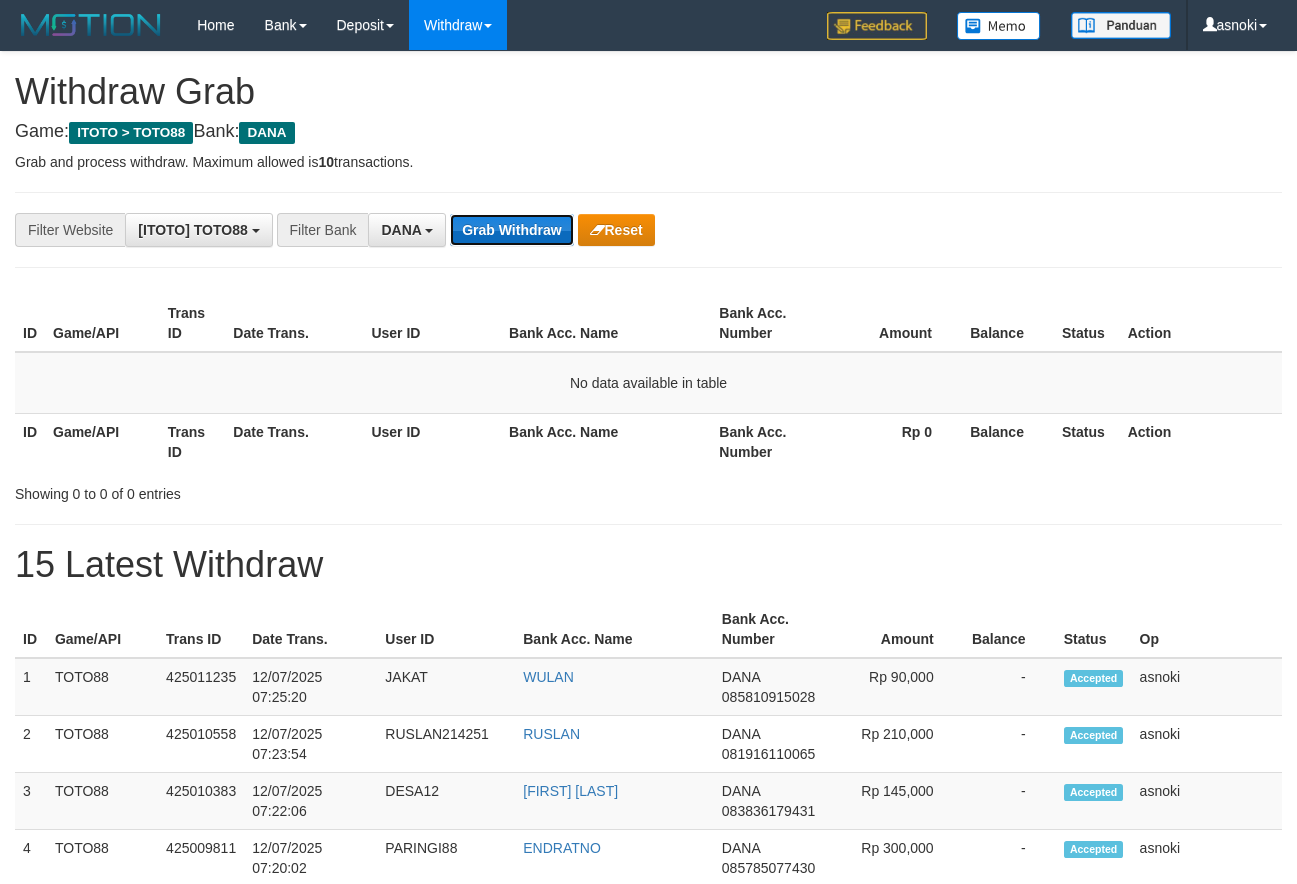 click on "Grab Withdraw" at bounding box center [511, 230] 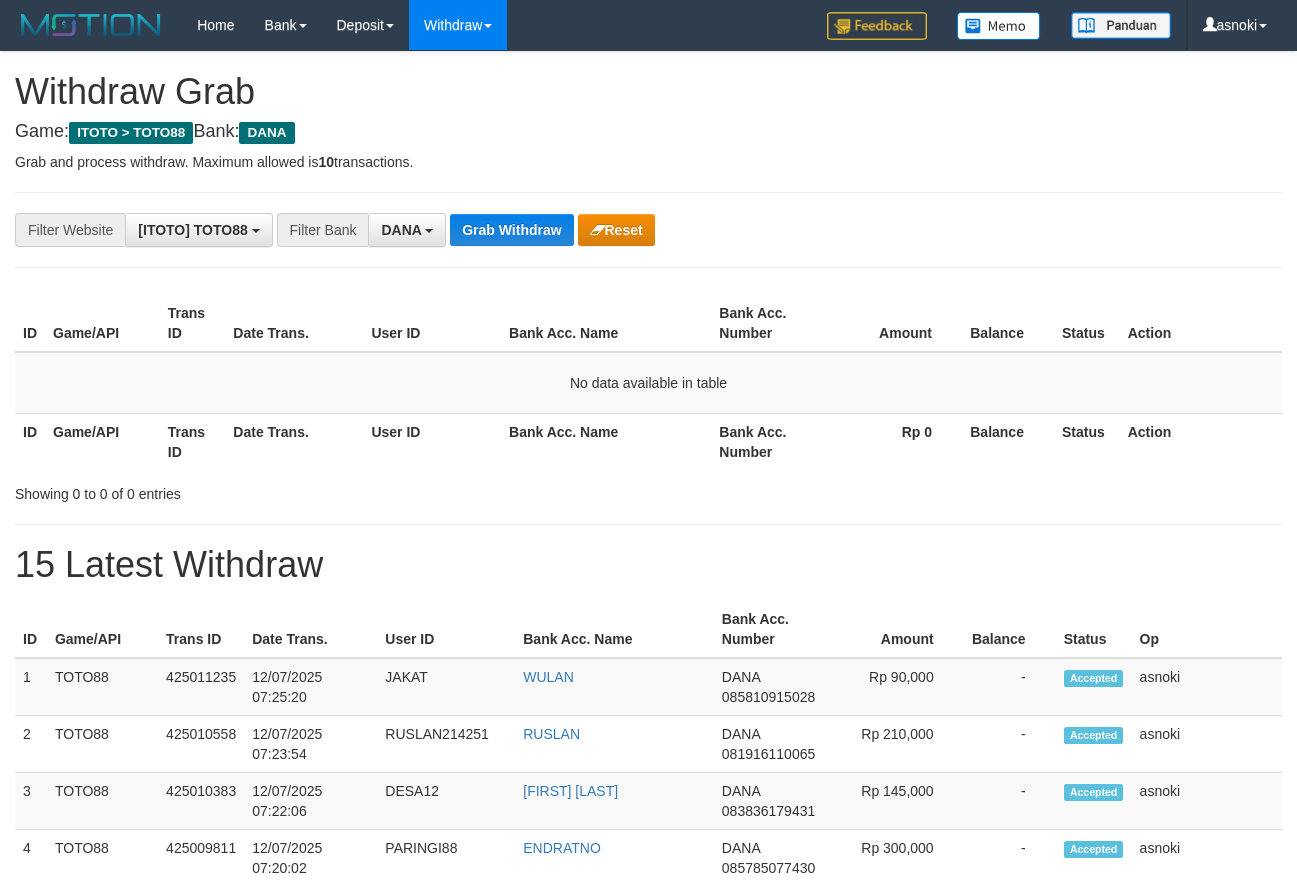scroll, scrollTop: 0, scrollLeft: 0, axis: both 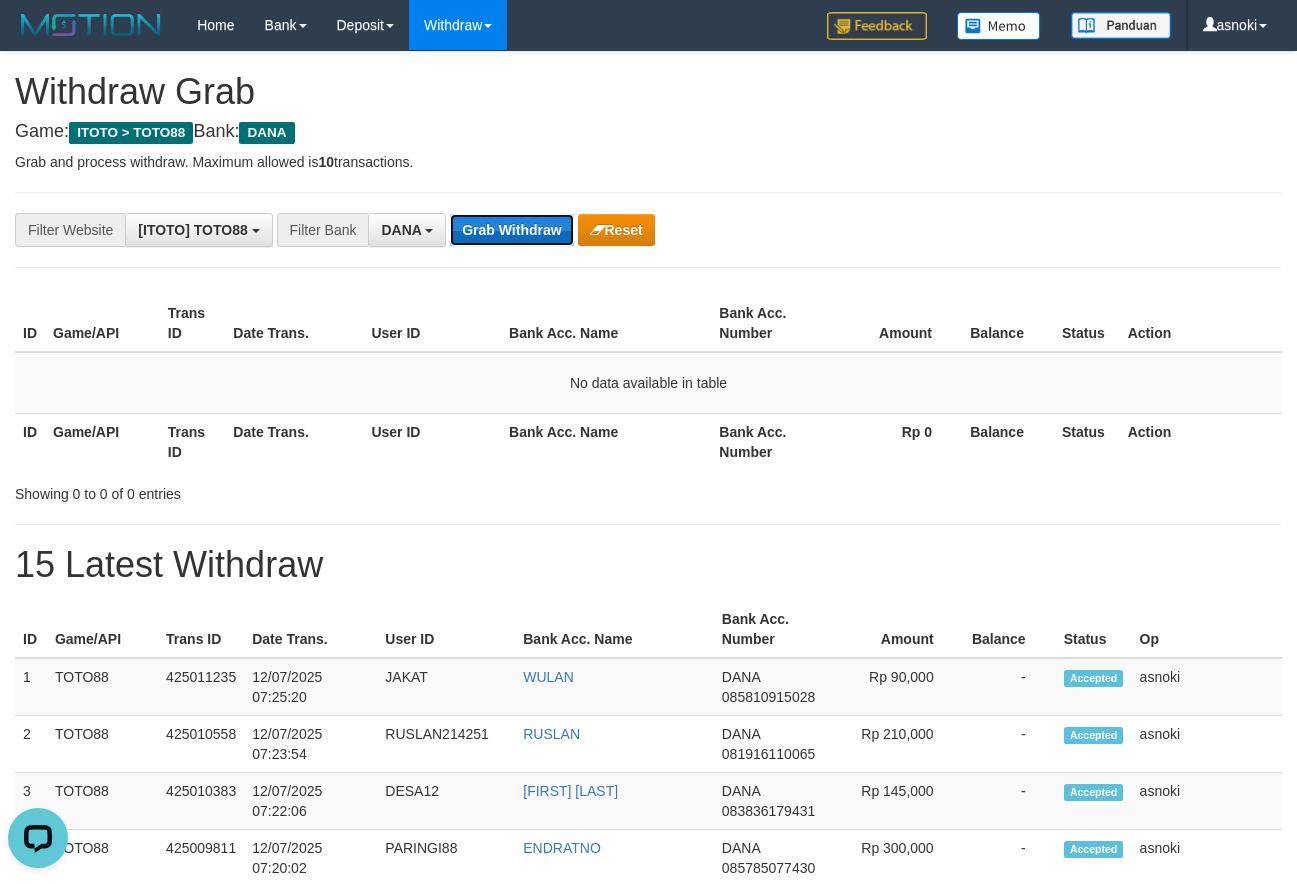 click on "Grab Withdraw" at bounding box center [511, 230] 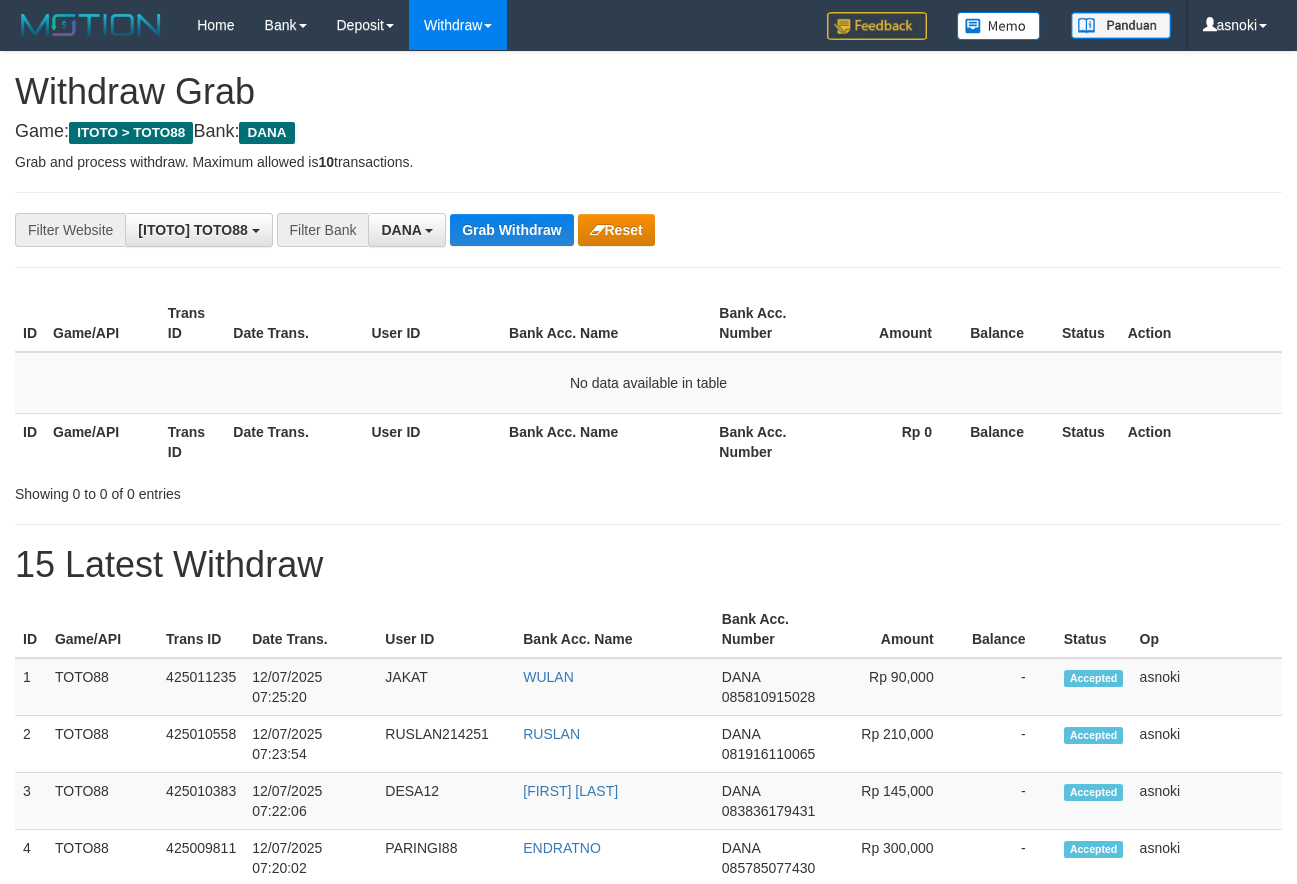 scroll, scrollTop: 0, scrollLeft: 0, axis: both 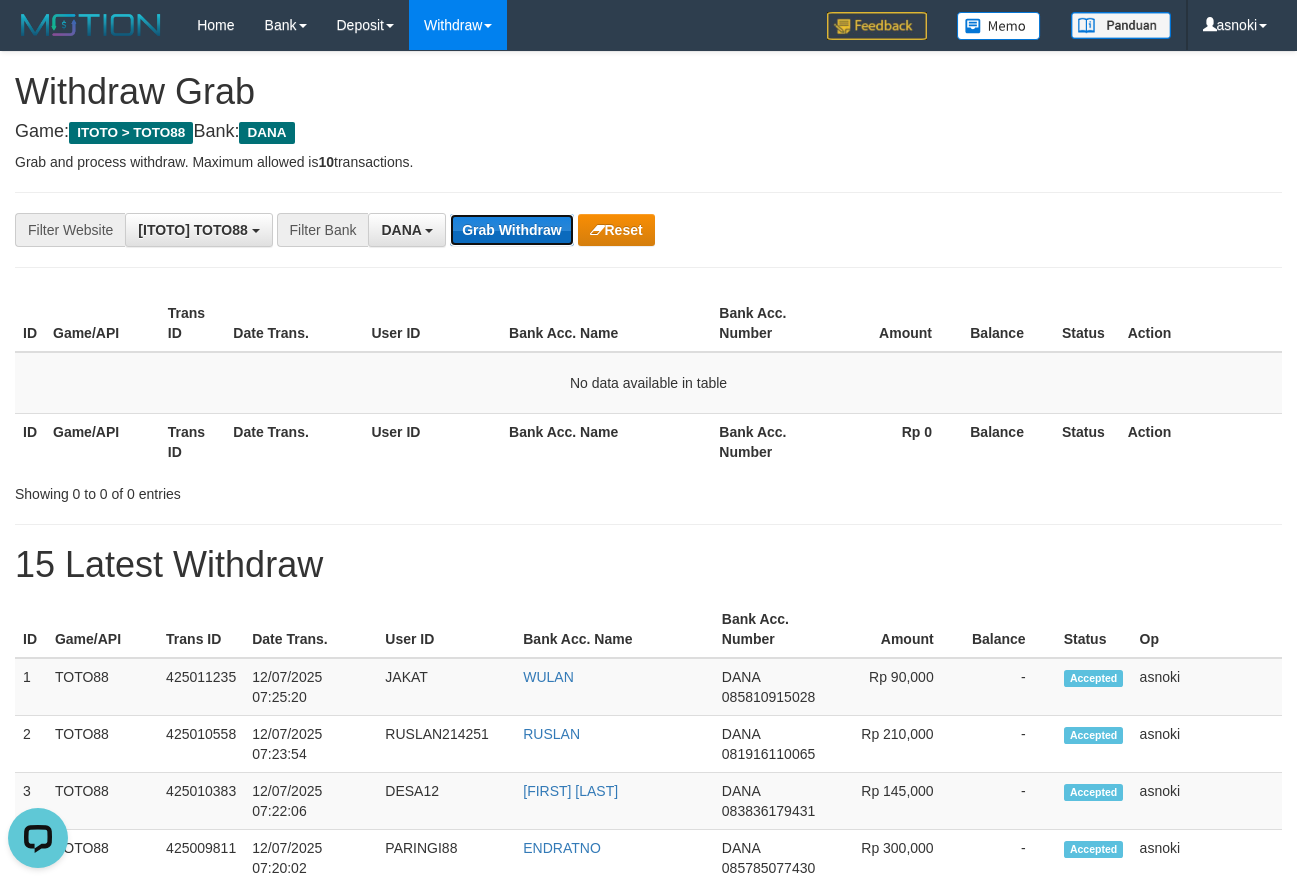 click on "Grab Withdraw" at bounding box center [511, 230] 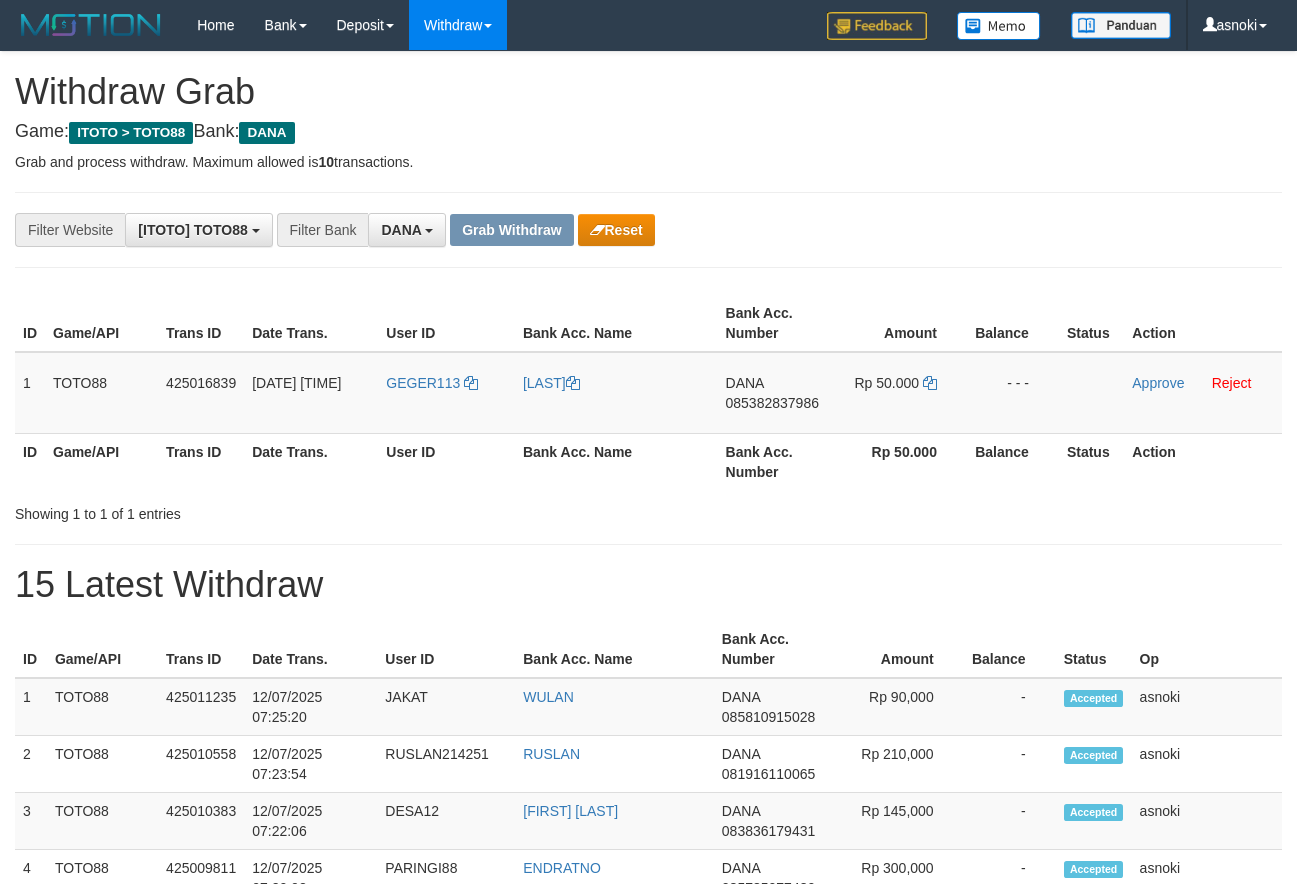 scroll, scrollTop: 0, scrollLeft: 0, axis: both 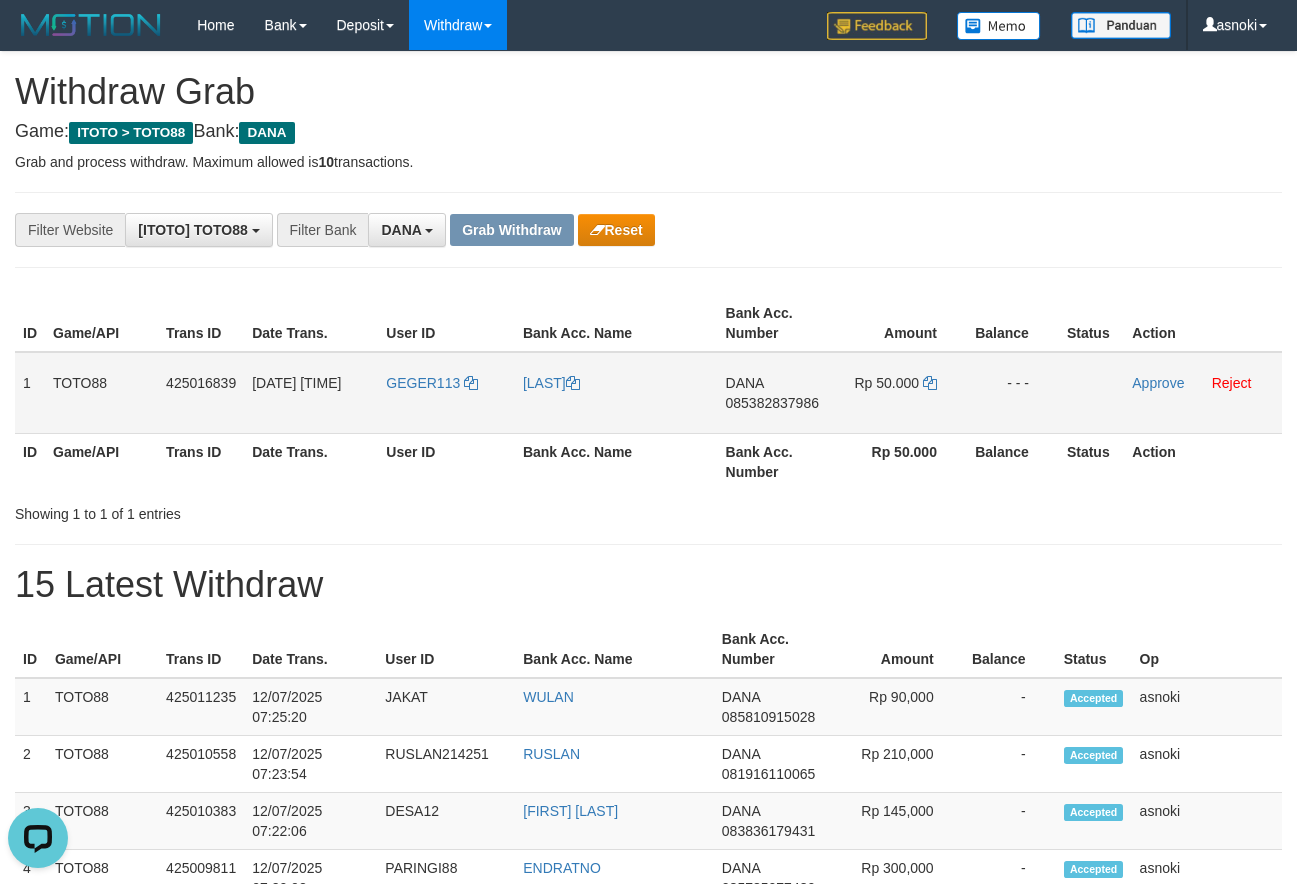click on "085382837986" at bounding box center [772, 403] 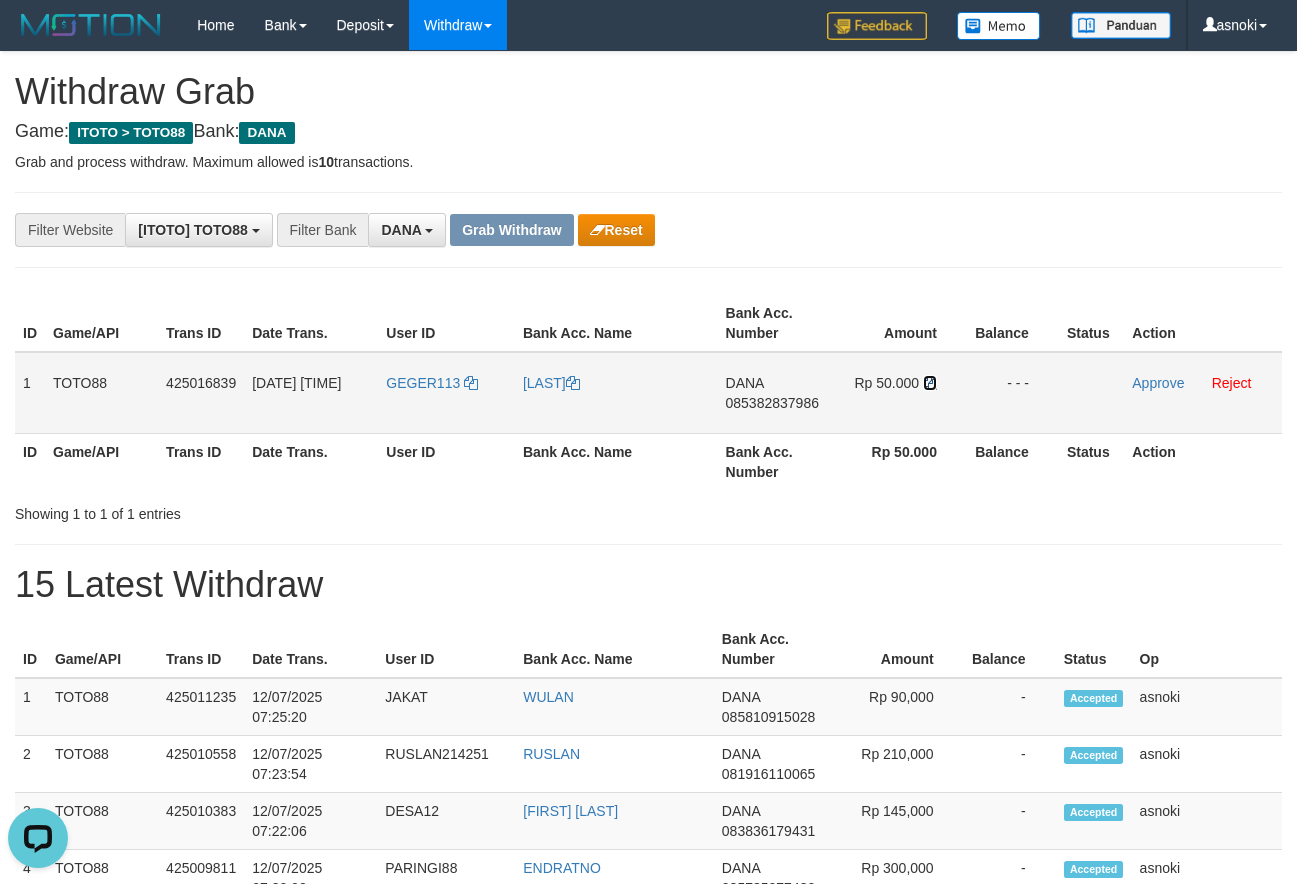 click at bounding box center [930, 383] 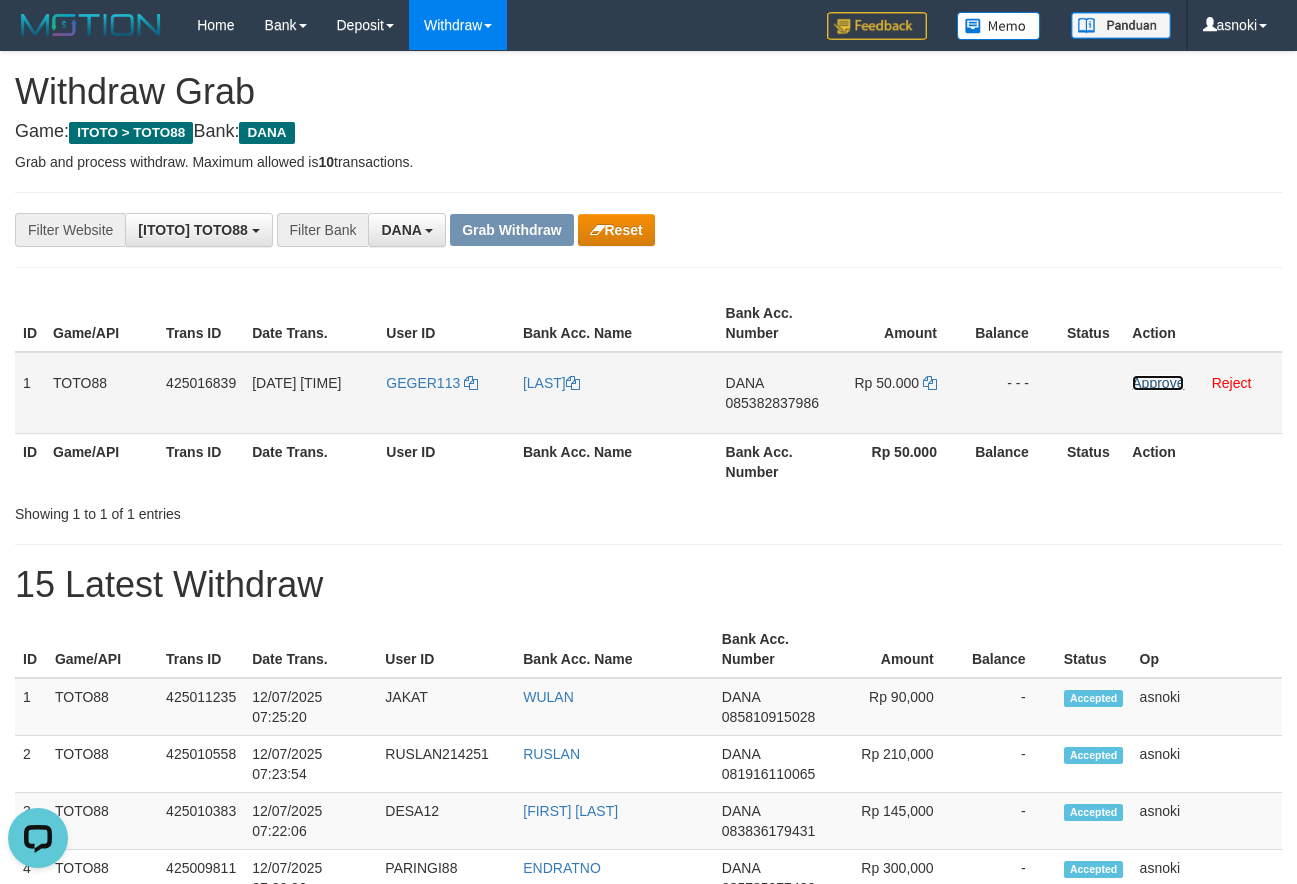 click on "Approve" at bounding box center [1158, 383] 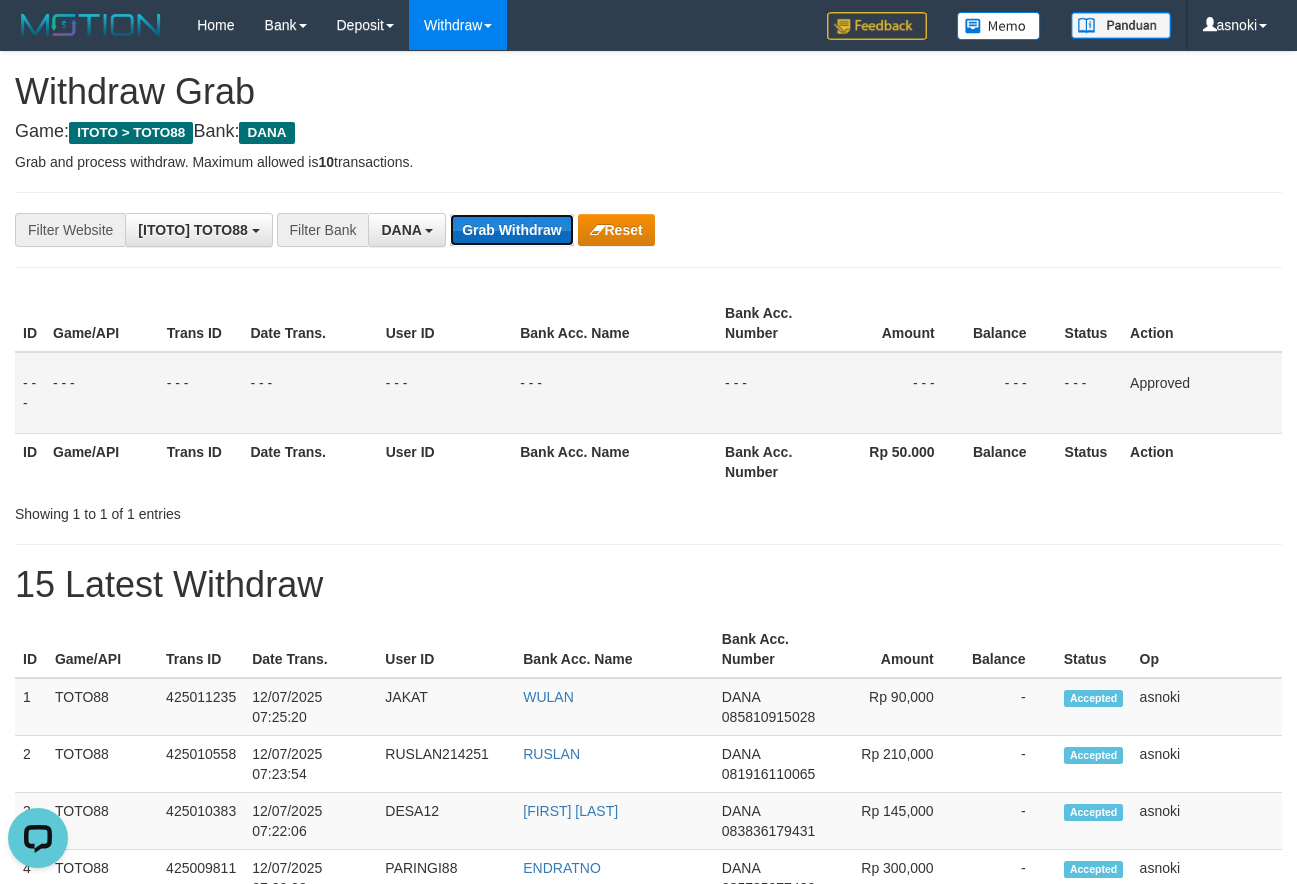click on "Grab Withdraw" at bounding box center (511, 230) 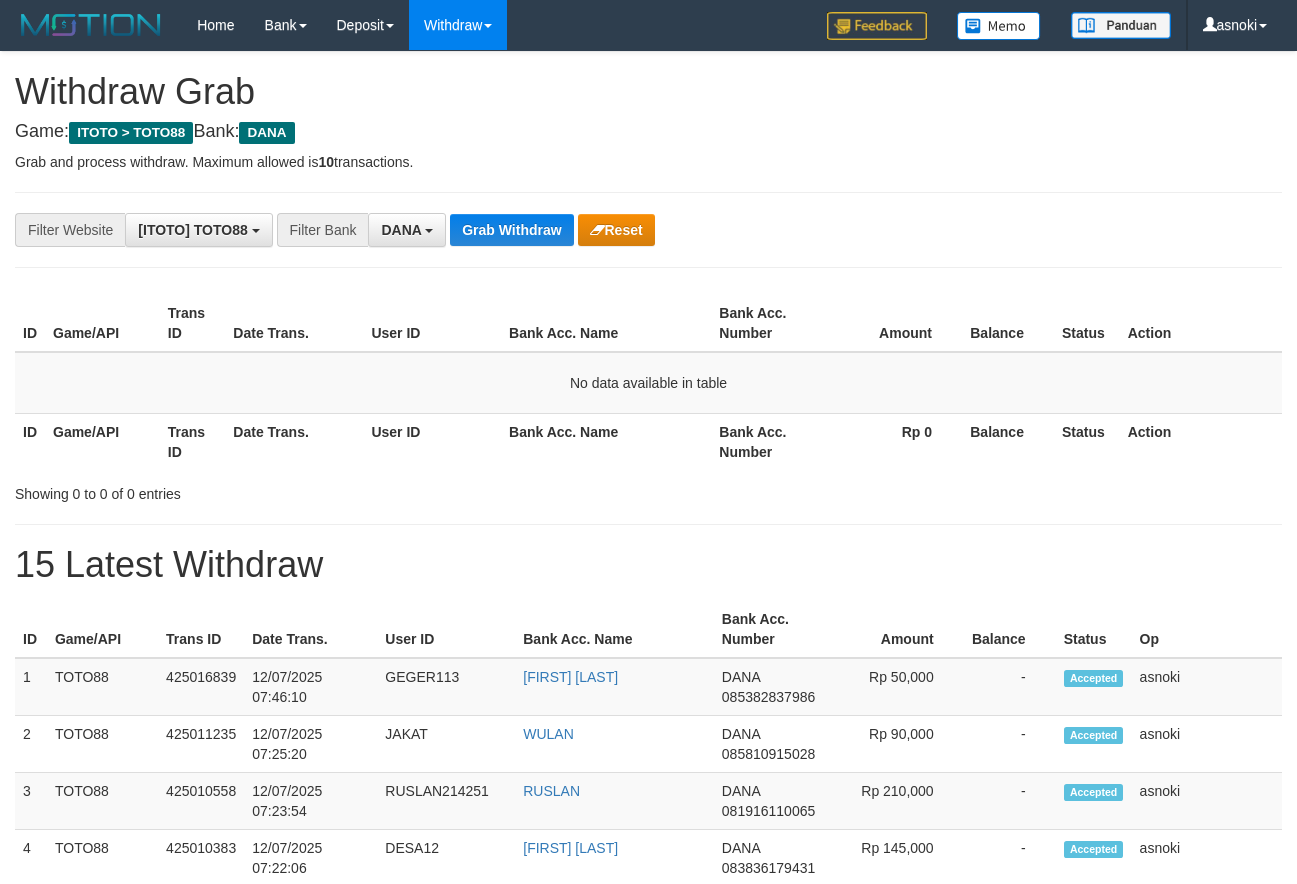 scroll, scrollTop: 0, scrollLeft: 0, axis: both 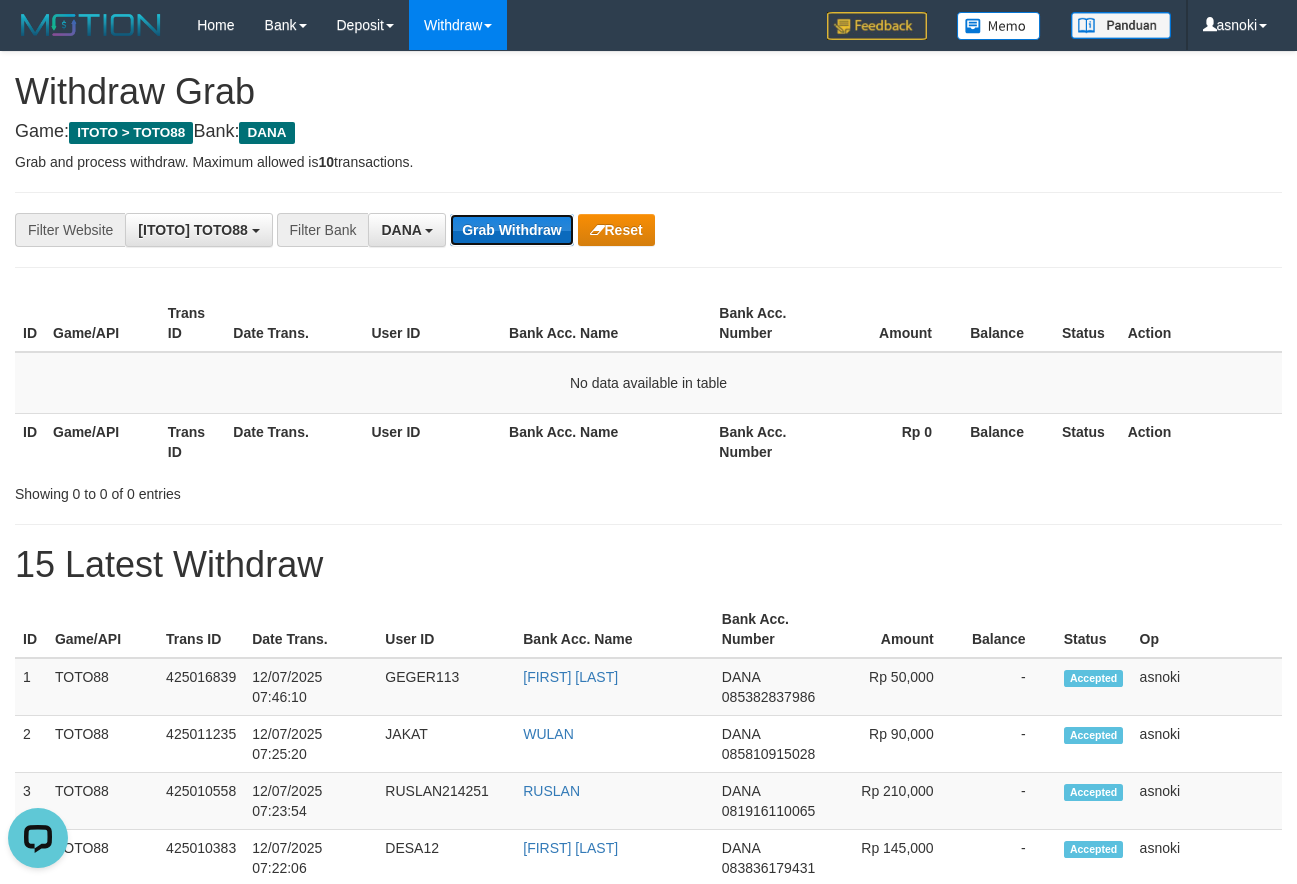 click on "Grab Withdraw" at bounding box center [511, 230] 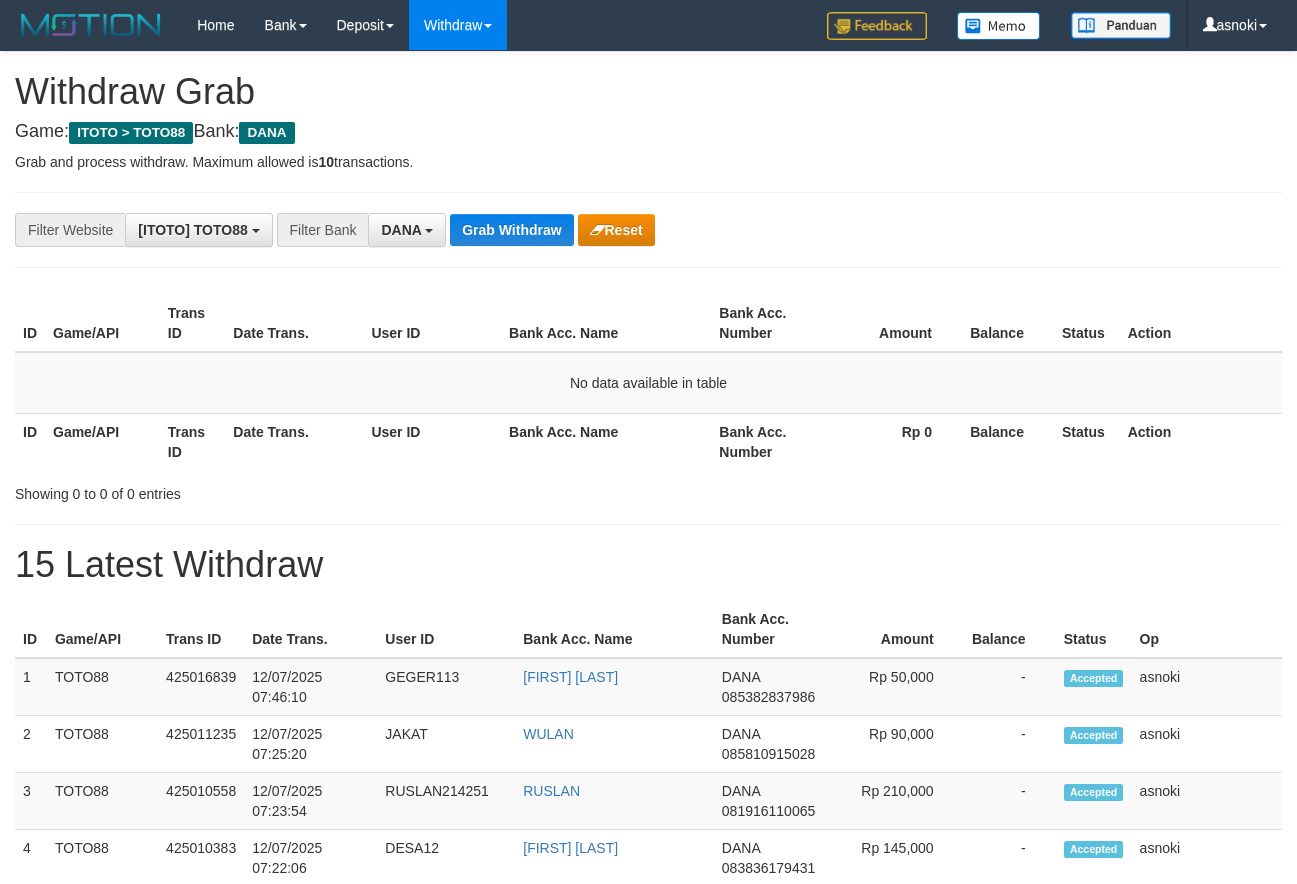 scroll, scrollTop: 0, scrollLeft: 0, axis: both 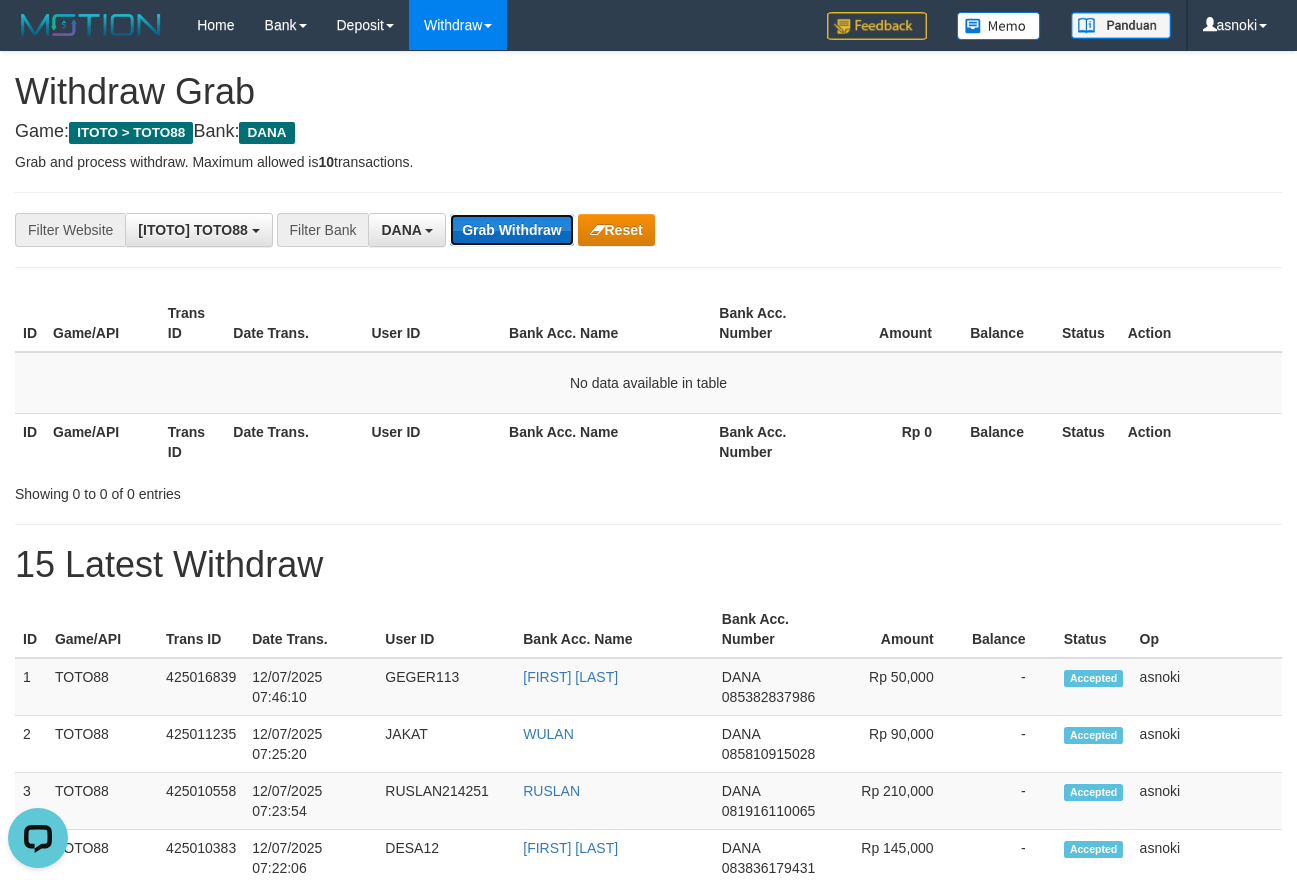 click on "Grab Withdraw" at bounding box center [511, 230] 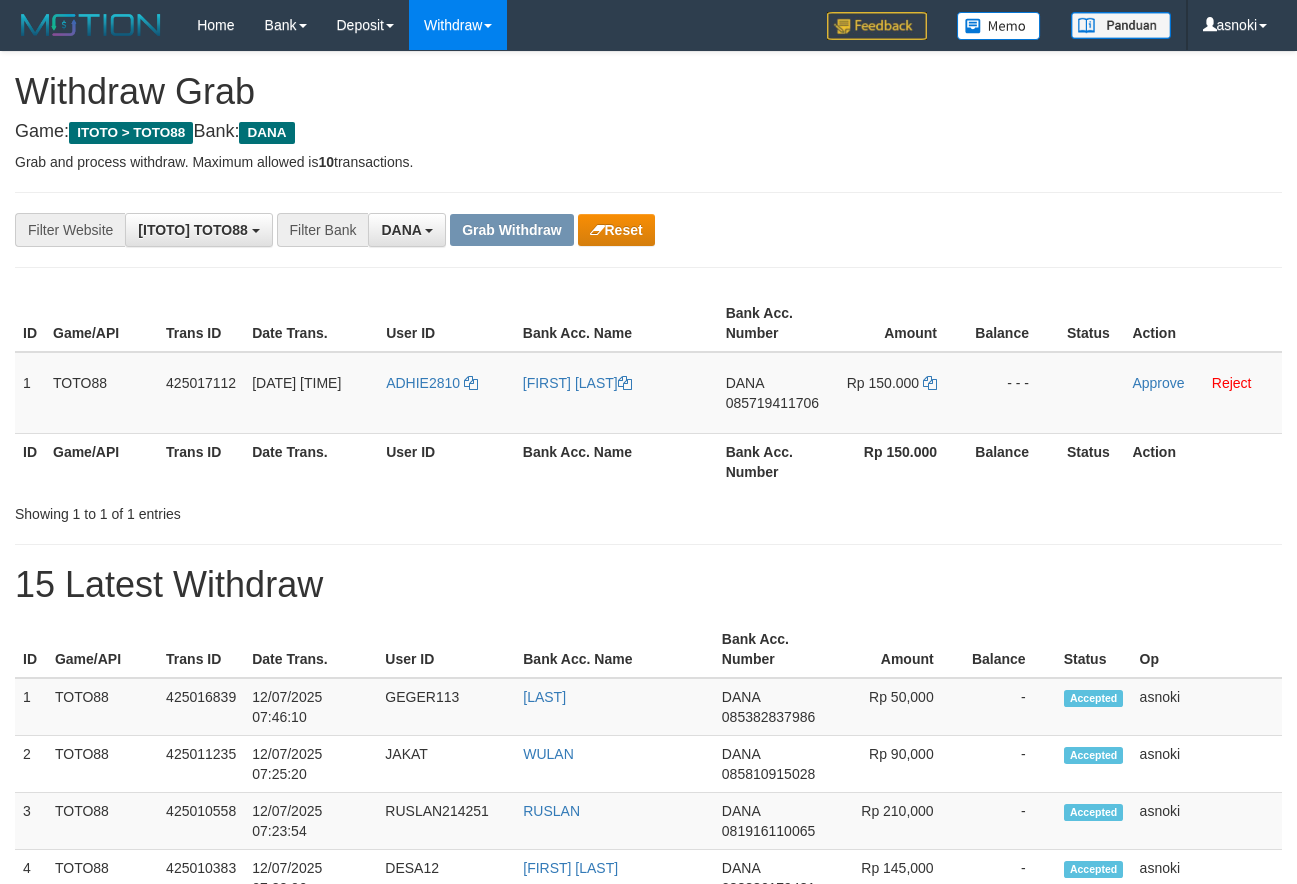 scroll, scrollTop: 0, scrollLeft: 0, axis: both 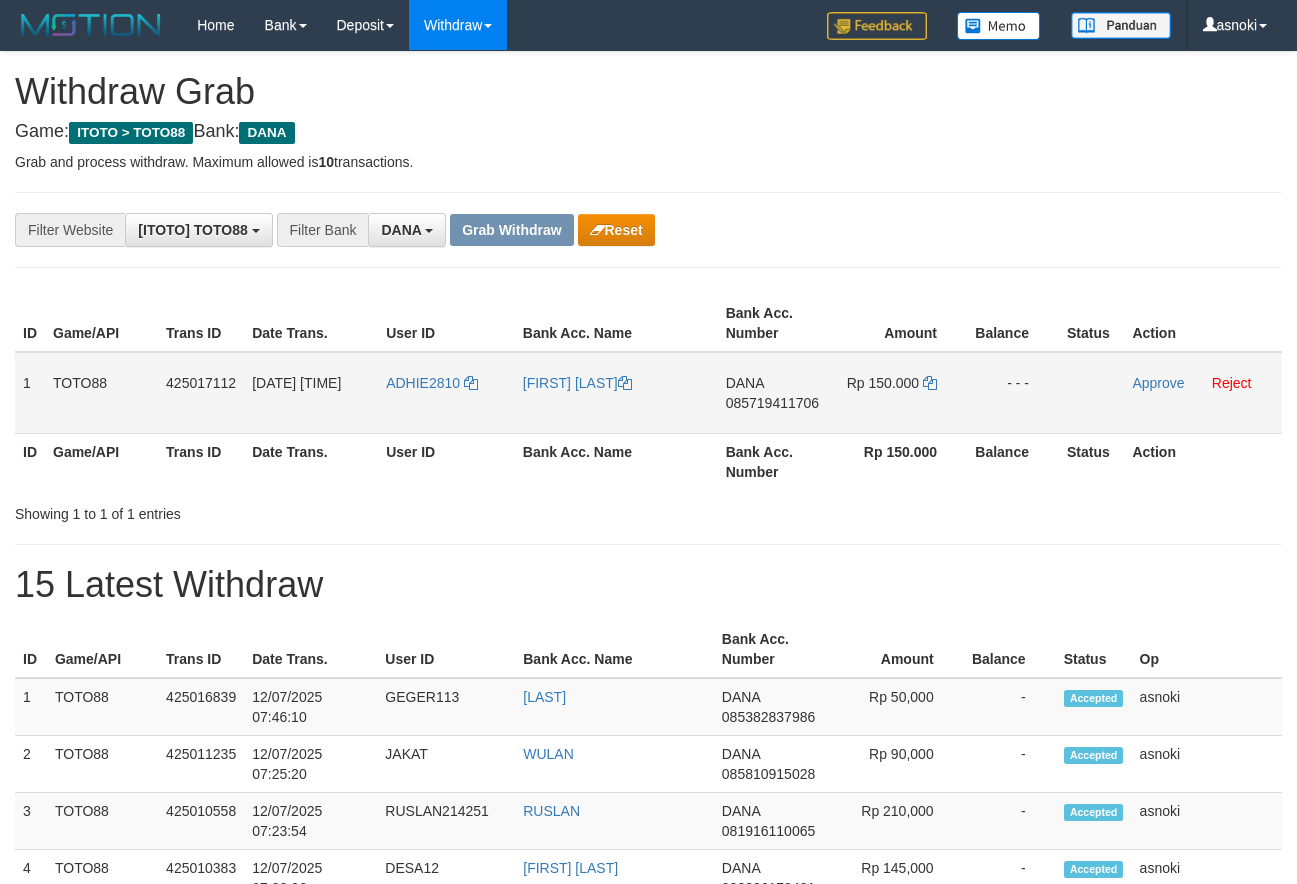 click on "085719411706" at bounding box center (772, 403) 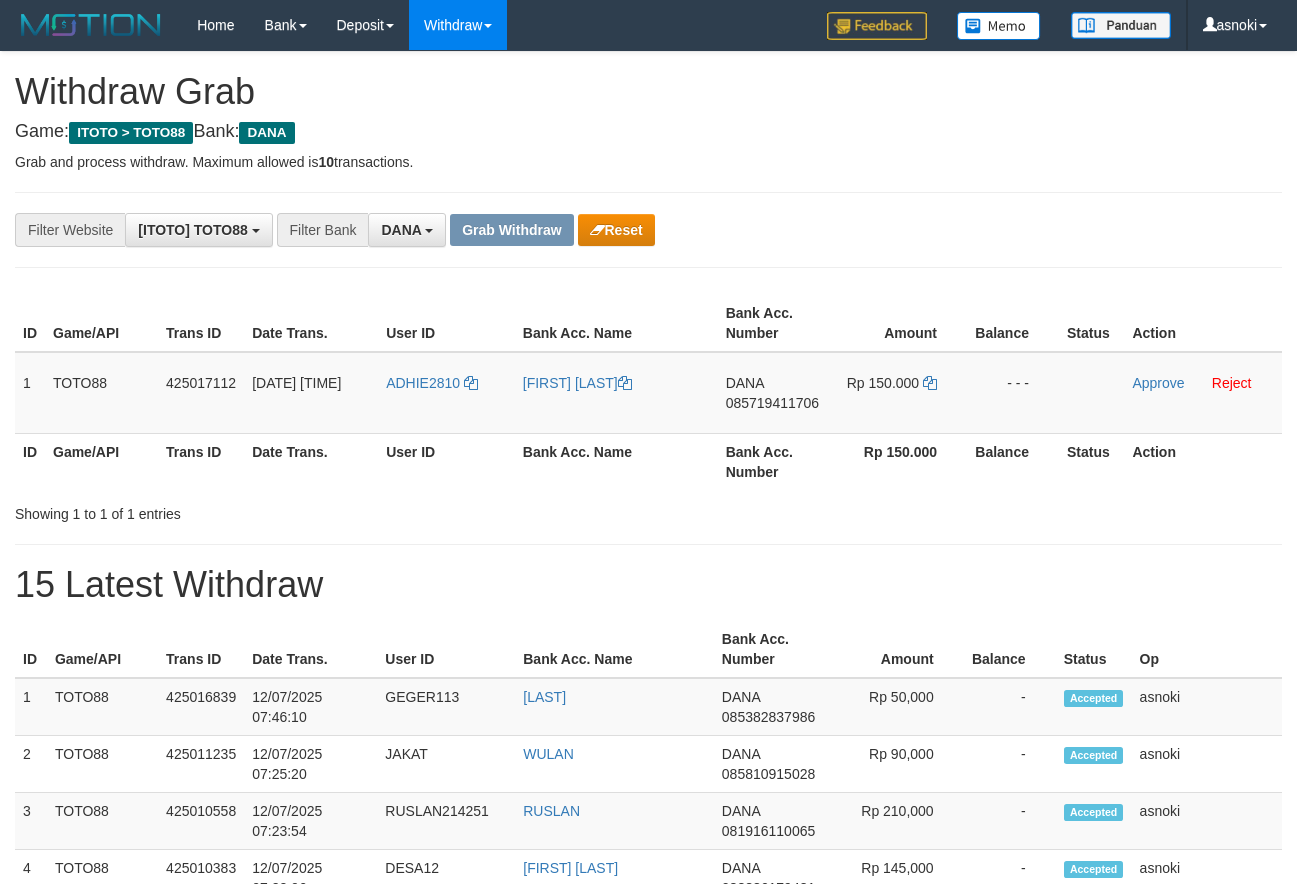 scroll, scrollTop: 0, scrollLeft: 0, axis: both 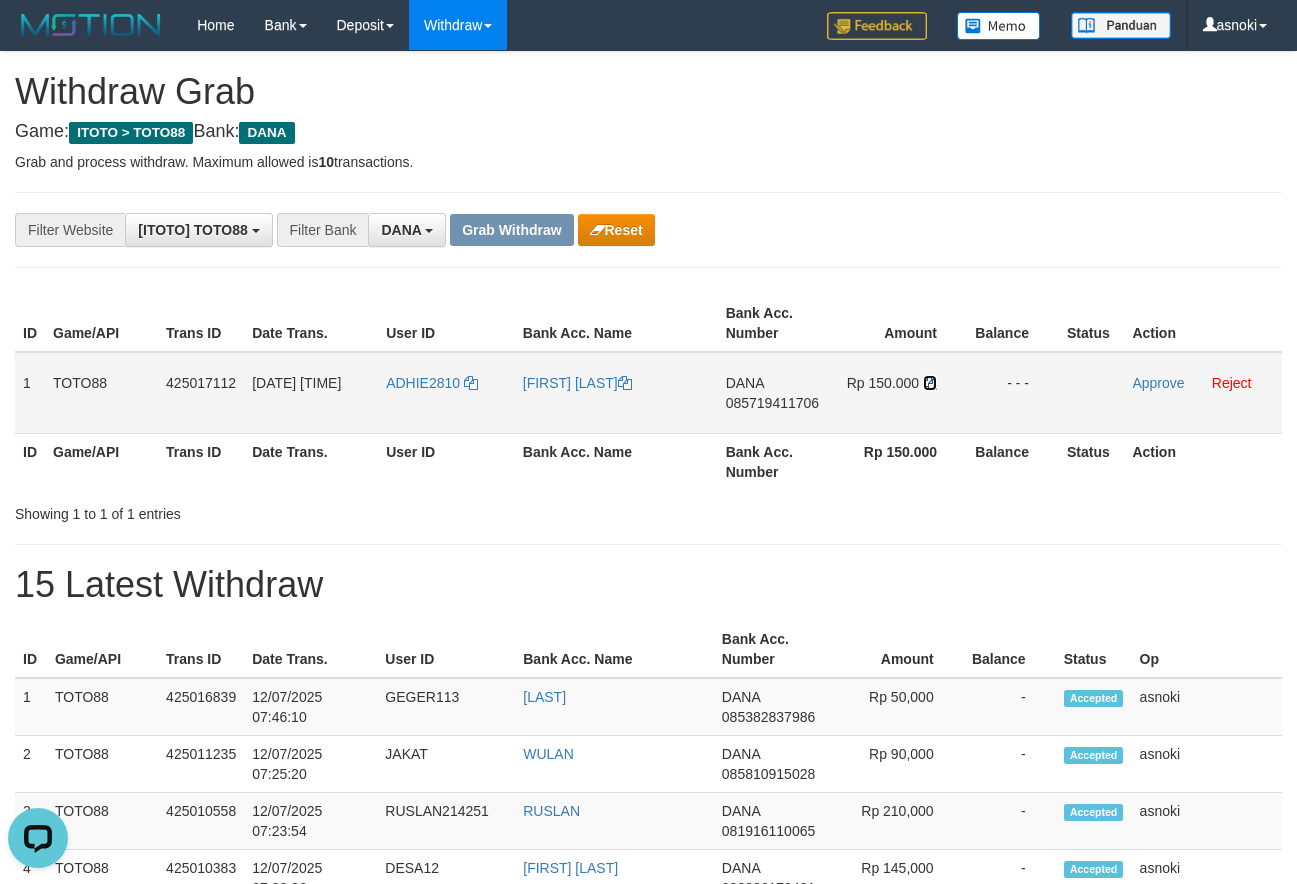 click at bounding box center [930, 383] 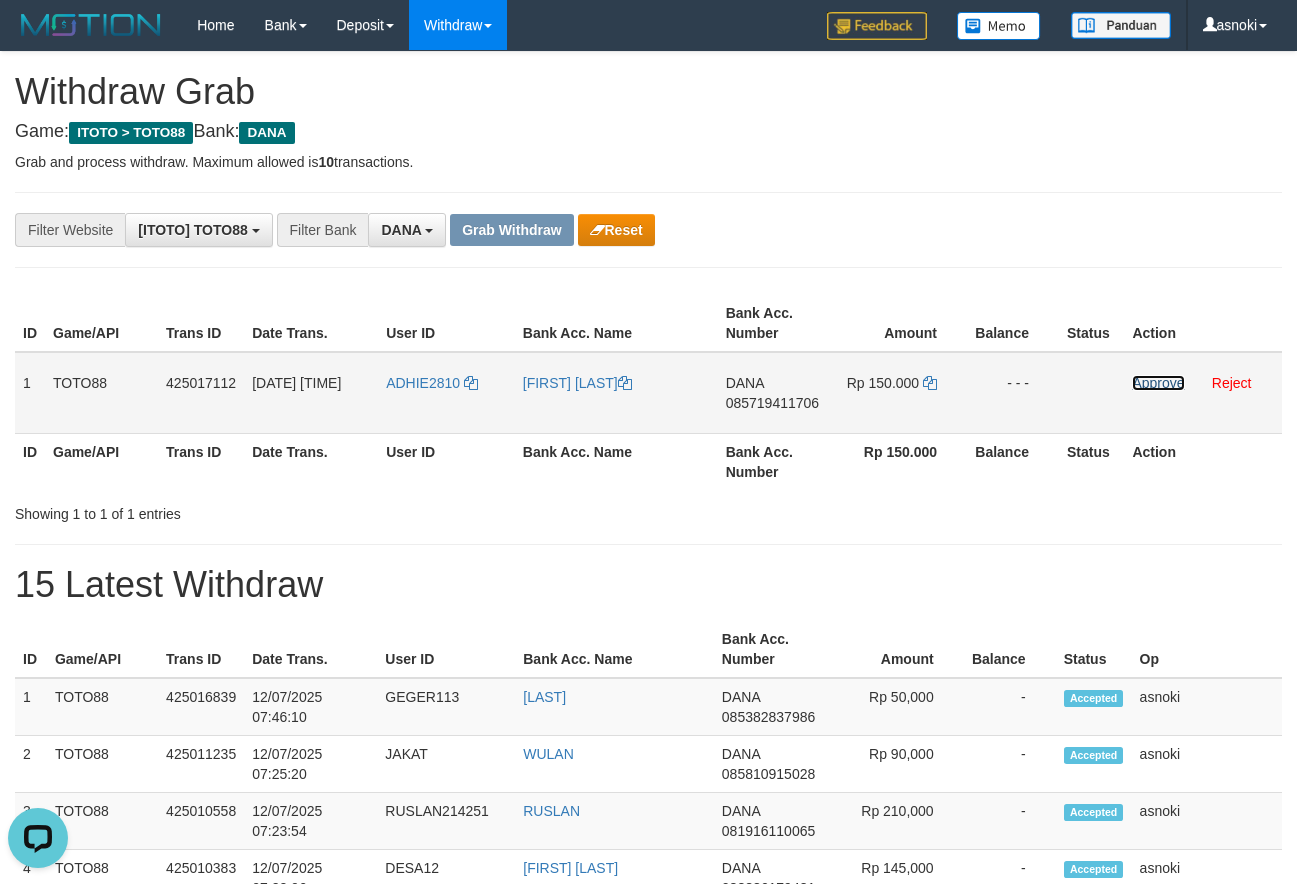 click on "Approve" at bounding box center [1158, 383] 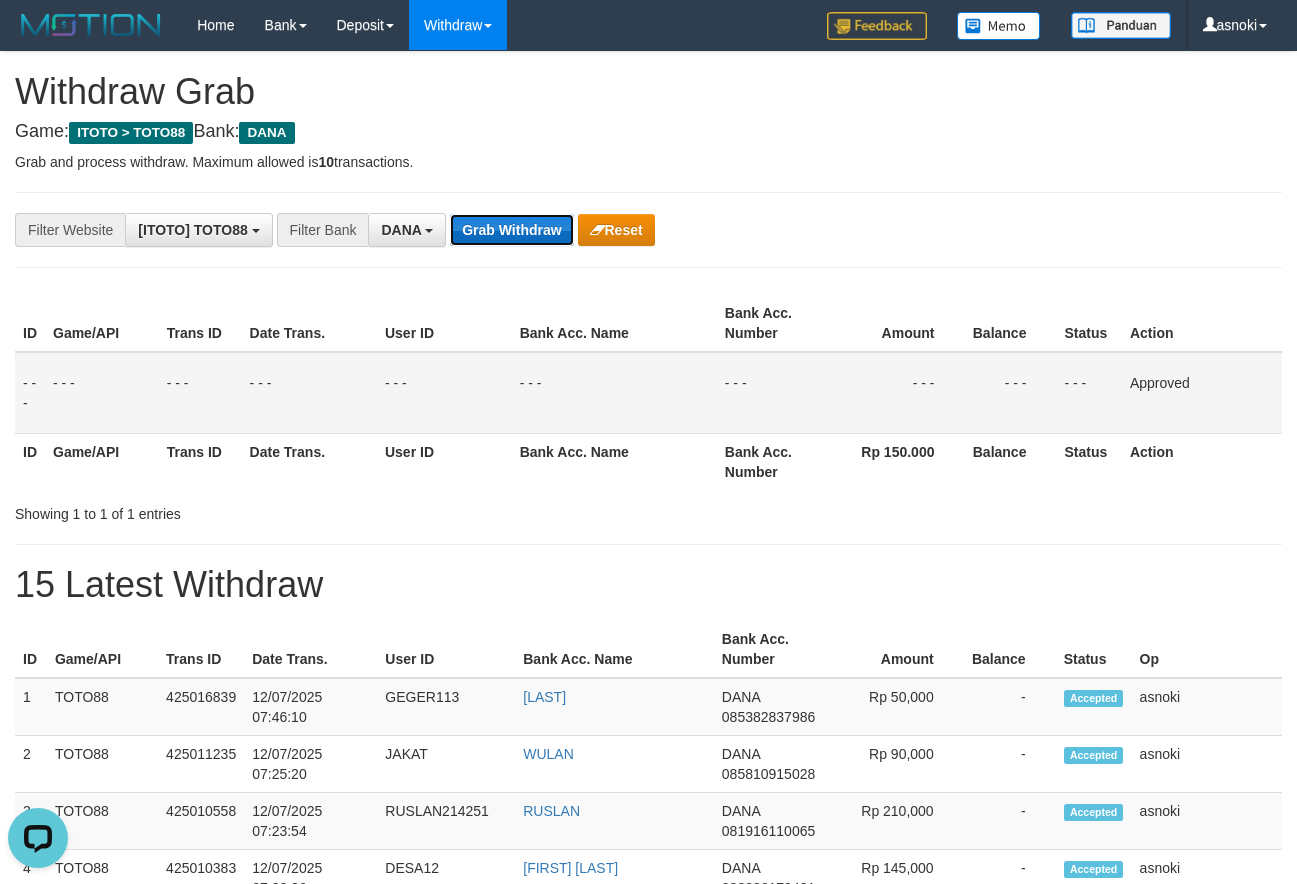 click on "Grab Withdraw" at bounding box center [511, 230] 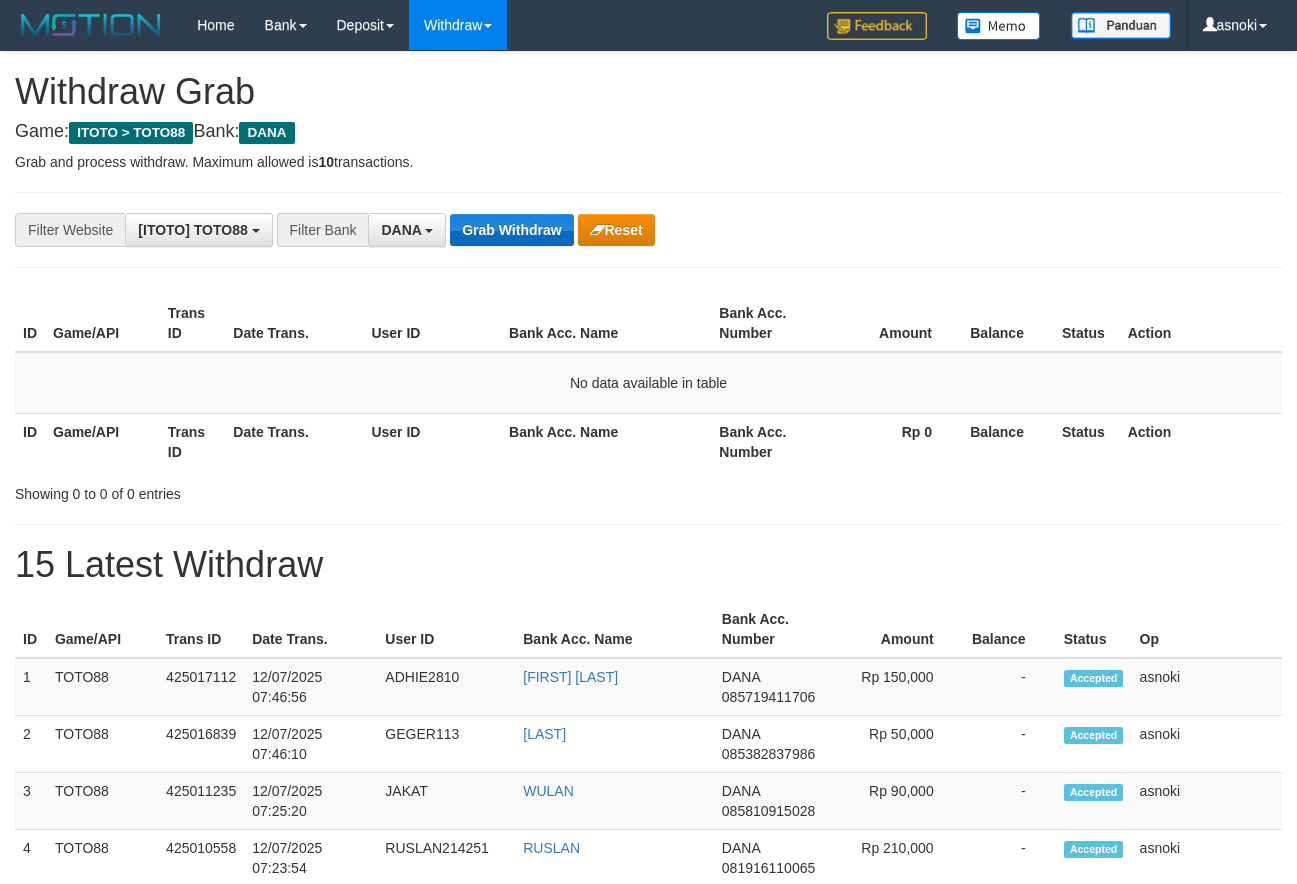 scroll, scrollTop: 0, scrollLeft: 0, axis: both 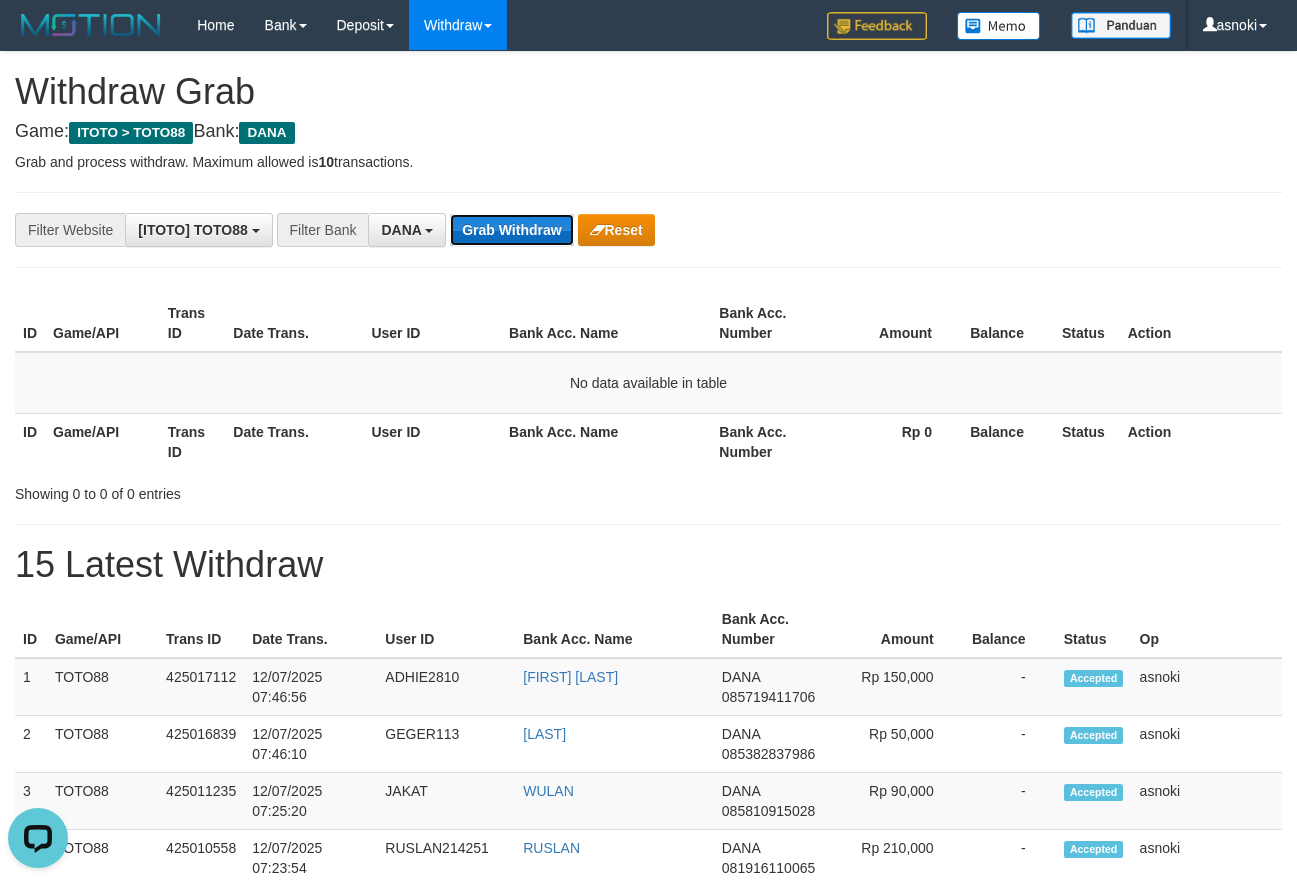 click on "Grab Withdraw" at bounding box center [511, 230] 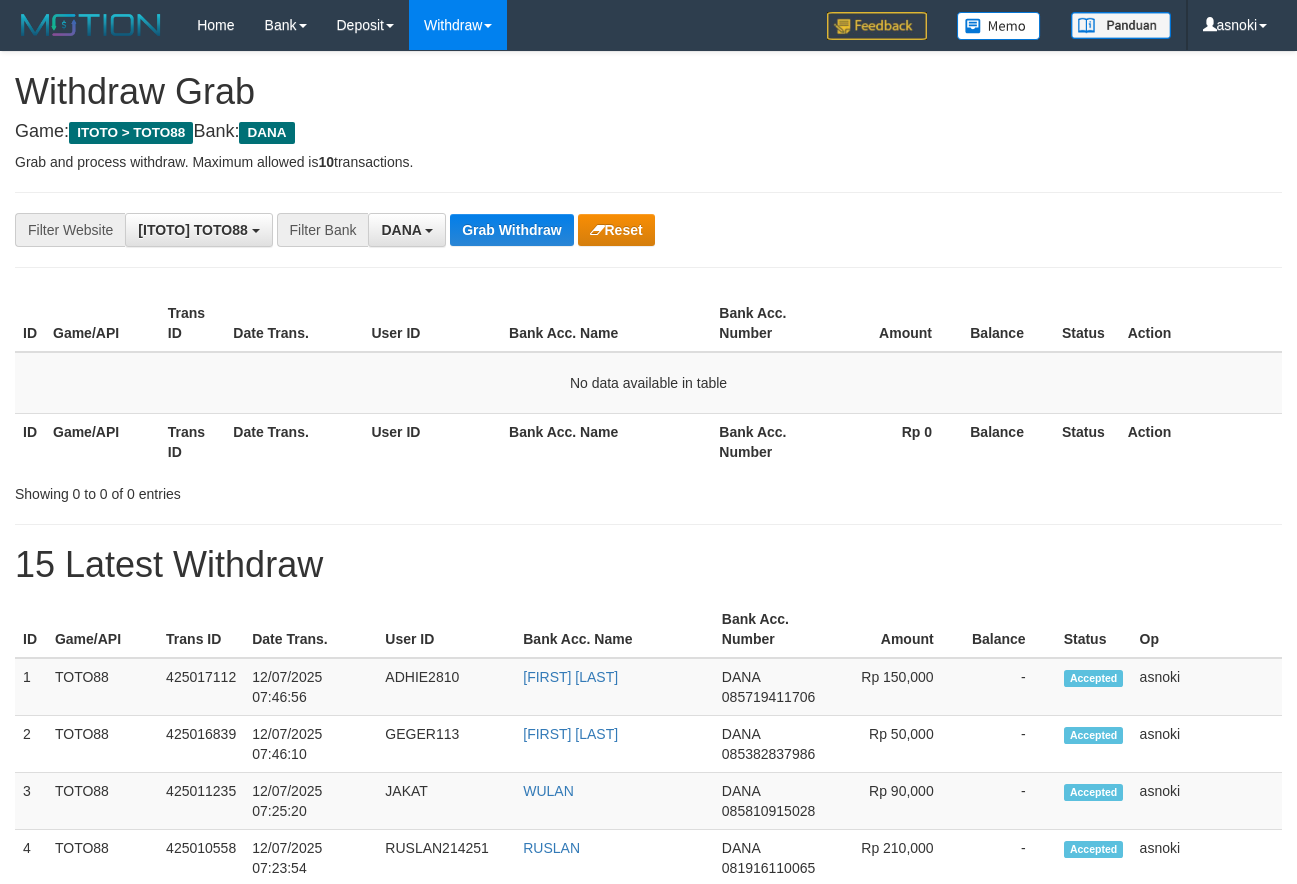 scroll, scrollTop: 0, scrollLeft: 0, axis: both 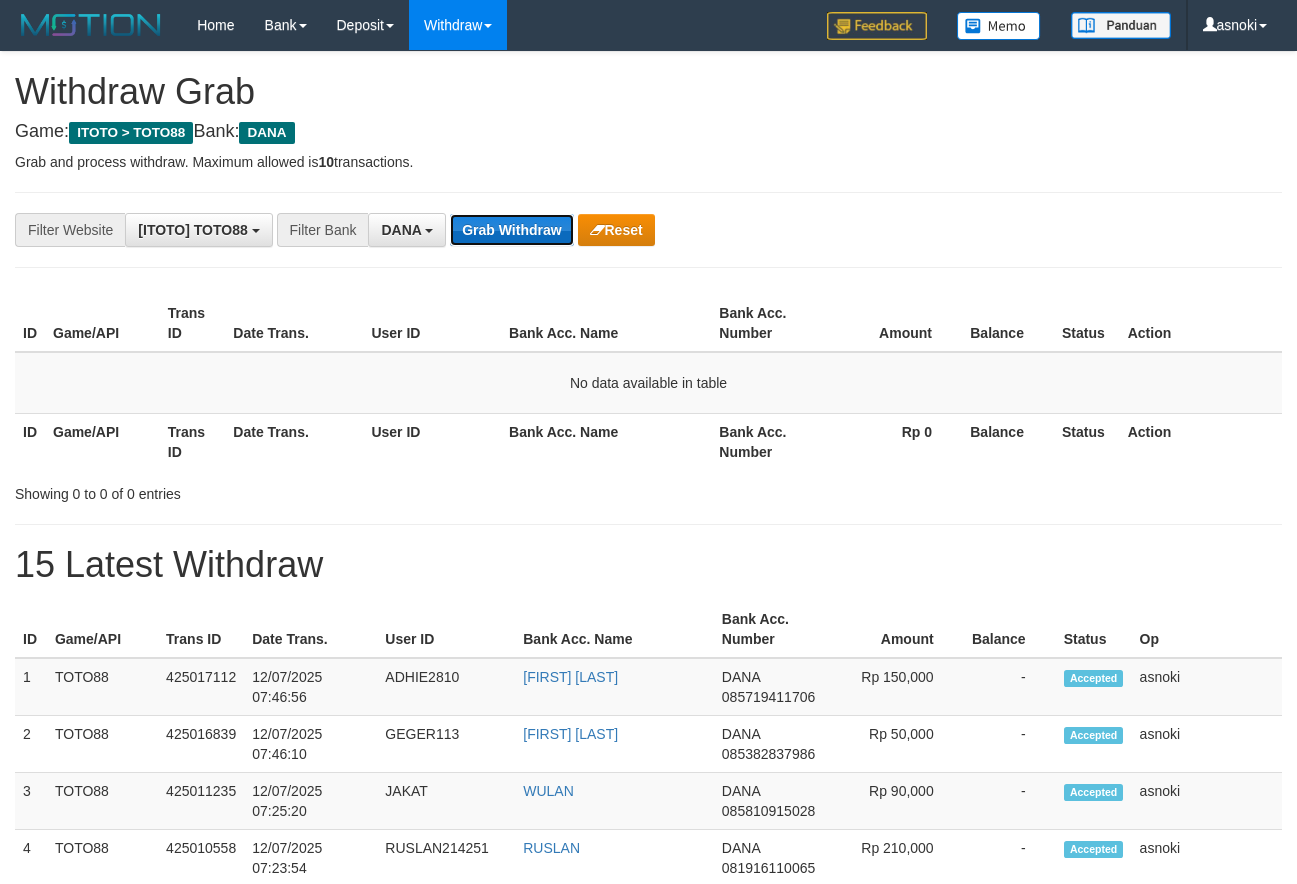 click on "Grab Withdraw" at bounding box center (511, 230) 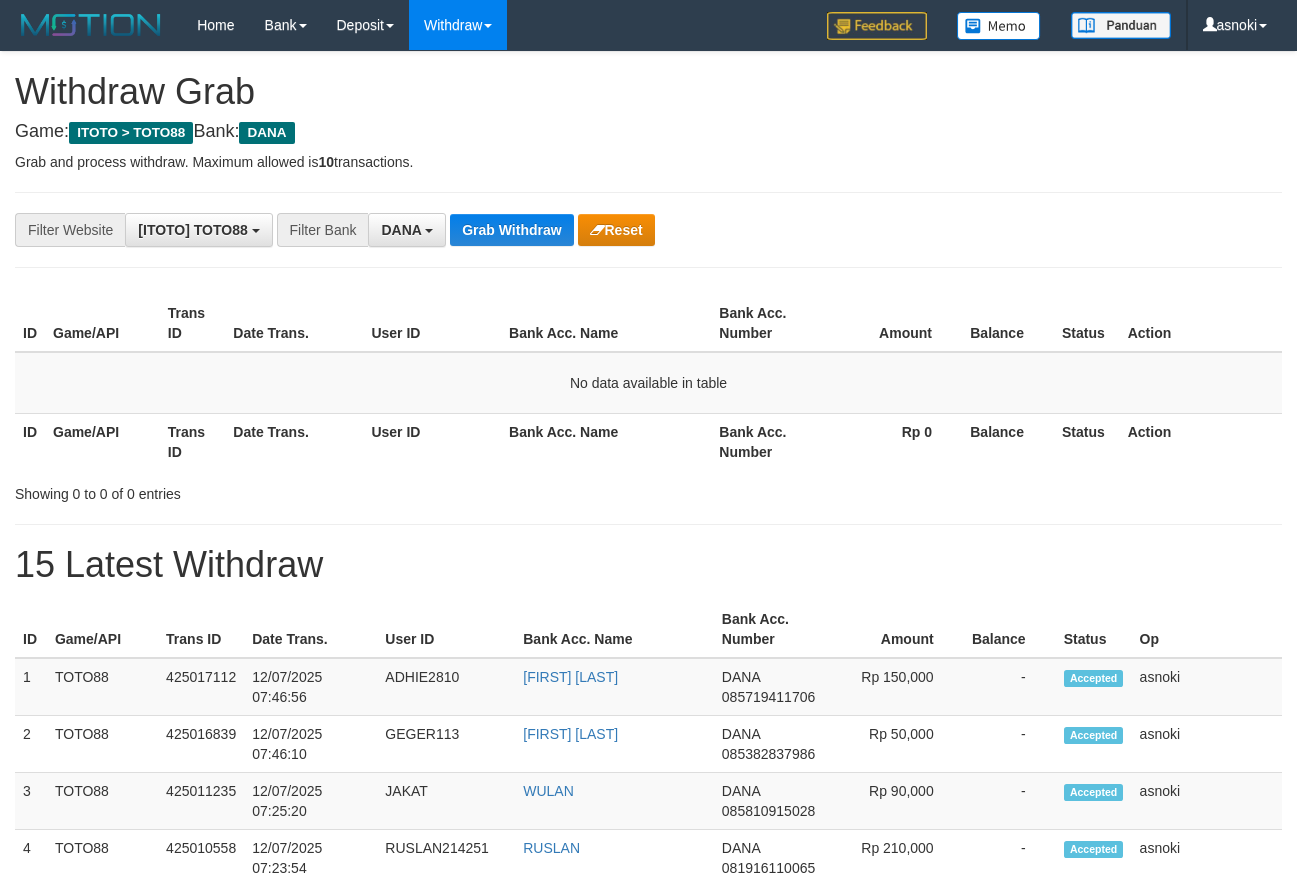 scroll, scrollTop: 0, scrollLeft: 0, axis: both 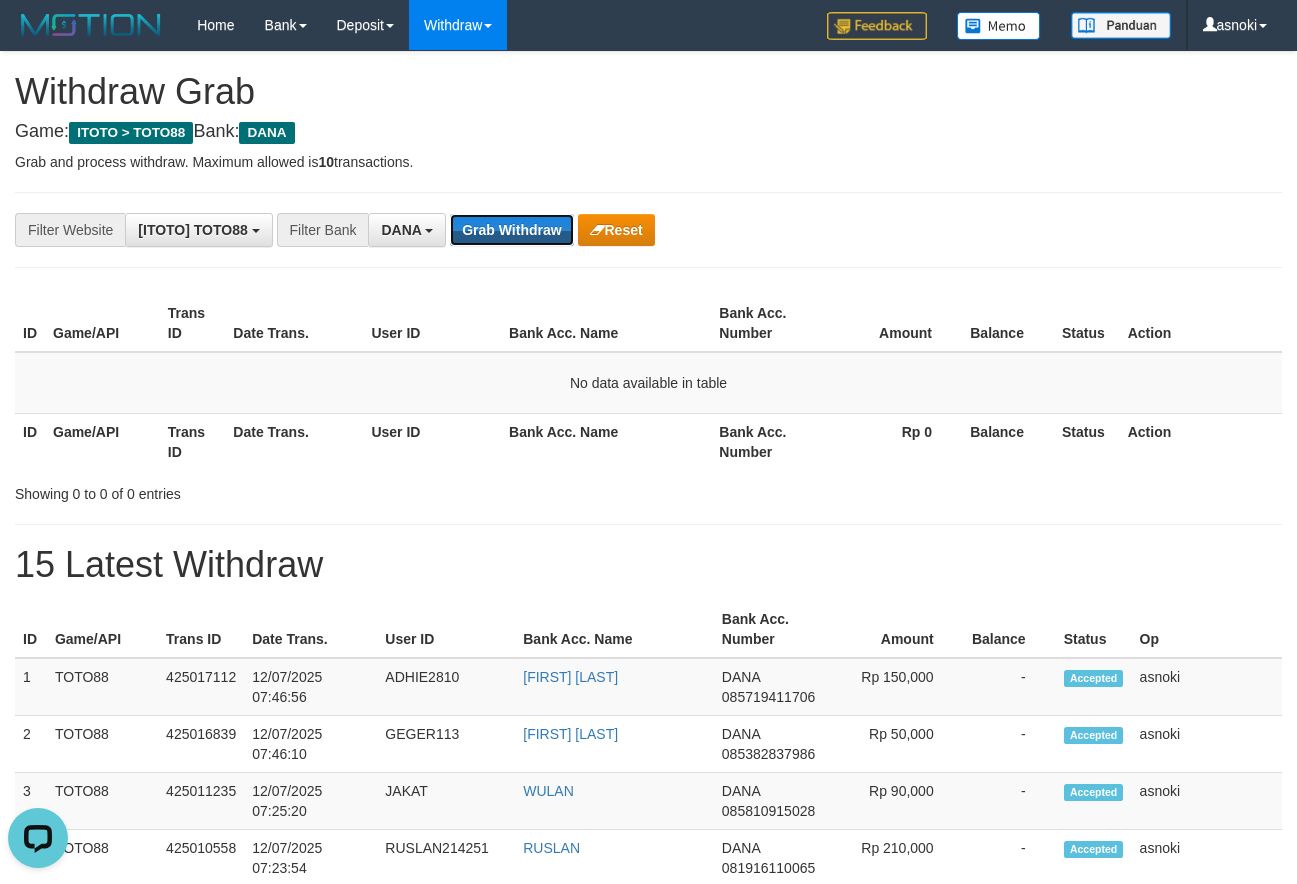 click on "Grab Withdraw" at bounding box center (511, 230) 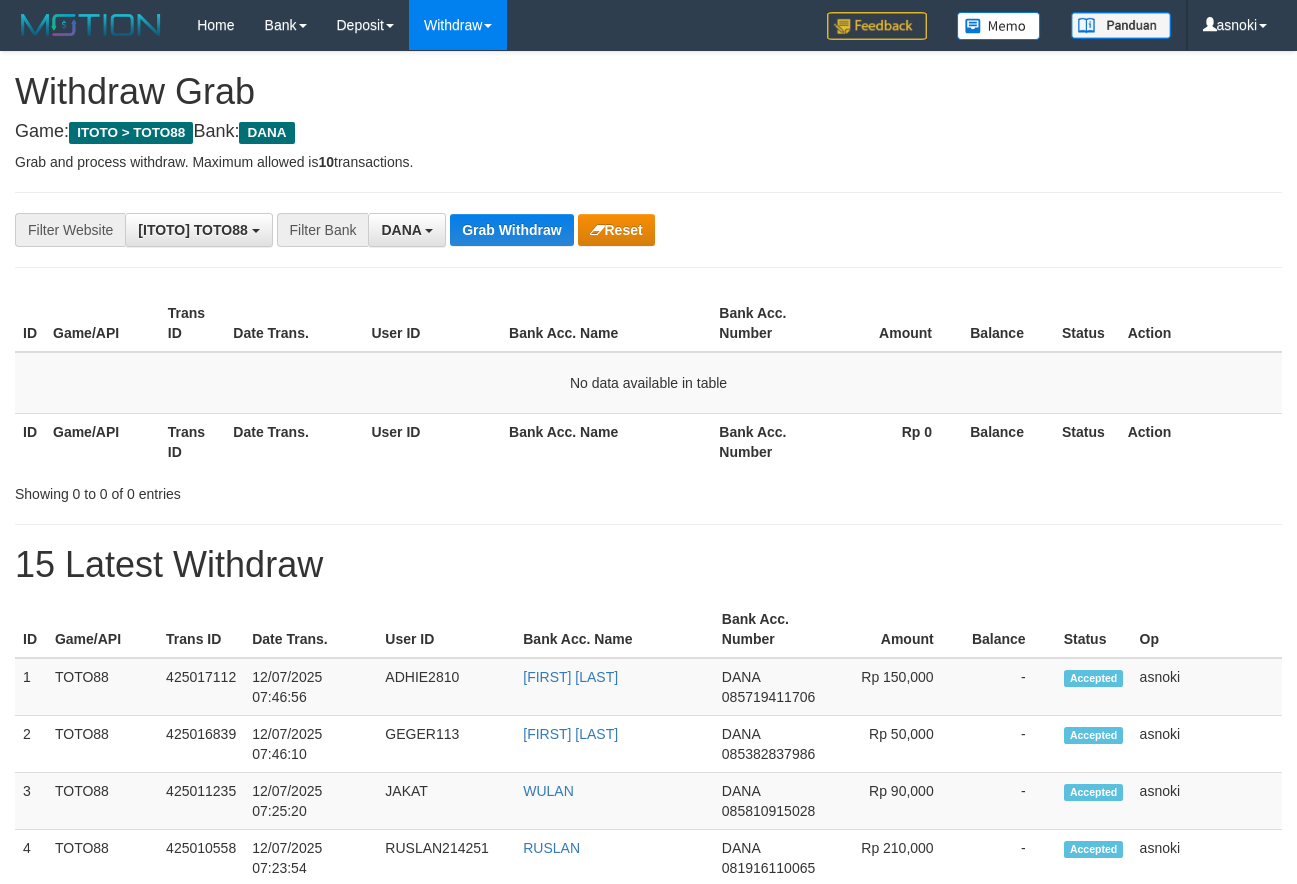 scroll, scrollTop: 0, scrollLeft: 0, axis: both 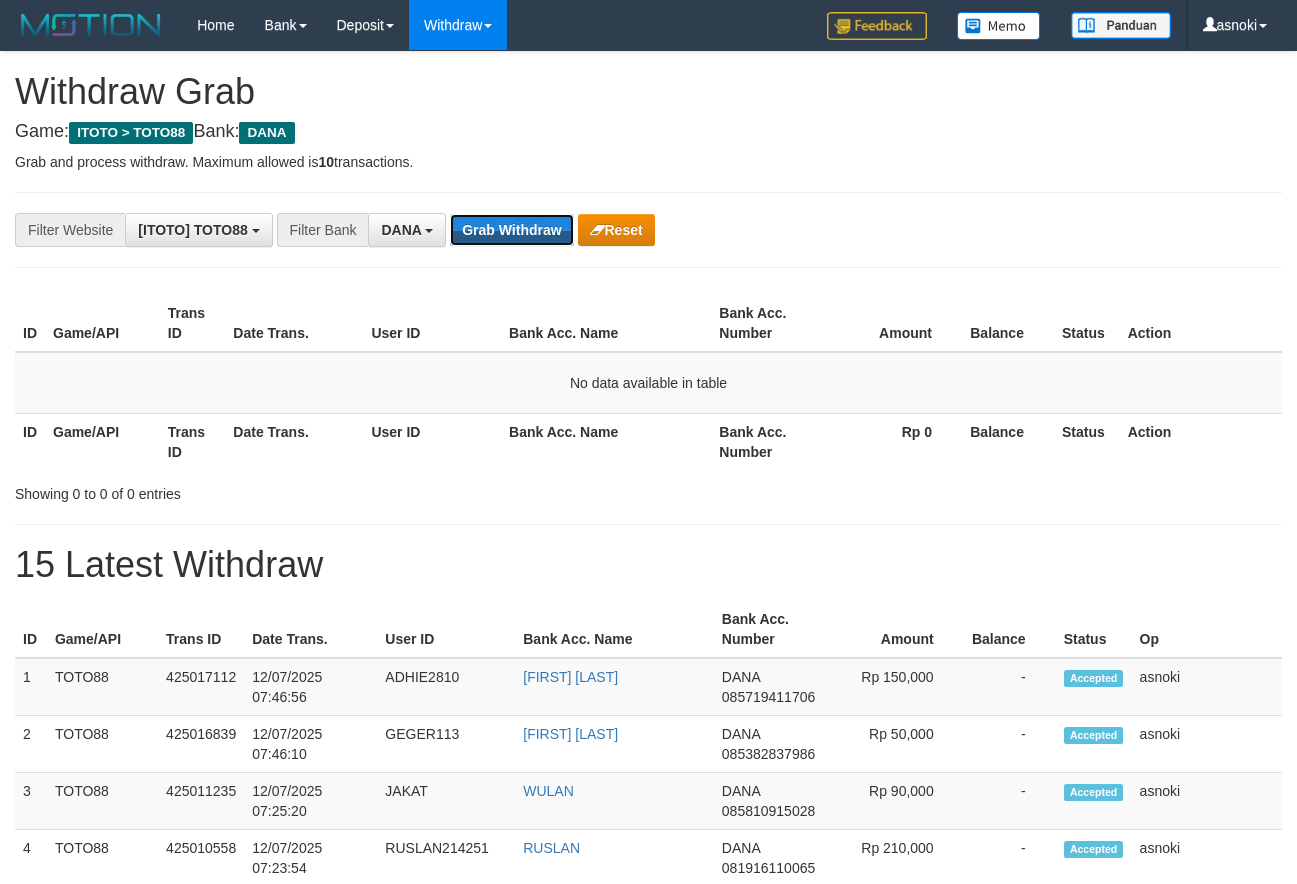 click on "Grab Withdraw" at bounding box center (511, 230) 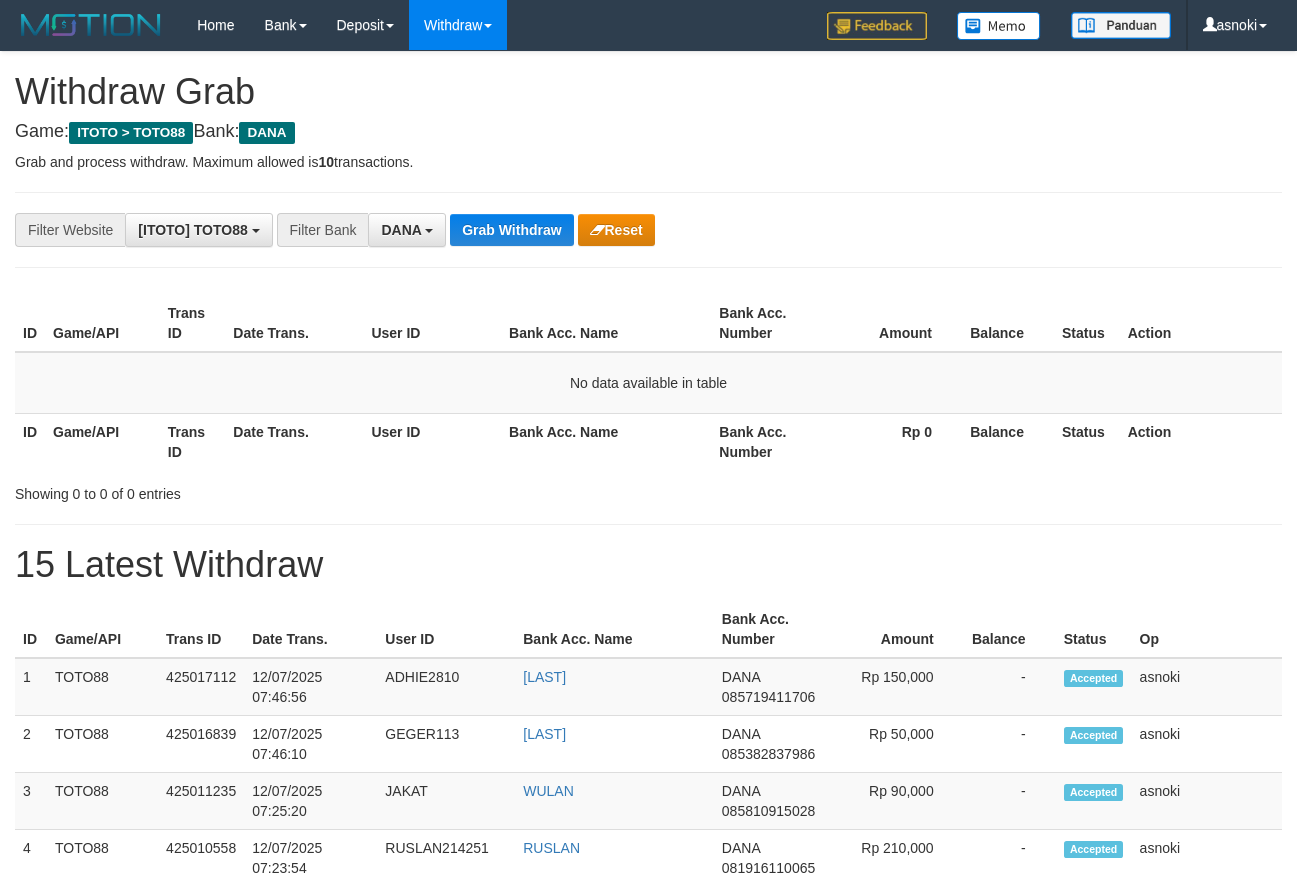 scroll, scrollTop: 0, scrollLeft: 0, axis: both 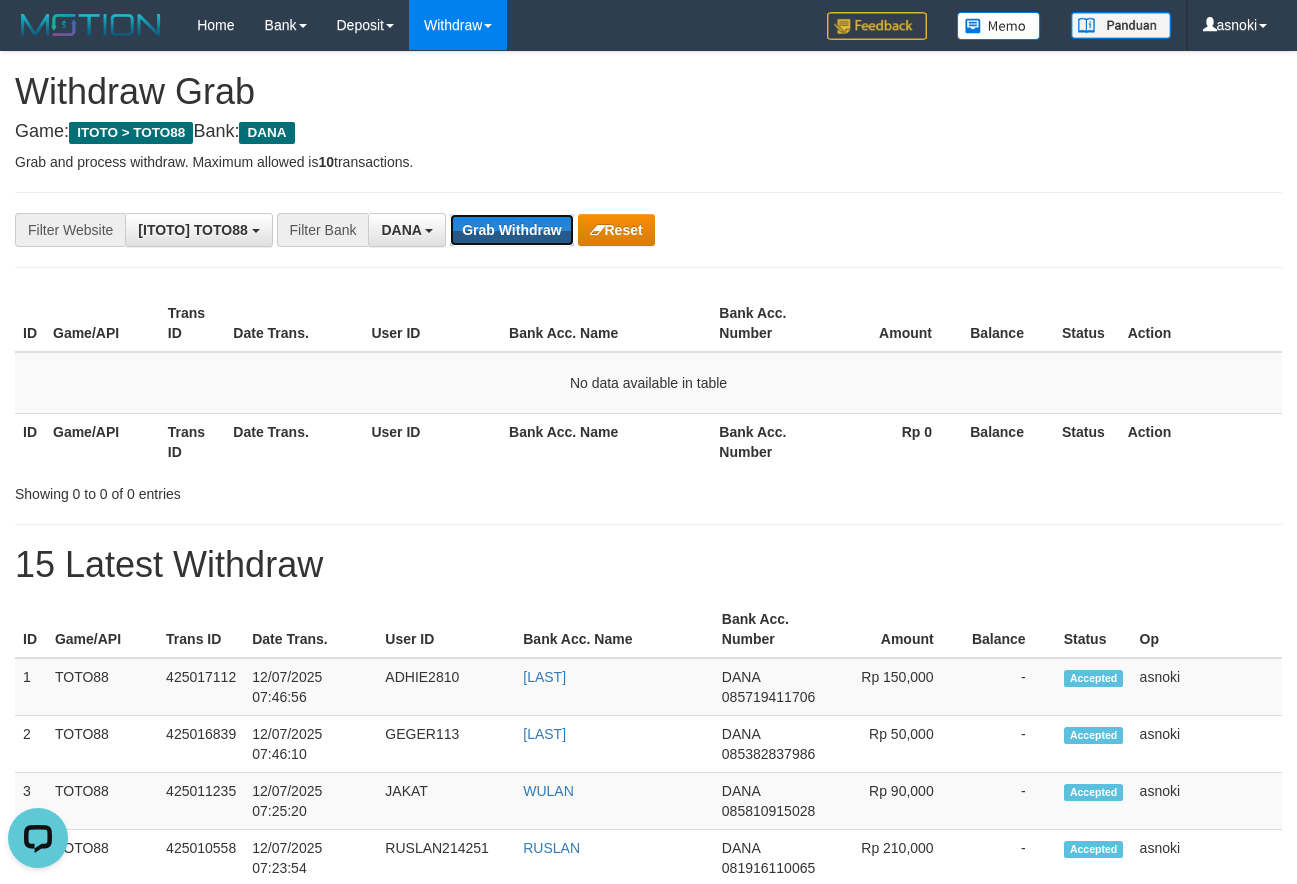 click on "Grab Withdraw" at bounding box center [511, 230] 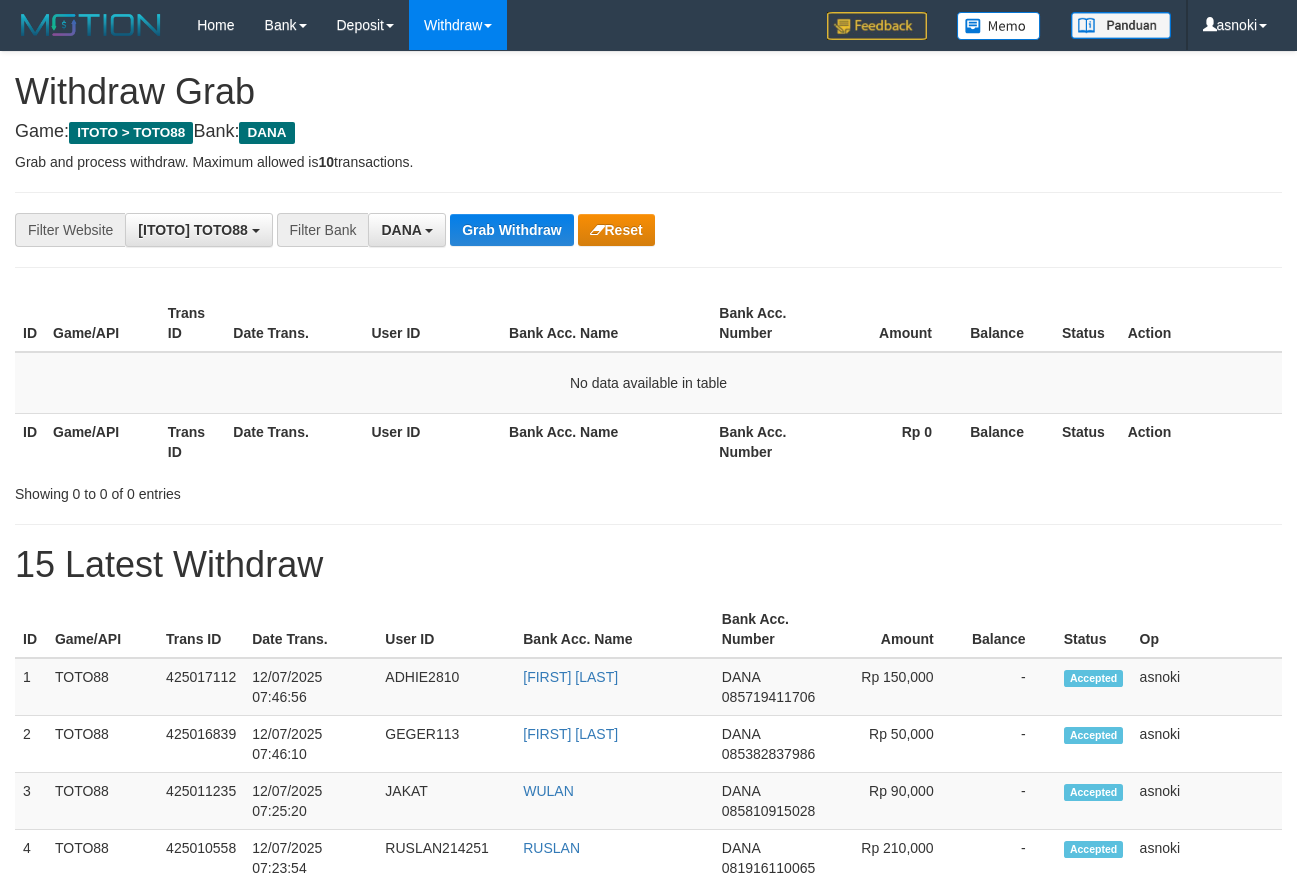 scroll, scrollTop: 0, scrollLeft: 0, axis: both 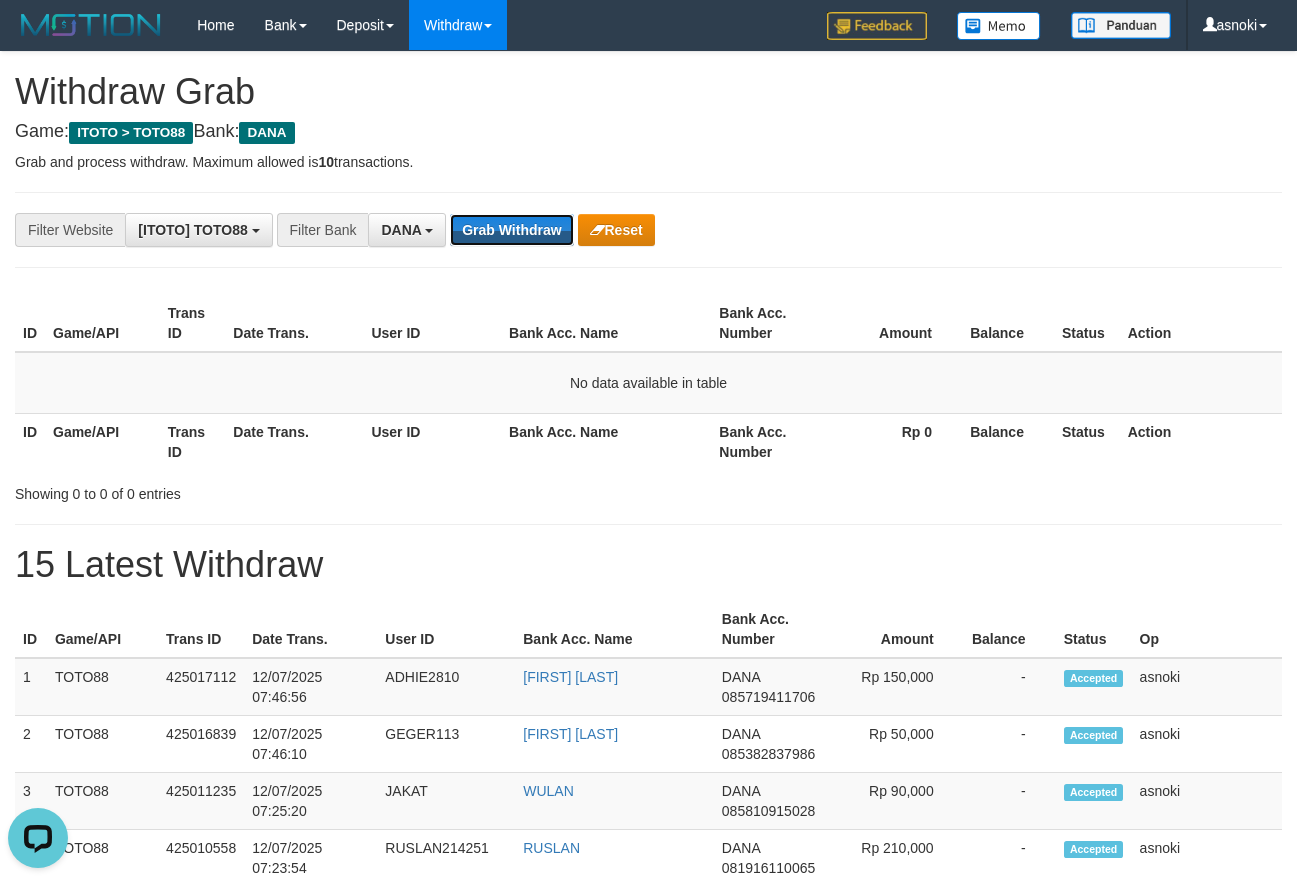 click on "Grab Withdraw" at bounding box center [511, 230] 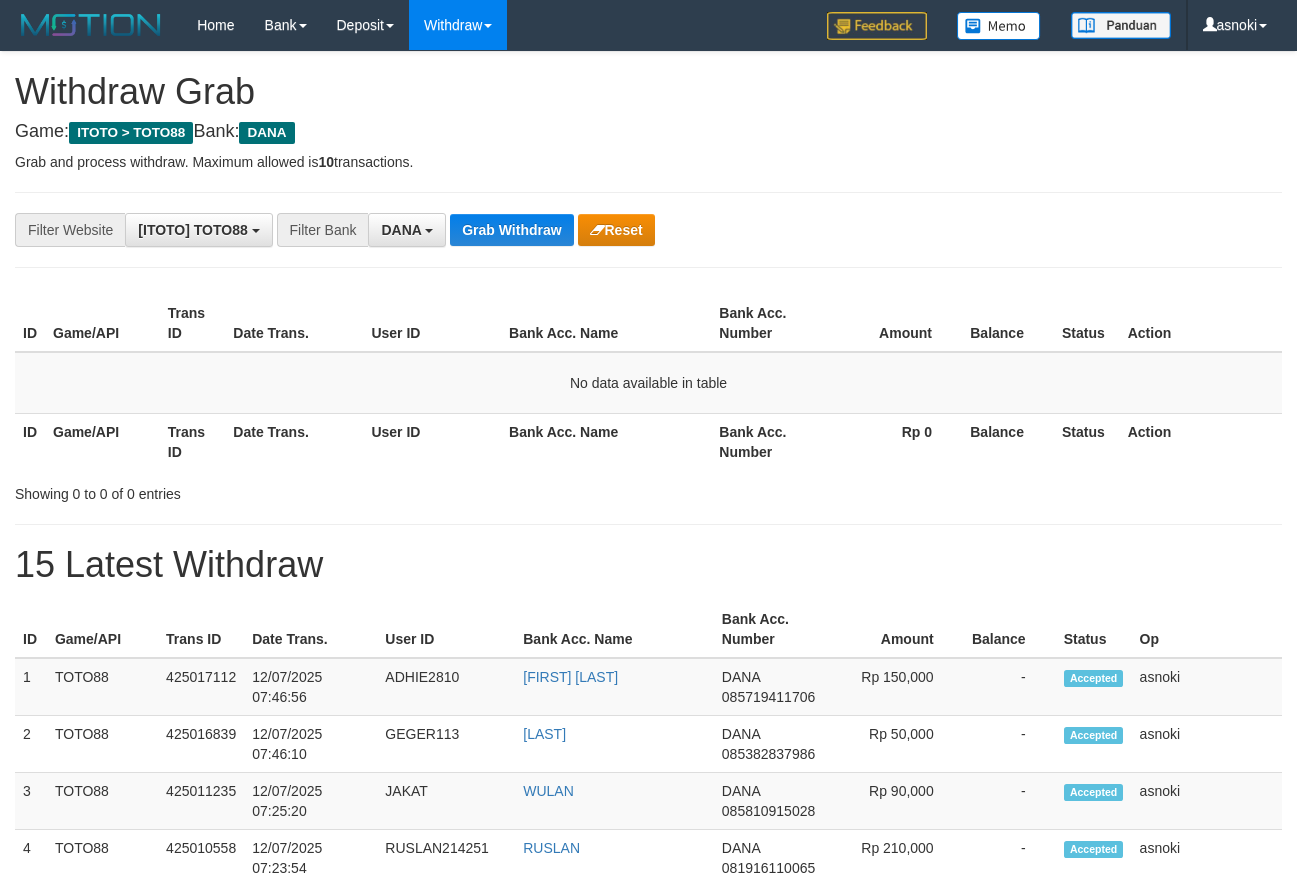 scroll, scrollTop: 0, scrollLeft: 0, axis: both 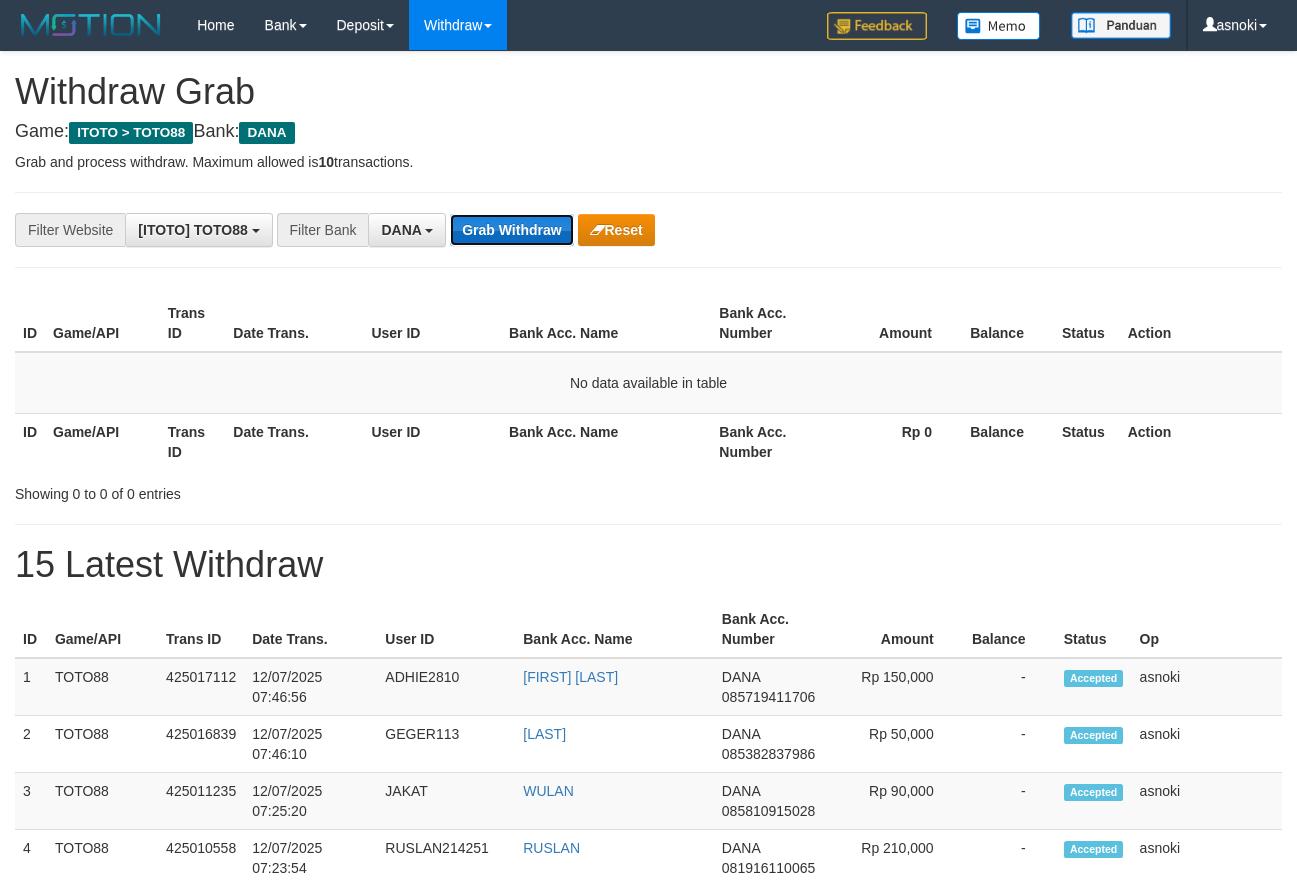 click on "Grab Withdraw" at bounding box center [511, 230] 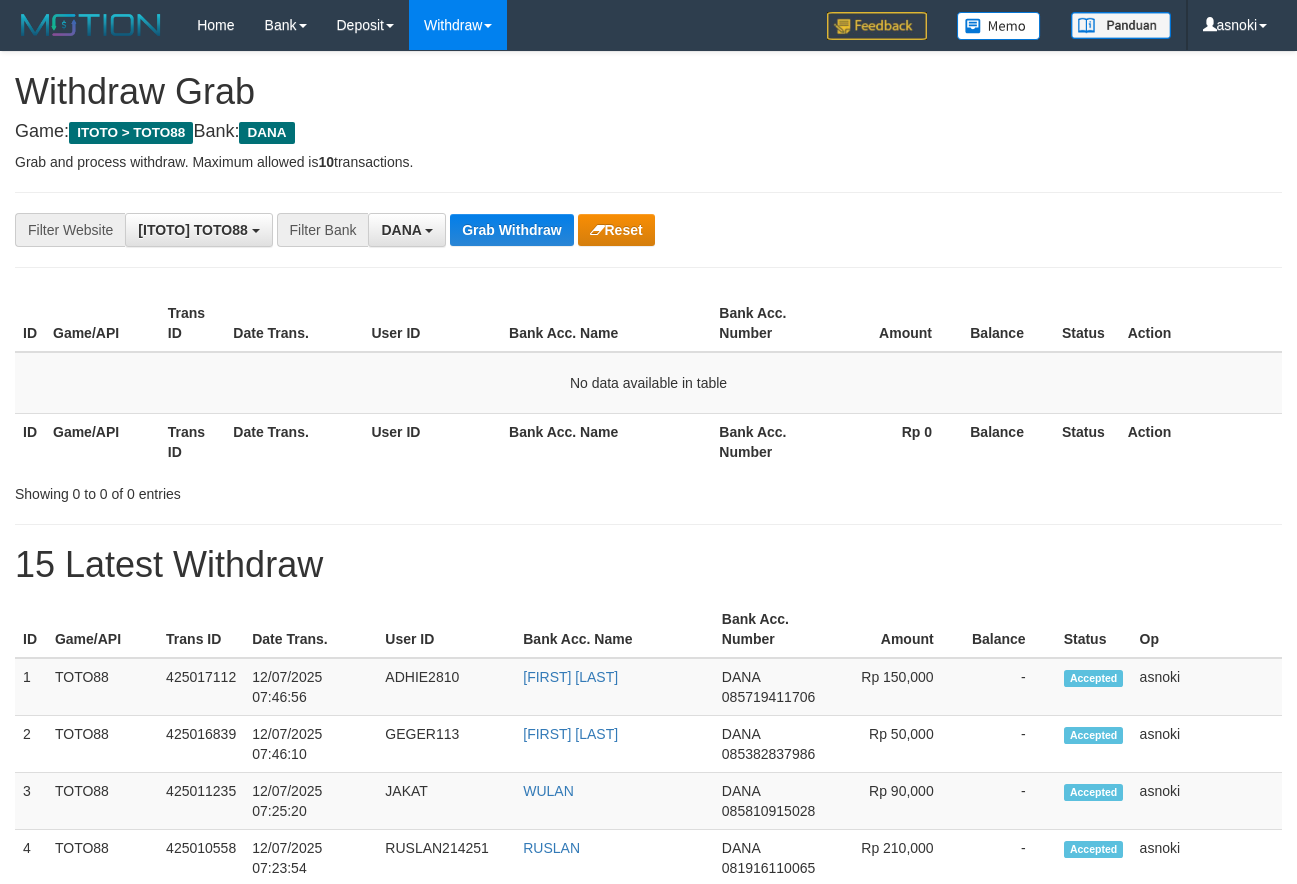 scroll, scrollTop: 0, scrollLeft: 0, axis: both 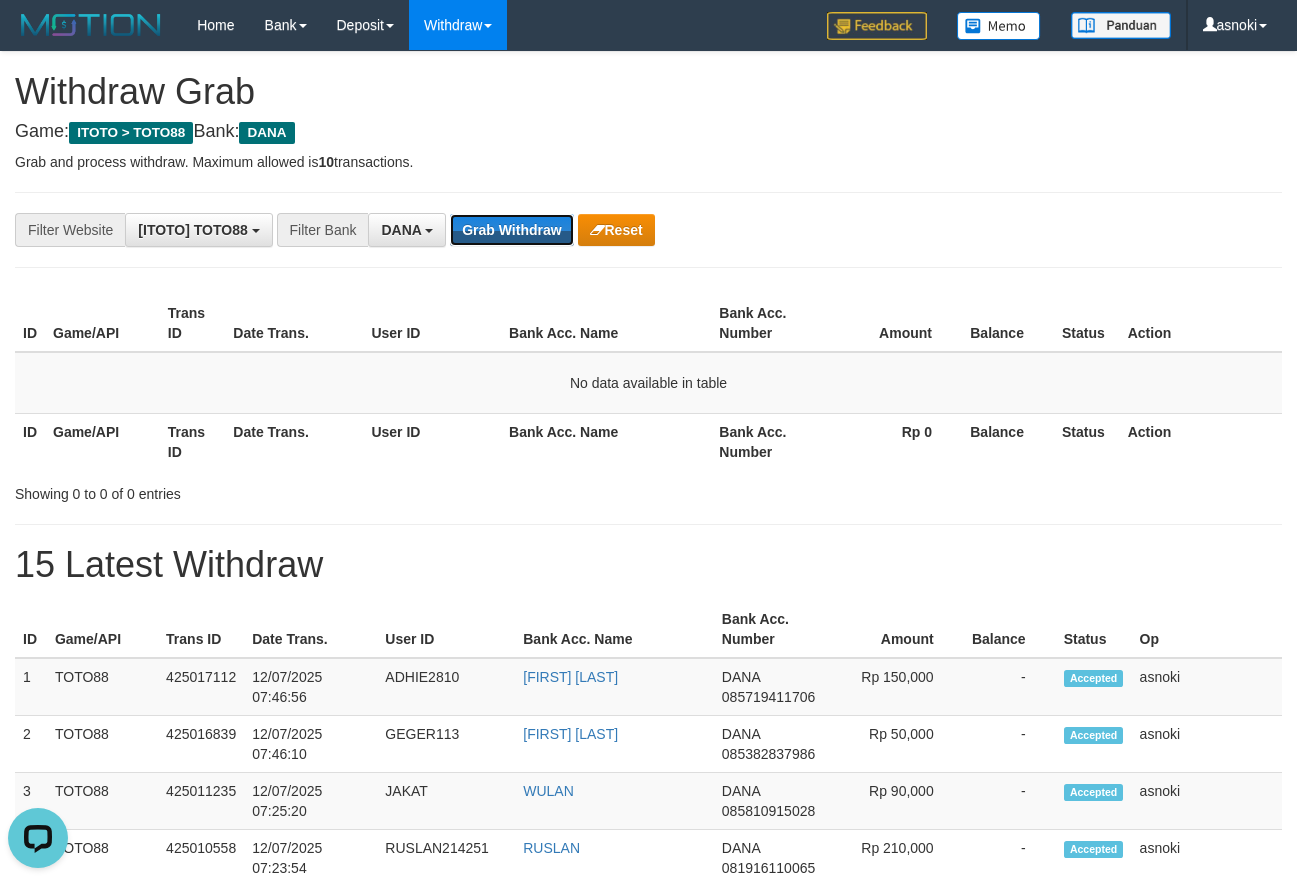 click on "Grab Withdraw" at bounding box center (511, 230) 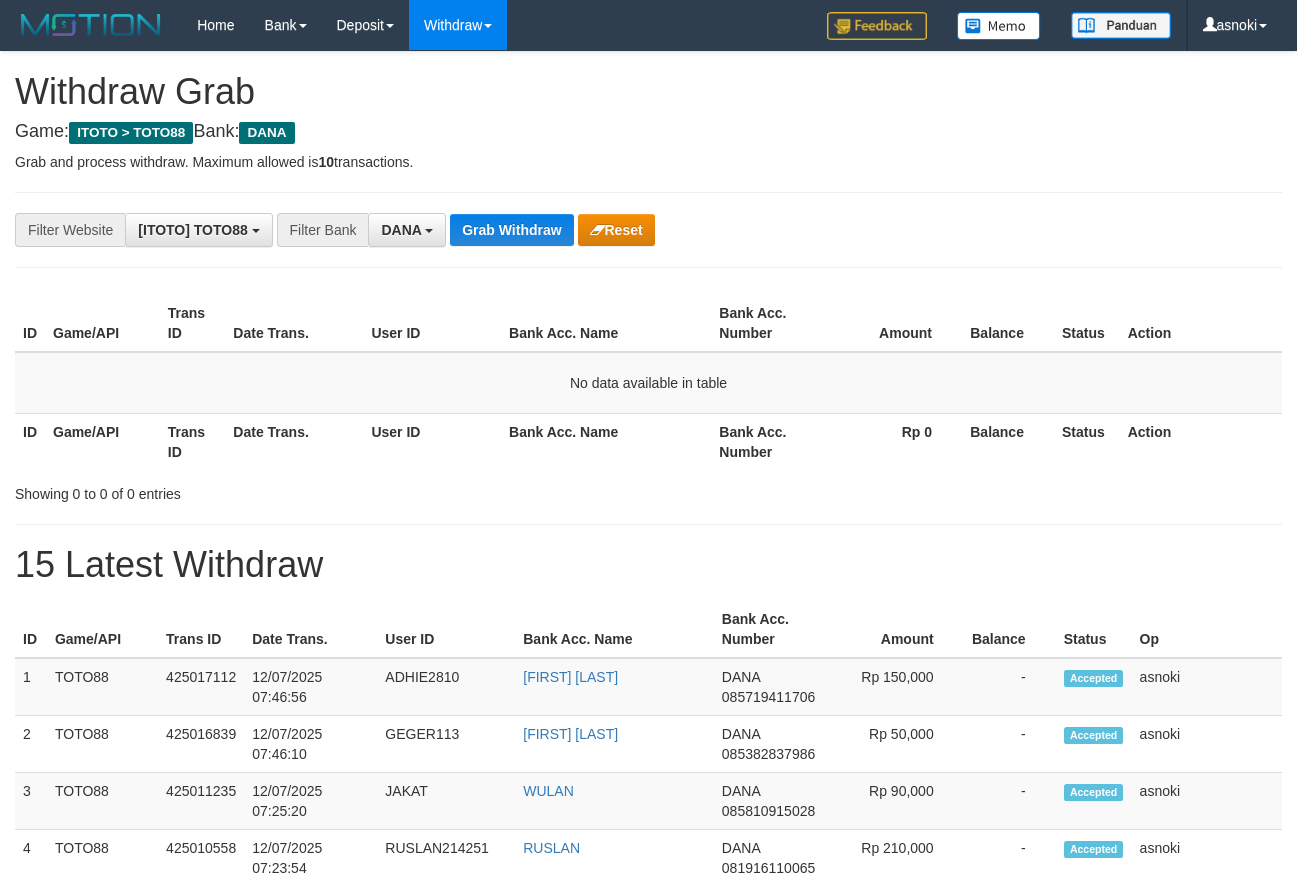 scroll, scrollTop: 0, scrollLeft: 0, axis: both 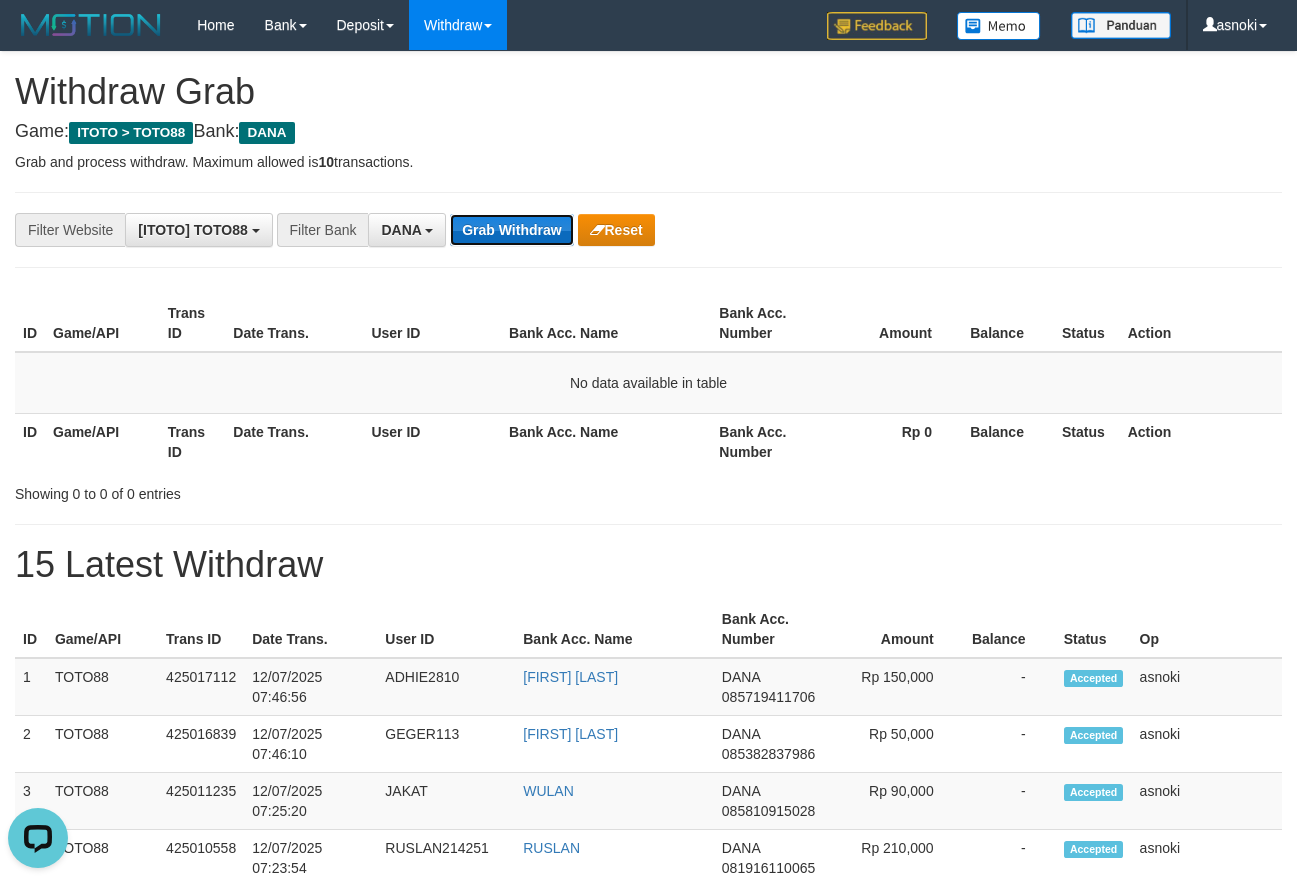 click on "Grab Withdraw" at bounding box center (511, 230) 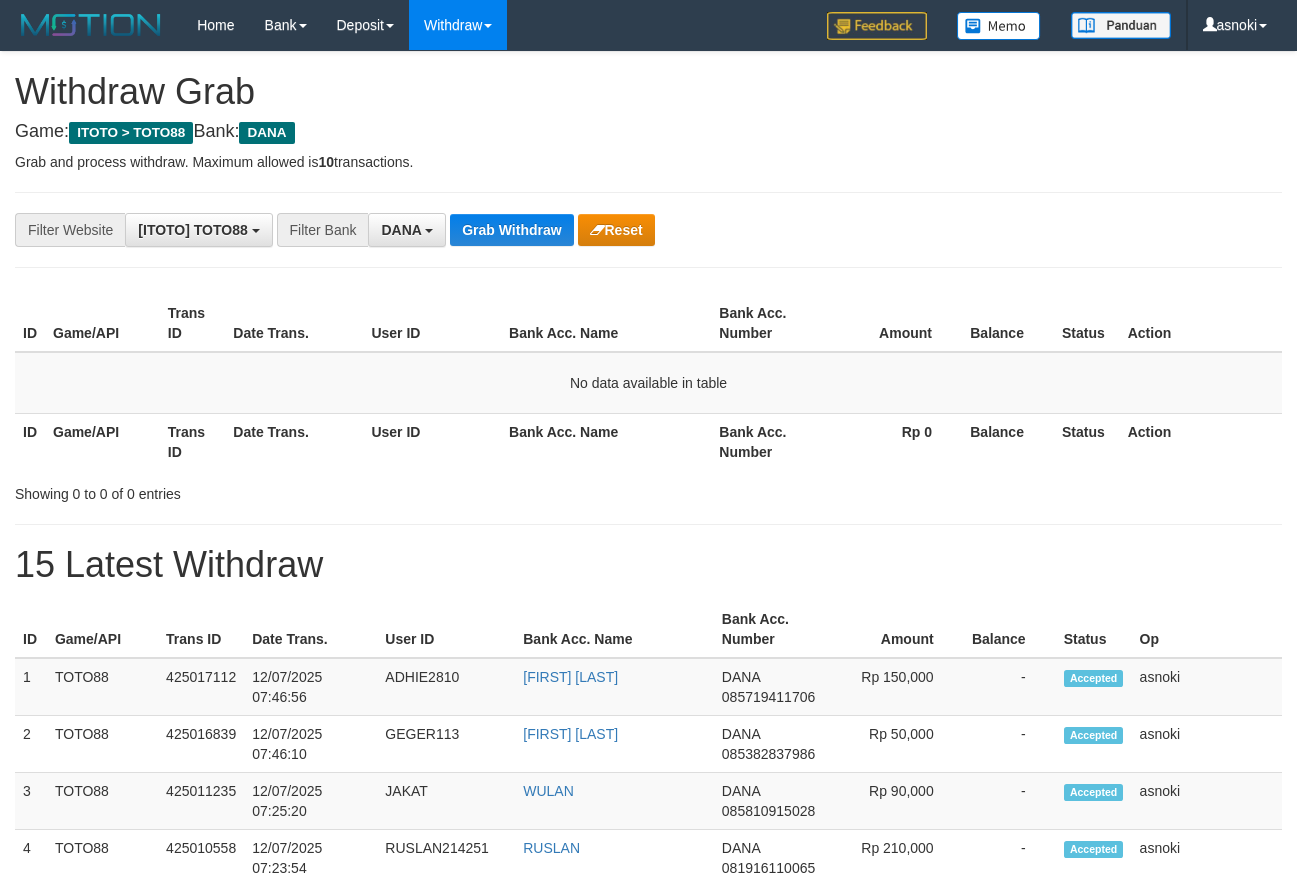 scroll, scrollTop: 0, scrollLeft: 0, axis: both 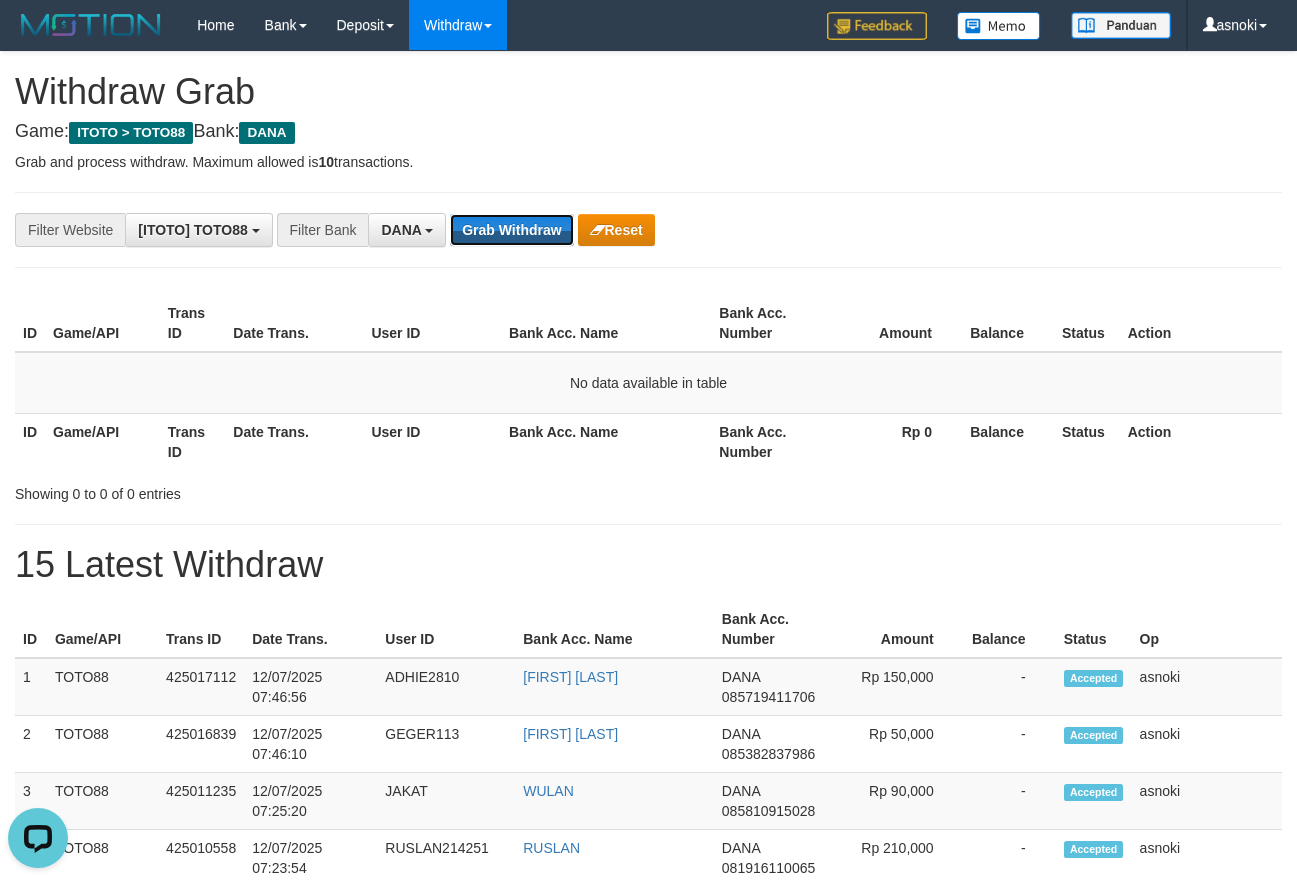 click on "Grab Withdraw" at bounding box center (511, 230) 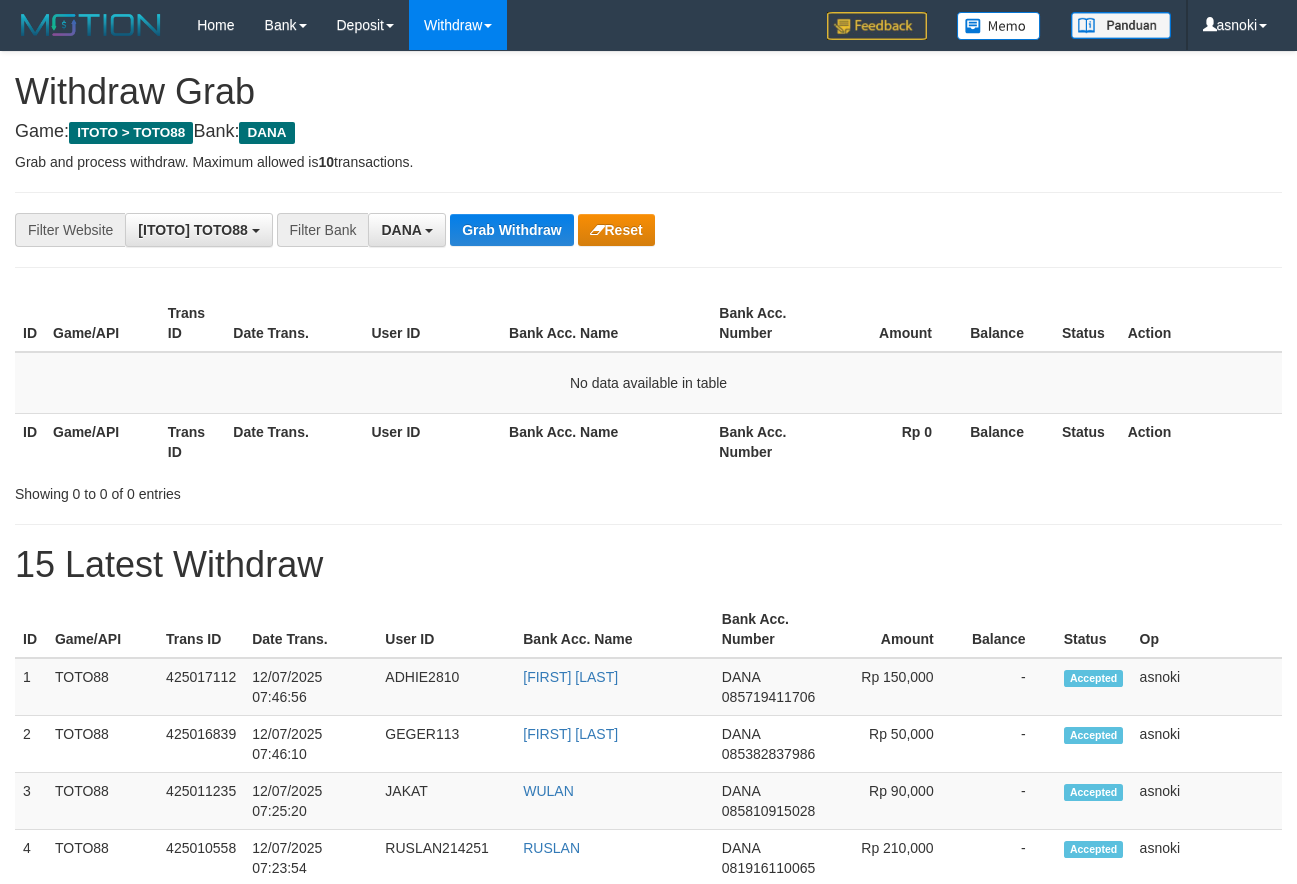 scroll, scrollTop: 0, scrollLeft: 0, axis: both 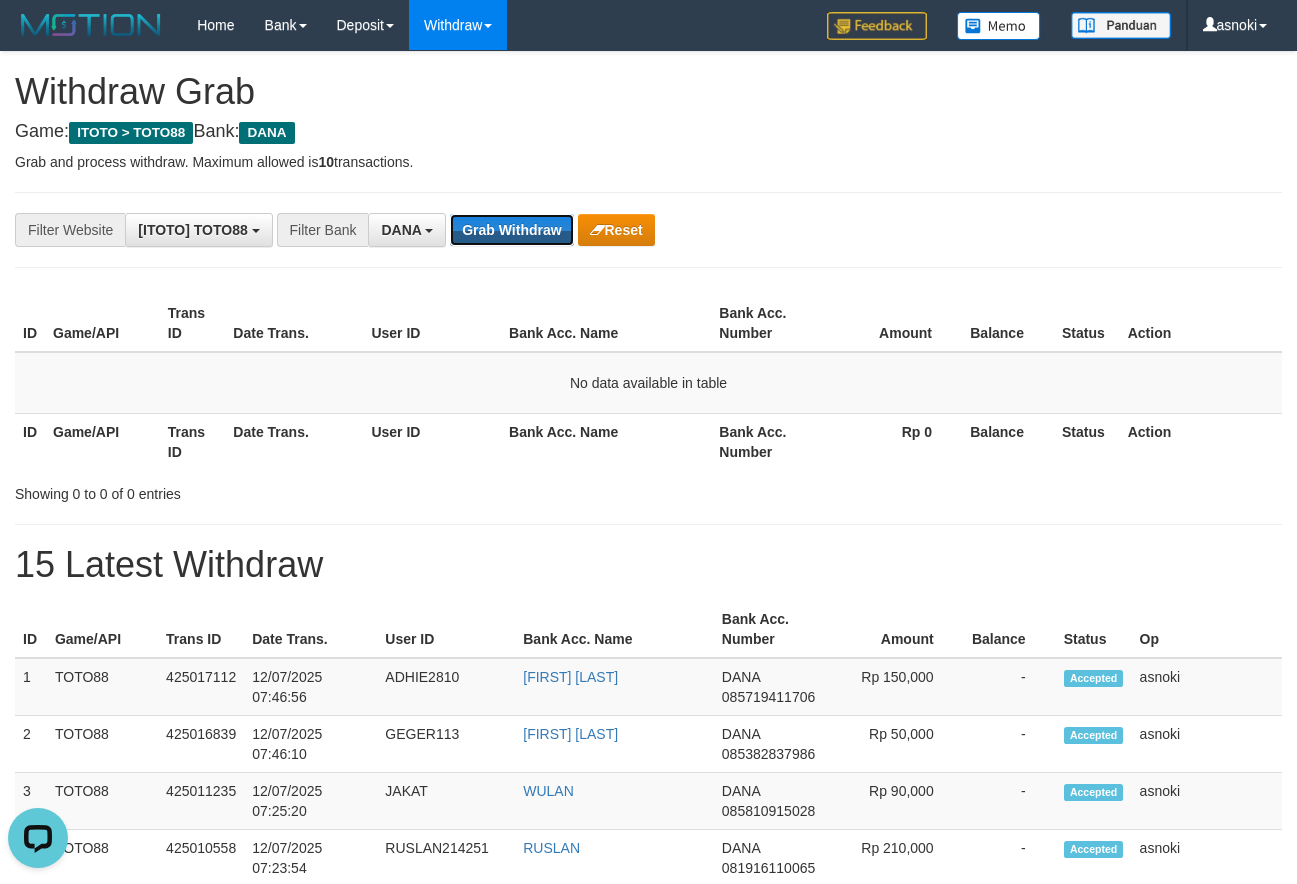 click on "Grab Withdraw" at bounding box center [511, 230] 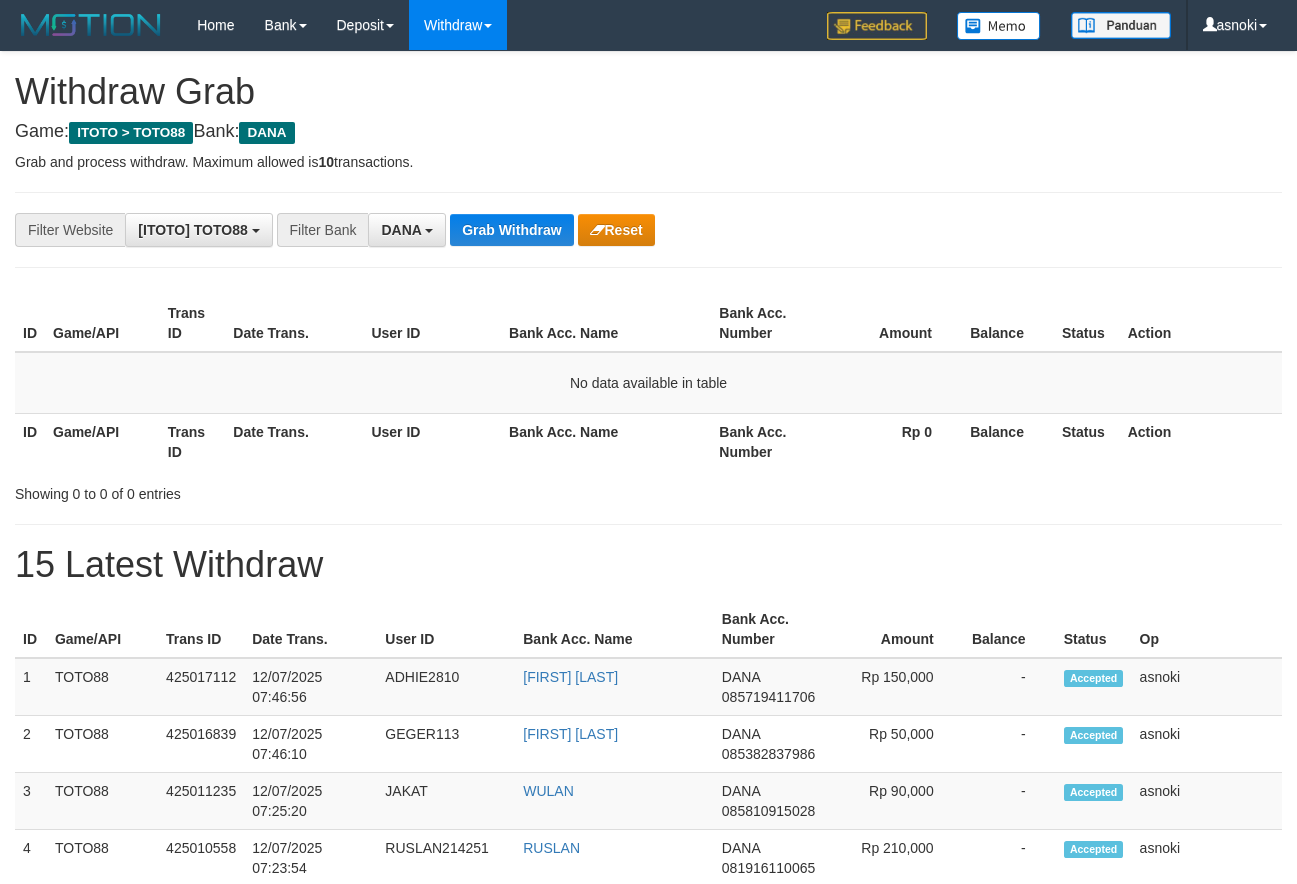scroll, scrollTop: 0, scrollLeft: 0, axis: both 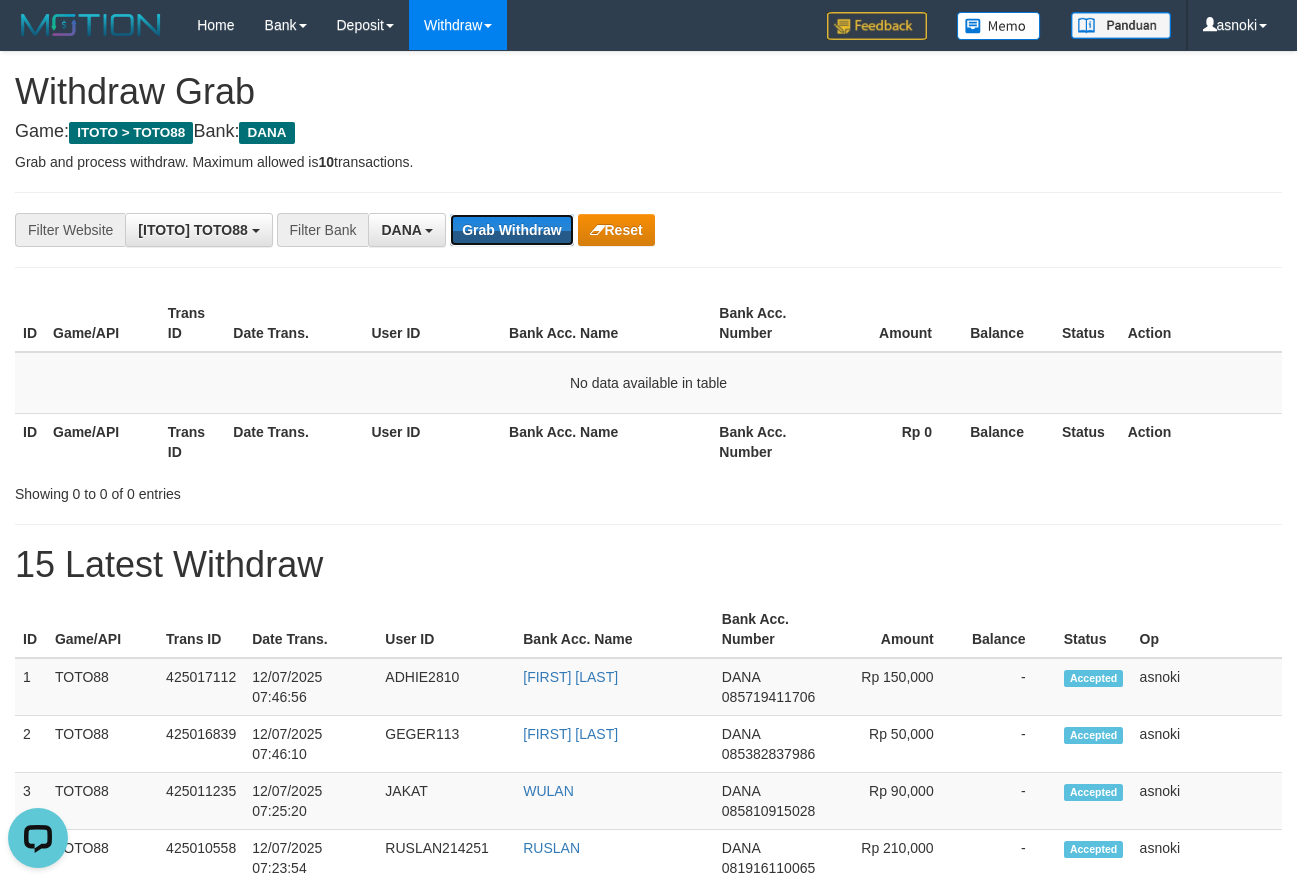 click on "Grab Withdraw" at bounding box center [511, 230] 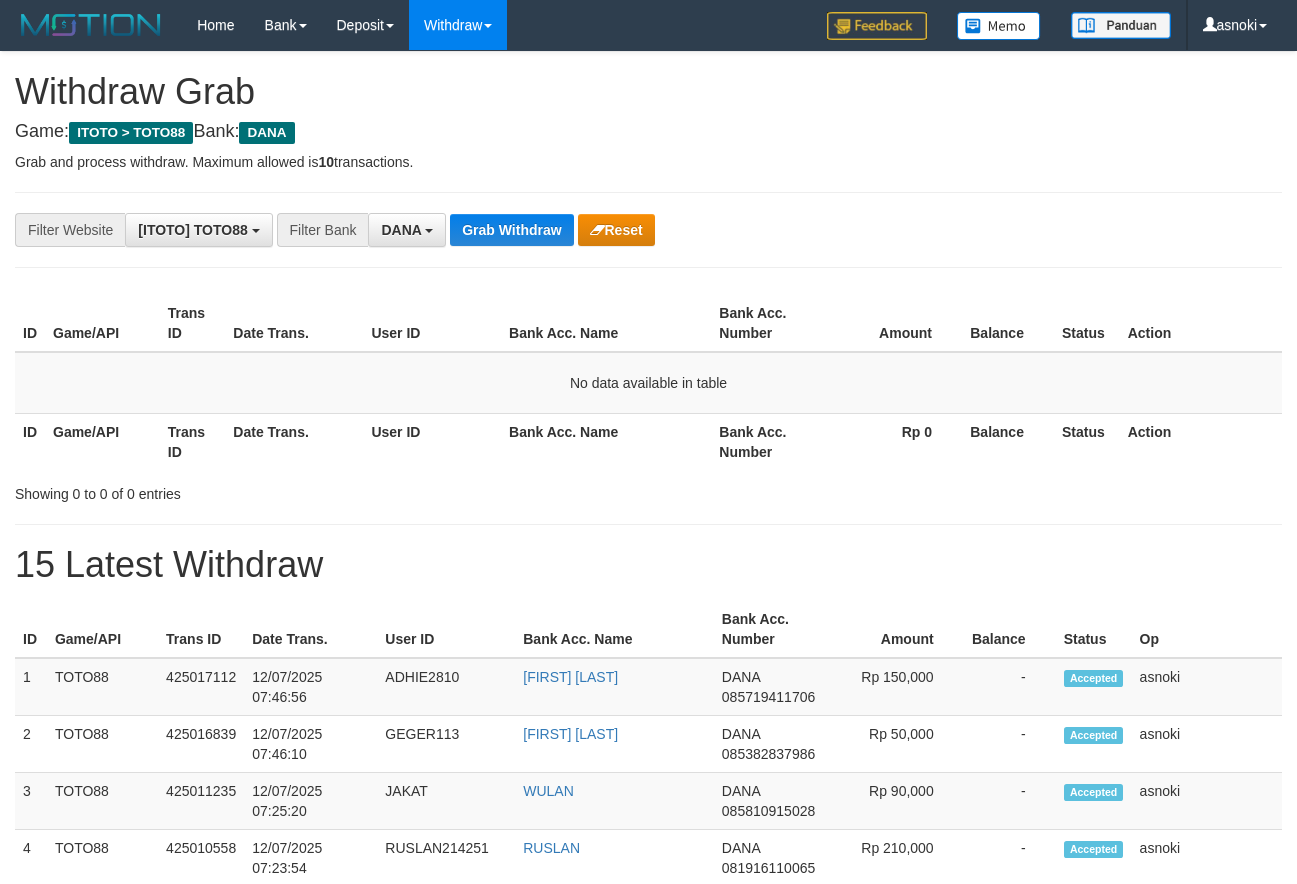 scroll, scrollTop: 0, scrollLeft: 0, axis: both 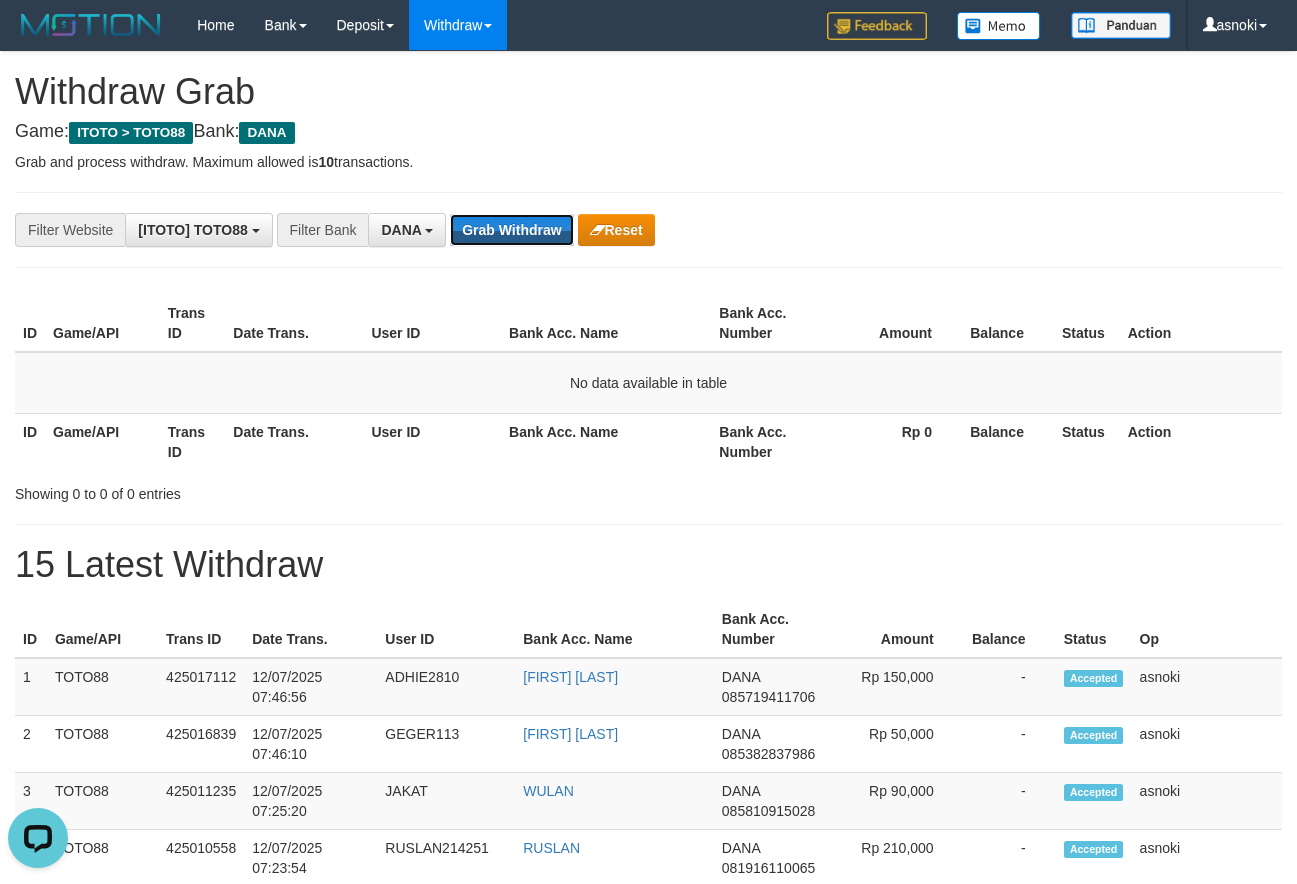 click on "Grab Withdraw" at bounding box center (511, 230) 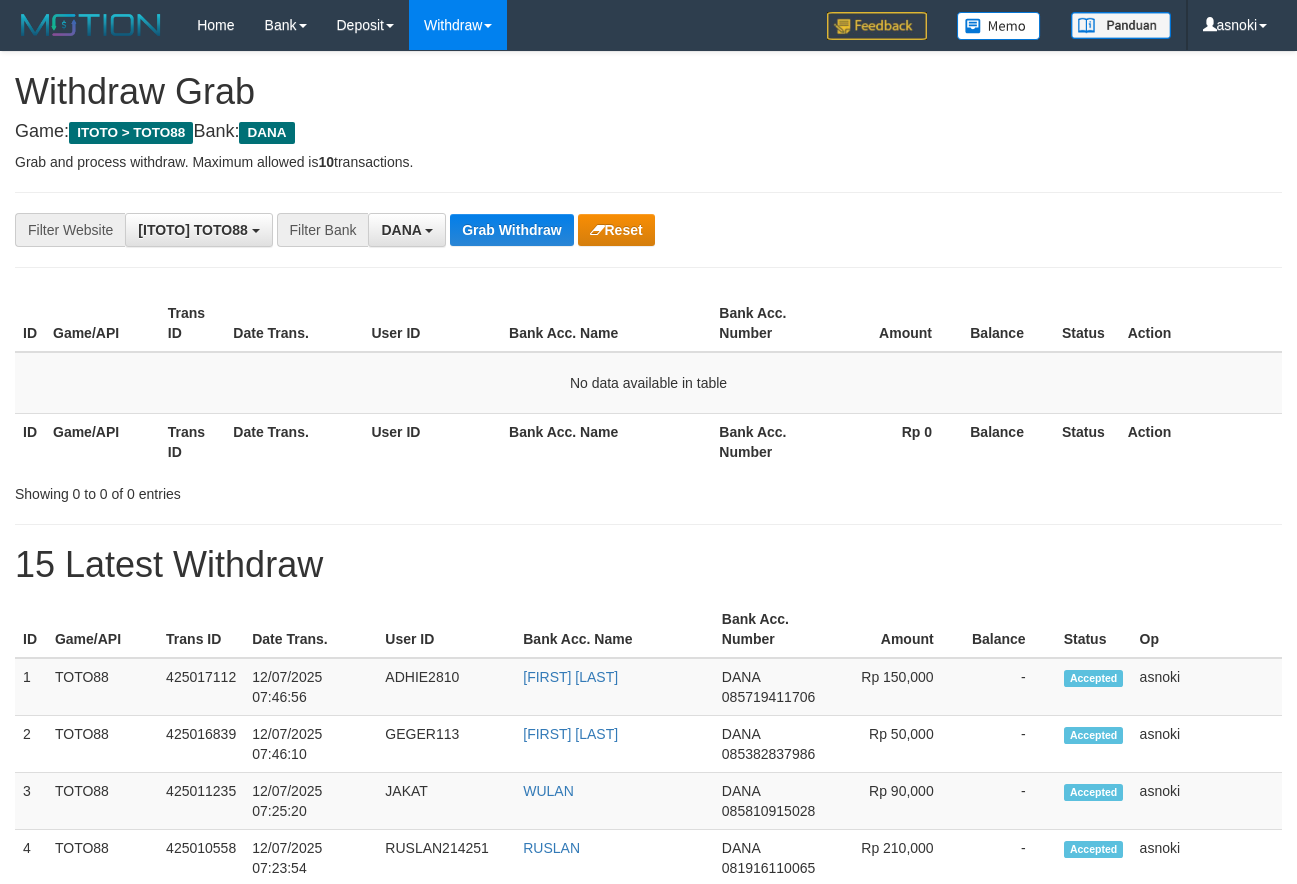 scroll, scrollTop: 0, scrollLeft: 0, axis: both 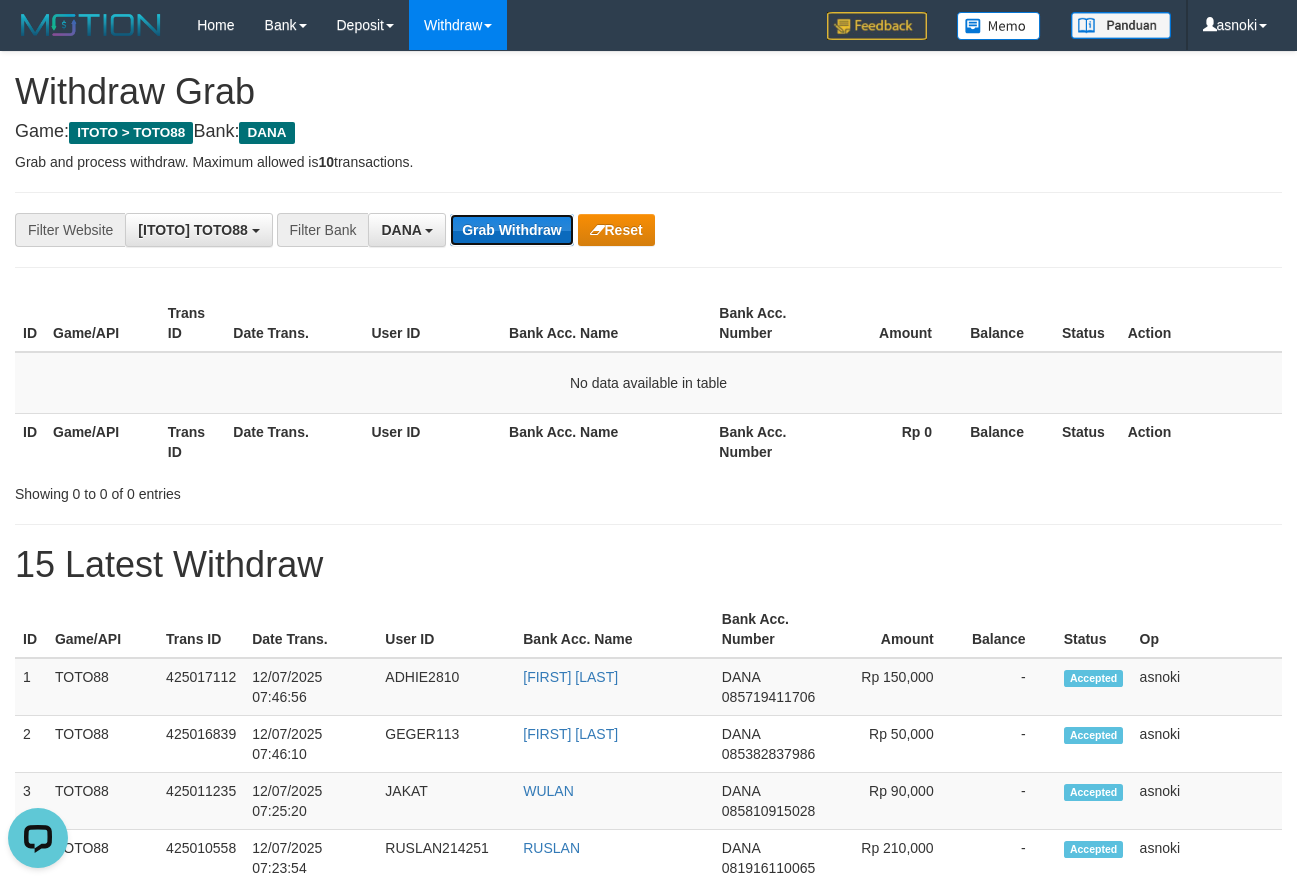 click on "Grab Withdraw" at bounding box center (511, 230) 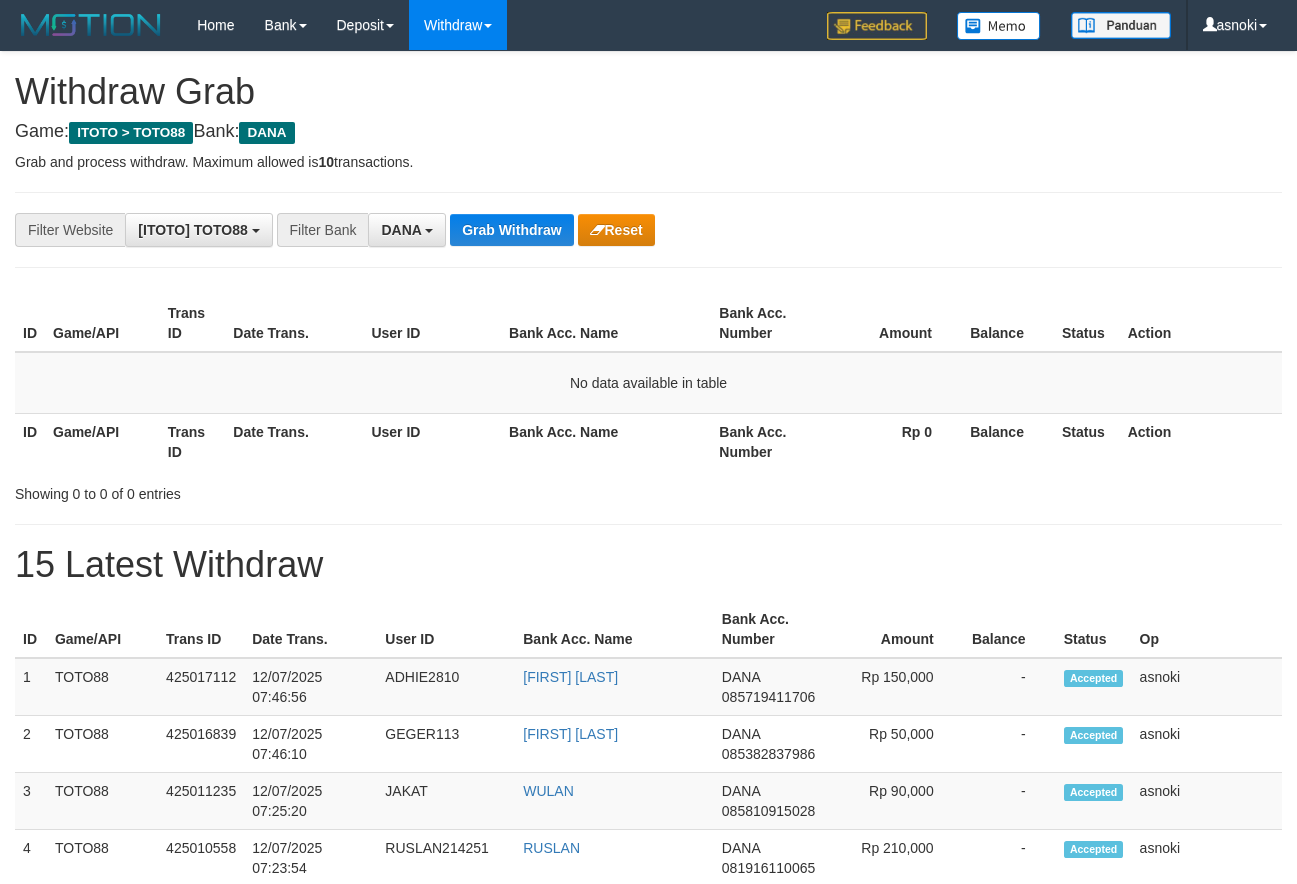 scroll, scrollTop: 0, scrollLeft: 0, axis: both 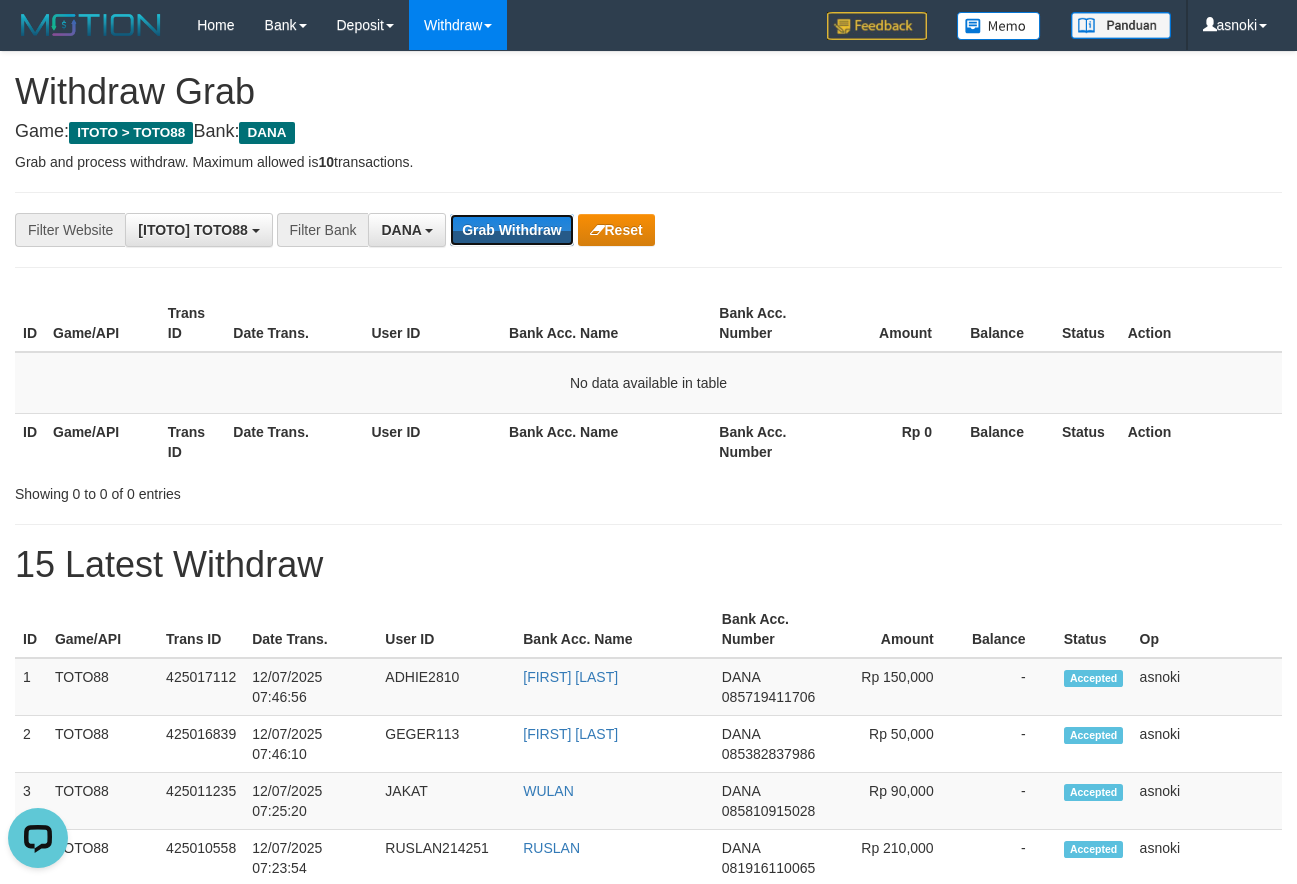 click on "Grab Withdraw" at bounding box center [511, 230] 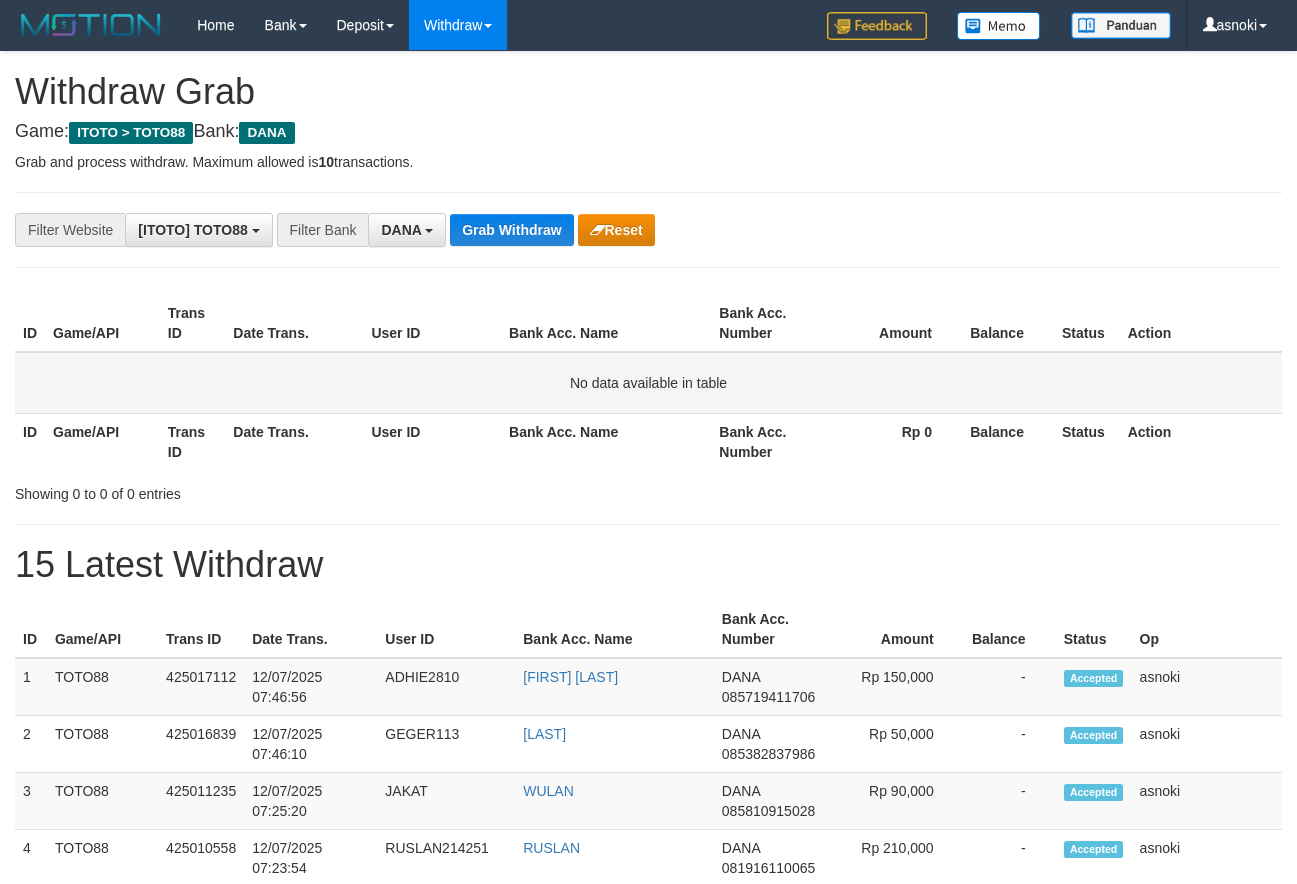 scroll, scrollTop: 0, scrollLeft: 0, axis: both 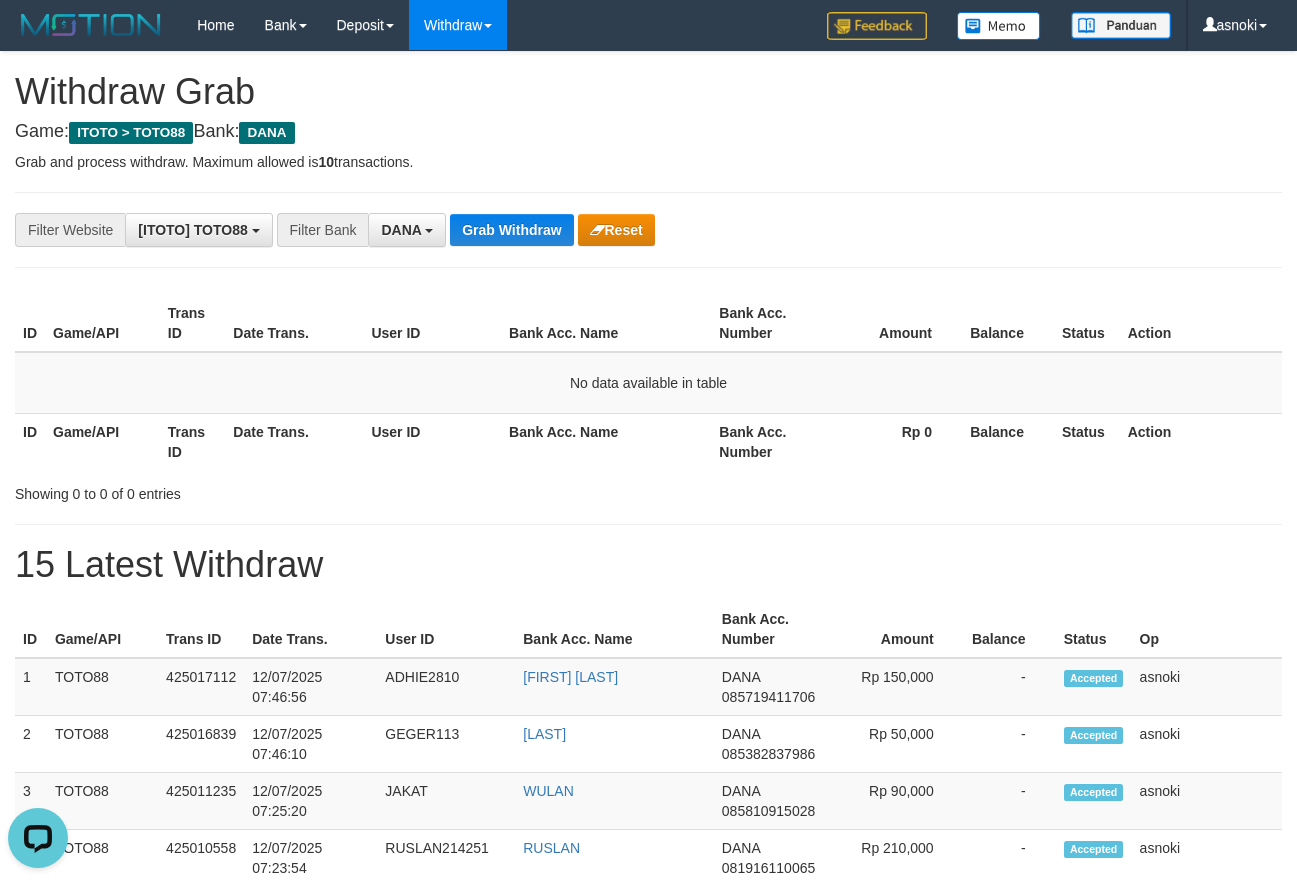 click on "**********" at bounding box center (648, 1113) 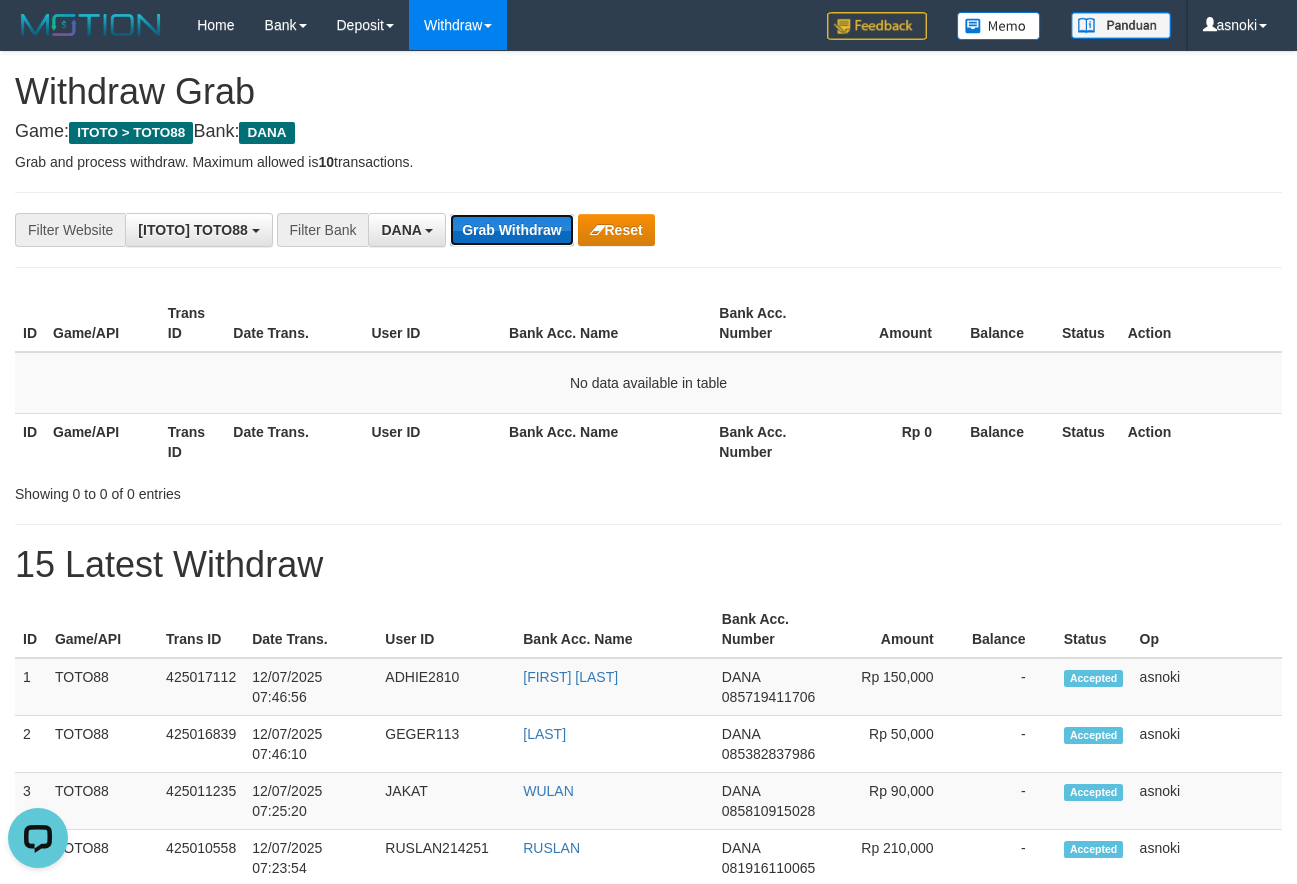 click on "Grab Withdraw" at bounding box center [511, 230] 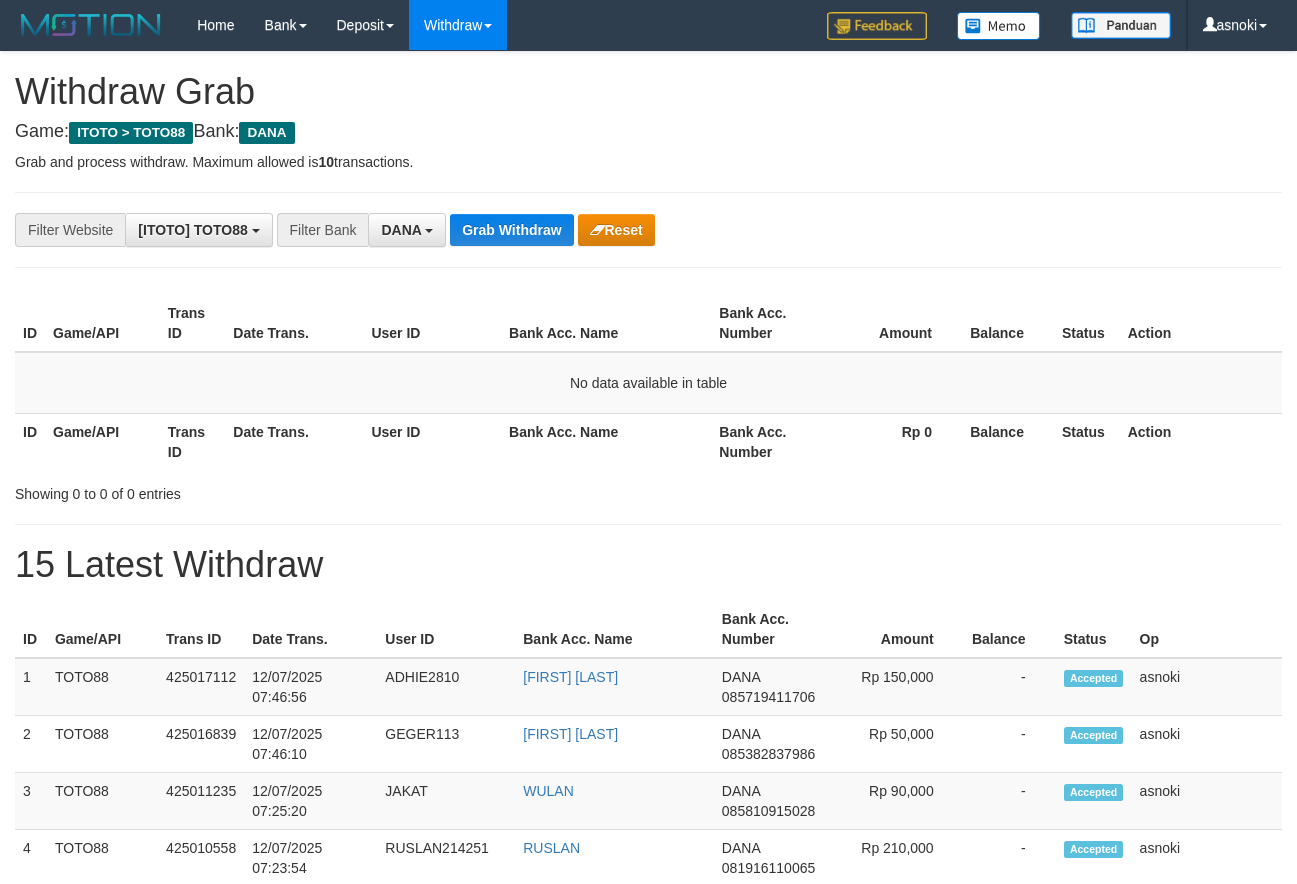 scroll, scrollTop: 0, scrollLeft: 0, axis: both 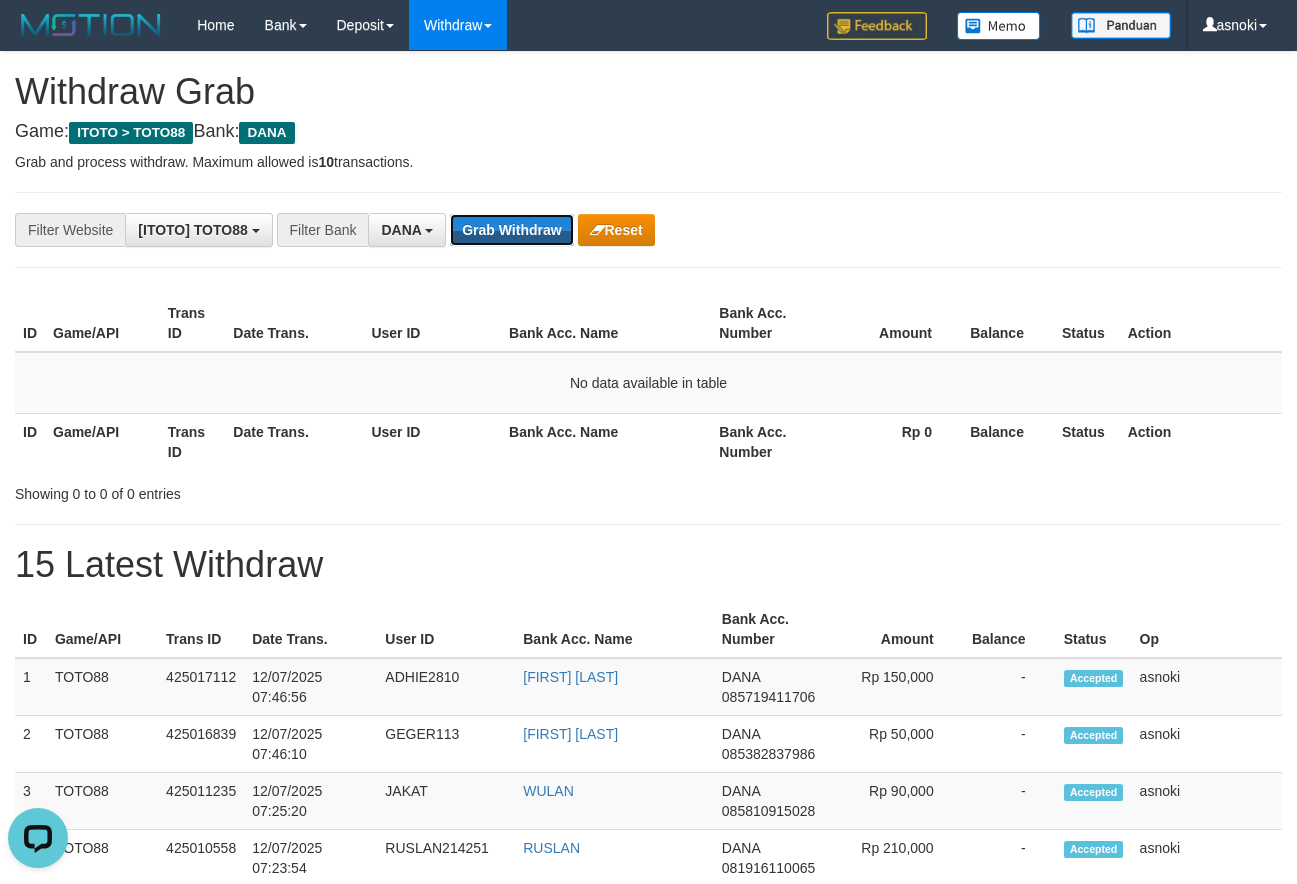click on "Grab Withdraw" at bounding box center (511, 230) 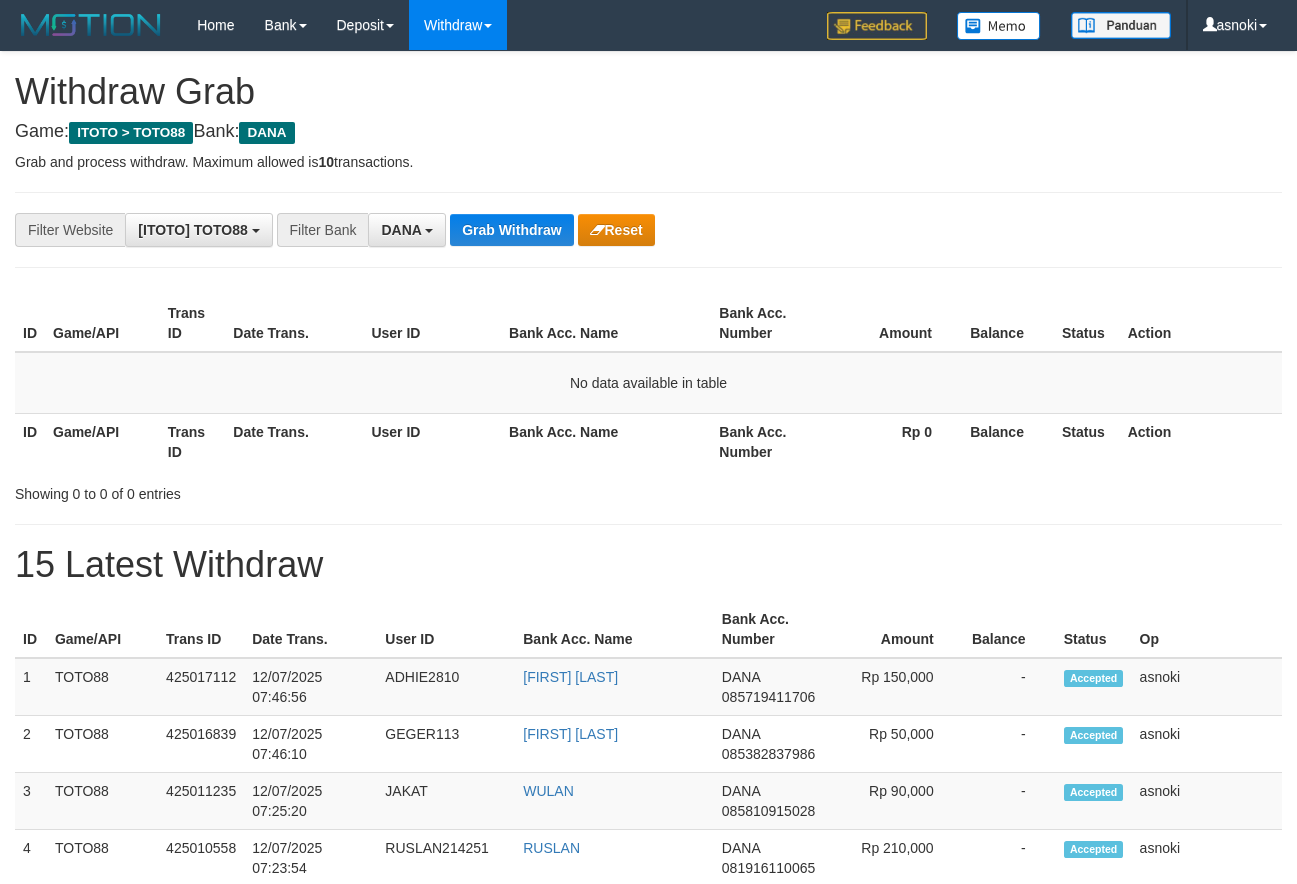 scroll, scrollTop: 0, scrollLeft: 0, axis: both 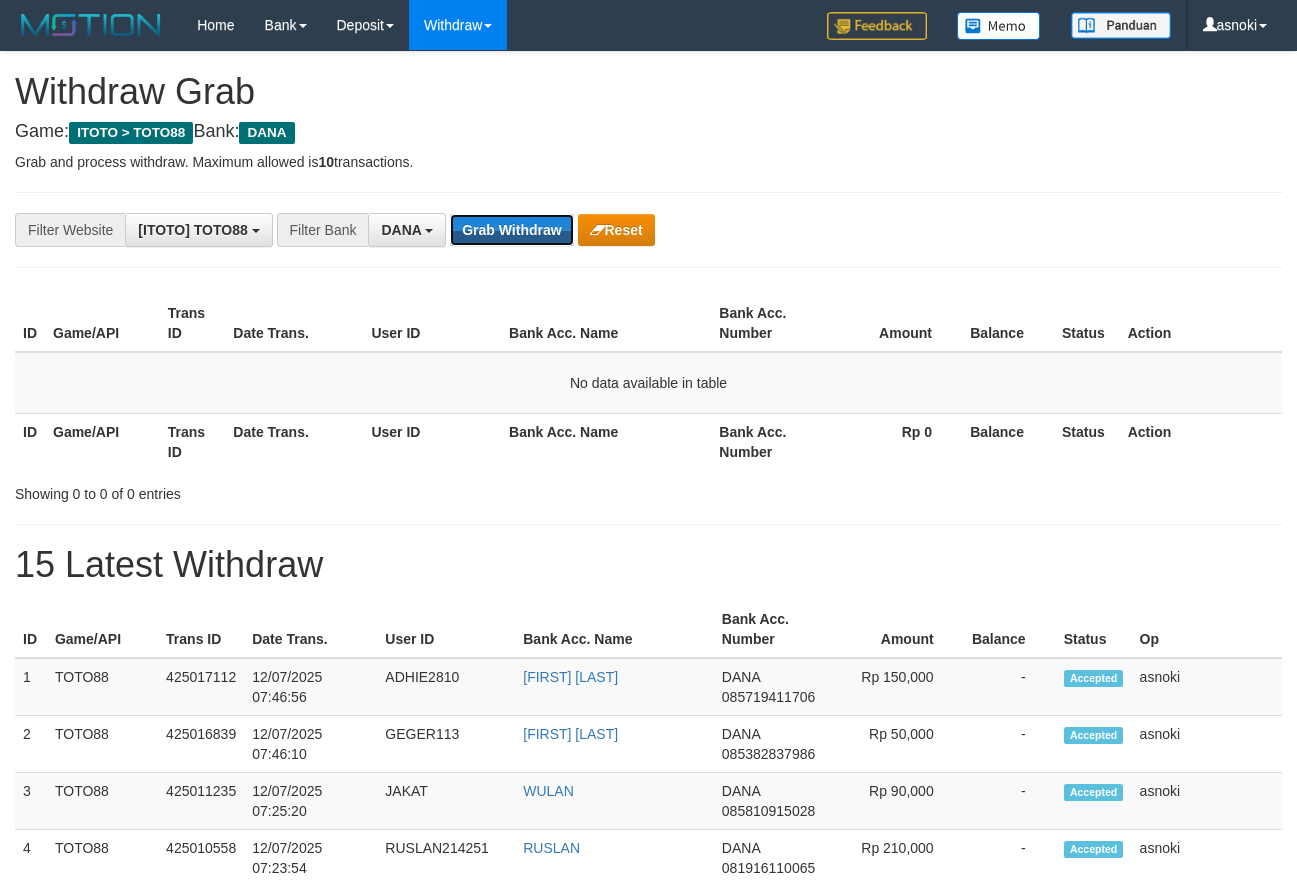 click on "Grab Withdraw" at bounding box center [511, 230] 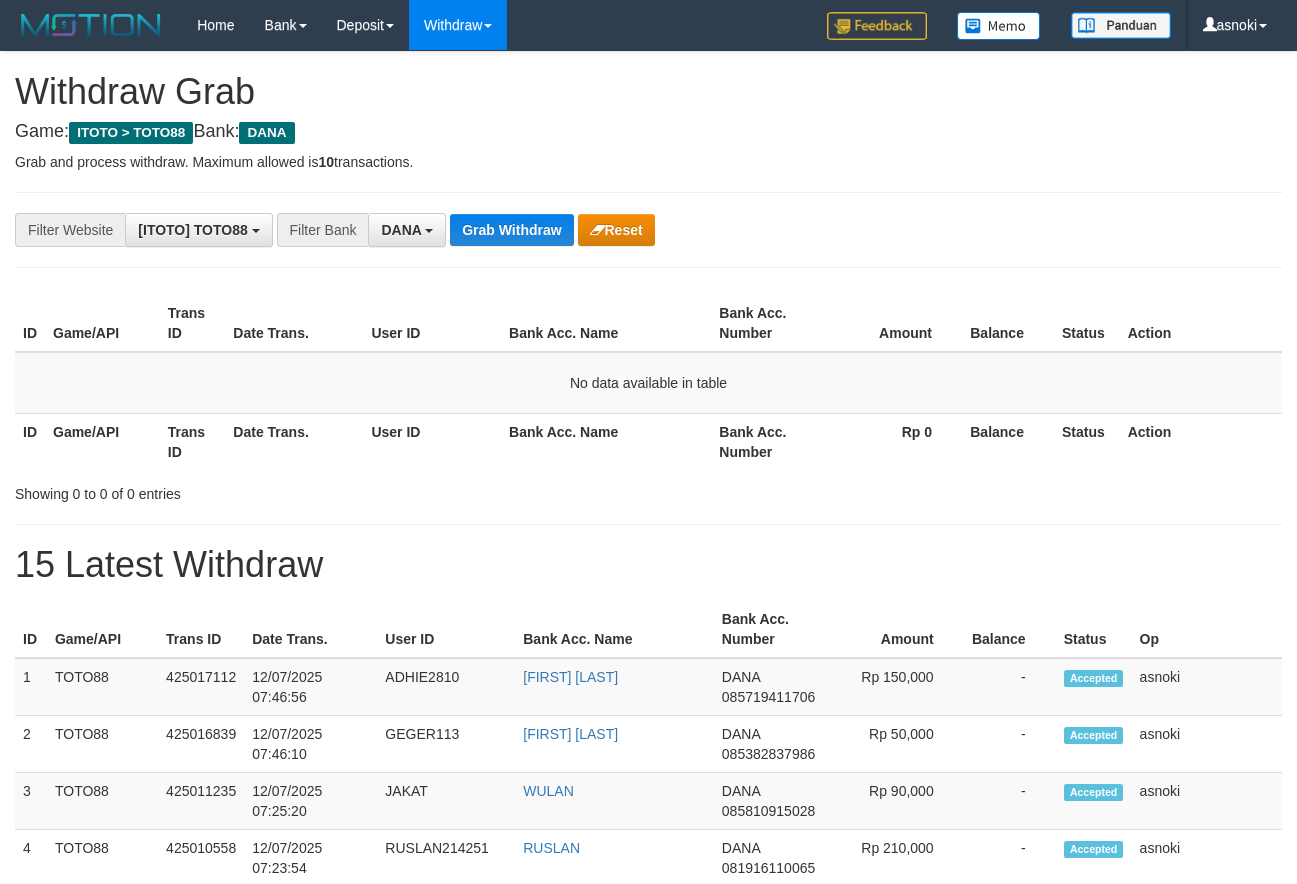 scroll, scrollTop: 0, scrollLeft: 0, axis: both 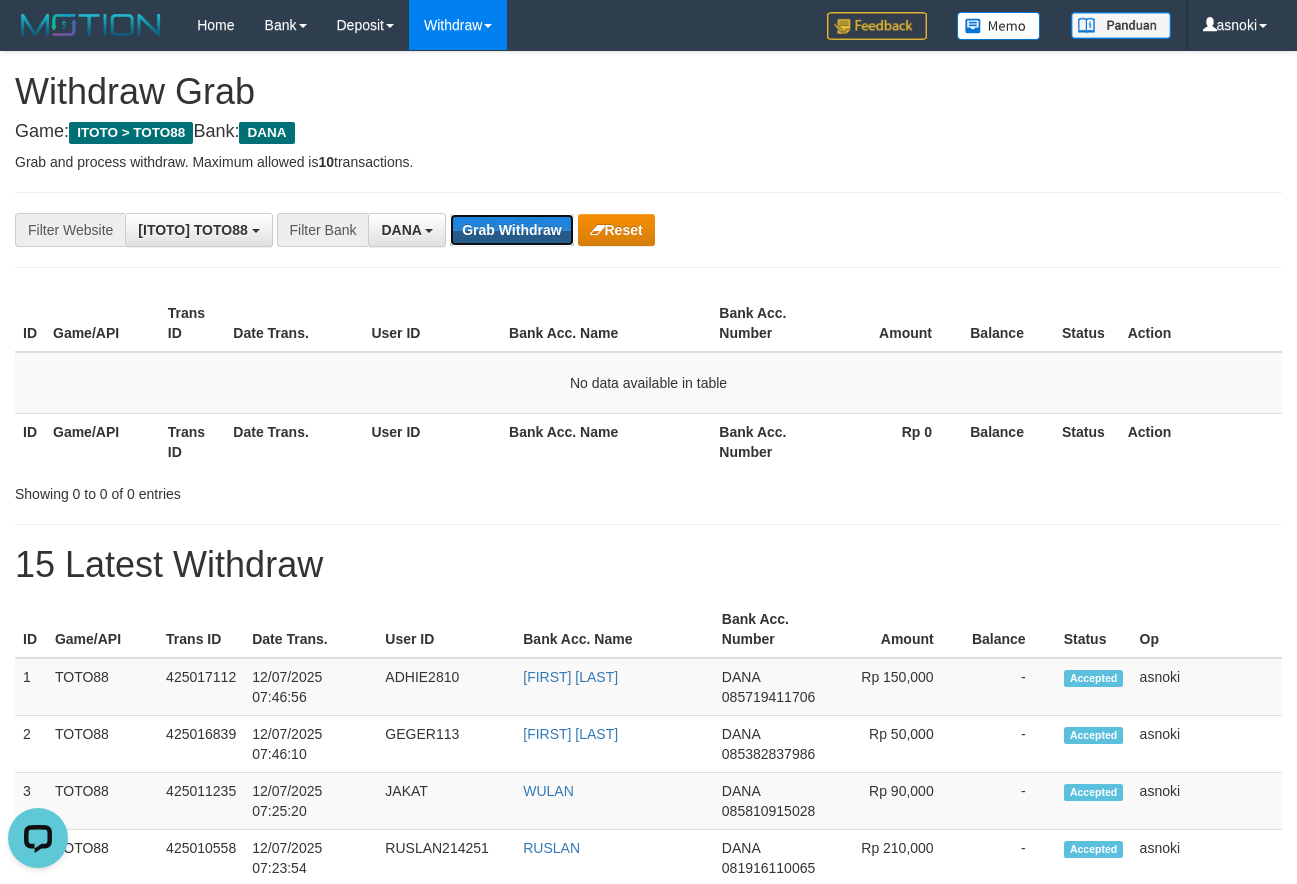 click on "Grab Withdraw" at bounding box center (511, 230) 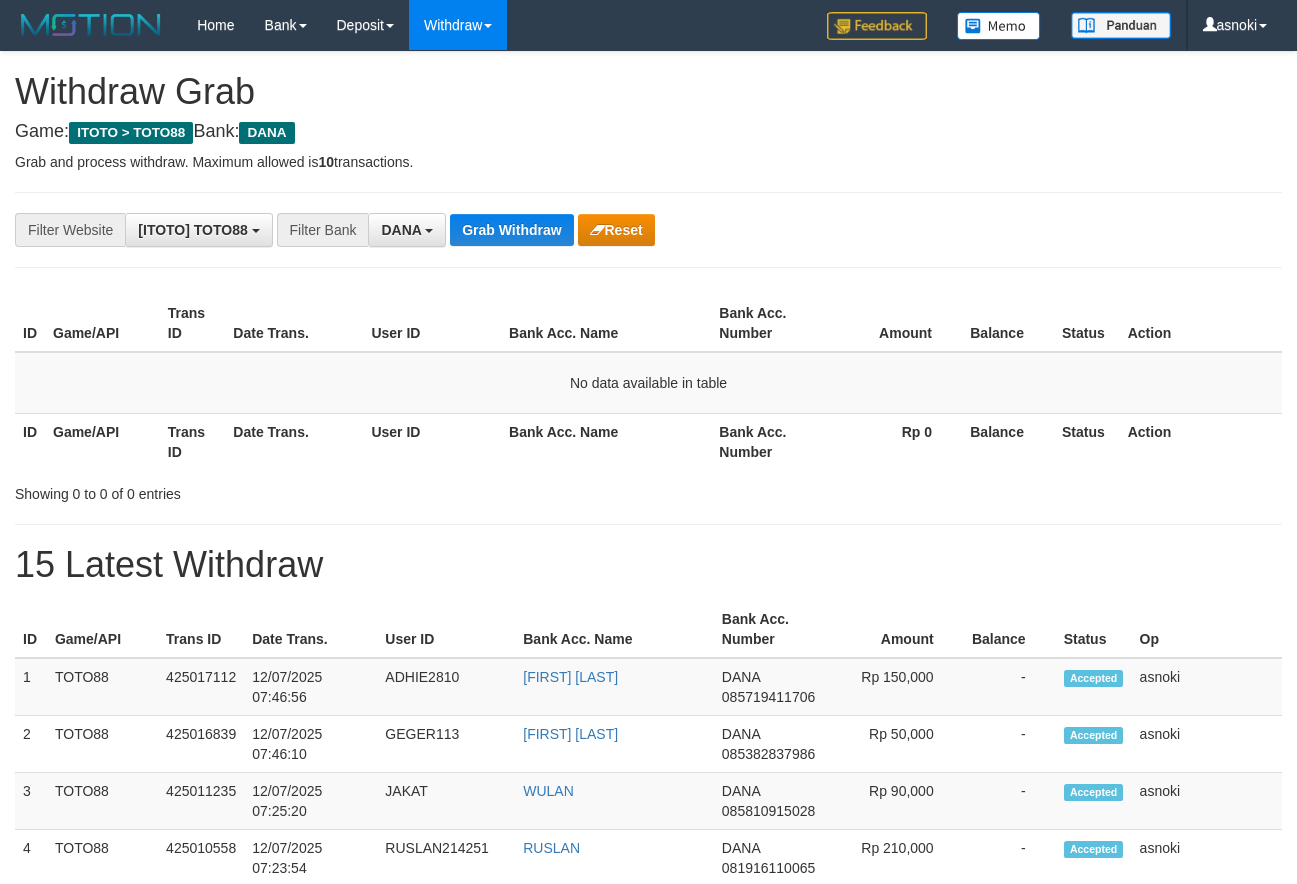 scroll, scrollTop: 0, scrollLeft: 0, axis: both 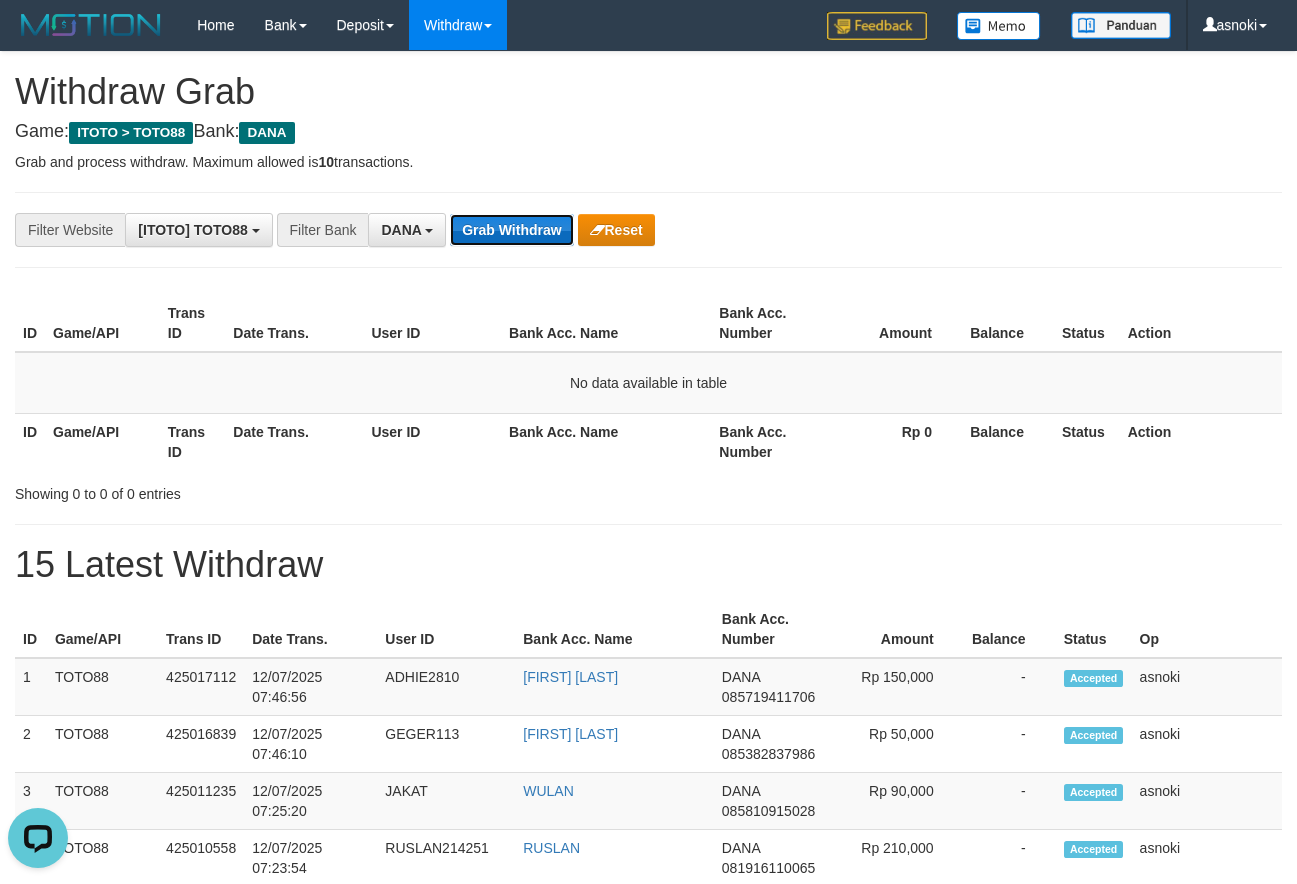 click on "Grab Withdraw" at bounding box center (511, 230) 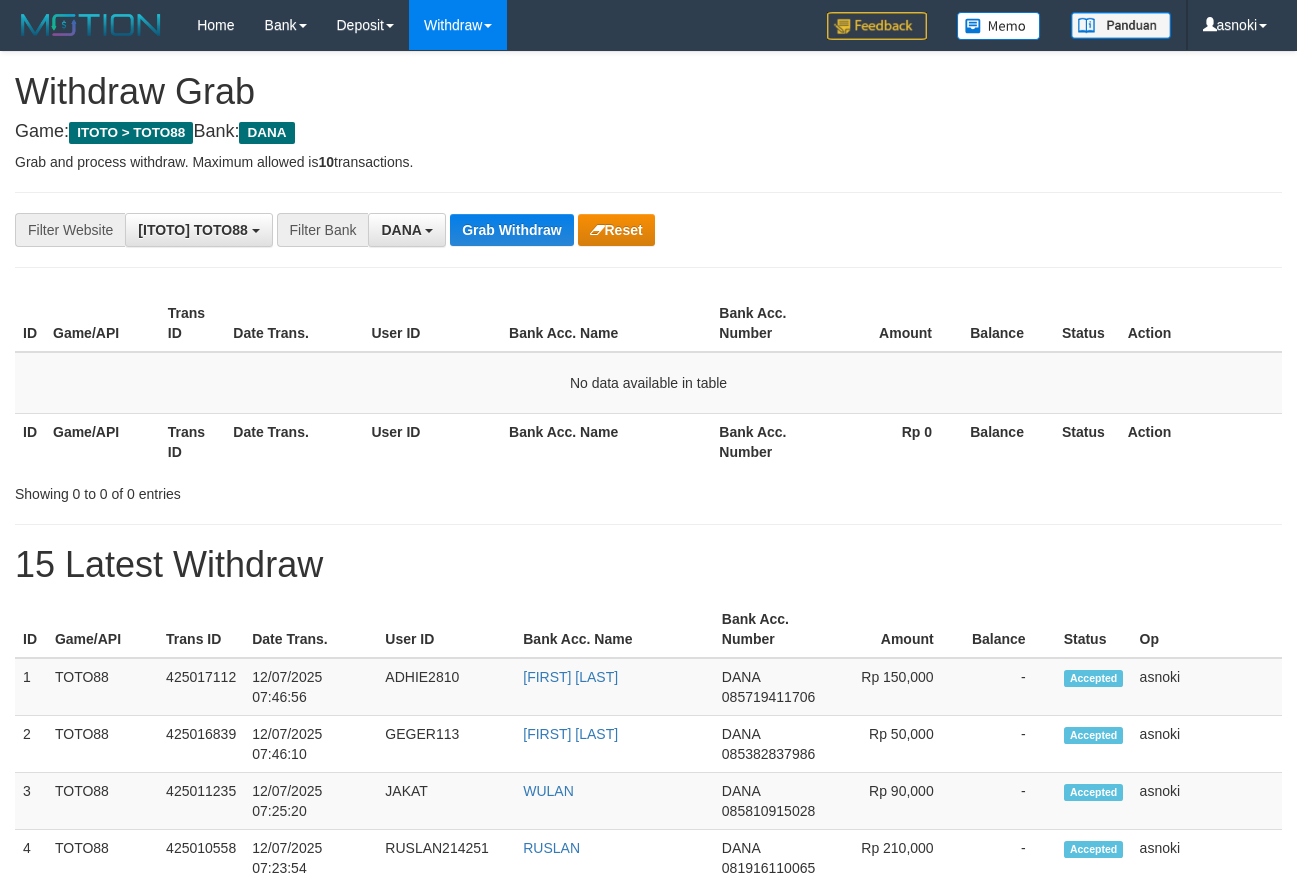 scroll, scrollTop: 0, scrollLeft: 0, axis: both 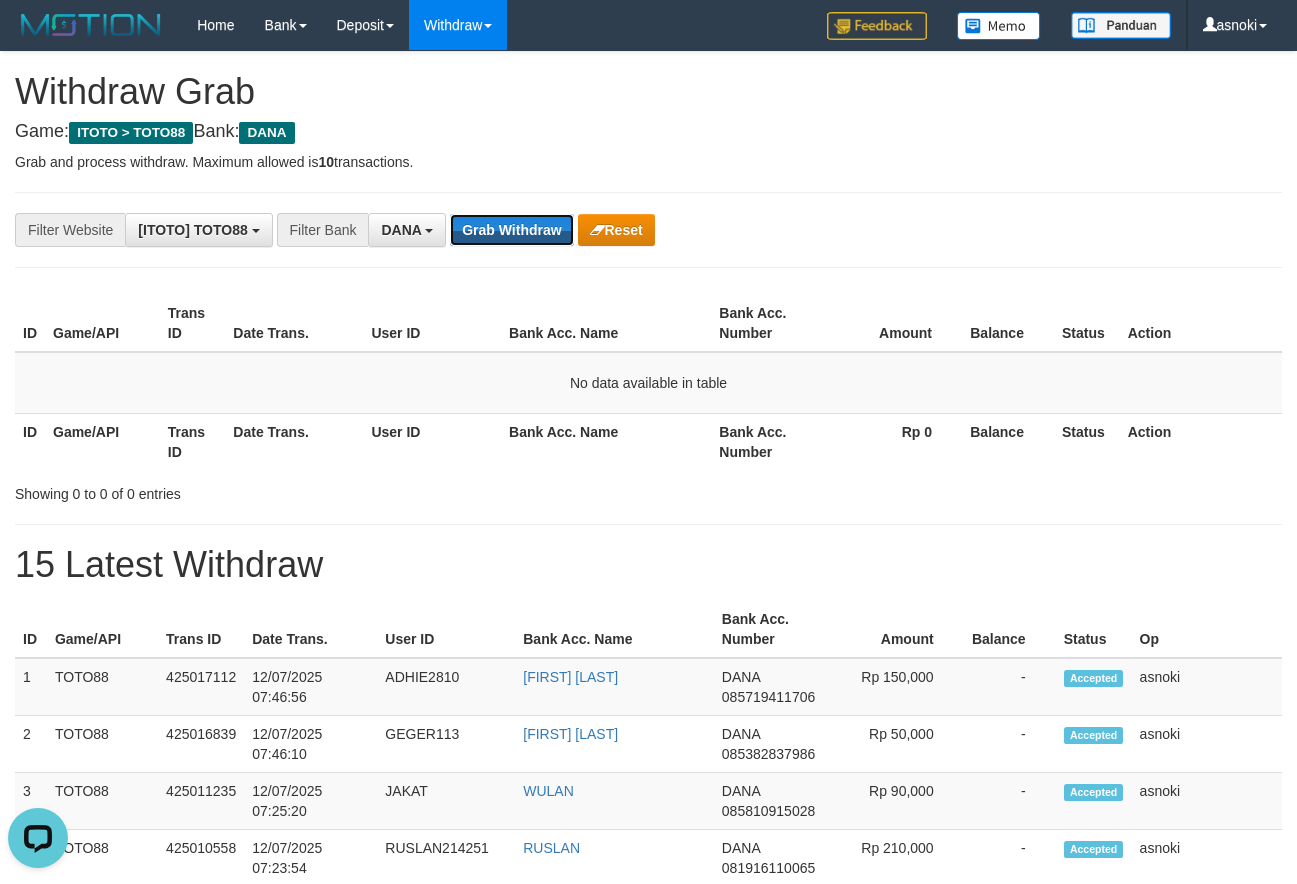 click on "Grab Withdraw" at bounding box center [511, 230] 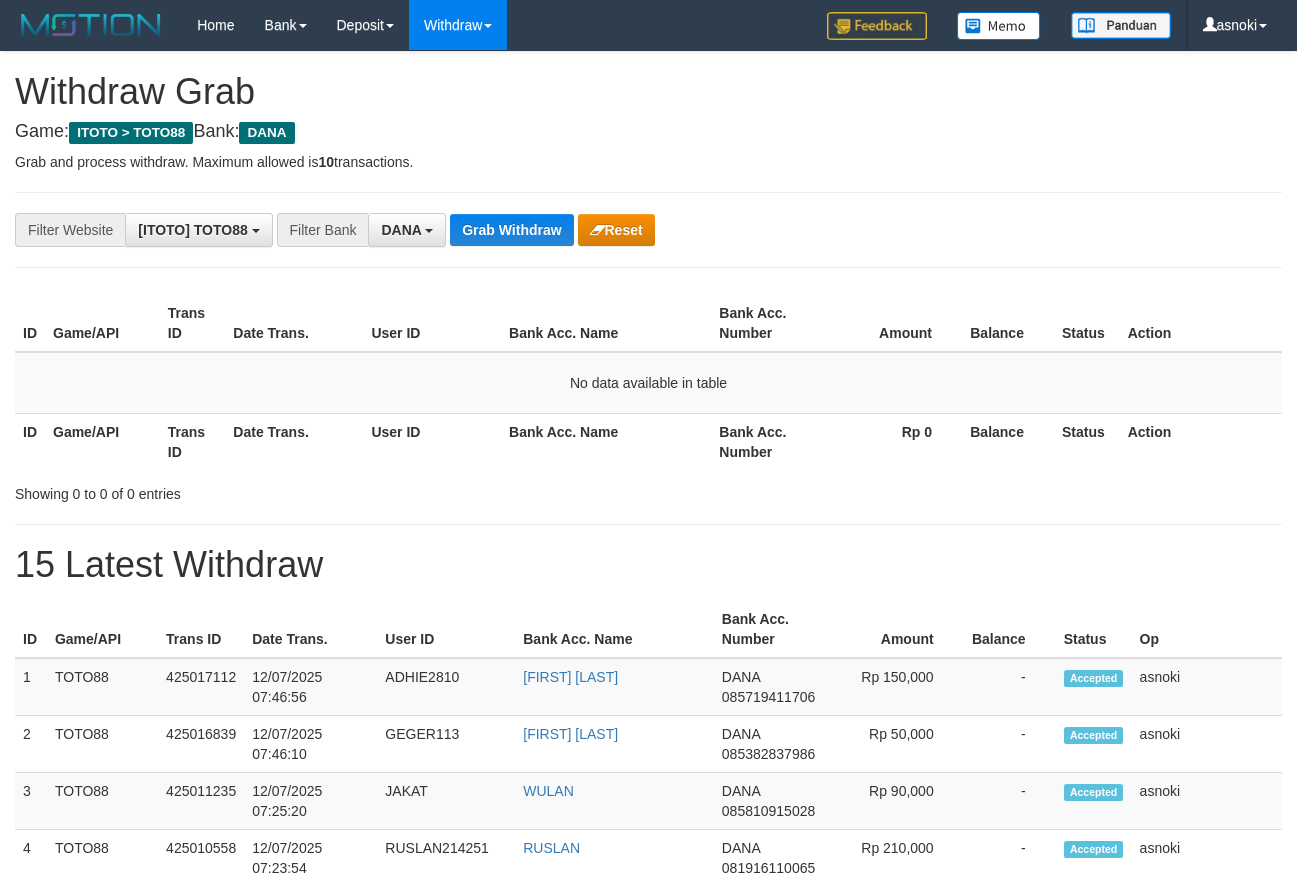scroll, scrollTop: 0, scrollLeft: 0, axis: both 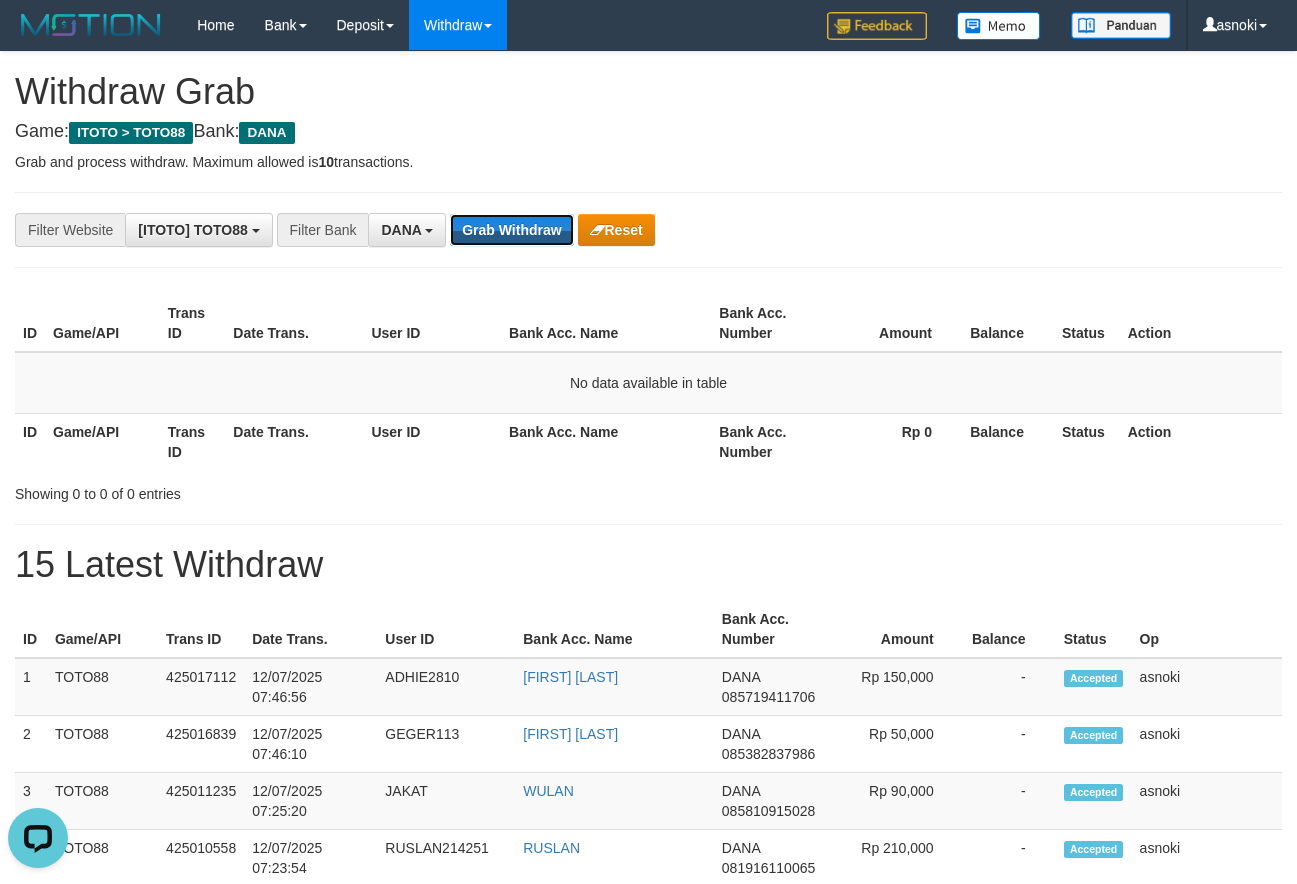 click on "Grab Withdraw" at bounding box center [511, 230] 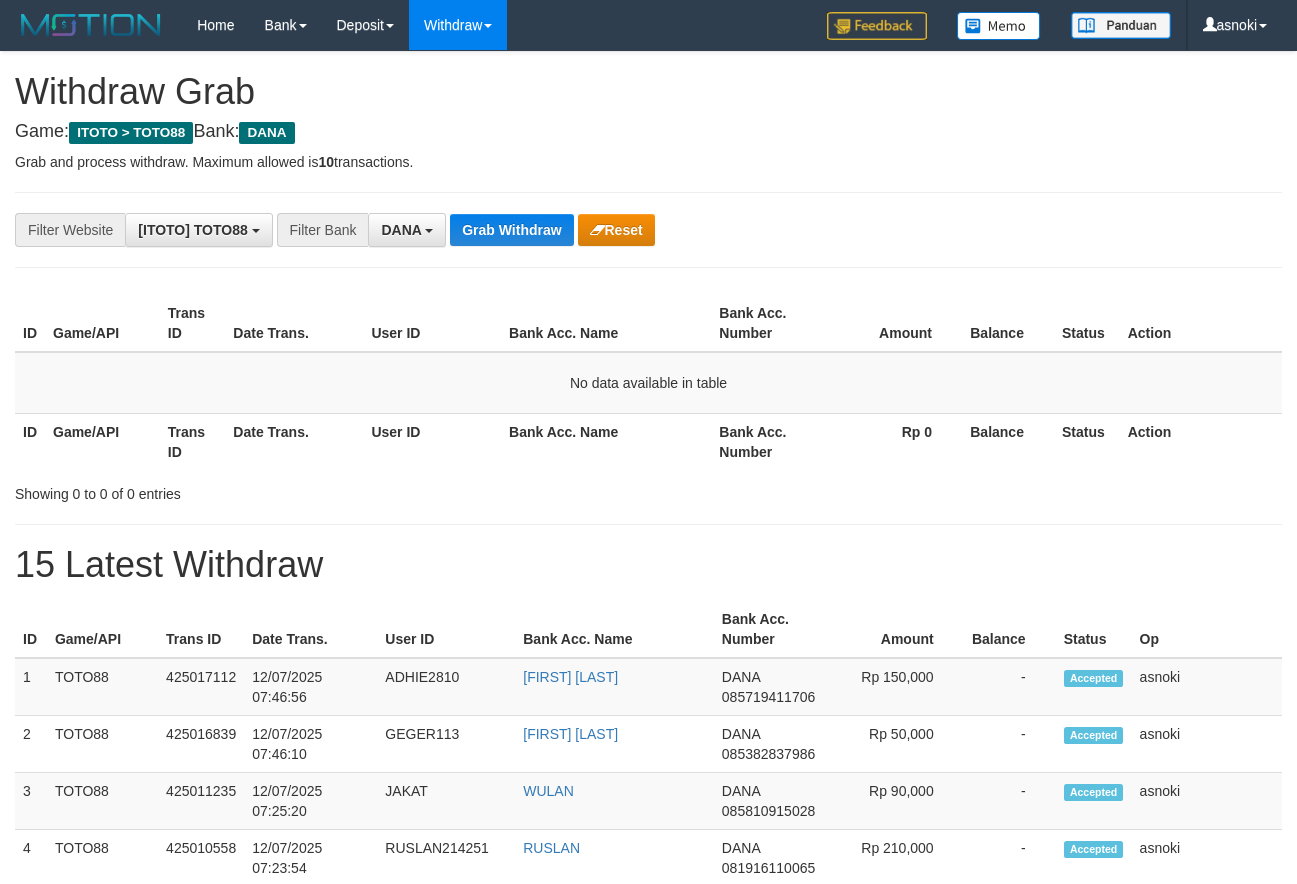 scroll, scrollTop: 0, scrollLeft: 0, axis: both 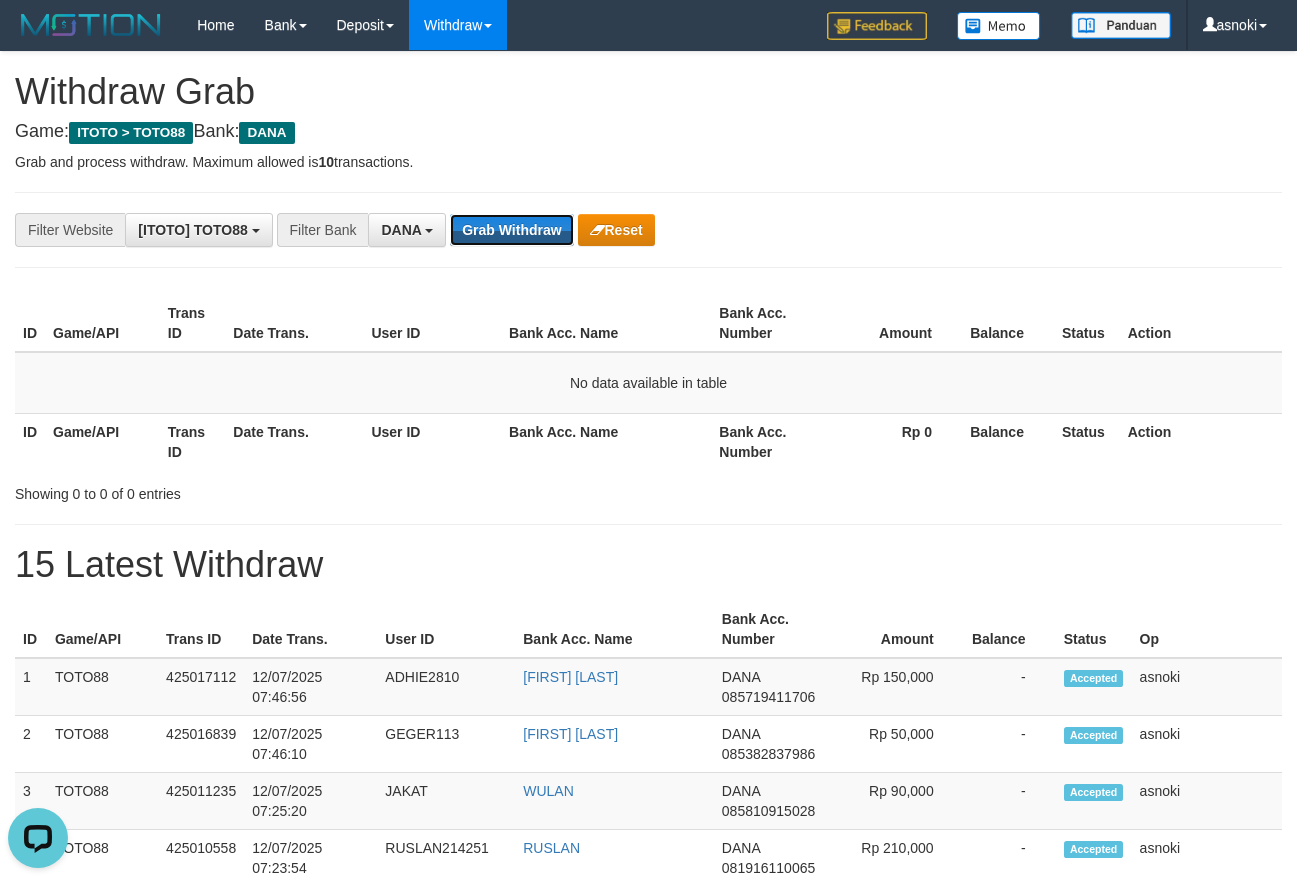 click on "Grab Withdraw" at bounding box center (511, 230) 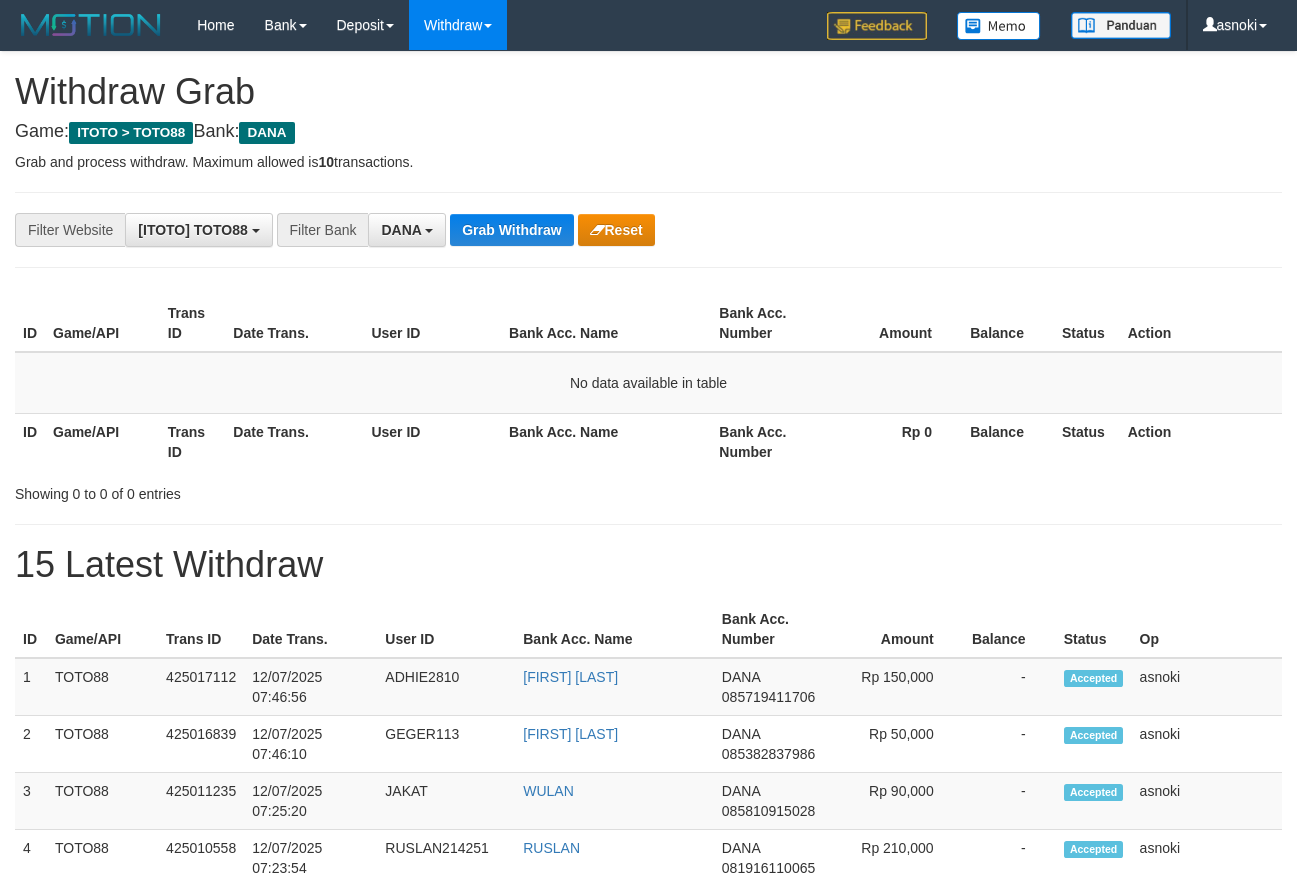scroll, scrollTop: 0, scrollLeft: 0, axis: both 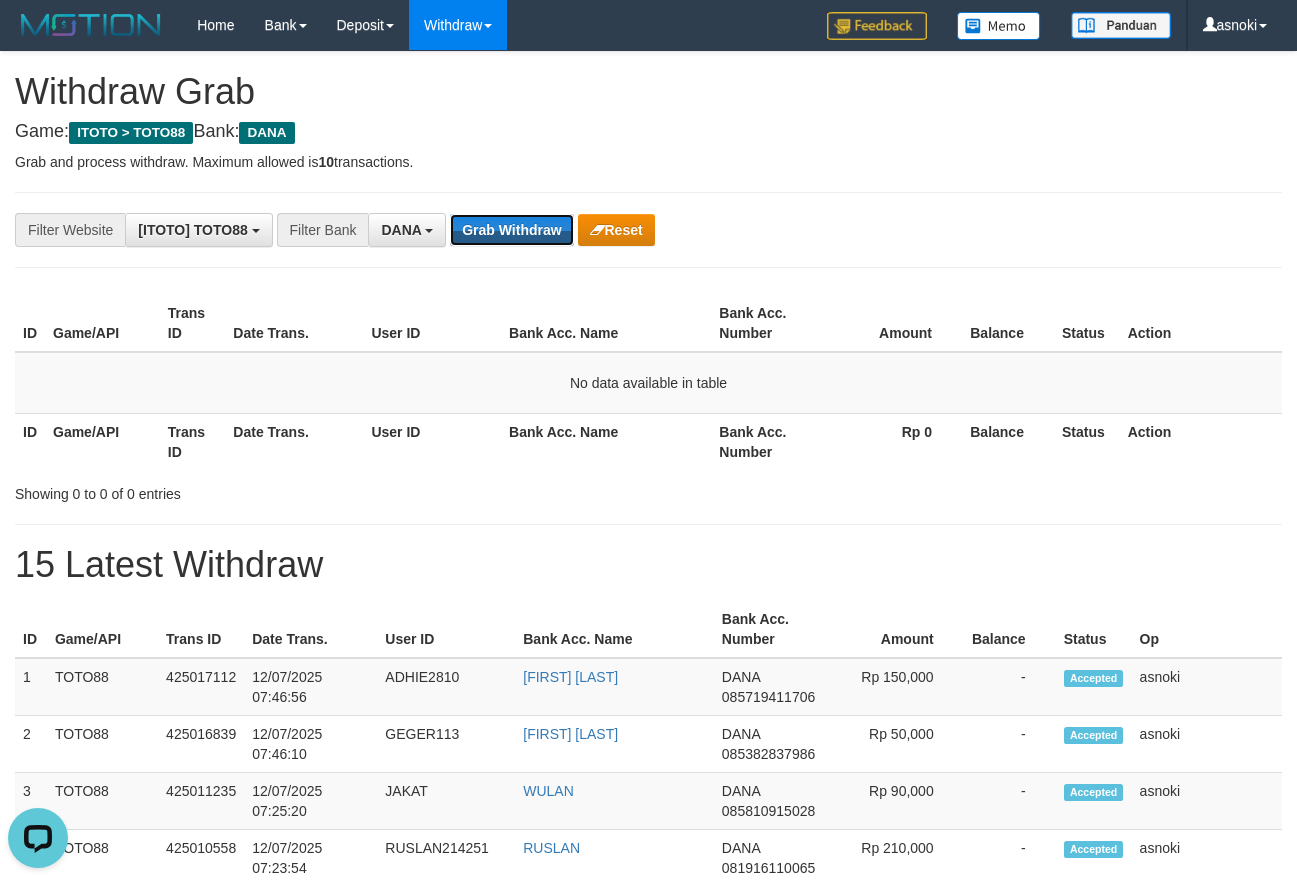 click on "Grab Withdraw" at bounding box center (511, 230) 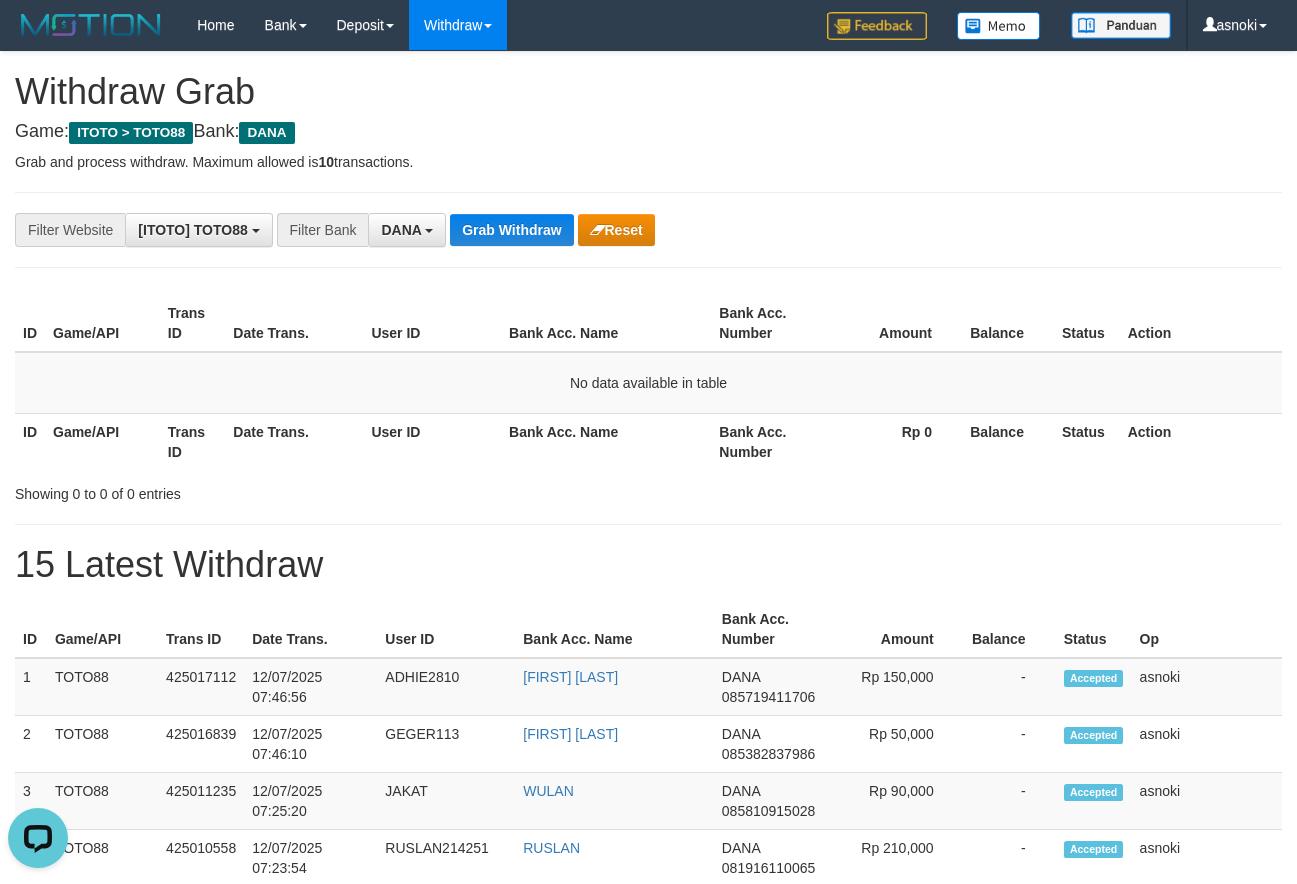 click on "**********" at bounding box center [648, 1113] 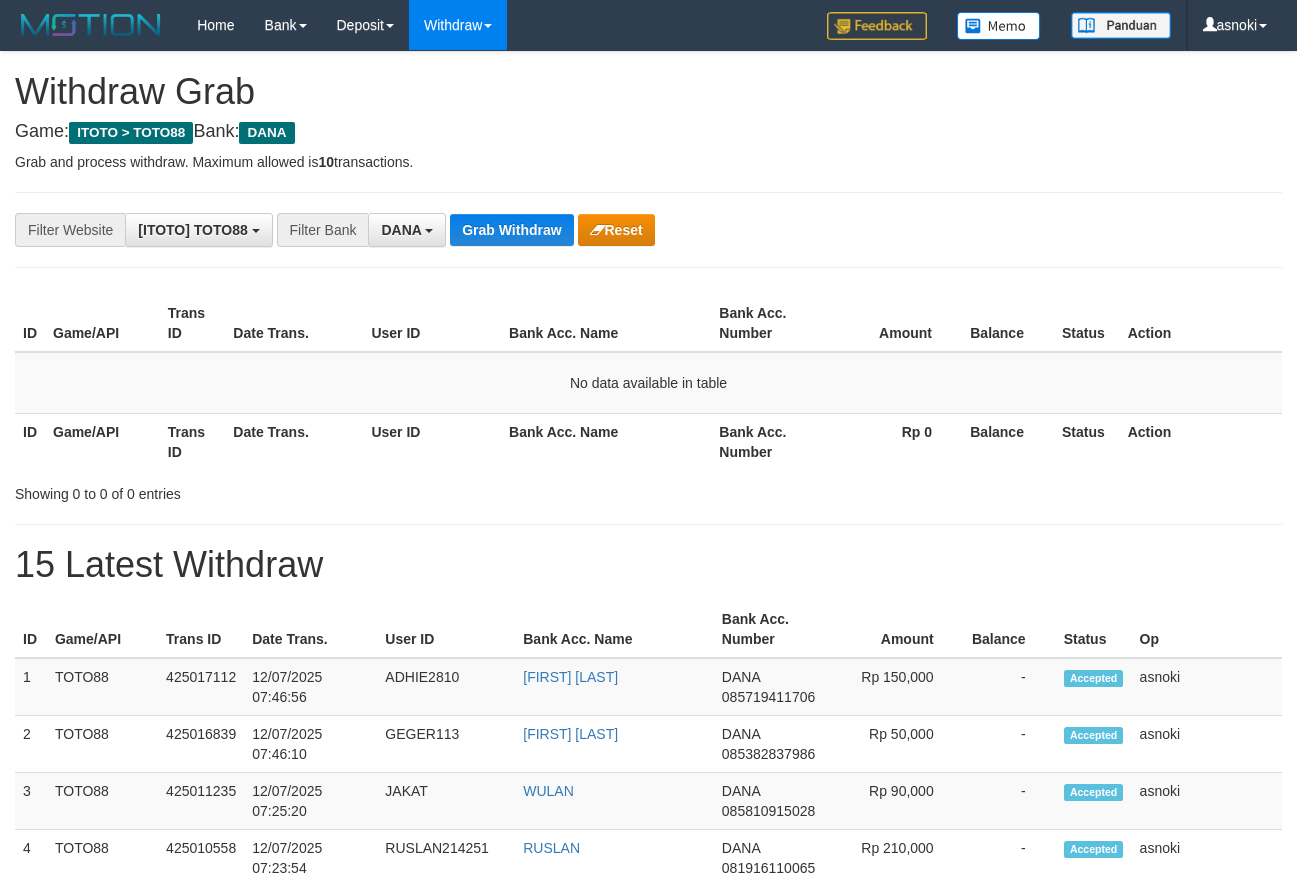 scroll, scrollTop: 0, scrollLeft: 0, axis: both 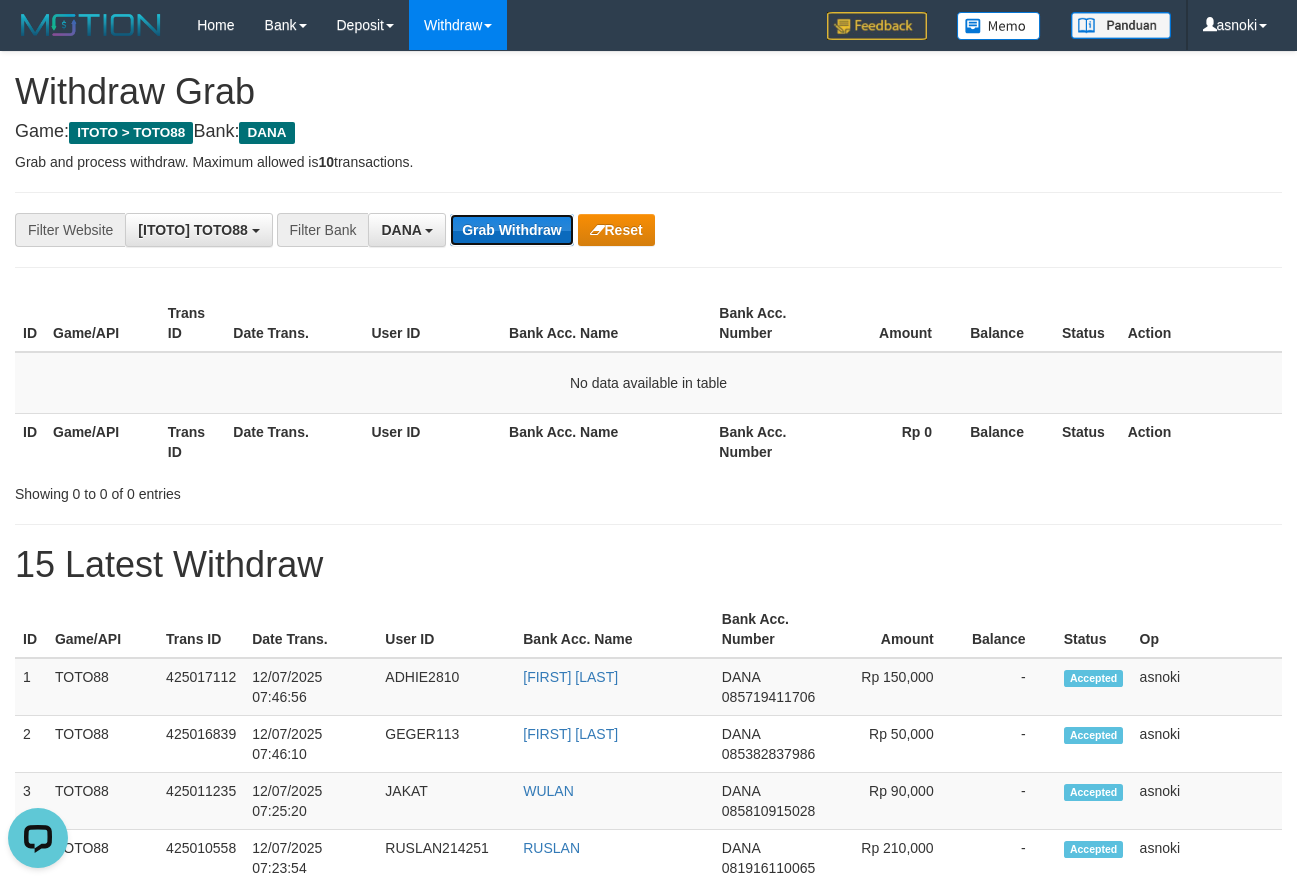 click on "Grab Withdraw" at bounding box center [511, 230] 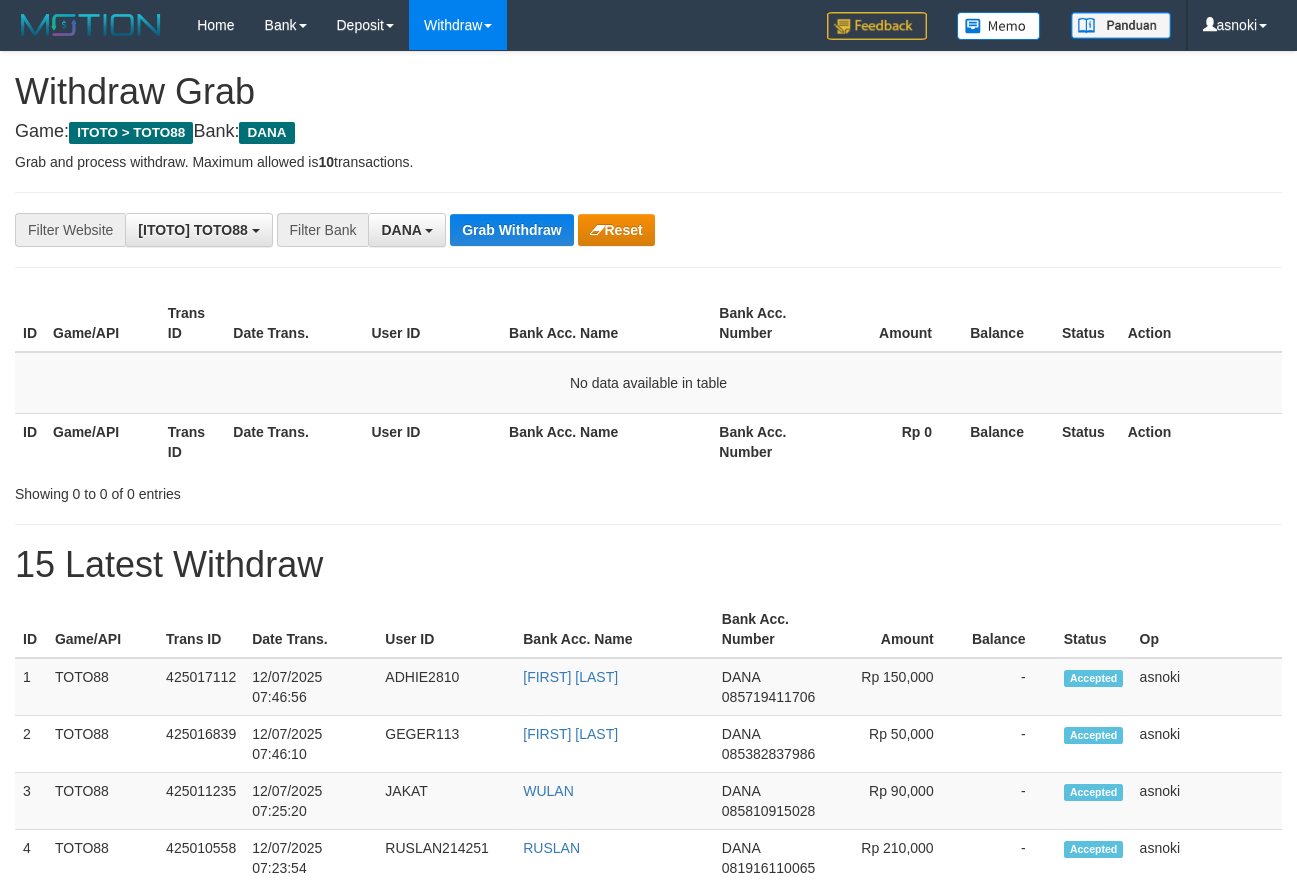 scroll, scrollTop: 0, scrollLeft: 0, axis: both 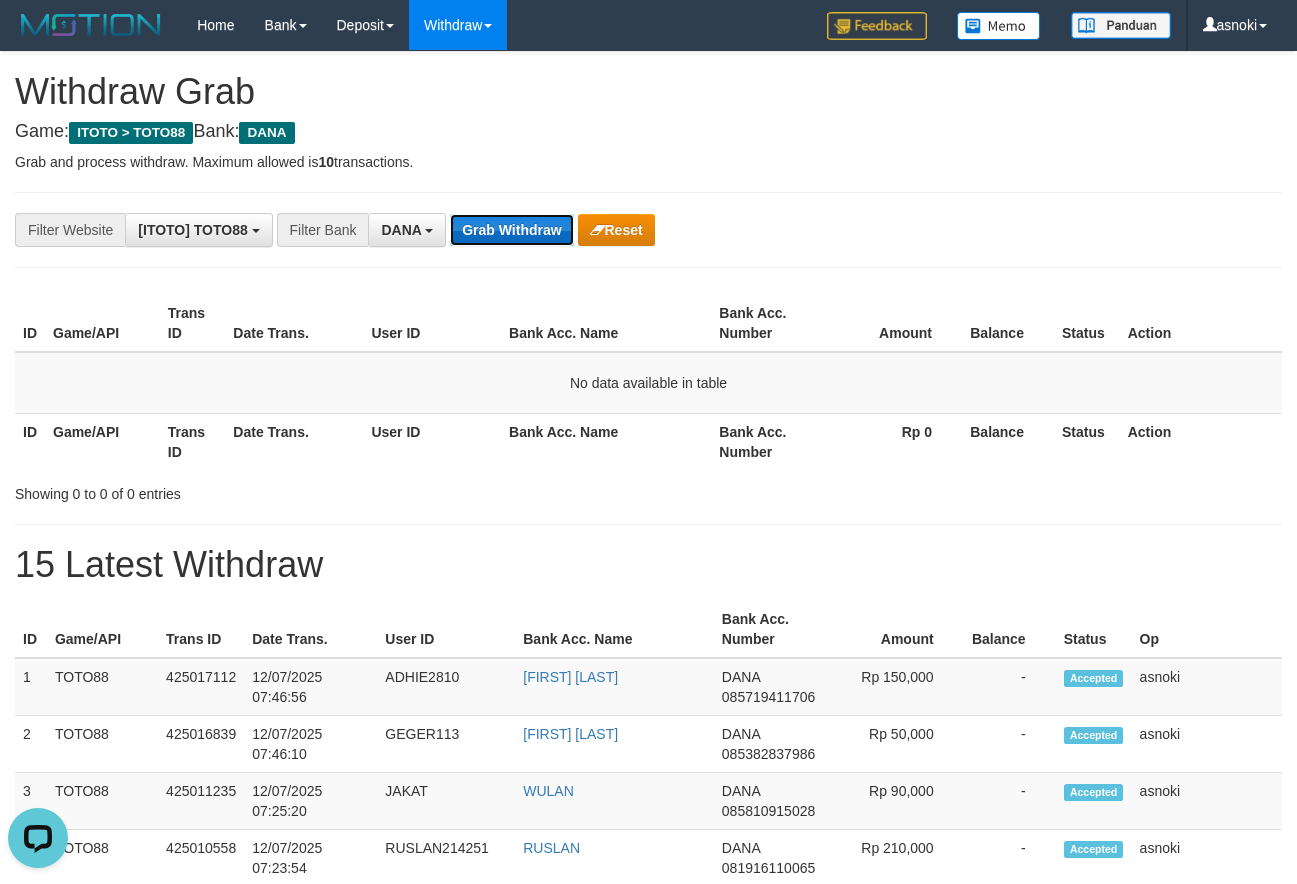 click on "Grab Withdraw" at bounding box center [511, 230] 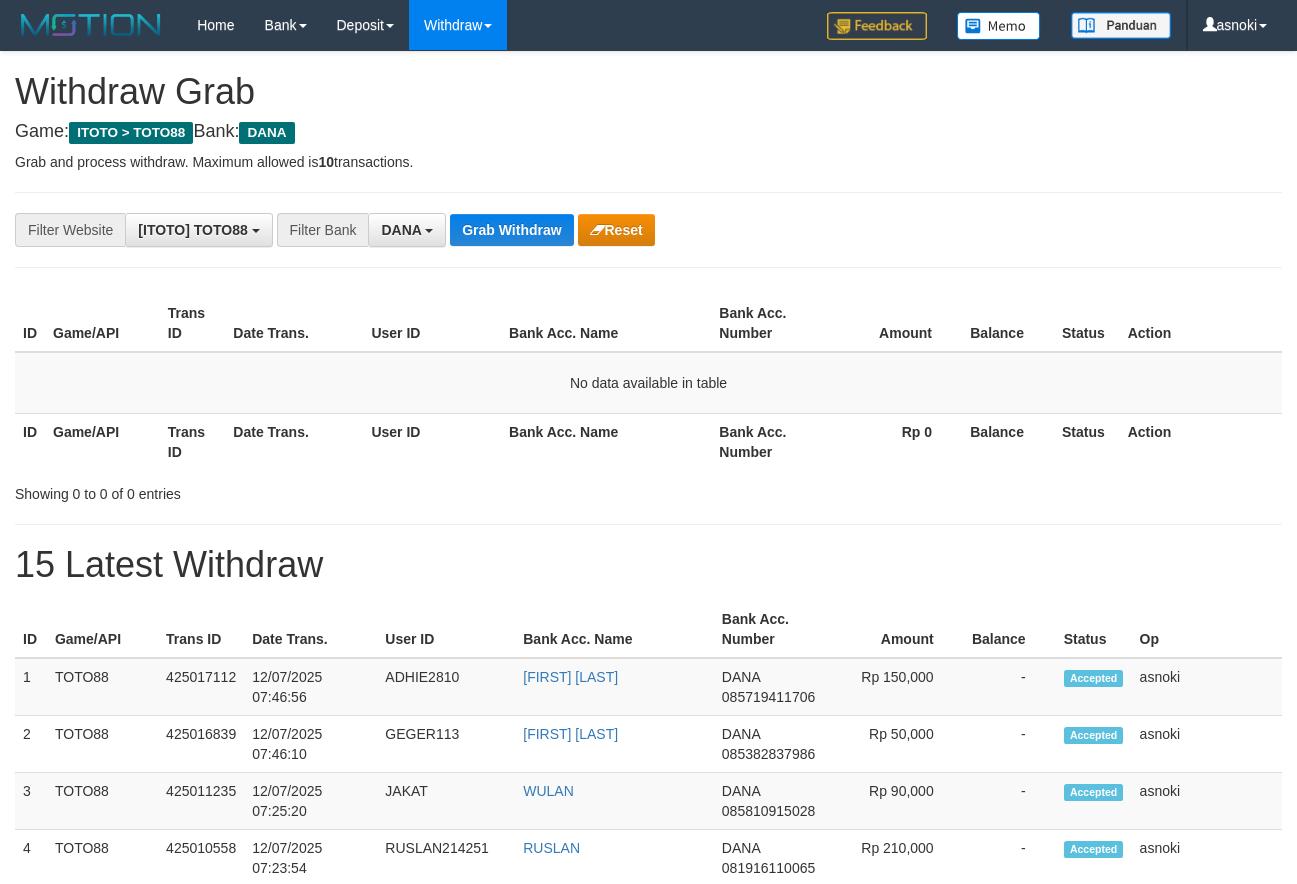 scroll, scrollTop: 0, scrollLeft: 0, axis: both 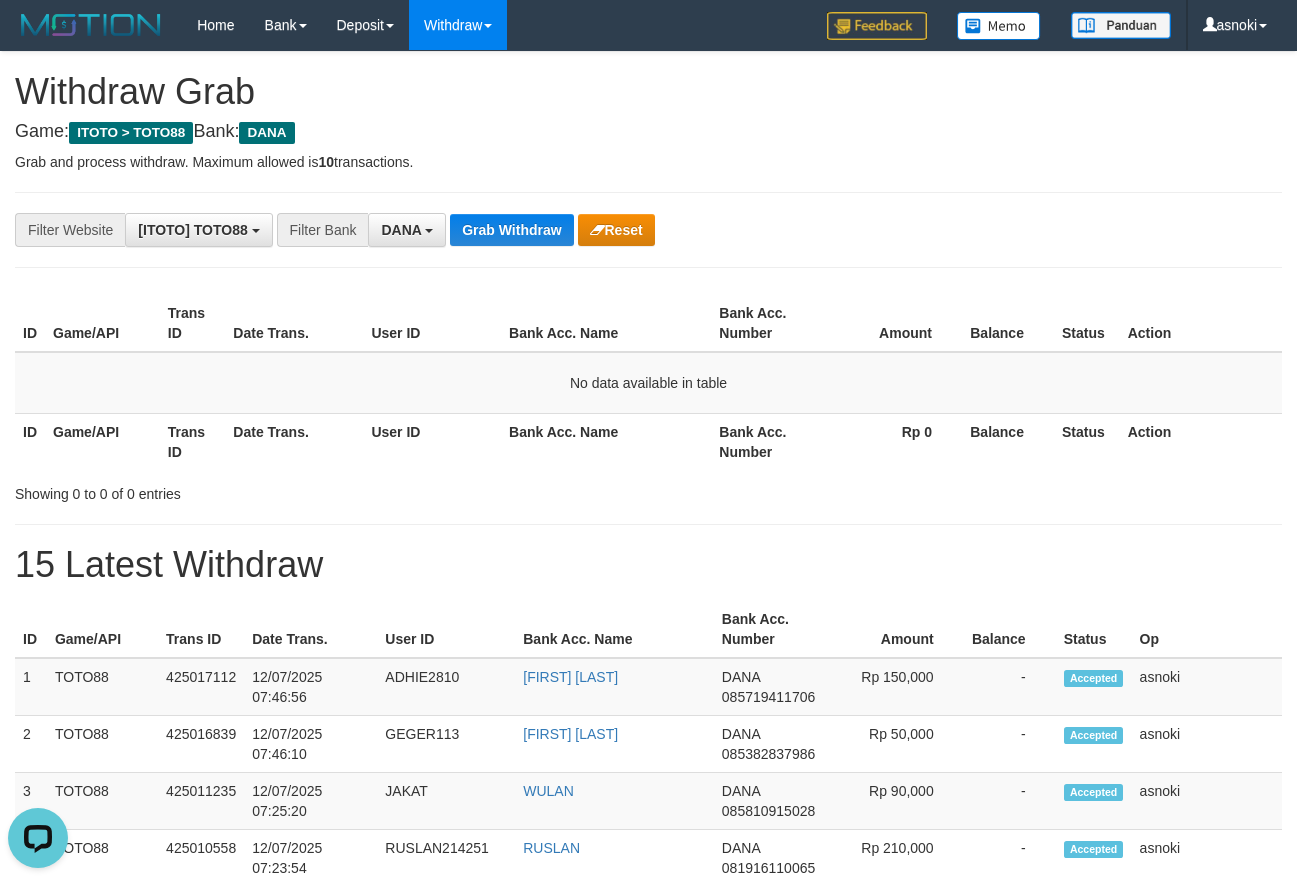 click on "**********" at bounding box center [540, 230] 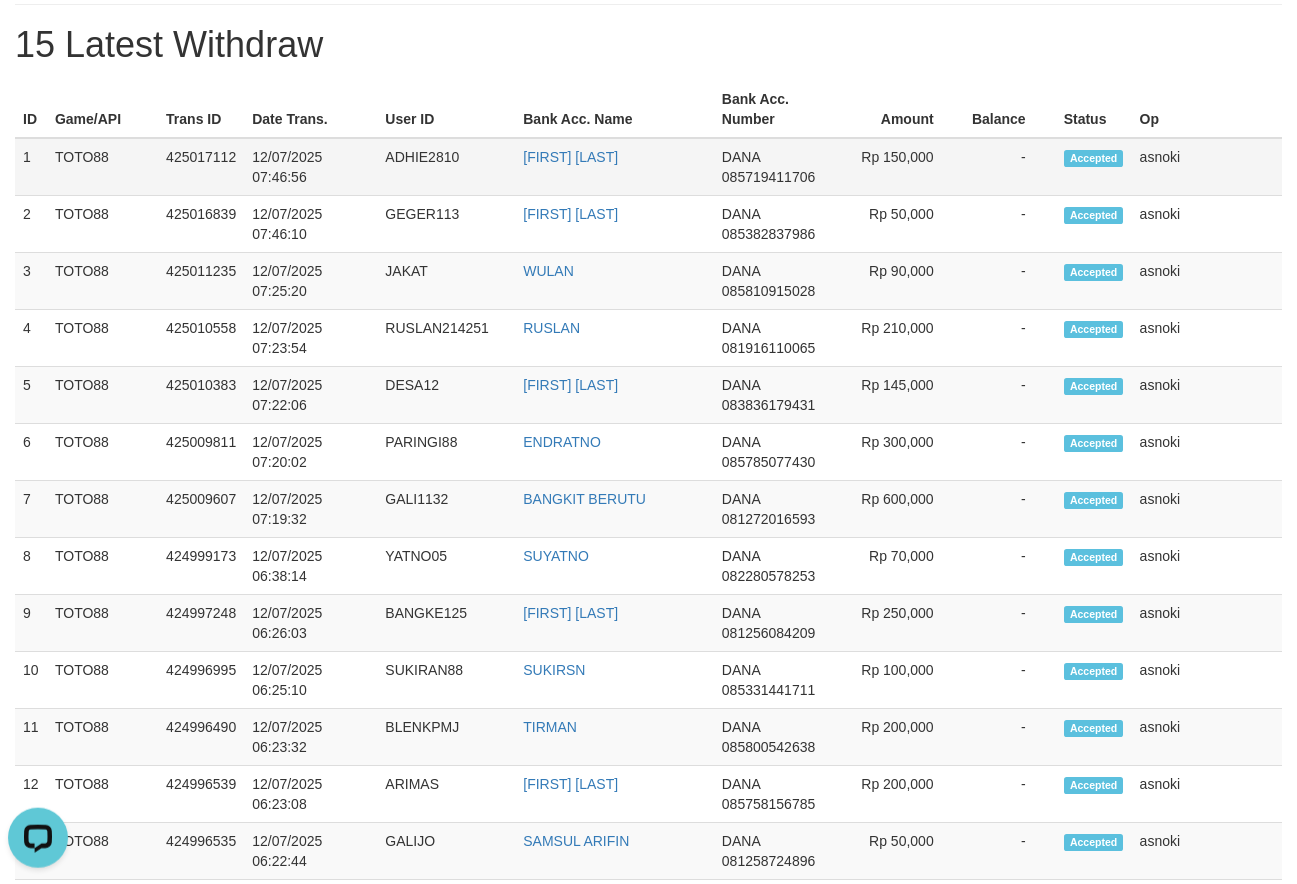 click on "1" at bounding box center [31, 167] 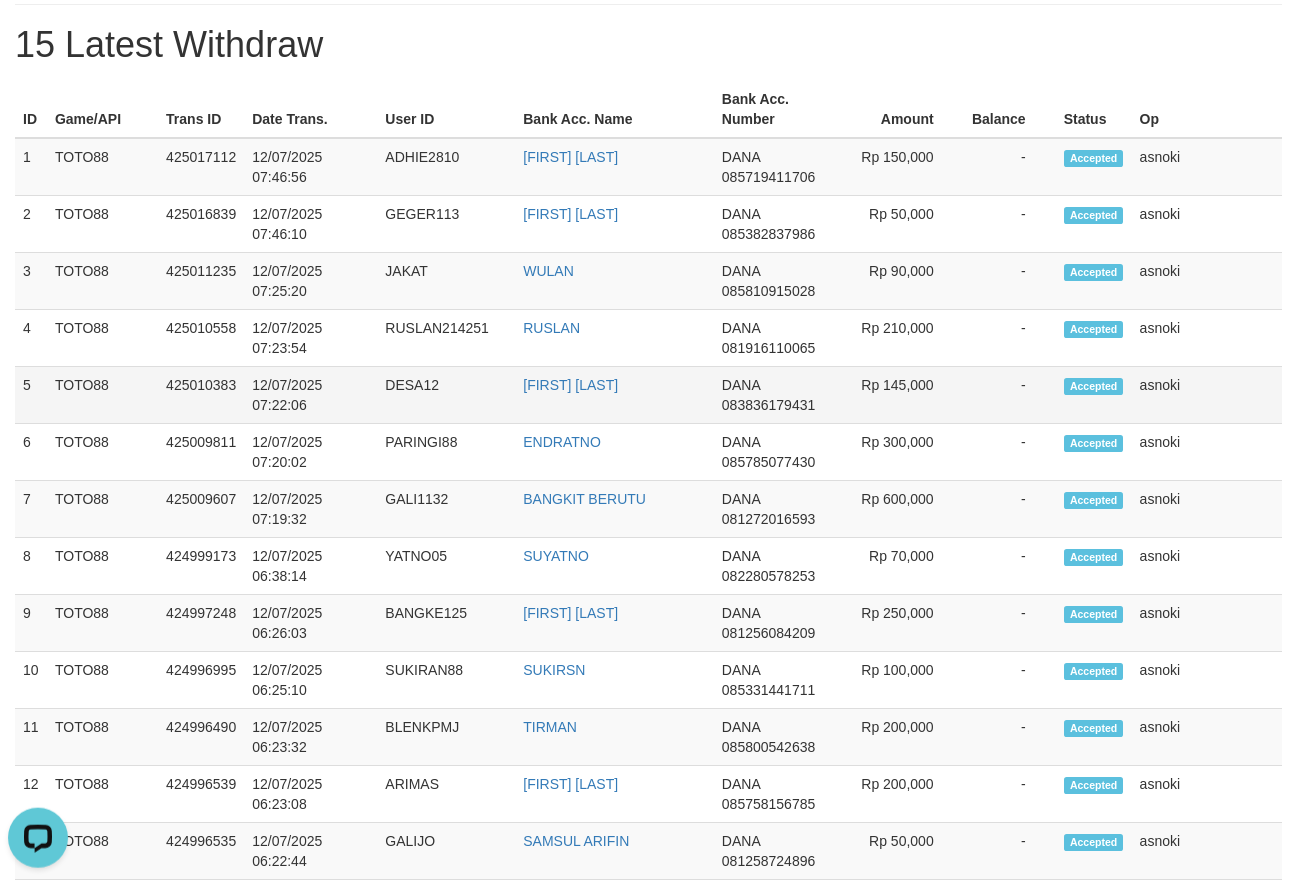 drag, startPoint x: 24, startPoint y: 155, endPoint x: 1178, endPoint y: 400, distance: 1179.7207 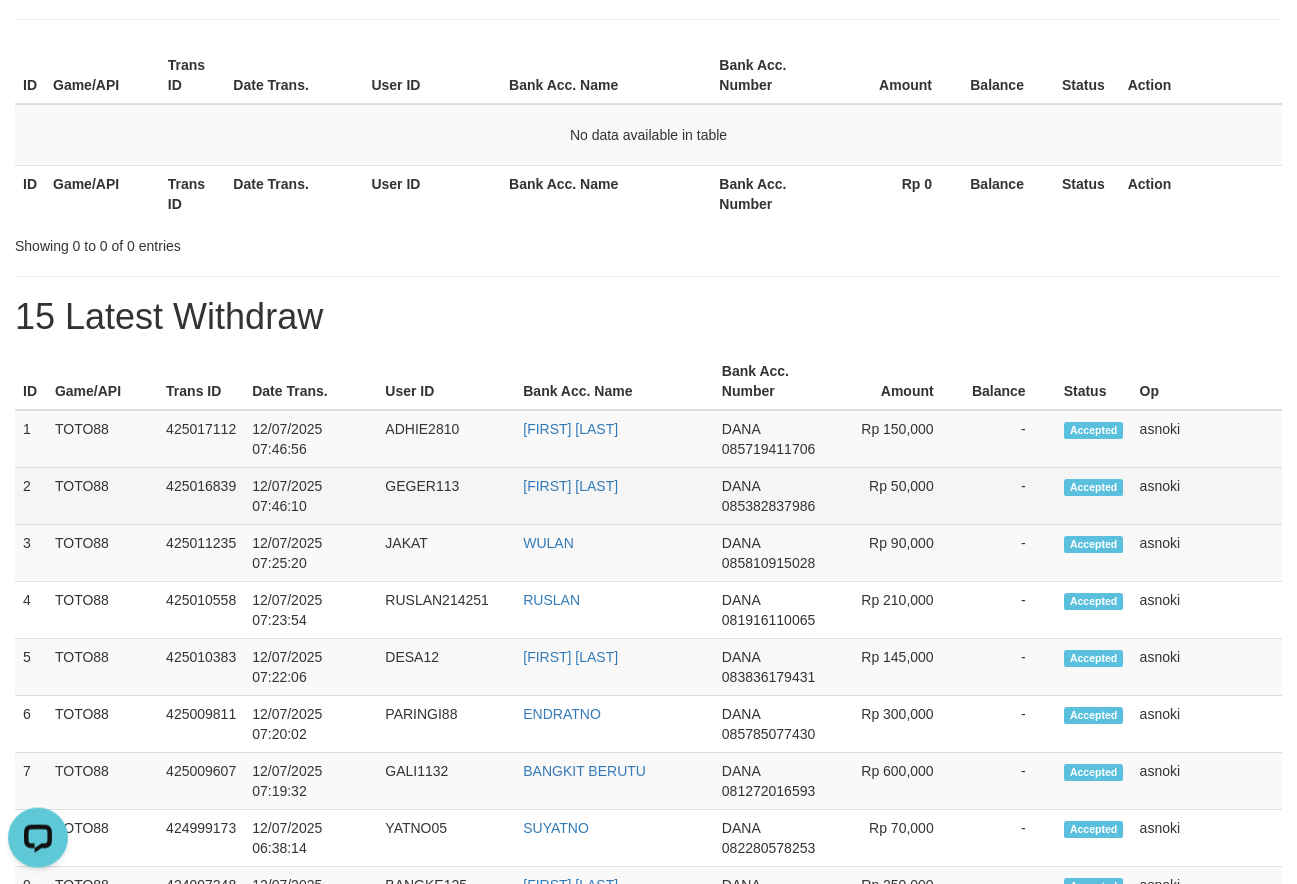 scroll, scrollTop: 0, scrollLeft: 0, axis: both 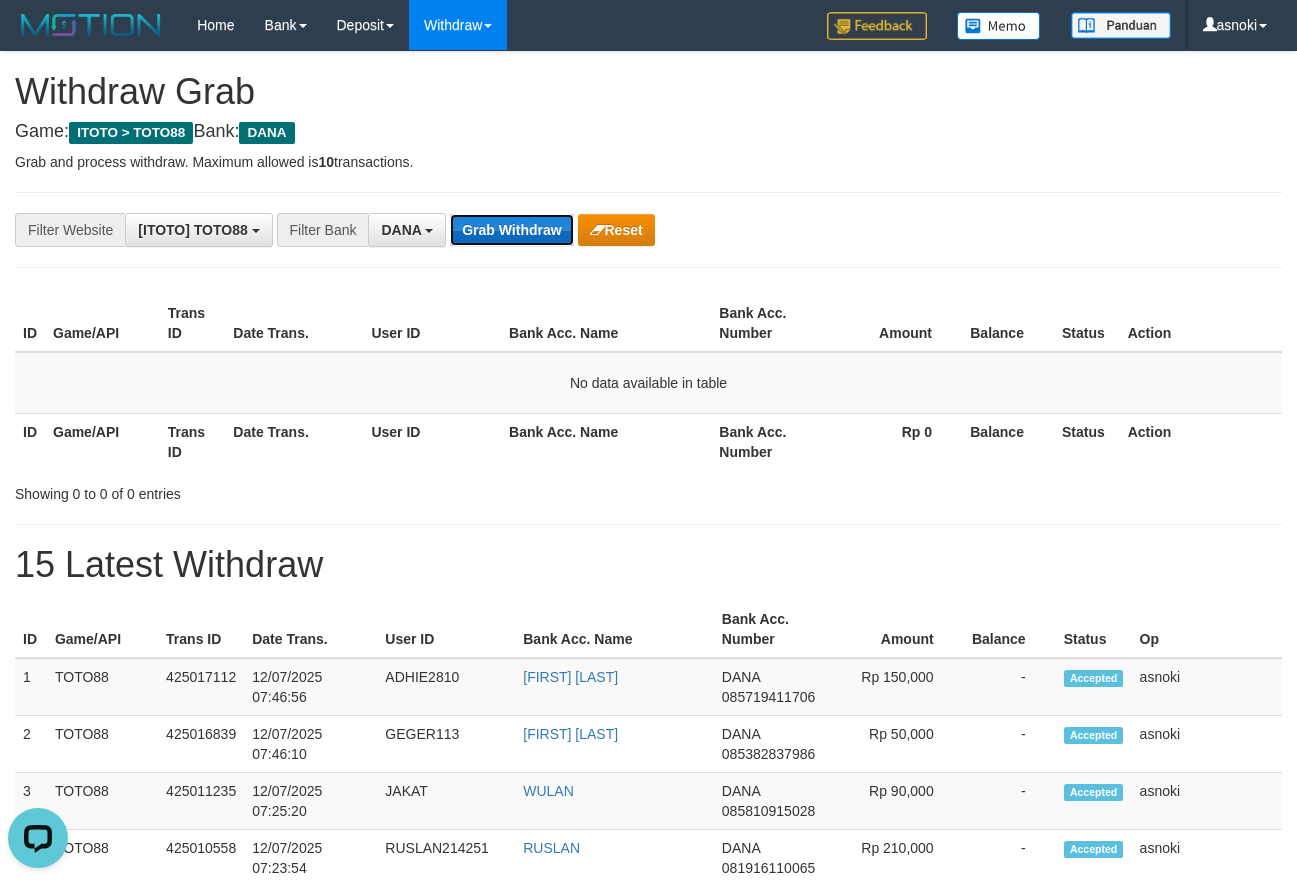 click on "Grab Withdraw" at bounding box center (511, 230) 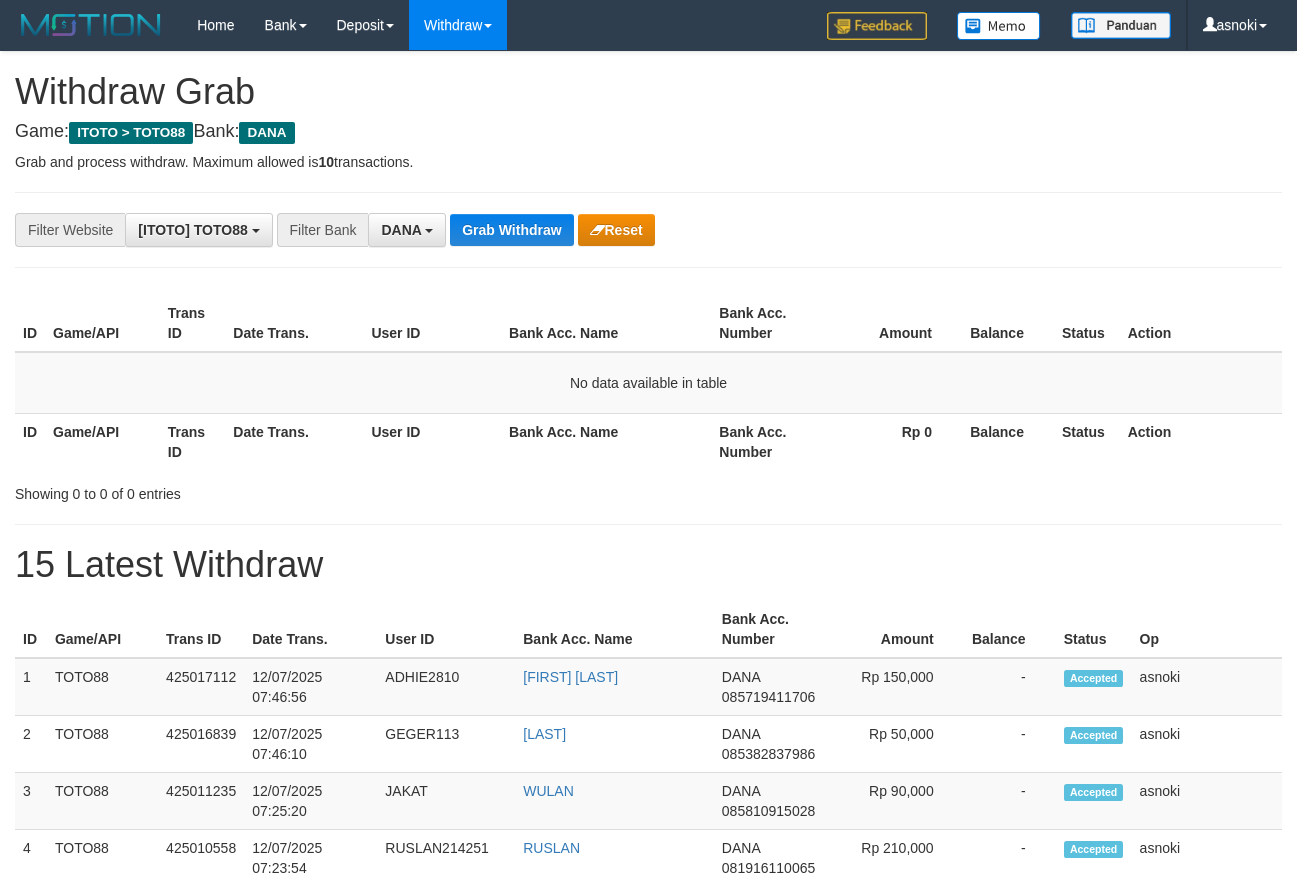 scroll, scrollTop: 0, scrollLeft: 0, axis: both 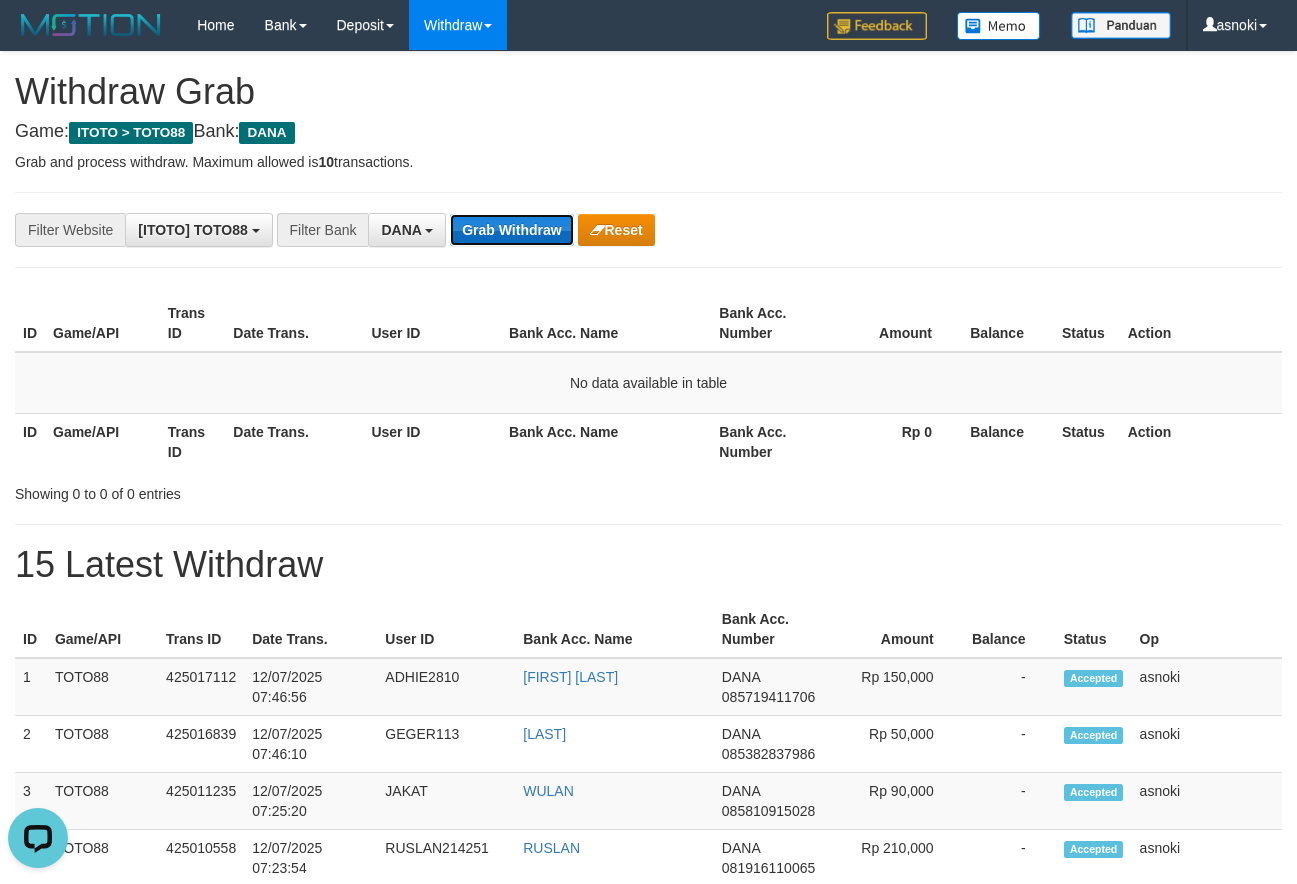 click on "Grab Withdraw" at bounding box center [511, 230] 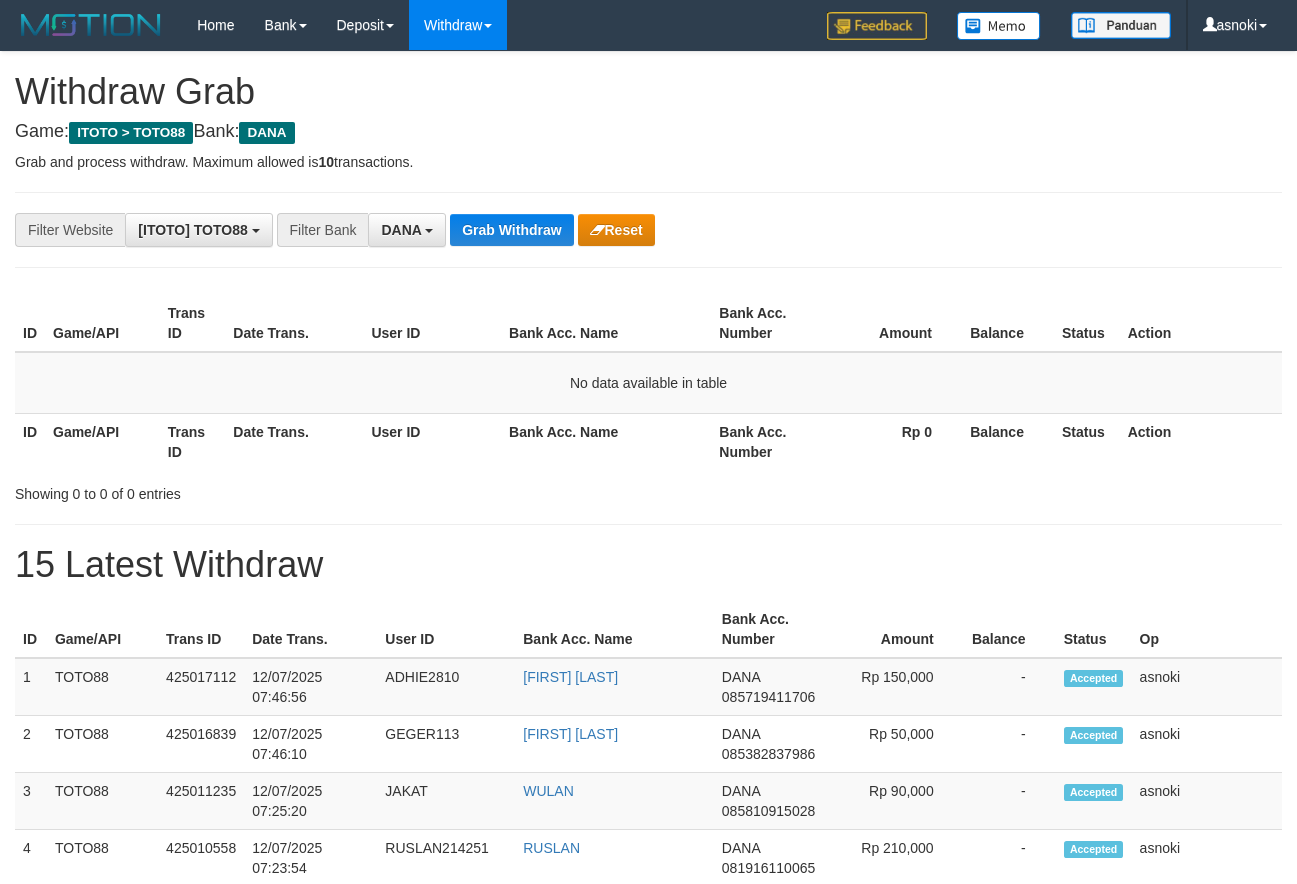 scroll, scrollTop: 0, scrollLeft: 0, axis: both 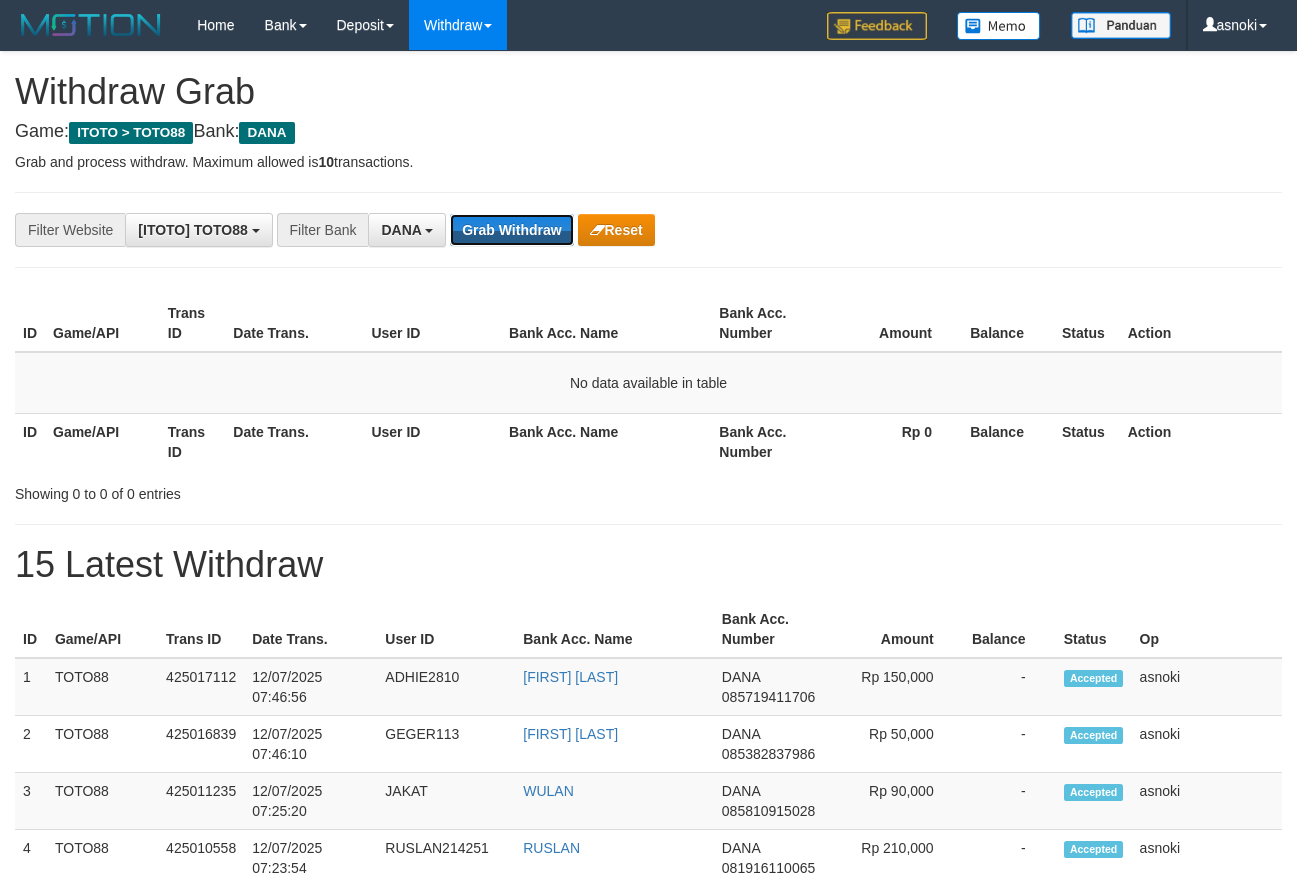 click on "Grab Withdraw" at bounding box center (511, 230) 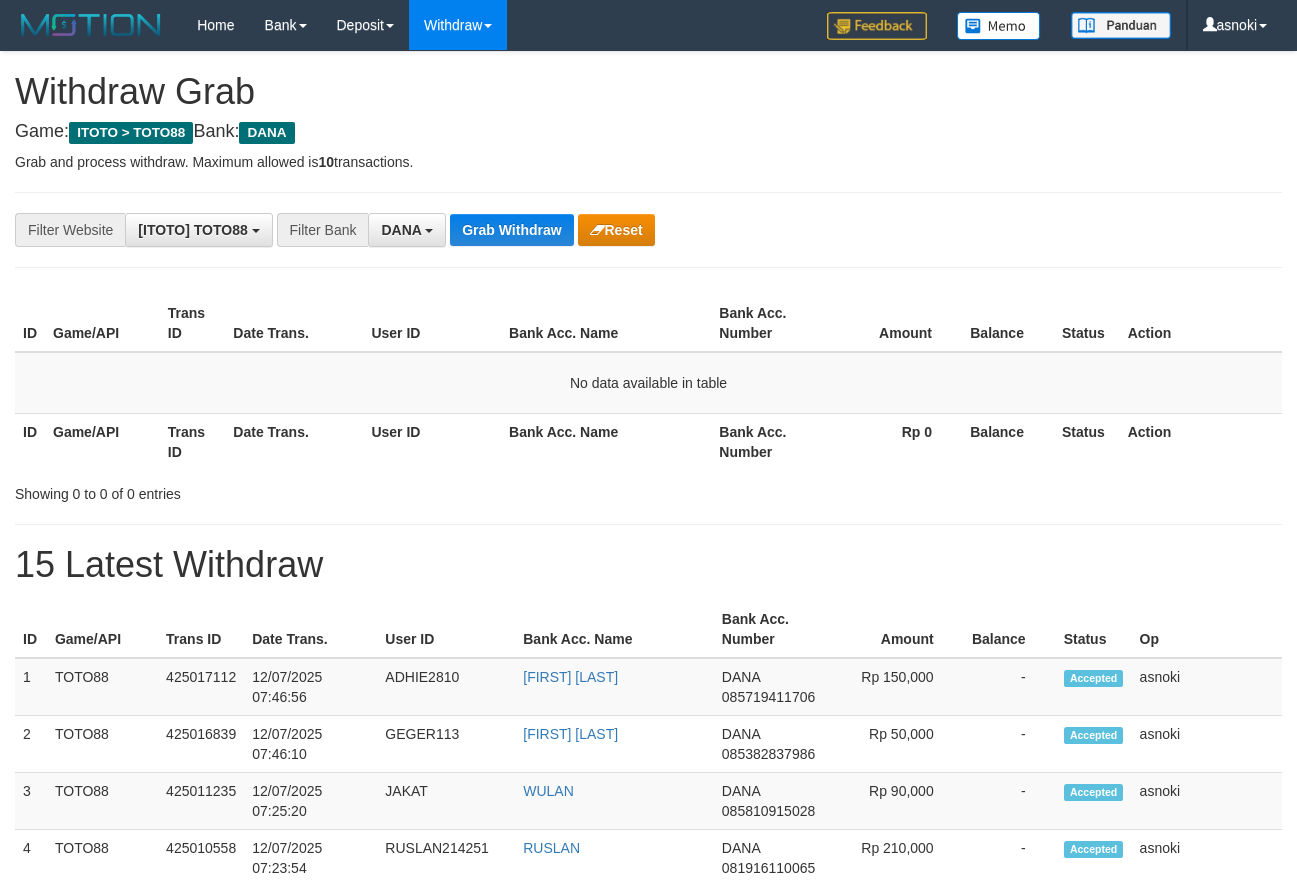 scroll, scrollTop: 0, scrollLeft: 0, axis: both 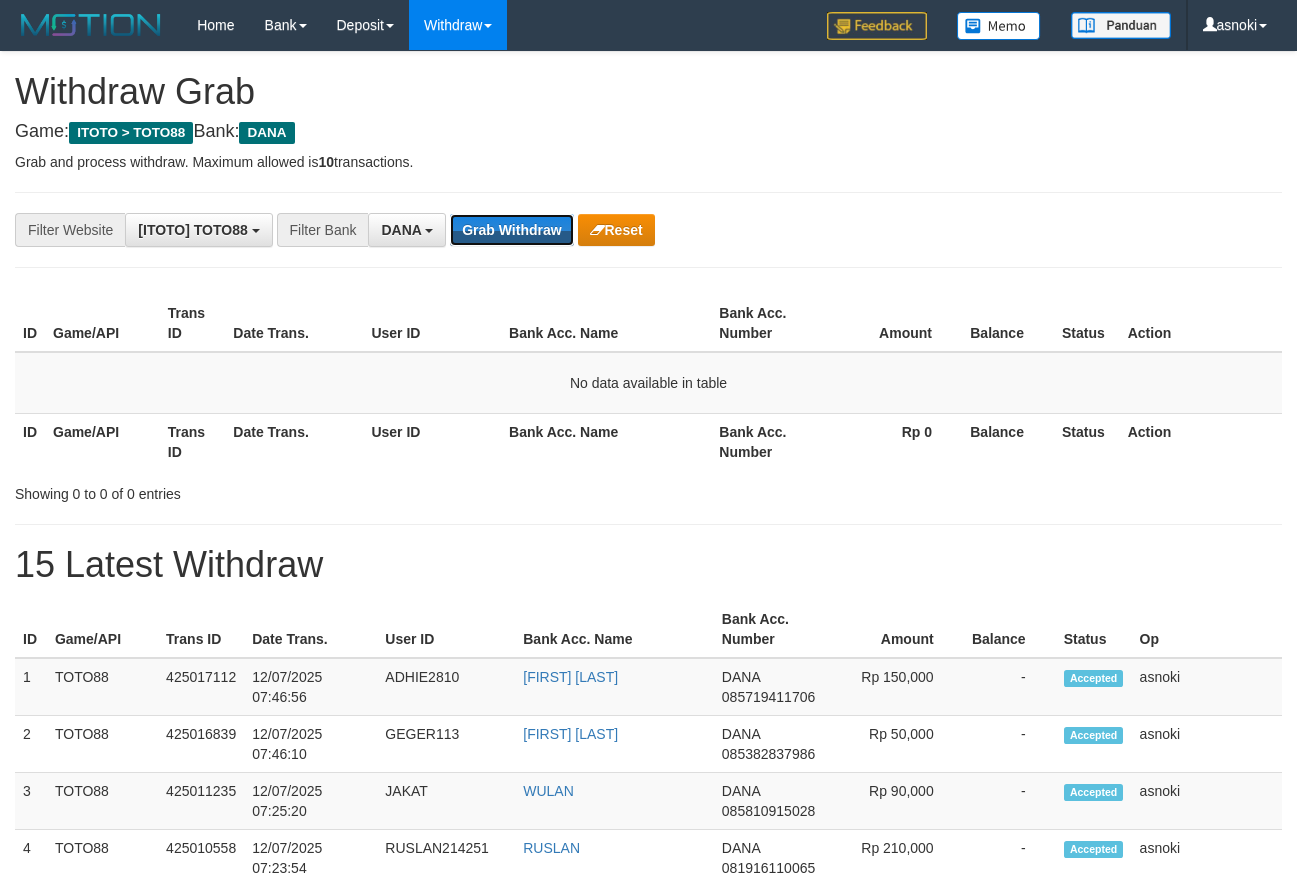 click on "Grab Withdraw" at bounding box center [511, 230] 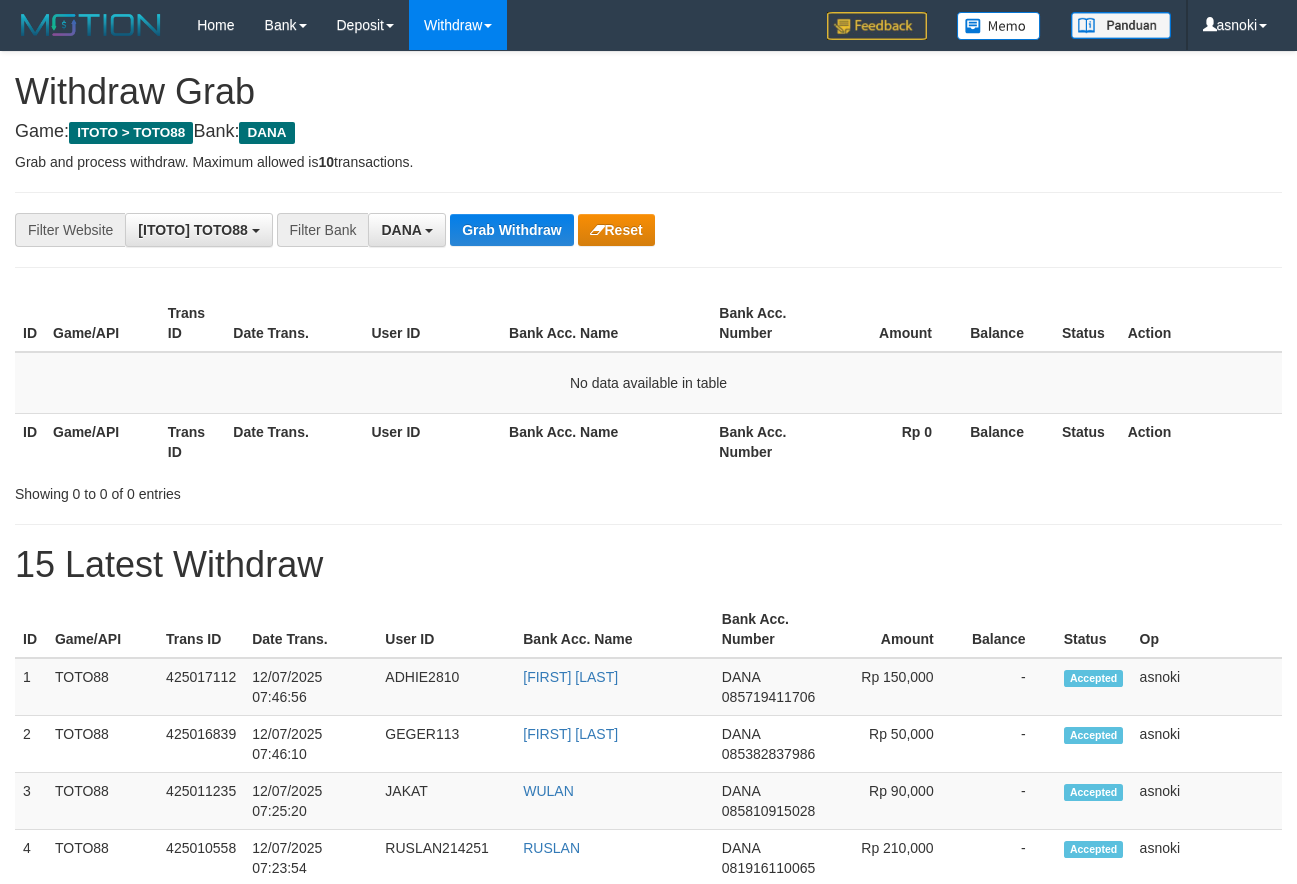 scroll, scrollTop: 0, scrollLeft: 0, axis: both 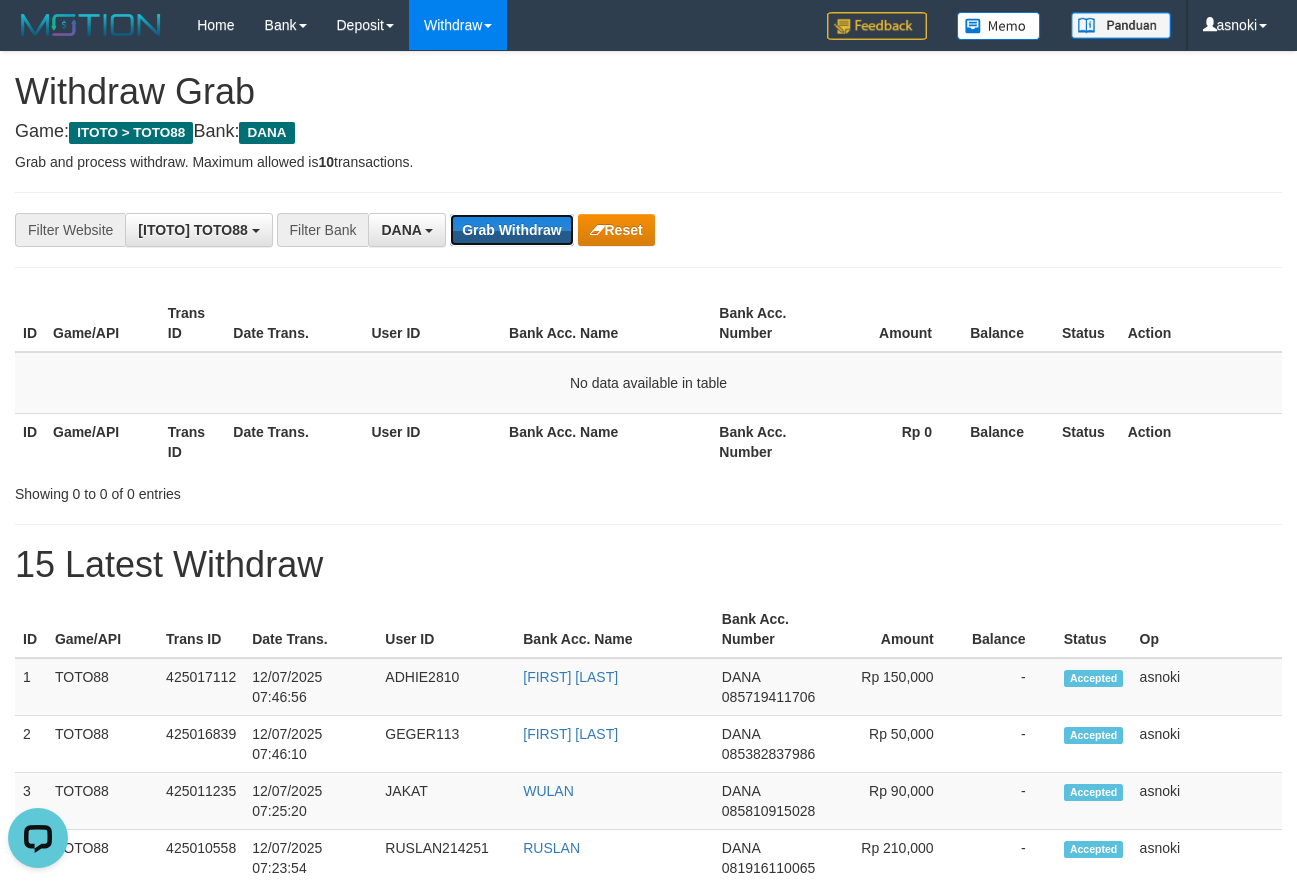 click on "Grab Withdraw" at bounding box center [511, 230] 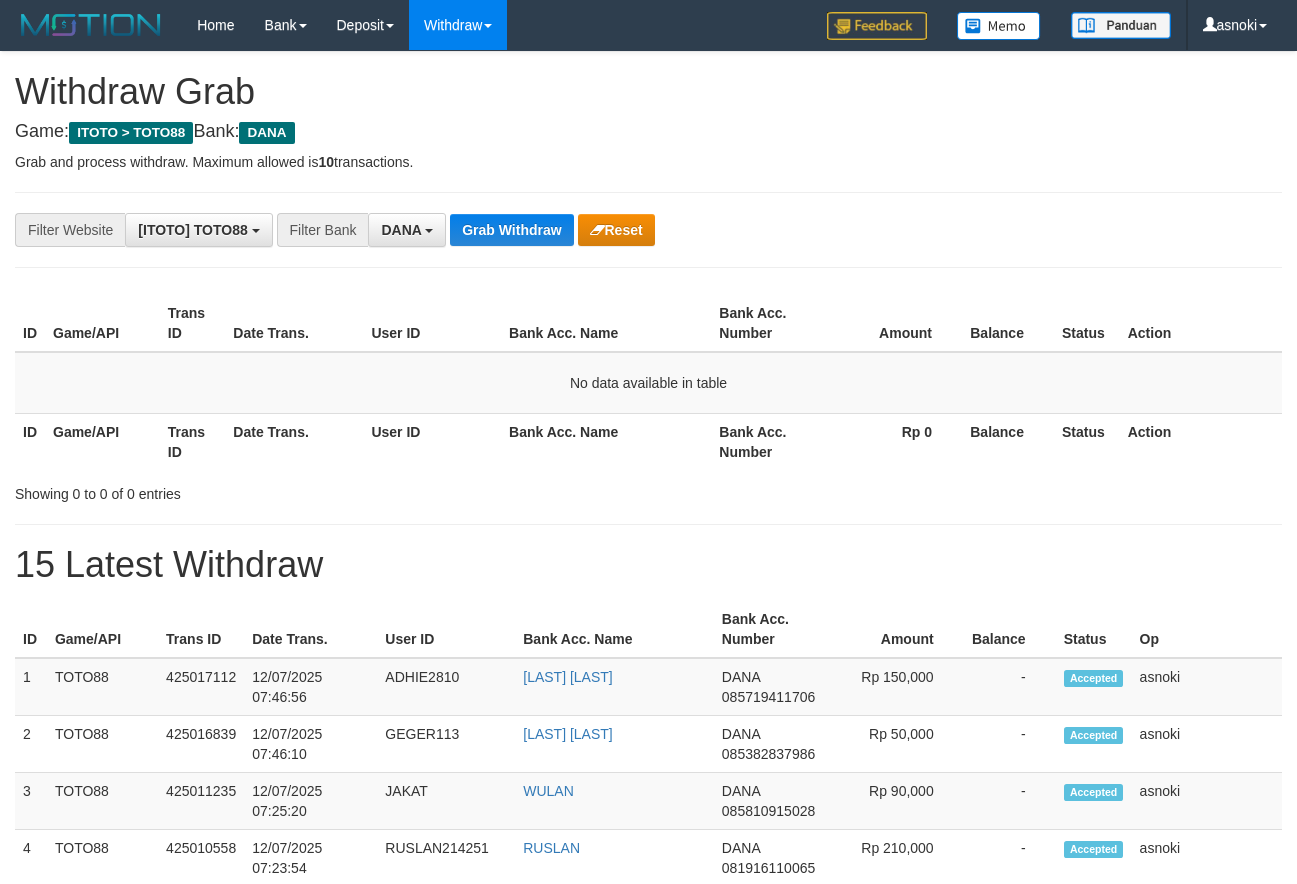 scroll, scrollTop: 0, scrollLeft: 0, axis: both 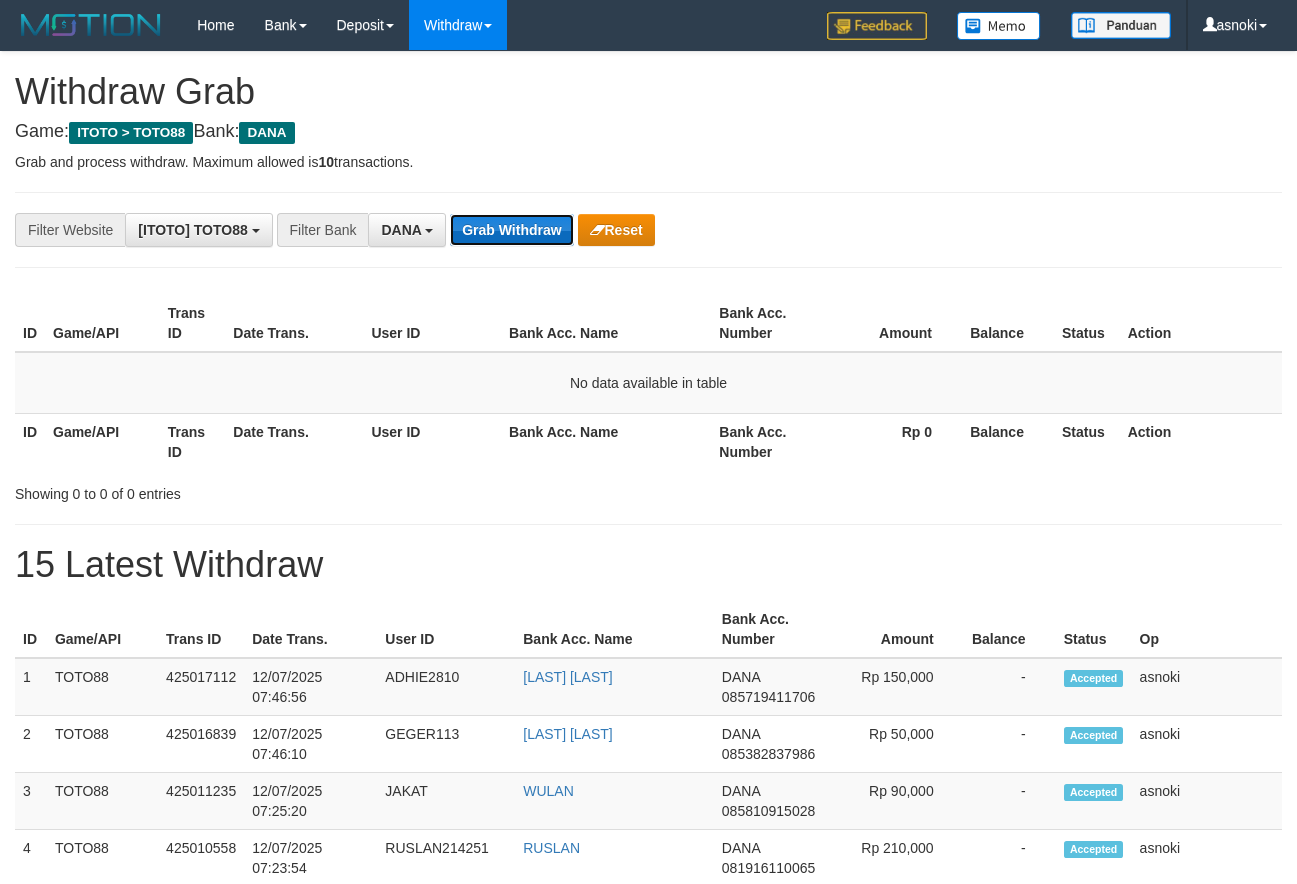 click on "Grab Withdraw" at bounding box center (511, 230) 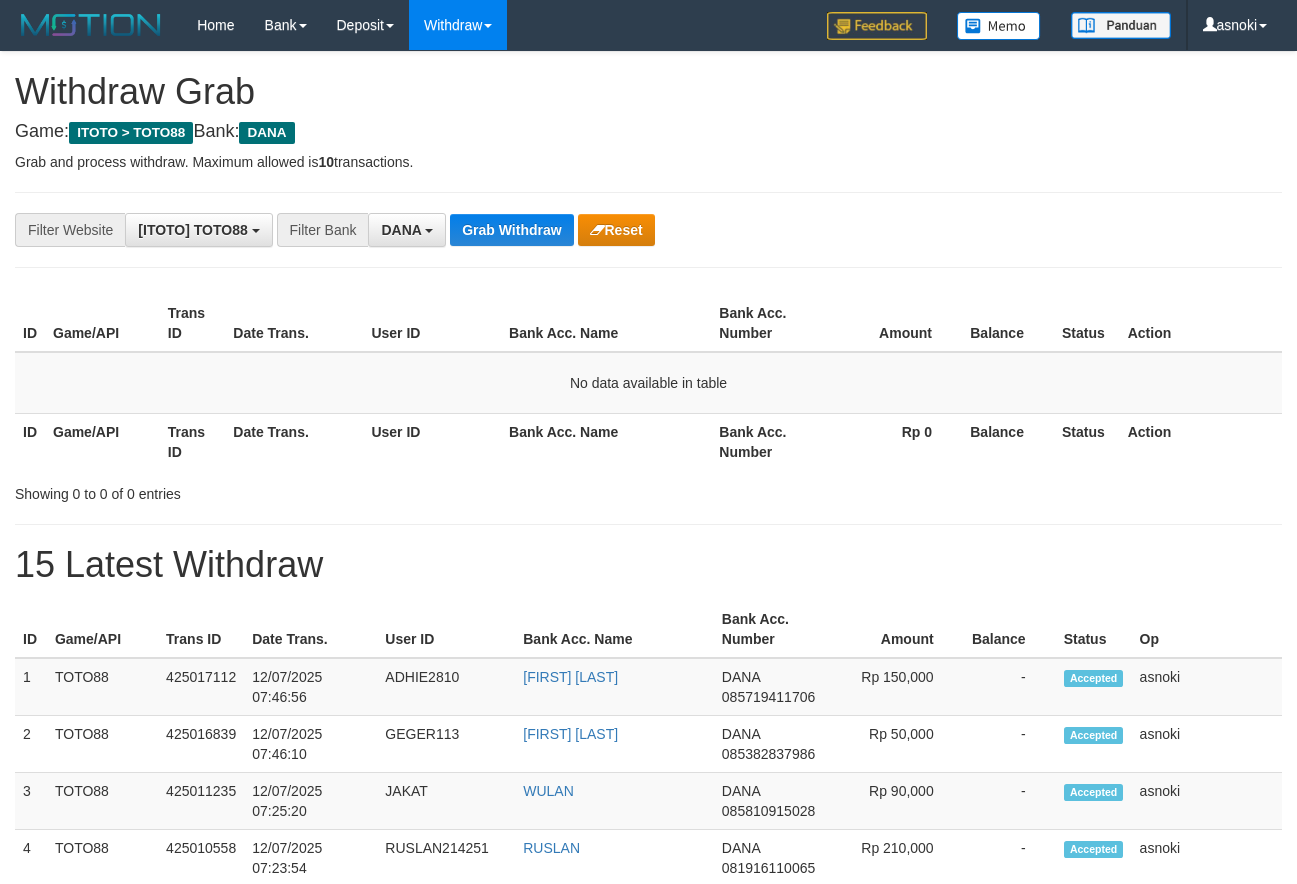 scroll, scrollTop: 0, scrollLeft: 0, axis: both 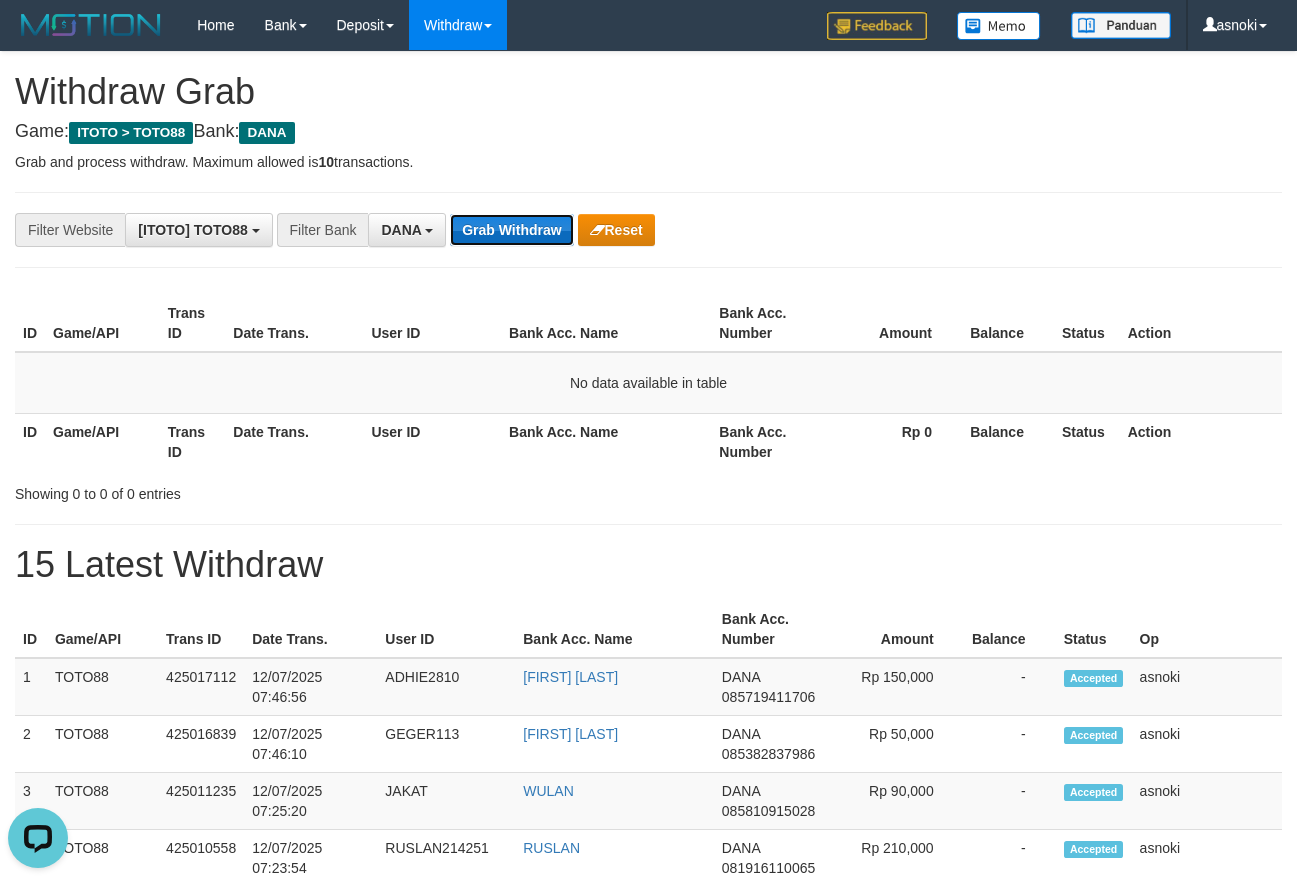 click on "Grab Withdraw" at bounding box center [511, 230] 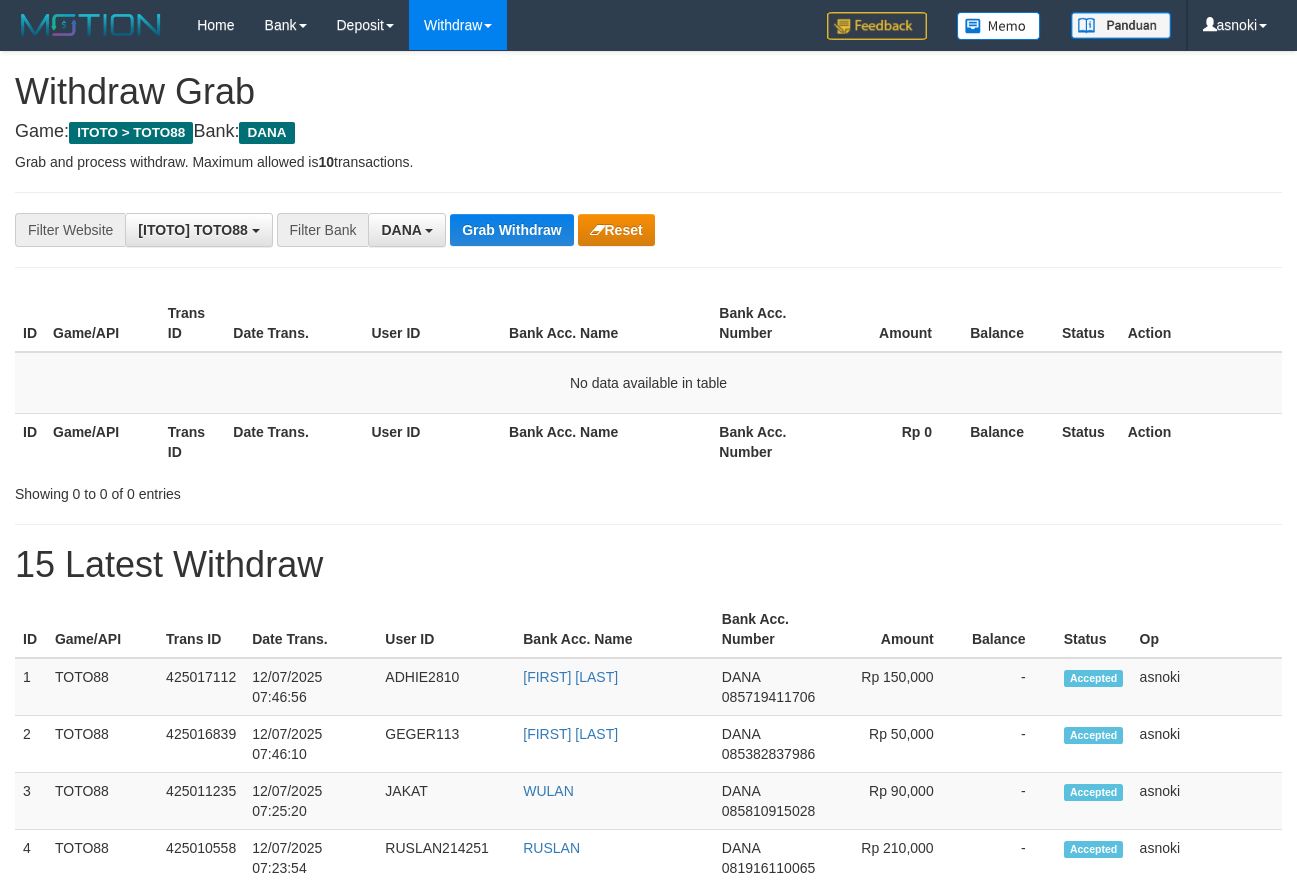 scroll, scrollTop: 0, scrollLeft: 0, axis: both 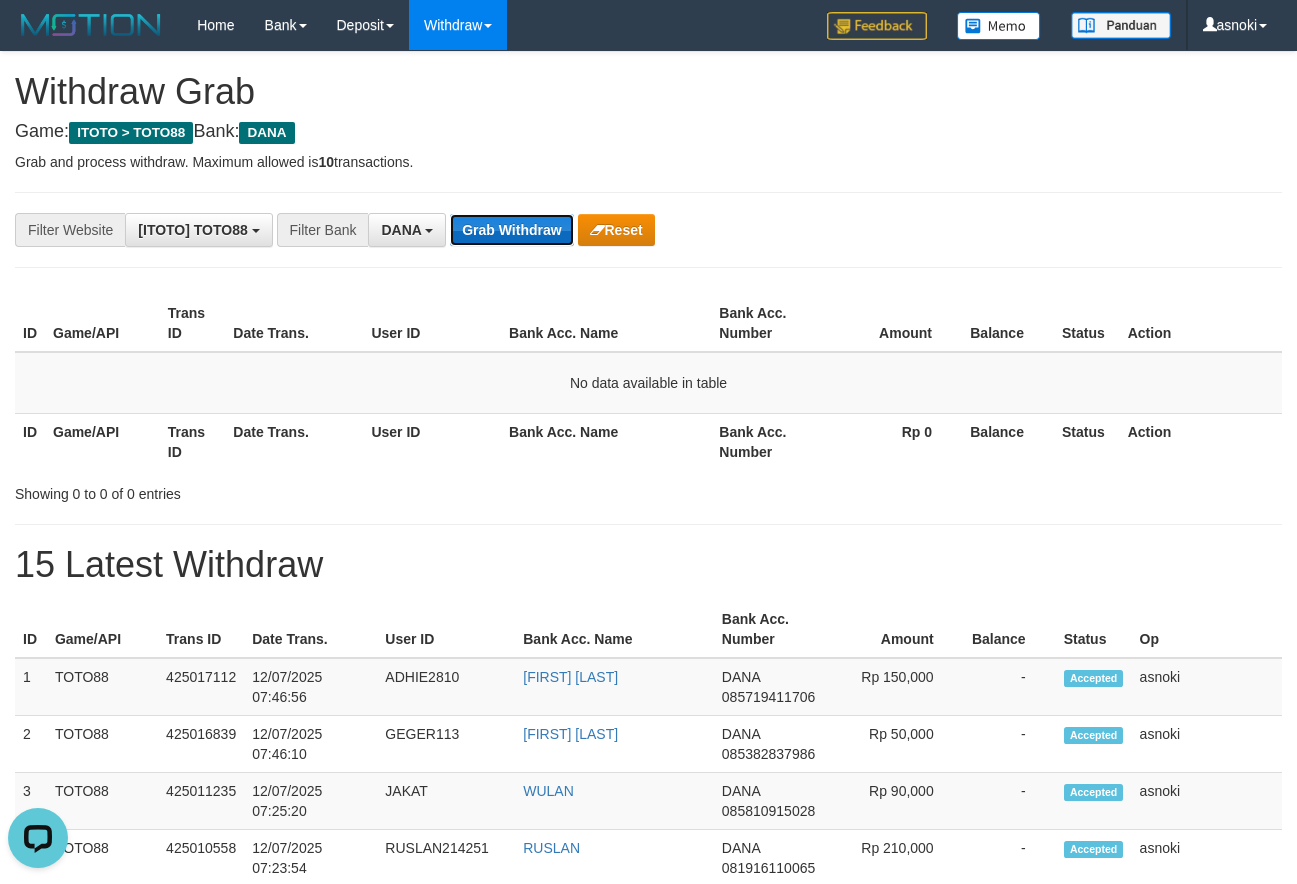 click on "Grab Withdraw" at bounding box center (511, 230) 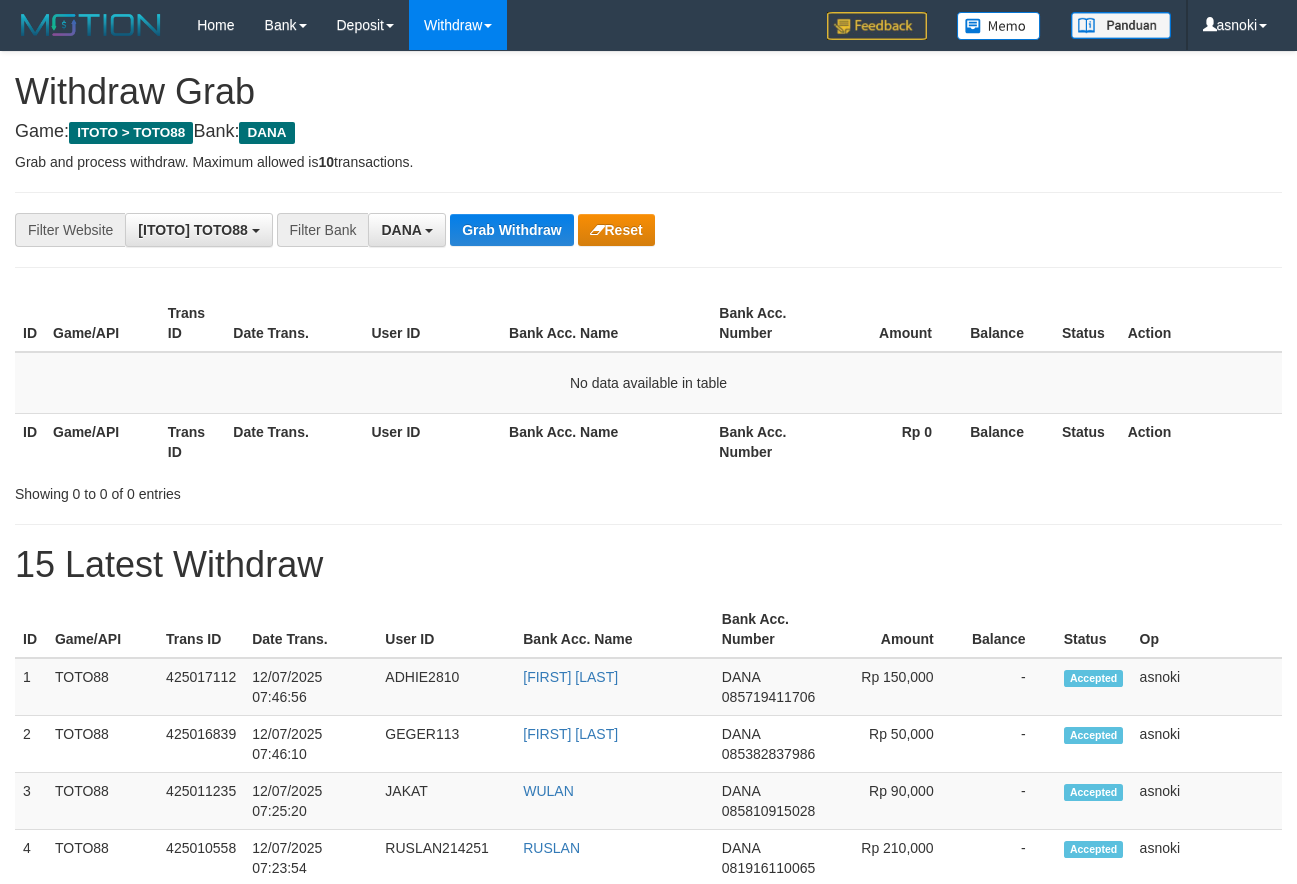 scroll, scrollTop: 0, scrollLeft: 0, axis: both 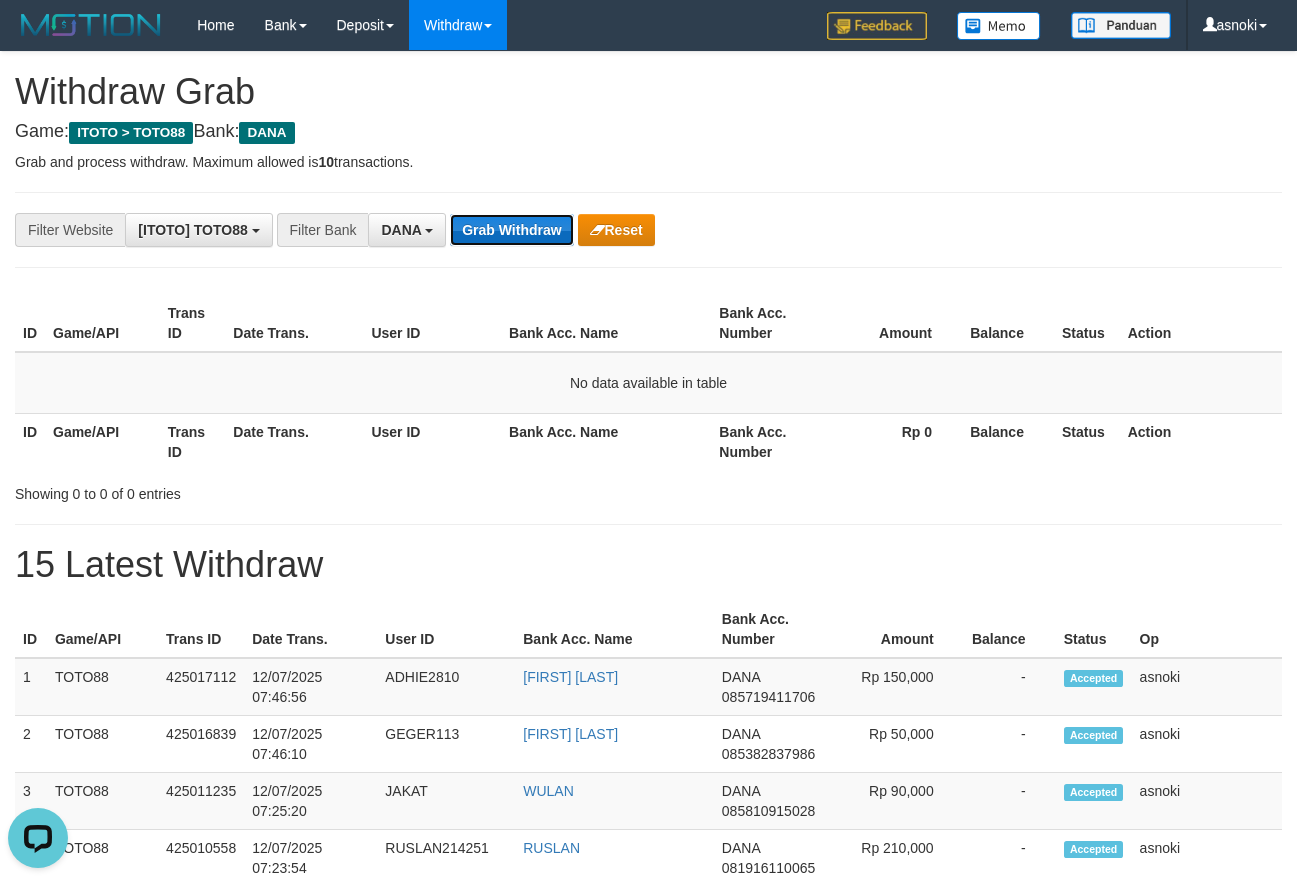 click on "Grab Withdraw" at bounding box center [511, 230] 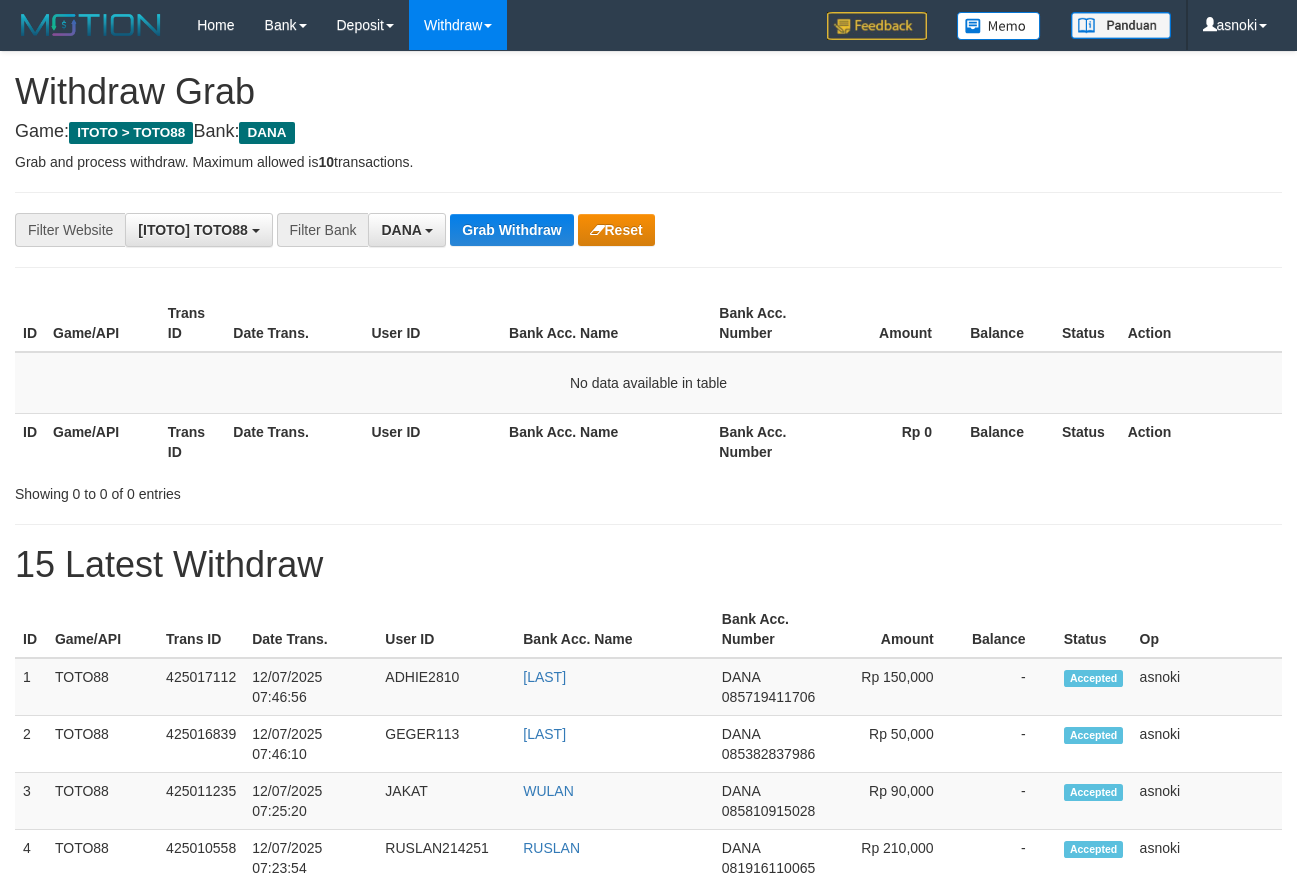 scroll, scrollTop: 0, scrollLeft: 0, axis: both 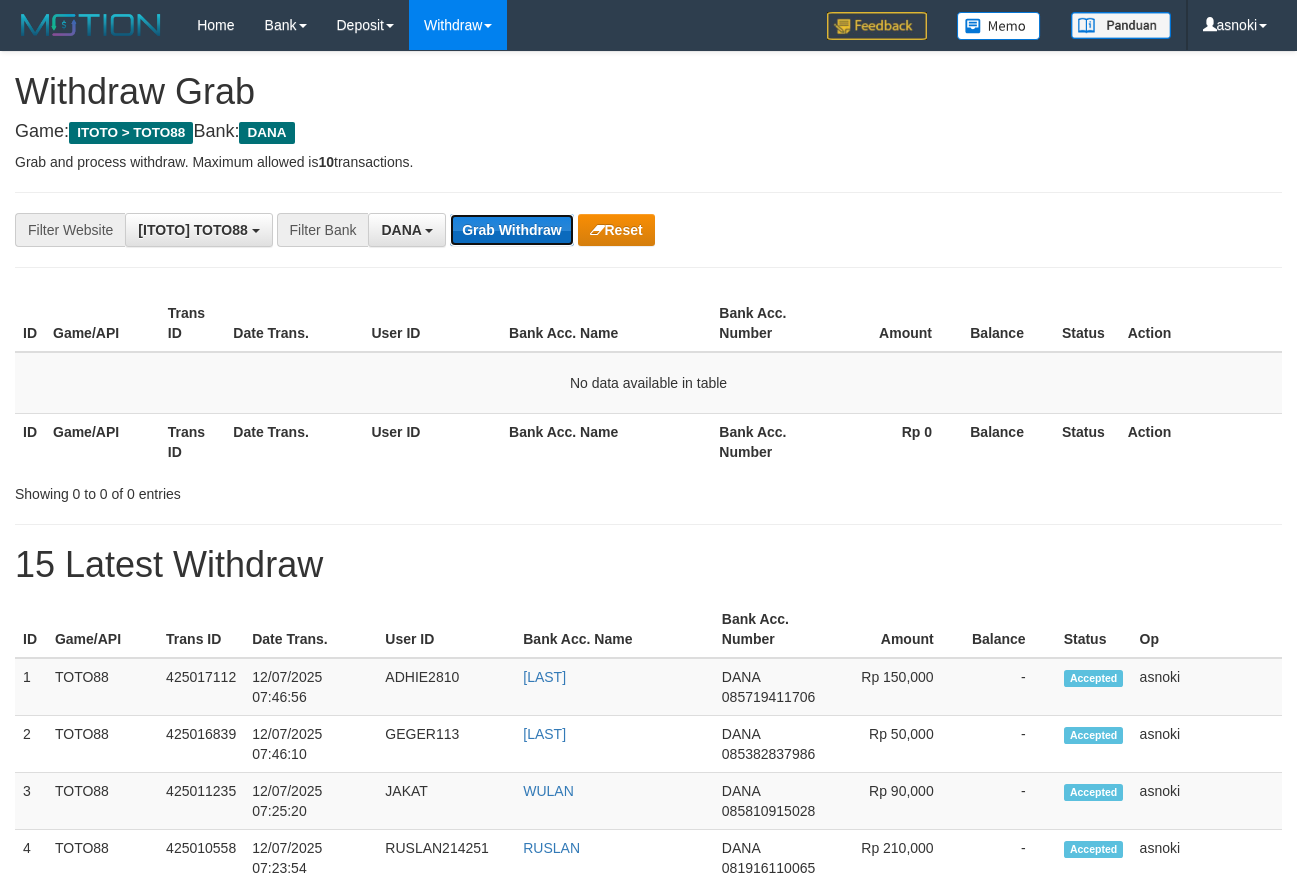 click on "Grab Withdraw" at bounding box center [511, 230] 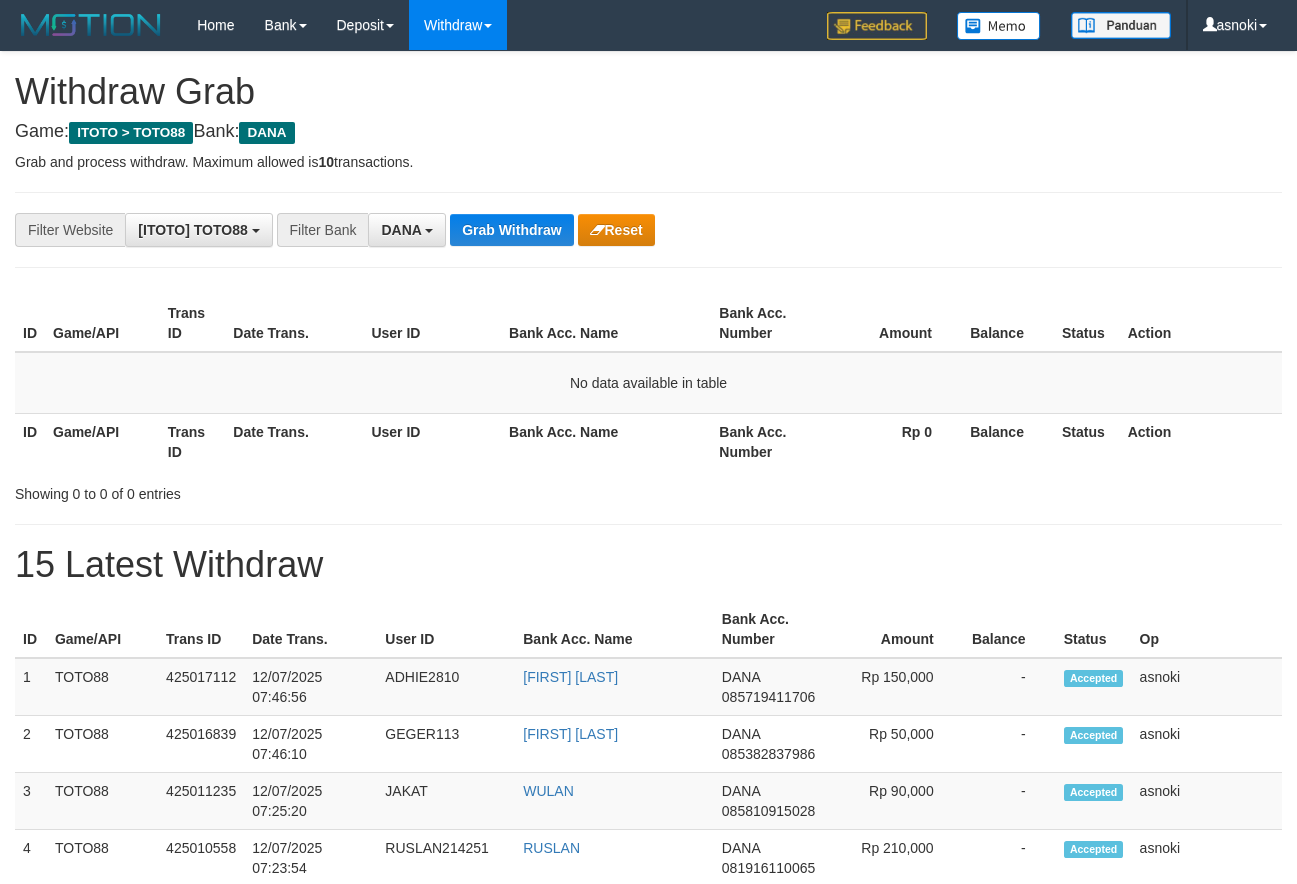 scroll, scrollTop: 0, scrollLeft: 0, axis: both 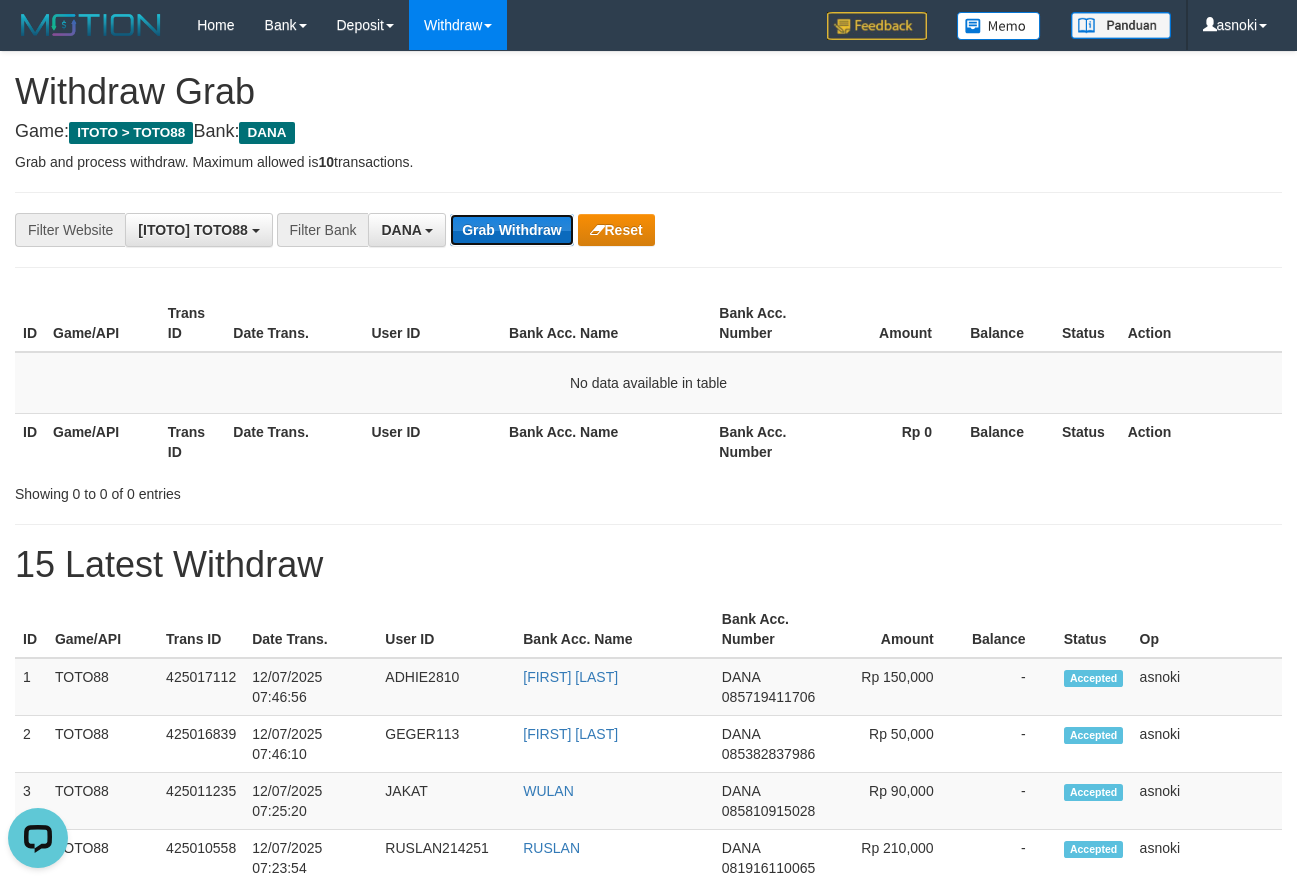 click on "Grab Withdraw" at bounding box center [511, 230] 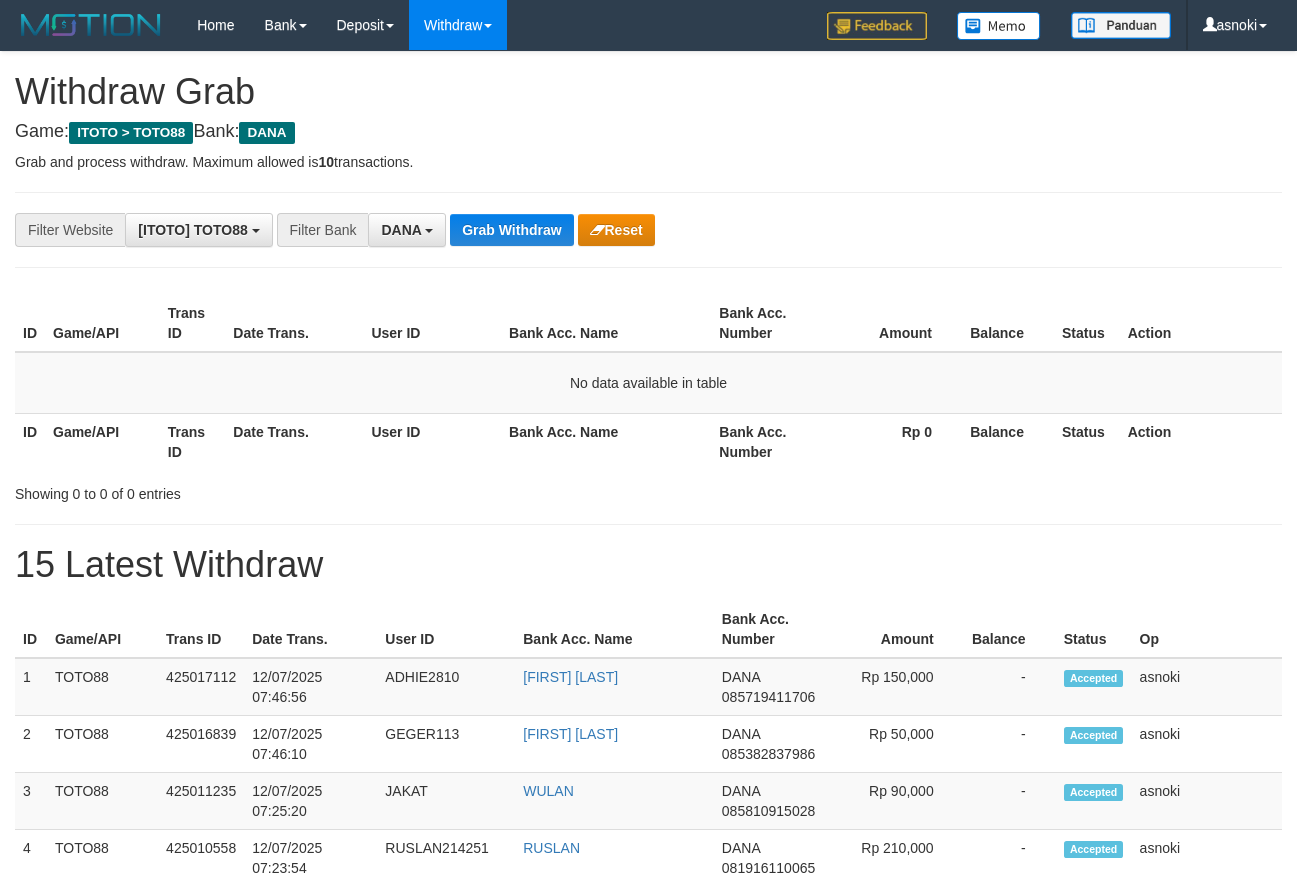 scroll, scrollTop: 0, scrollLeft: 0, axis: both 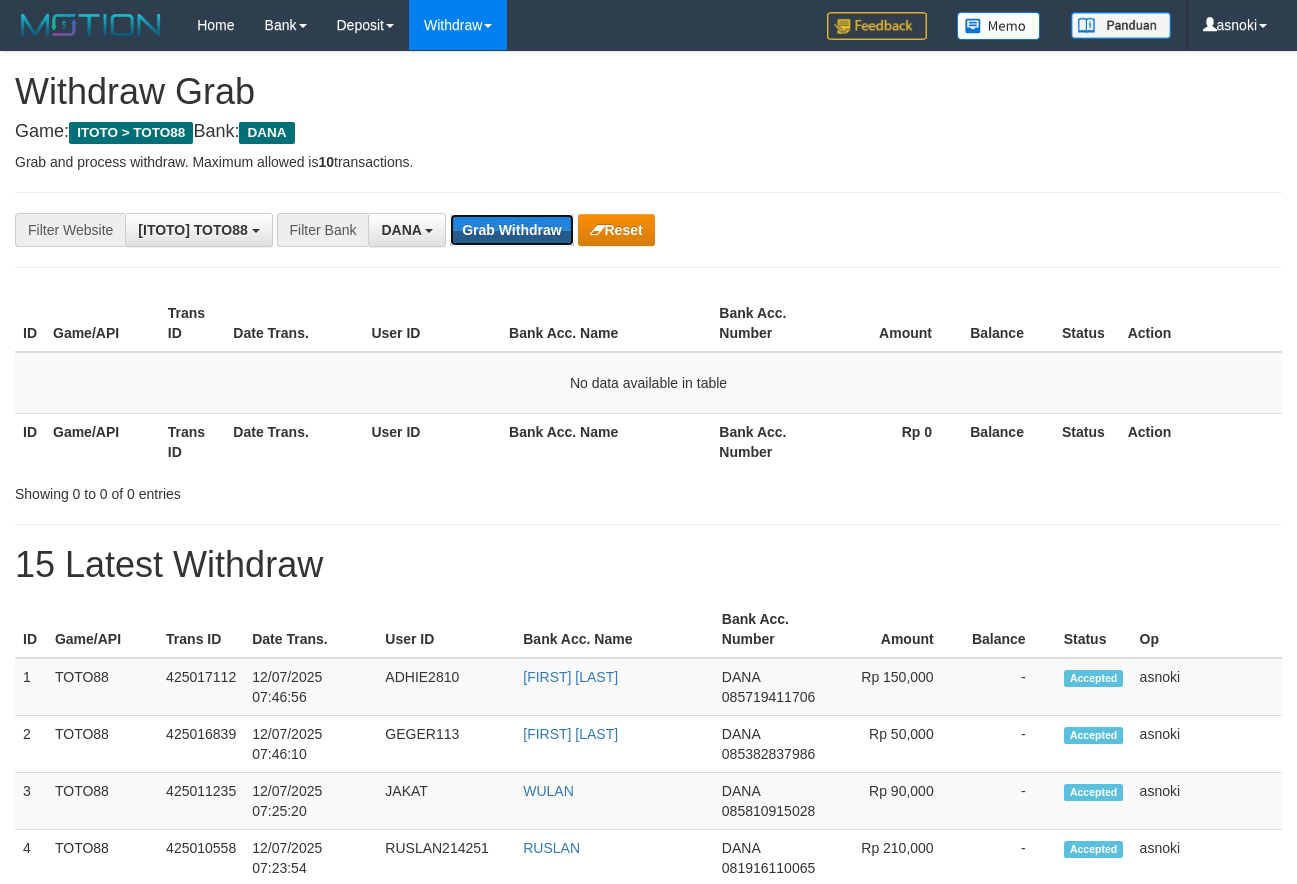click on "Grab Withdraw" at bounding box center [511, 230] 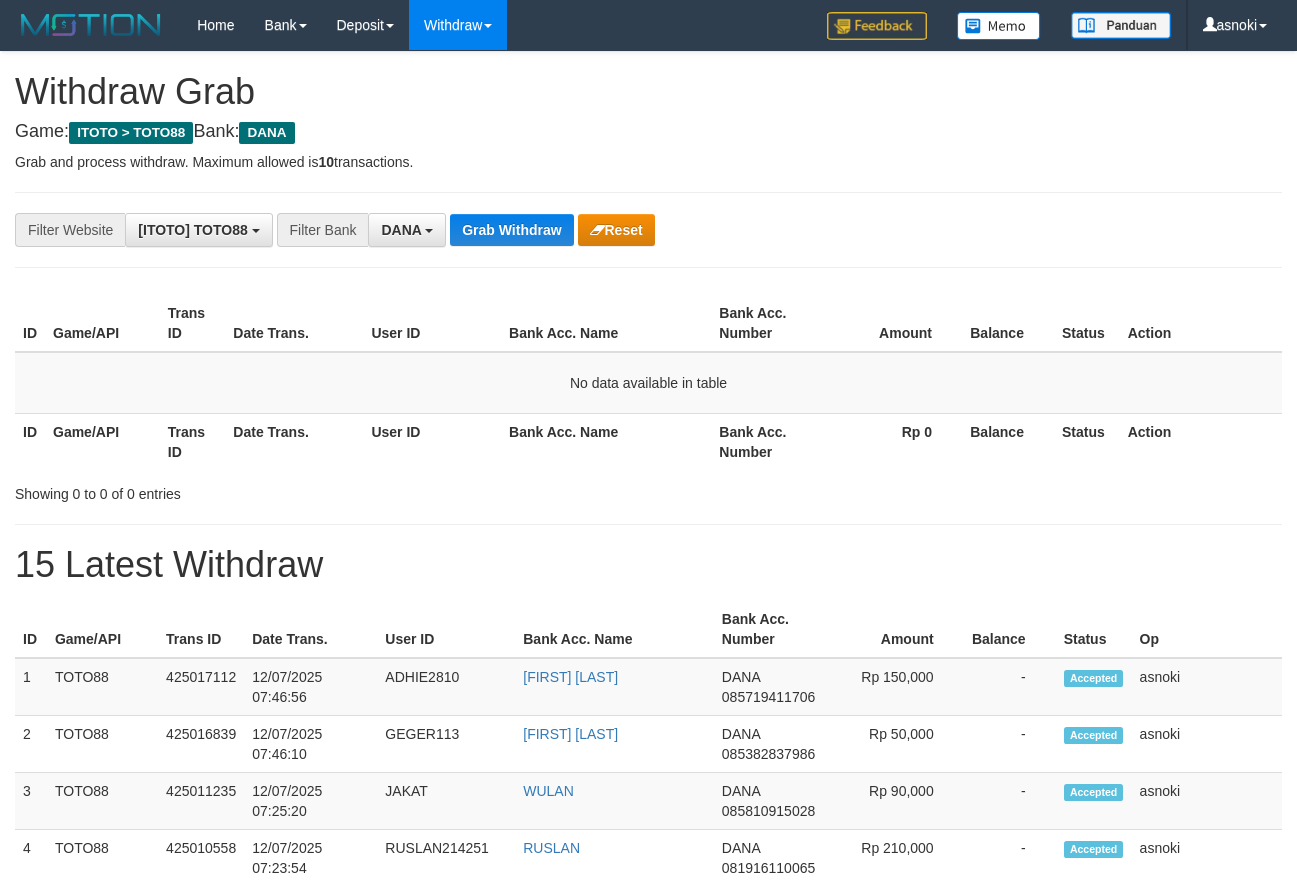 scroll, scrollTop: 0, scrollLeft: 0, axis: both 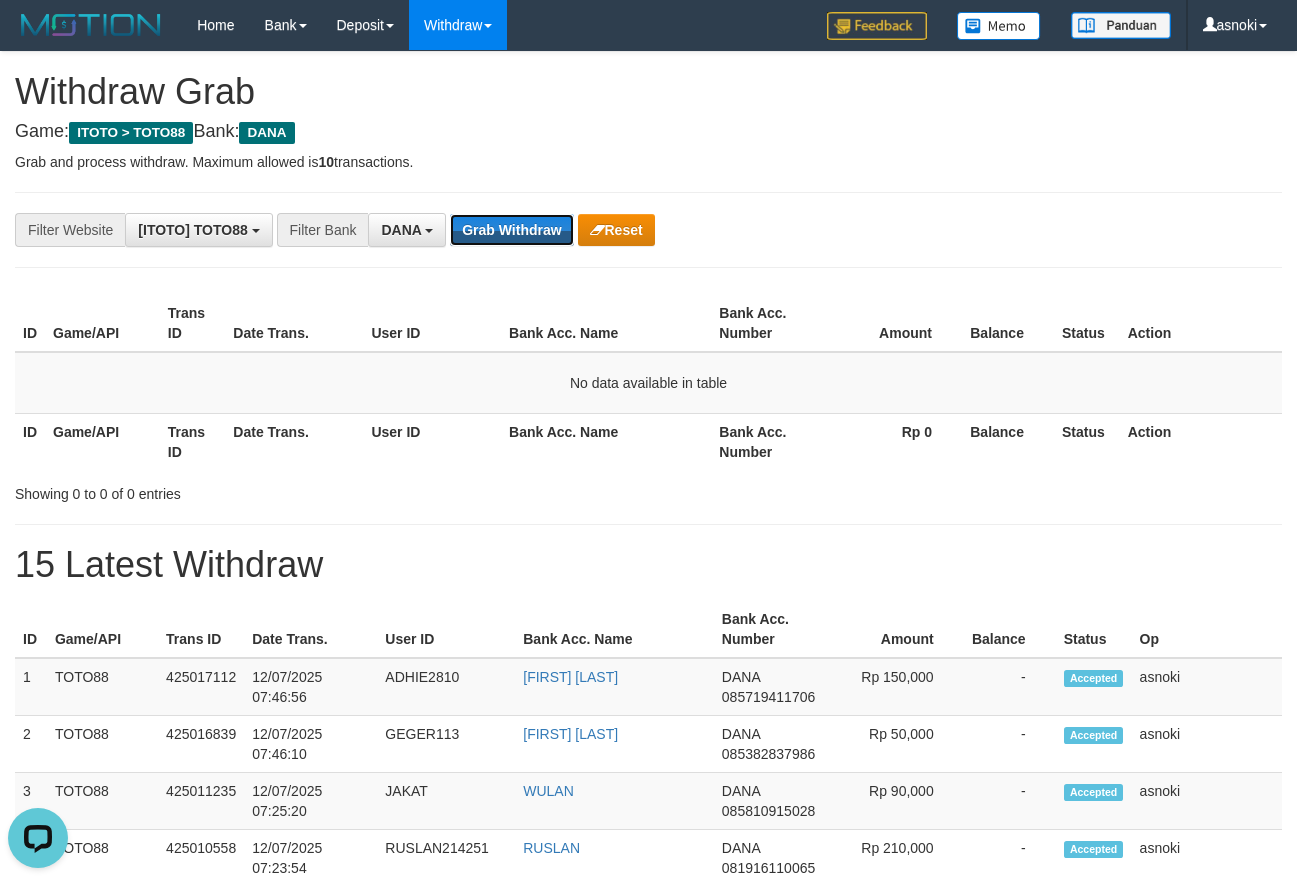 click on "Grab Withdraw" at bounding box center [511, 230] 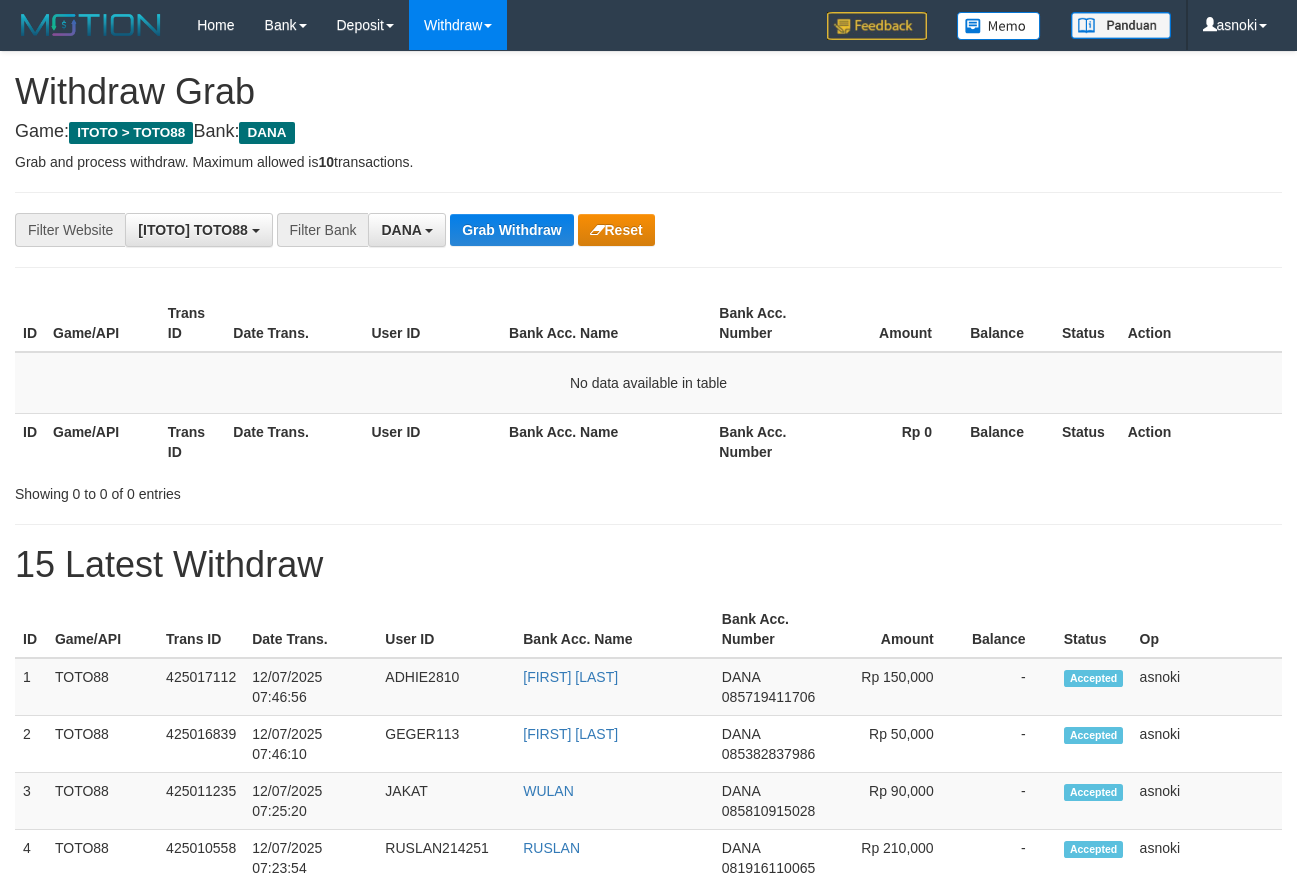 scroll, scrollTop: 0, scrollLeft: 0, axis: both 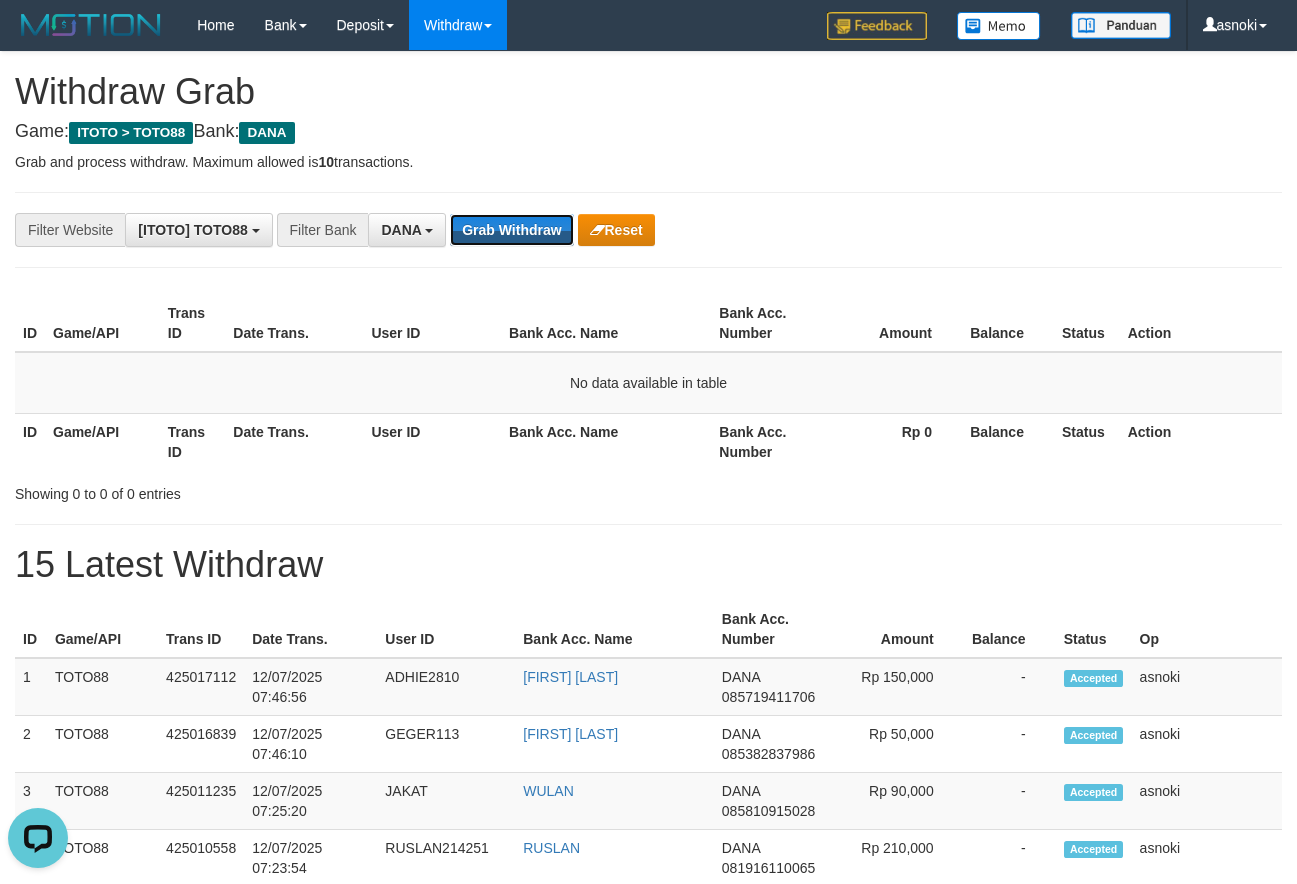 click on "Grab Withdraw" at bounding box center (511, 230) 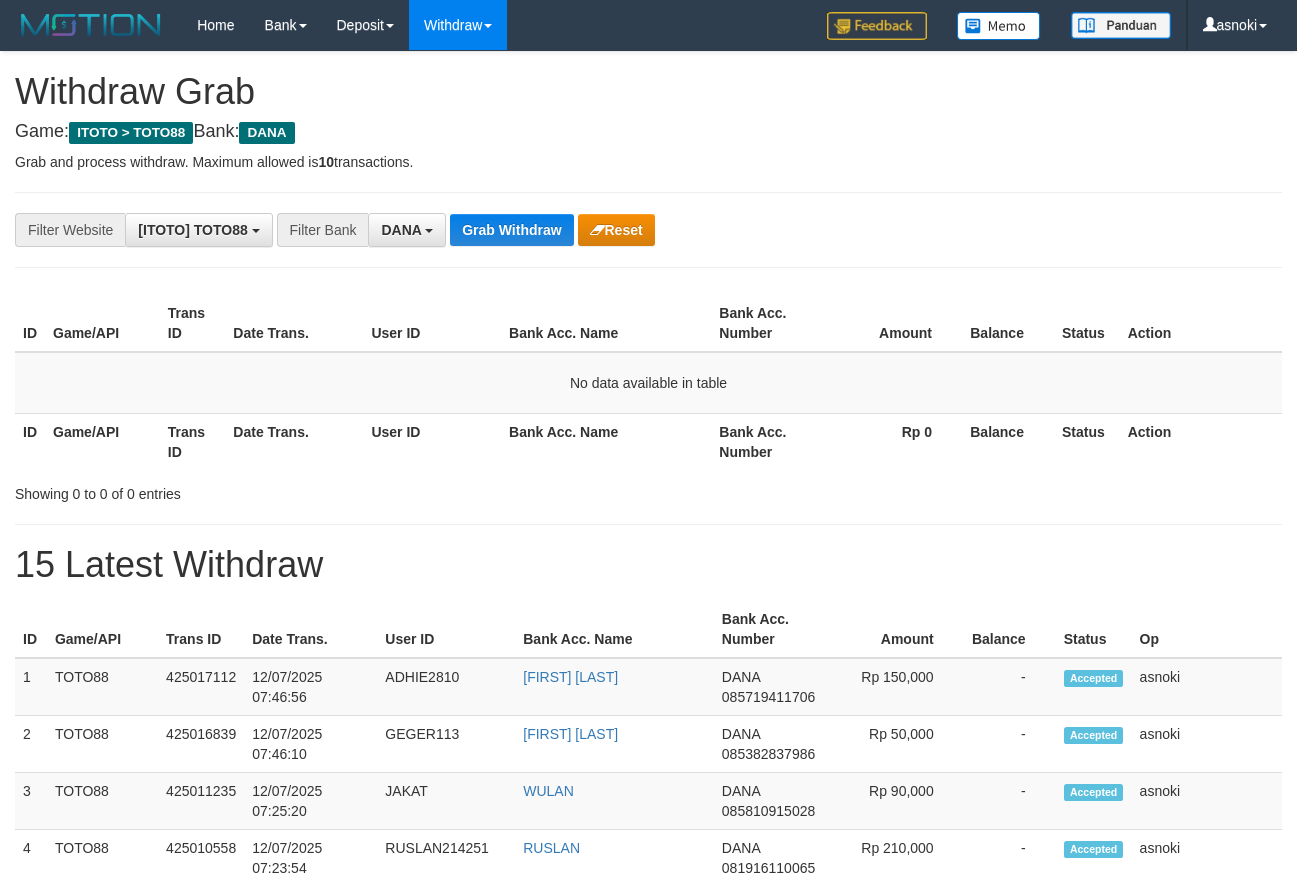 scroll, scrollTop: 0, scrollLeft: 0, axis: both 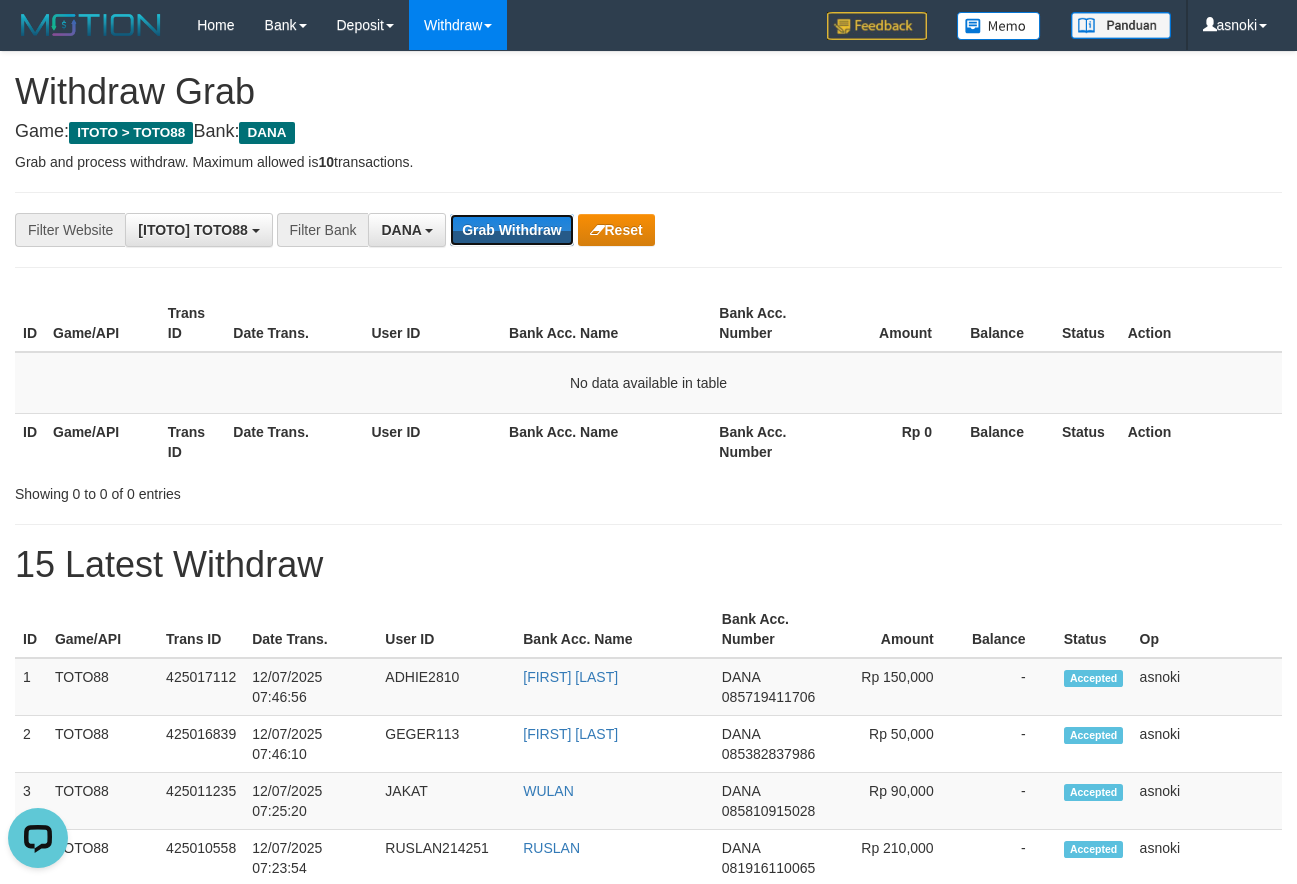 click on "Grab Withdraw" at bounding box center [511, 230] 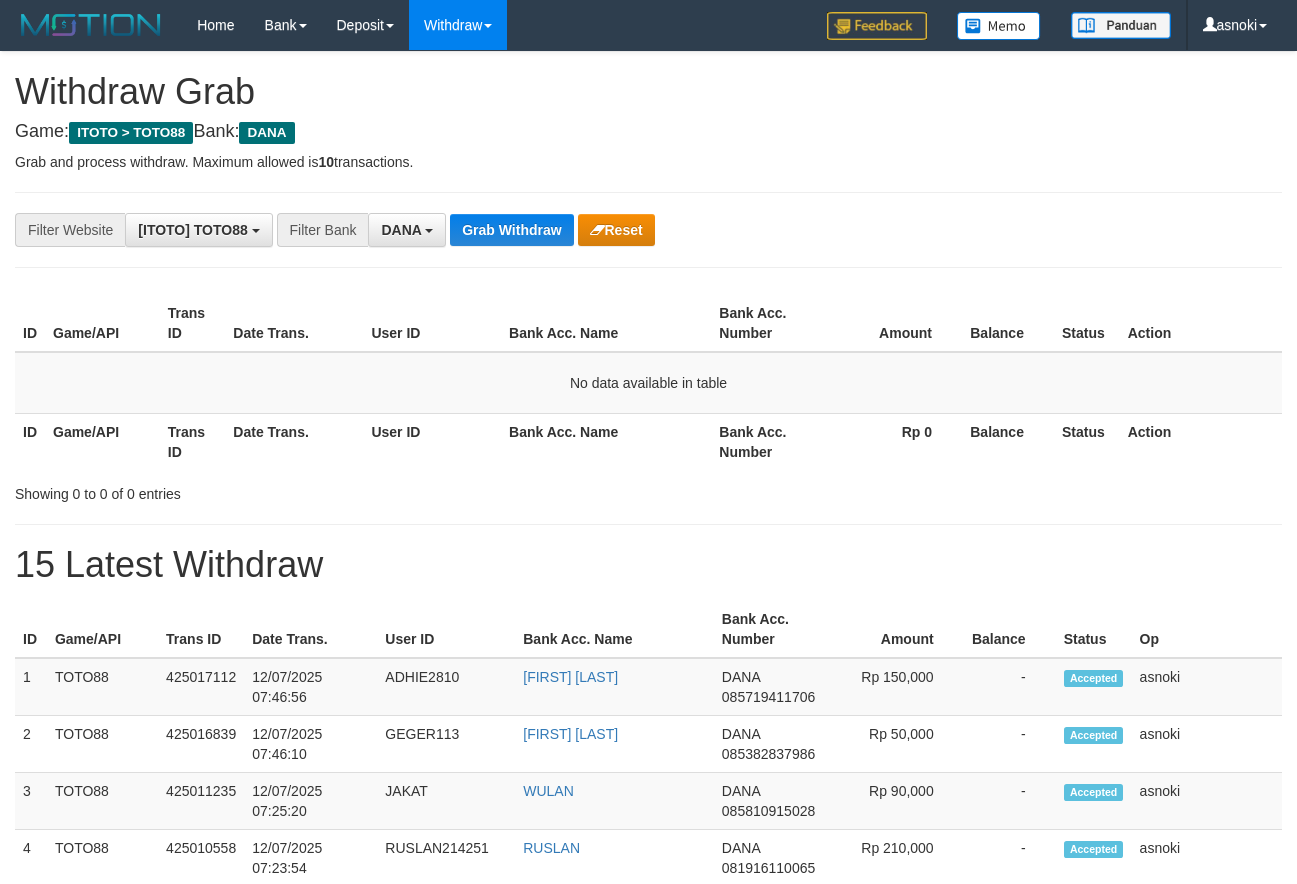 scroll, scrollTop: 0, scrollLeft: 0, axis: both 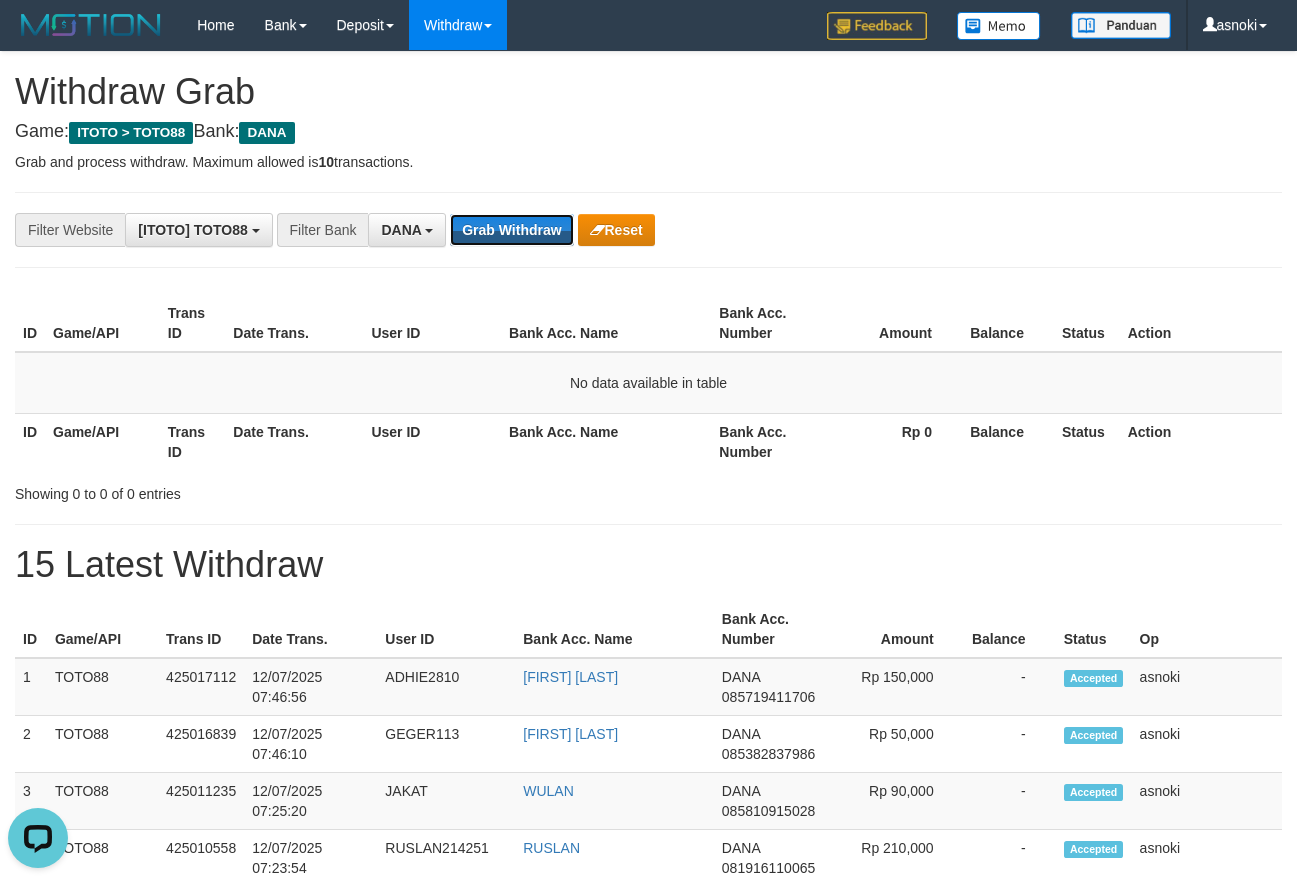 click on "Grab Withdraw" at bounding box center (511, 230) 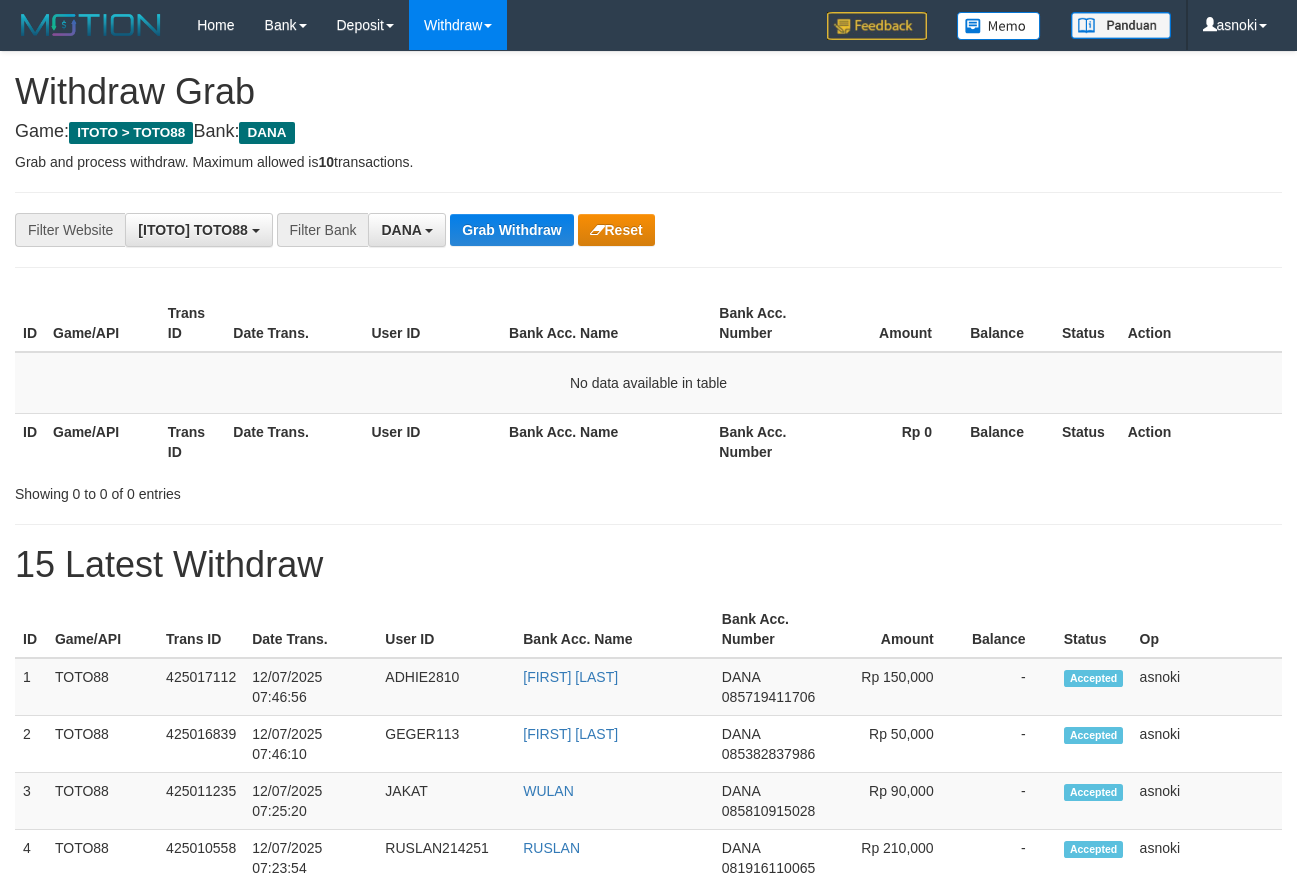 scroll, scrollTop: 0, scrollLeft: 0, axis: both 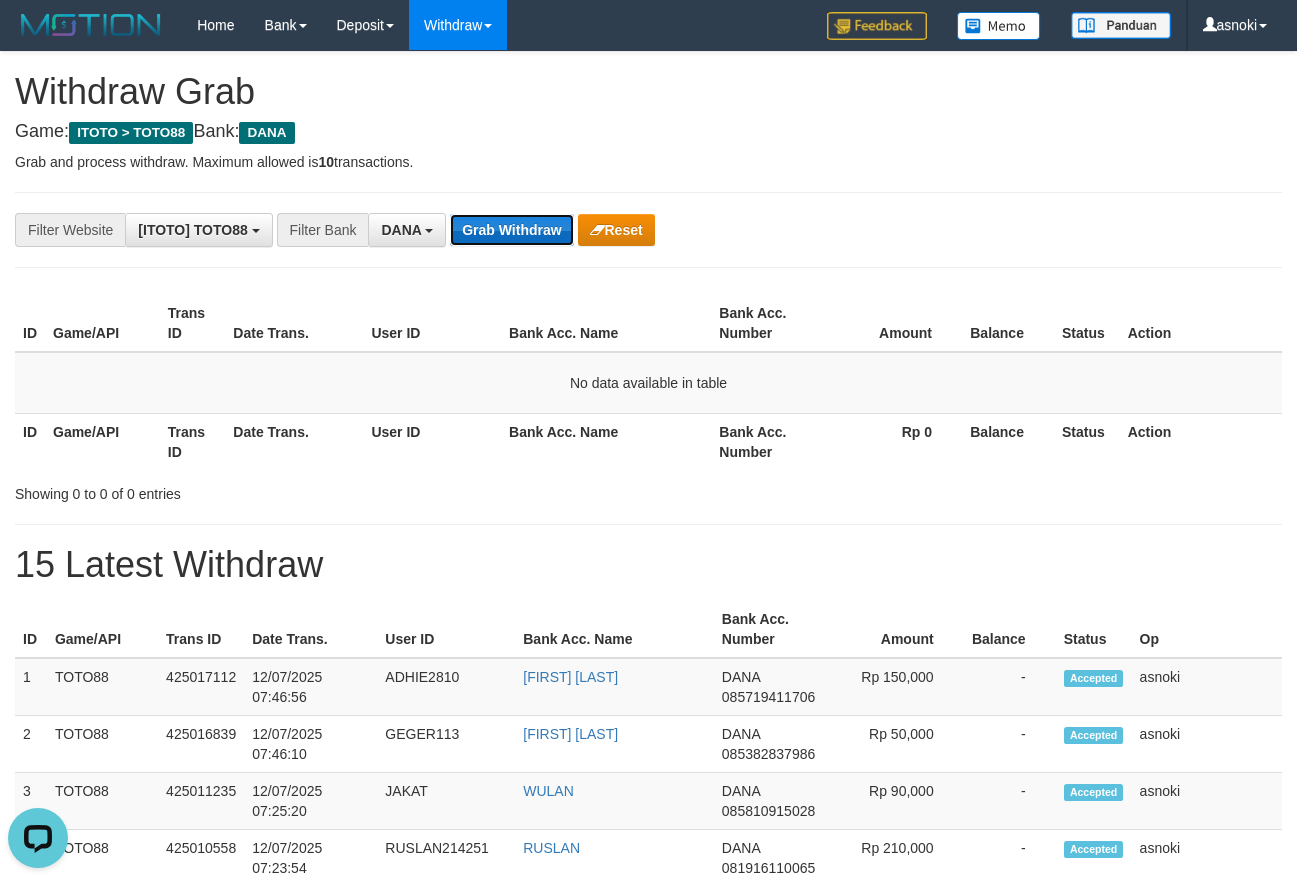 click on "Grab Withdraw" at bounding box center [511, 230] 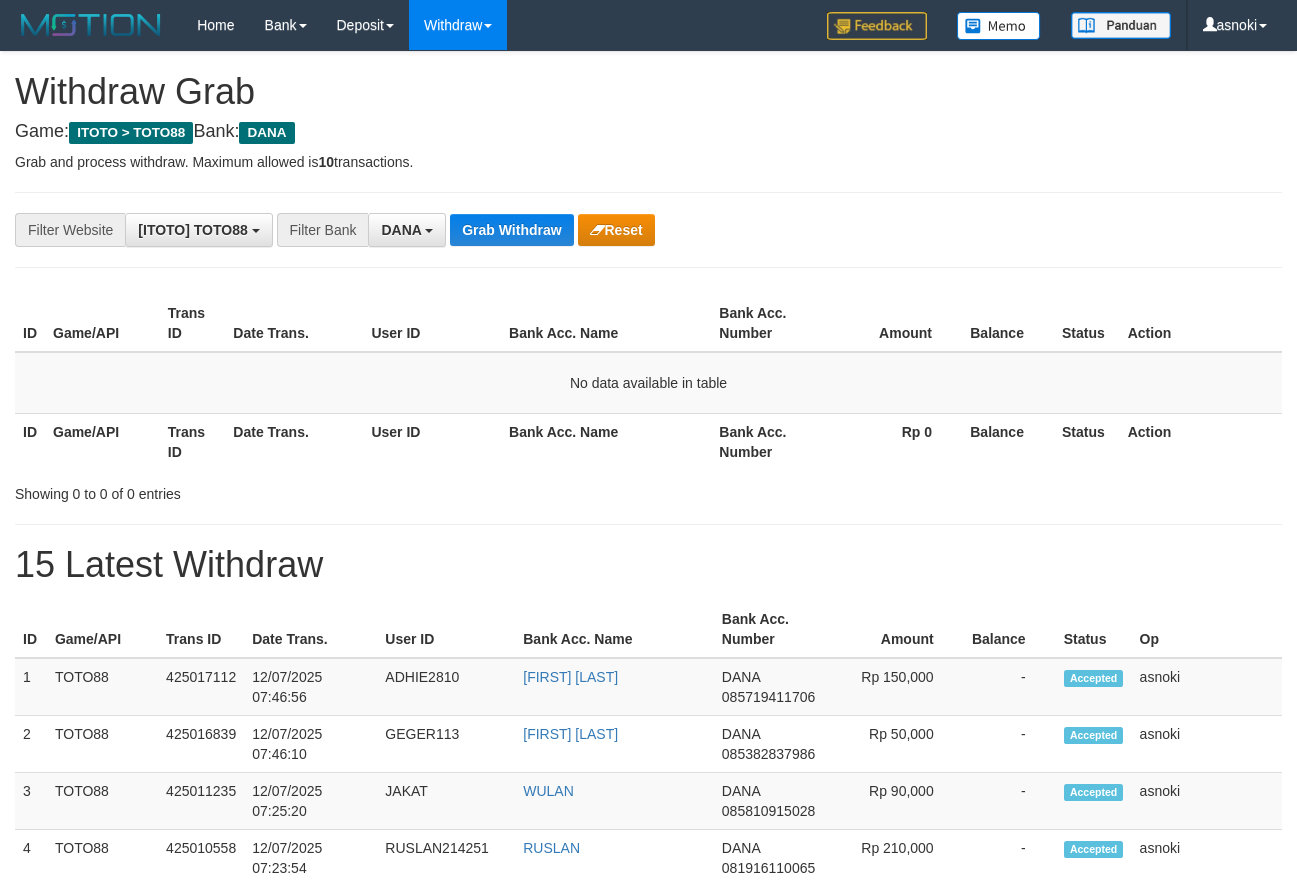 scroll, scrollTop: 0, scrollLeft: 0, axis: both 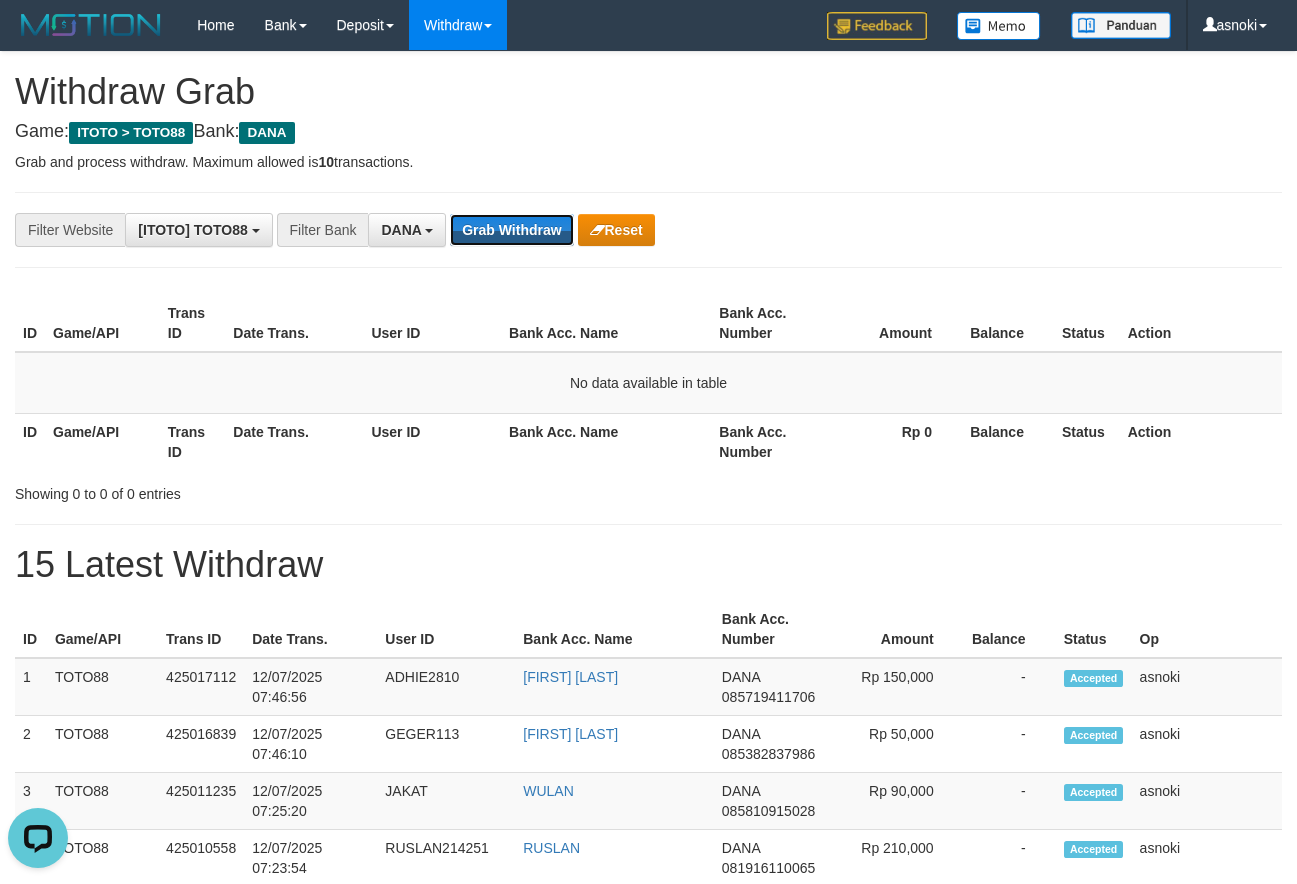 click on "Grab Withdraw" at bounding box center (511, 230) 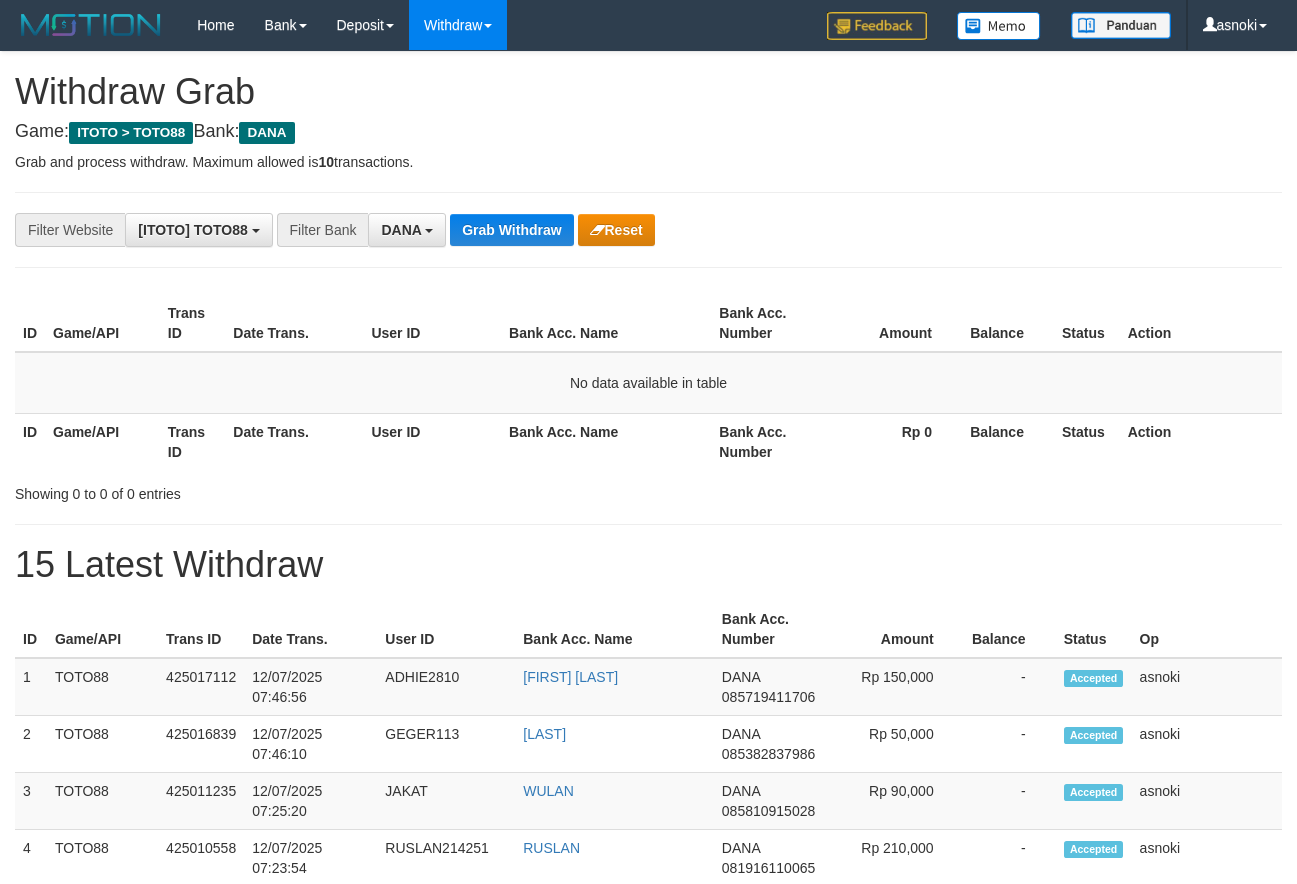 scroll, scrollTop: 0, scrollLeft: 0, axis: both 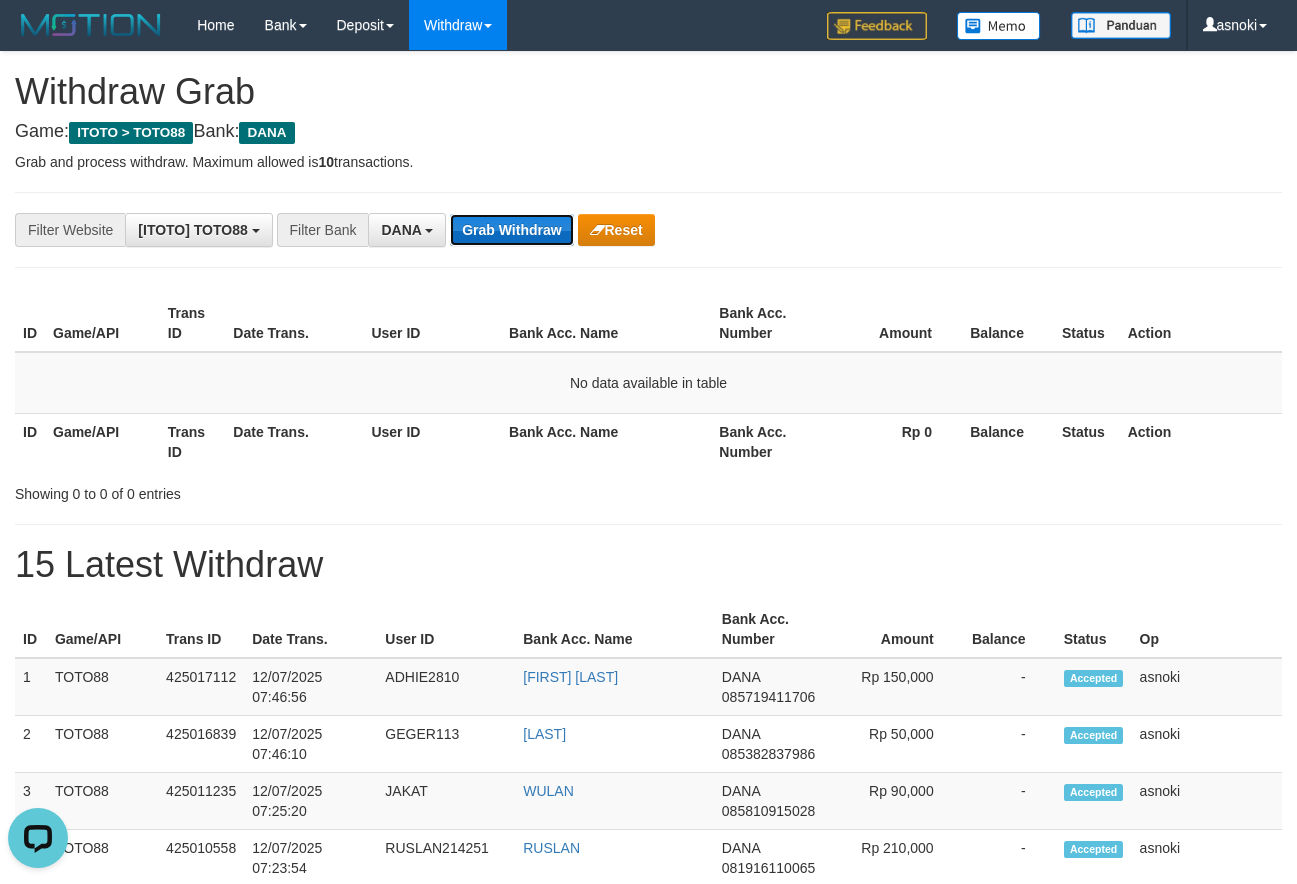click on "Grab Withdraw" at bounding box center (511, 230) 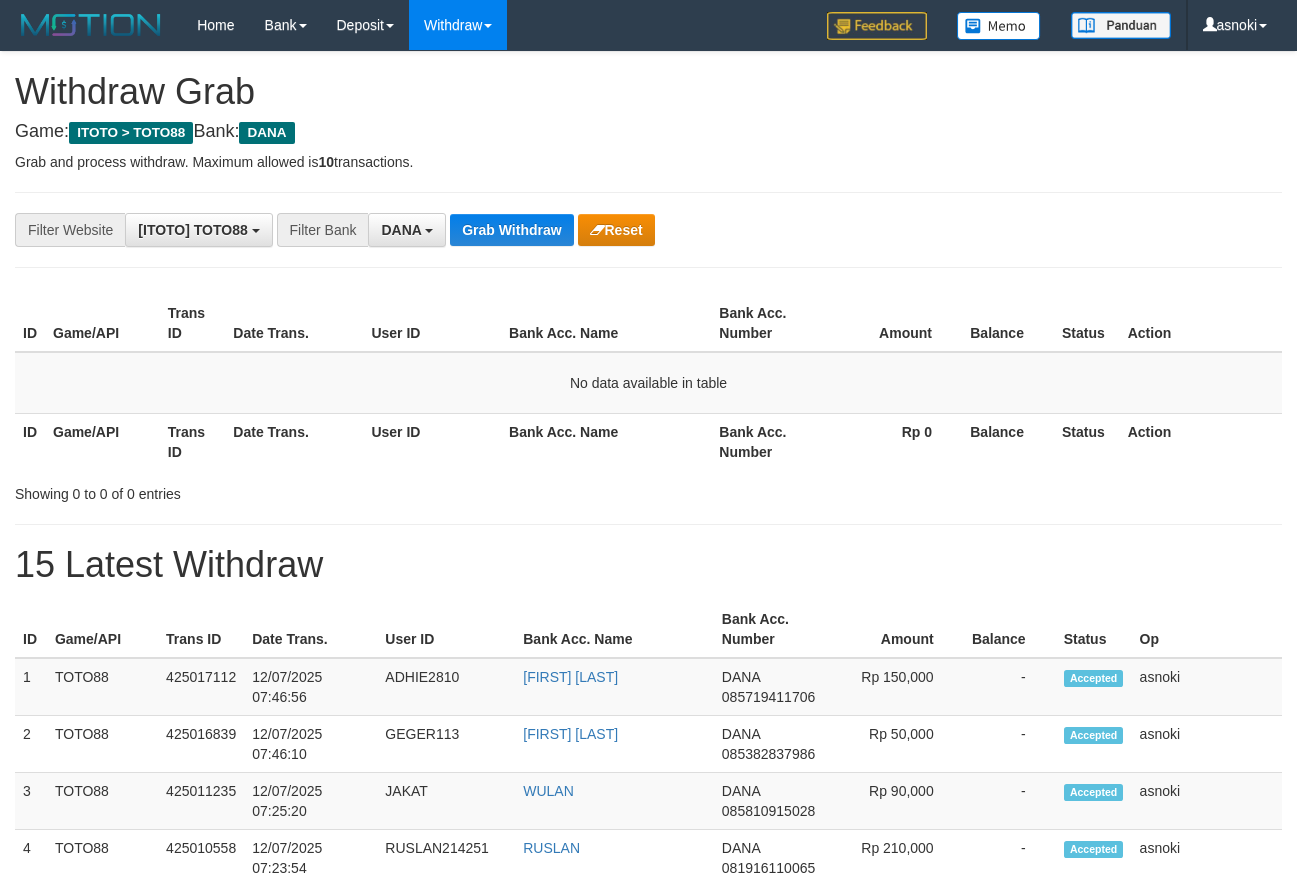 scroll, scrollTop: 0, scrollLeft: 0, axis: both 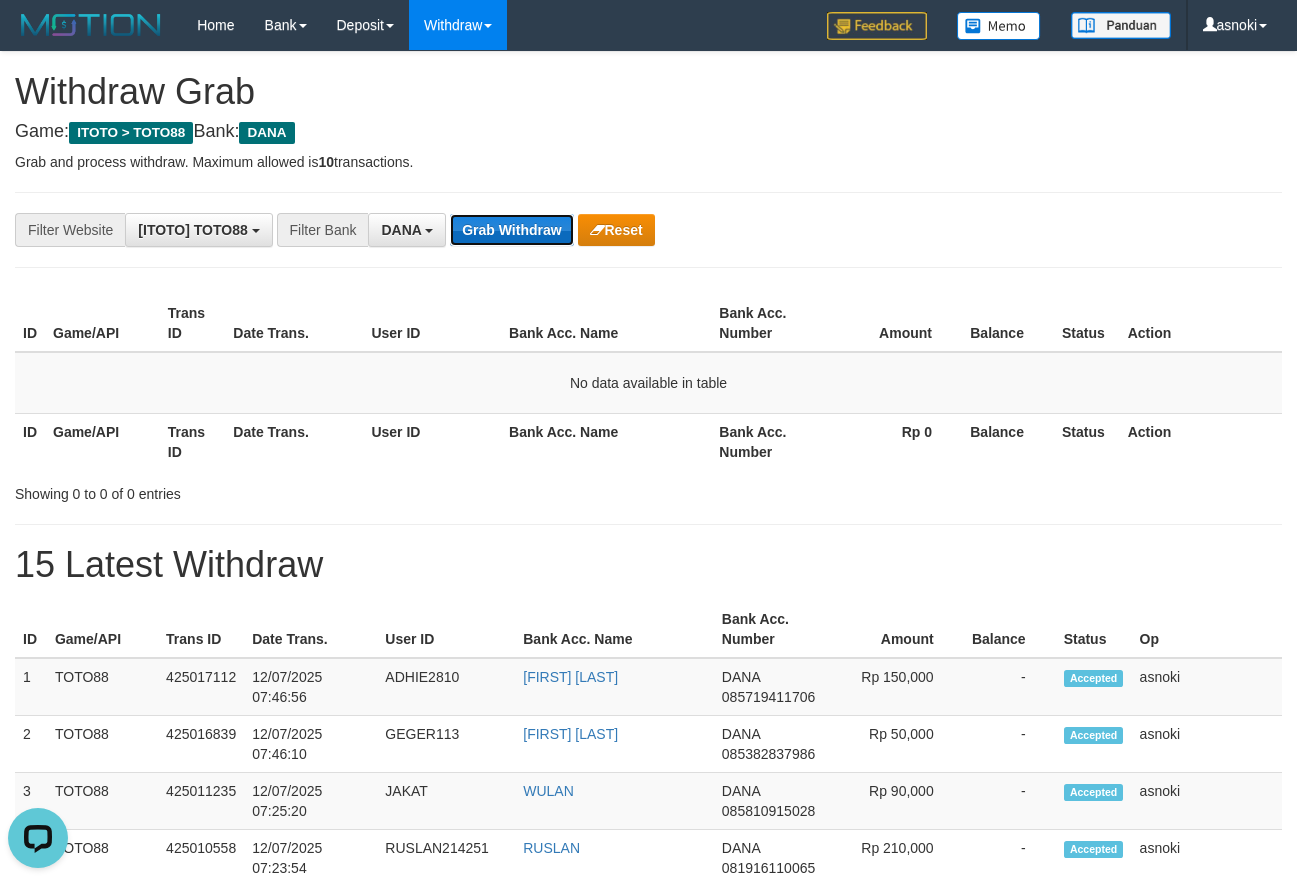 click on "Grab Withdraw" at bounding box center (511, 230) 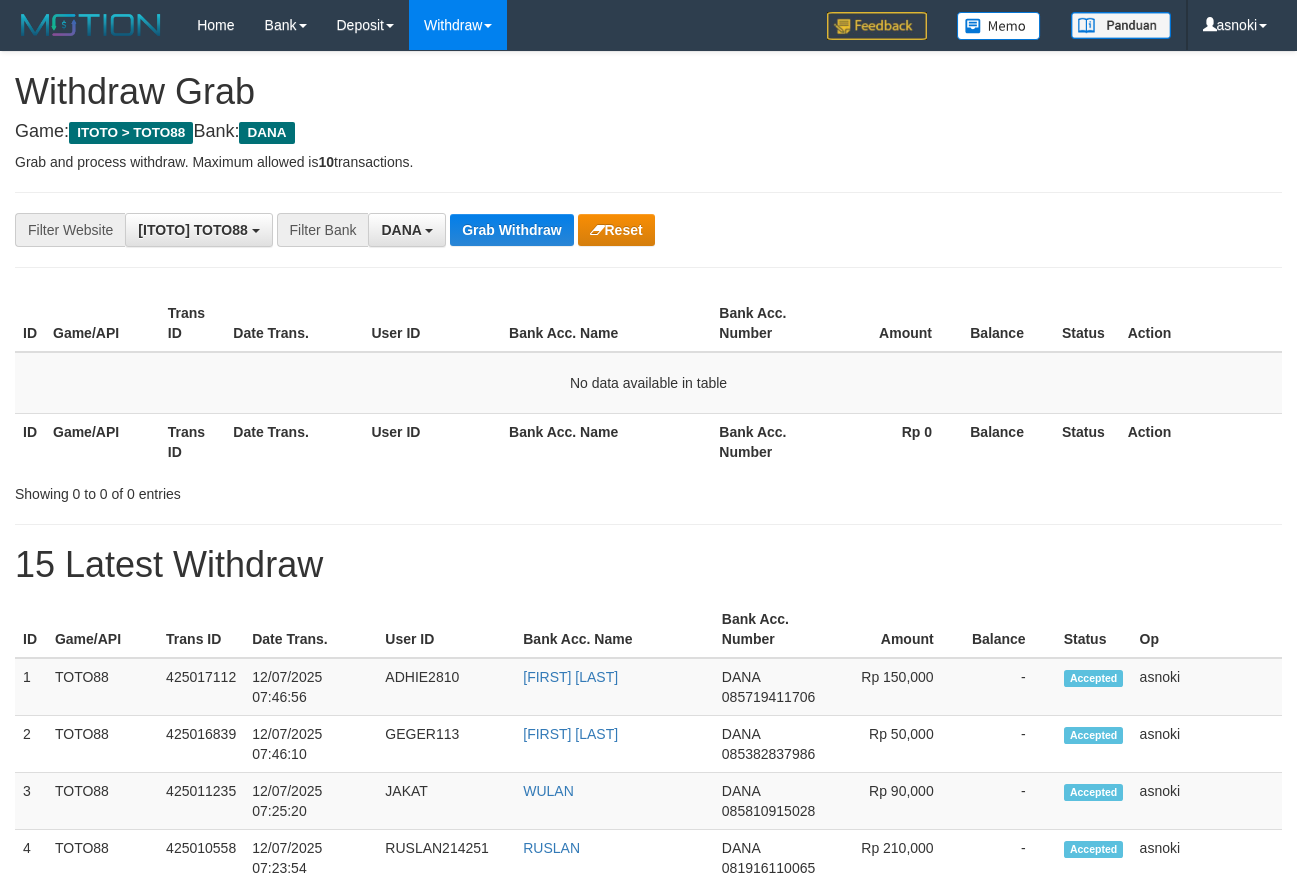 scroll, scrollTop: 0, scrollLeft: 0, axis: both 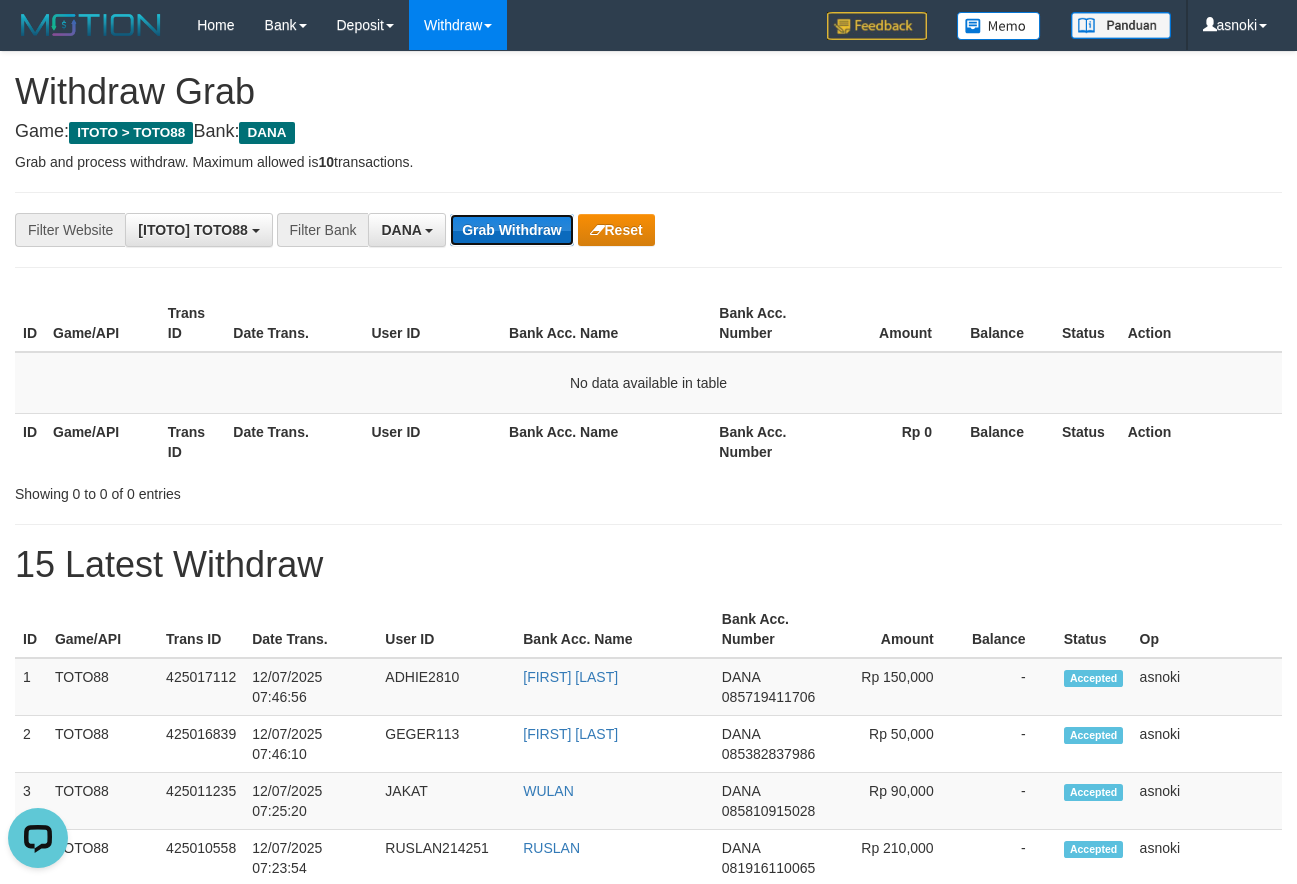 click on "Grab Withdraw" at bounding box center [511, 230] 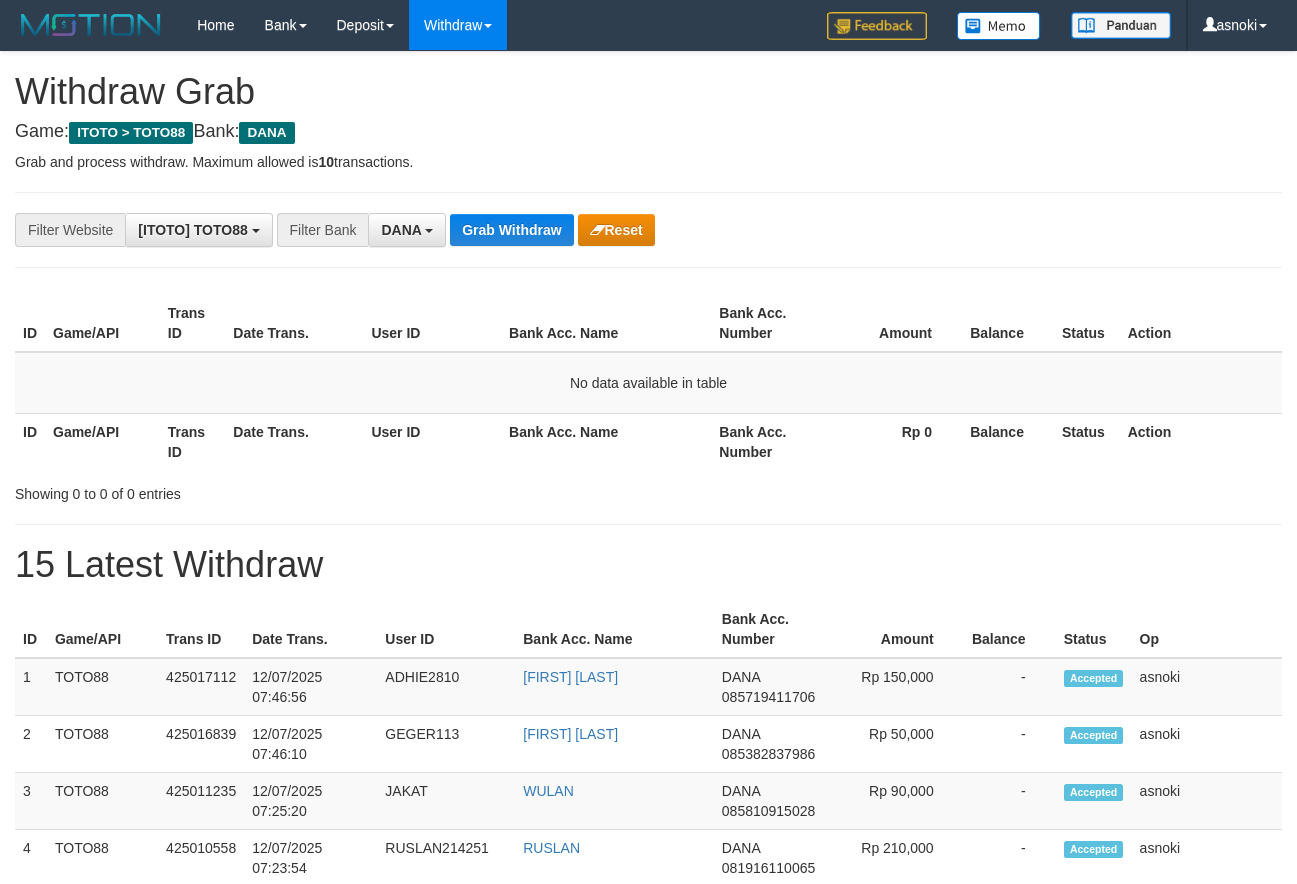 scroll, scrollTop: 0, scrollLeft: 0, axis: both 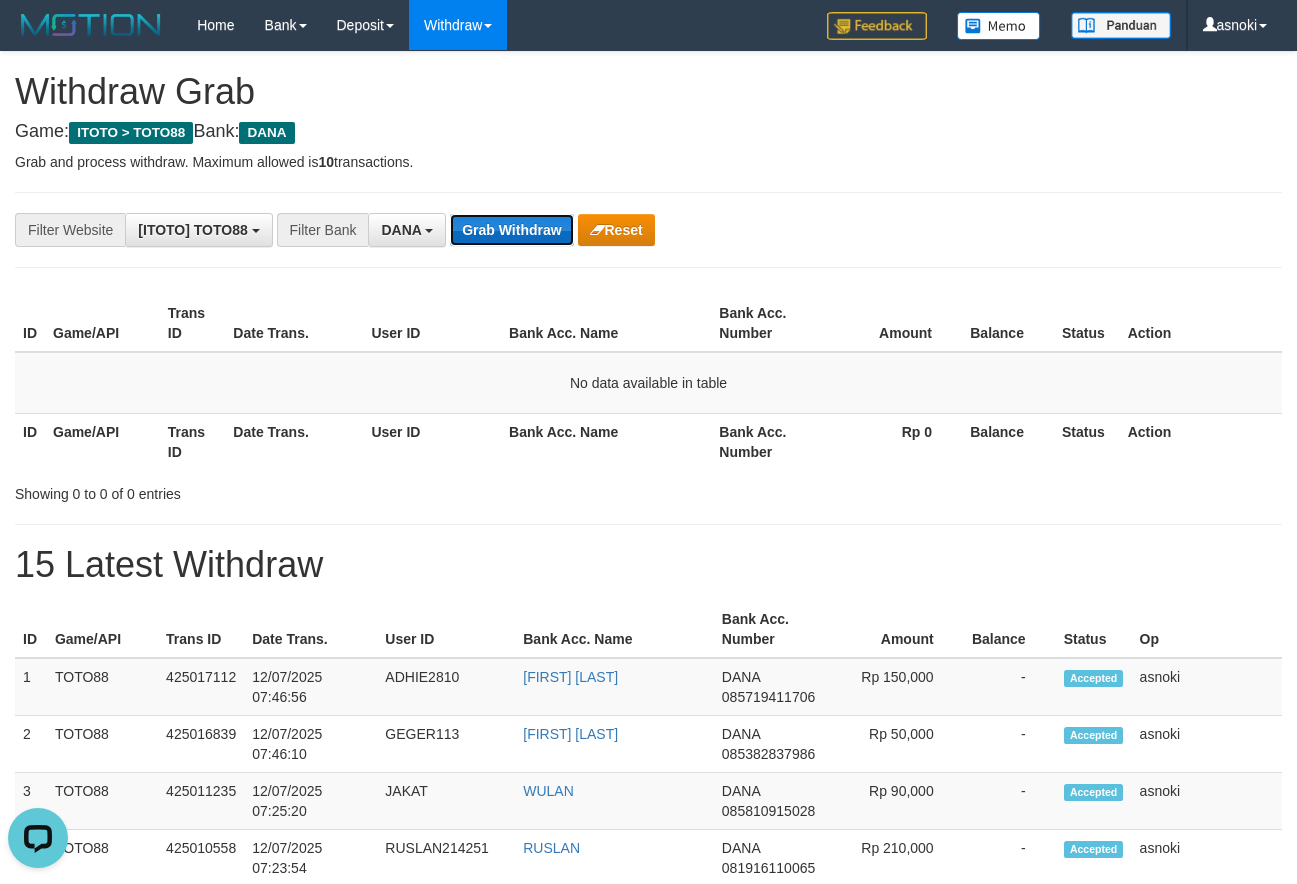 click on "Grab Withdraw" at bounding box center [511, 230] 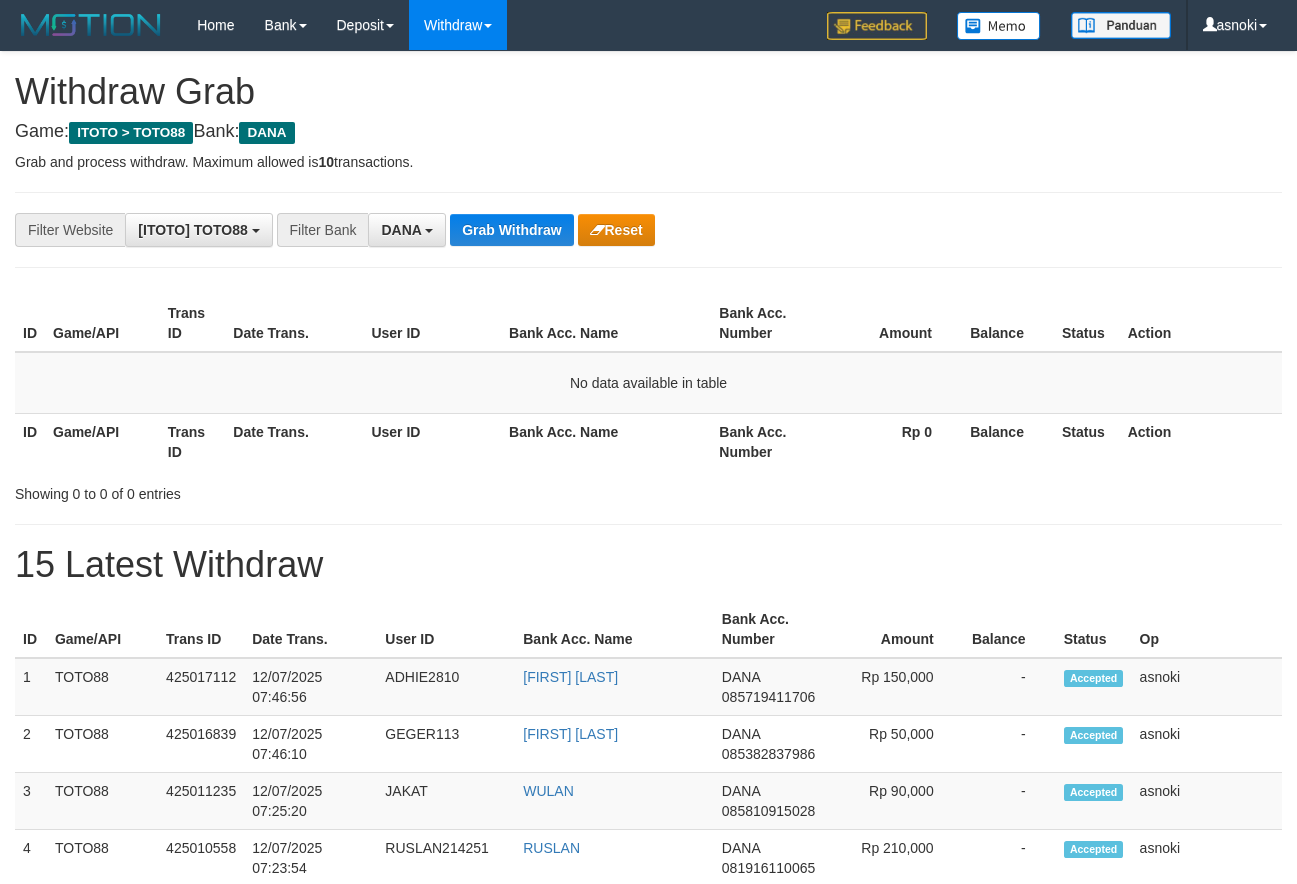 scroll, scrollTop: 0, scrollLeft: 0, axis: both 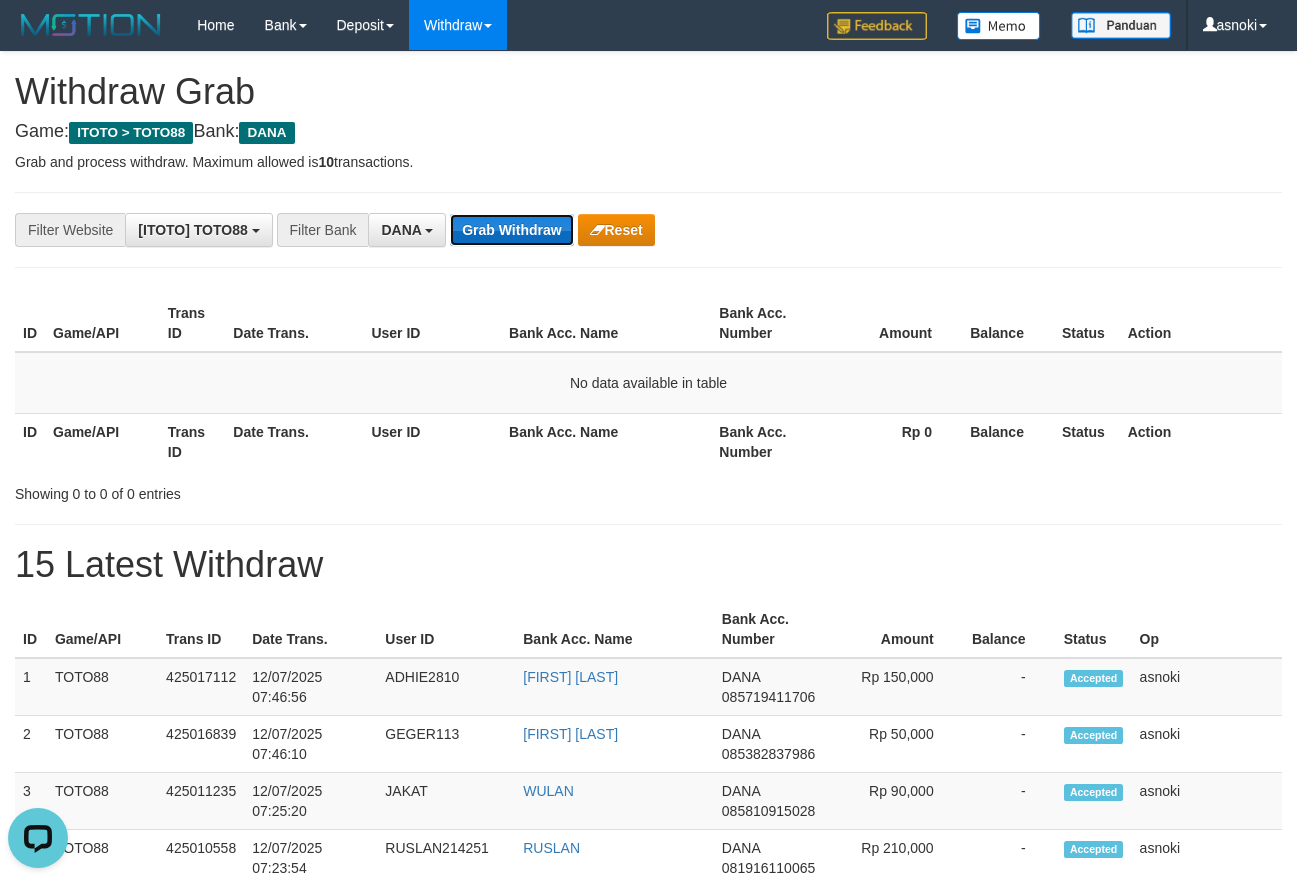 click on "Grab Withdraw" at bounding box center [511, 230] 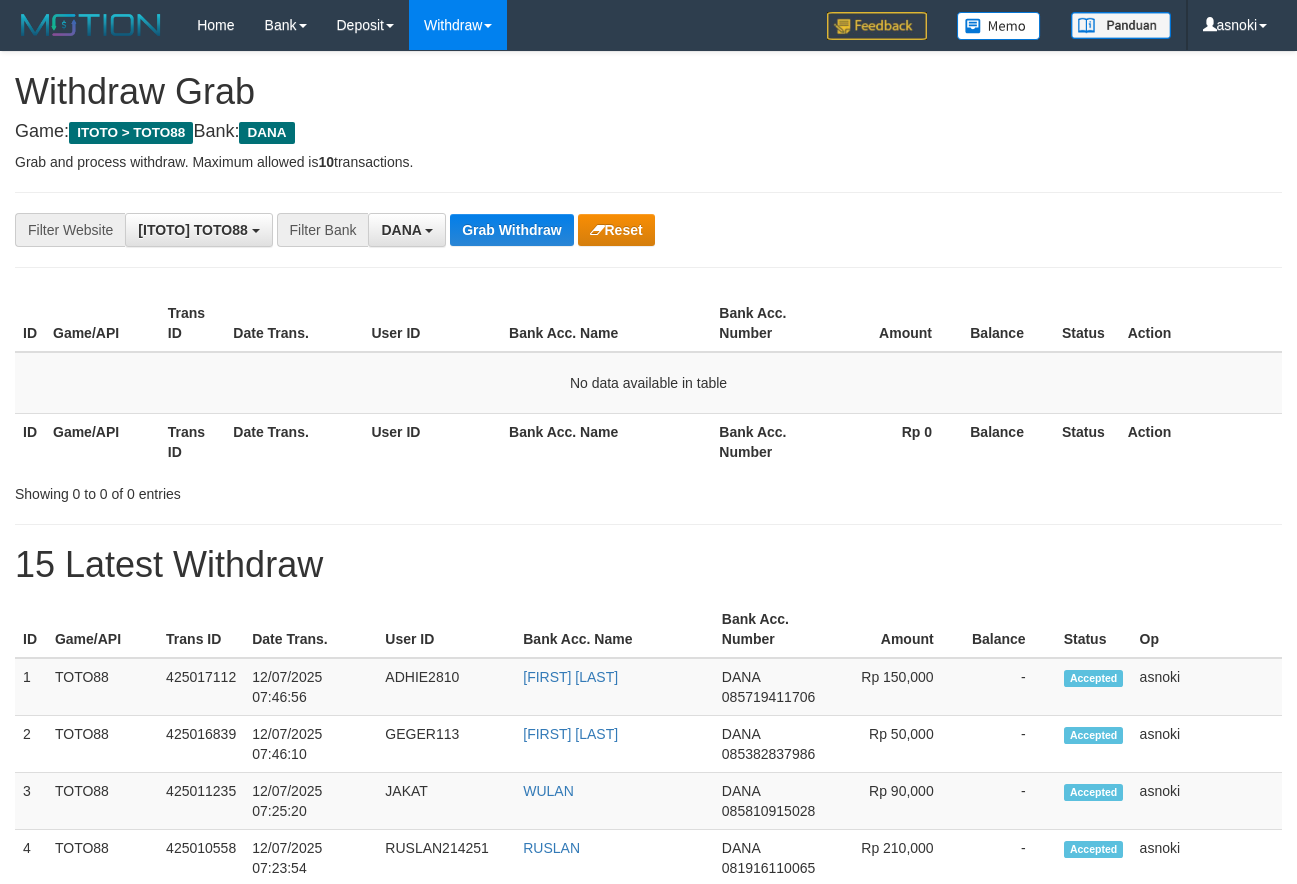 scroll, scrollTop: 0, scrollLeft: 0, axis: both 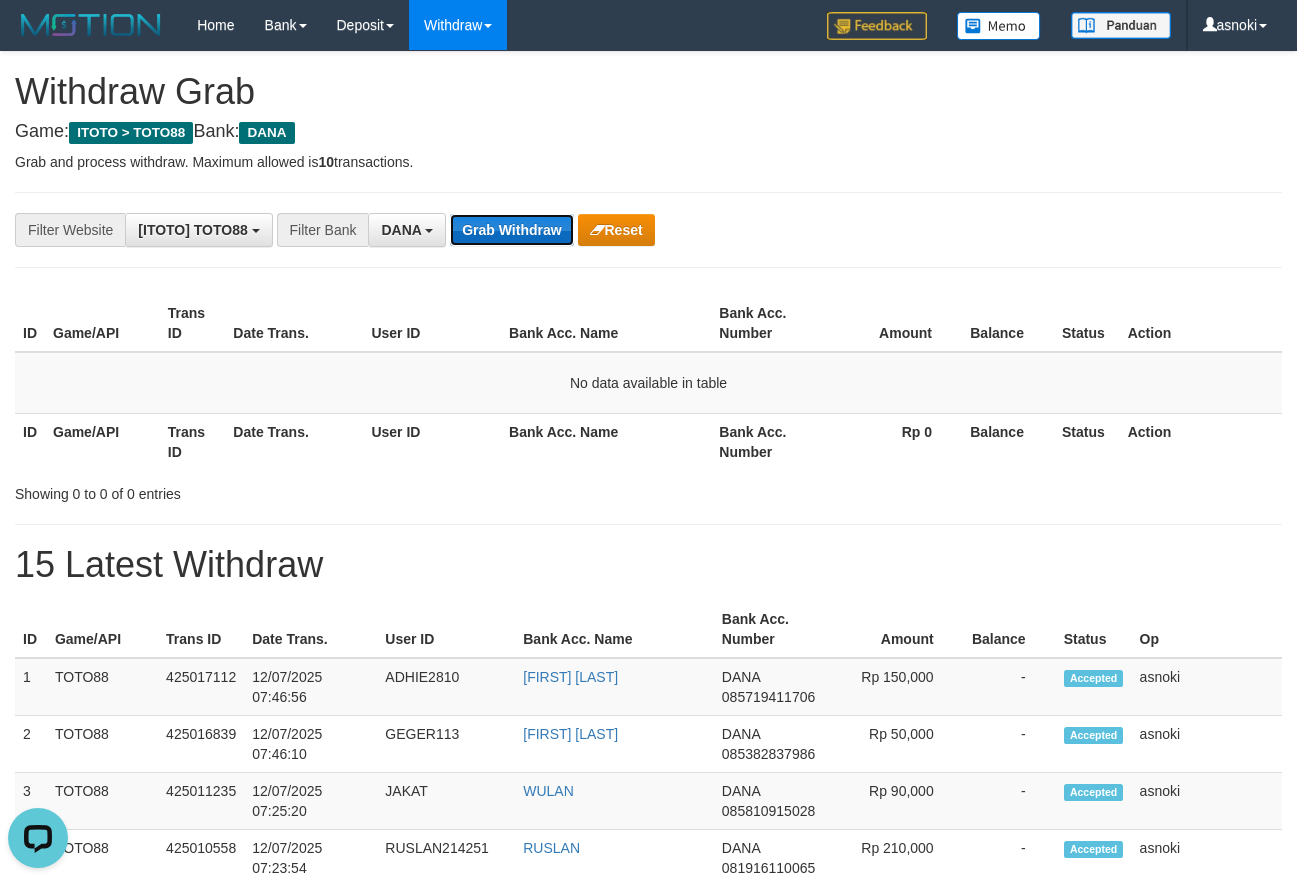 click on "Grab Withdraw" at bounding box center [511, 230] 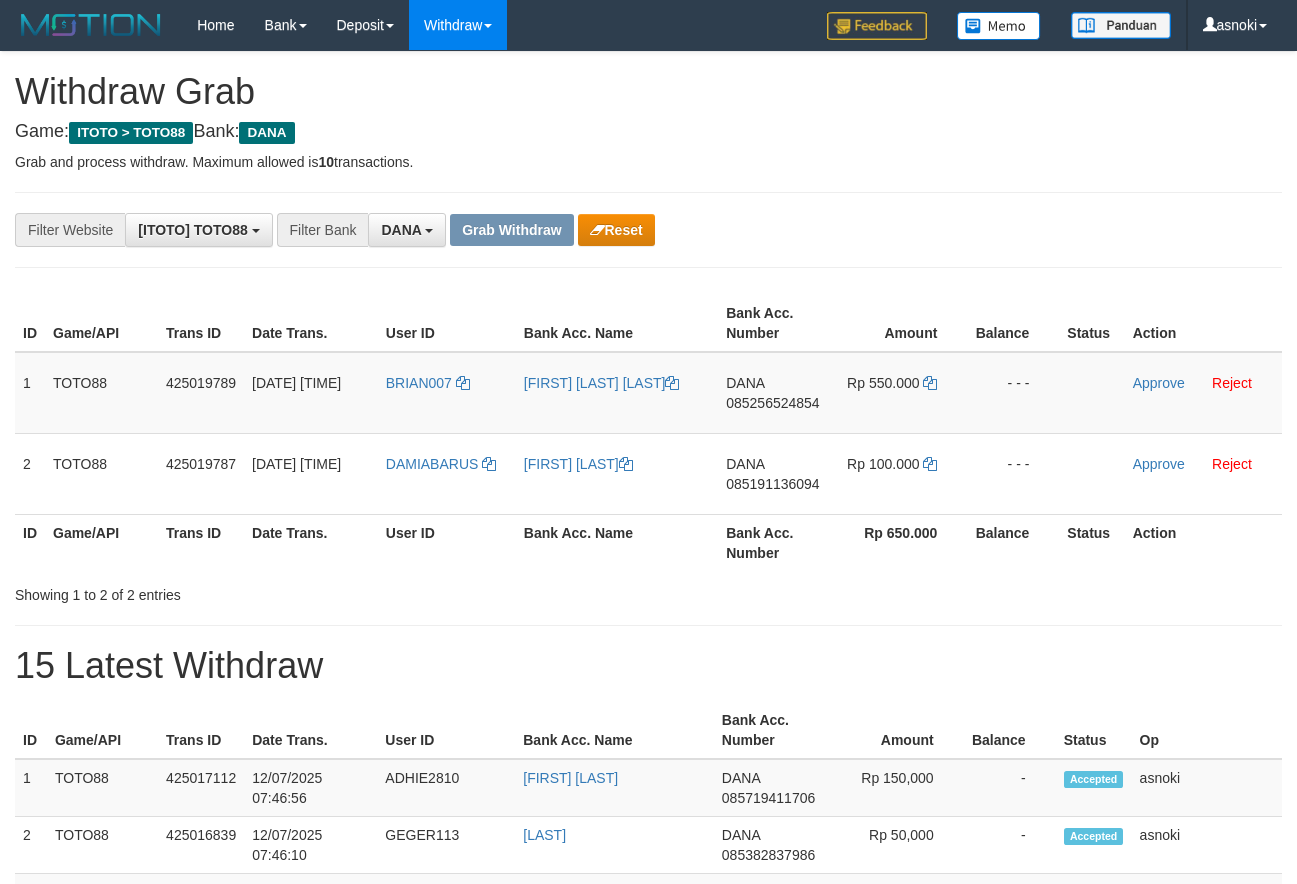 scroll, scrollTop: 0, scrollLeft: 0, axis: both 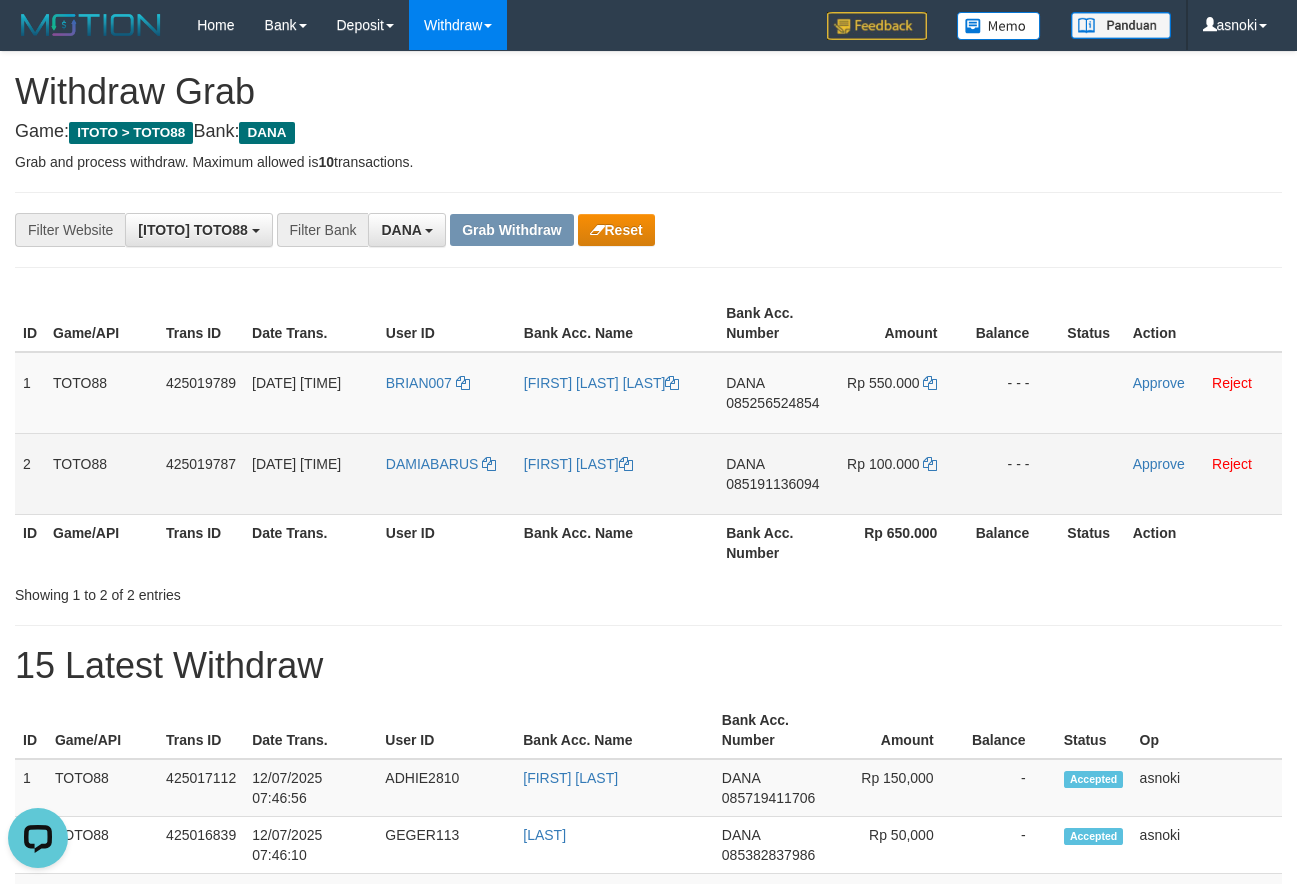 click on "085191136094" at bounding box center [772, 484] 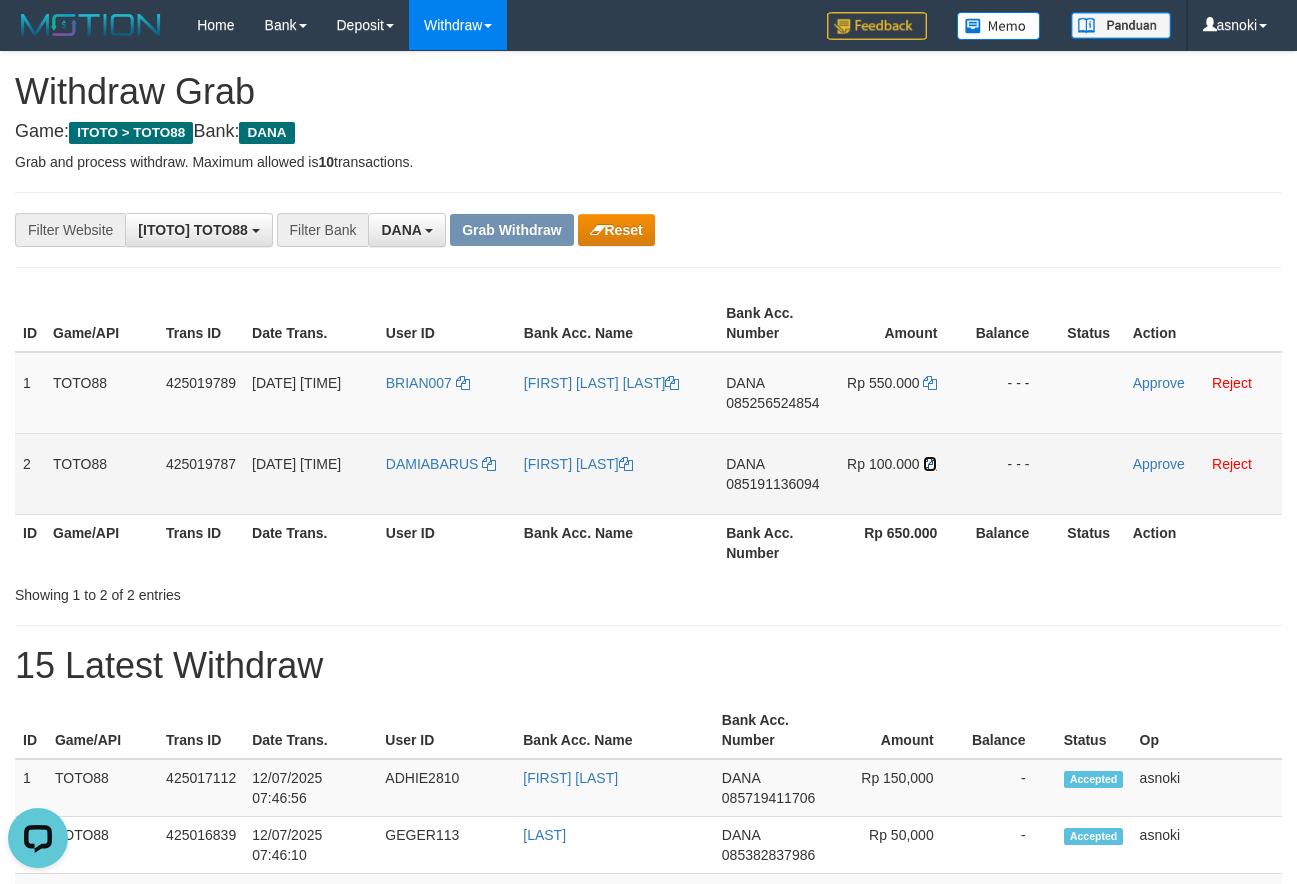 click at bounding box center [930, 464] 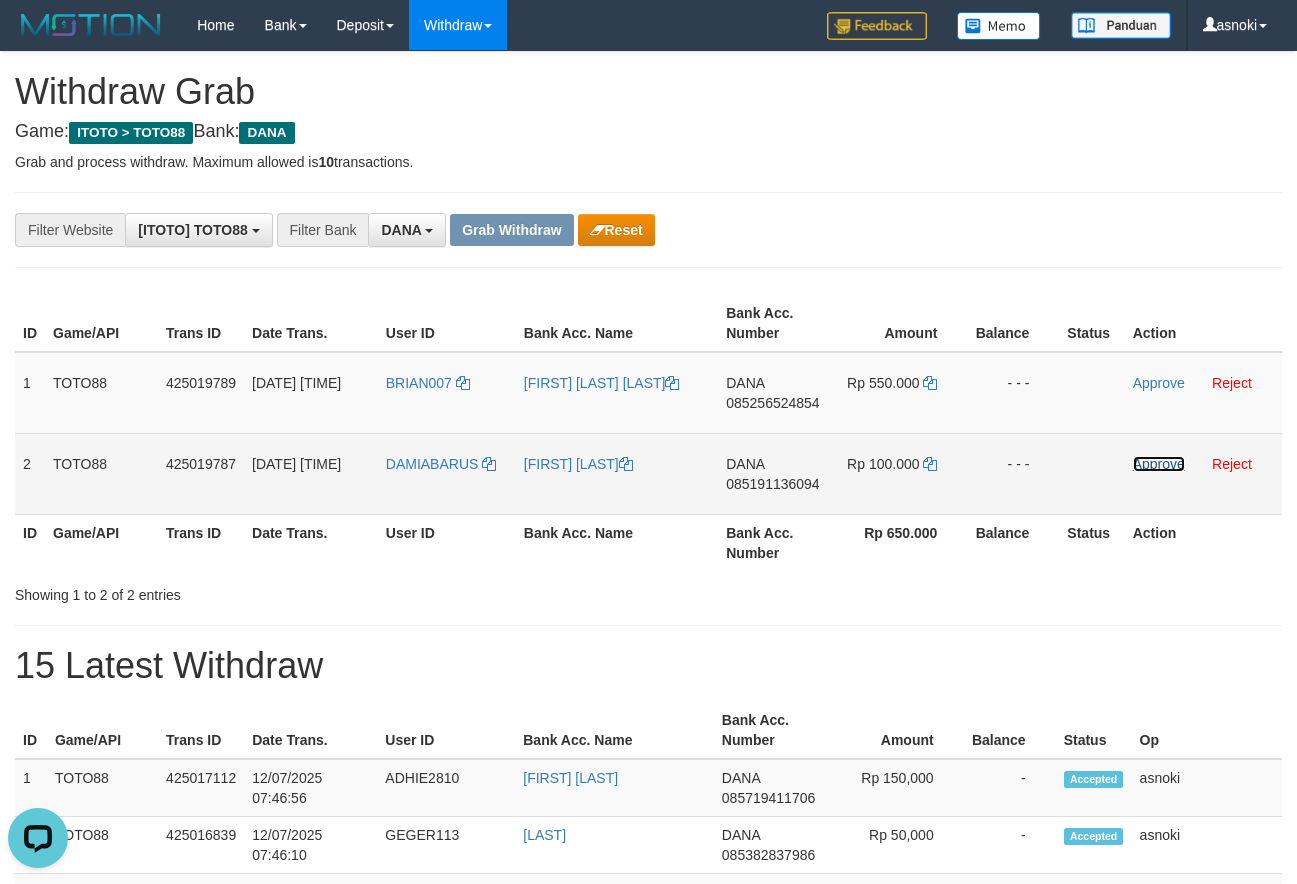 click on "Approve" at bounding box center (1159, 464) 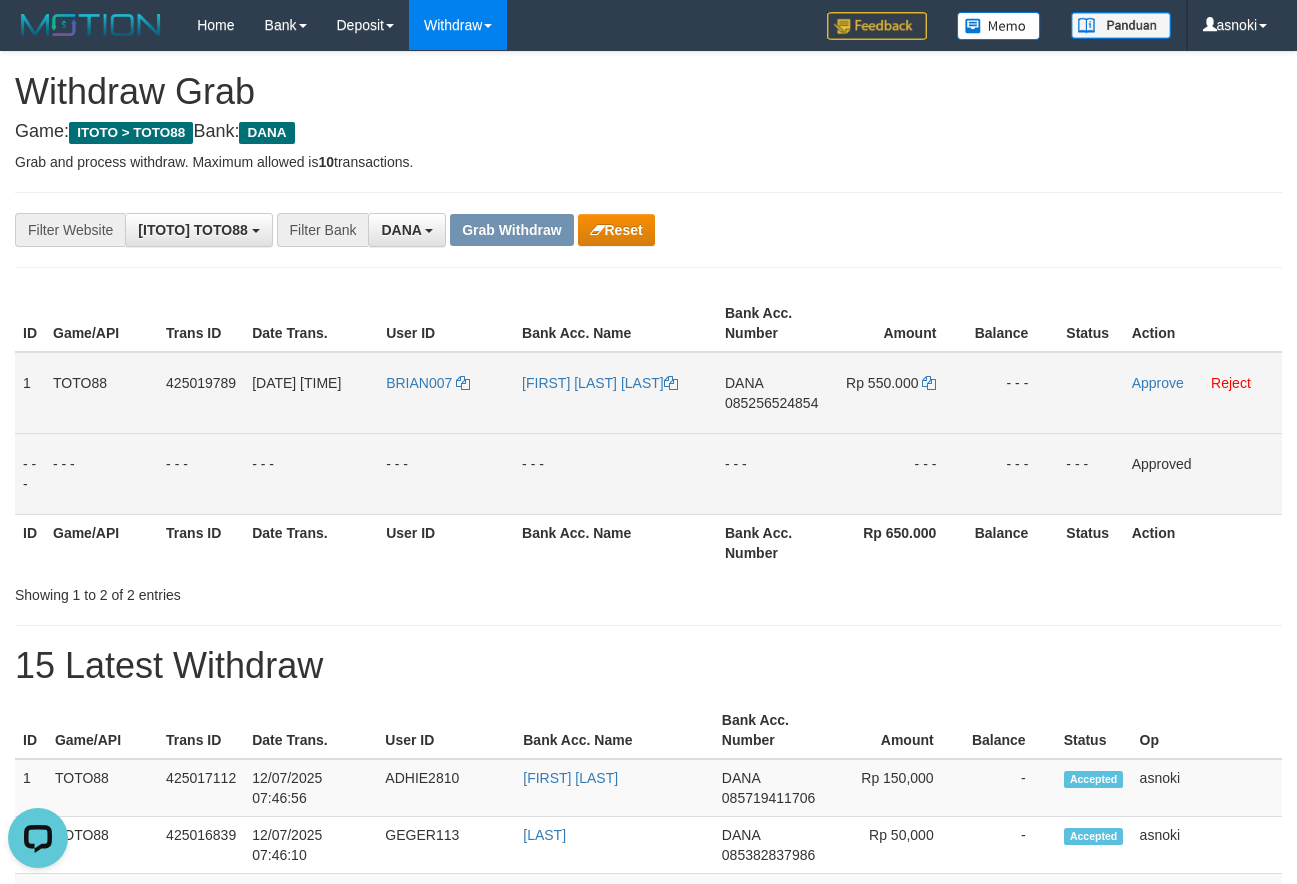 click on "085256524854" at bounding box center (771, 403) 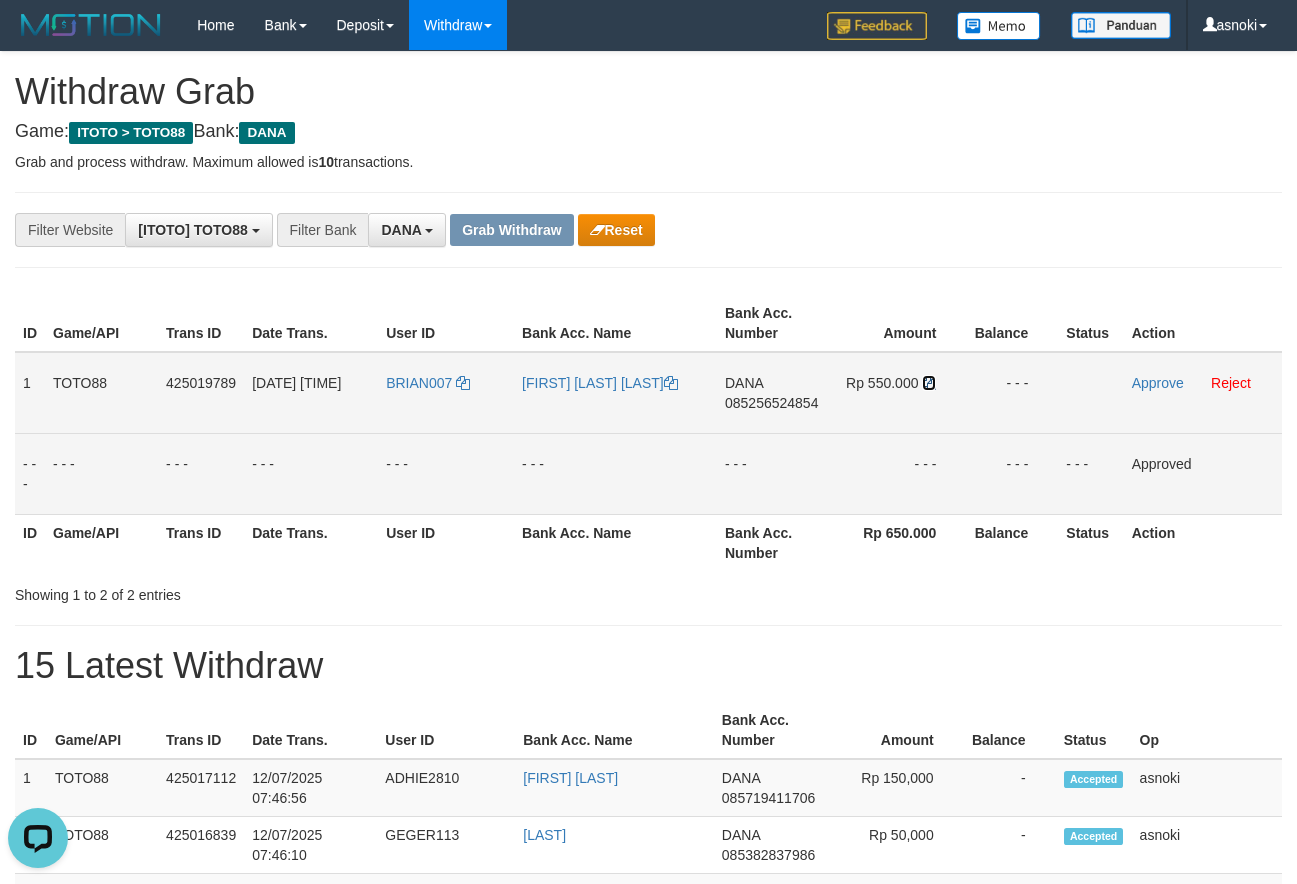 click at bounding box center (929, 383) 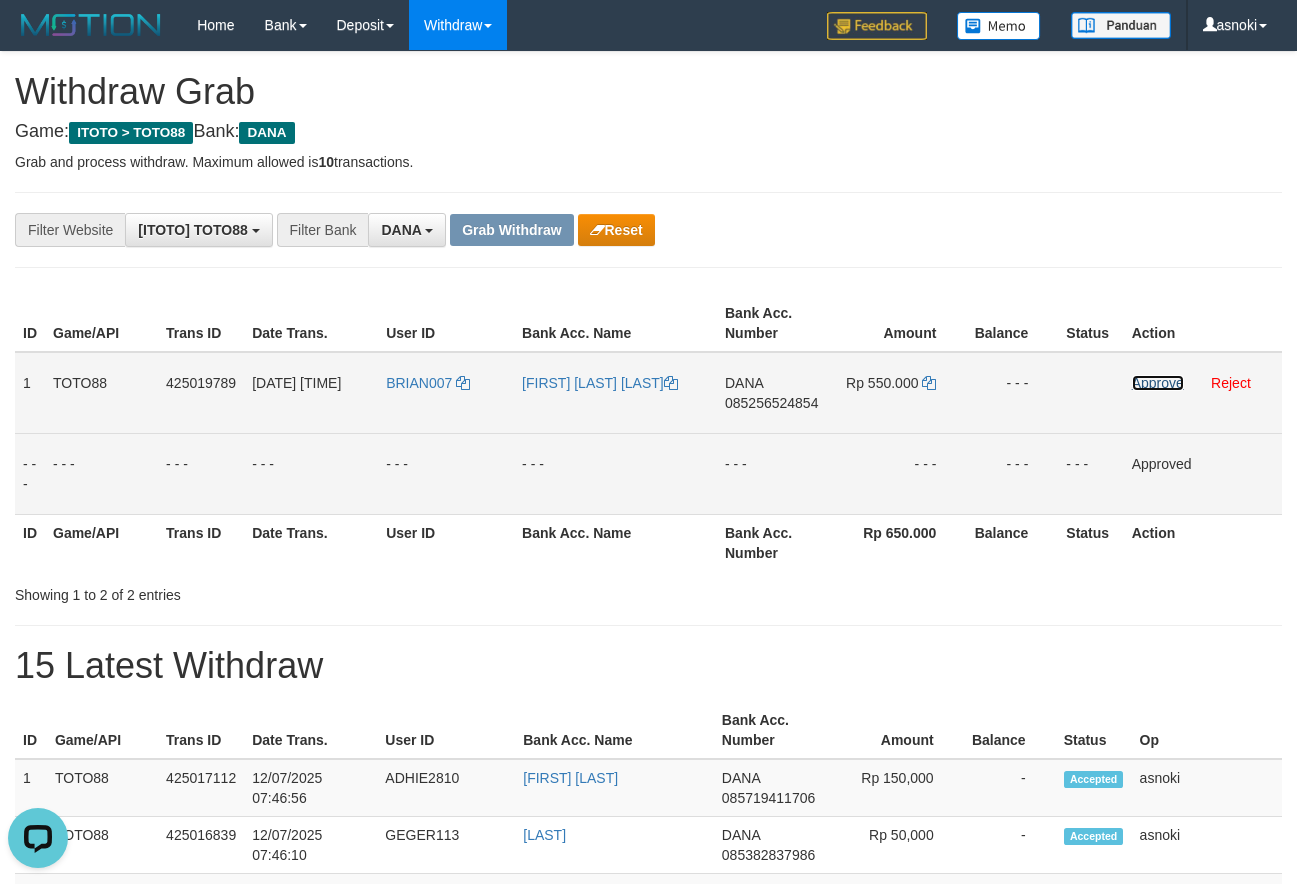 click on "Approve" at bounding box center [1158, 383] 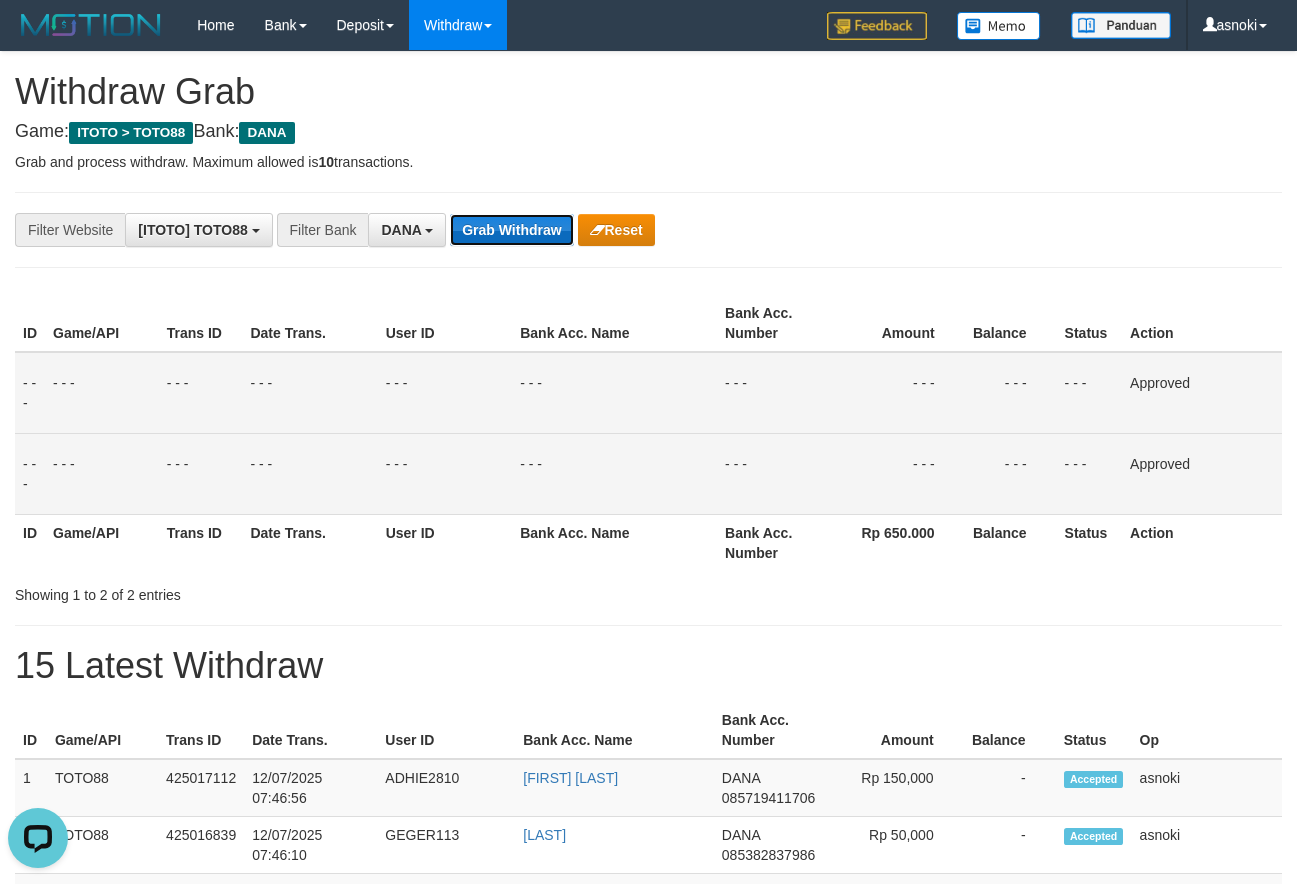 click on "Grab Withdraw" at bounding box center [511, 230] 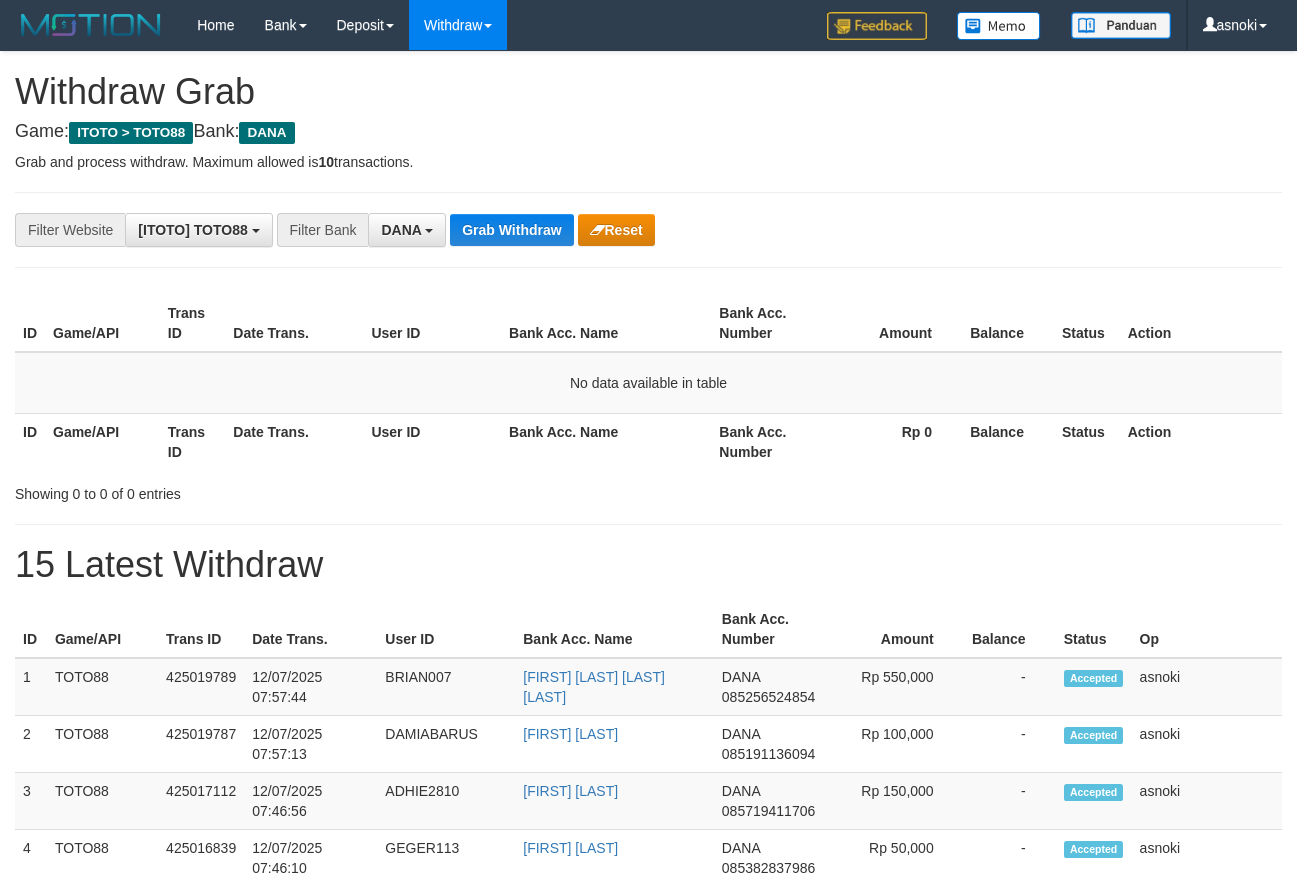 scroll, scrollTop: 0, scrollLeft: 0, axis: both 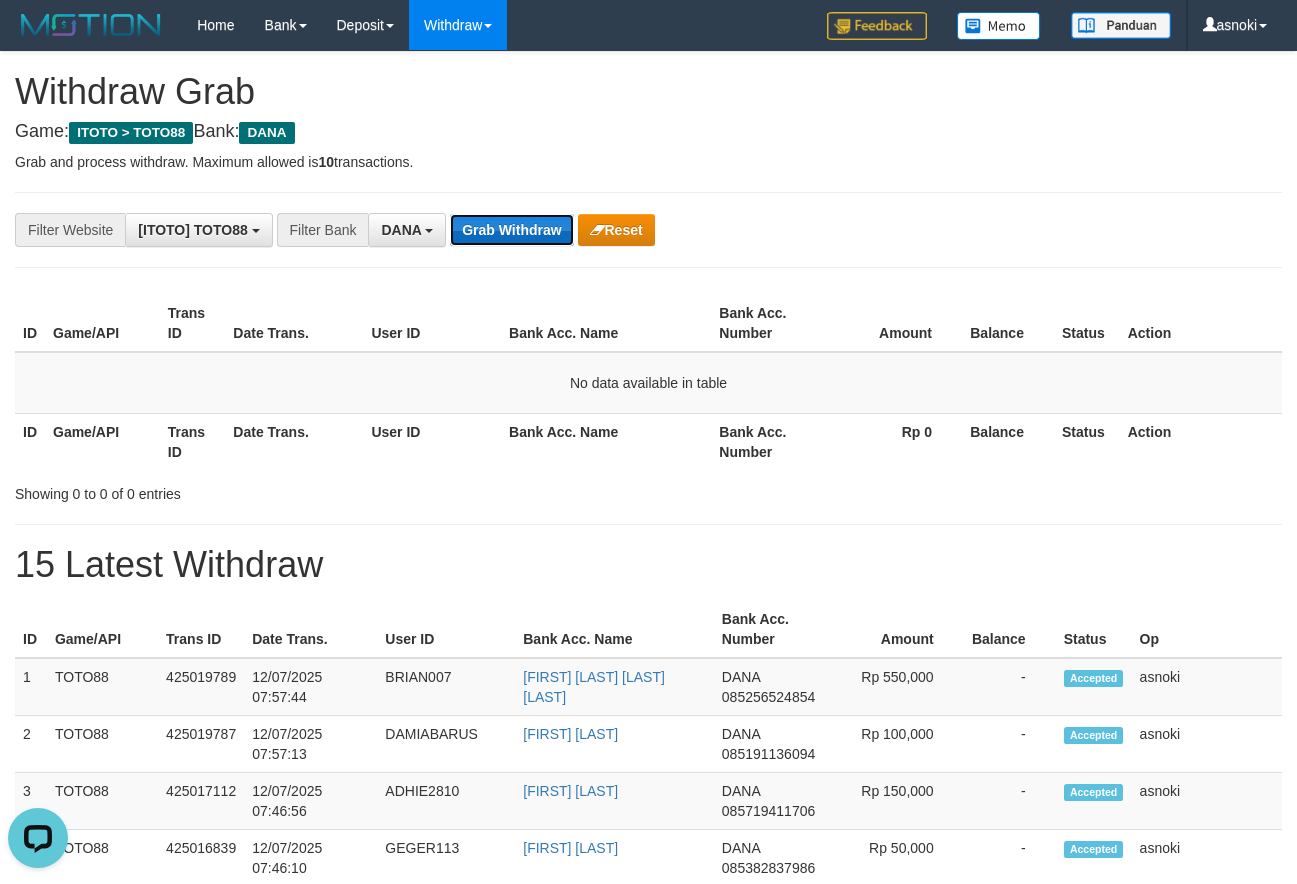 click on "Grab Withdraw" at bounding box center [511, 230] 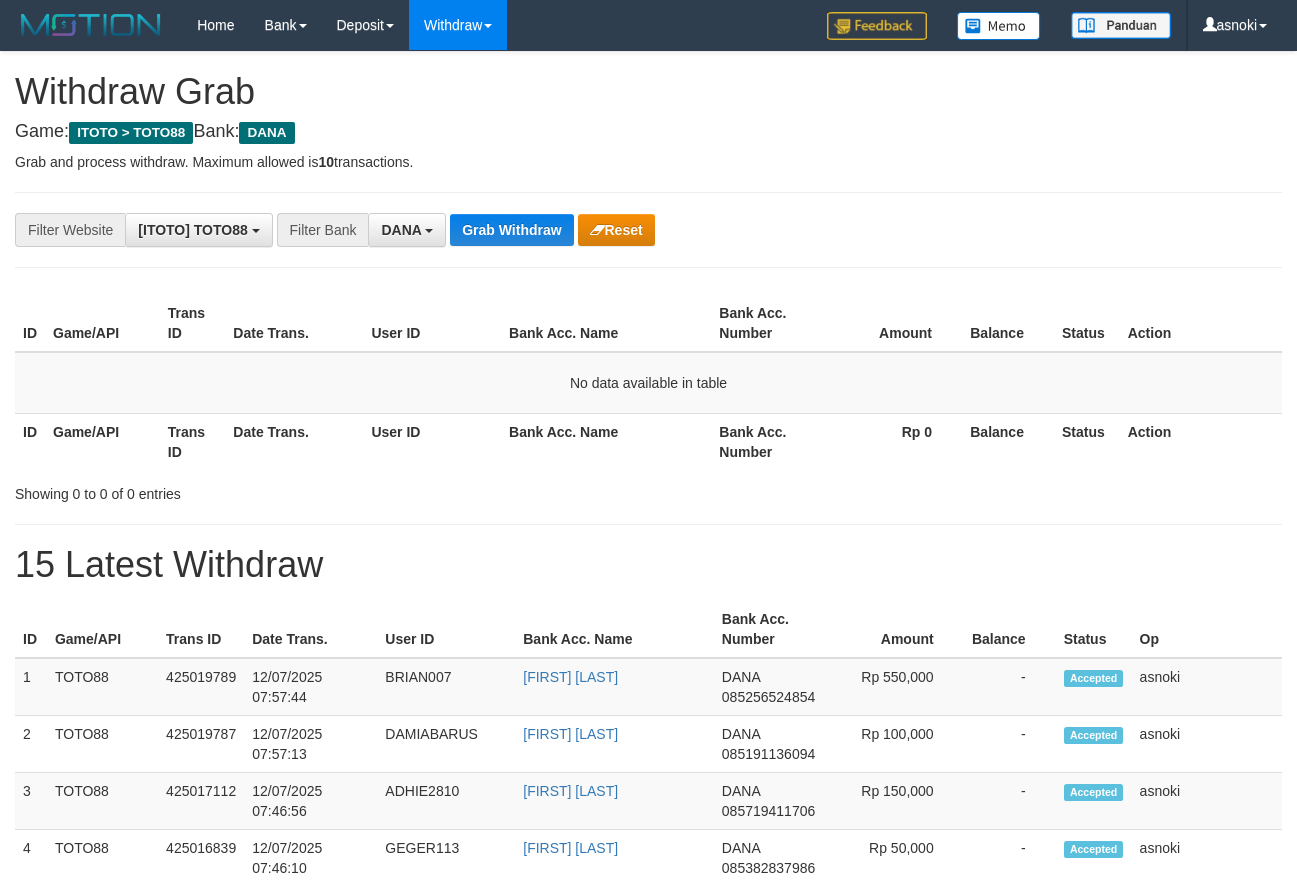 scroll, scrollTop: 0, scrollLeft: 0, axis: both 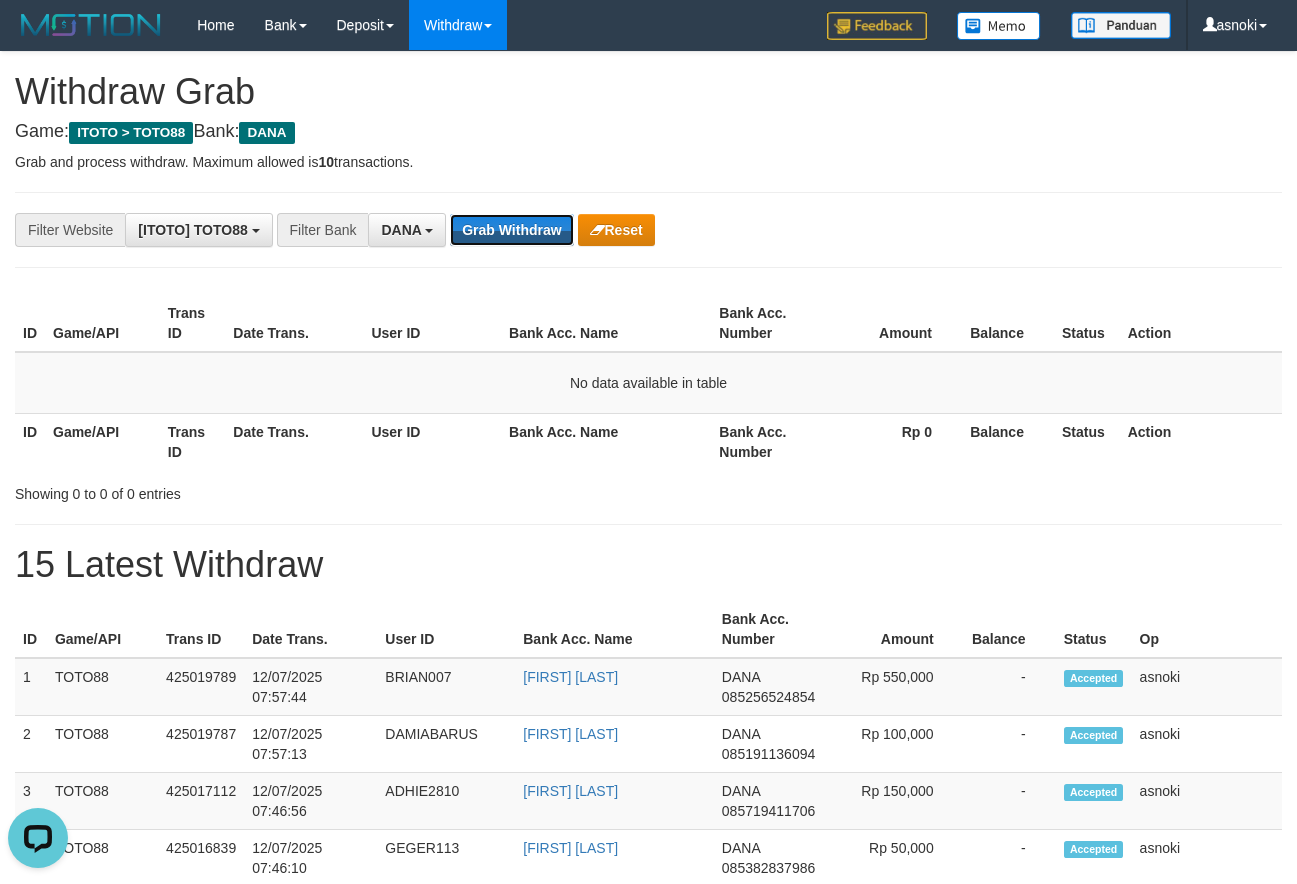 click on "Grab Withdraw" at bounding box center [511, 230] 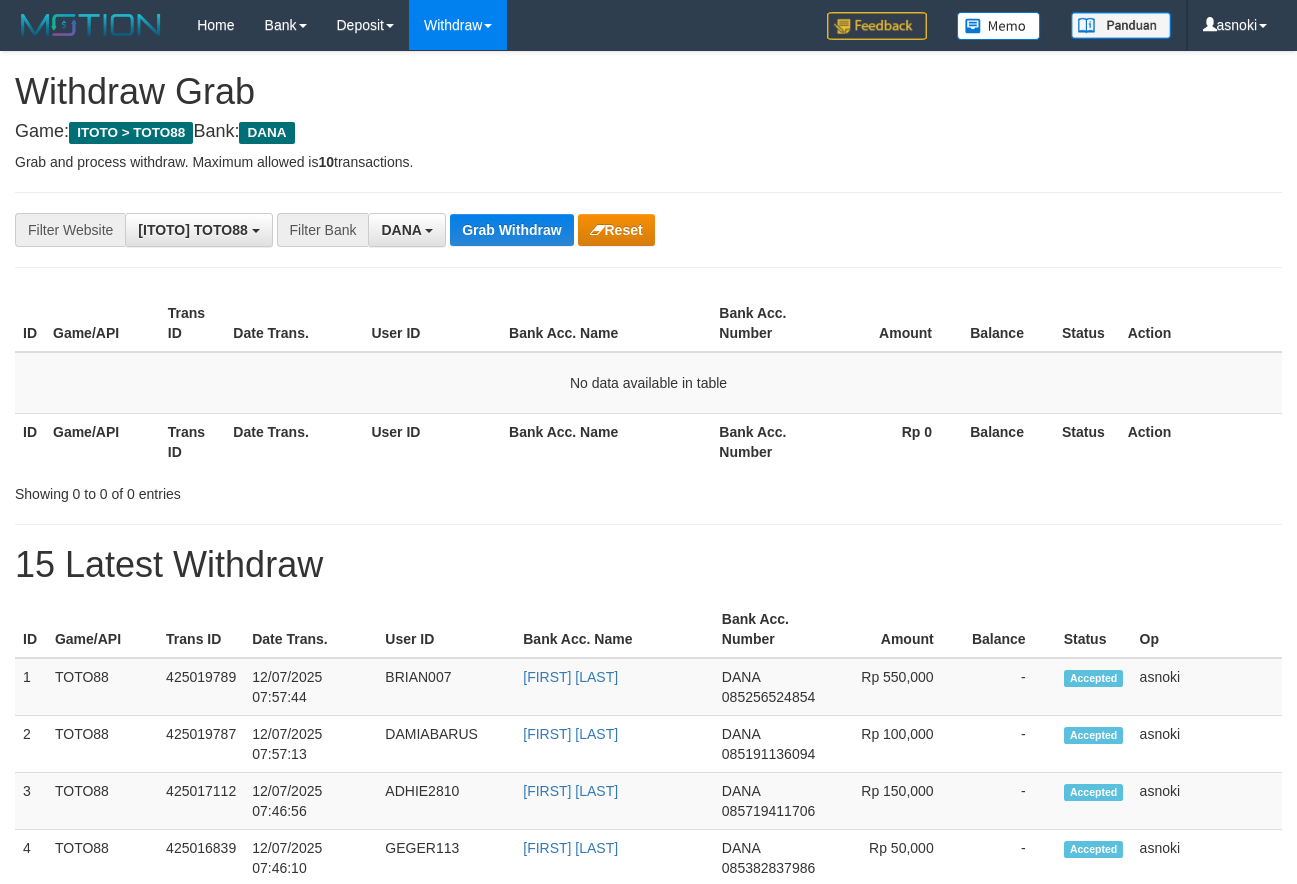 scroll, scrollTop: 0, scrollLeft: 0, axis: both 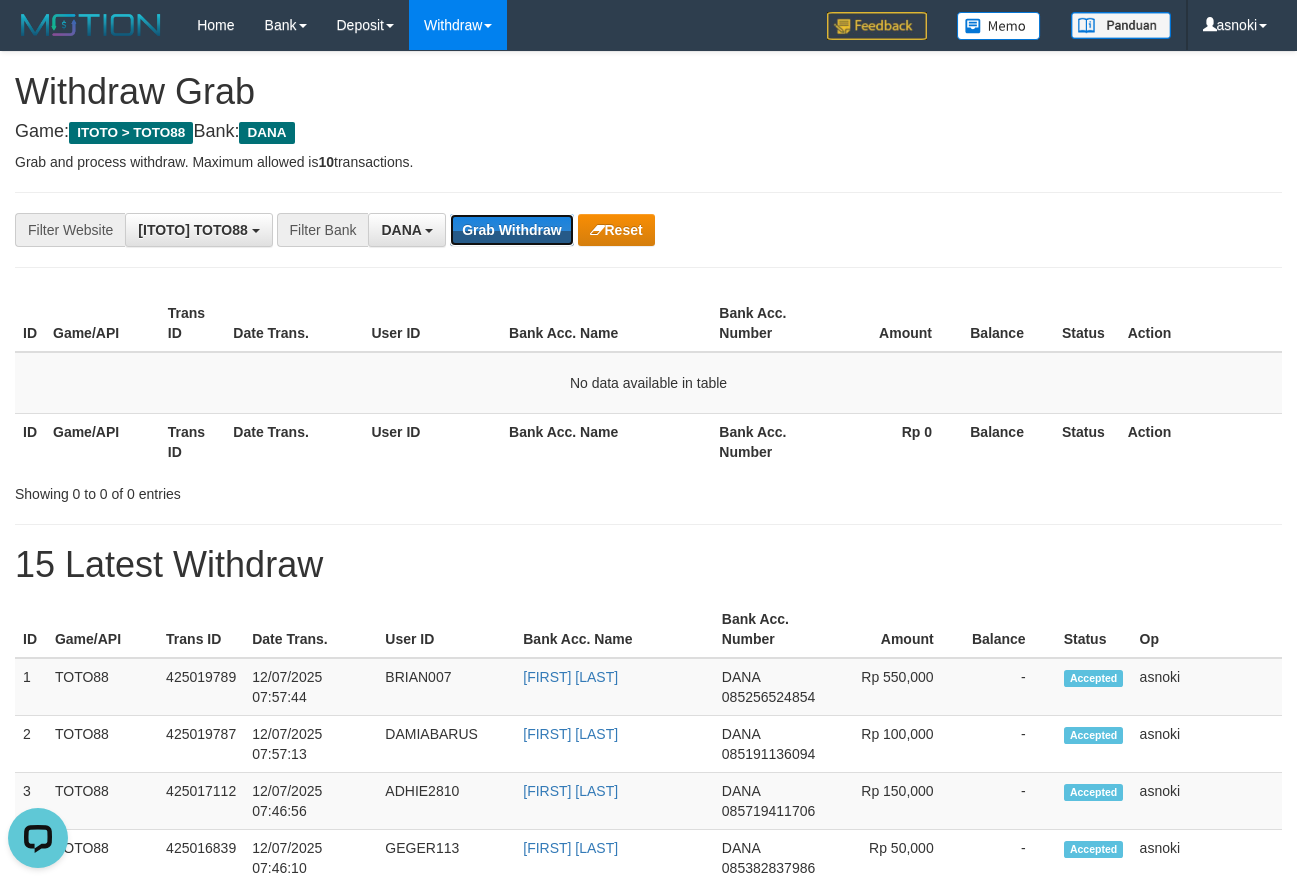 click on "Grab Withdraw" at bounding box center (511, 230) 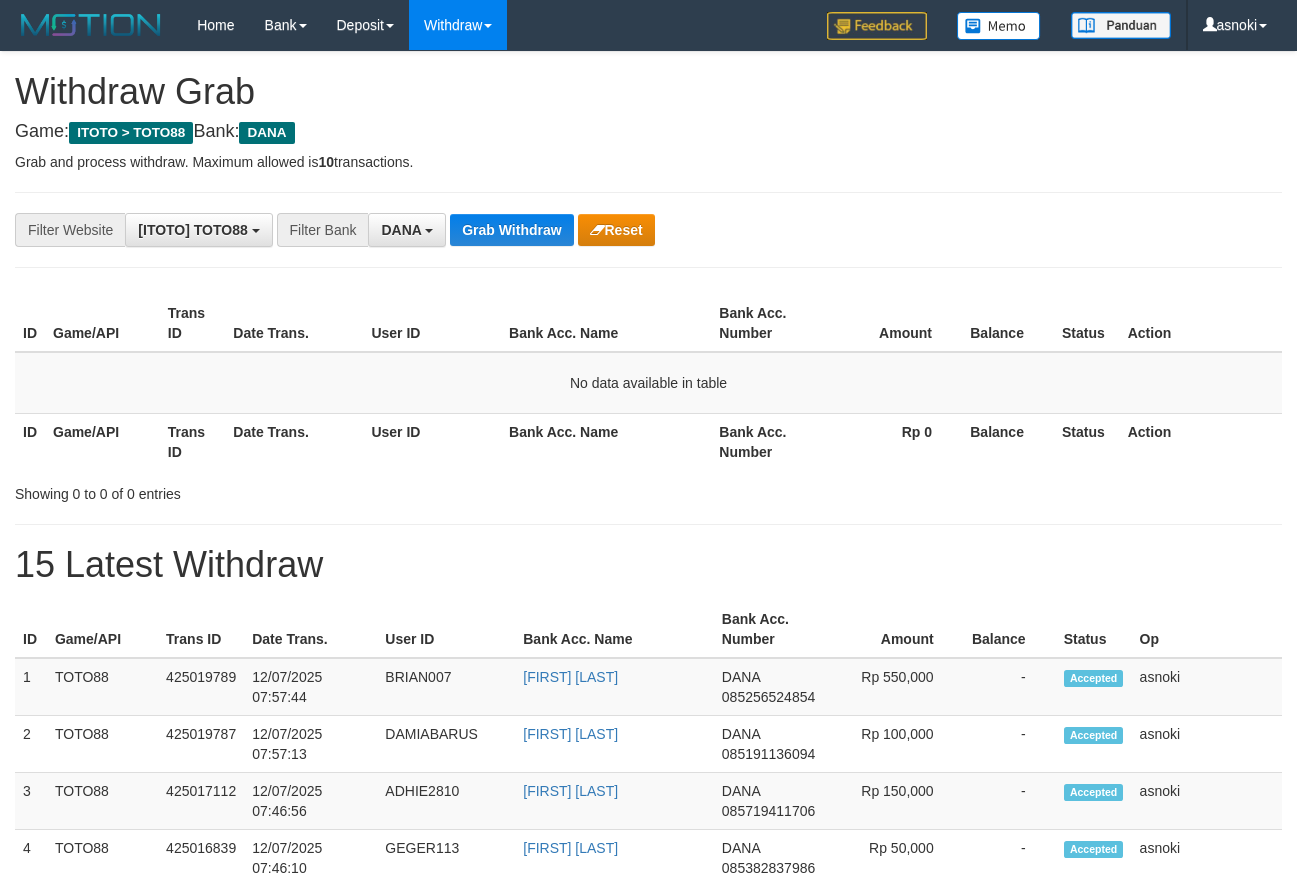 scroll, scrollTop: 0, scrollLeft: 0, axis: both 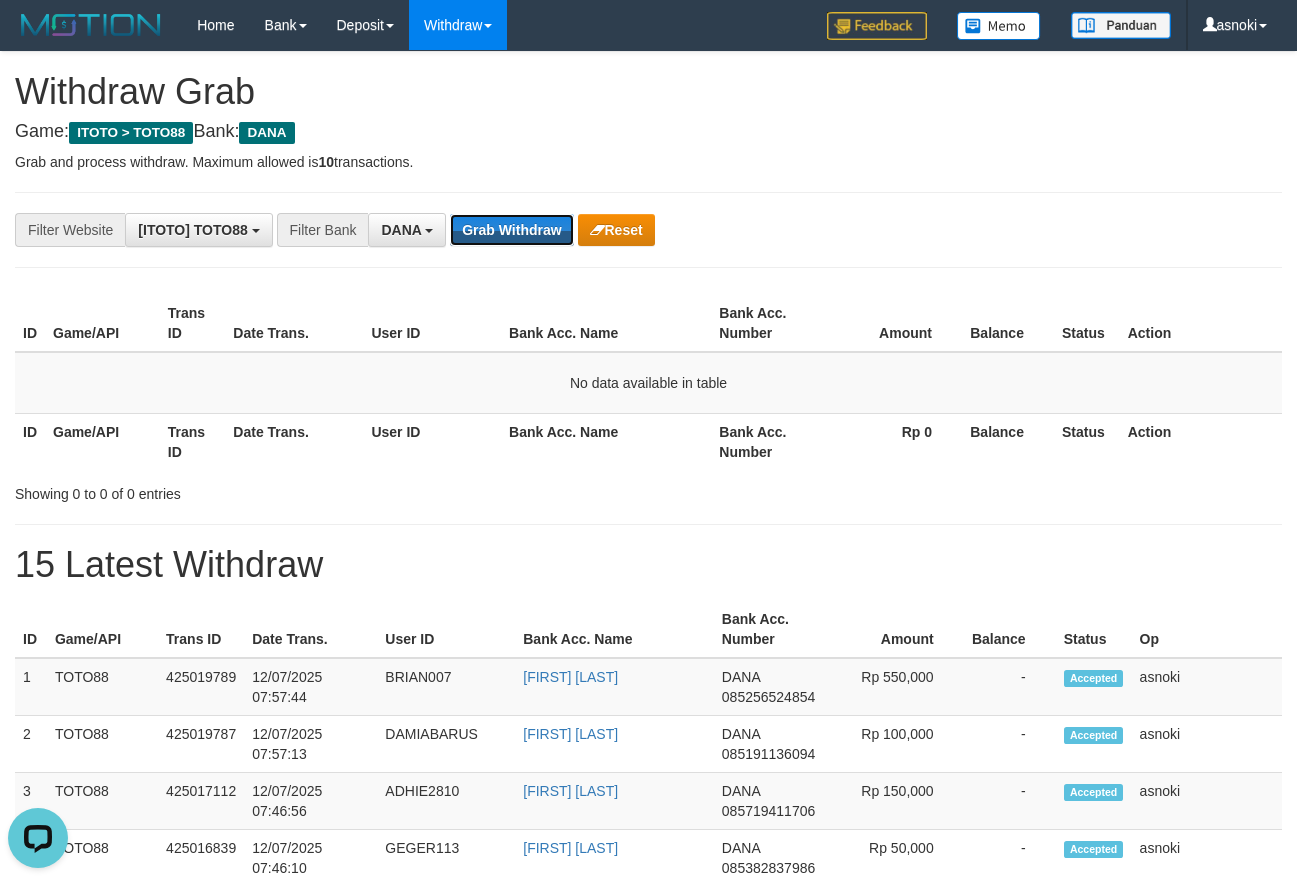 click on "Grab Withdraw" at bounding box center [511, 230] 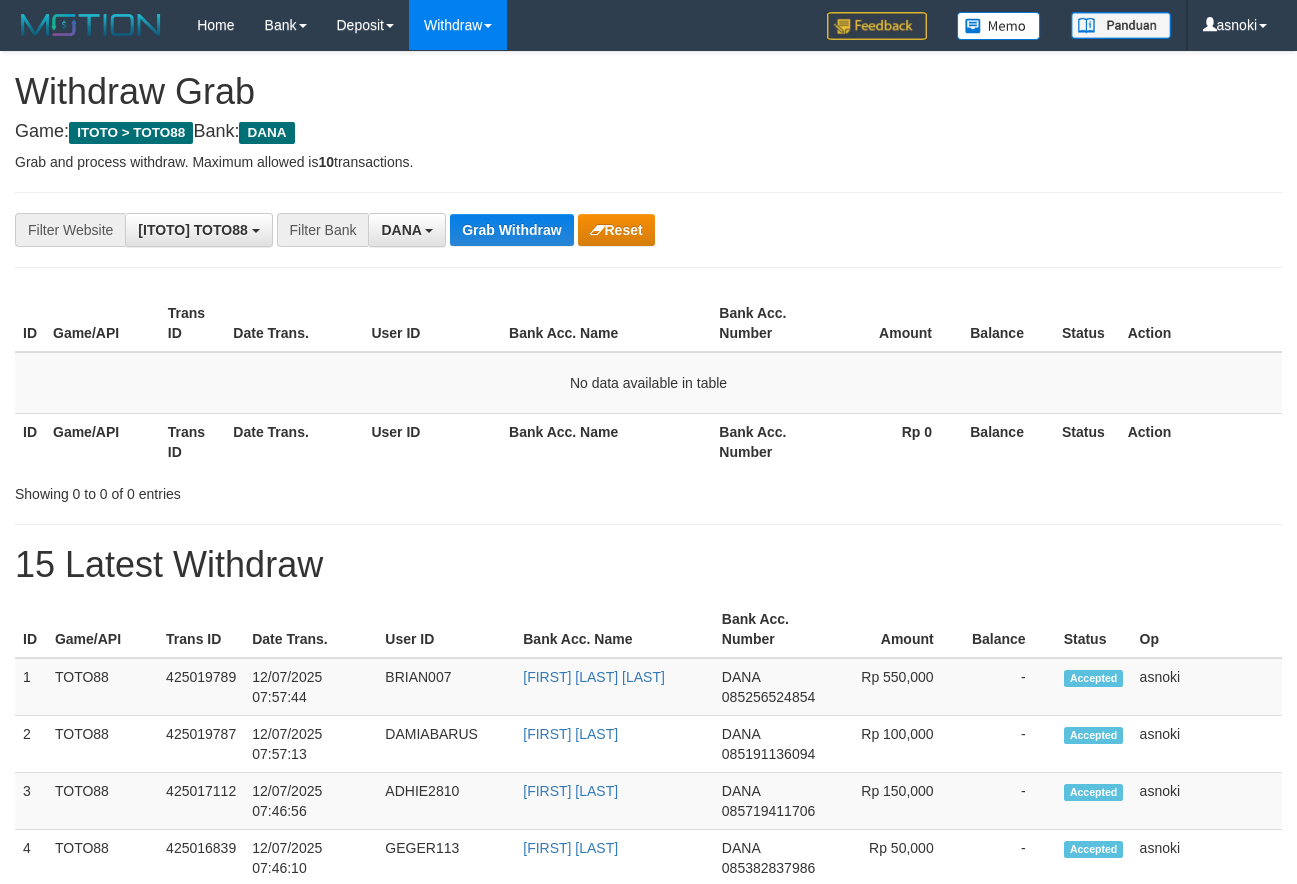 scroll, scrollTop: 0, scrollLeft: 0, axis: both 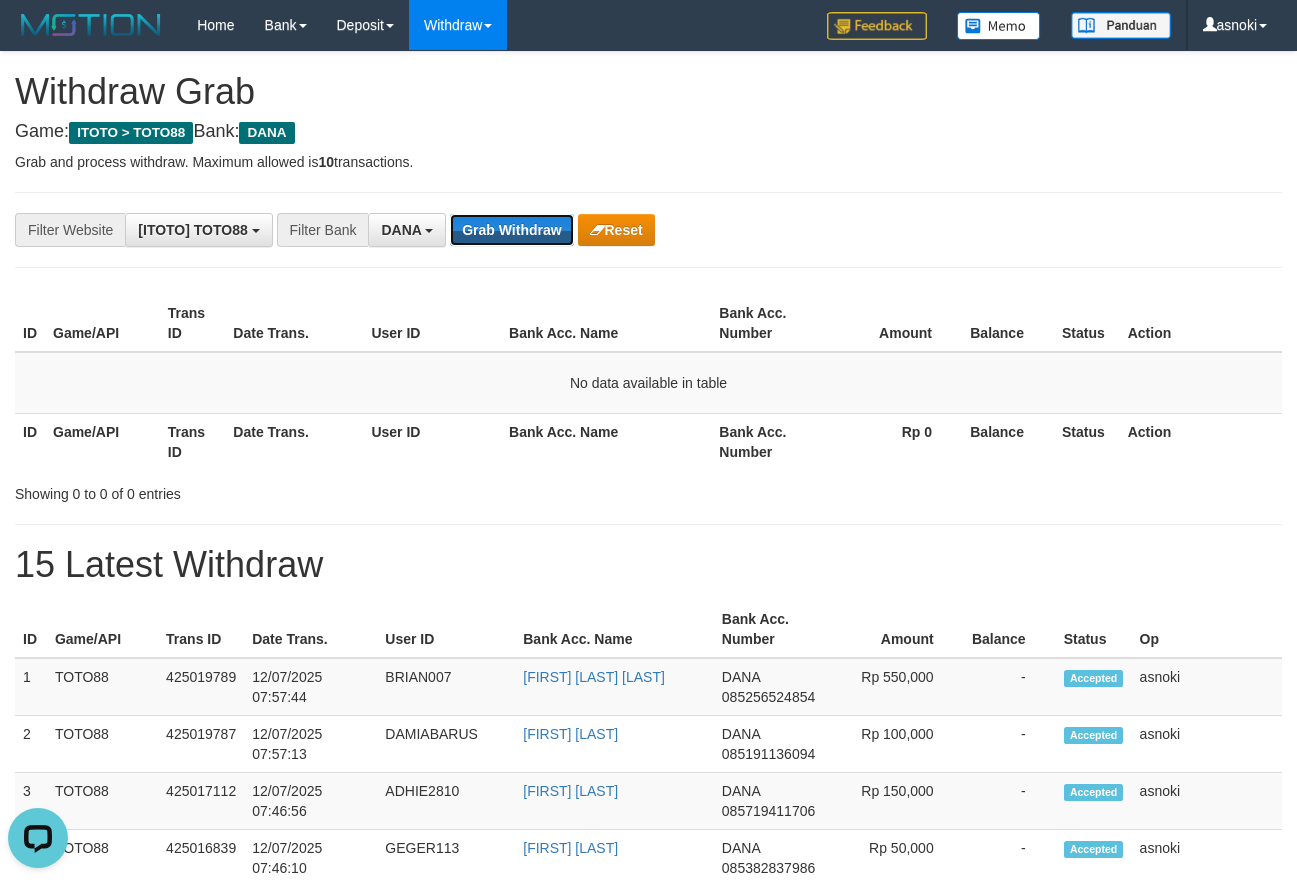 click on "Grab Withdraw" at bounding box center (511, 230) 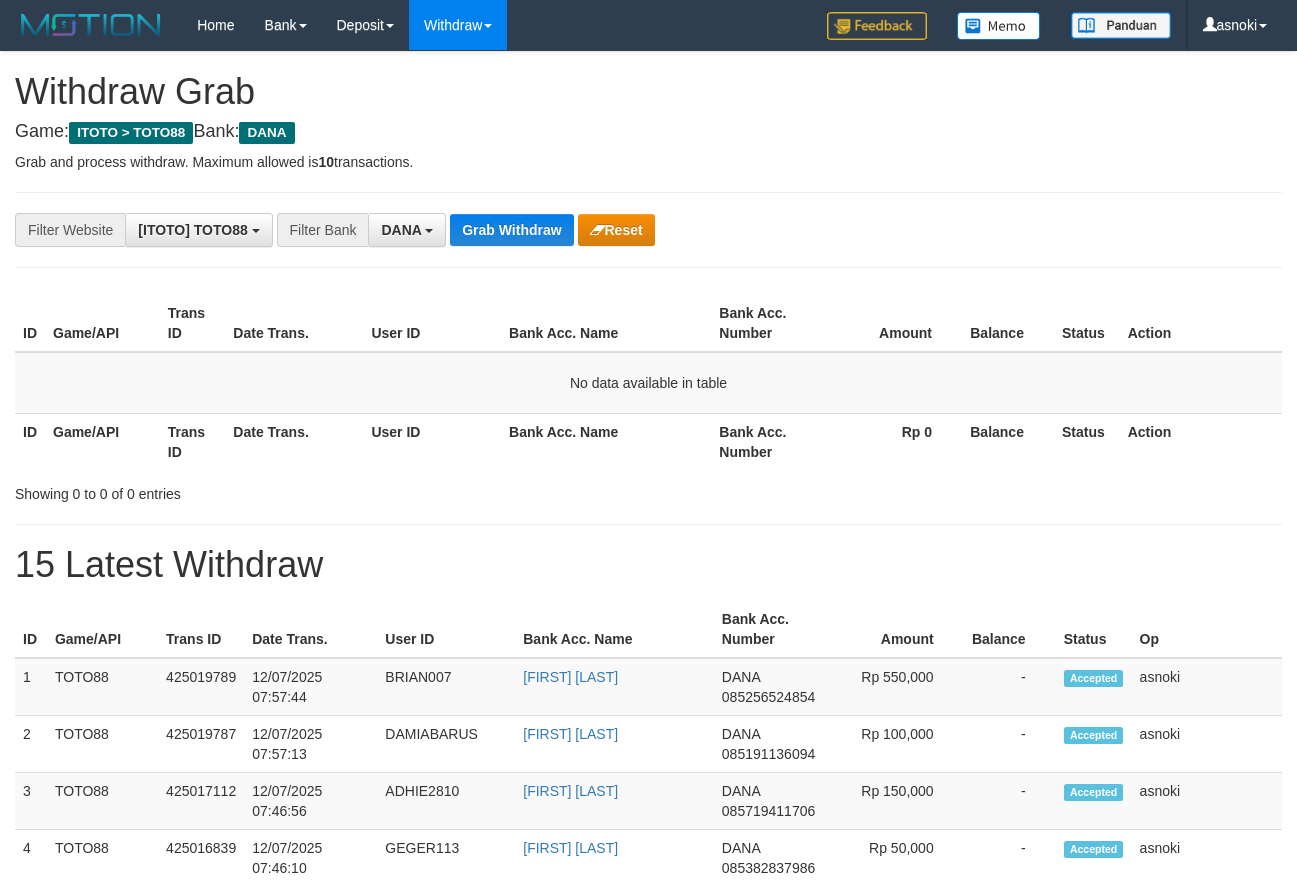 scroll, scrollTop: 0, scrollLeft: 0, axis: both 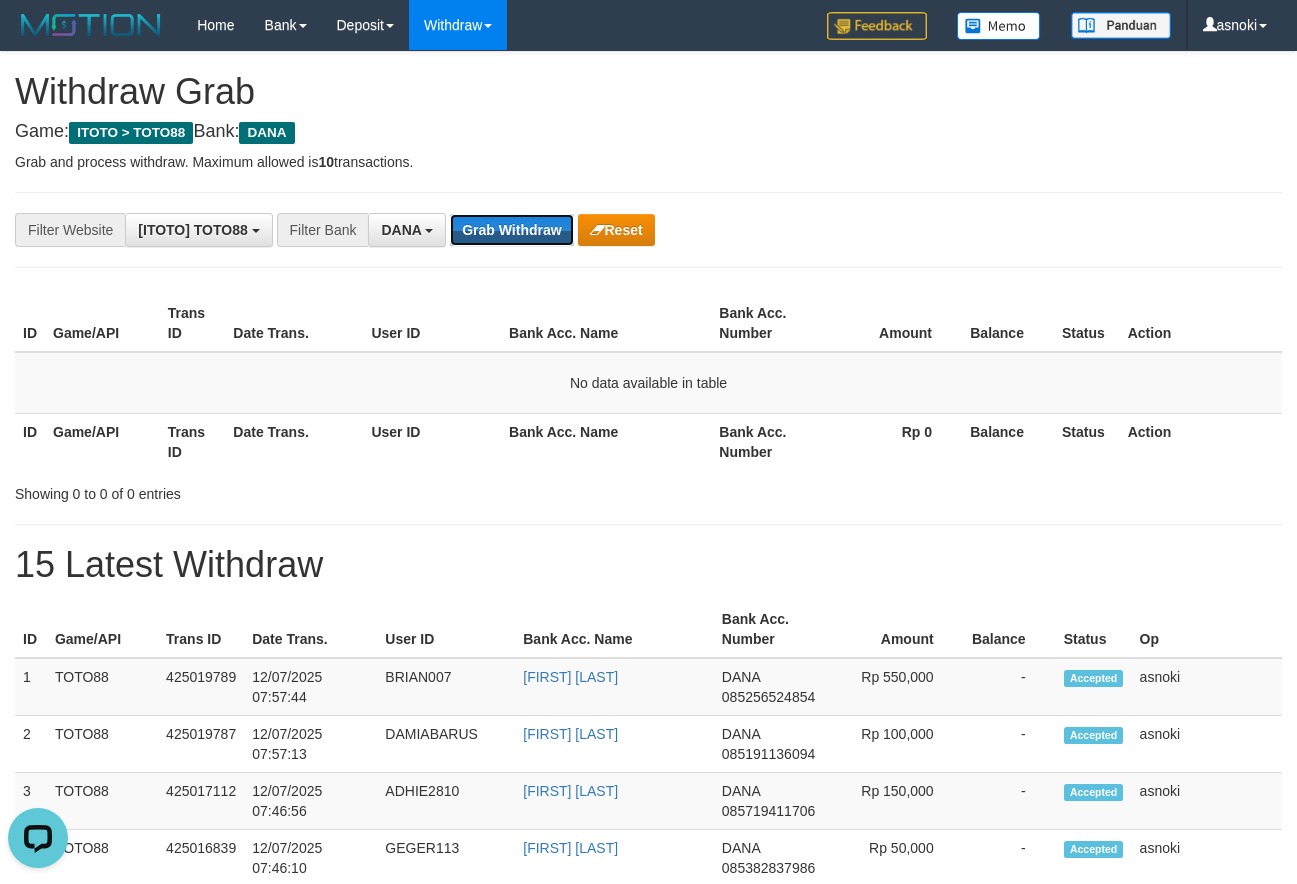 click on "Grab Withdraw" at bounding box center [511, 230] 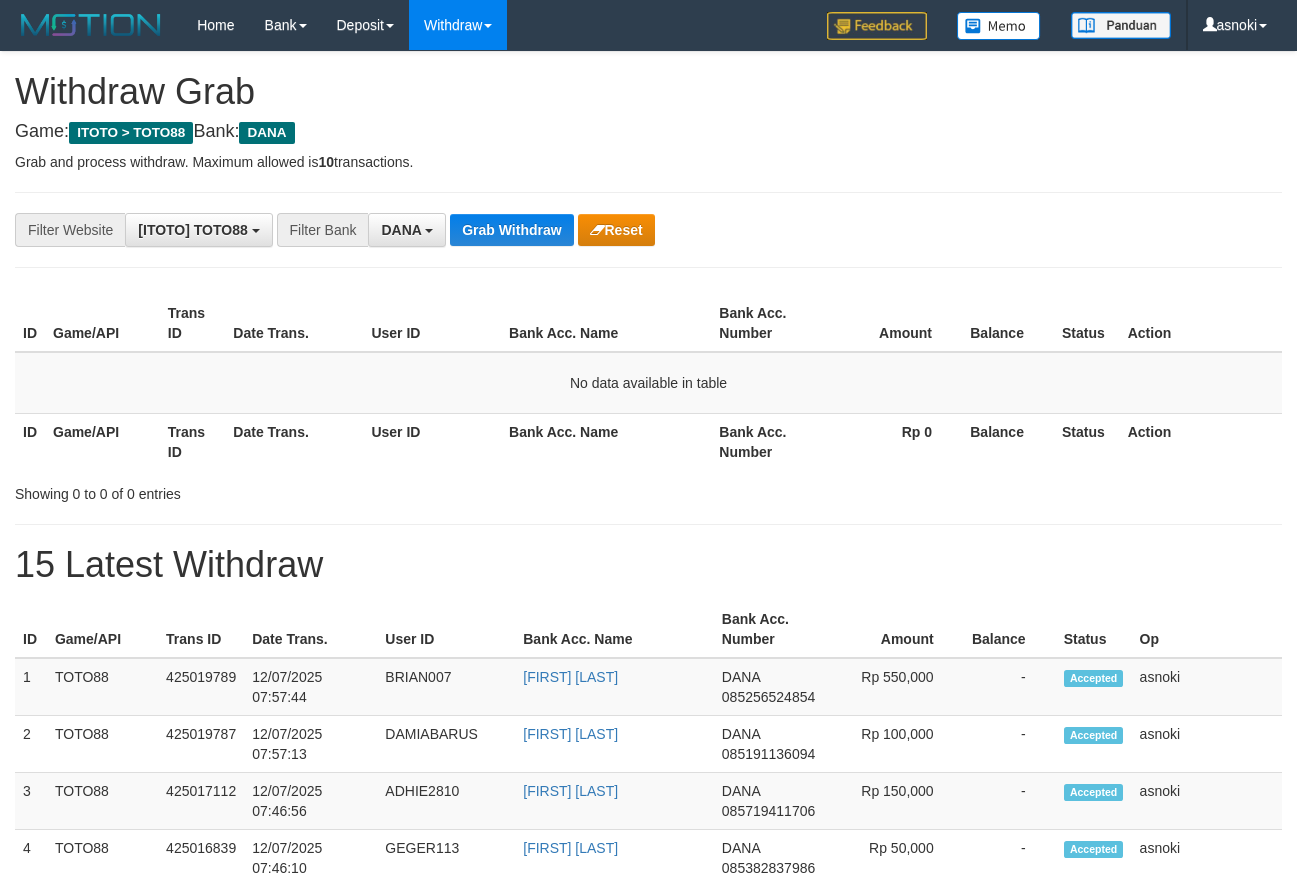 scroll, scrollTop: 0, scrollLeft: 0, axis: both 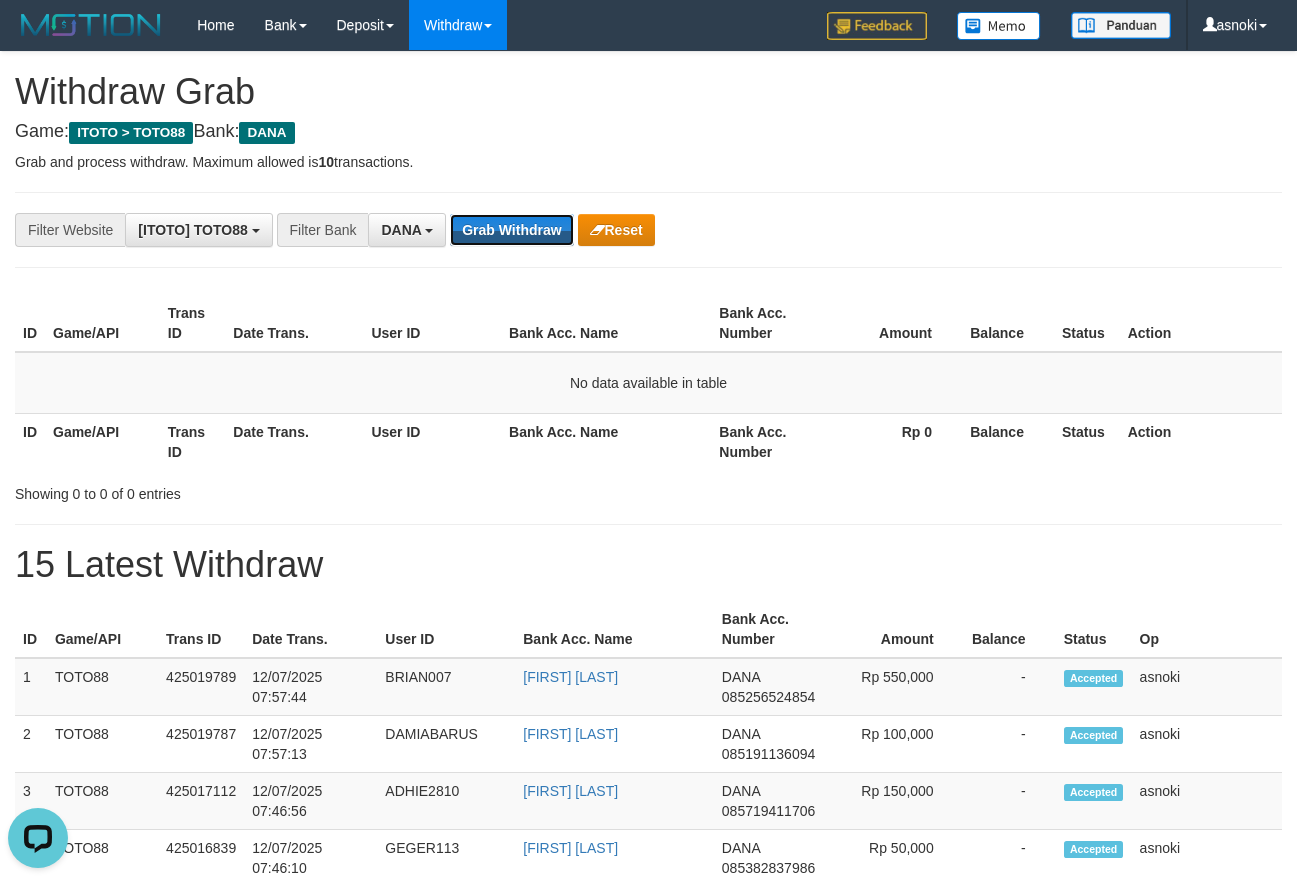 click on "Grab Withdraw" at bounding box center [511, 230] 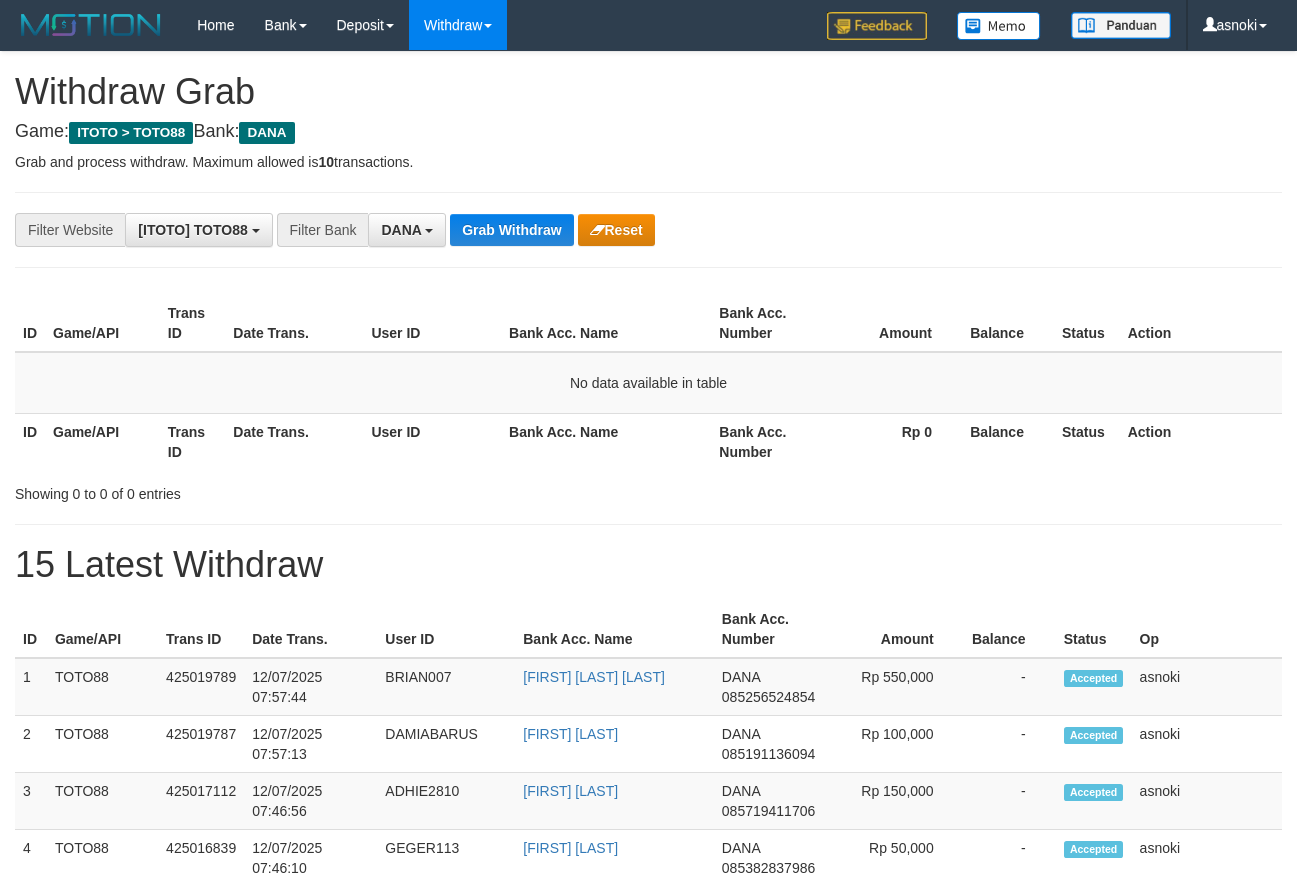 scroll, scrollTop: 0, scrollLeft: 0, axis: both 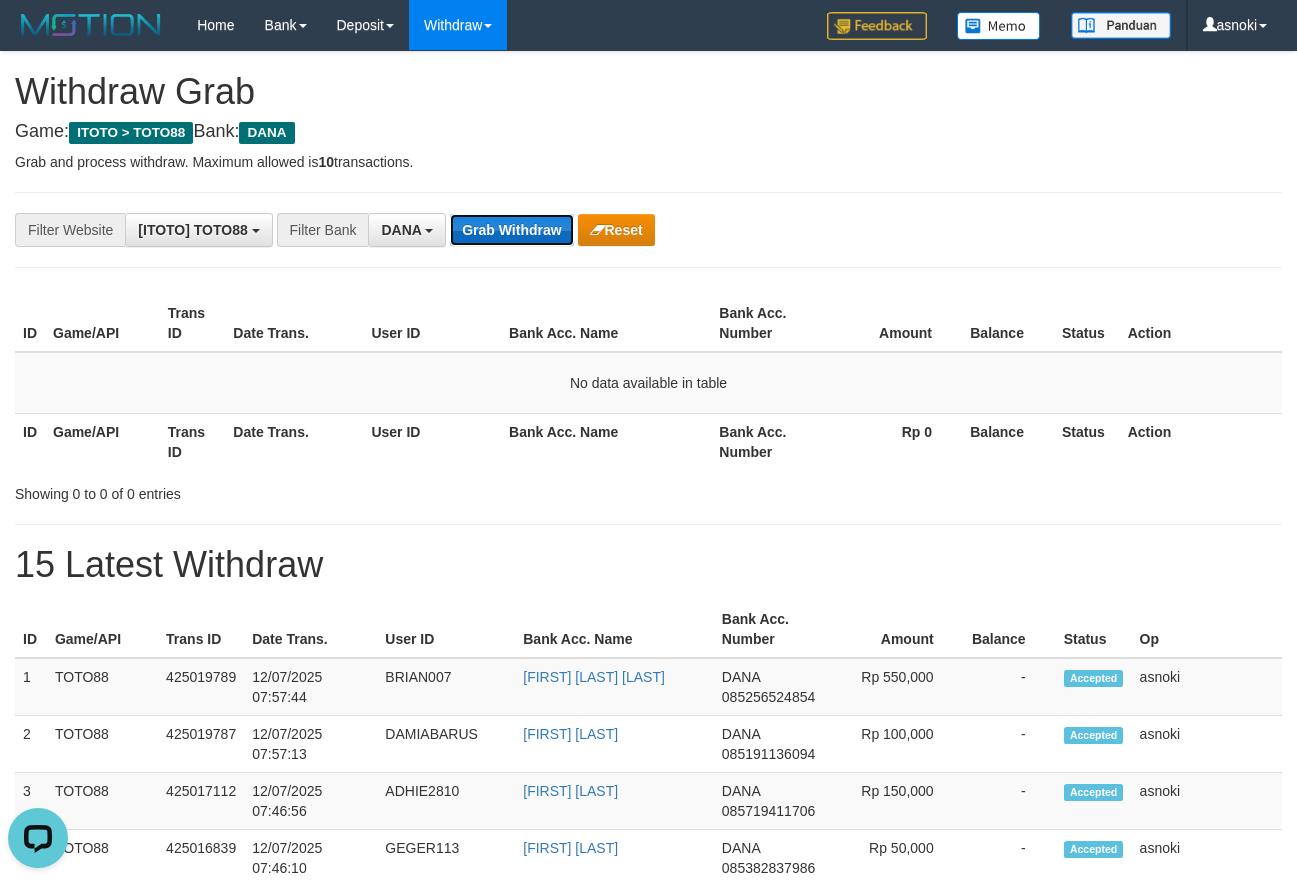 click on "Grab Withdraw" at bounding box center (511, 230) 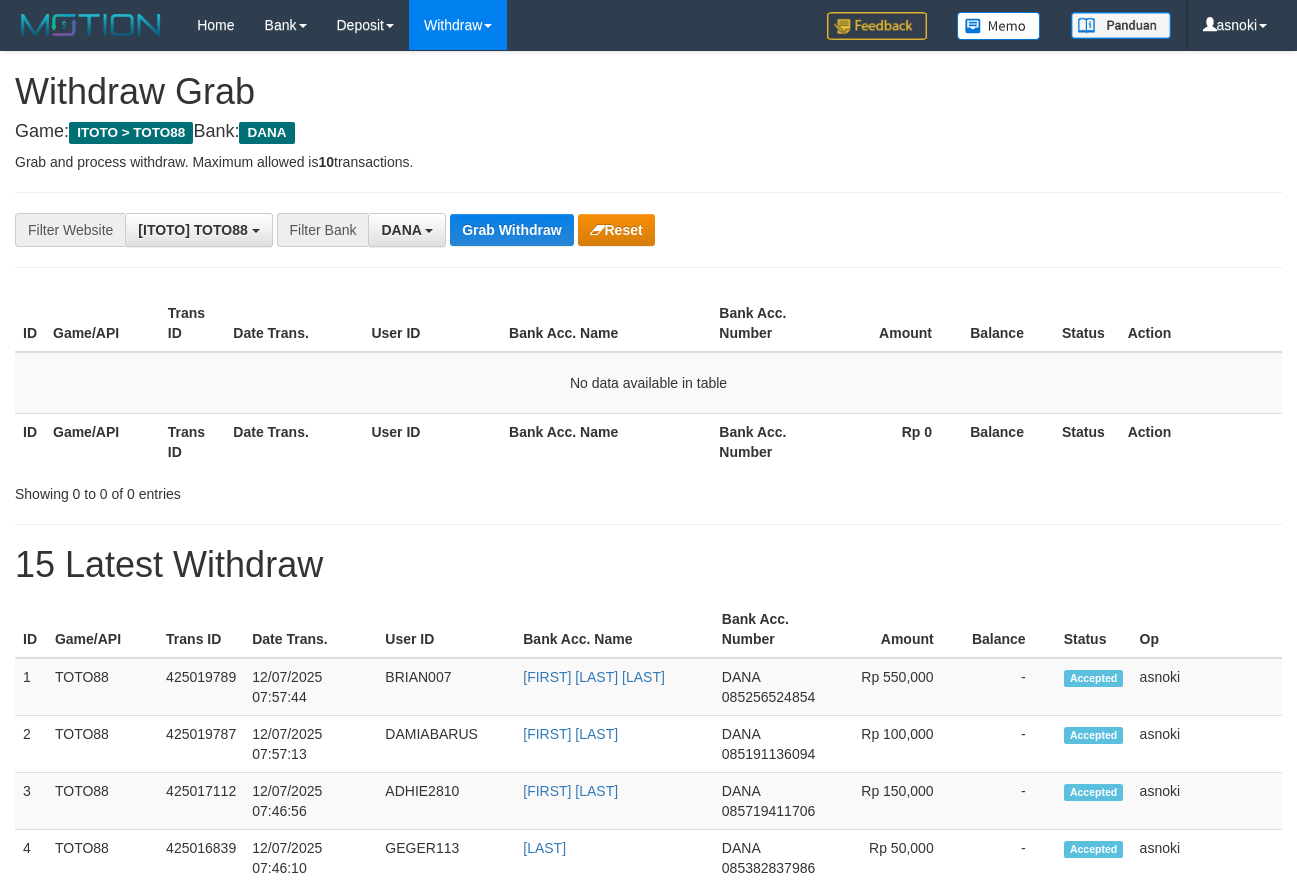 scroll, scrollTop: 0, scrollLeft: 0, axis: both 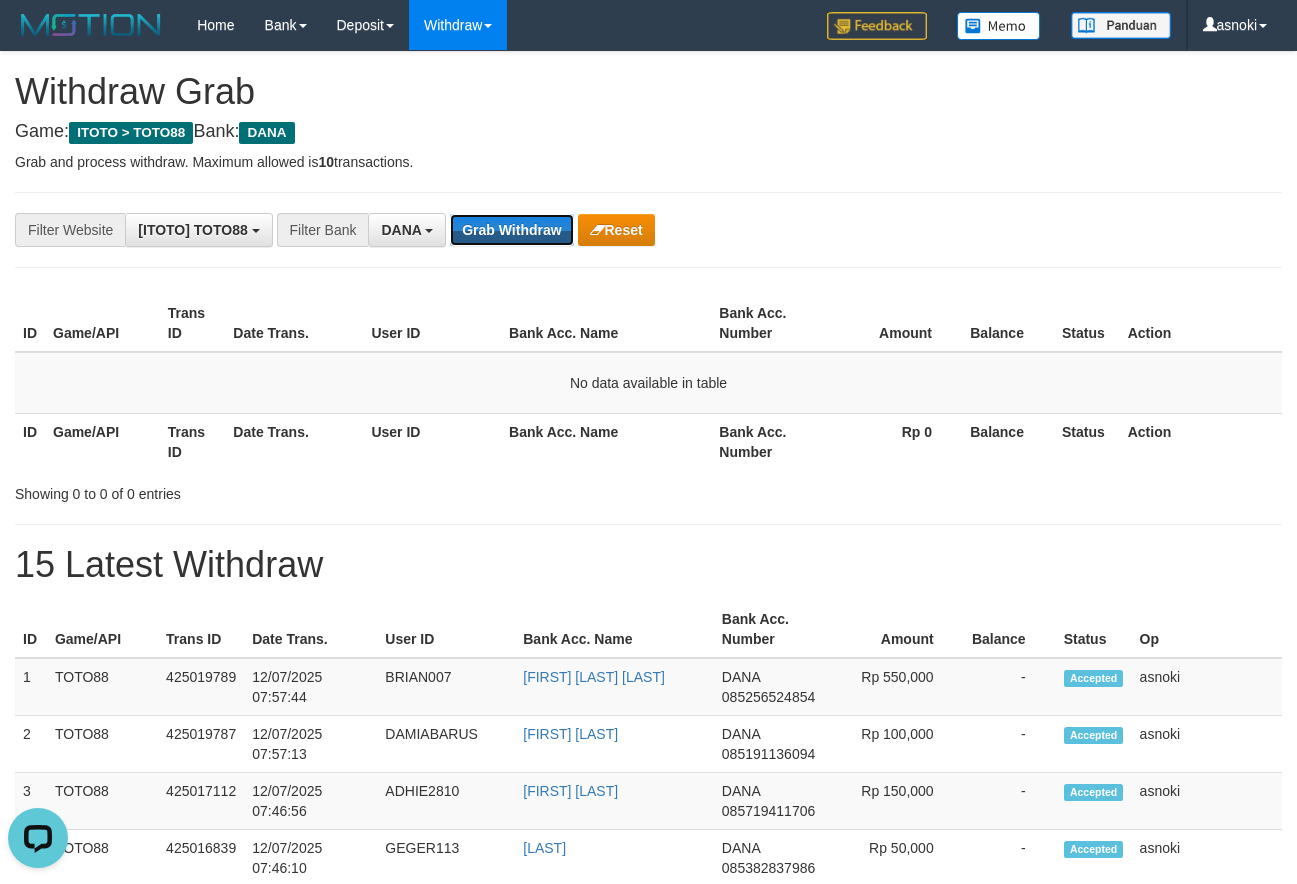 click on "Grab Withdraw" at bounding box center [511, 230] 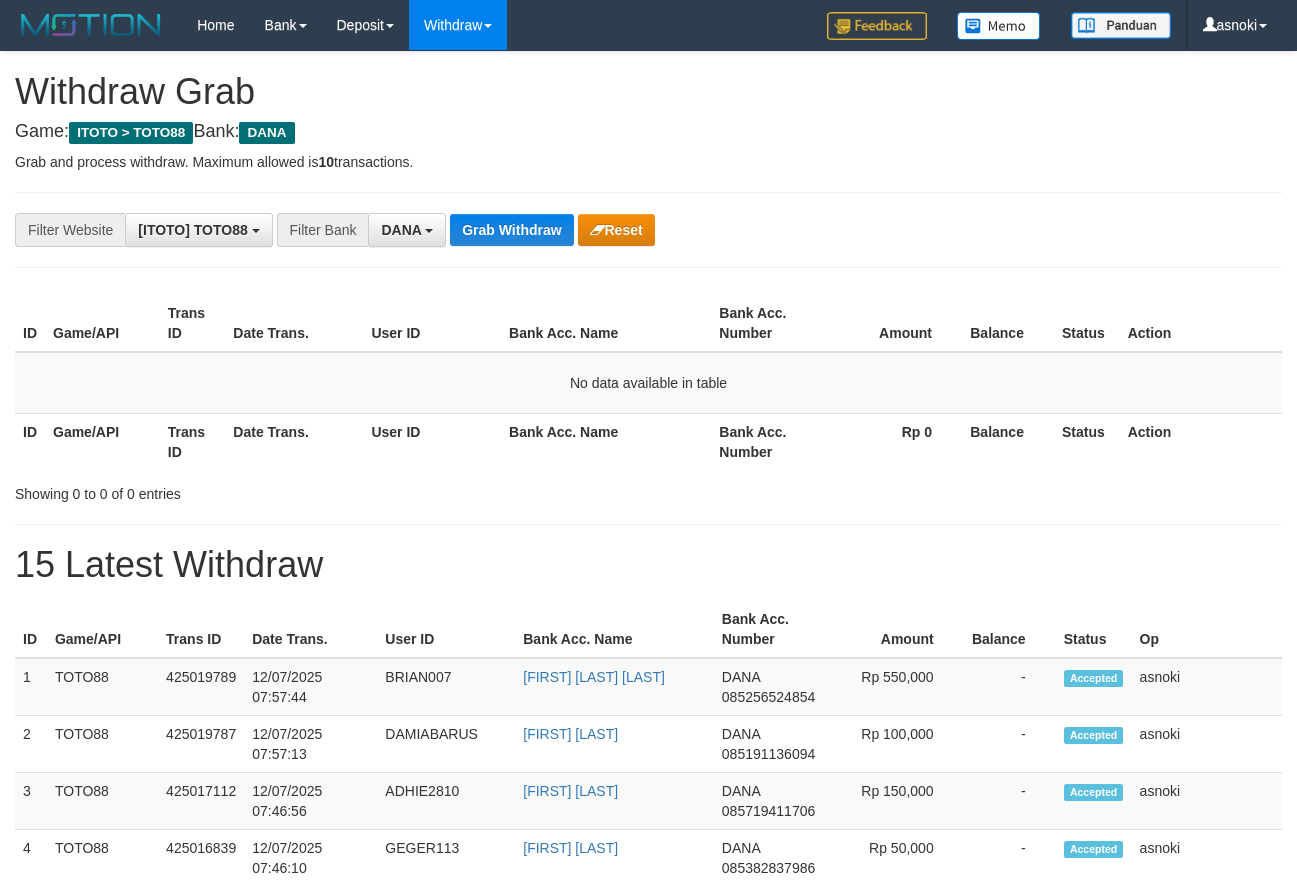 scroll, scrollTop: 0, scrollLeft: 0, axis: both 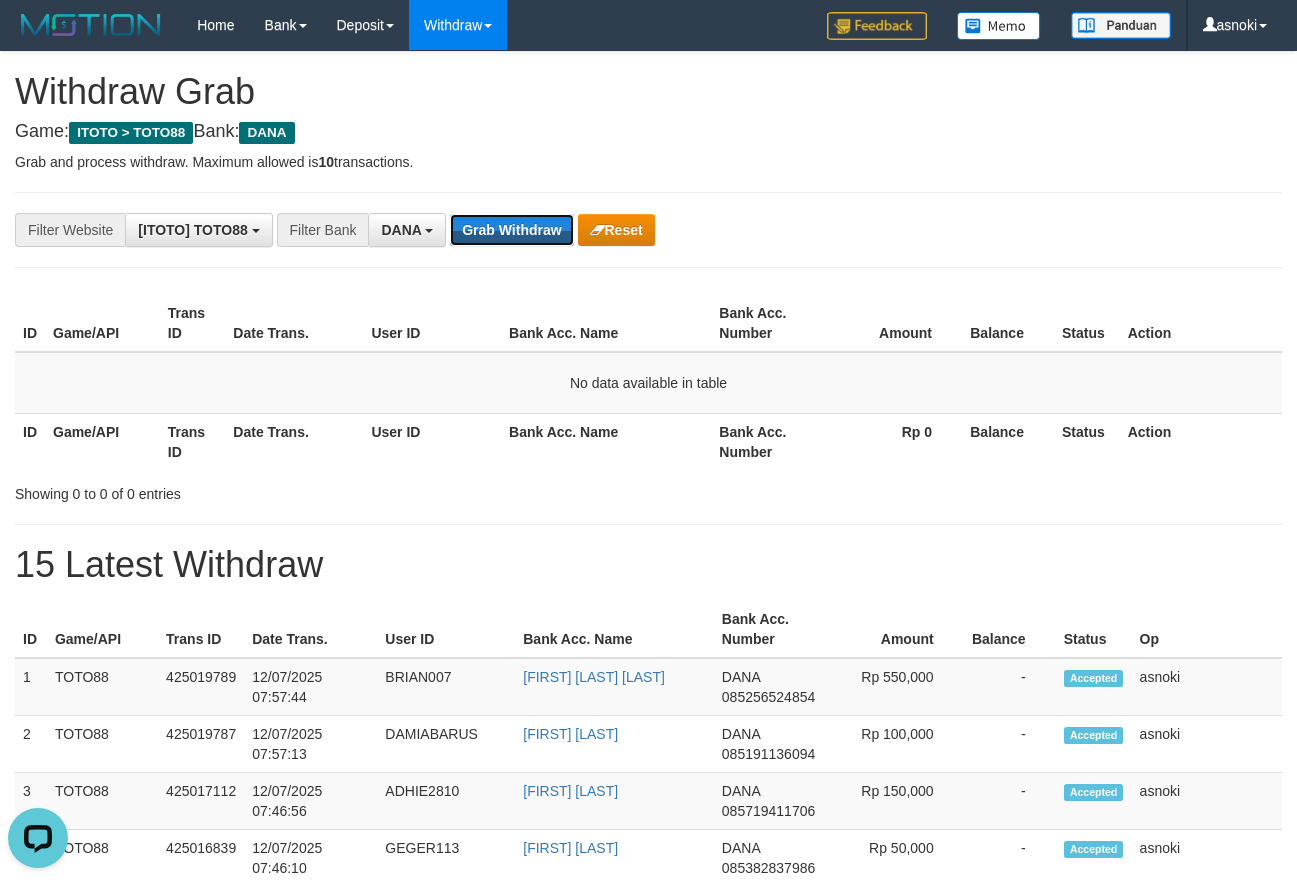 click on "Grab Withdraw" at bounding box center [511, 230] 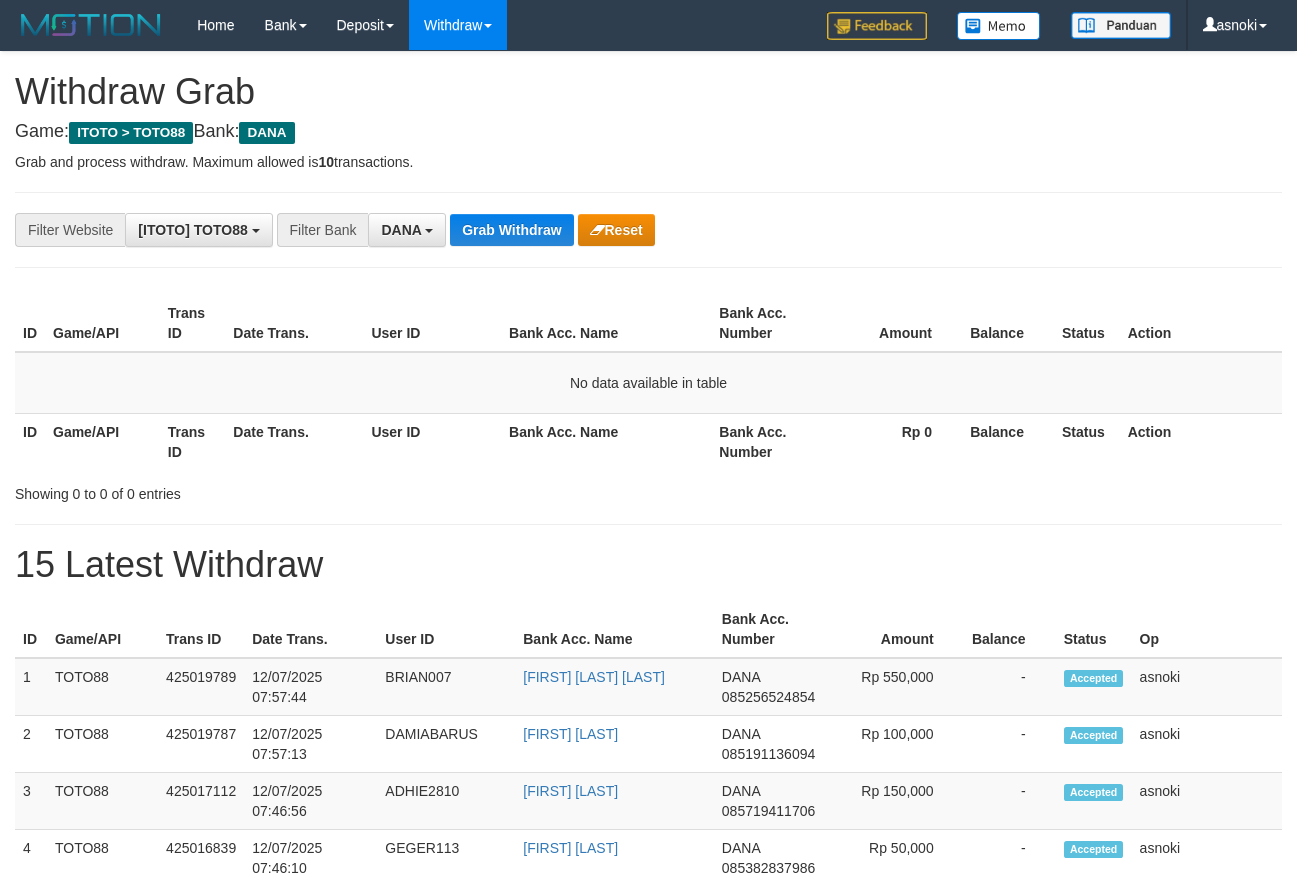 scroll, scrollTop: 0, scrollLeft: 0, axis: both 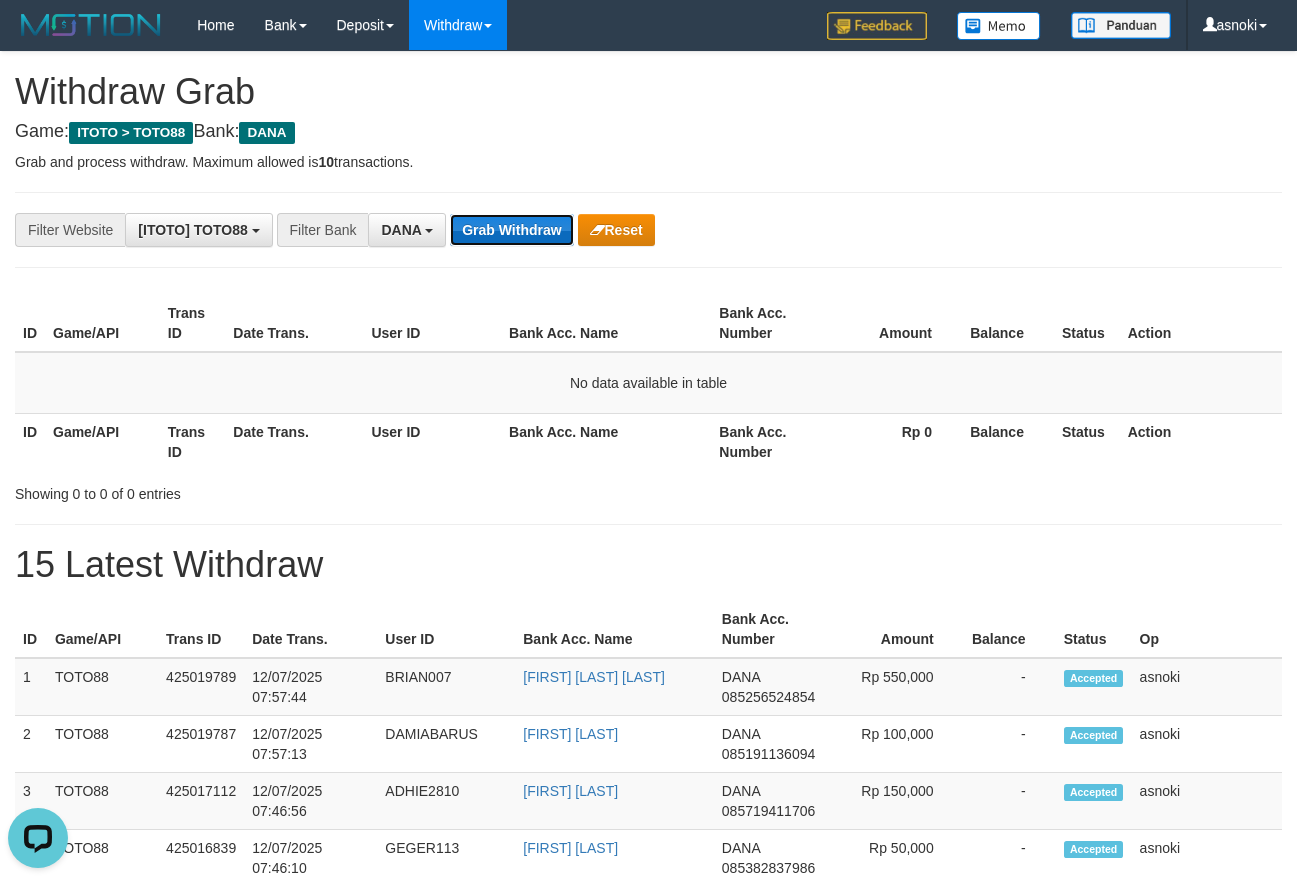 click on "Grab Withdraw" at bounding box center (511, 230) 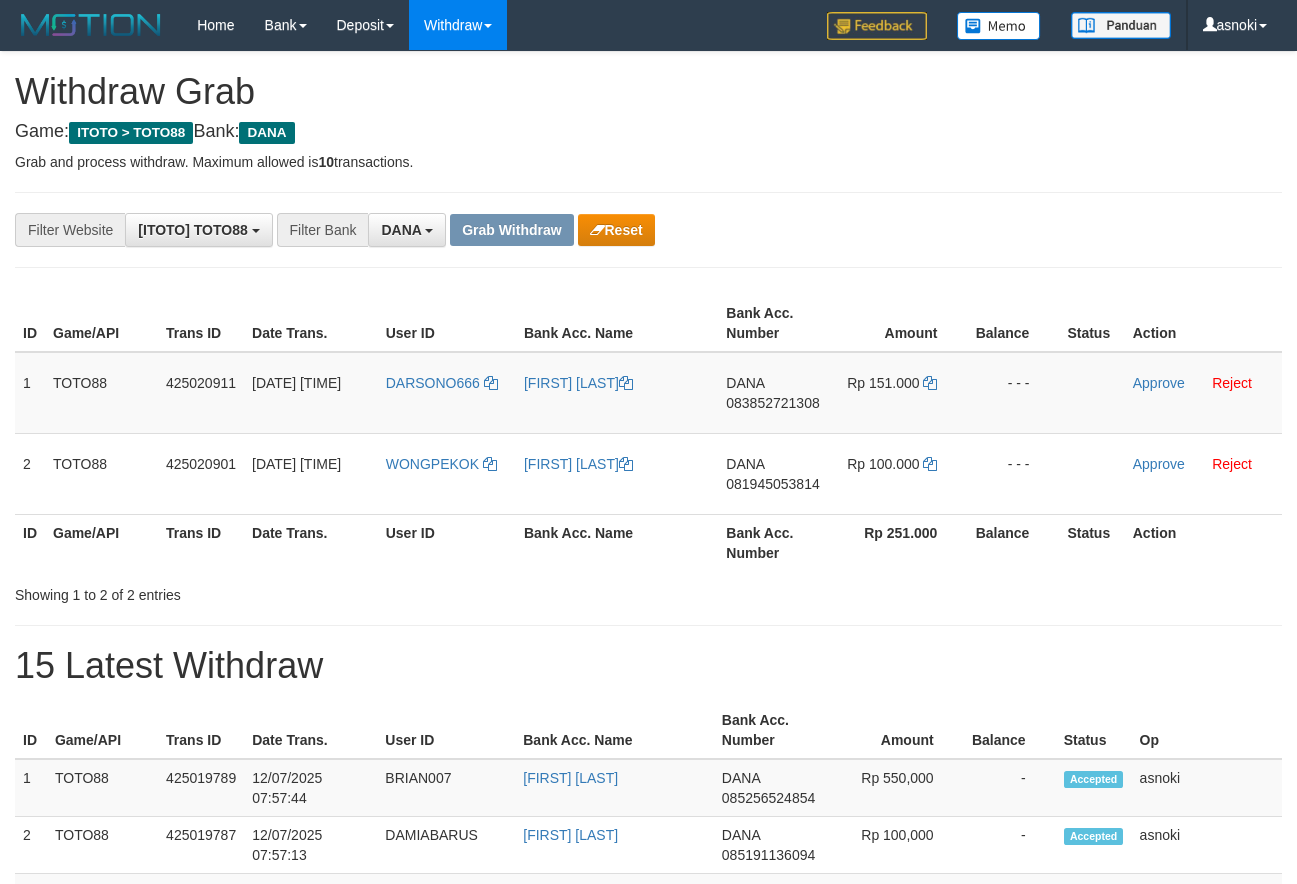scroll, scrollTop: 0, scrollLeft: 0, axis: both 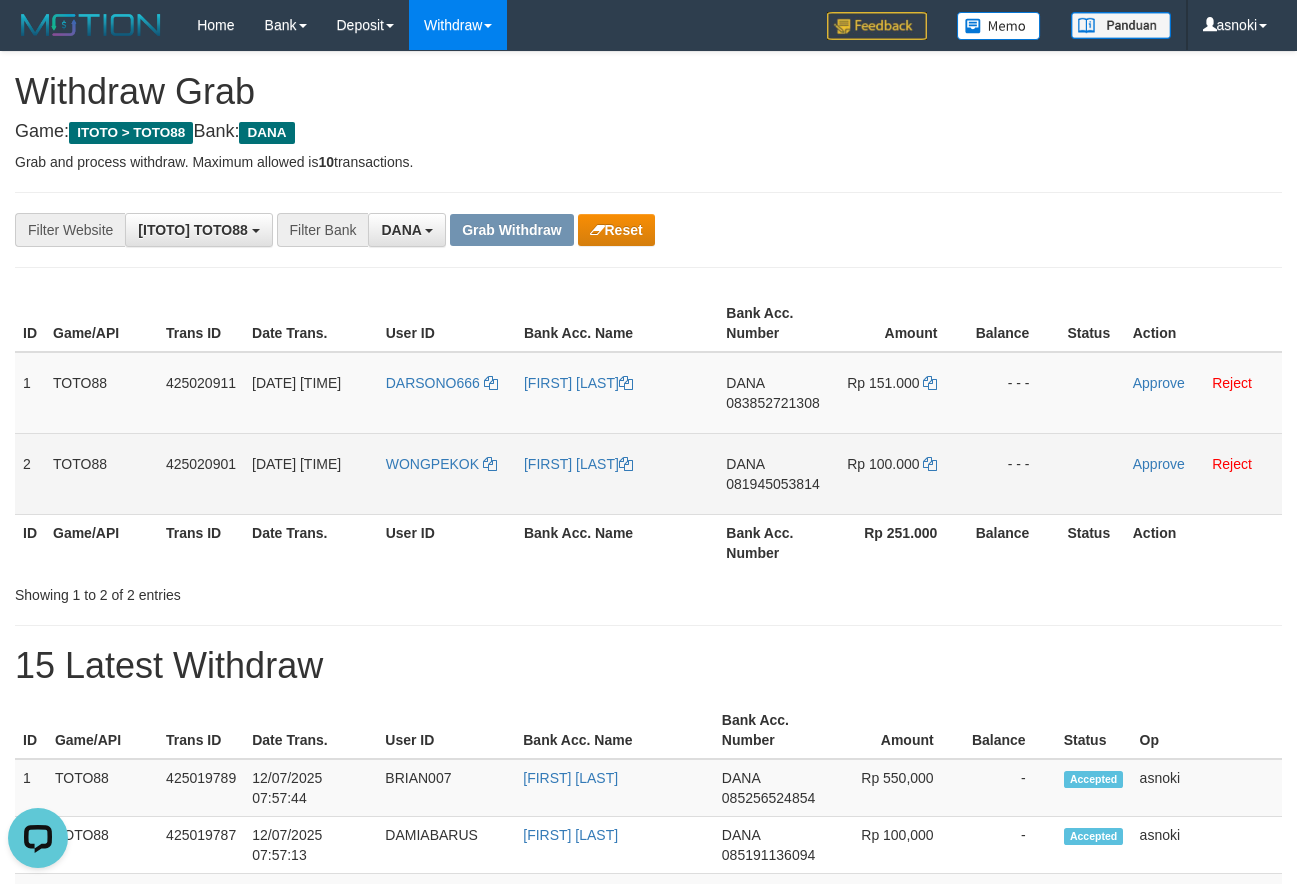click on "081945053814" at bounding box center (772, 484) 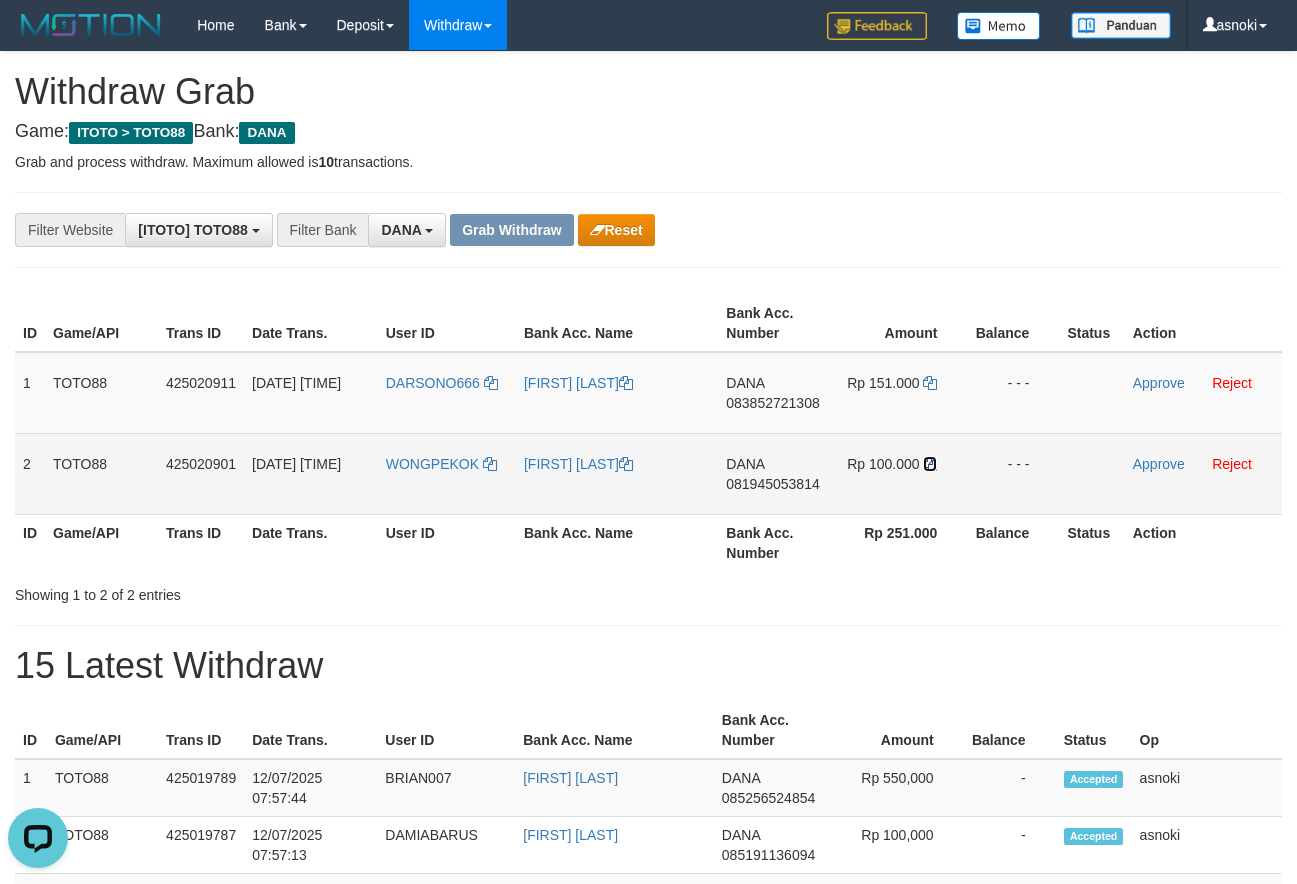 click at bounding box center [930, 464] 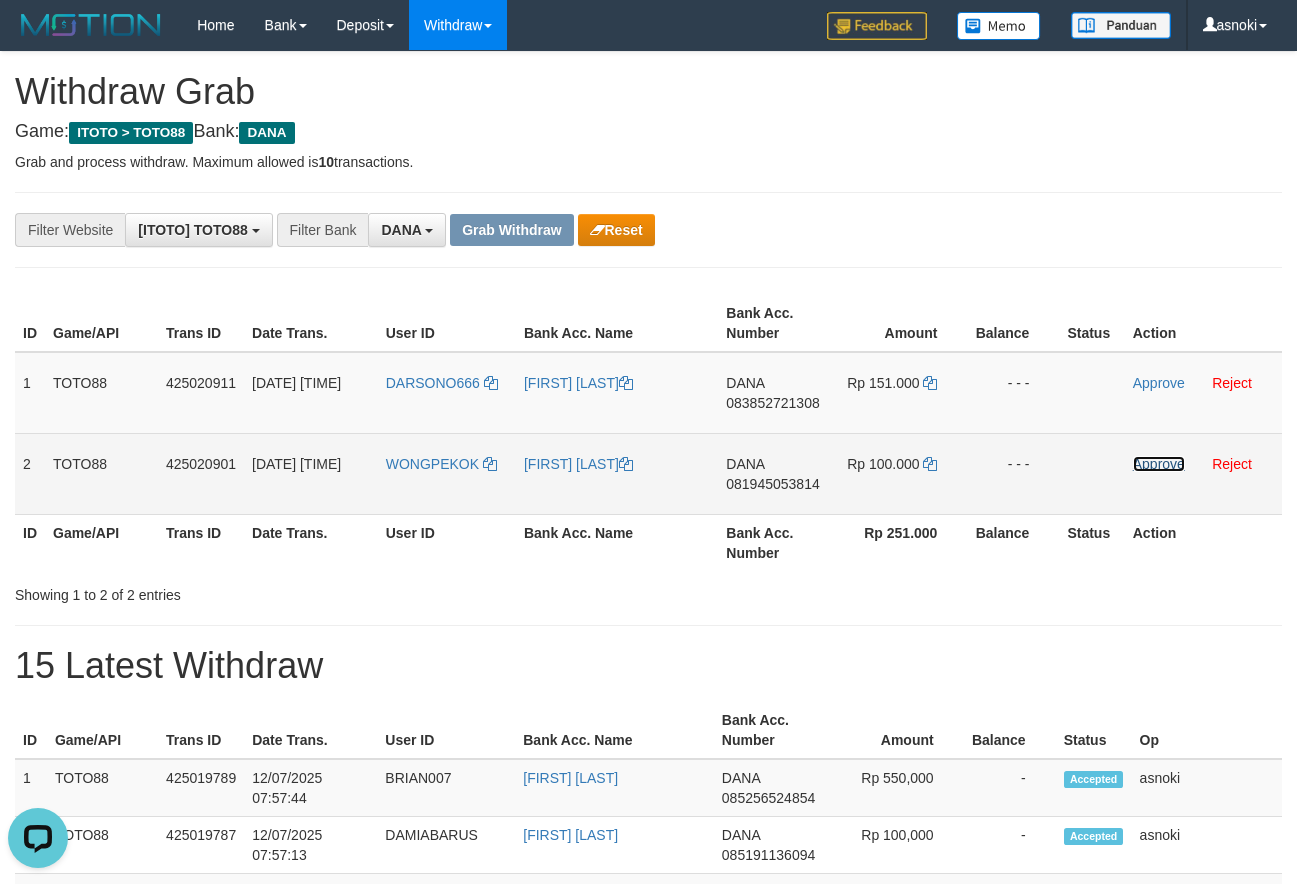 click on "Approve" at bounding box center (1159, 464) 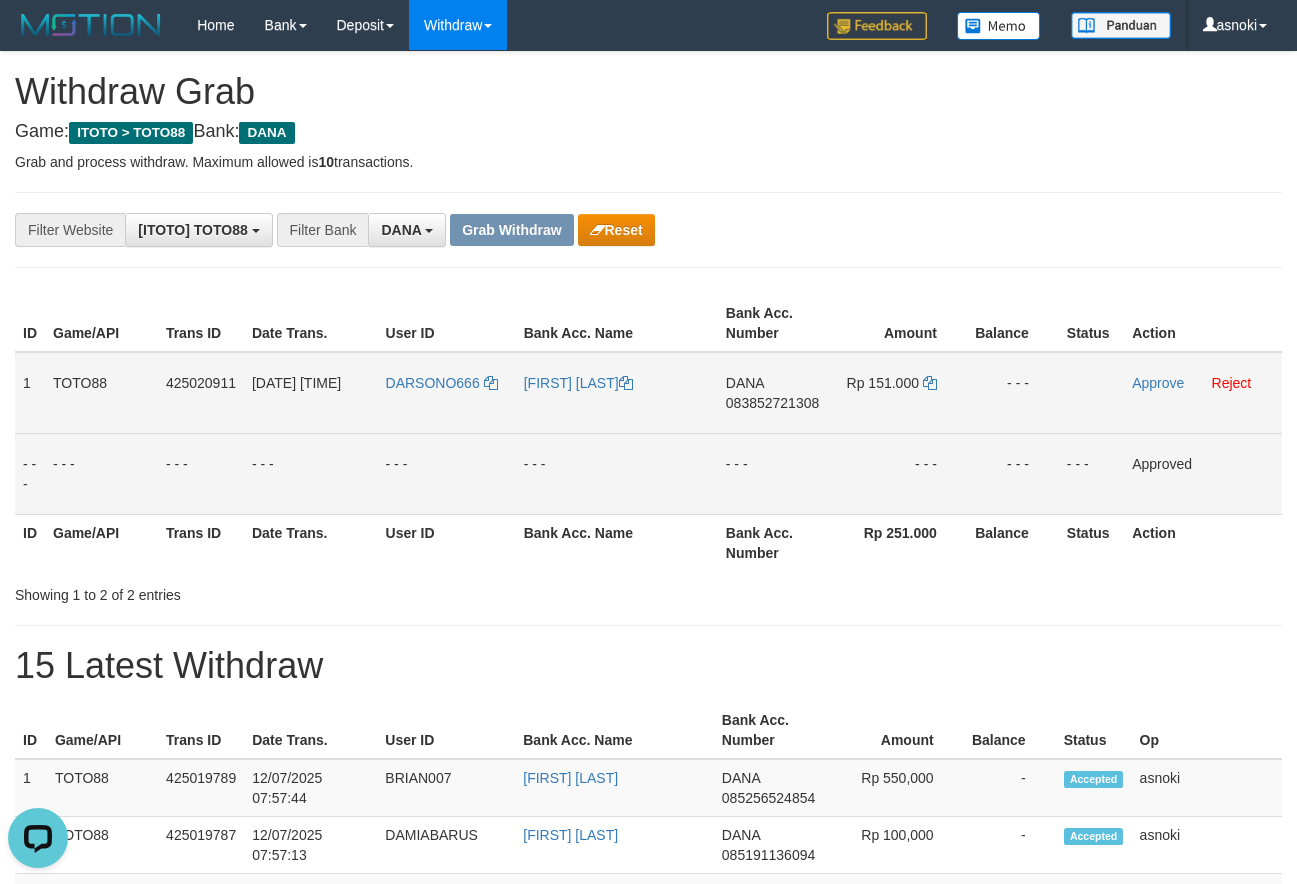 click on "083852721308" at bounding box center (772, 403) 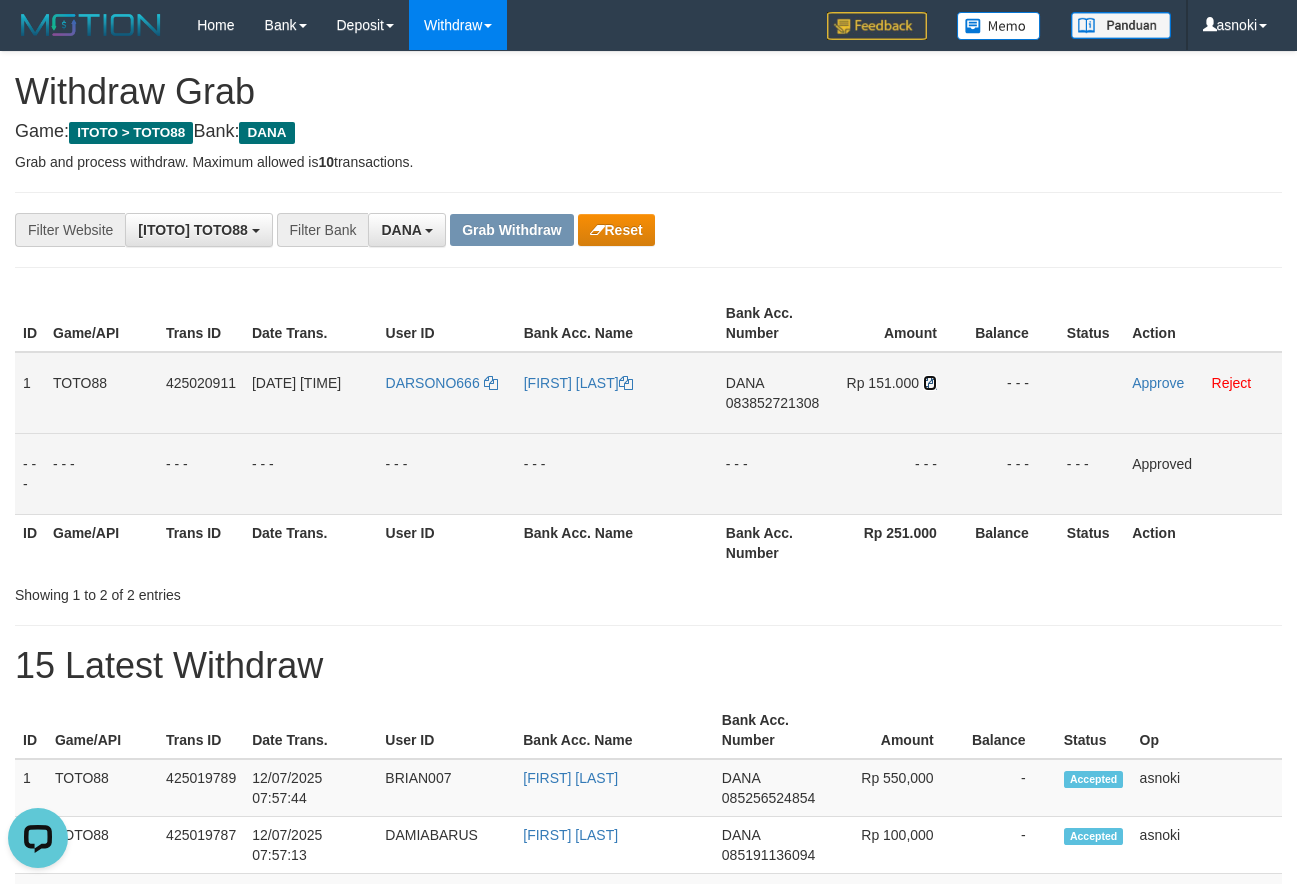 click at bounding box center (930, 383) 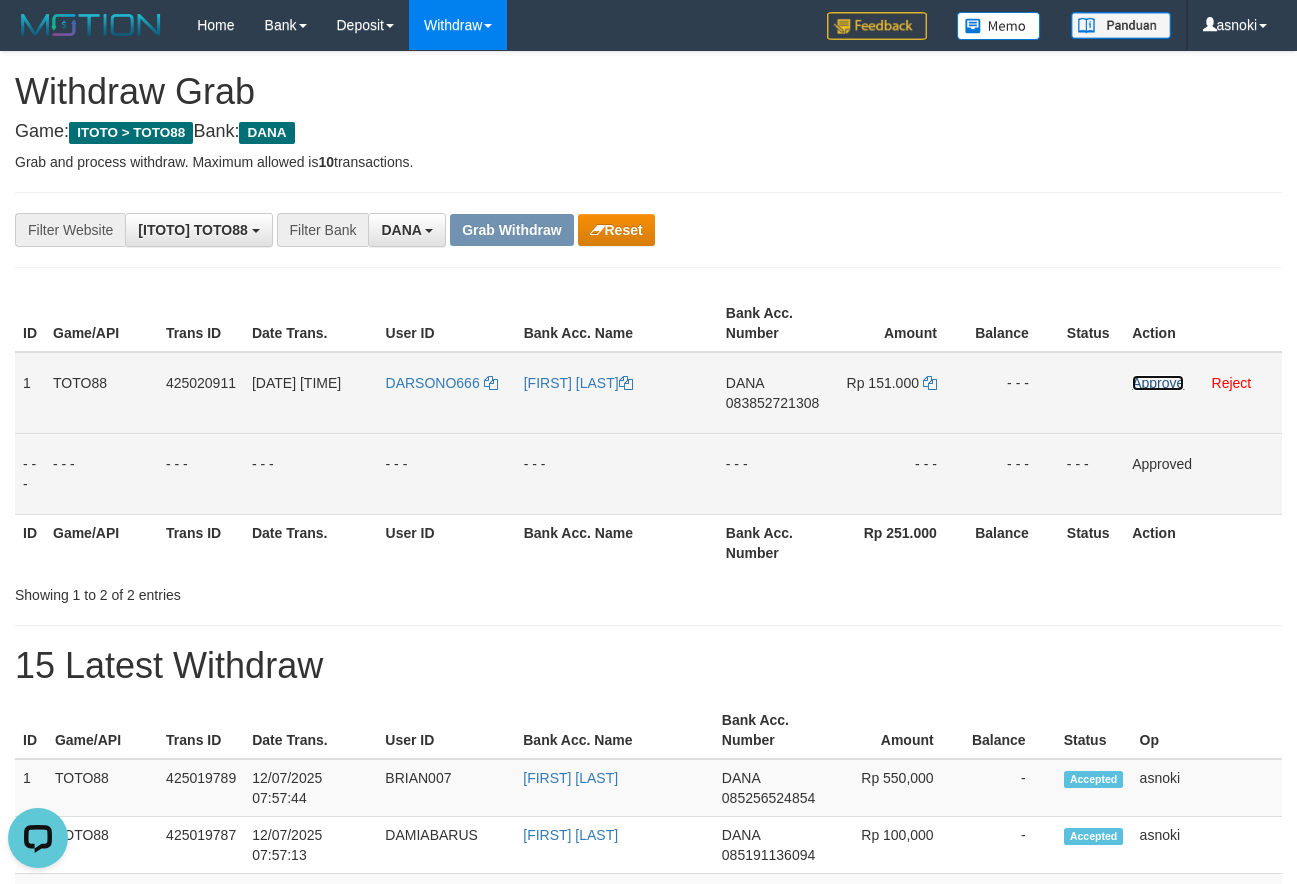 click on "Approve" at bounding box center (1158, 383) 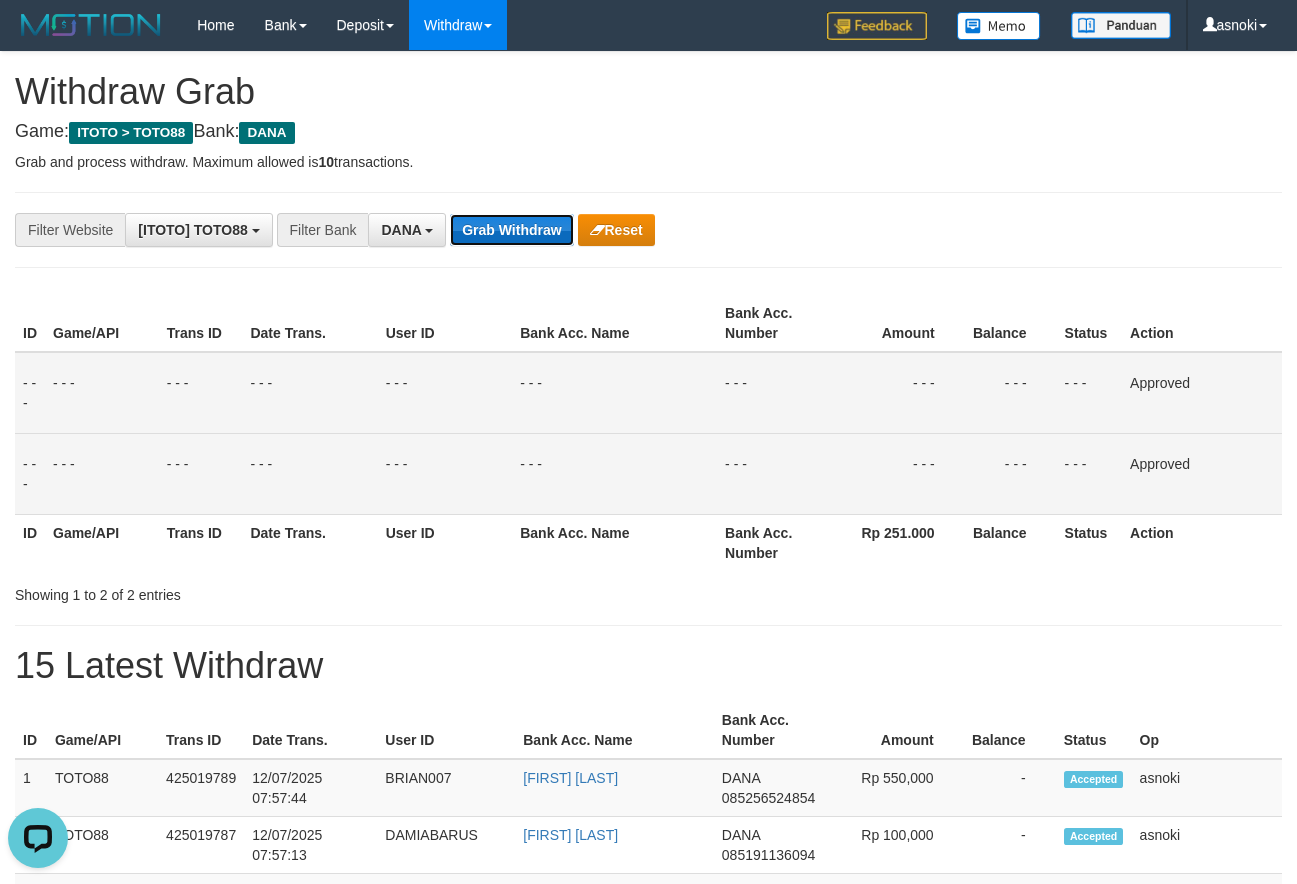 click on "Grab Withdraw" at bounding box center (511, 230) 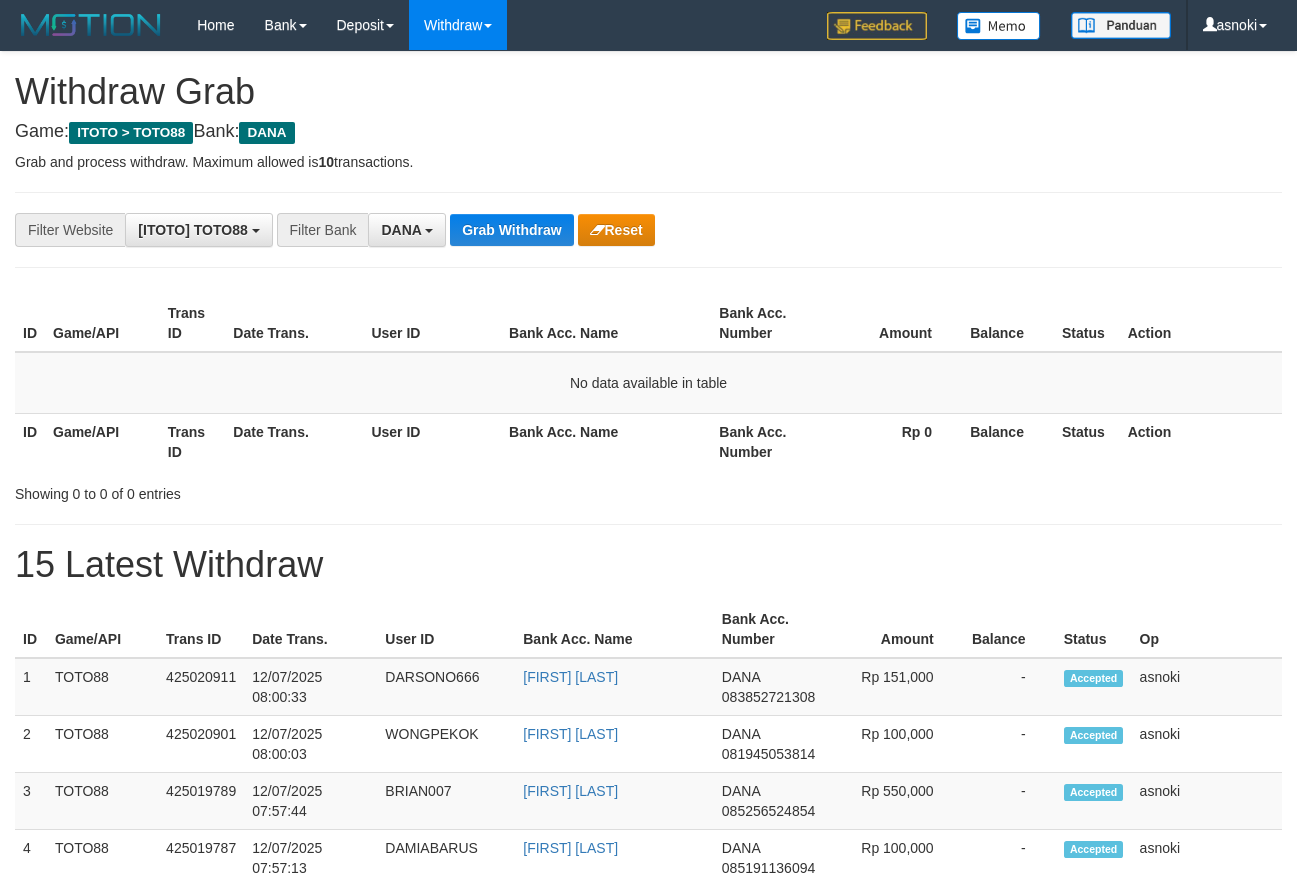 scroll, scrollTop: 0, scrollLeft: 0, axis: both 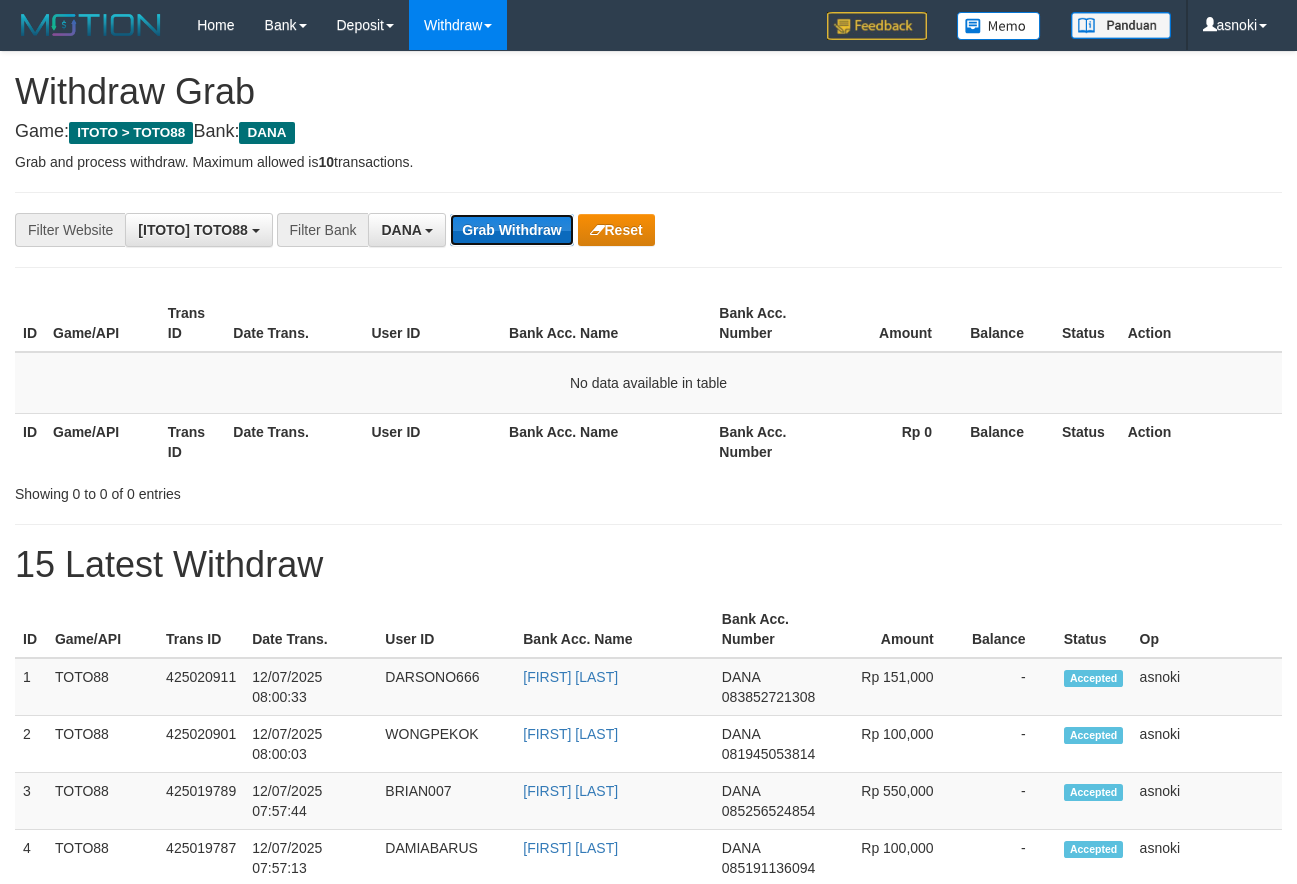 click on "Grab Withdraw" at bounding box center (511, 230) 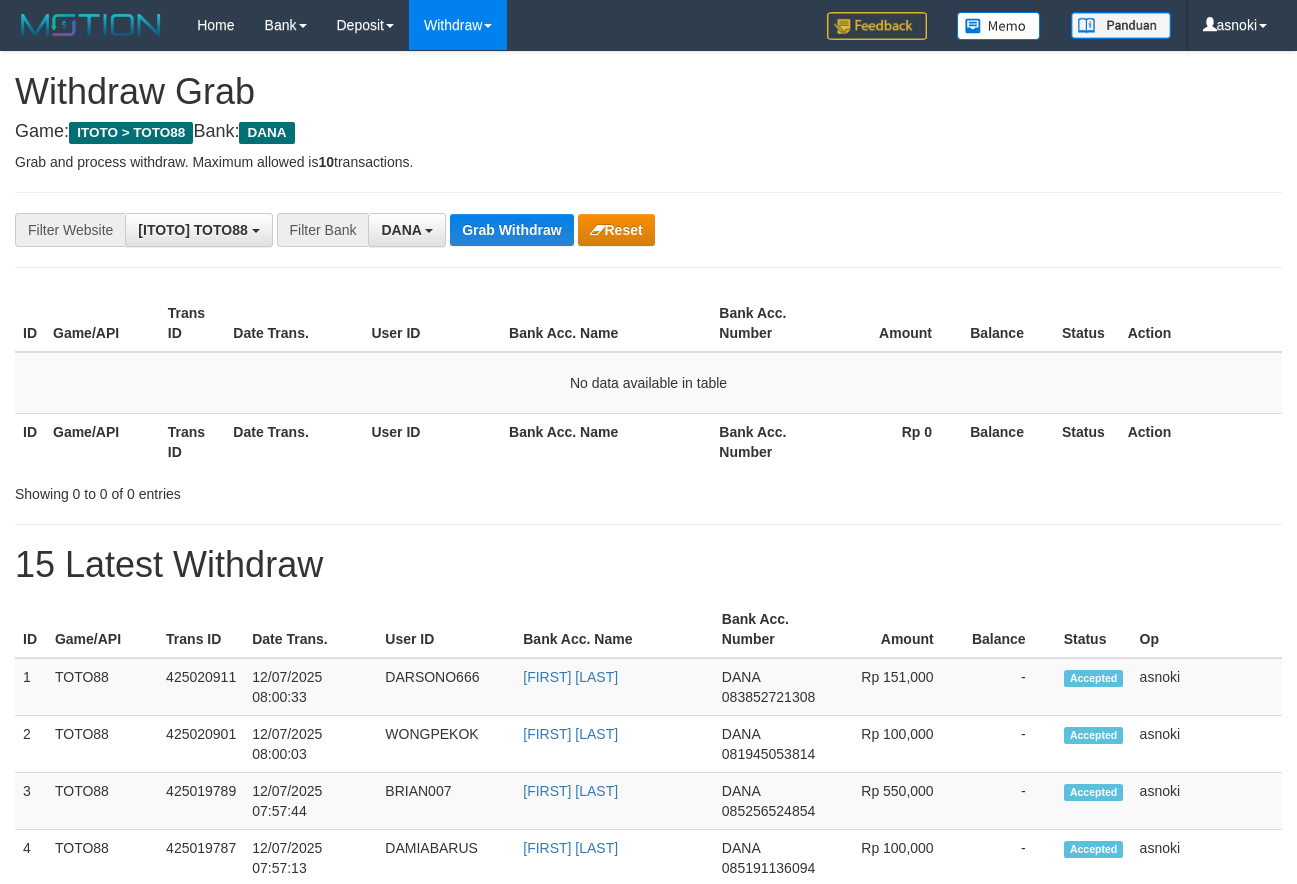scroll, scrollTop: 0, scrollLeft: 0, axis: both 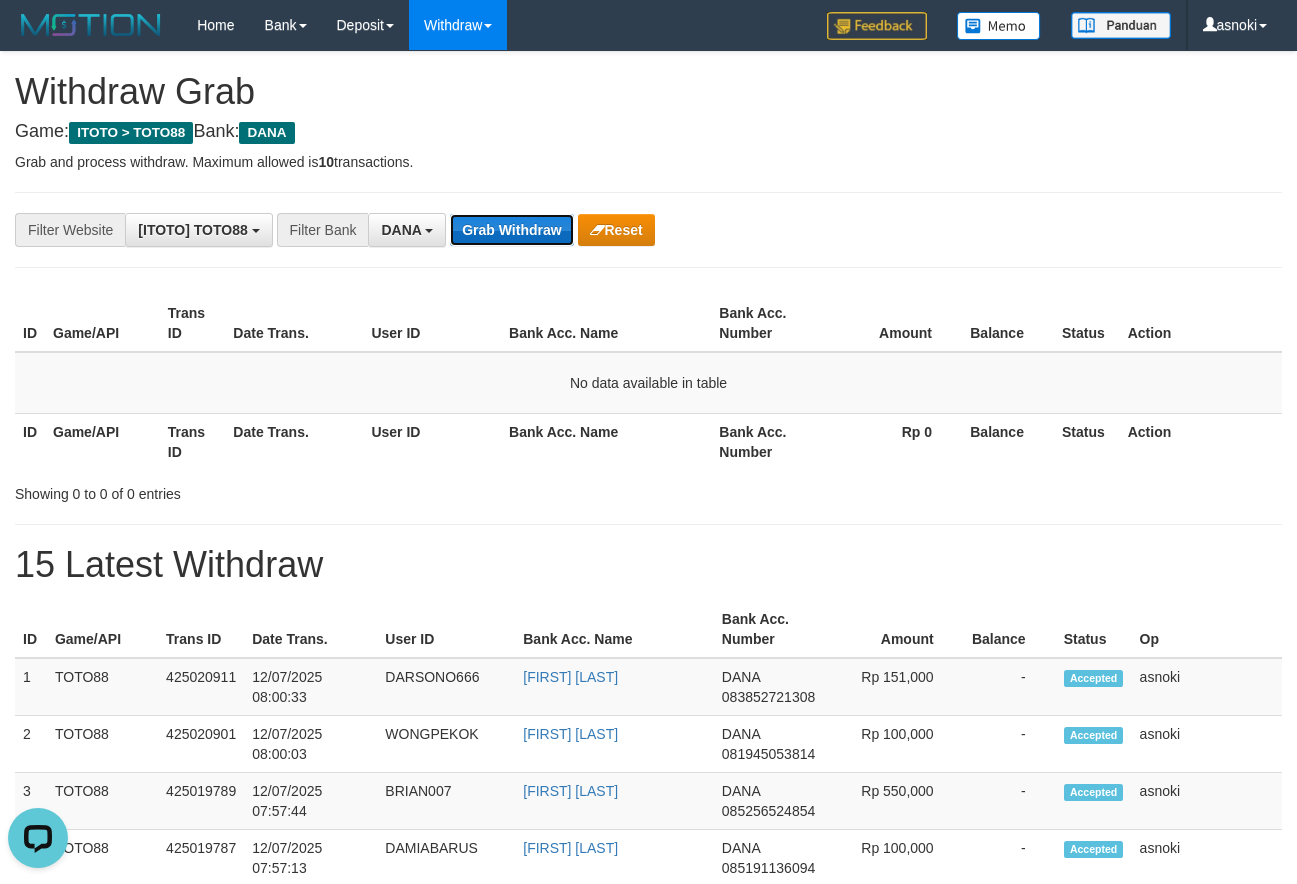 click on "Grab Withdraw" at bounding box center (511, 230) 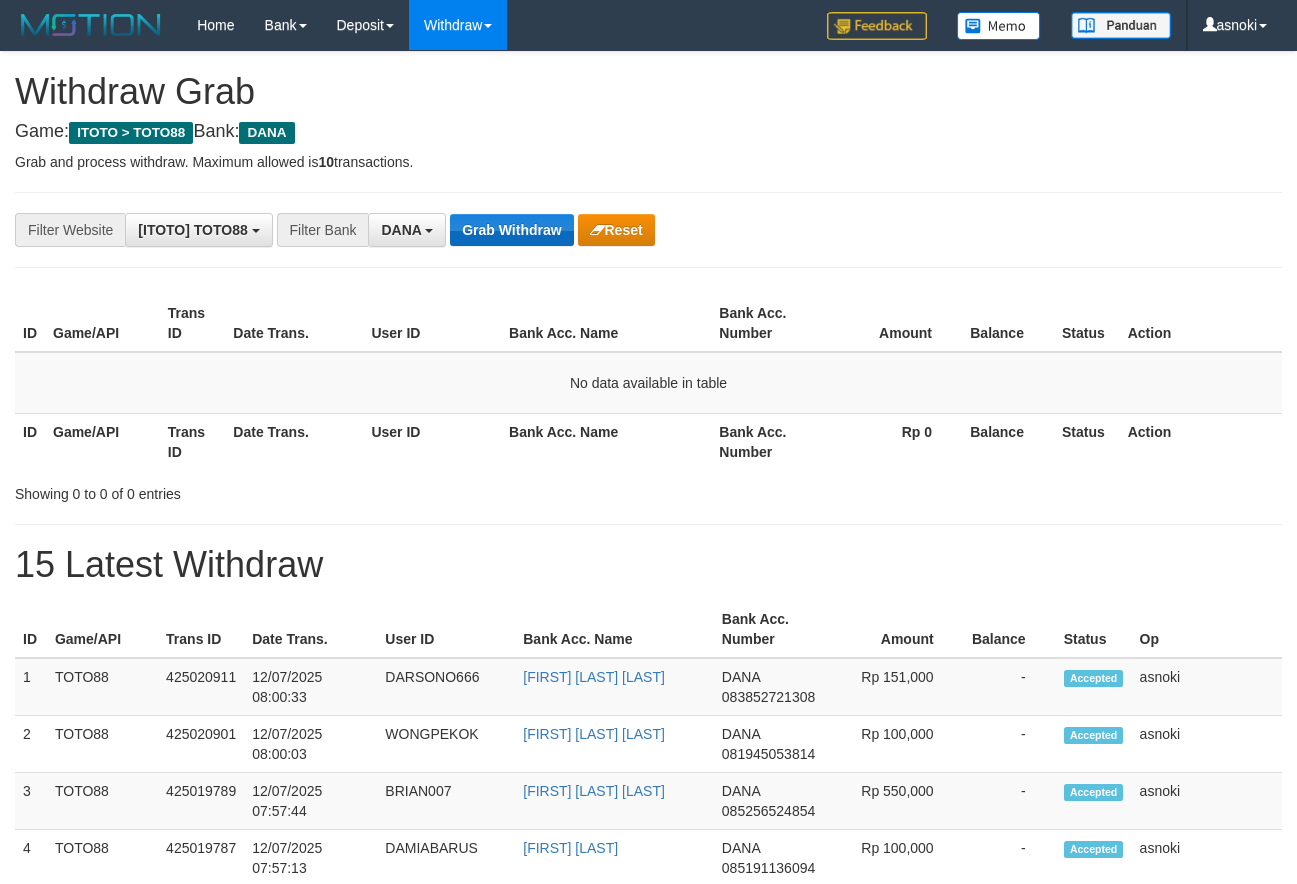 scroll, scrollTop: 0, scrollLeft: 0, axis: both 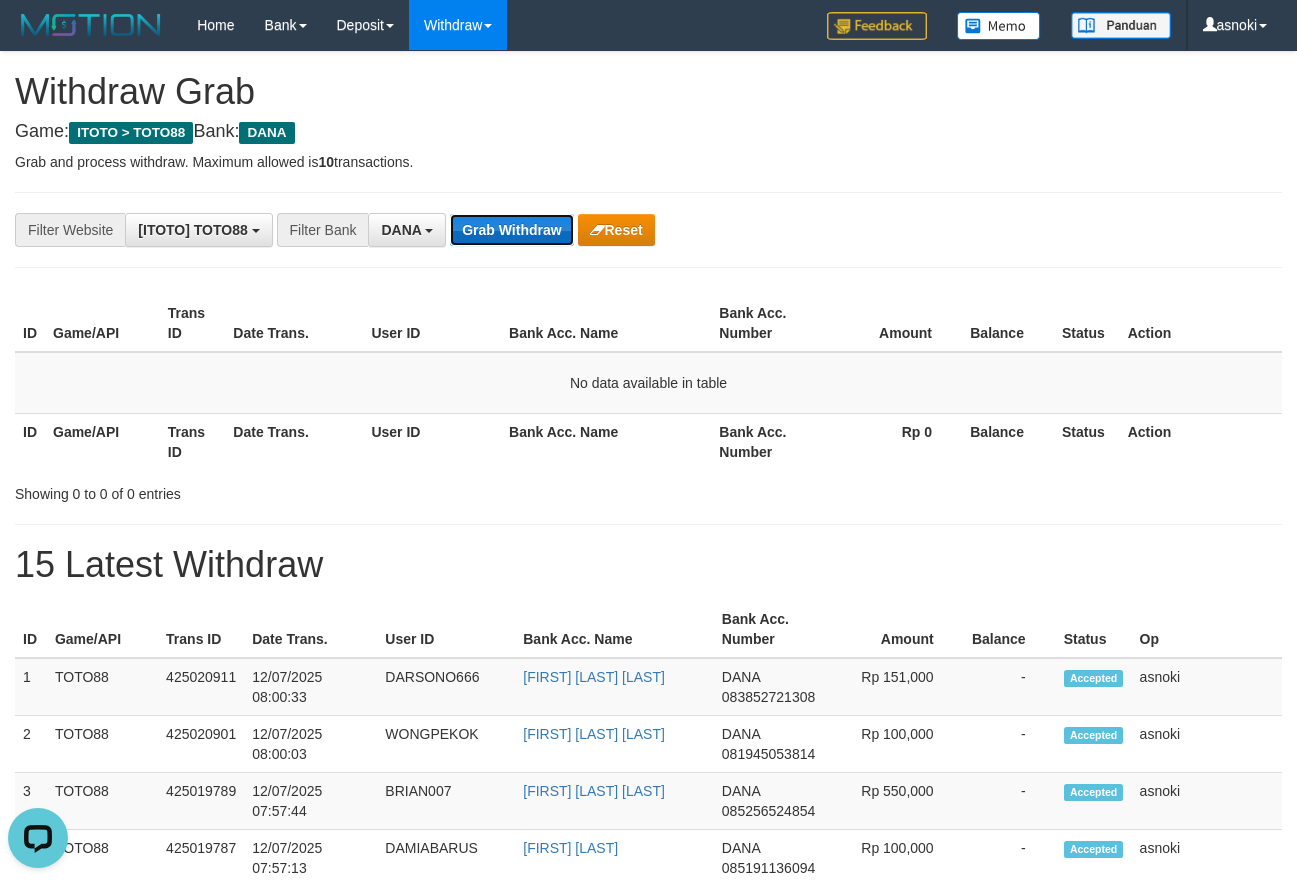 click on "Grab Withdraw" at bounding box center (511, 230) 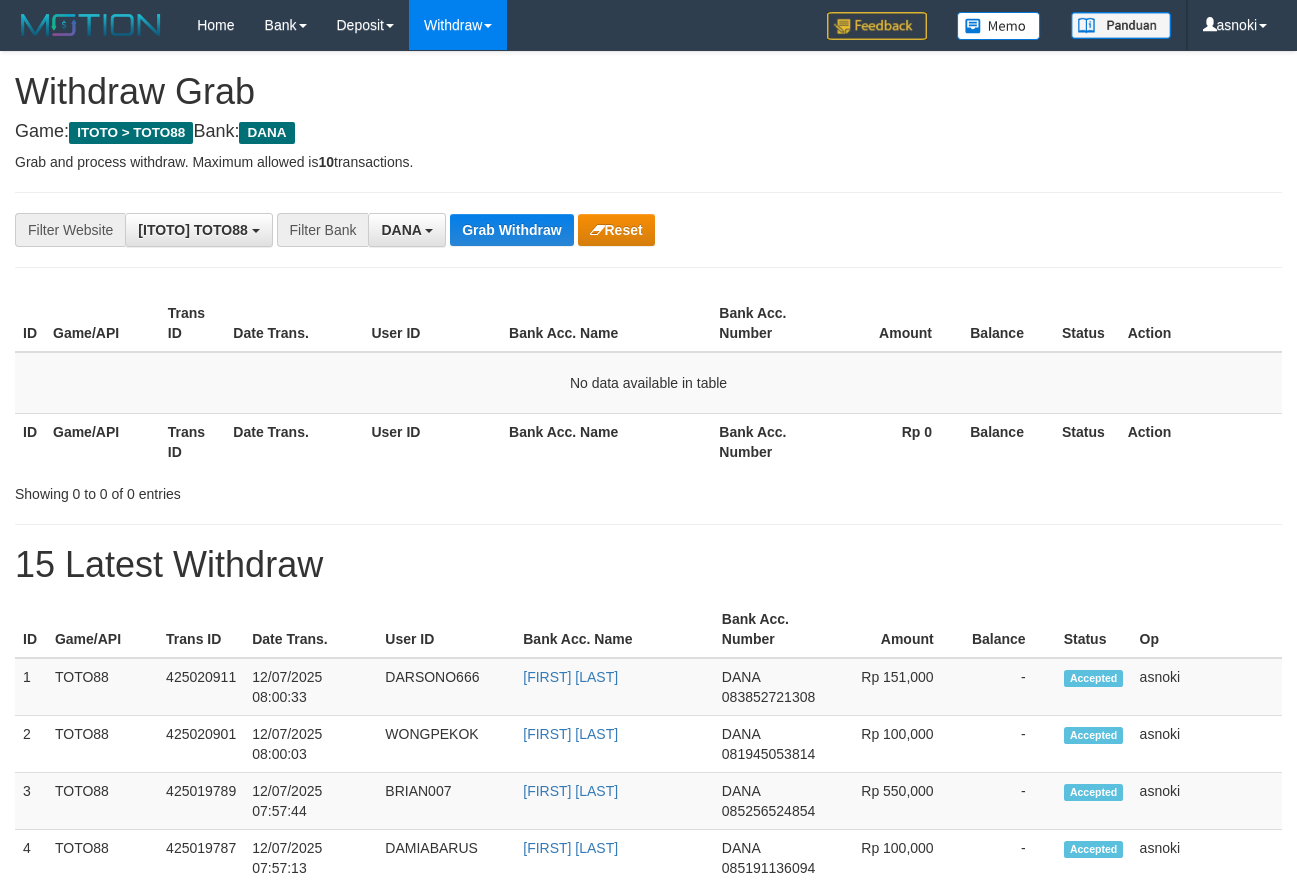 scroll, scrollTop: 0, scrollLeft: 0, axis: both 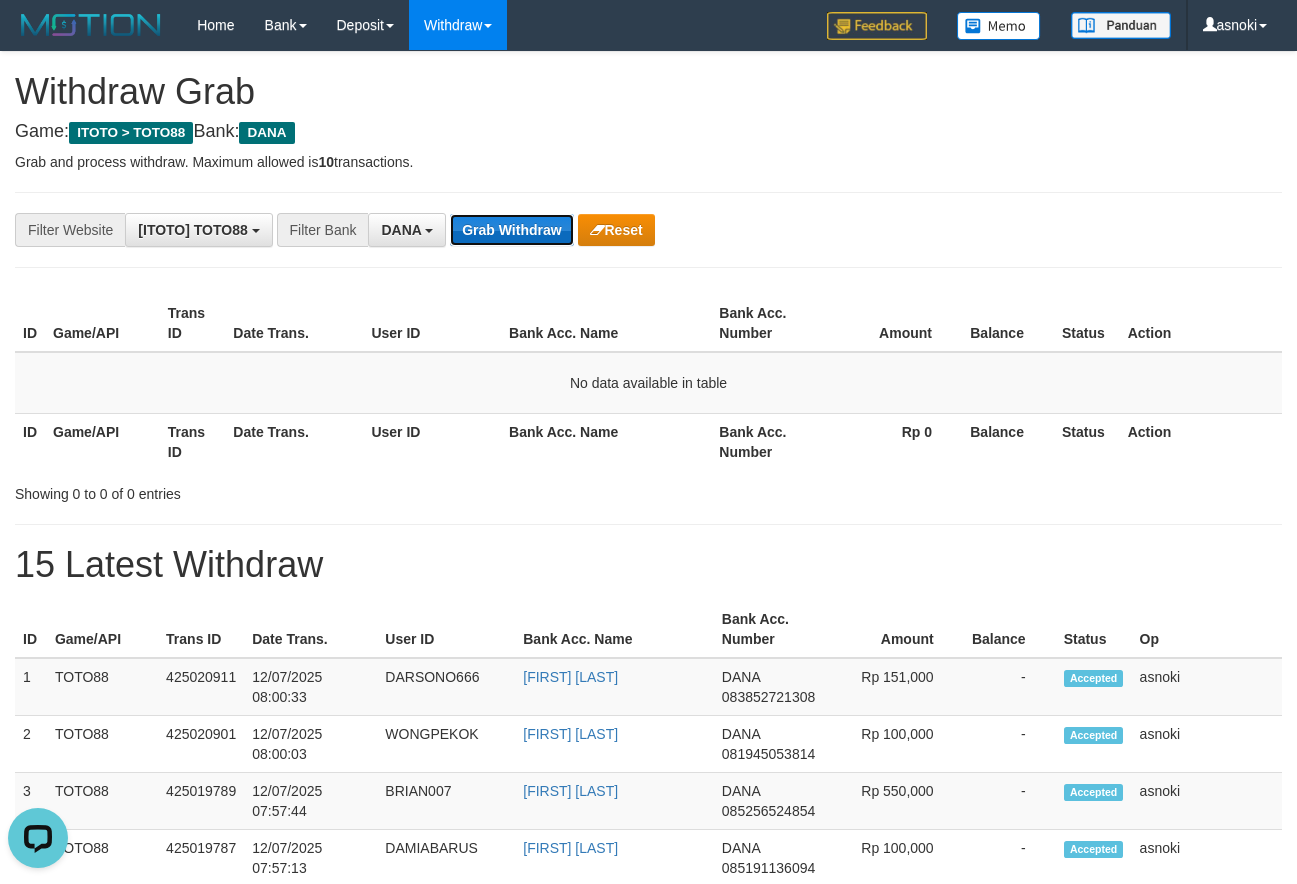 click on "Grab Withdraw" at bounding box center [511, 230] 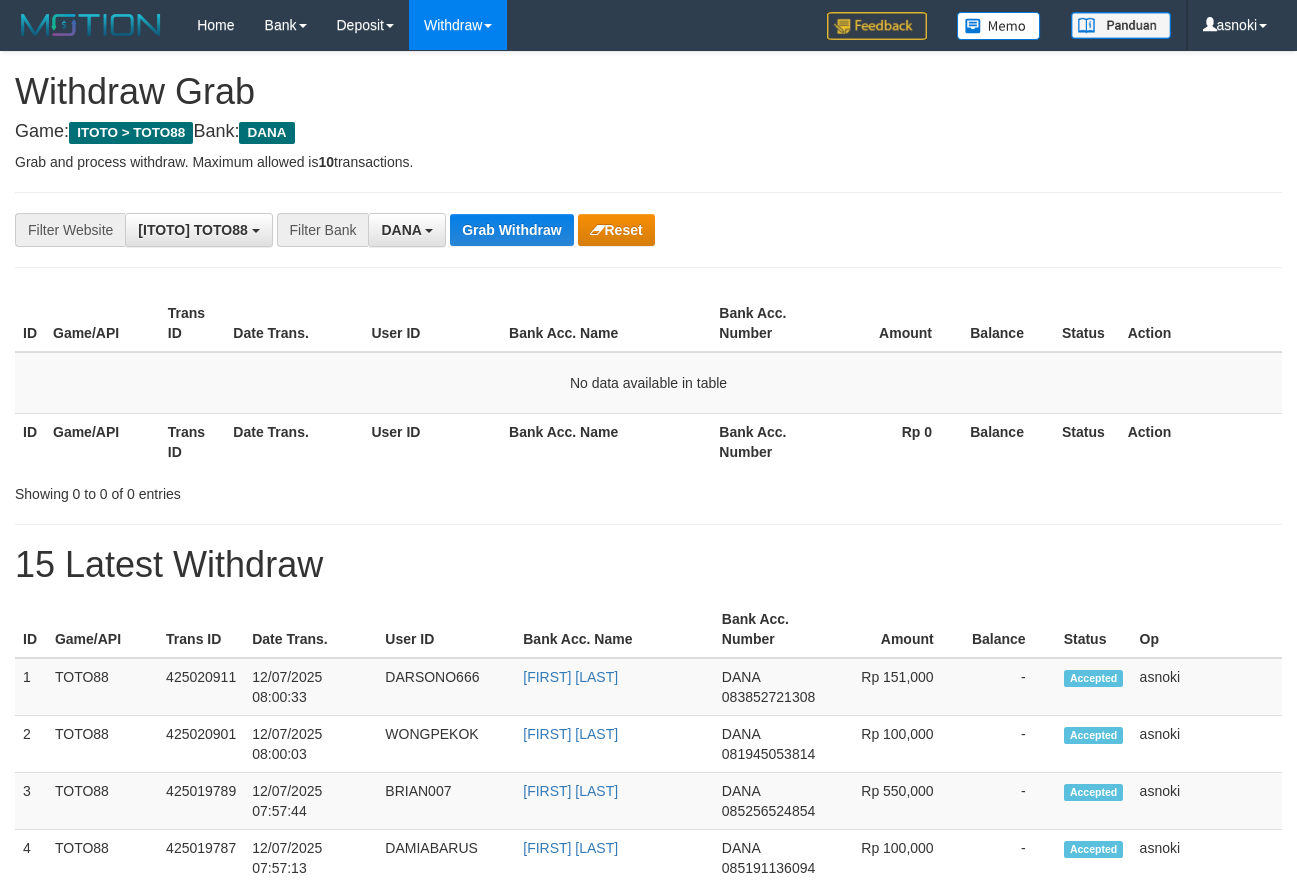 scroll, scrollTop: 0, scrollLeft: 0, axis: both 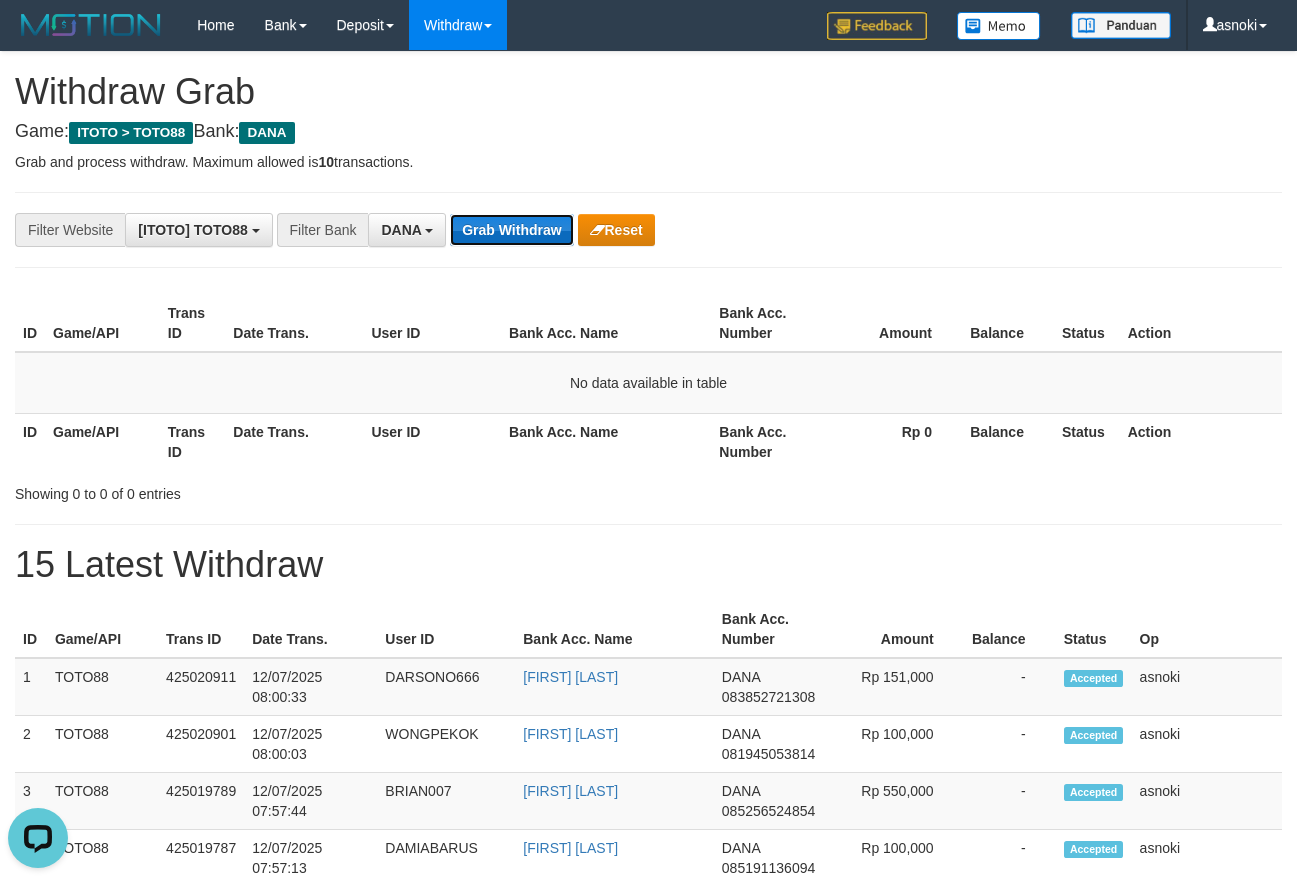click on "Grab Withdraw" at bounding box center (511, 230) 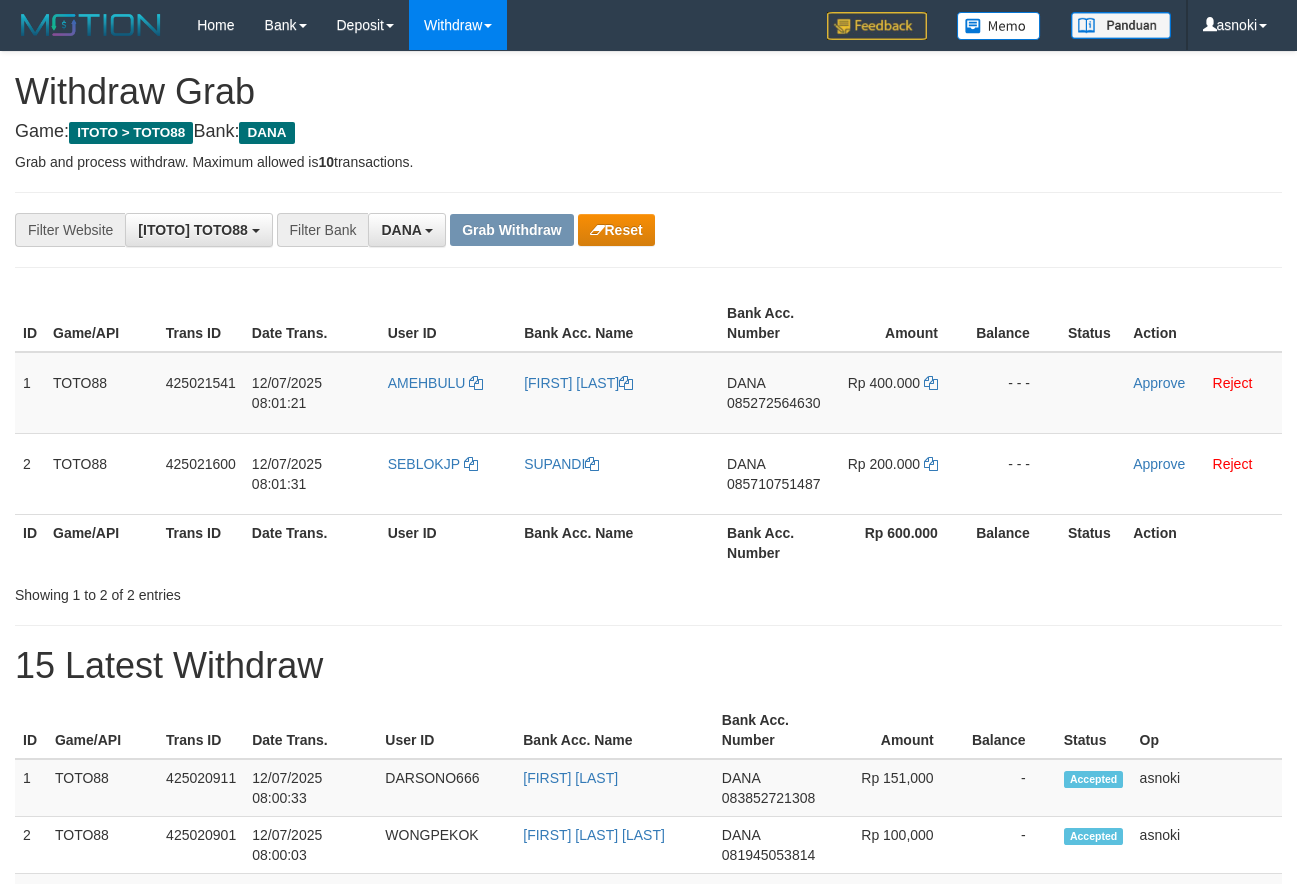 scroll, scrollTop: 0, scrollLeft: 0, axis: both 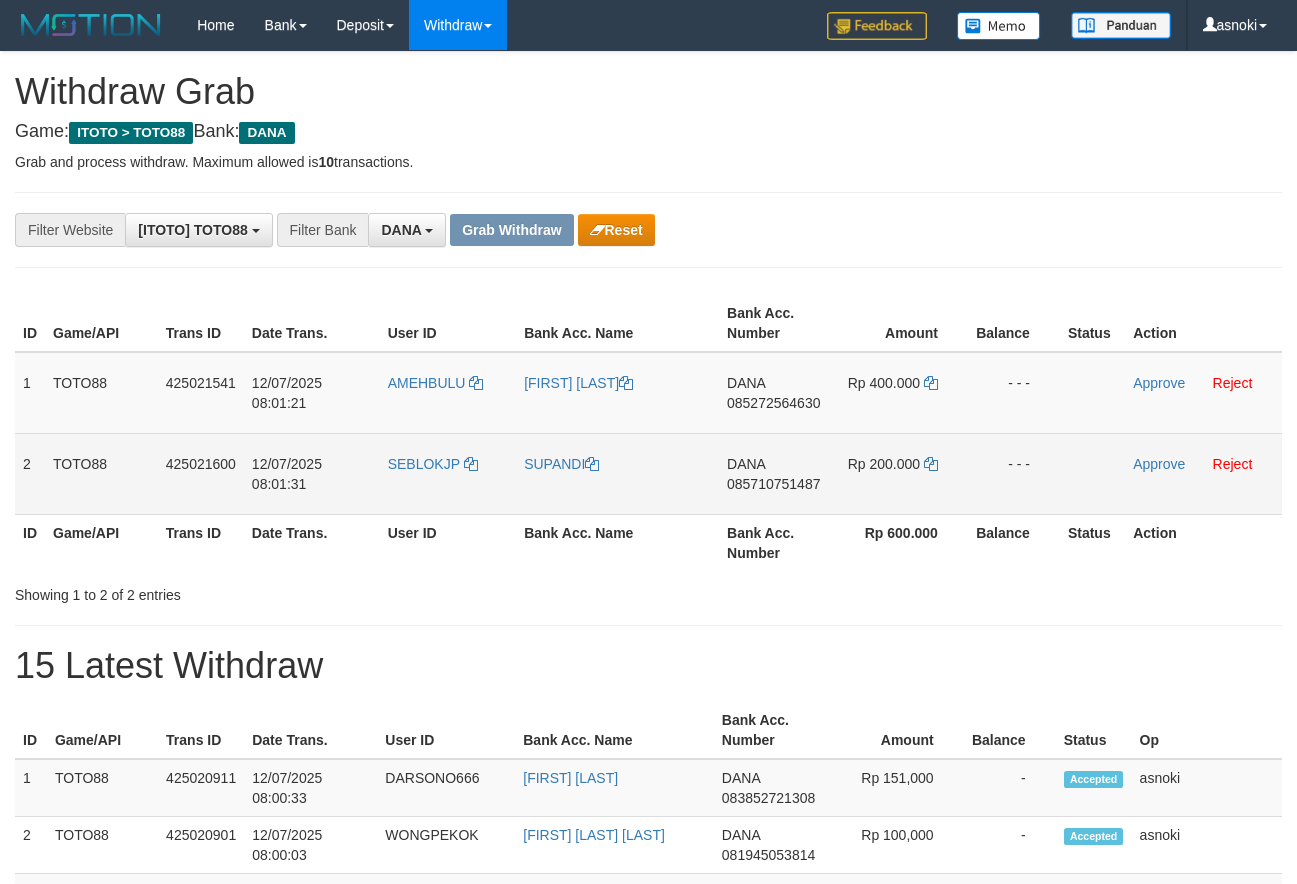 click on "085710751487" at bounding box center (773, 484) 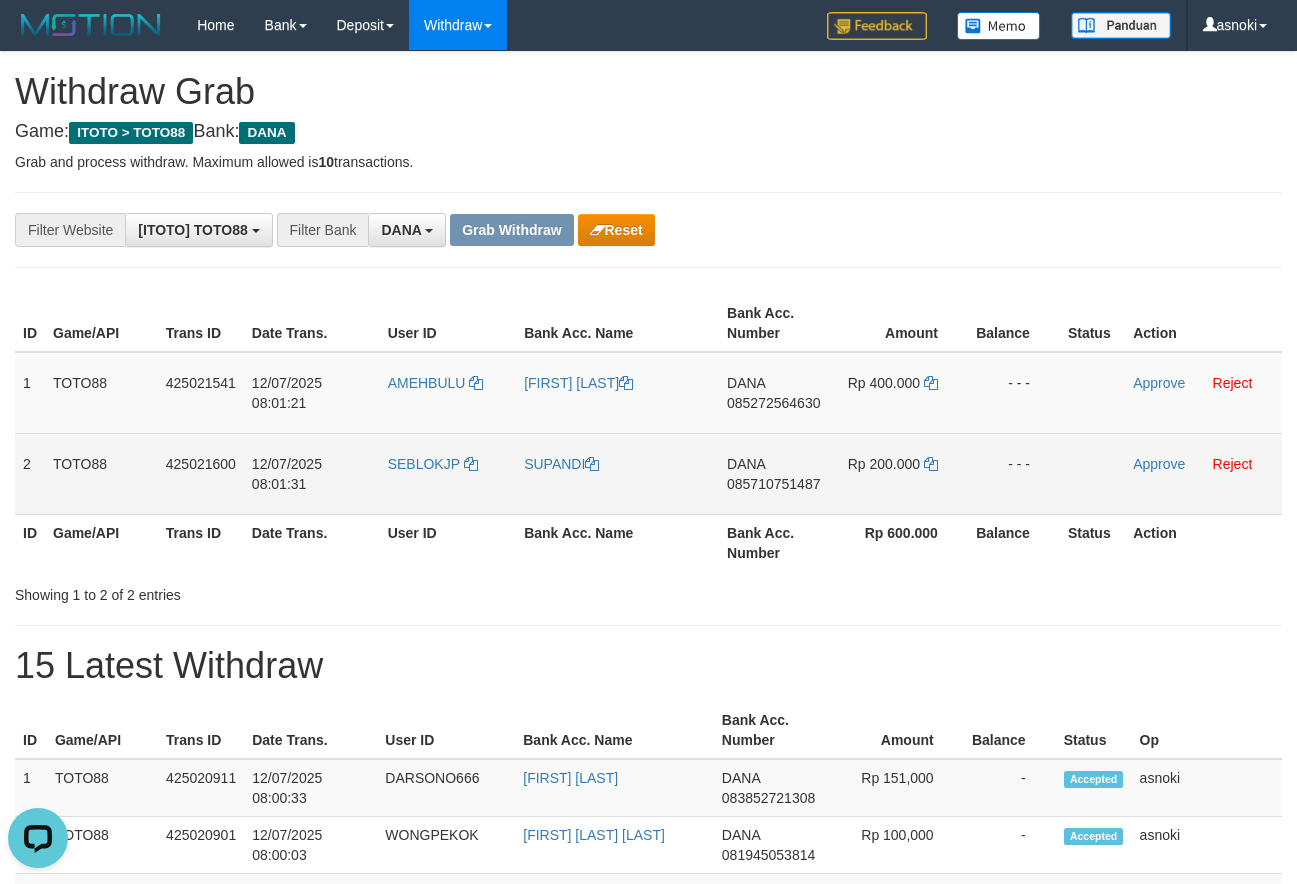 scroll, scrollTop: 0, scrollLeft: 0, axis: both 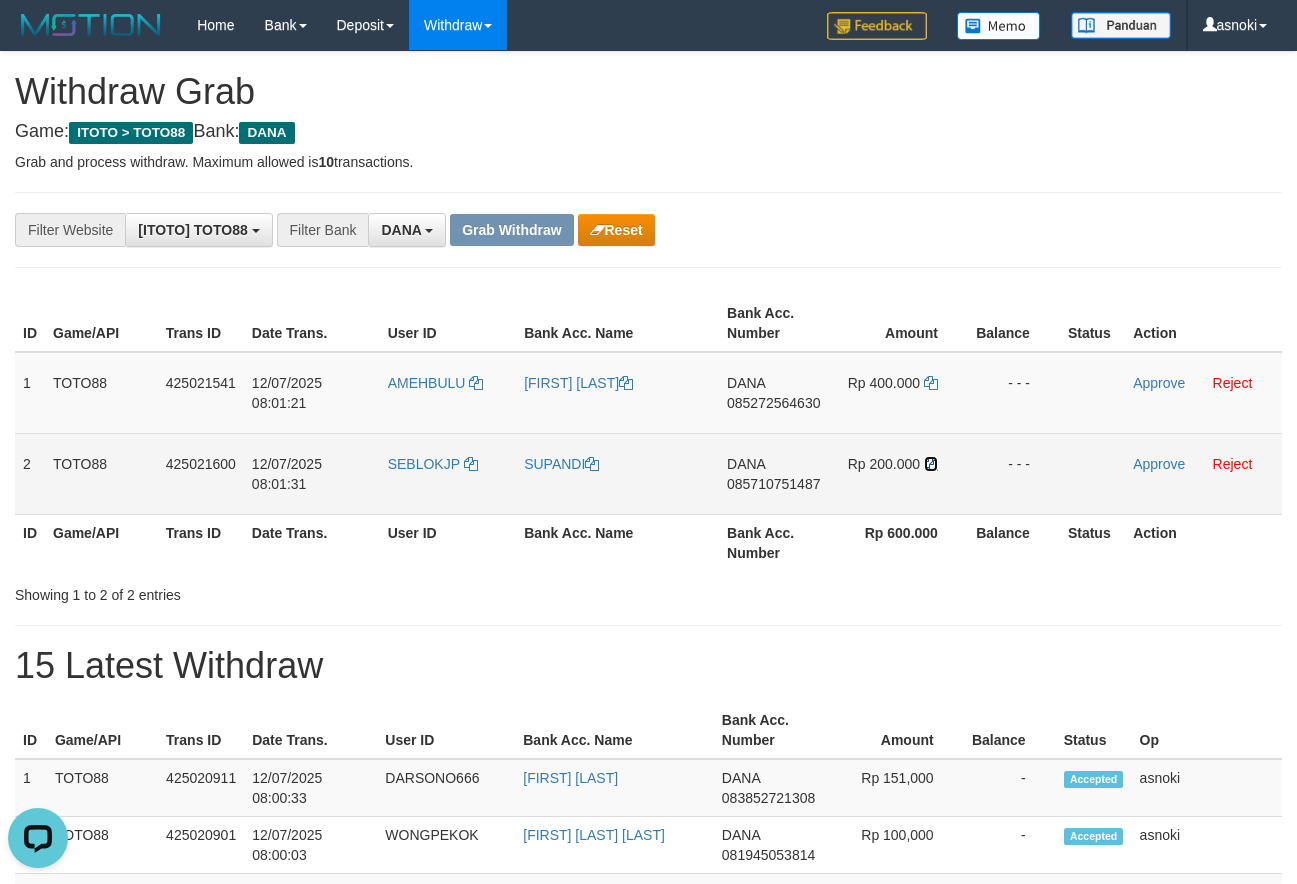 click at bounding box center [931, 464] 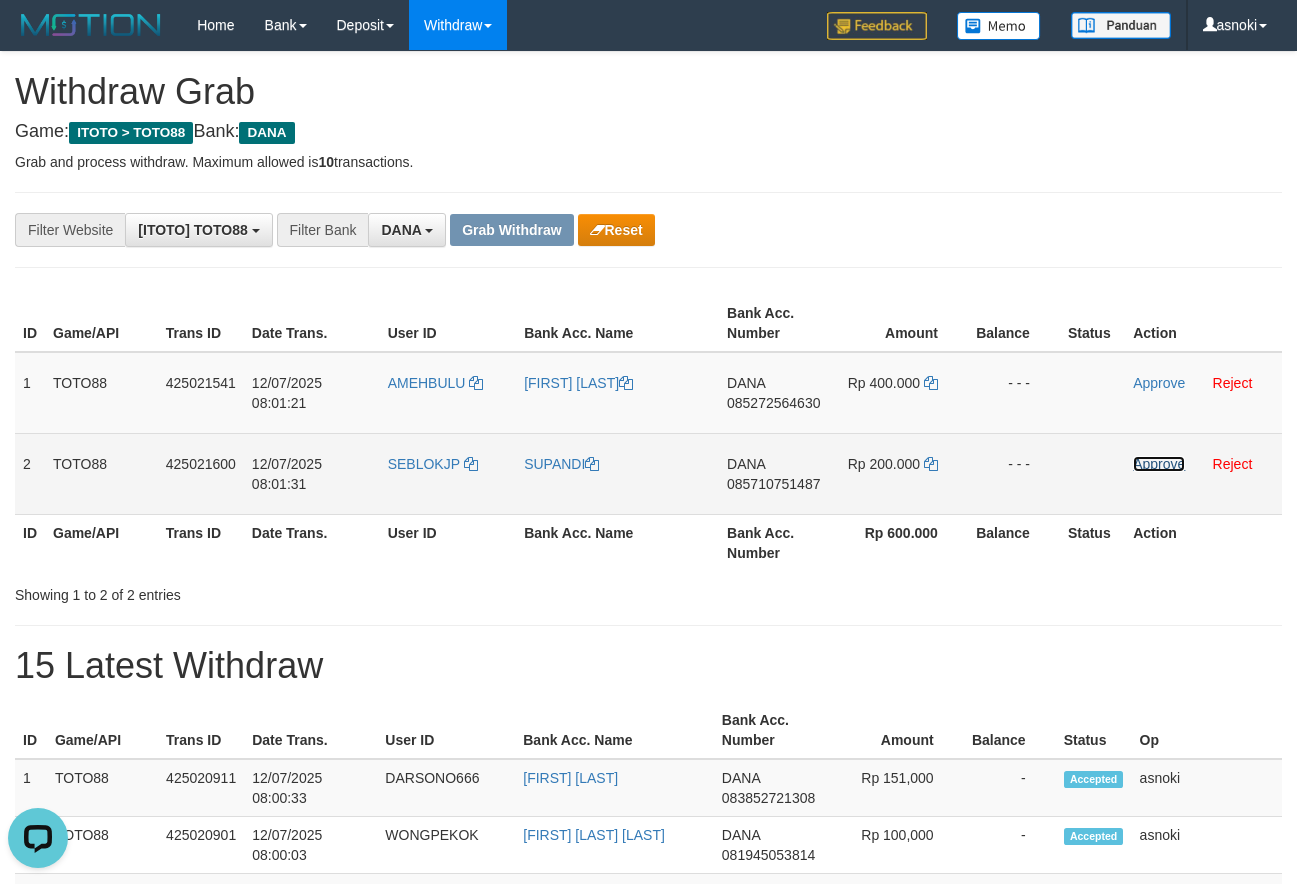 click on "Approve" at bounding box center (1159, 464) 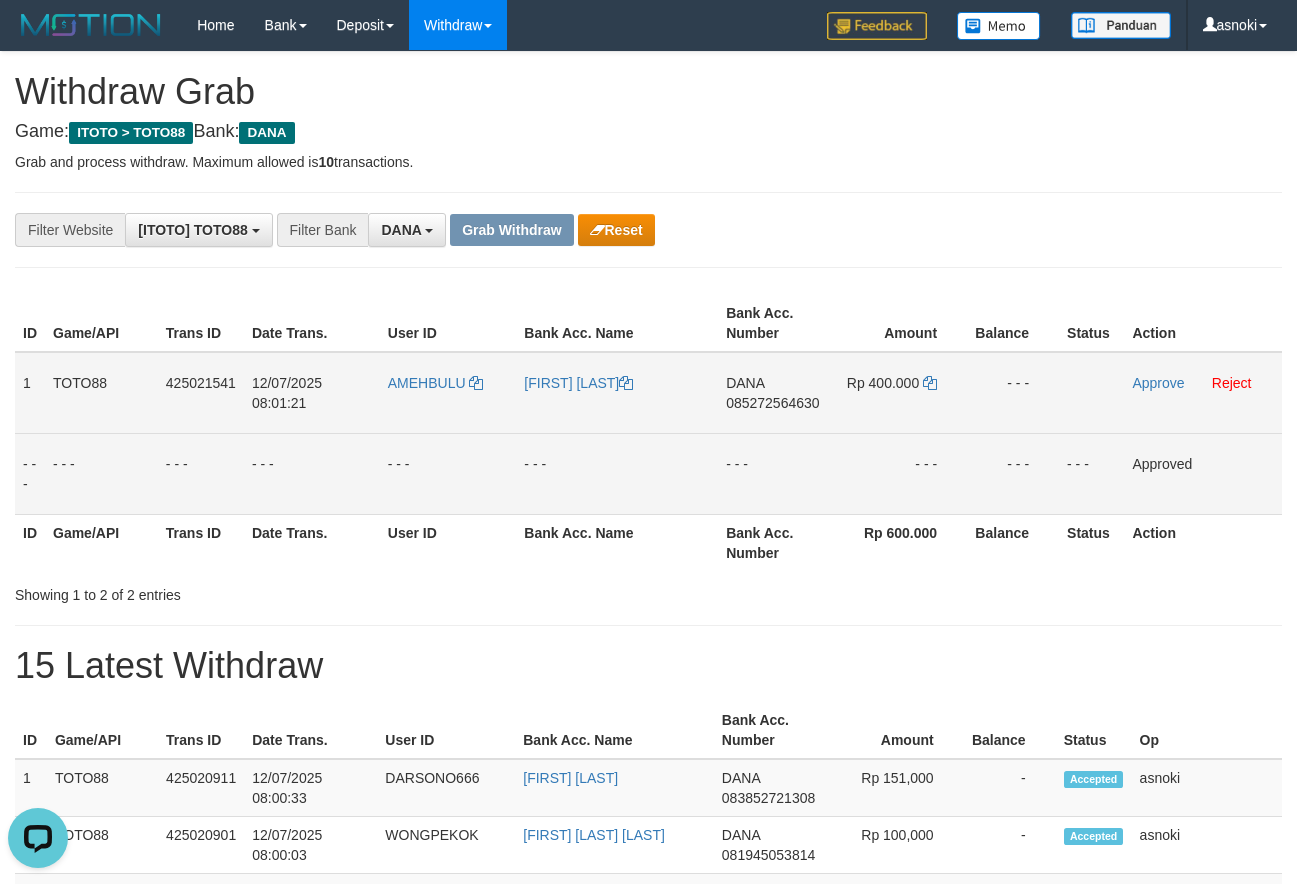 click on "085272564630" at bounding box center (772, 403) 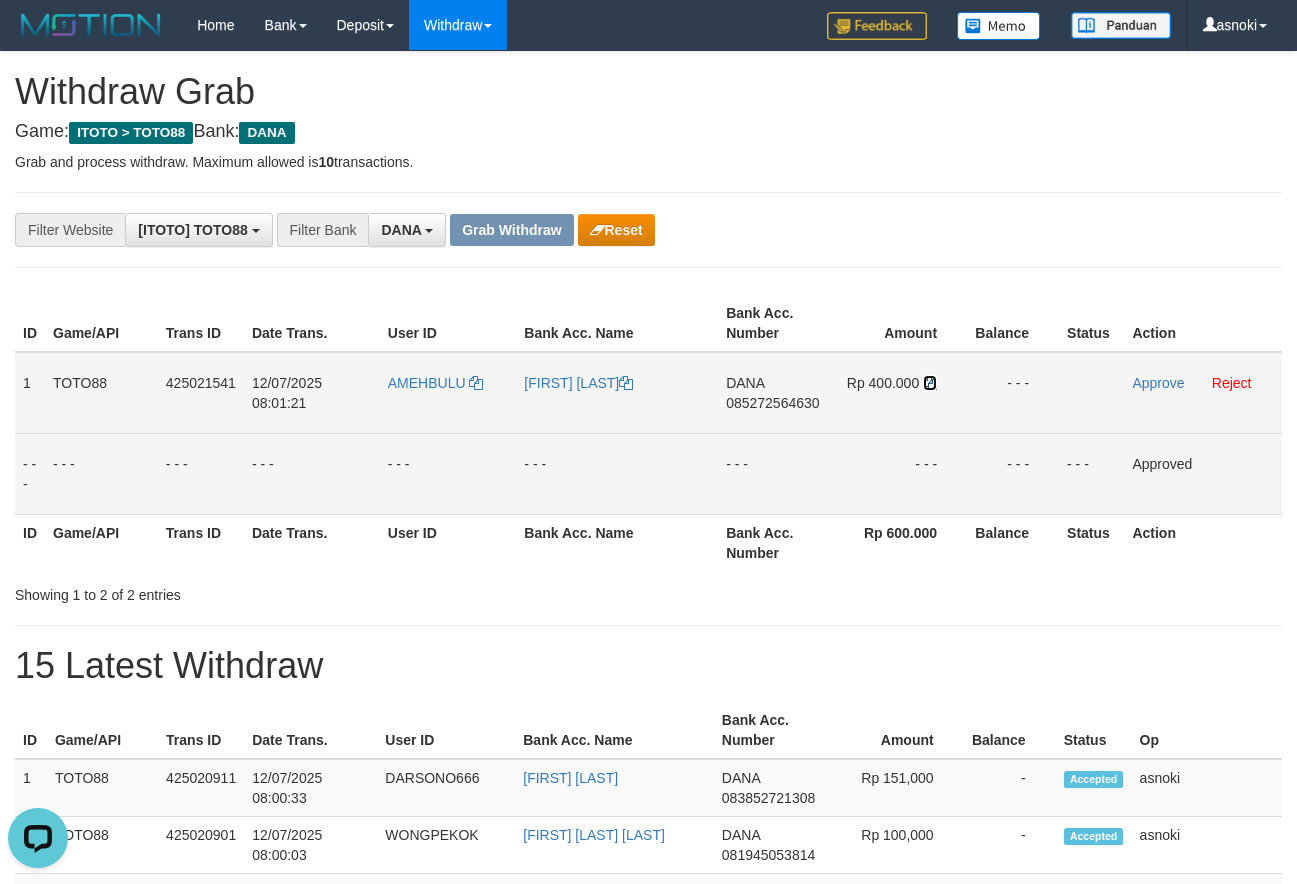 click at bounding box center (930, 383) 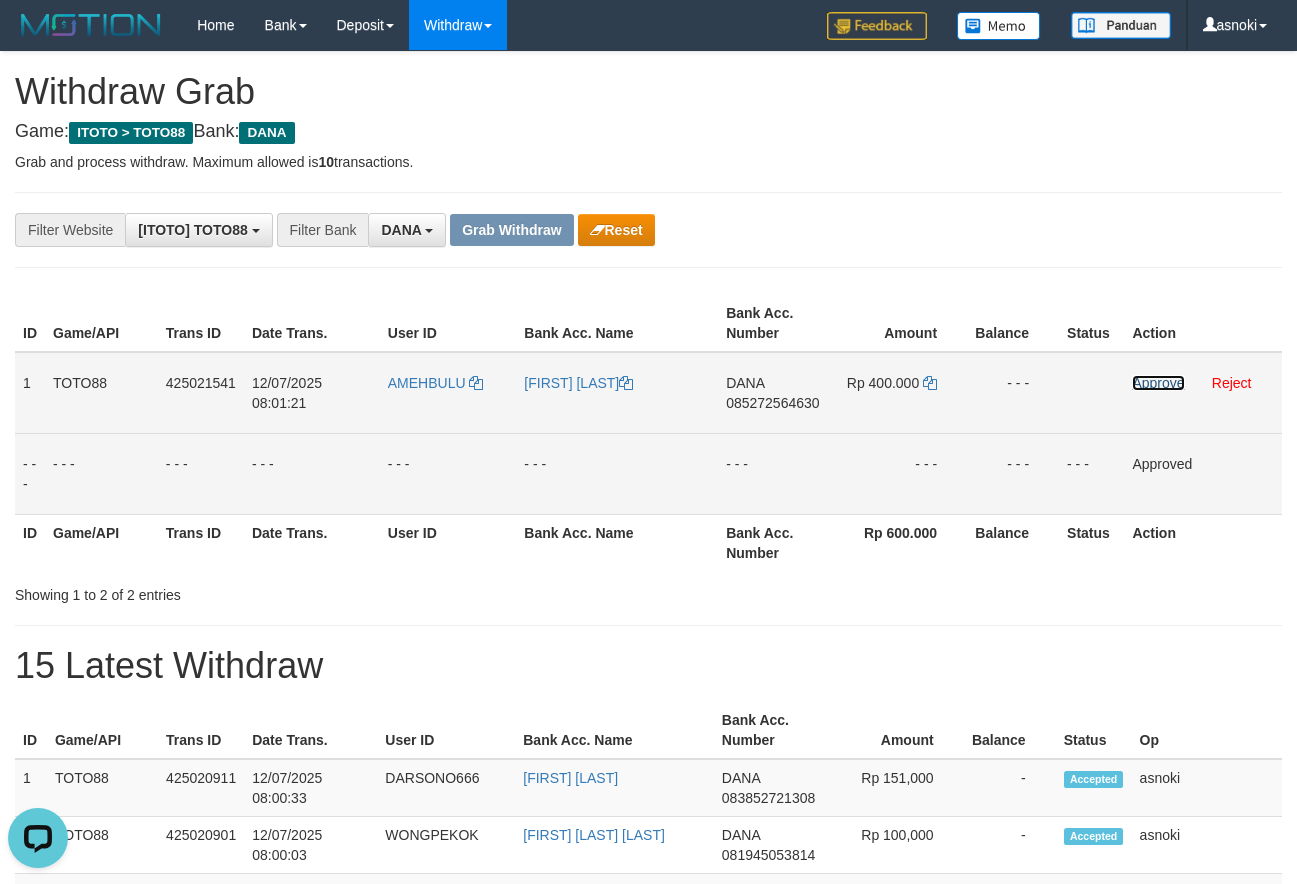 click on "Approve" at bounding box center (1158, 383) 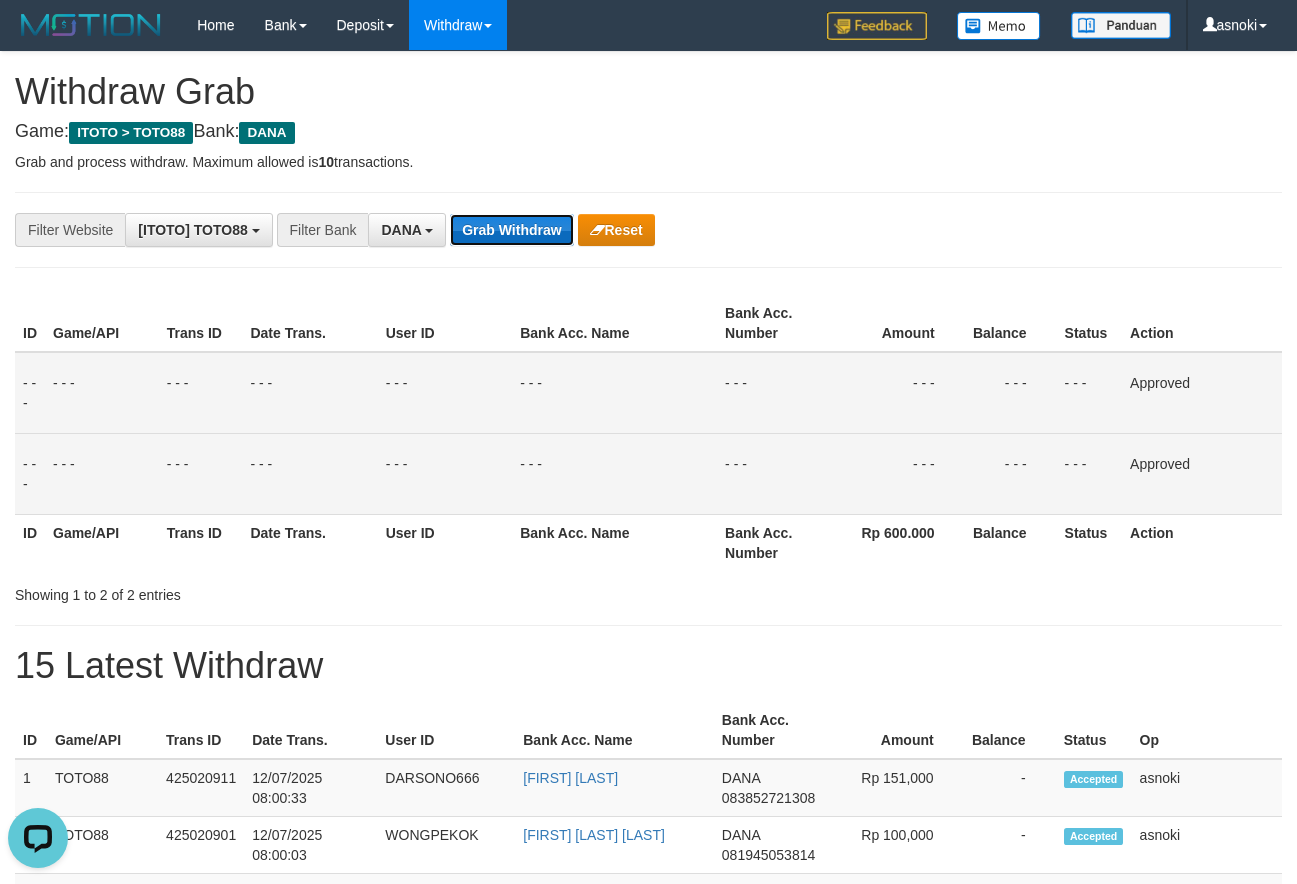 click on "Grab Withdraw" at bounding box center [511, 230] 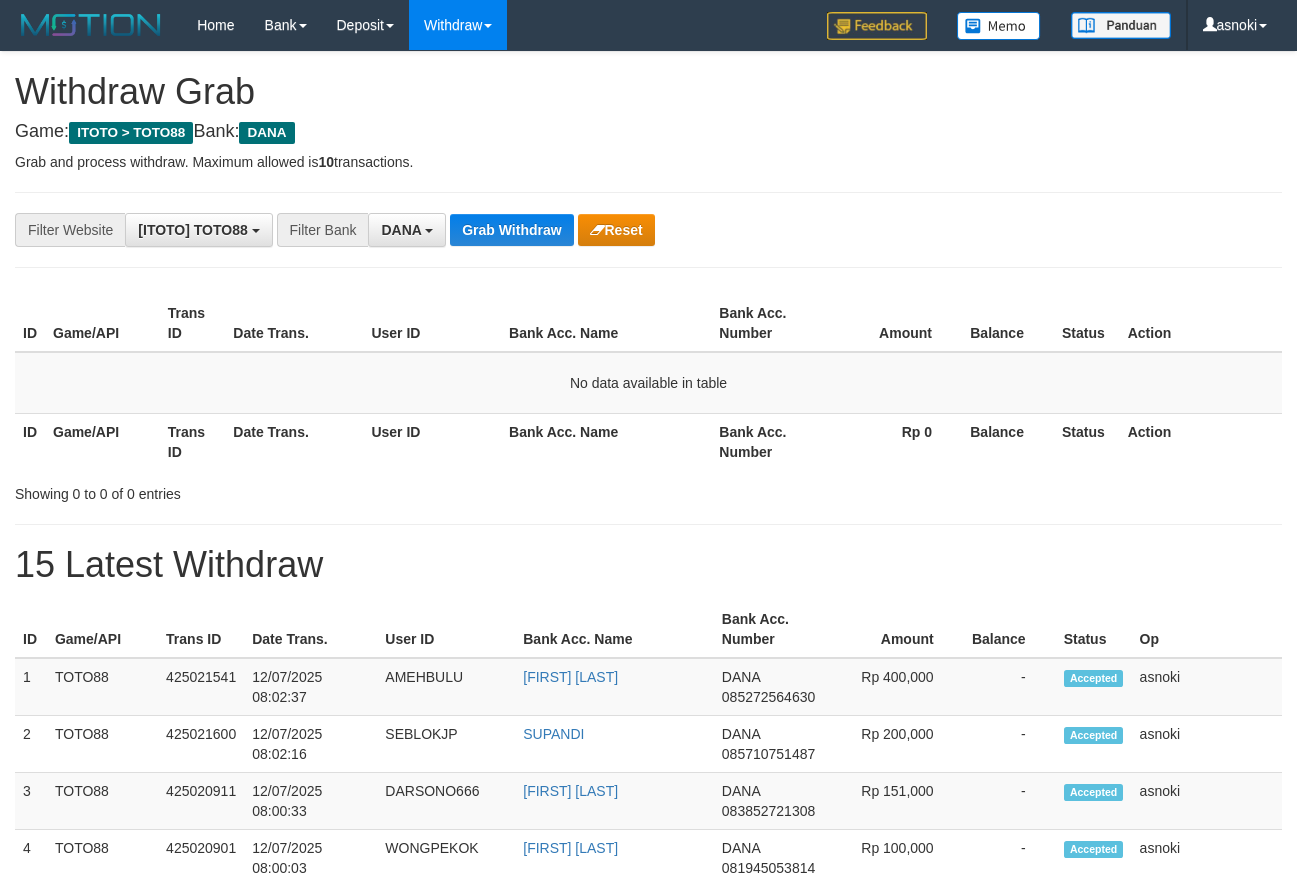 scroll, scrollTop: 0, scrollLeft: 0, axis: both 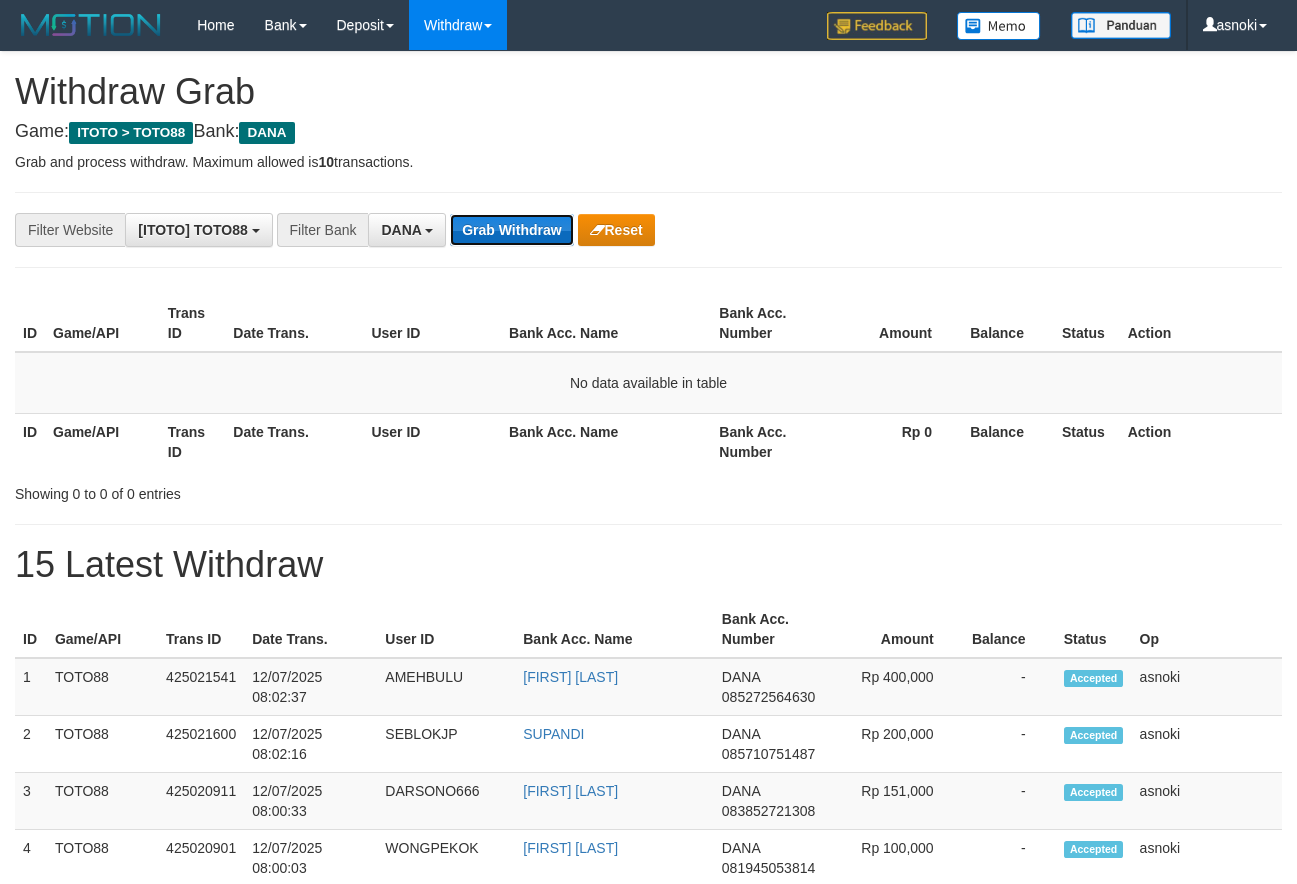 click on "Grab Withdraw" at bounding box center (511, 230) 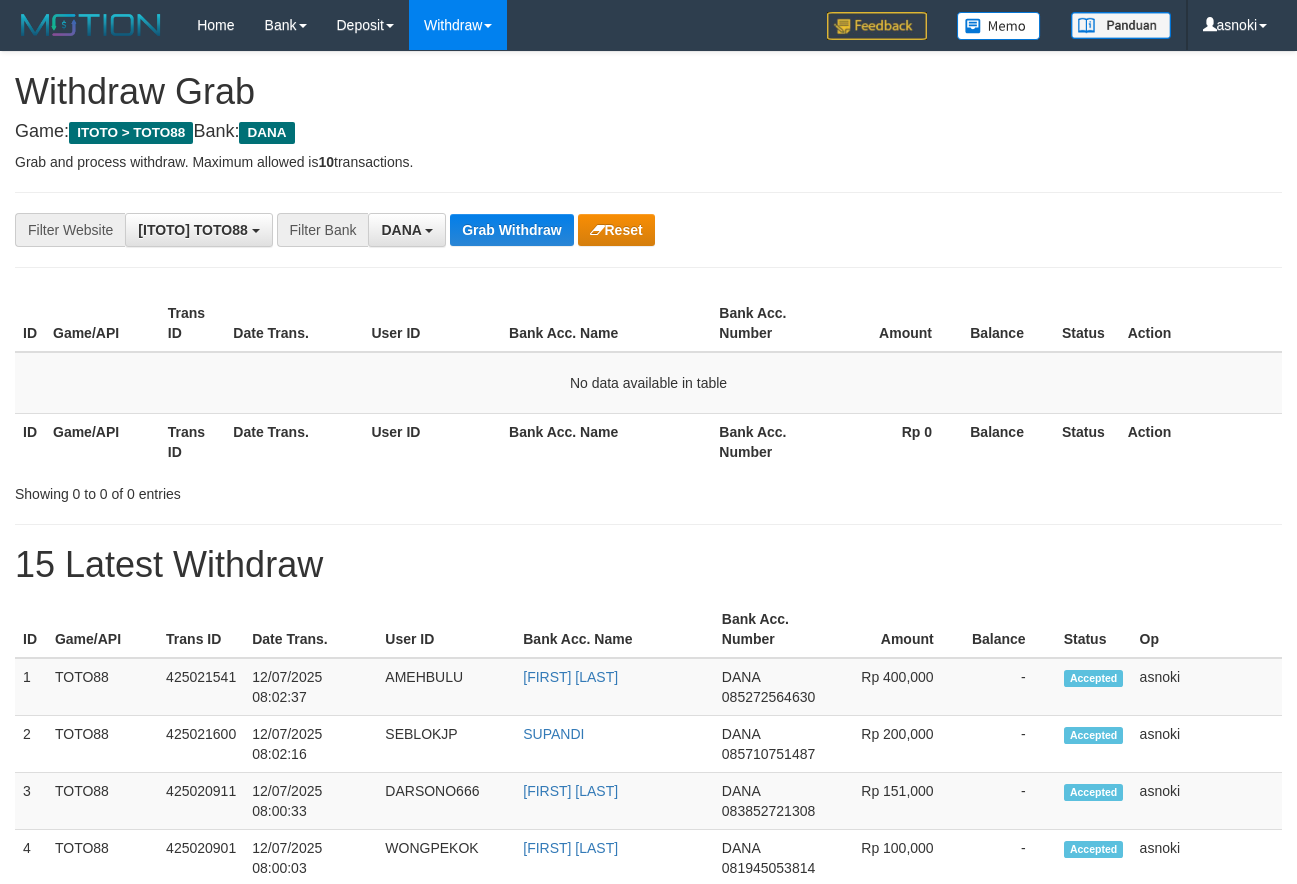 scroll, scrollTop: 0, scrollLeft: 0, axis: both 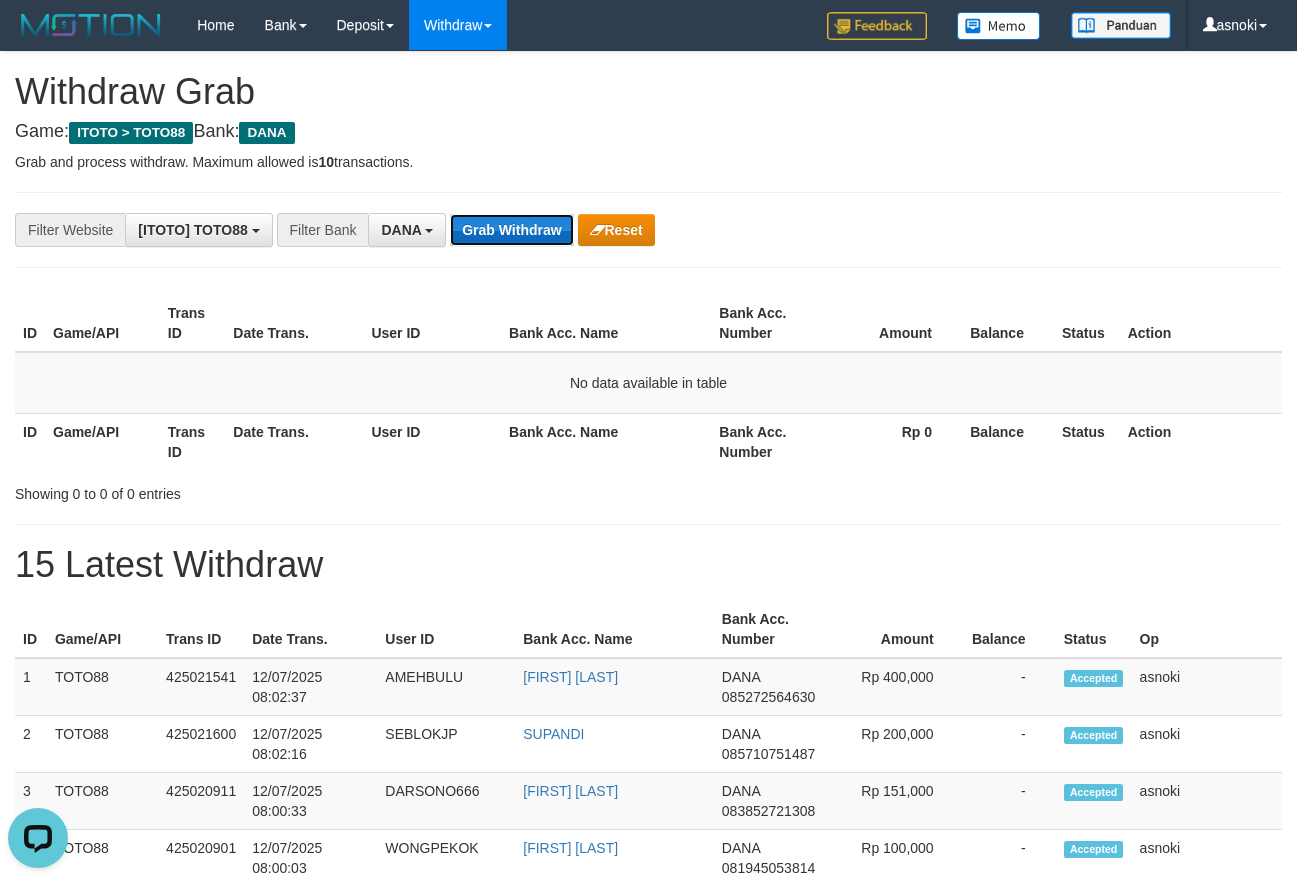 click on "Grab Withdraw" at bounding box center (511, 230) 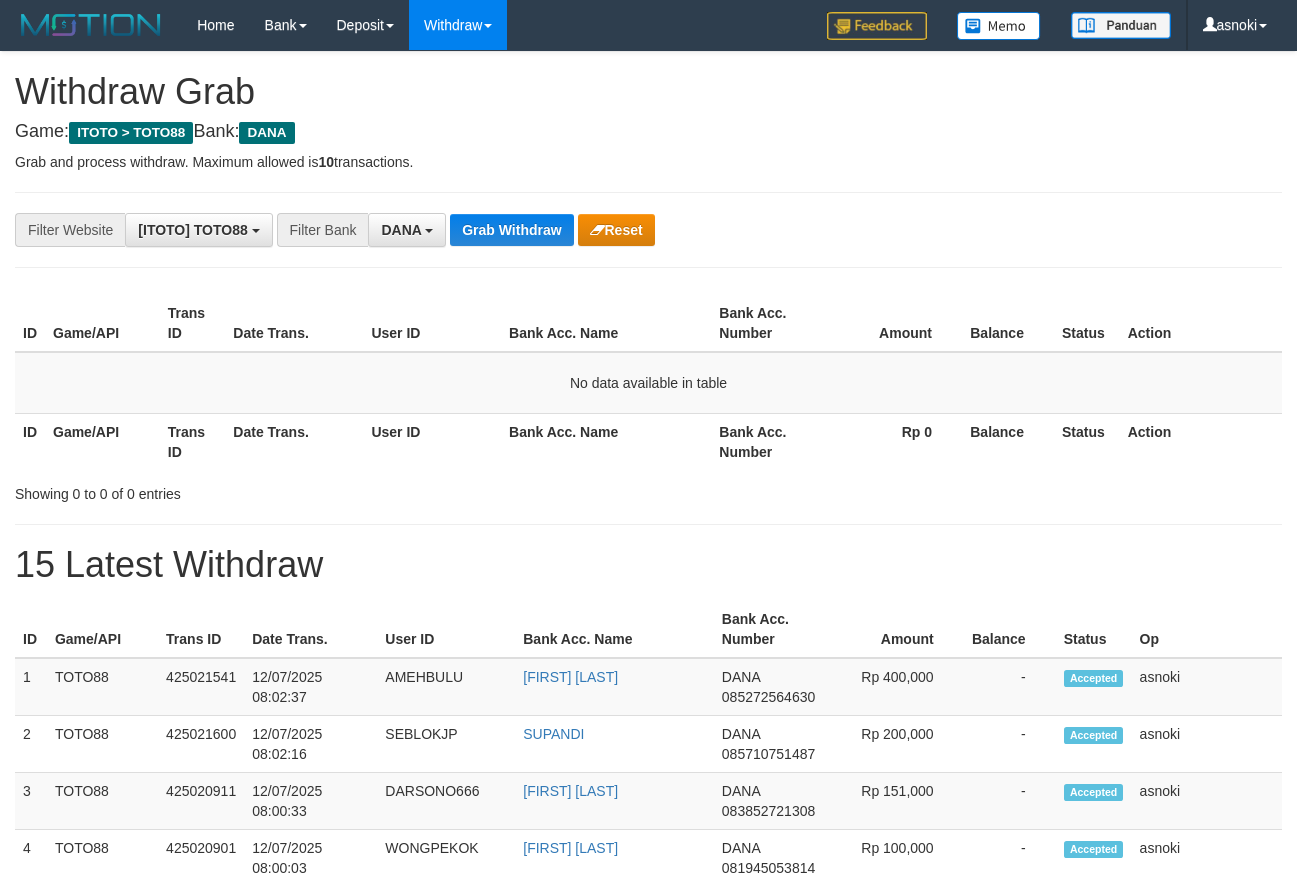 scroll, scrollTop: 0, scrollLeft: 0, axis: both 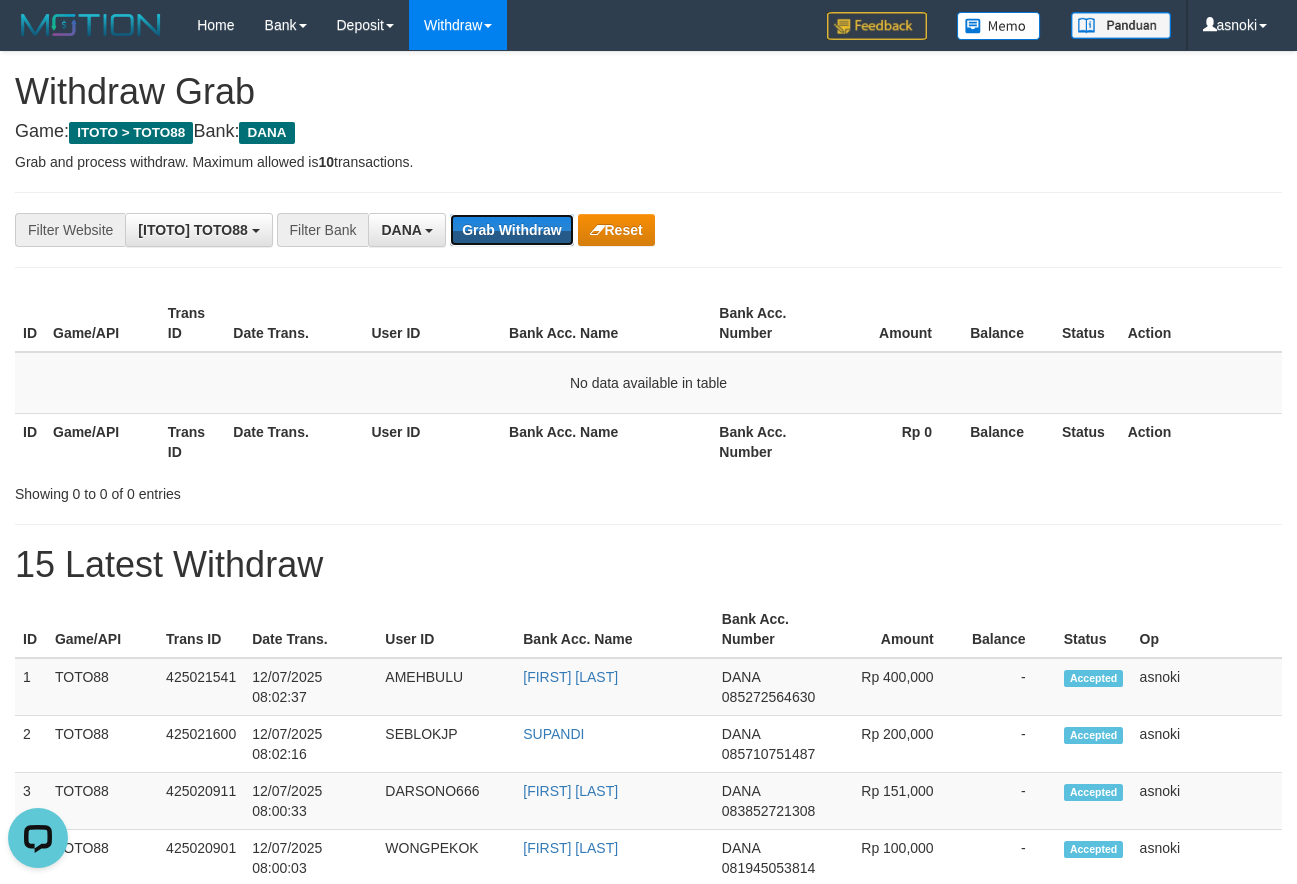 click on "Grab Withdraw" at bounding box center (511, 230) 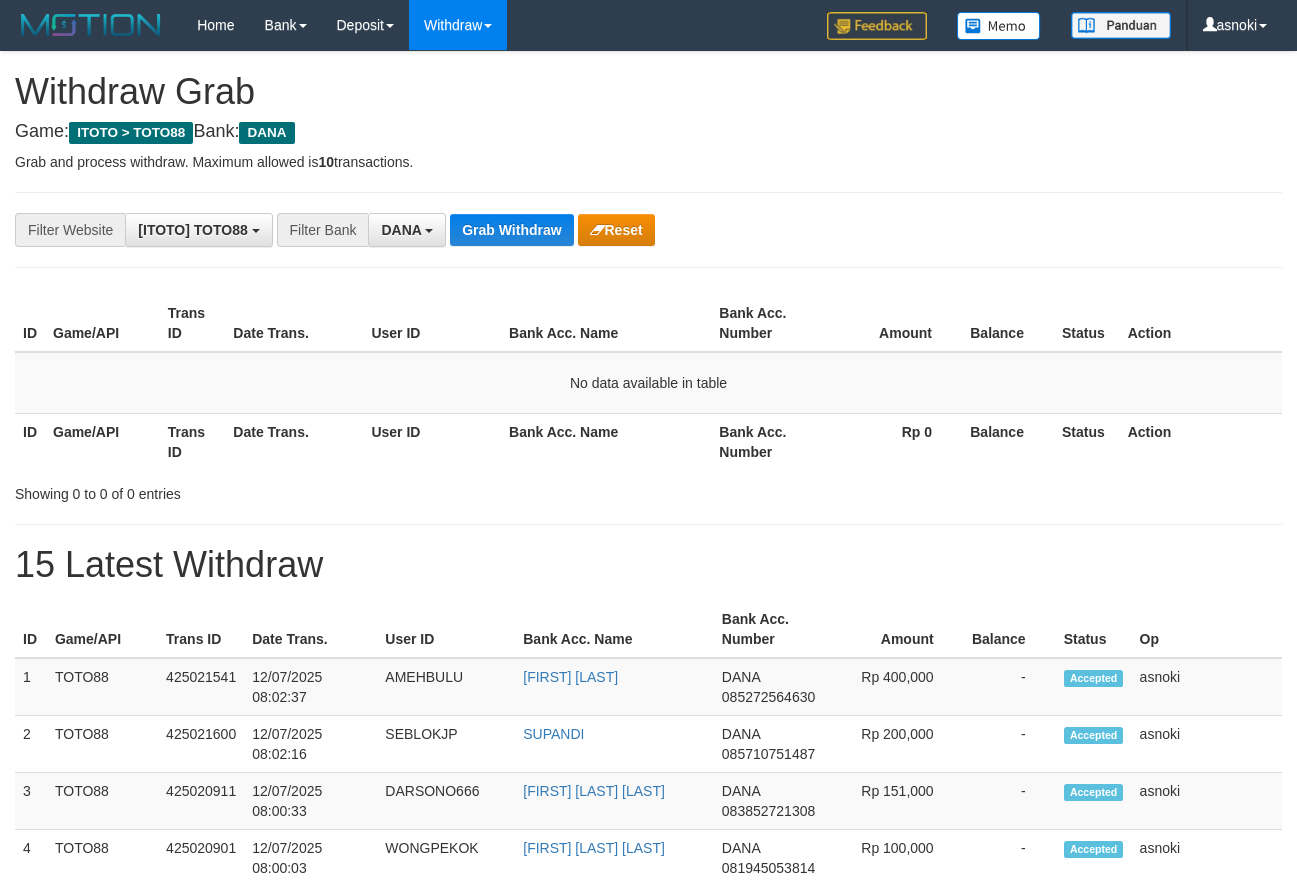 scroll, scrollTop: 0, scrollLeft: 0, axis: both 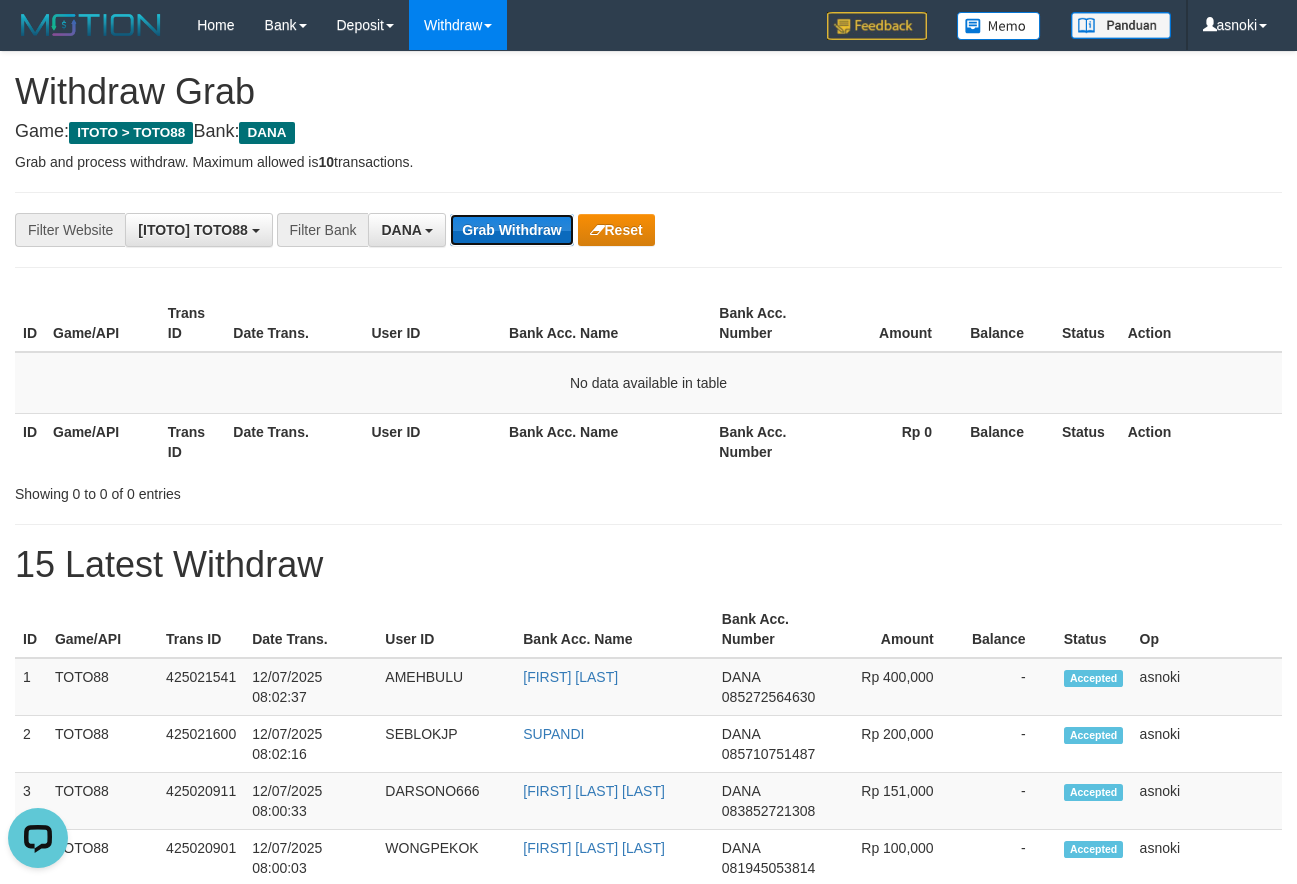 click on "Grab Withdraw" at bounding box center (511, 230) 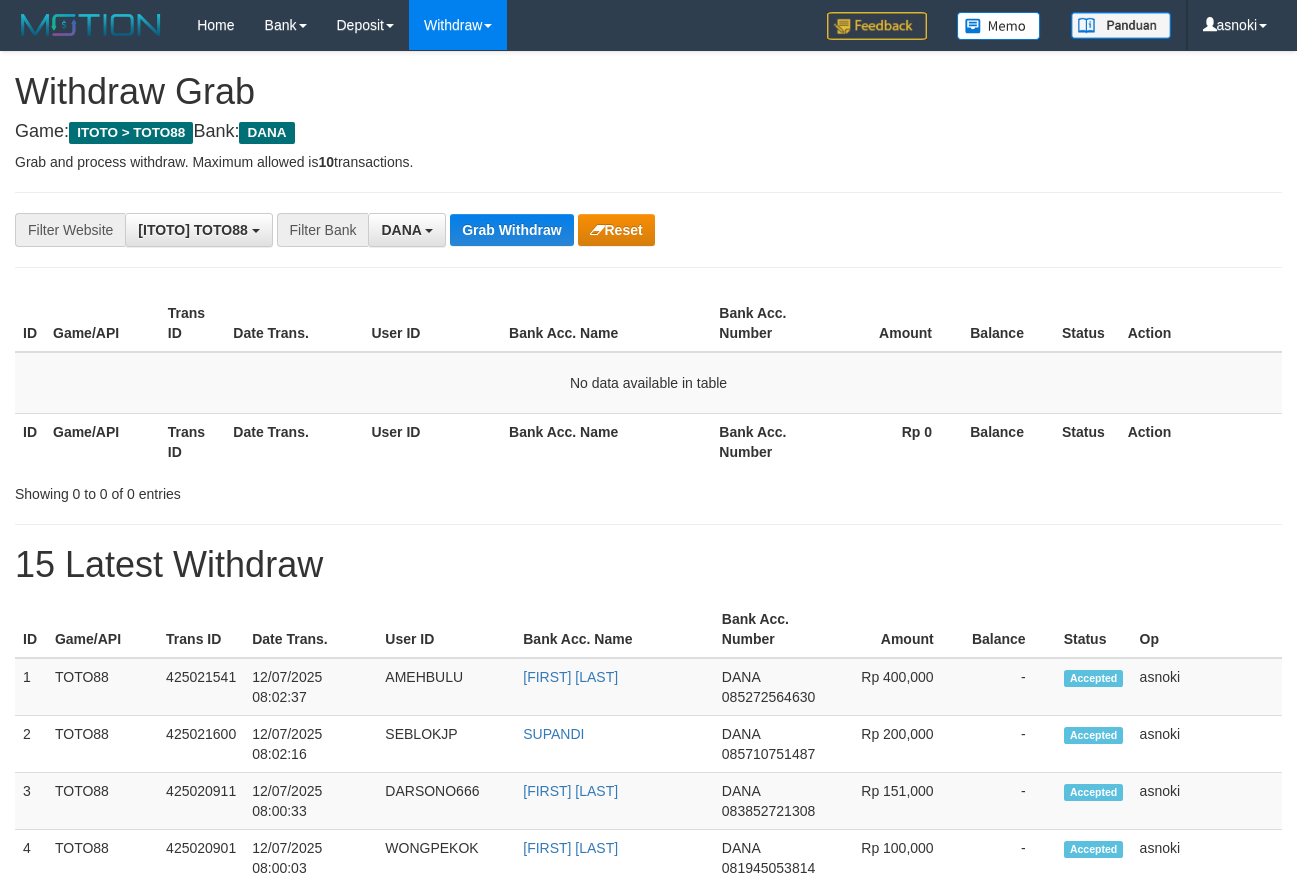 scroll, scrollTop: 0, scrollLeft: 0, axis: both 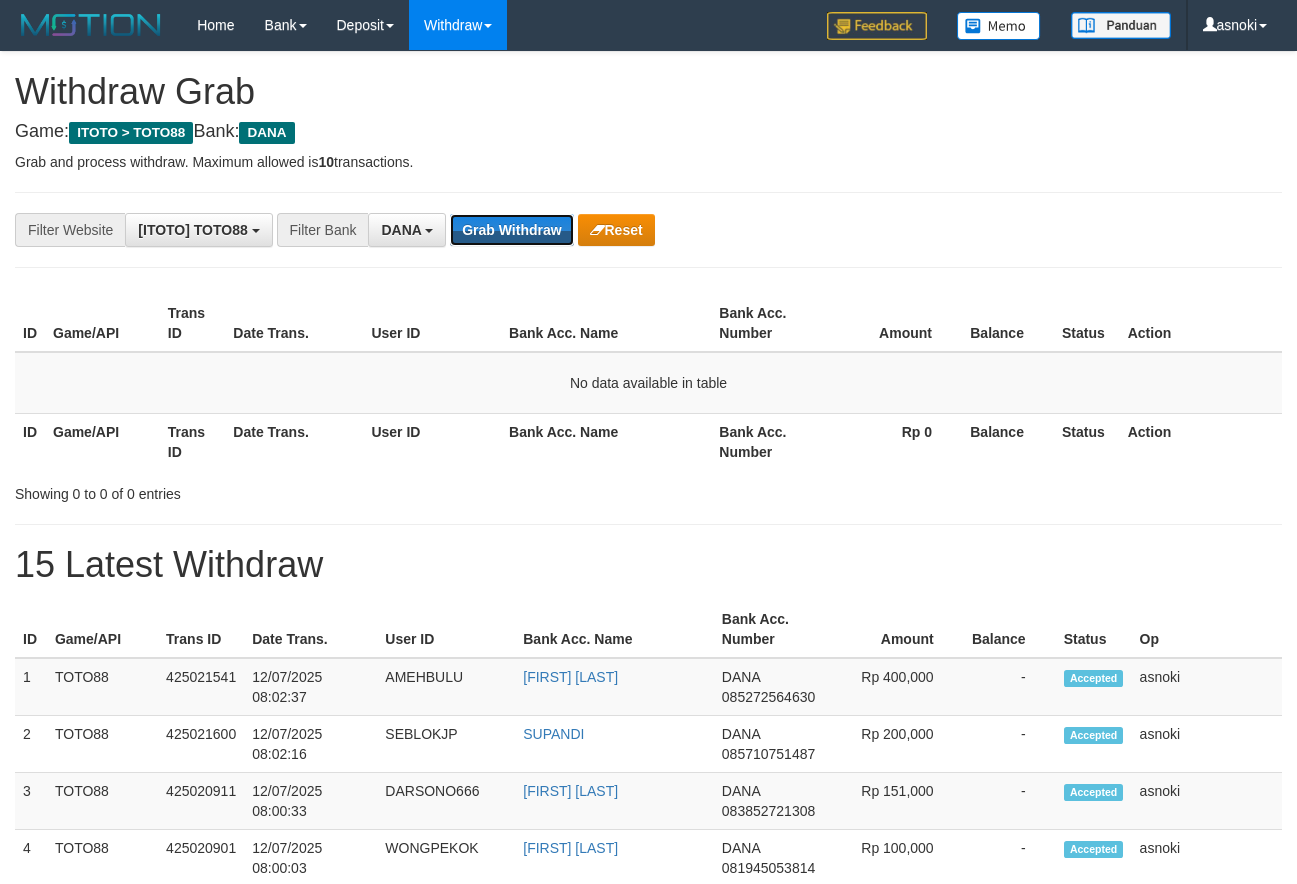 click on "Grab Withdraw" at bounding box center (511, 230) 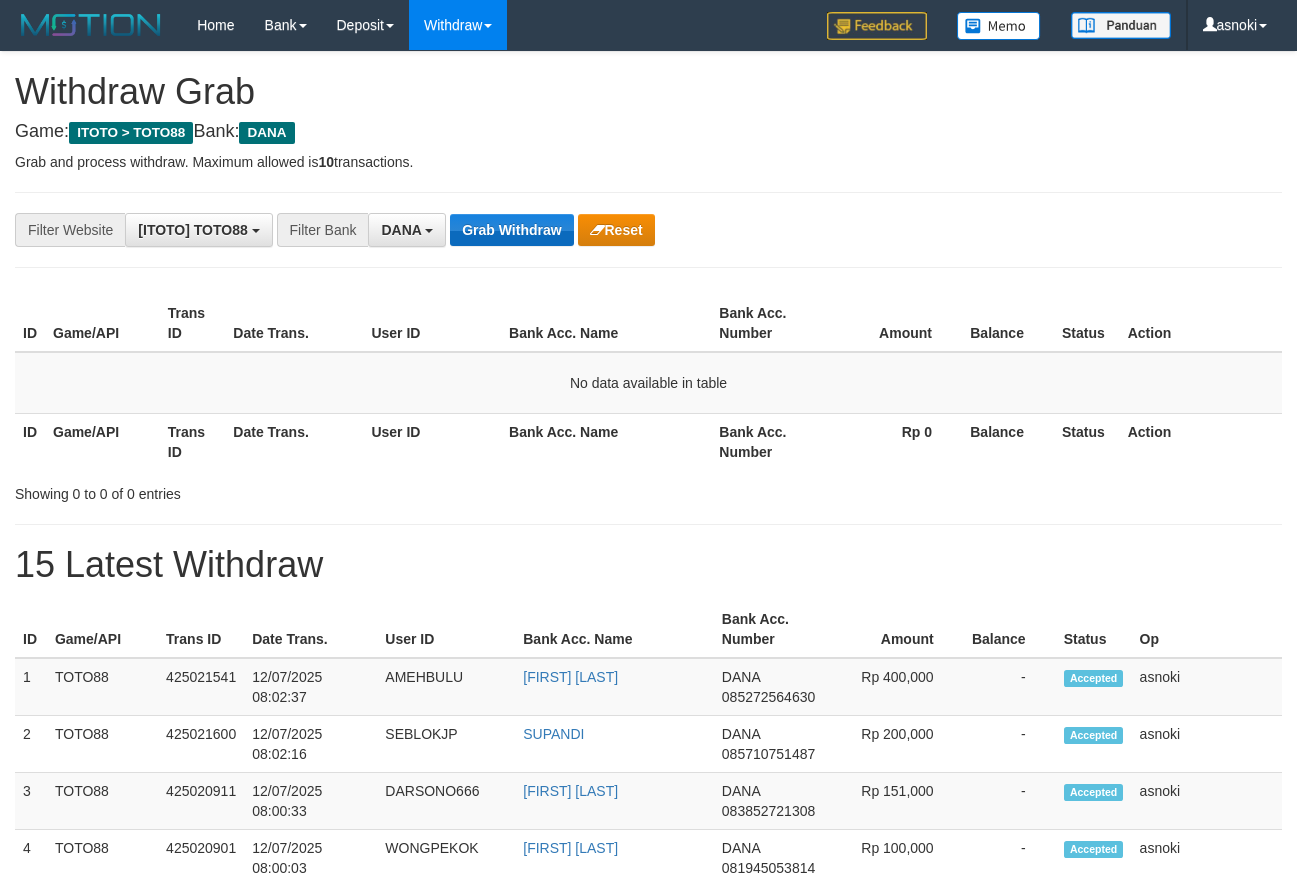 scroll, scrollTop: 0, scrollLeft: 0, axis: both 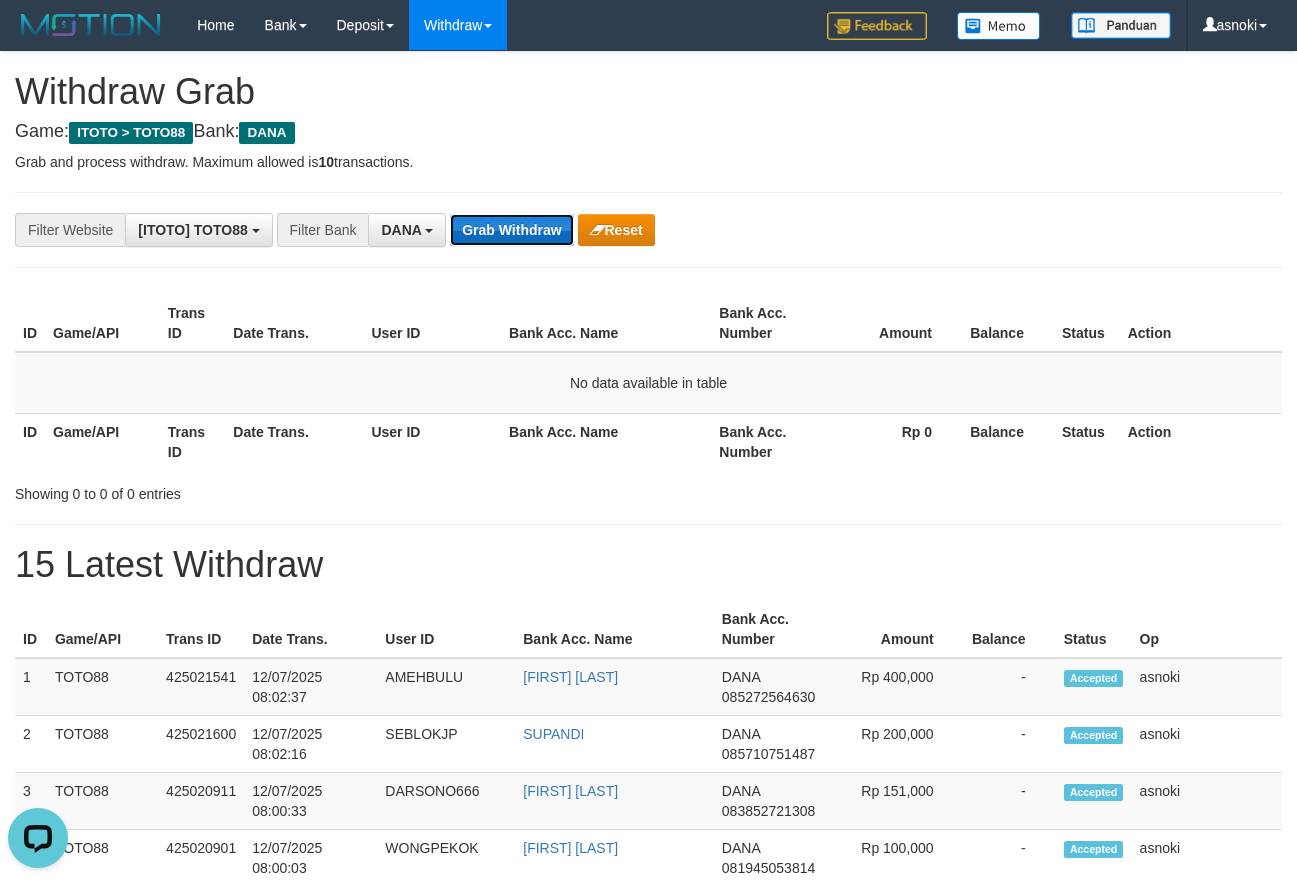 click on "Grab Withdraw" at bounding box center (511, 230) 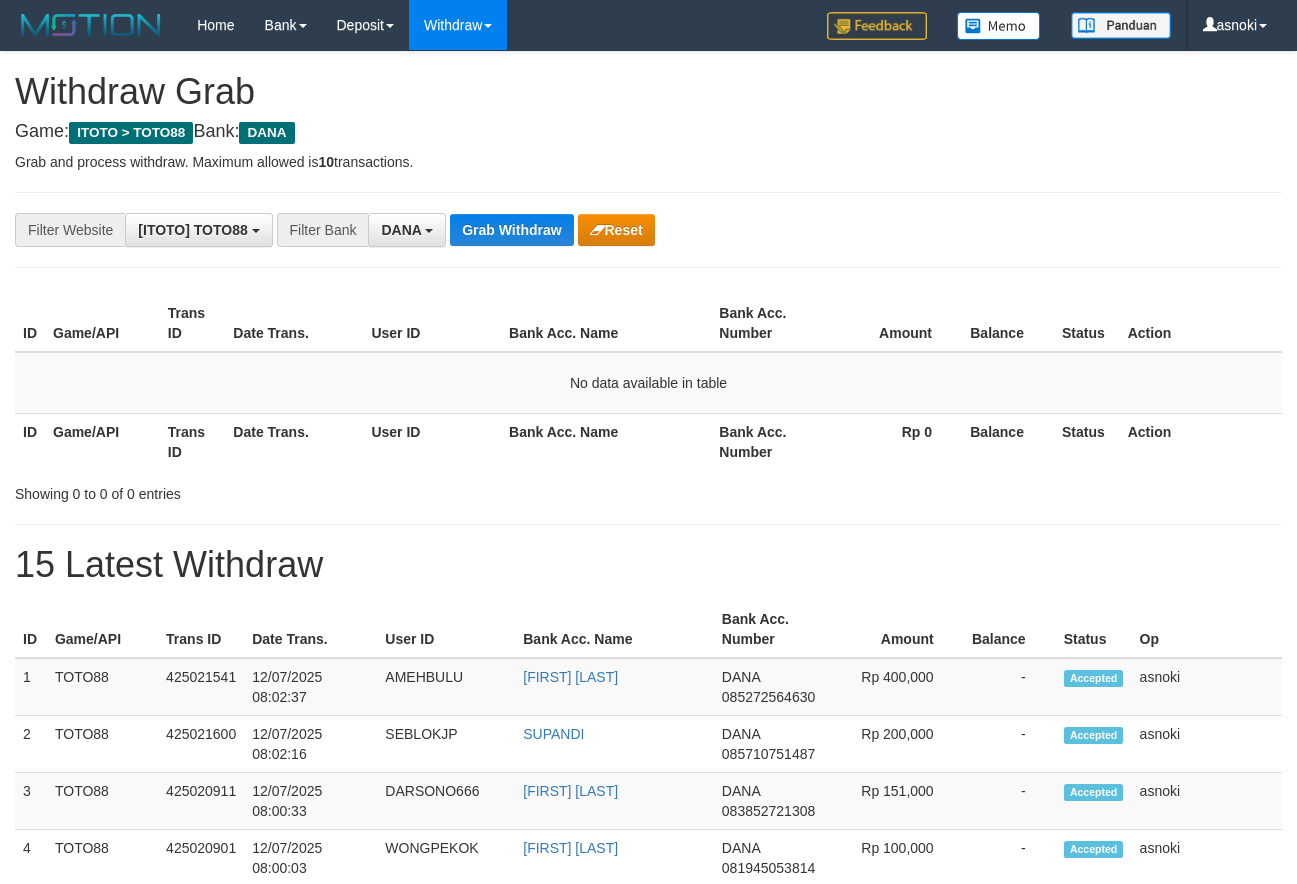 scroll, scrollTop: 0, scrollLeft: 0, axis: both 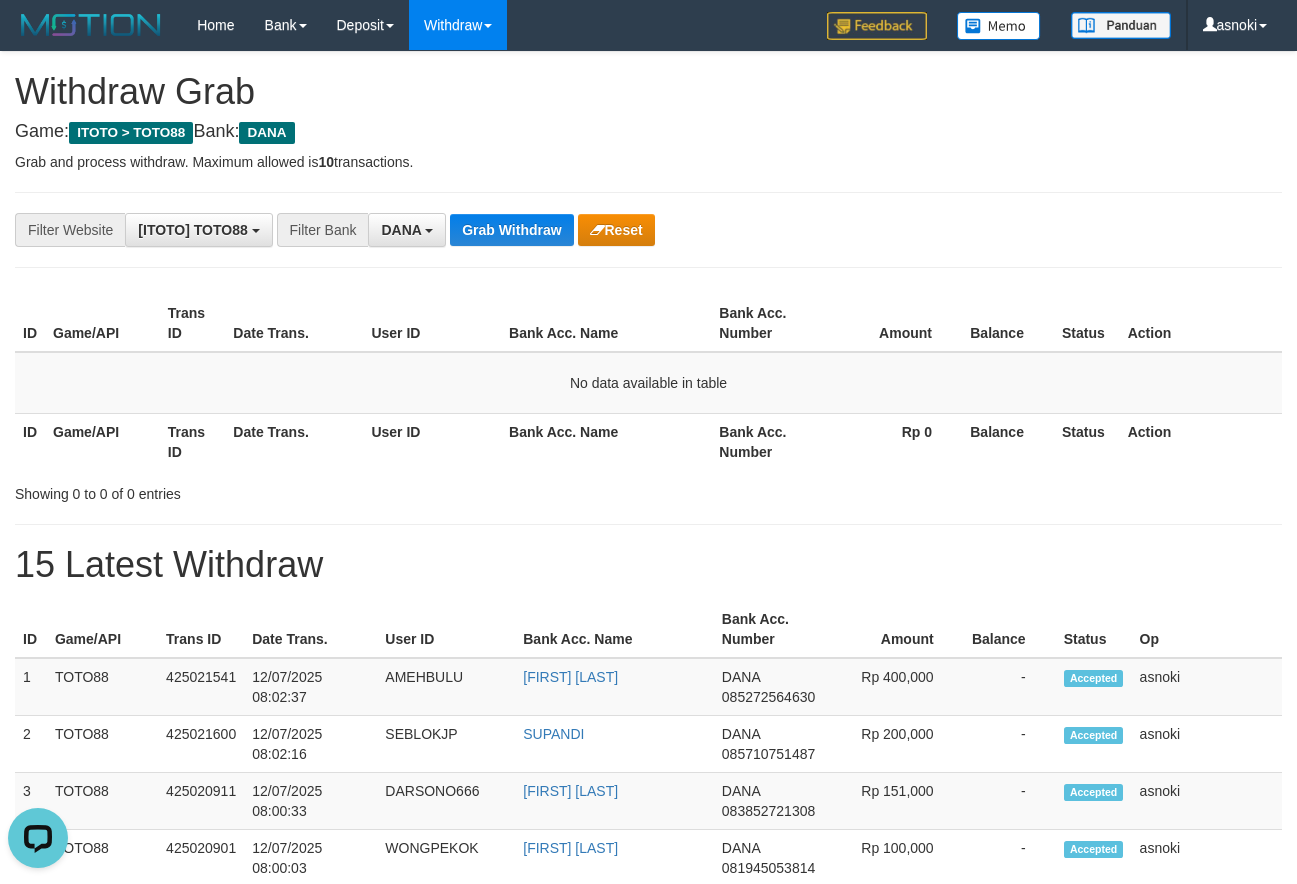 click at bounding box center [918, 476] 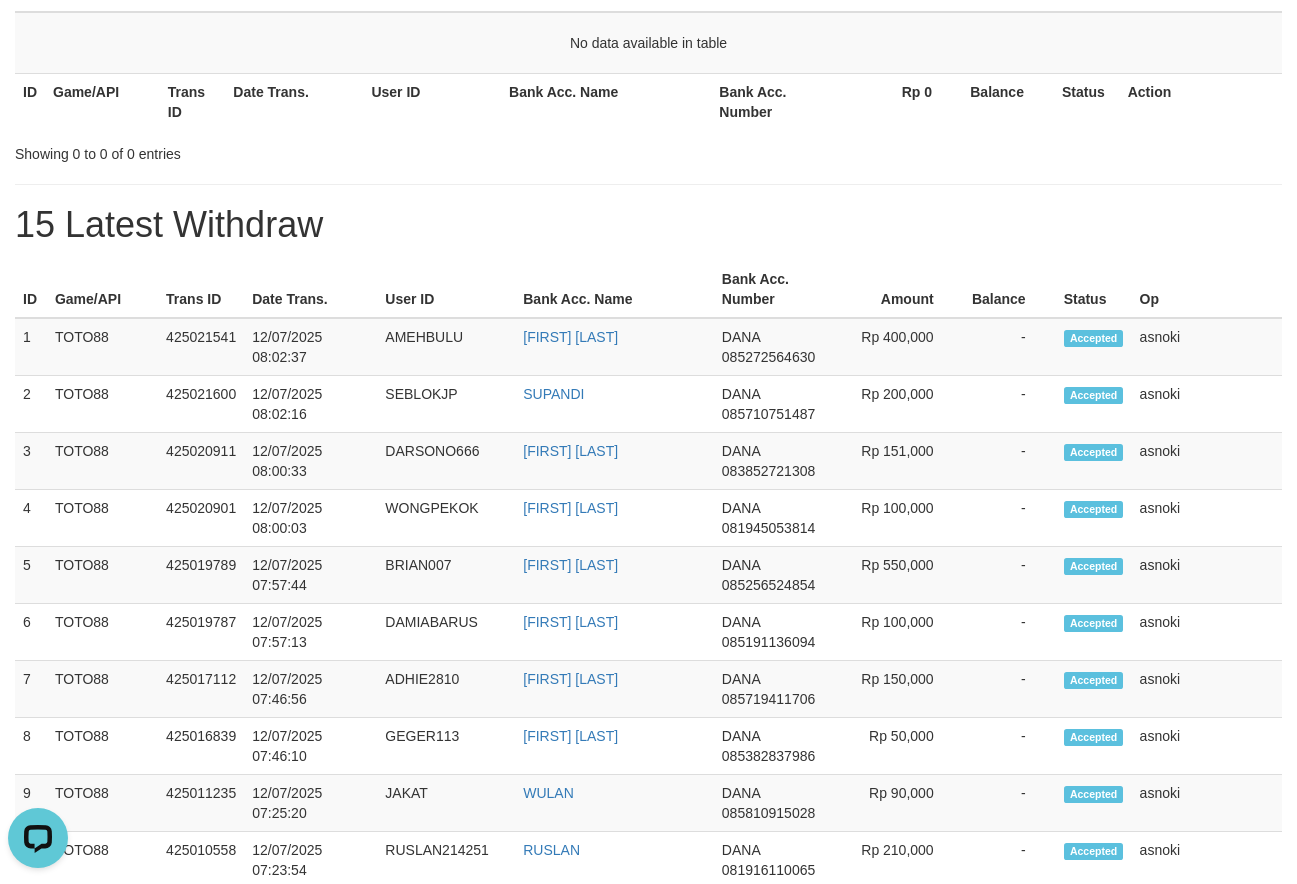 click on "15 Latest Withdraw" at bounding box center (648, 225) 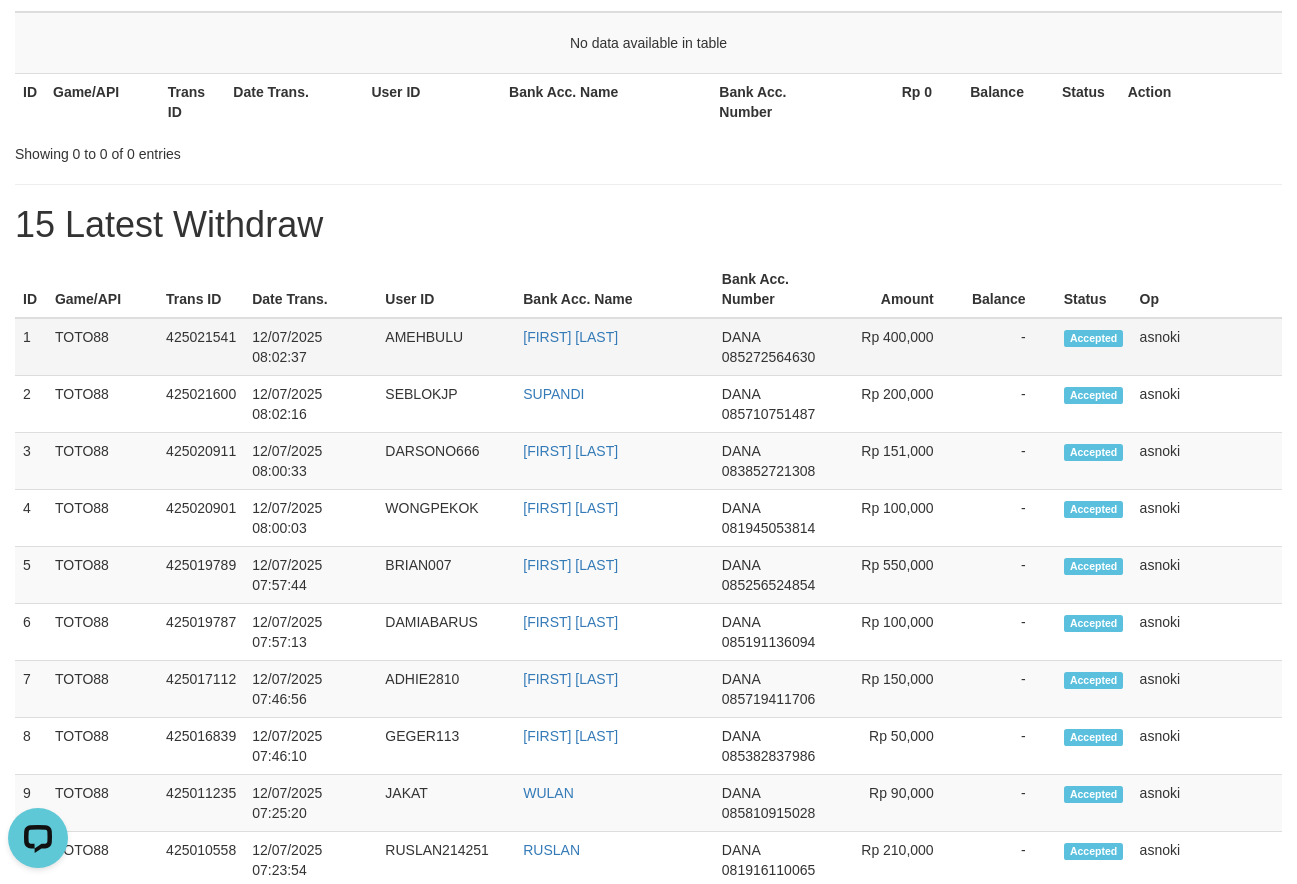 click on "1" at bounding box center (31, 347) 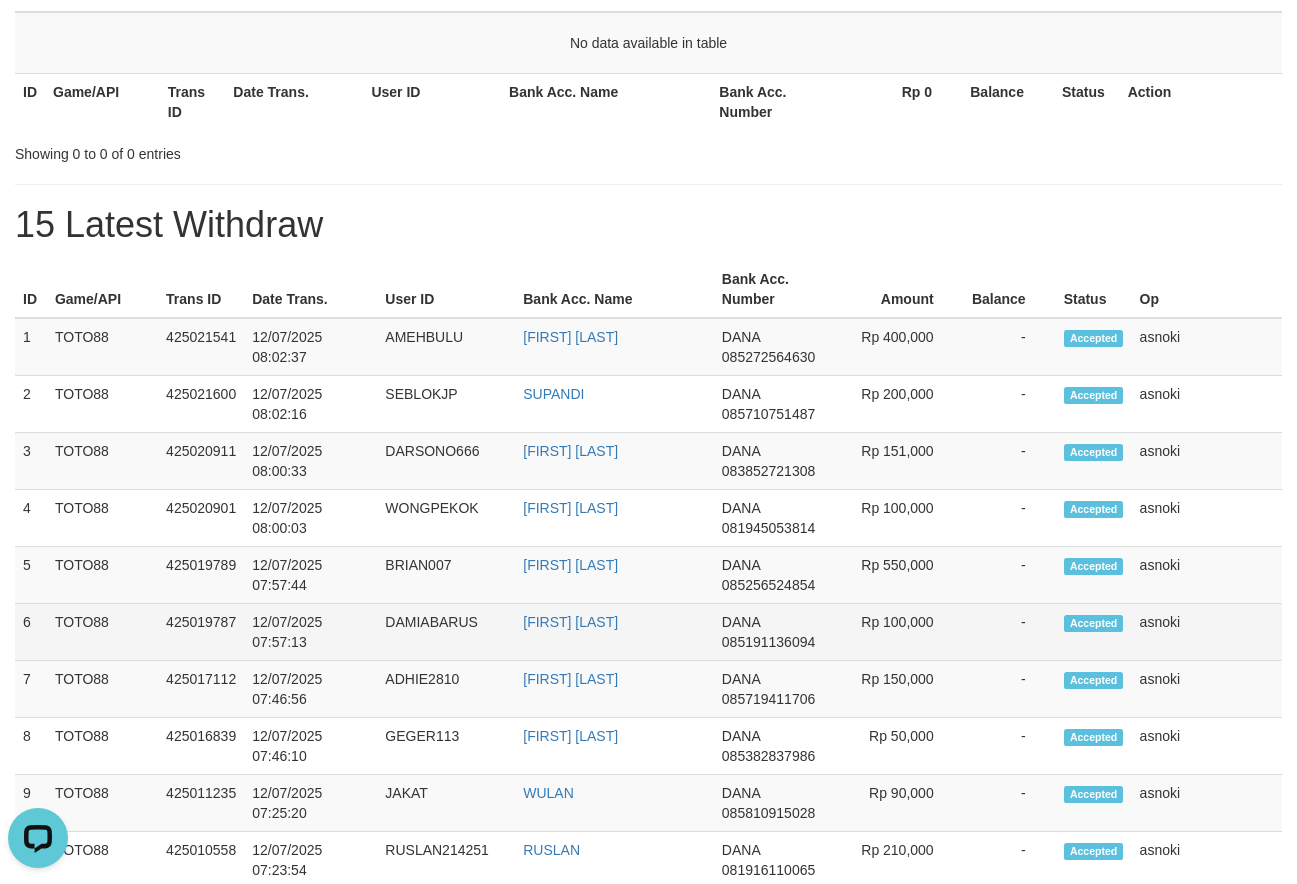 drag, startPoint x: 23, startPoint y: 343, endPoint x: 1192, endPoint y: 629, distance: 1203.477 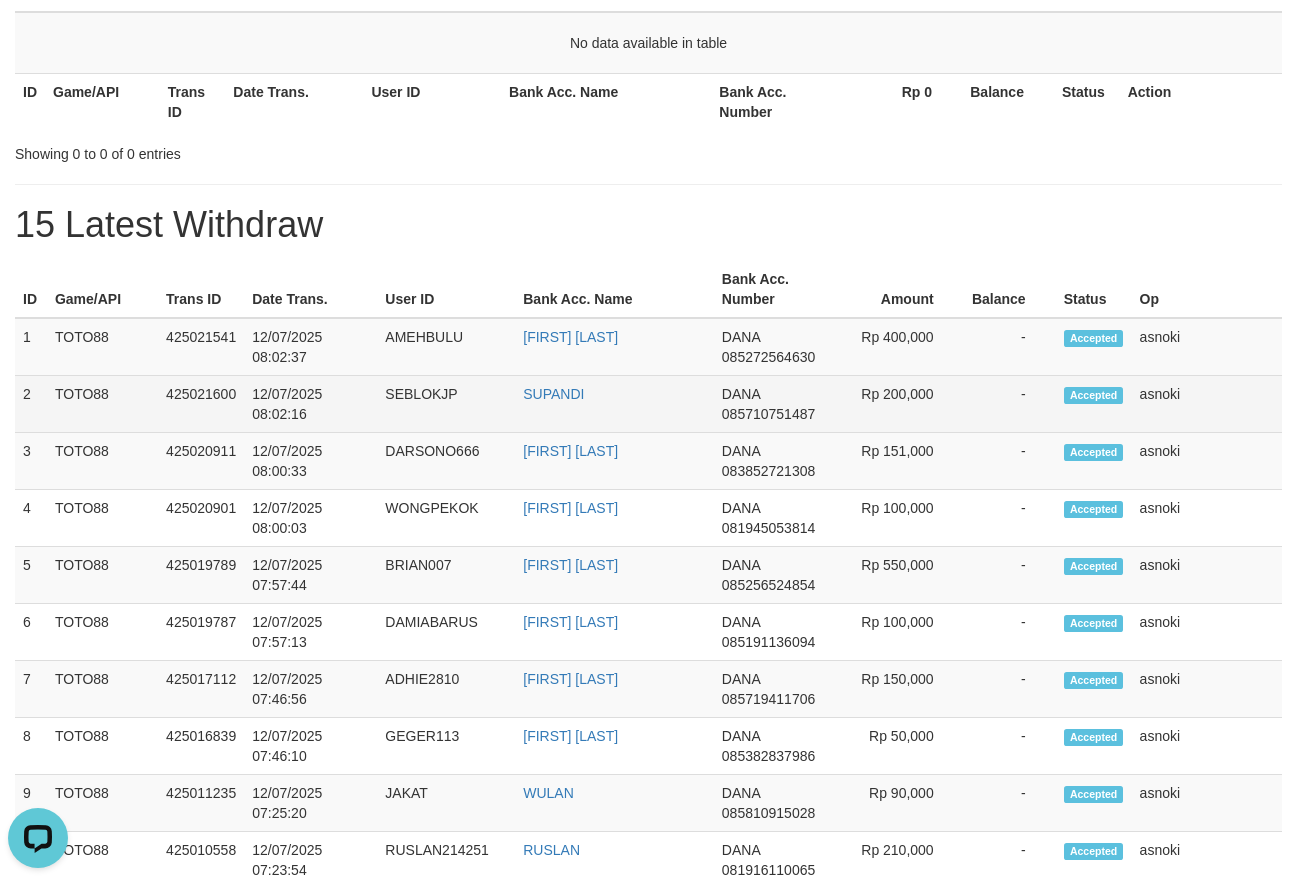 scroll, scrollTop: 0, scrollLeft: 0, axis: both 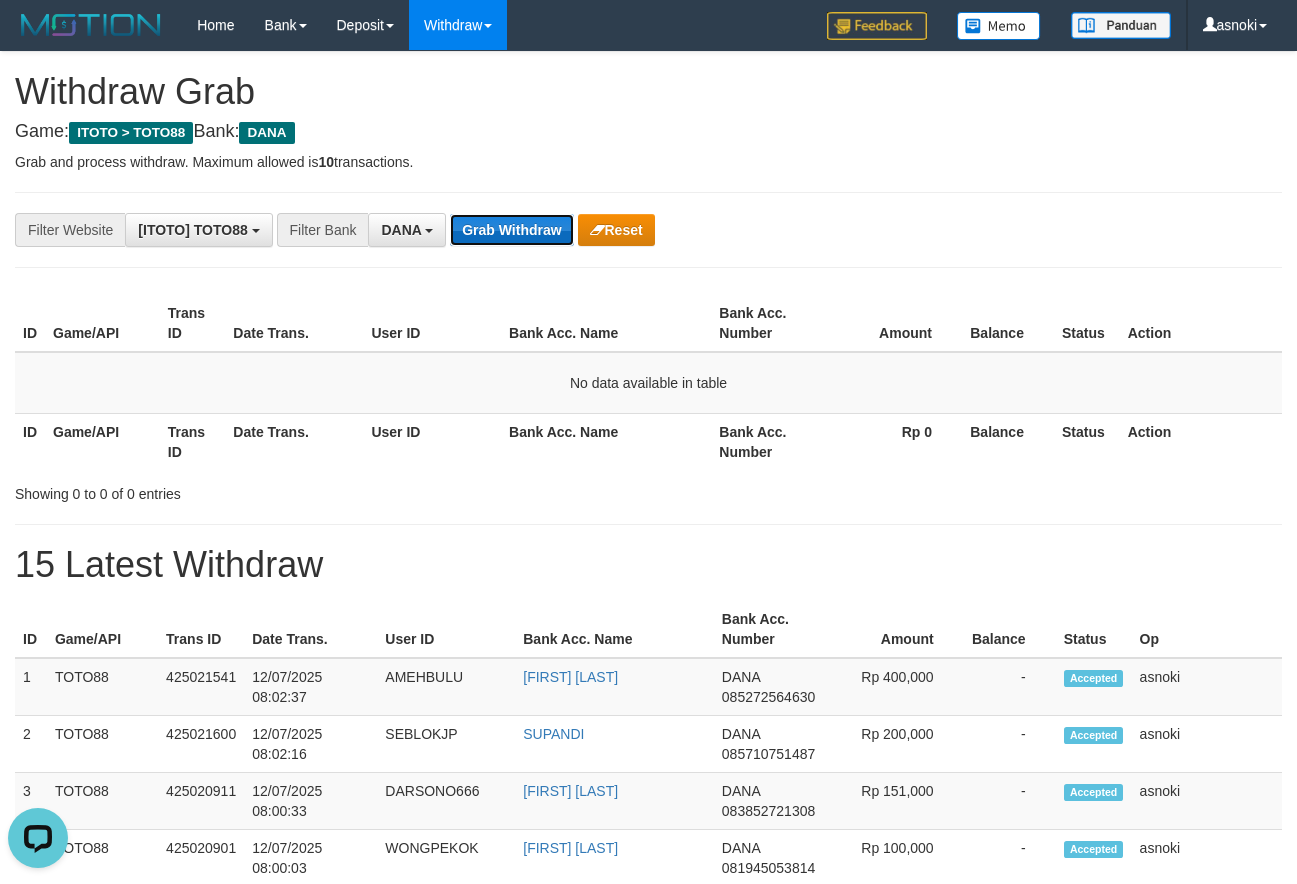 click on "Grab Withdraw" at bounding box center (511, 230) 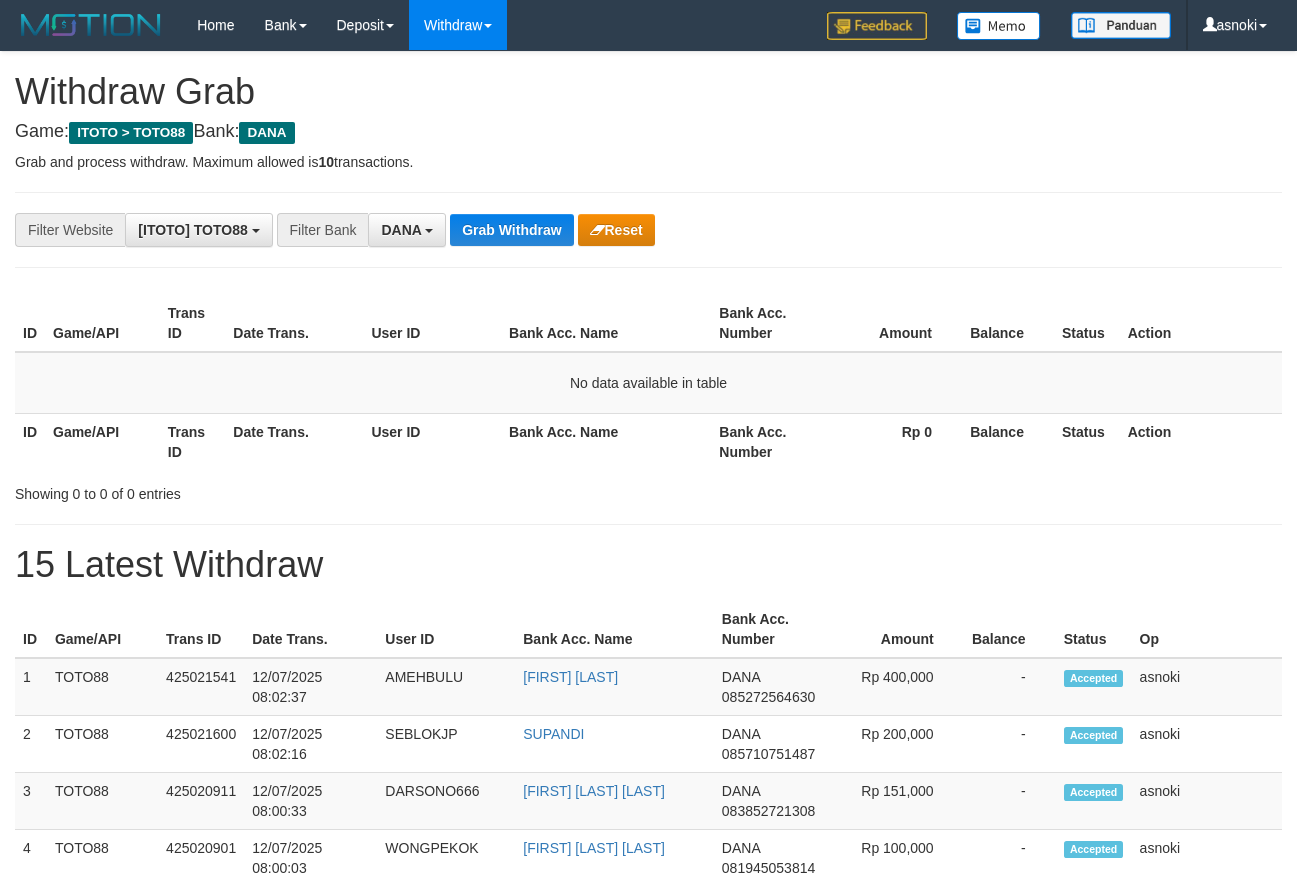 scroll, scrollTop: 0, scrollLeft: 0, axis: both 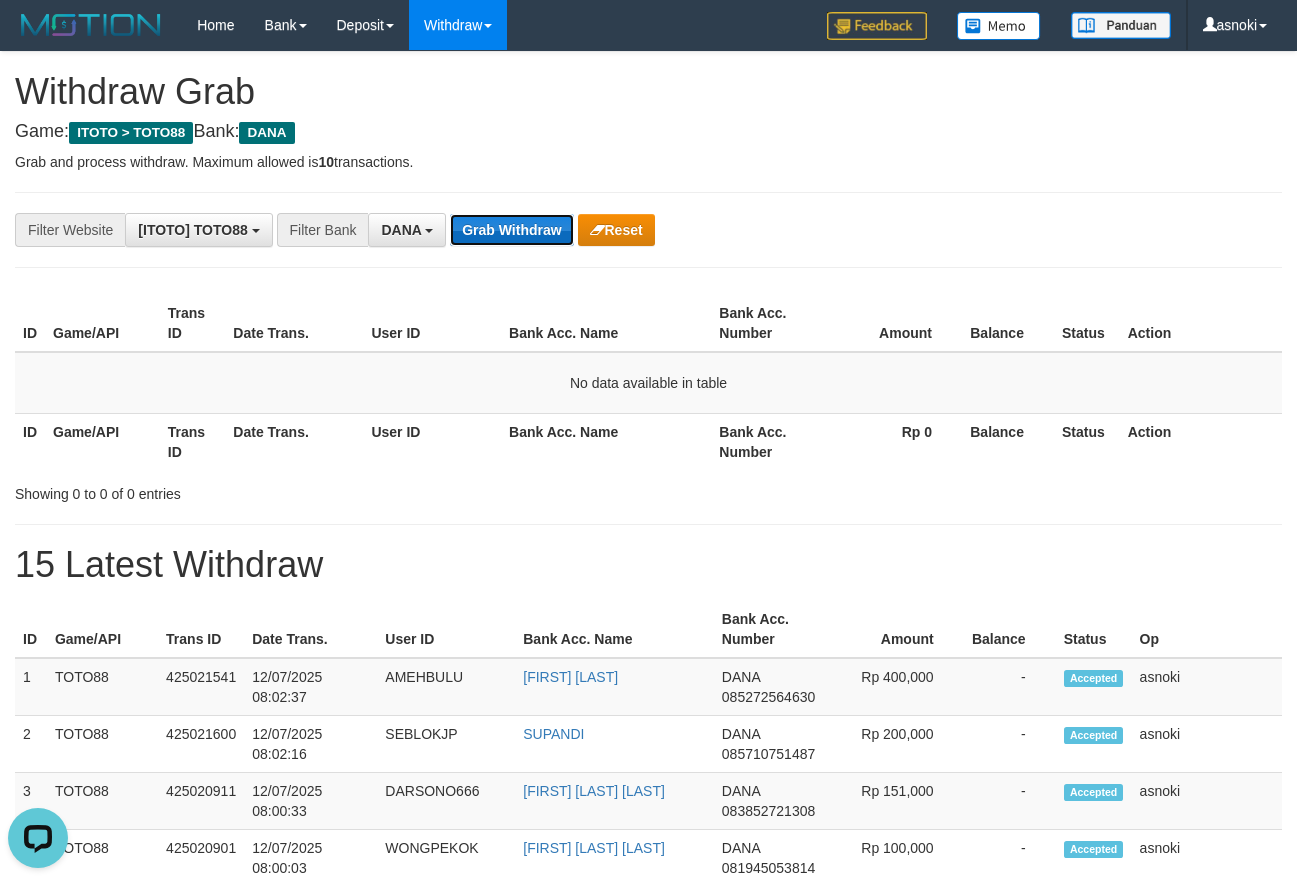 click on "Grab Withdraw" at bounding box center [511, 230] 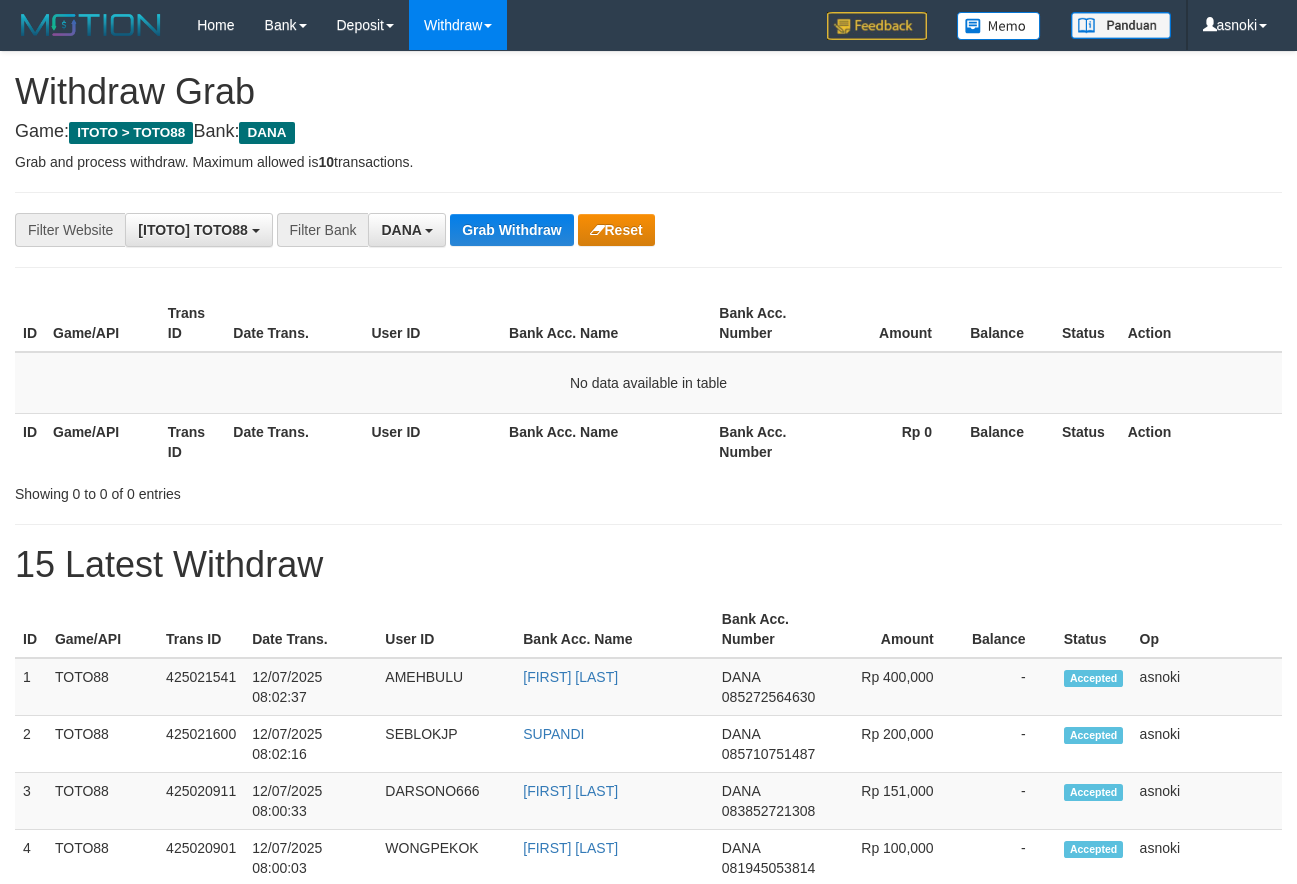 scroll, scrollTop: 0, scrollLeft: 0, axis: both 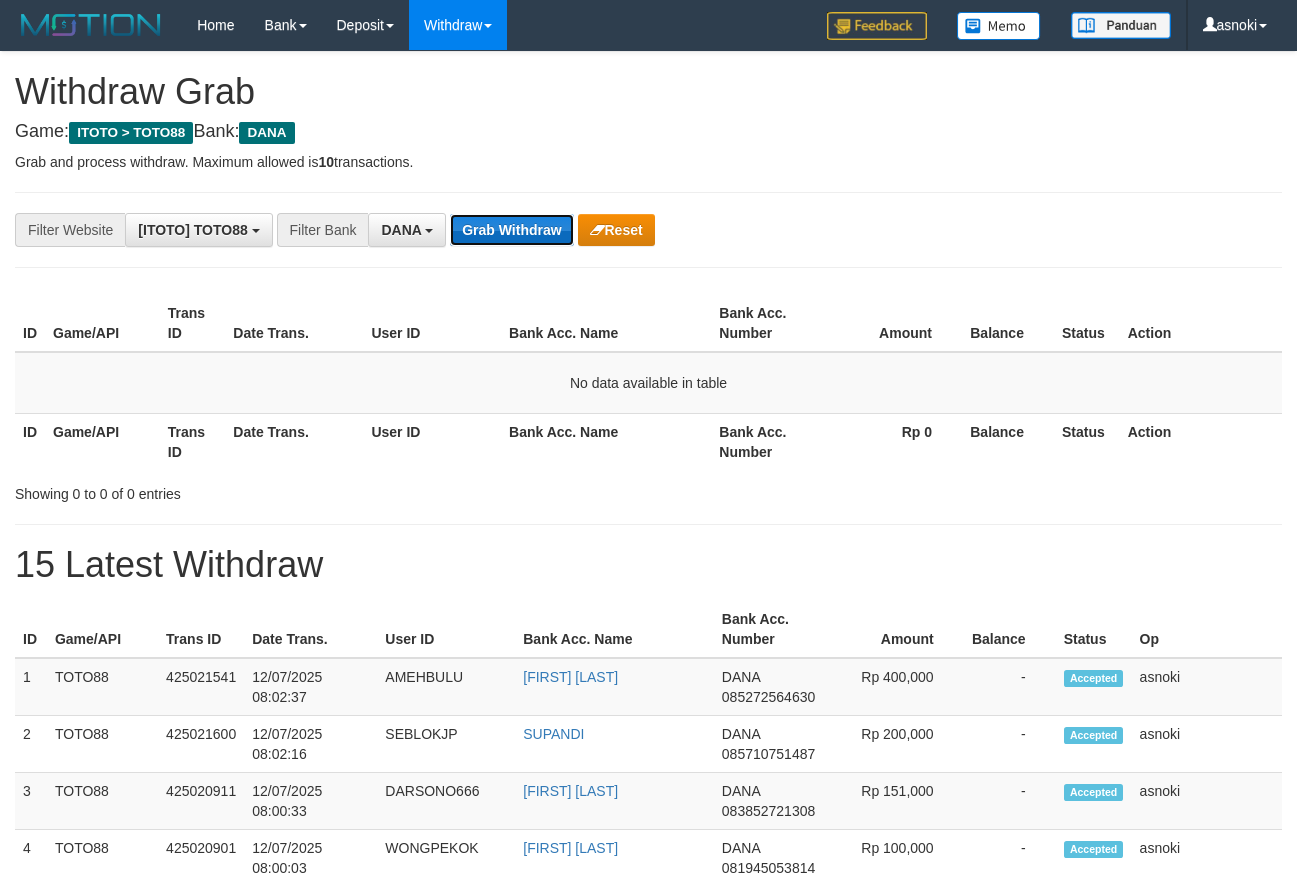 click on "Grab Withdraw" at bounding box center (511, 230) 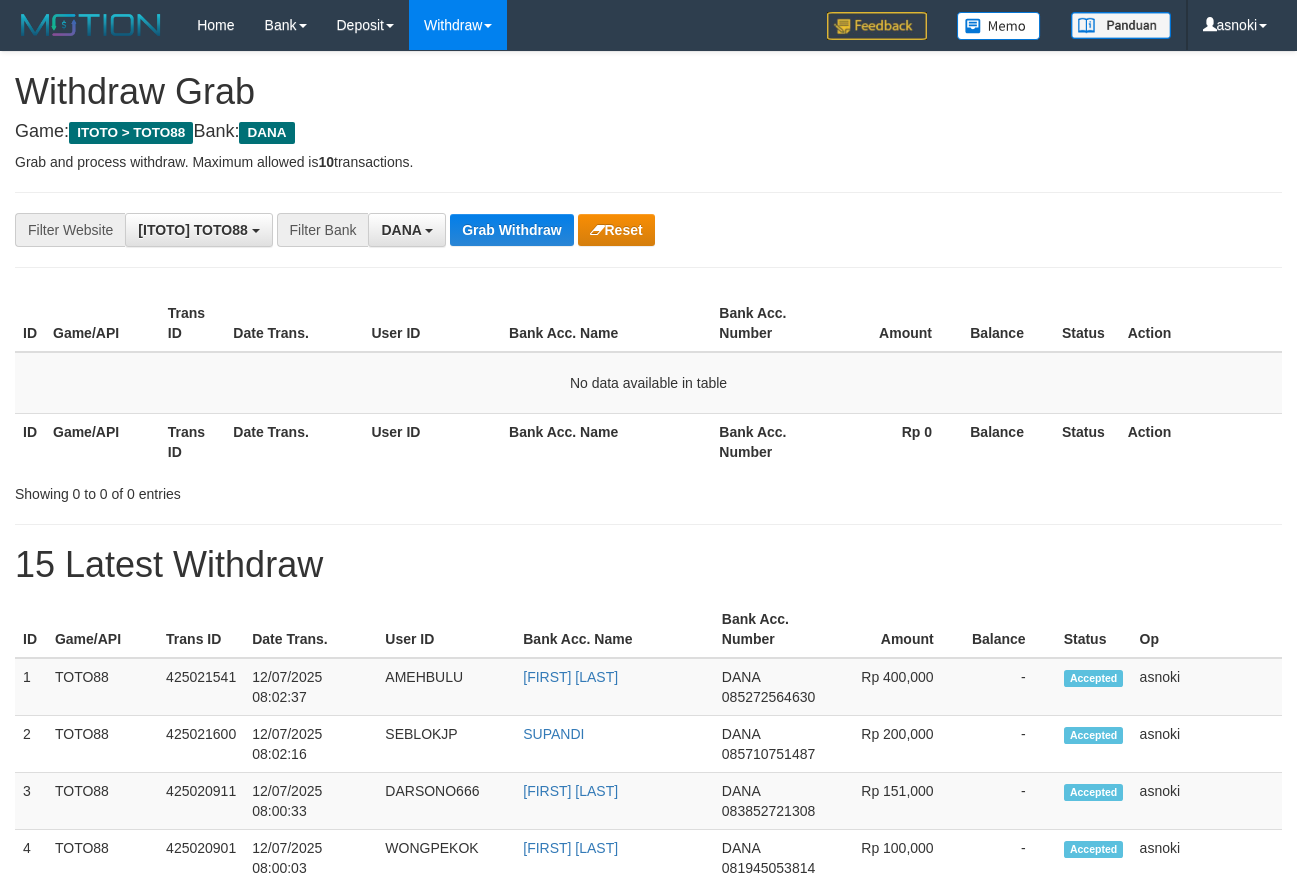 scroll, scrollTop: 0, scrollLeft: 0, axis: both 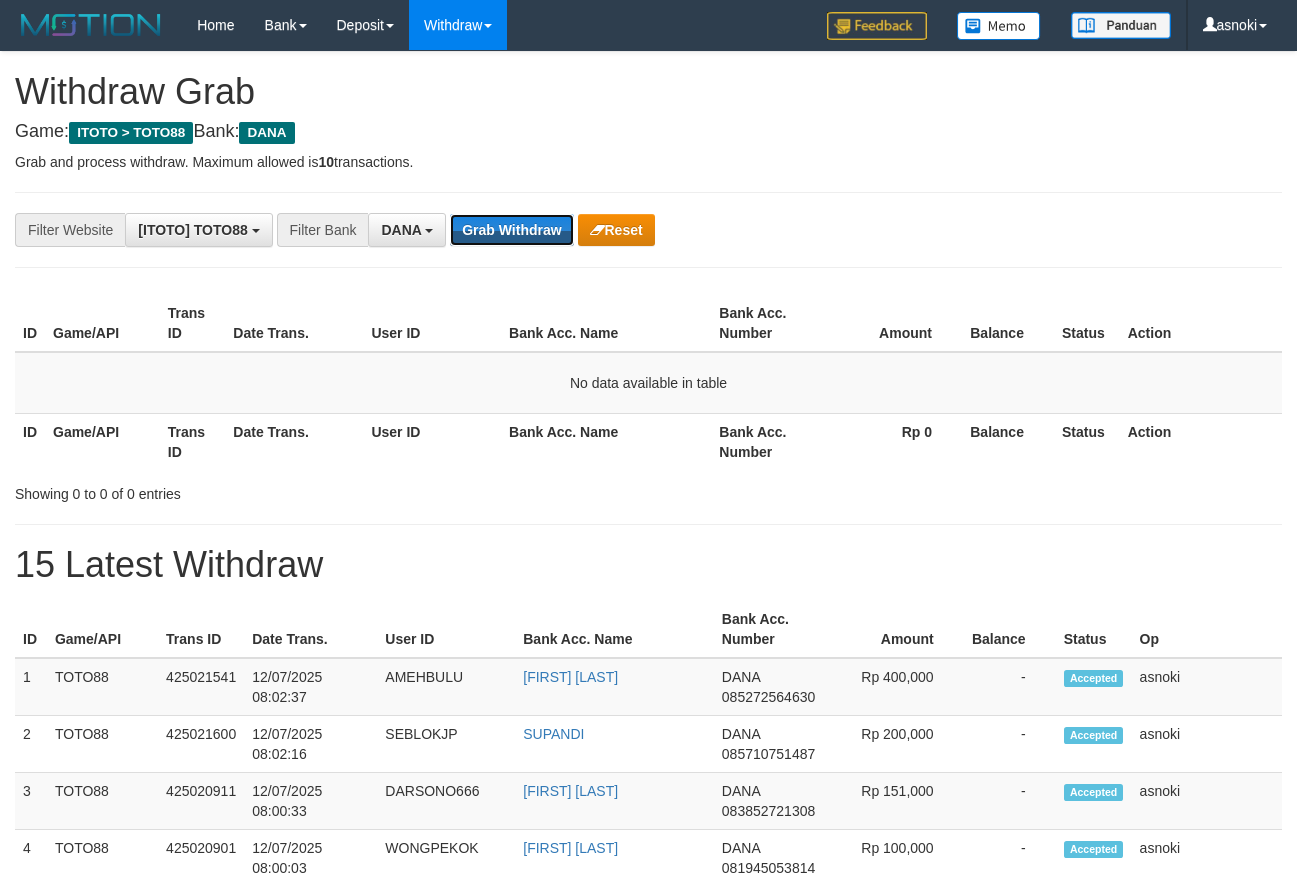 click on "Grab Withdraw" at bounding box center [511, 230] 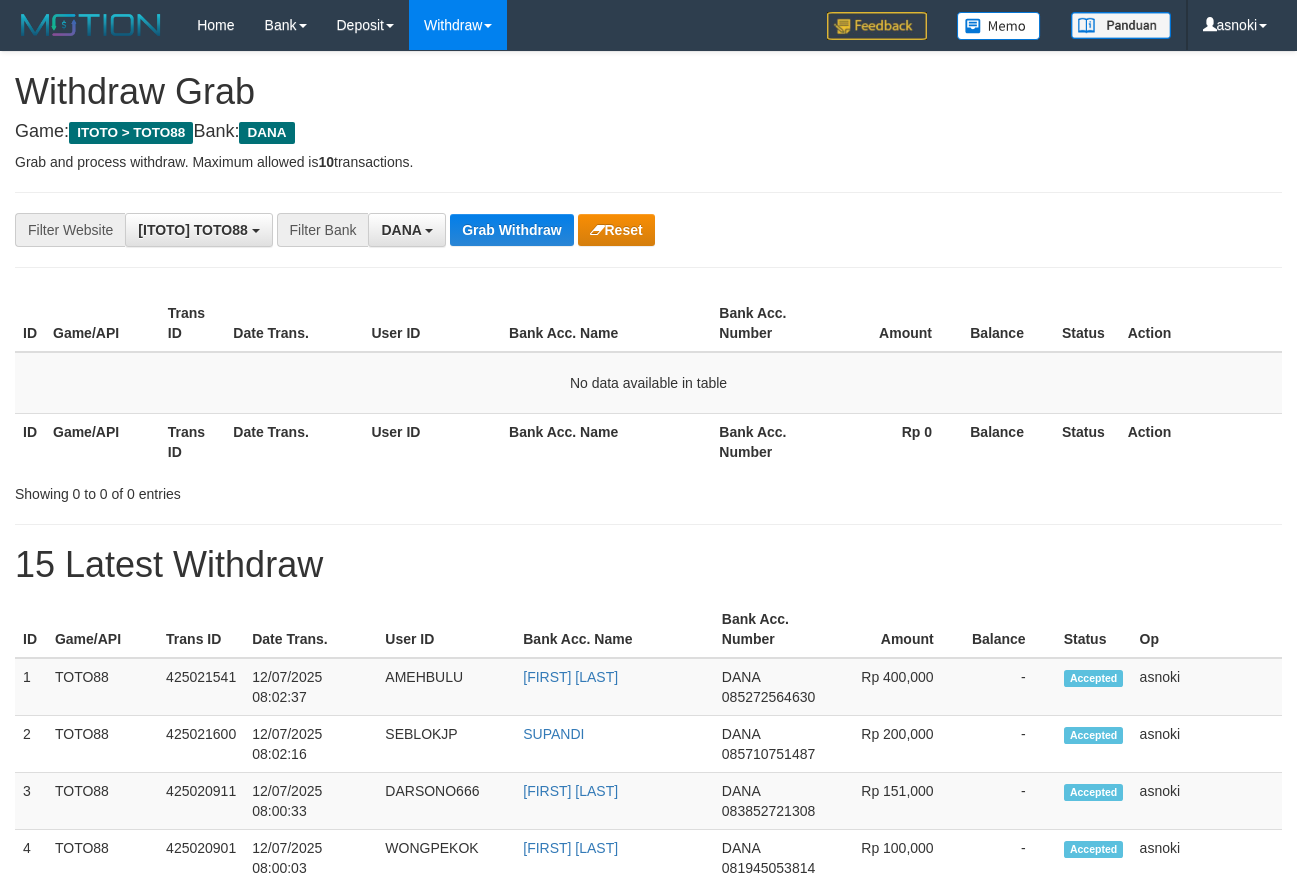 scroll, scrollTop: 0, scrollLeft: 0, axis: both 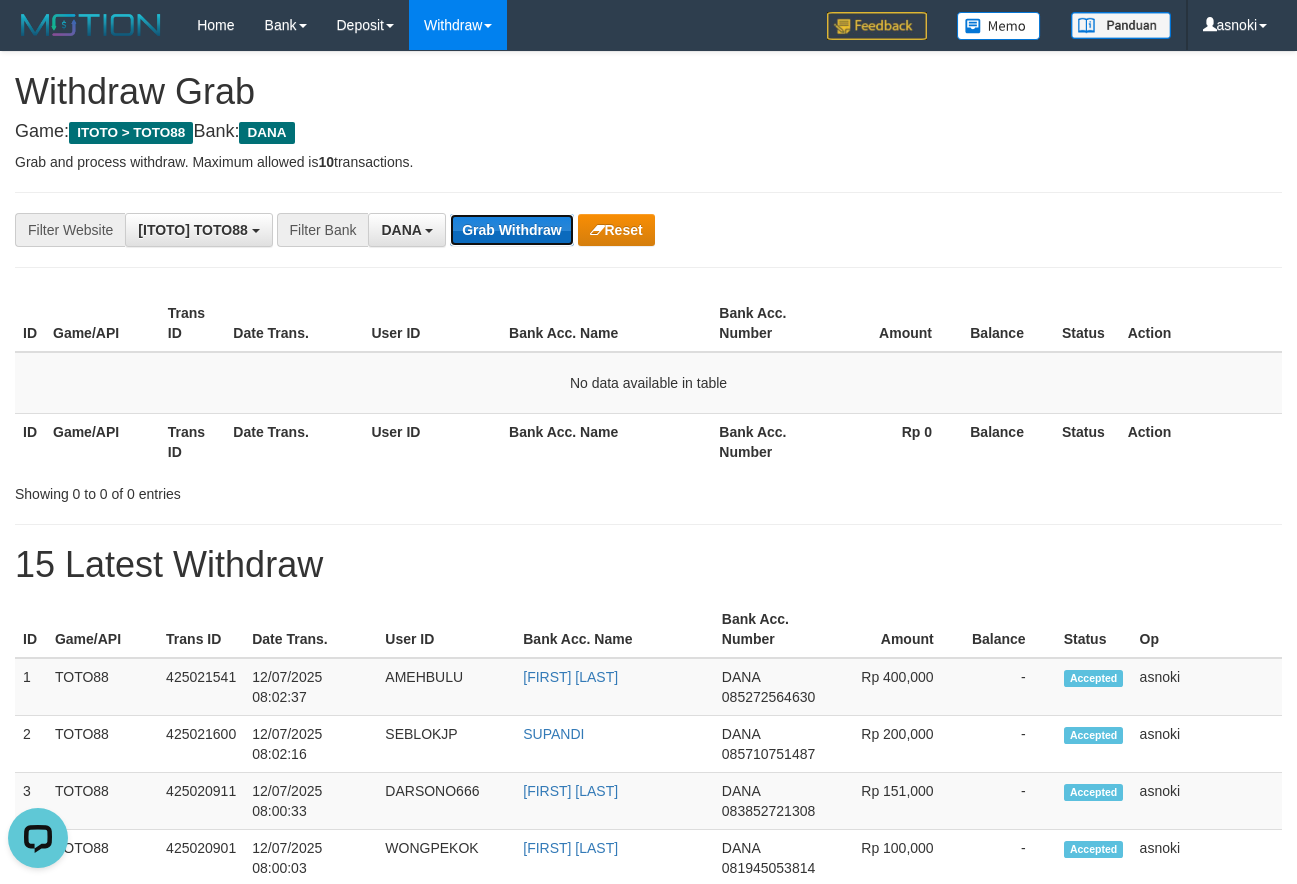 click on "Grab Withdraw" at bounding box center (511, 230) 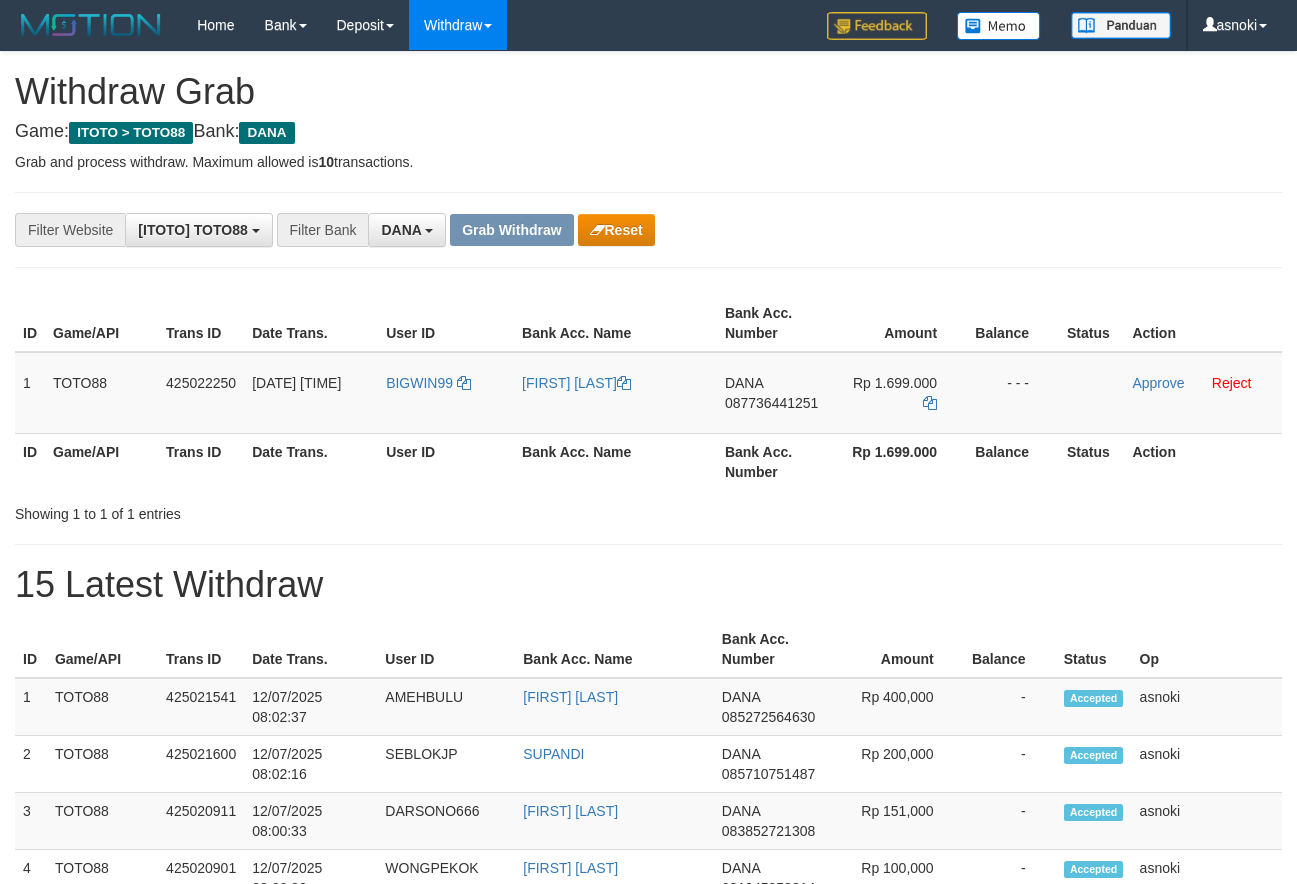 scroll, scrollTop: 0, scrollLeft: 0, axis: both 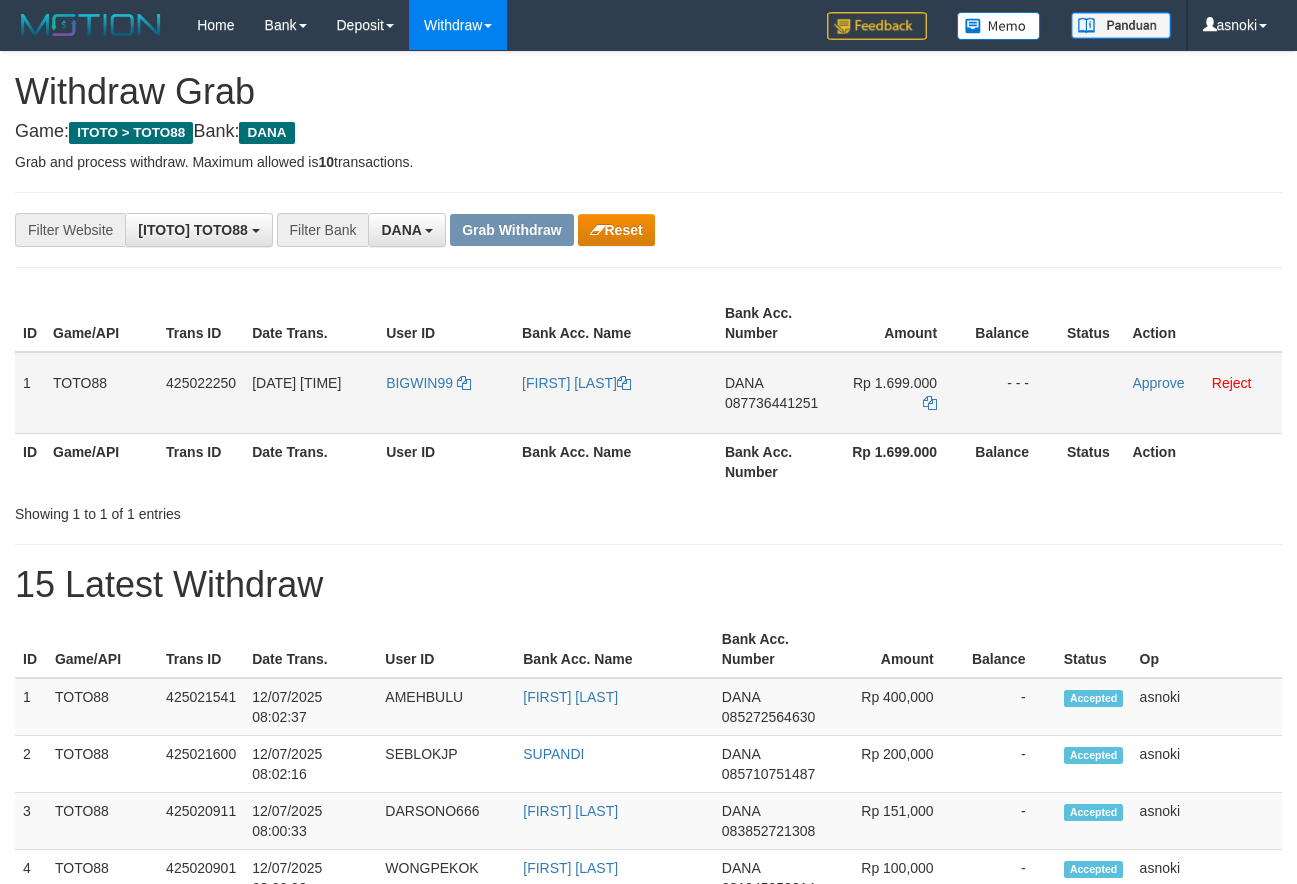 click on "087736441251" at bounding box center (771, 403) 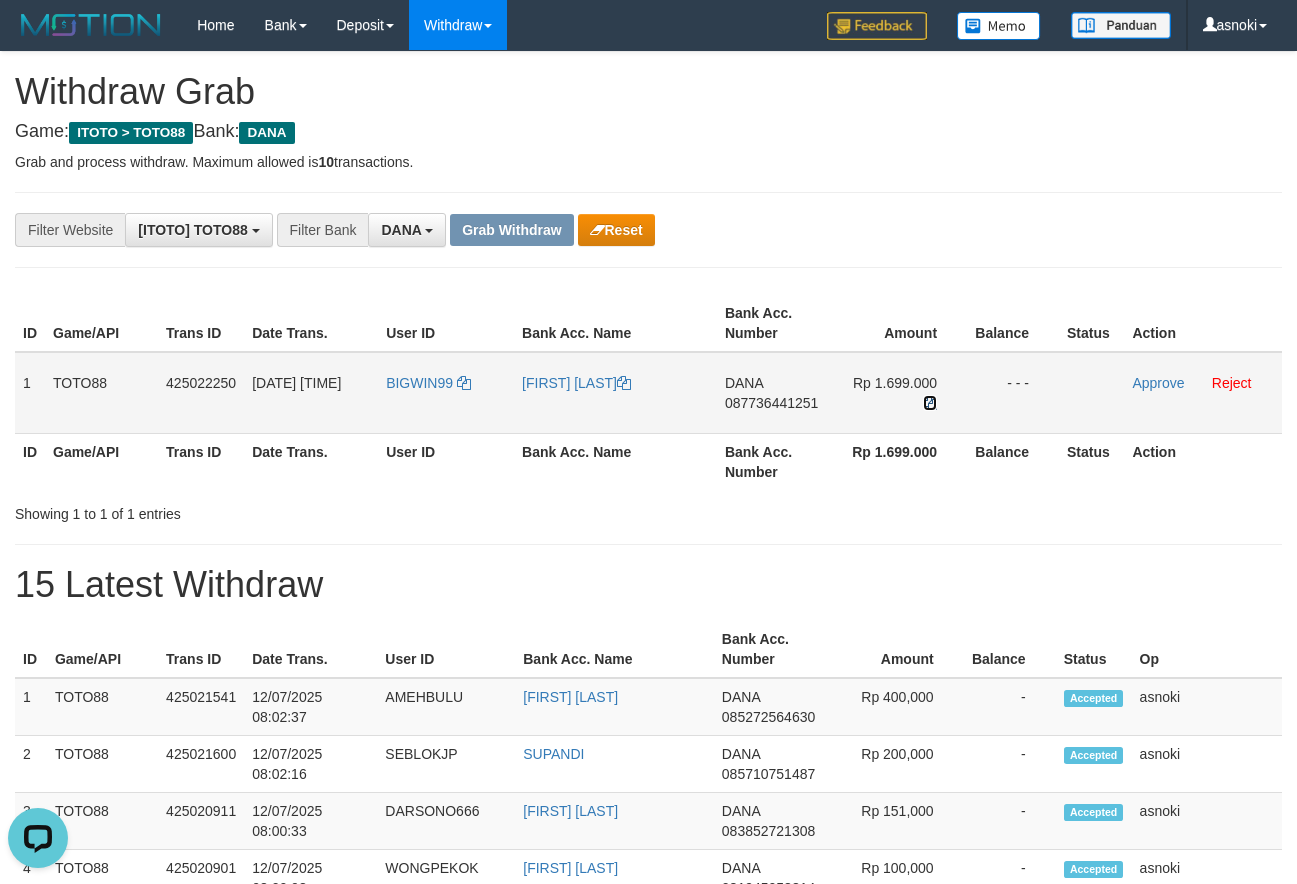 click at bounding box center (930, 403) 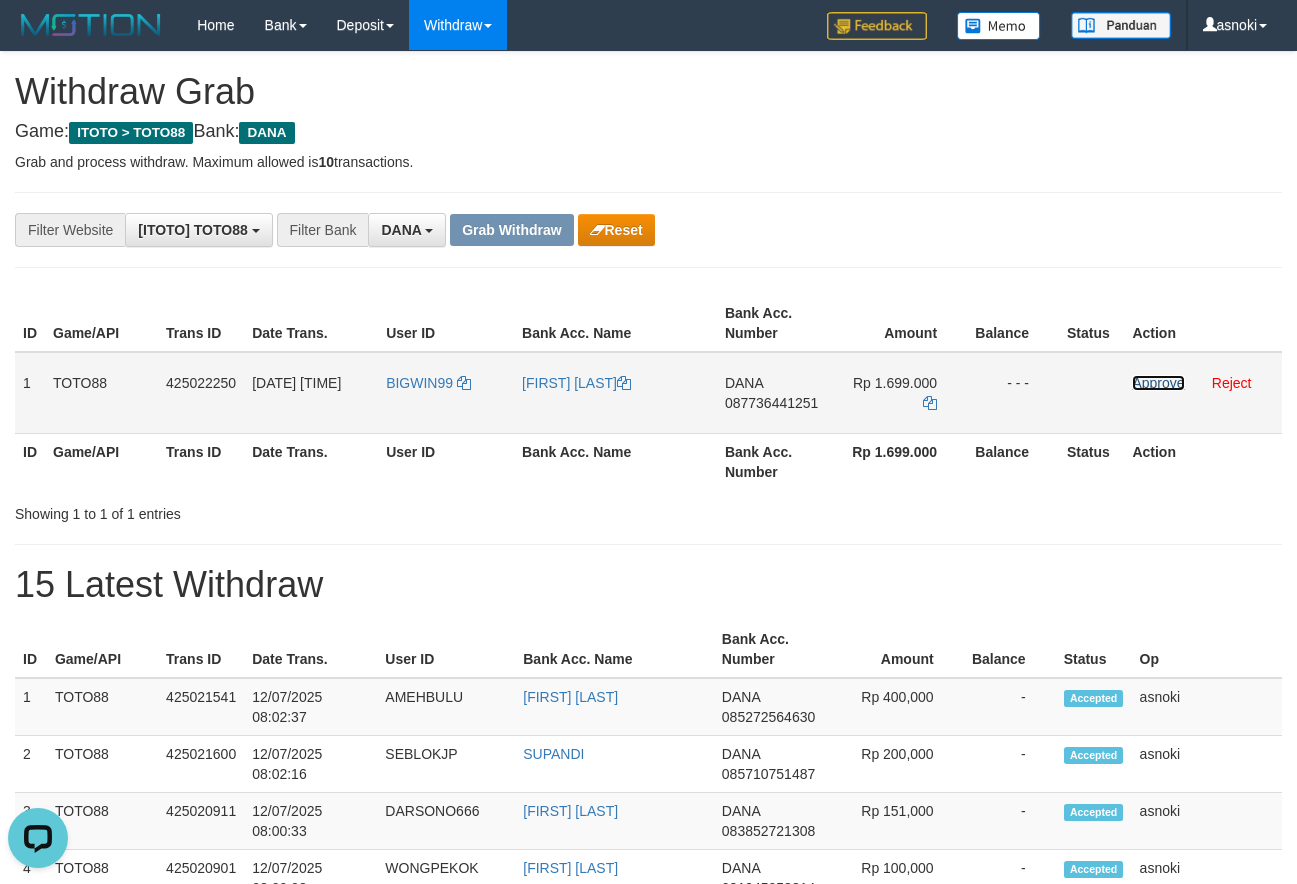 click on "Approve" at bounding box center (1158, 383) 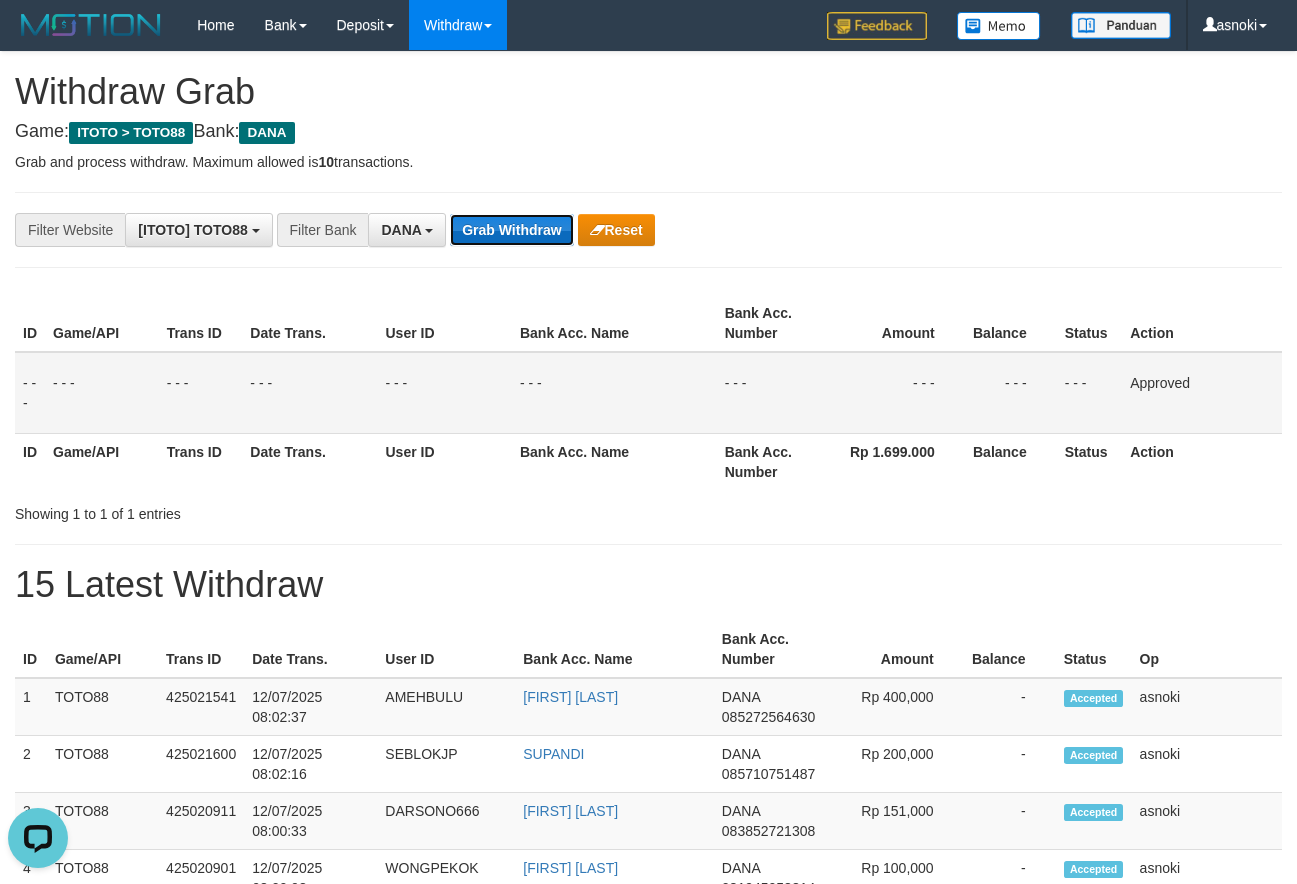 click on "Grab Withdraw" at bounding box center (511, 230) 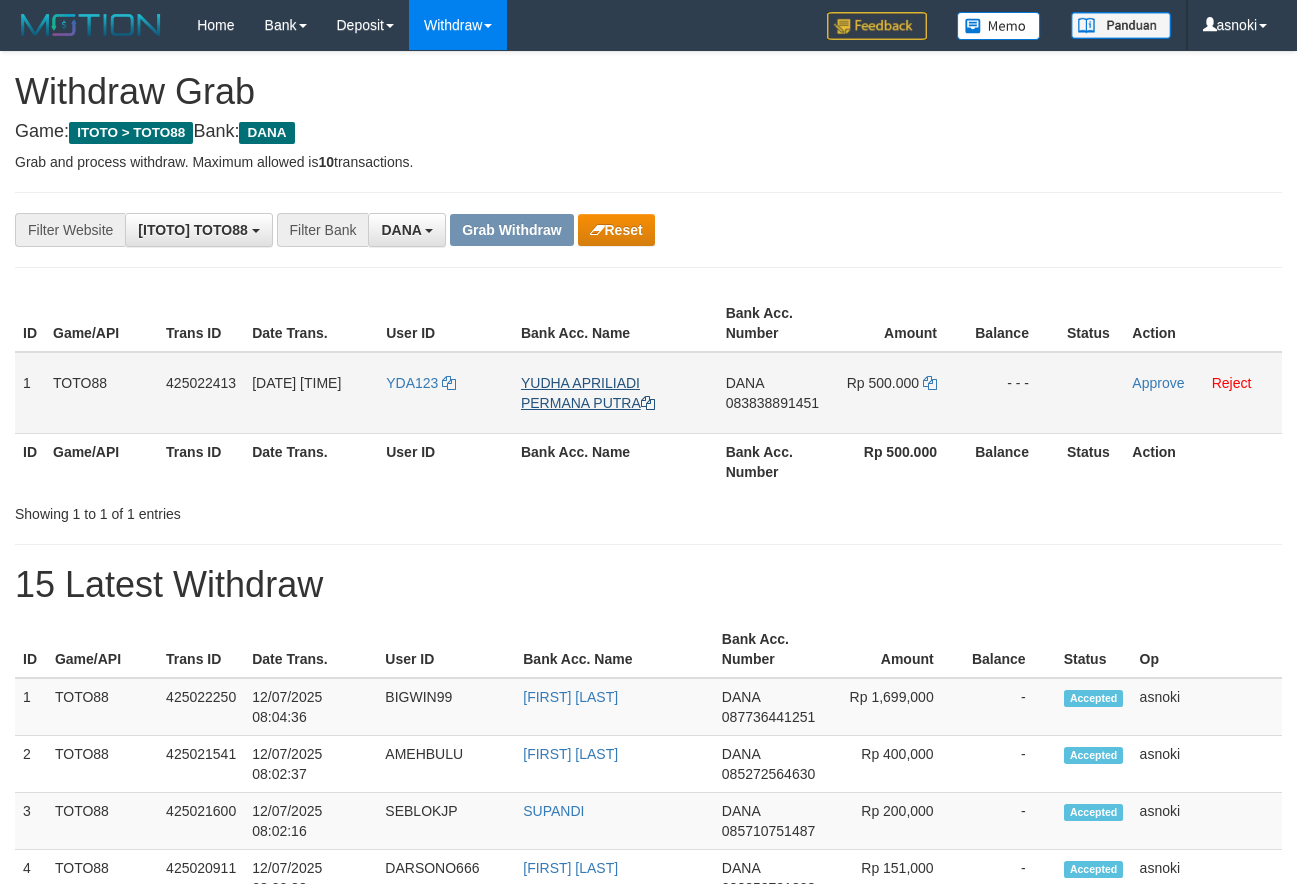 scroll, scrollTop: 0, scrollLeft: 0, axis: both 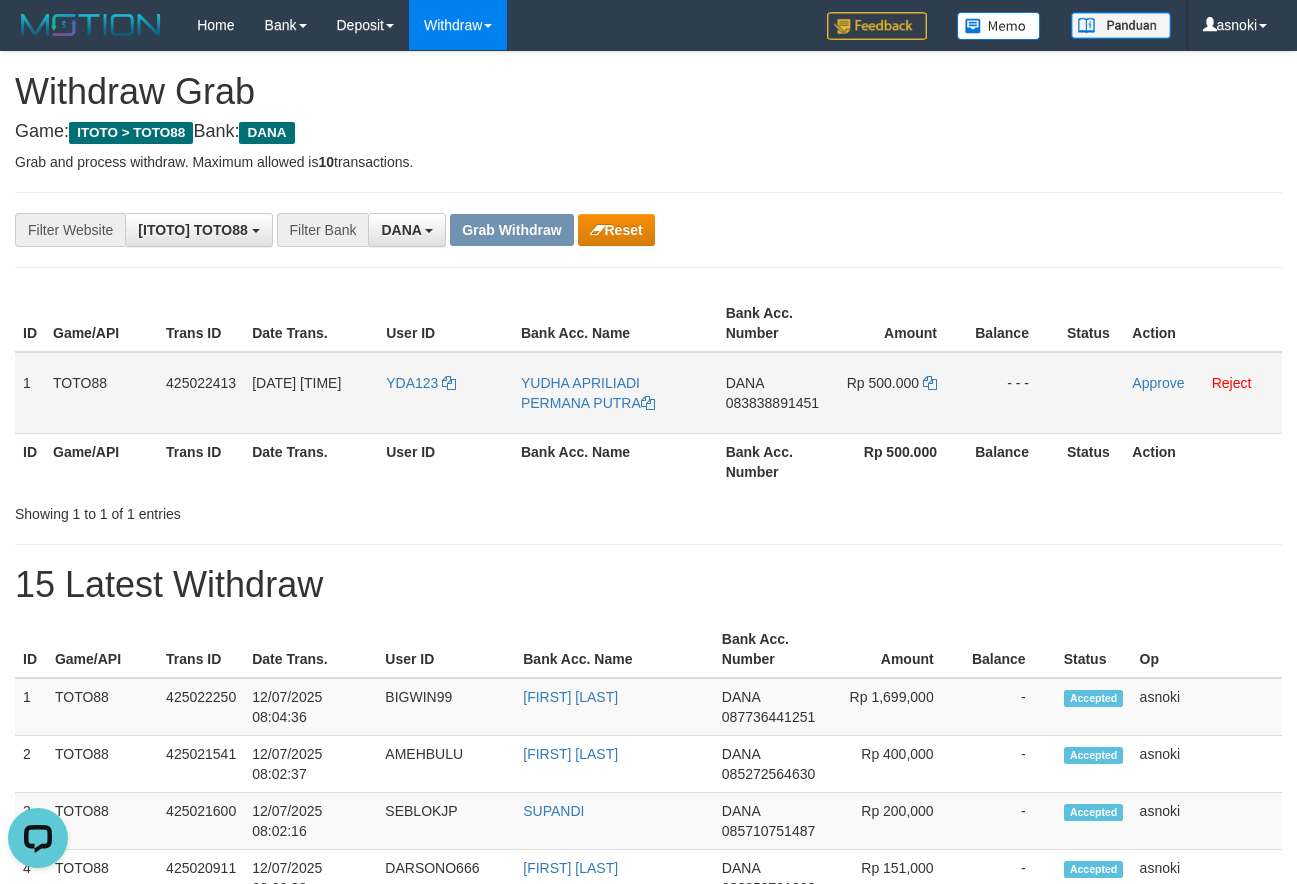 click on "083838891451" at bounding box center [772, 403] 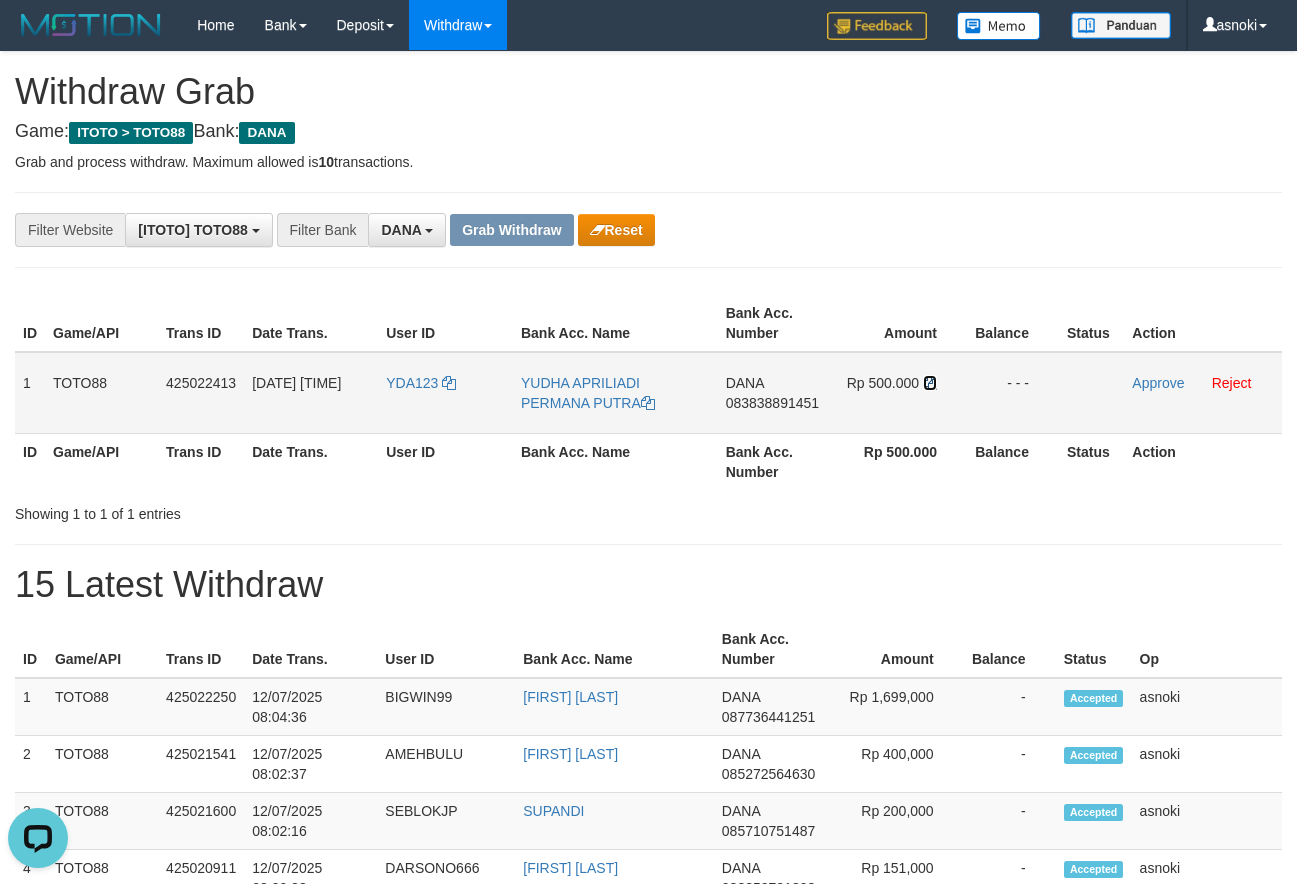 click at bounding box center [930, 383] 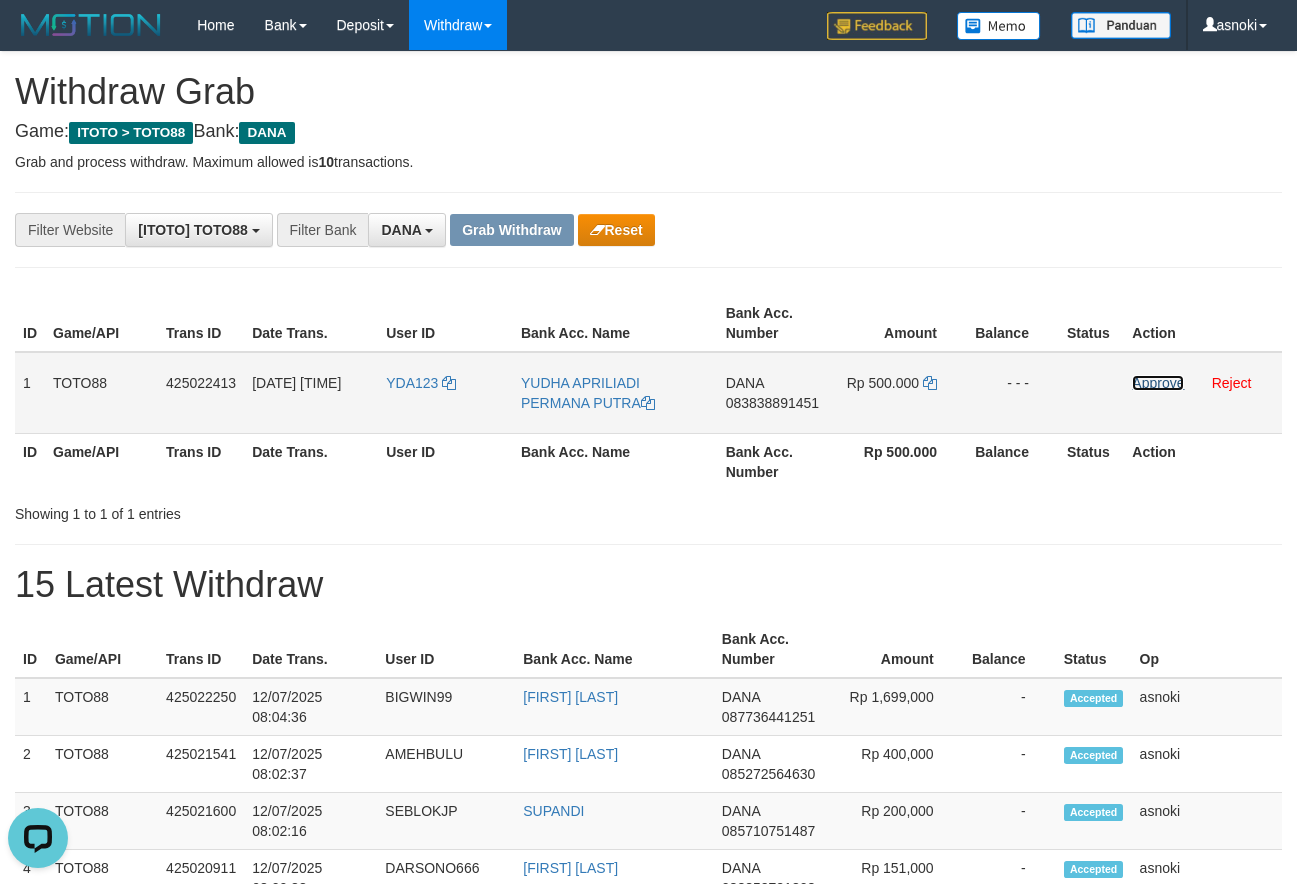 click on "Approve" at bounding box center [1158, 383] 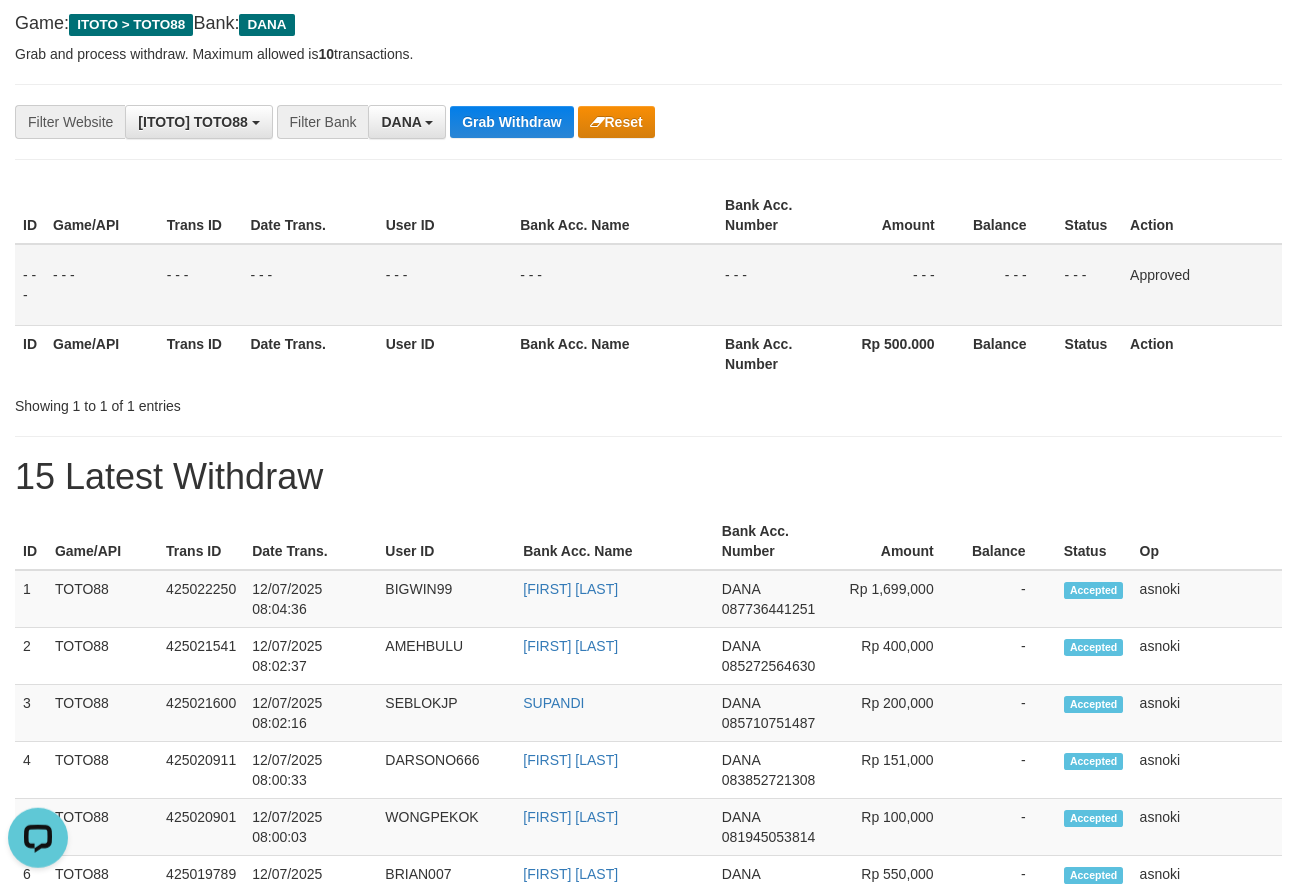 scroll, scrollTop: 0, scrollLeft: 0, axis: both 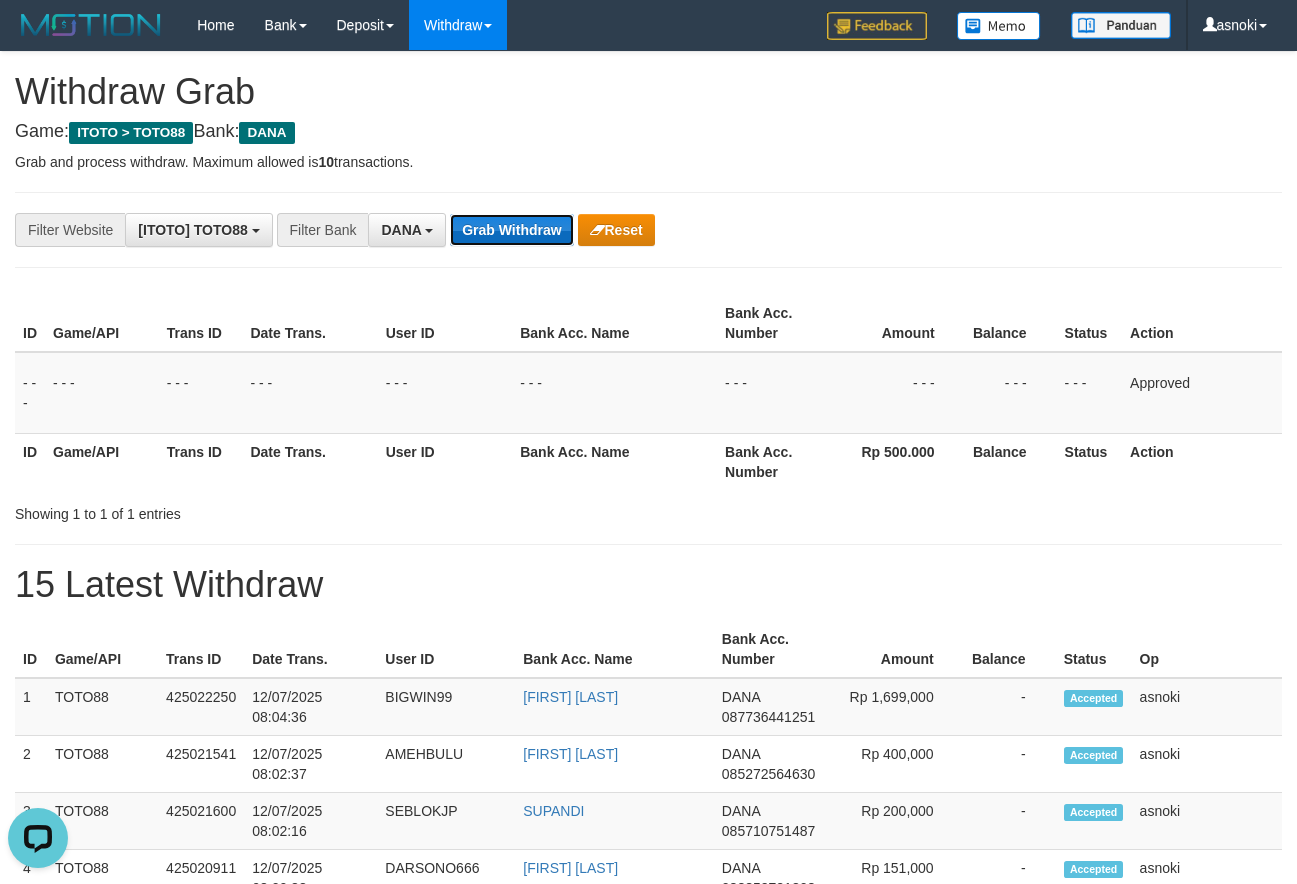 click on "Grab Withdraw" at bounding box center (511, 230) 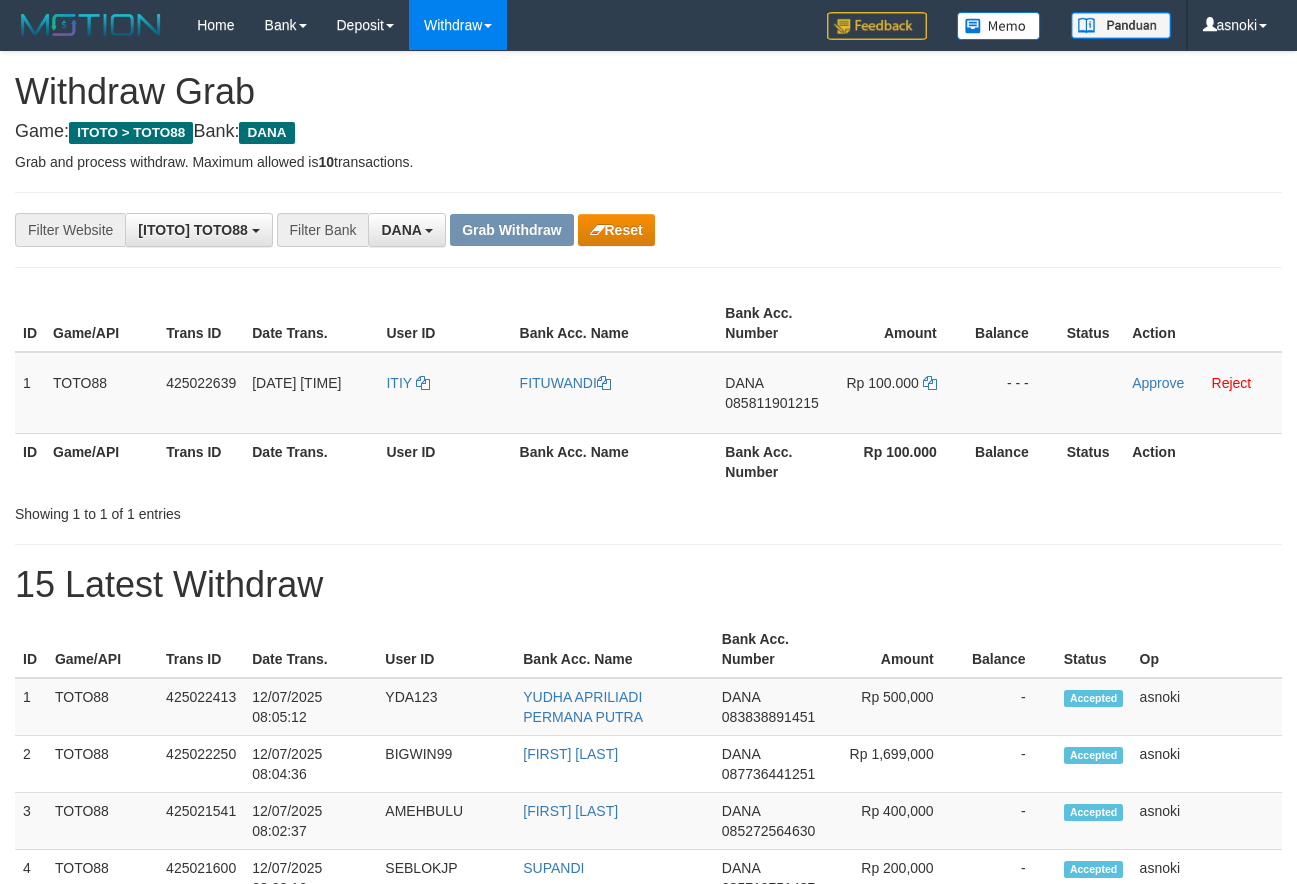 scroll, scrollTop: 0, scrollLeft: 0, axis: both 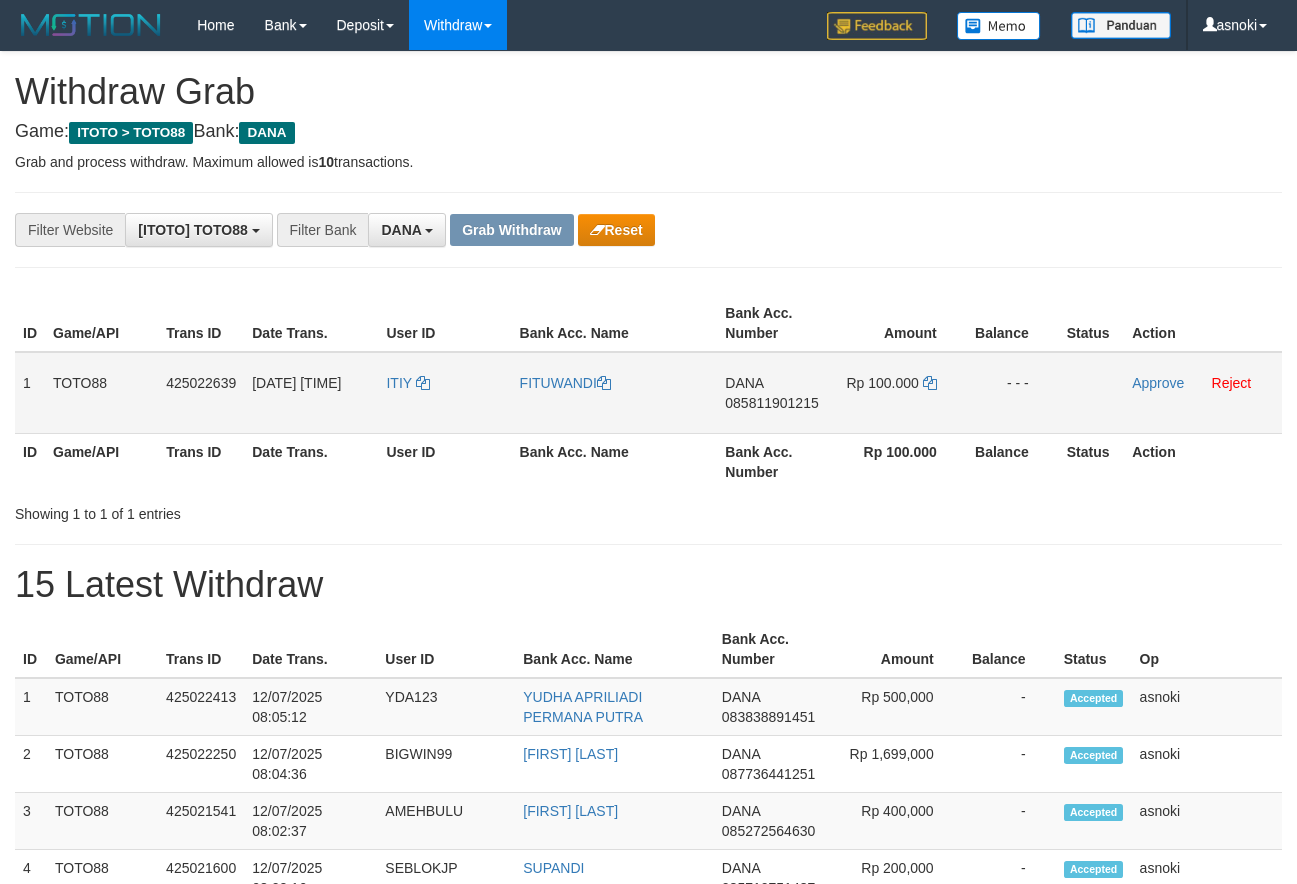 click on "085811901215" at bounding box center [771, 403] 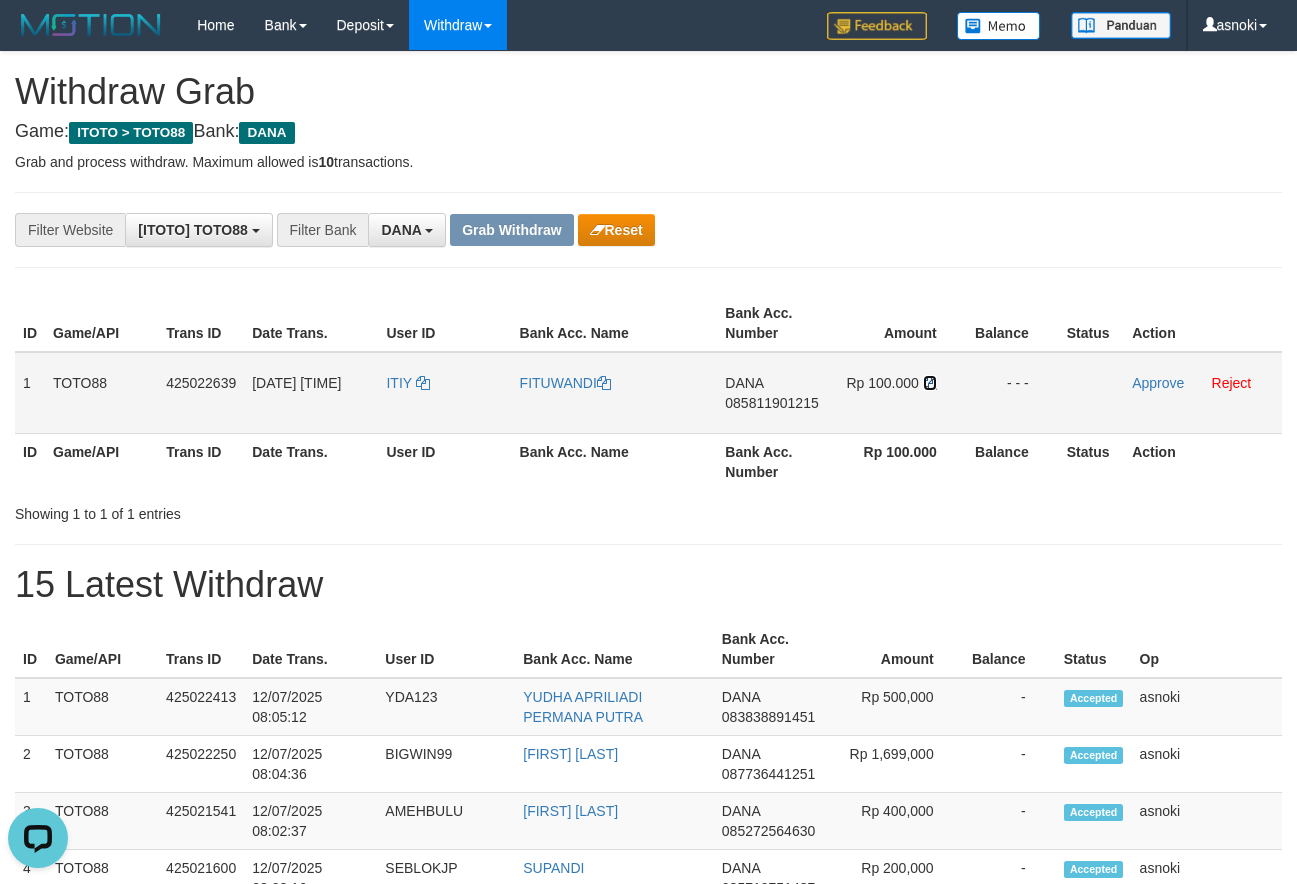 click at bounding box center (930, 383) 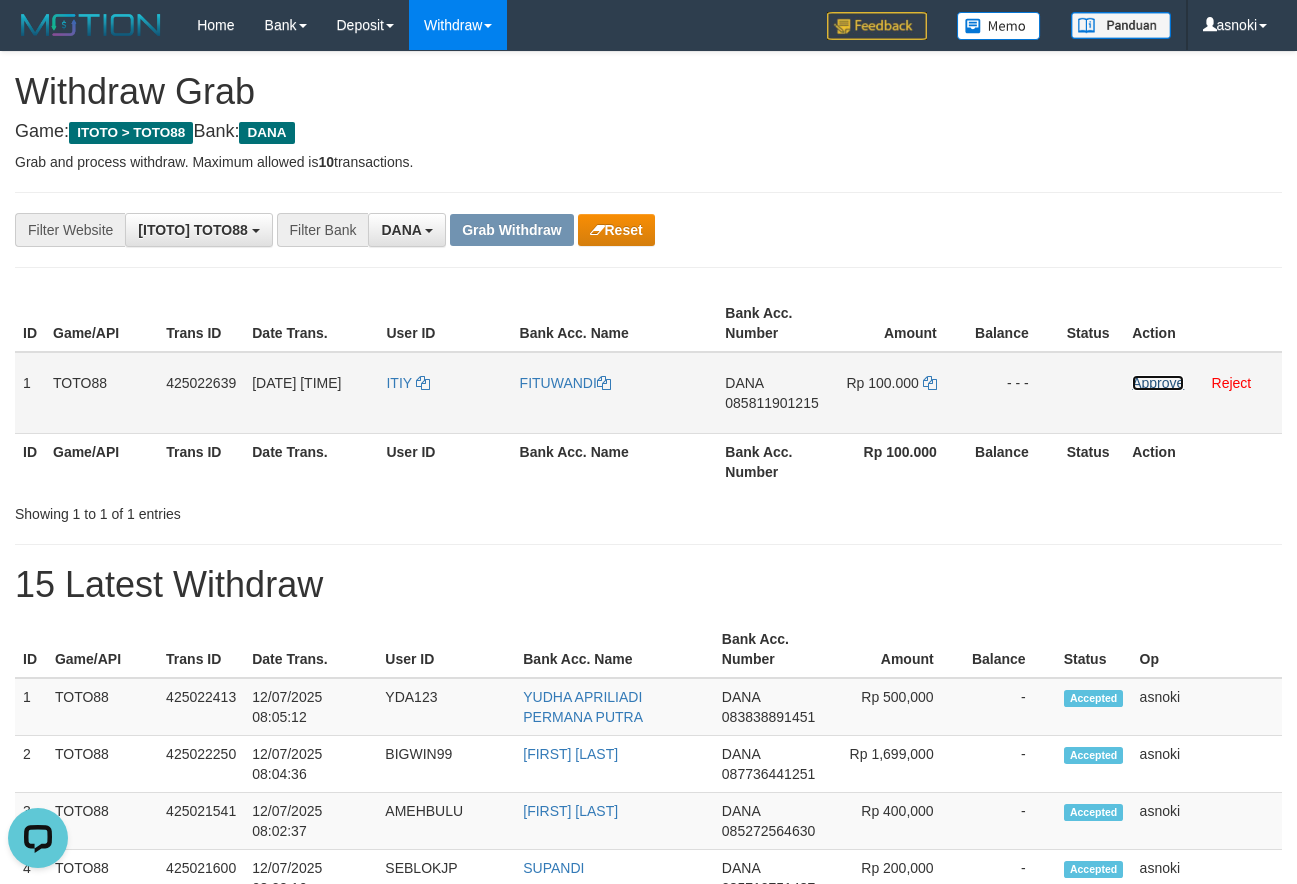 click on "Approve" at bounding box center [1158, 383] 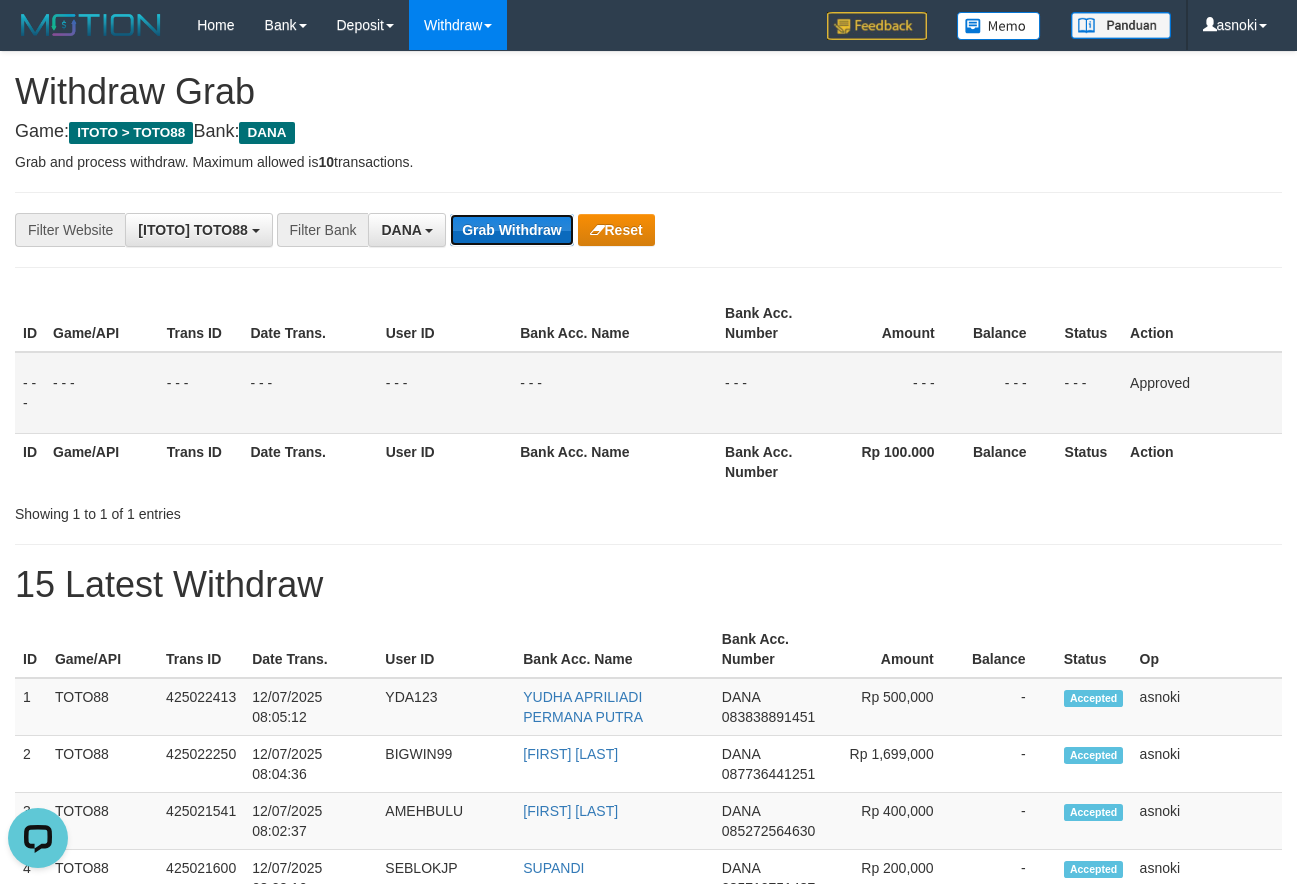 click on "Grab Withdraw" at bounding box center (511, 230) 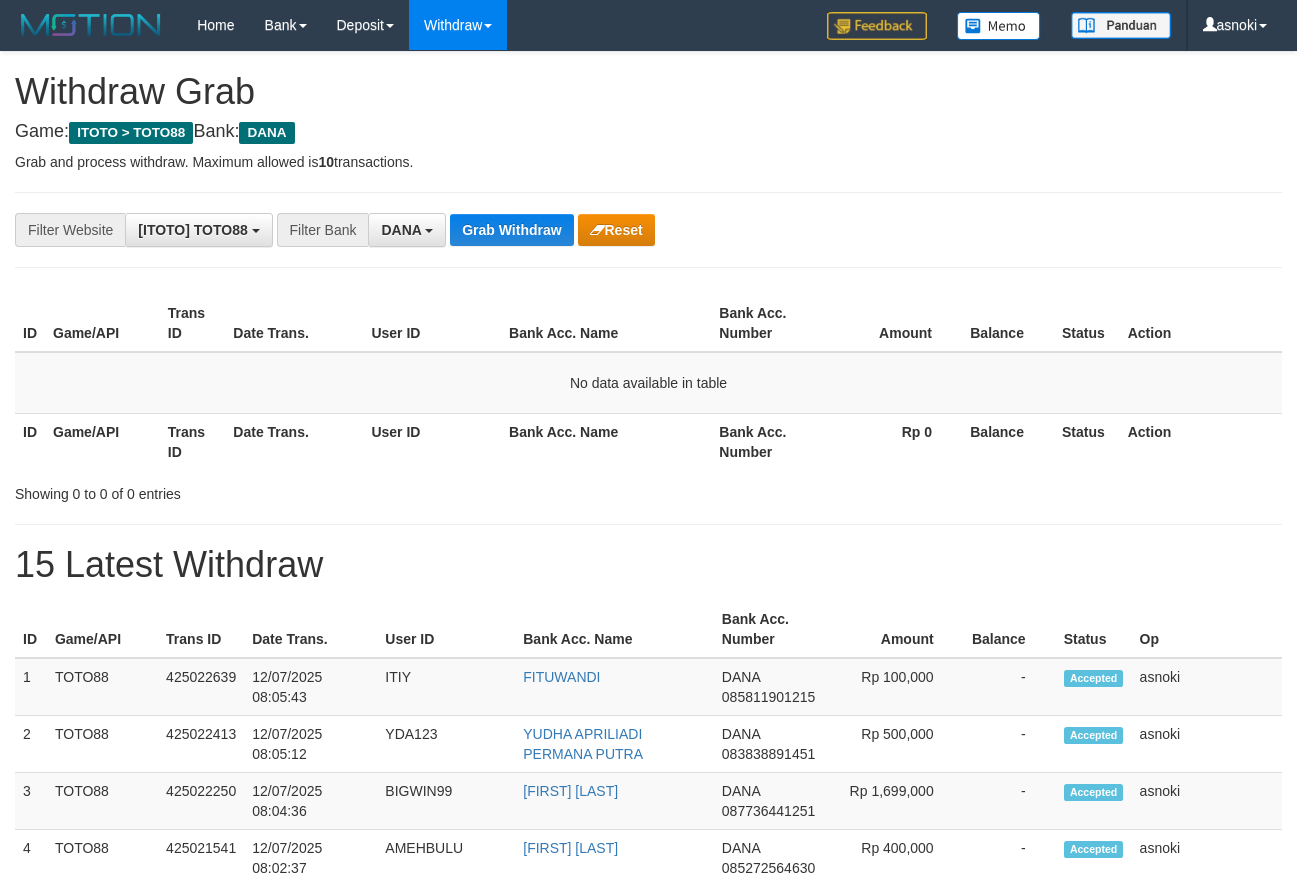 scroll, scrollTop: 0, scrollLeft: 0, axis: both 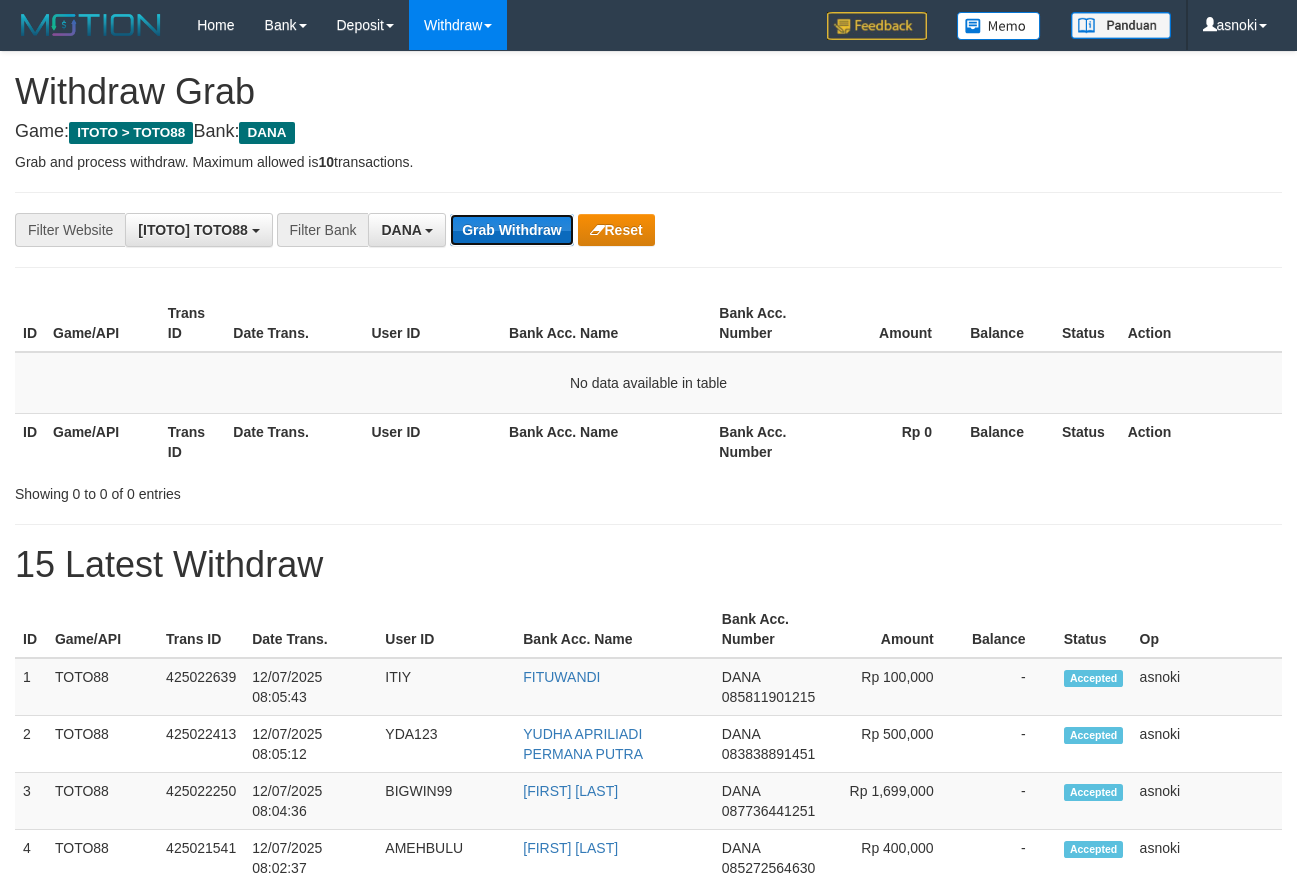 click on "Grab Withdraw" at bounding box center [511, 230] 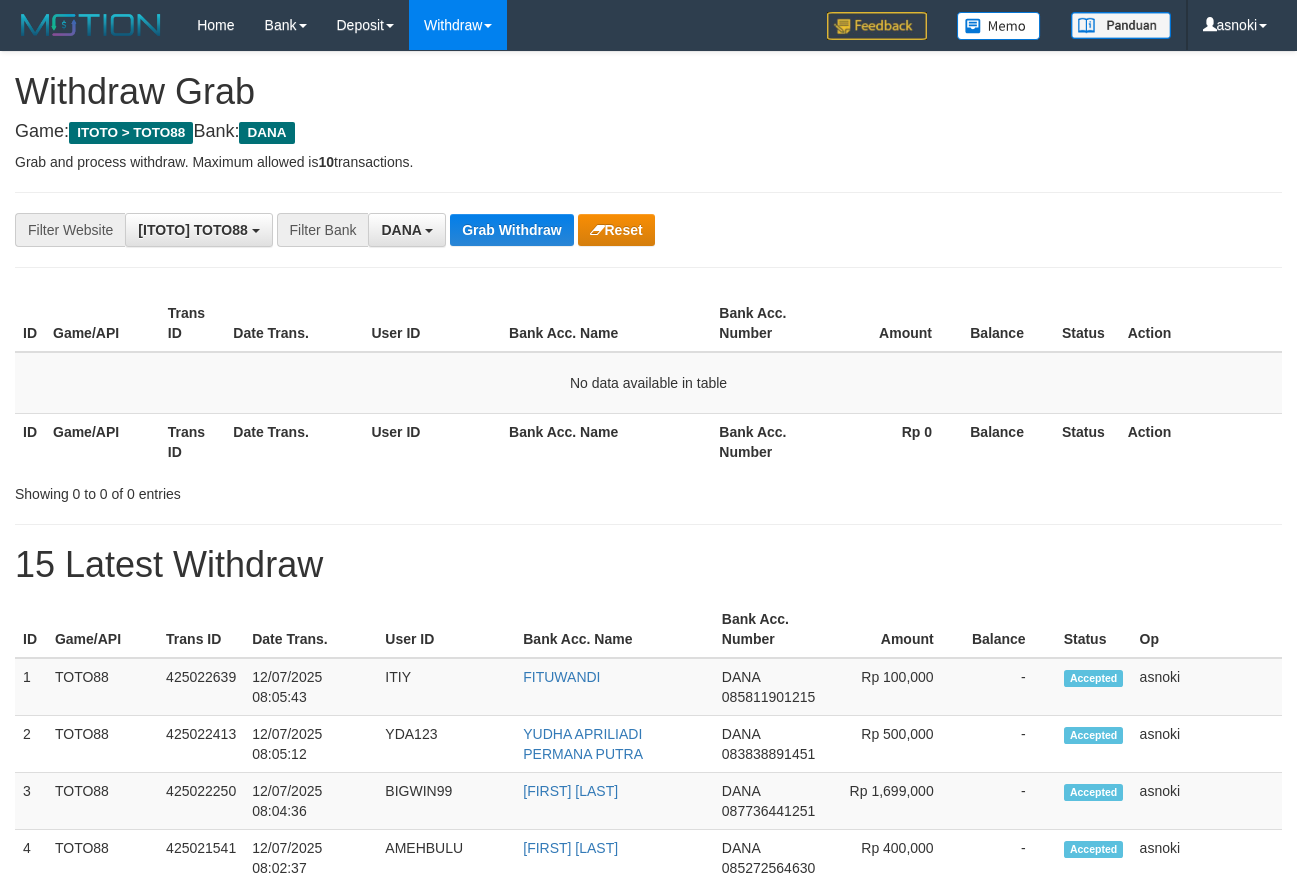scroll, scrollTop: 0, scrollLeft: 0, axis: both 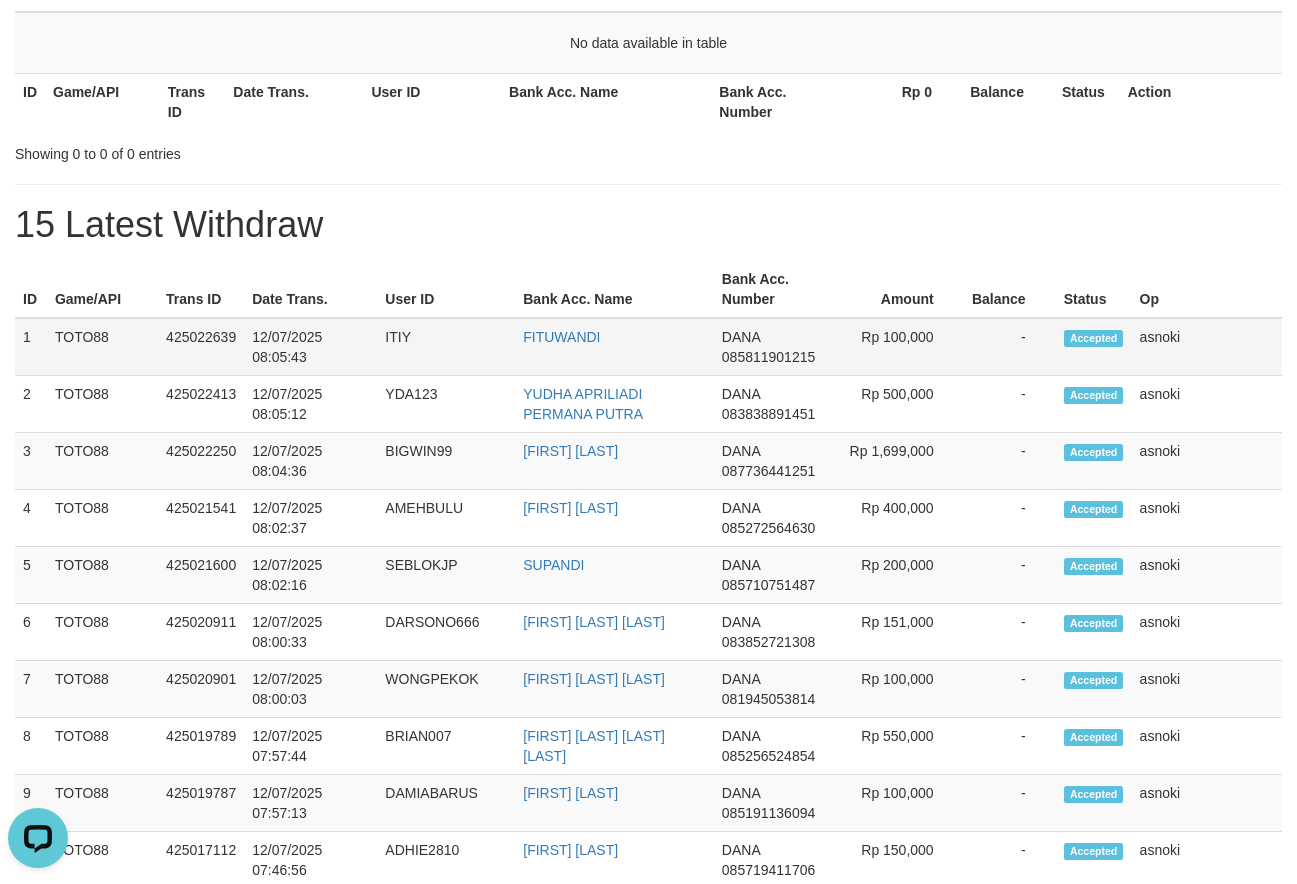 click on "1" at bounding box center (31, 347) 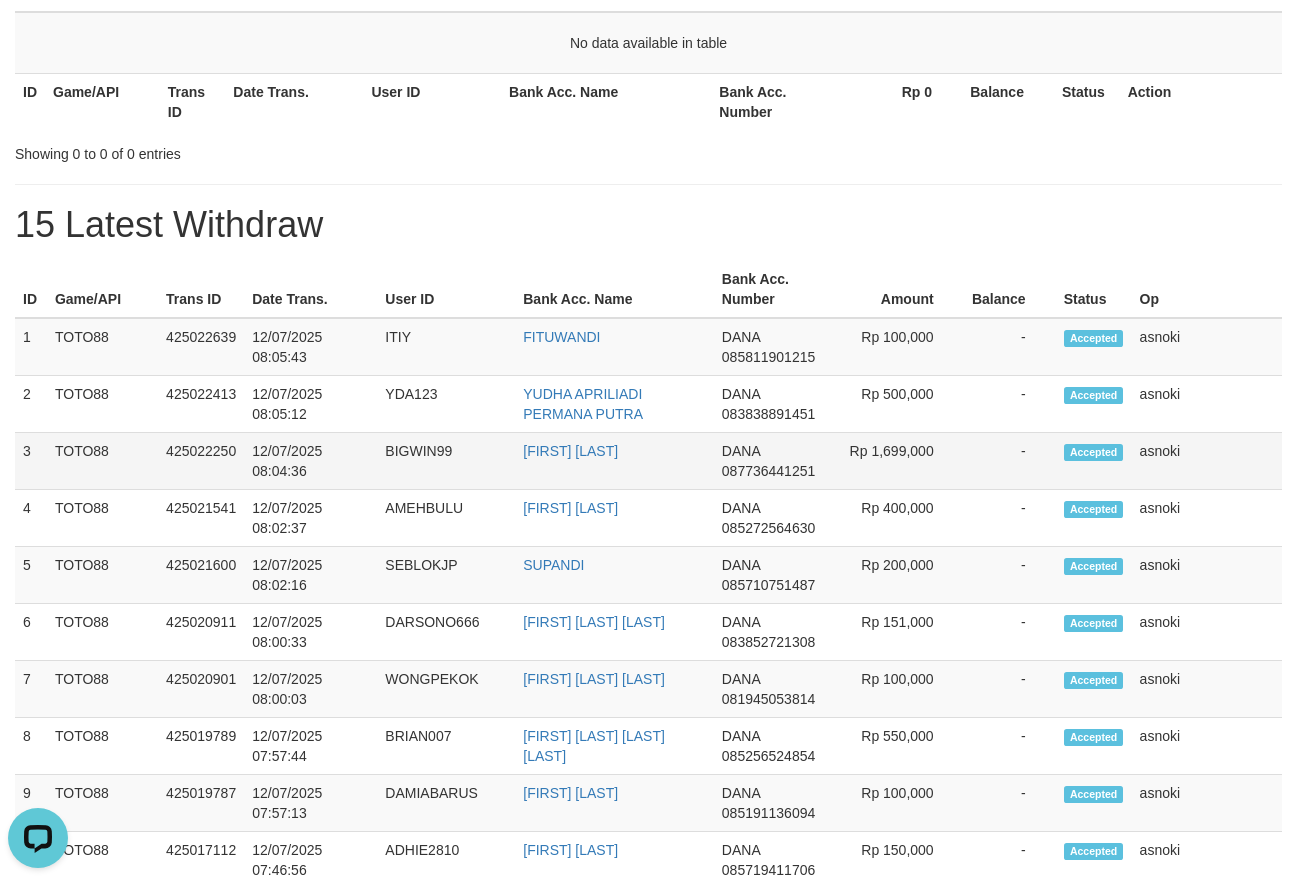 drag, startPoint x: 18, startPoint y: 337, endPoint x: 1187, endPoint y: 460, distance: 1175.4531 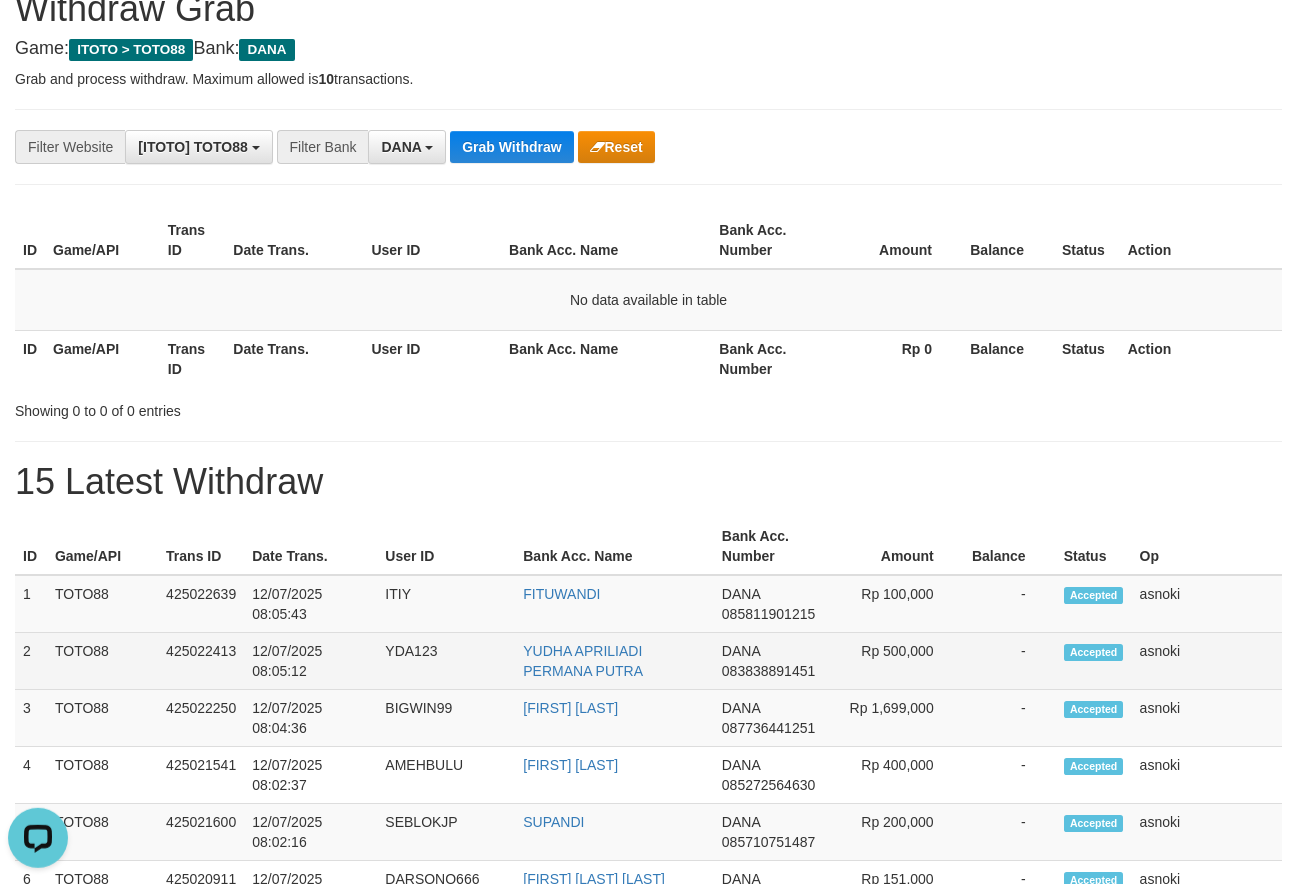 scroll, scrollTop: 0, scrollLeft: 0, axis: both 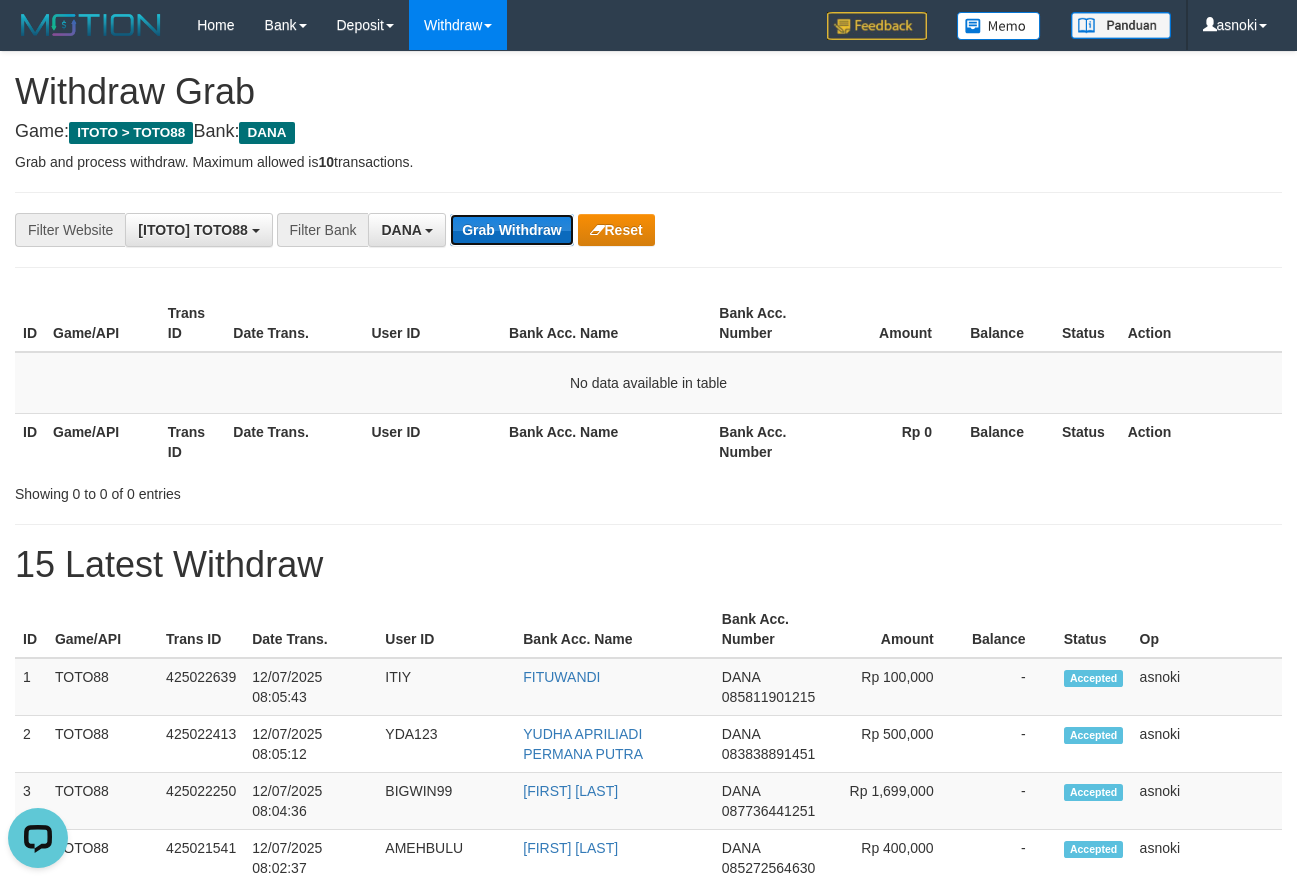click on "Grab Withdraw" at bounding box center (511, 230) 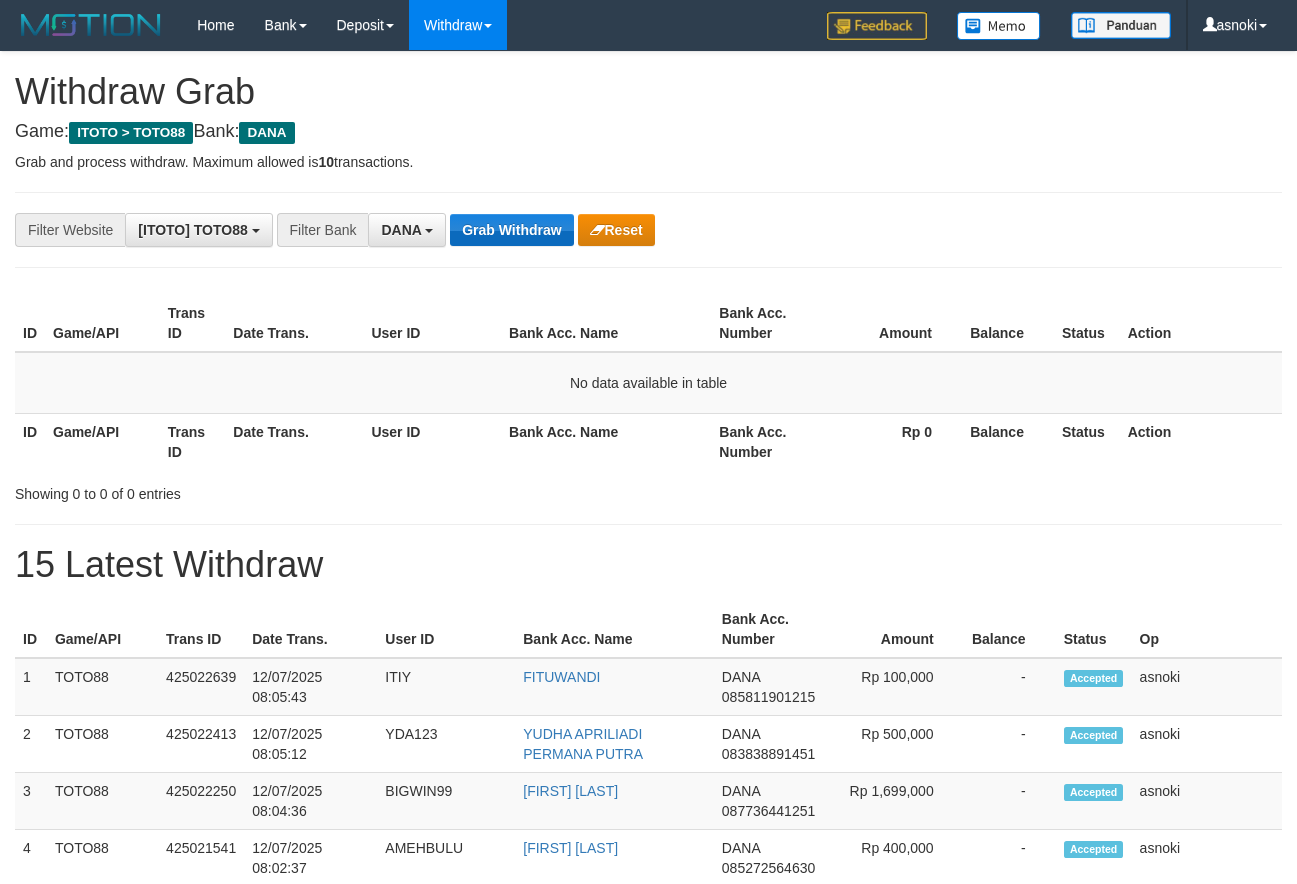 scroll, scrollTop: 0, scrollLeft: 0, axis: both 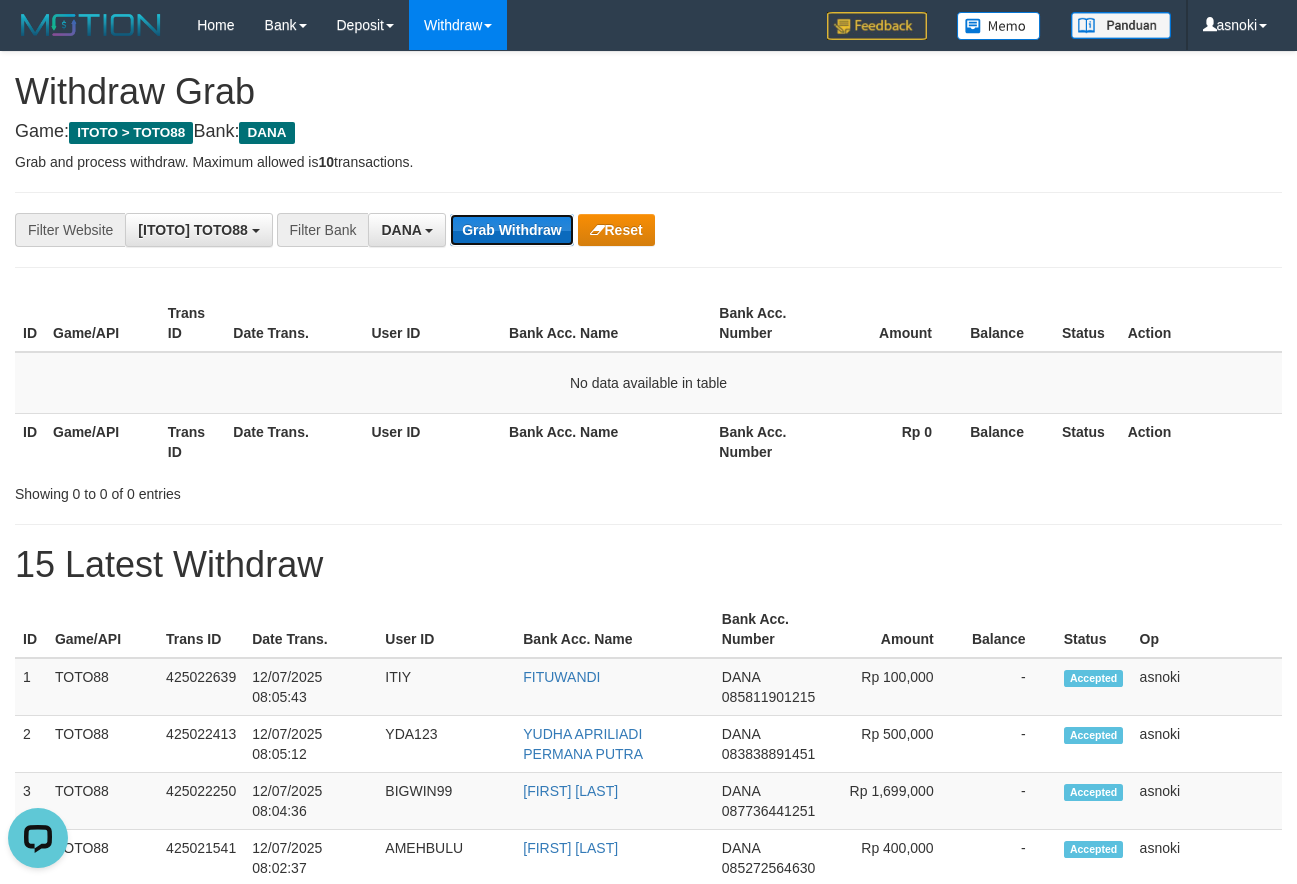 click on "Grab Withdraw" at bounding box center [511, 230] 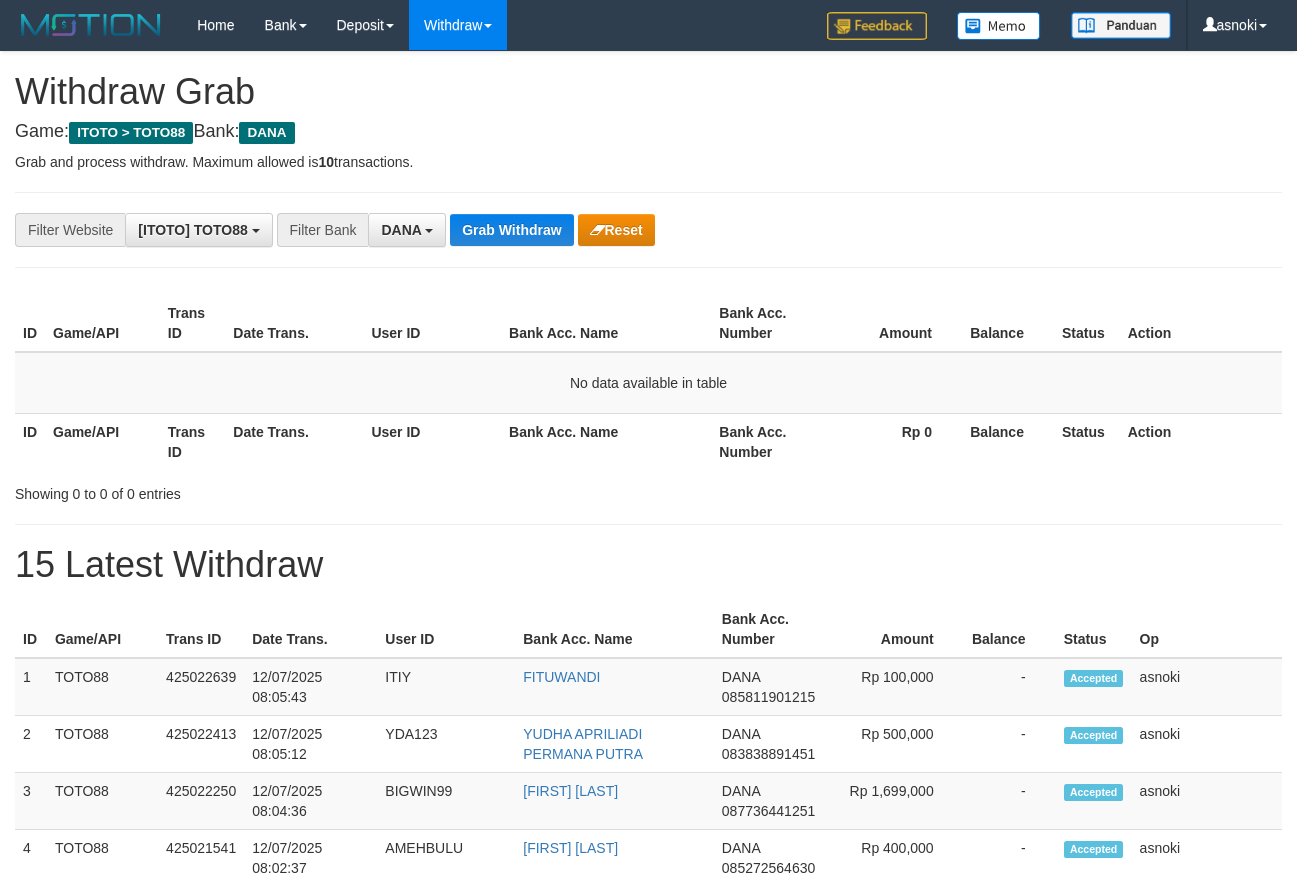 scroll, scrollTop: 0, scrollLeft: 0, axis: both 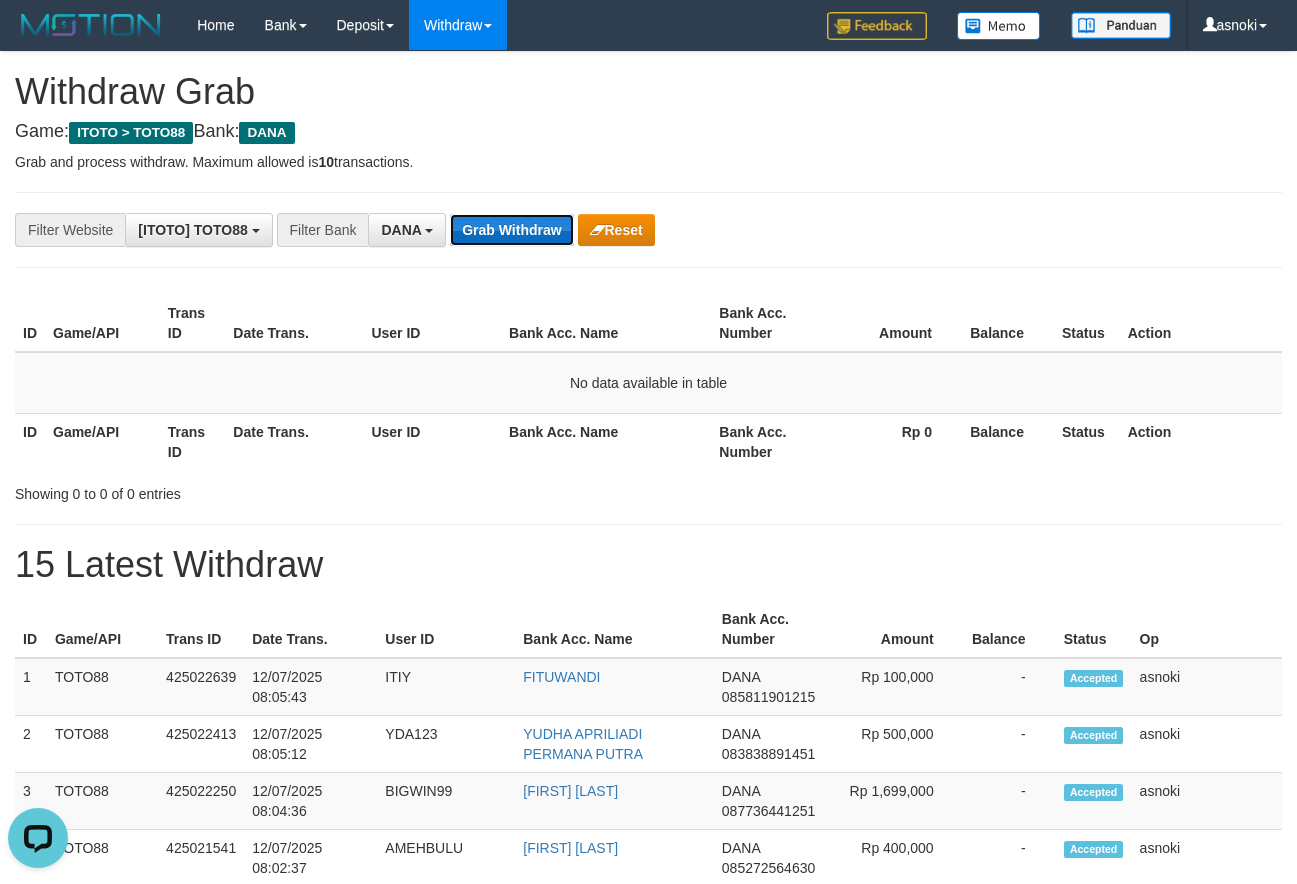 click on "Grab Withdraw" at bounding box center [511, 230] 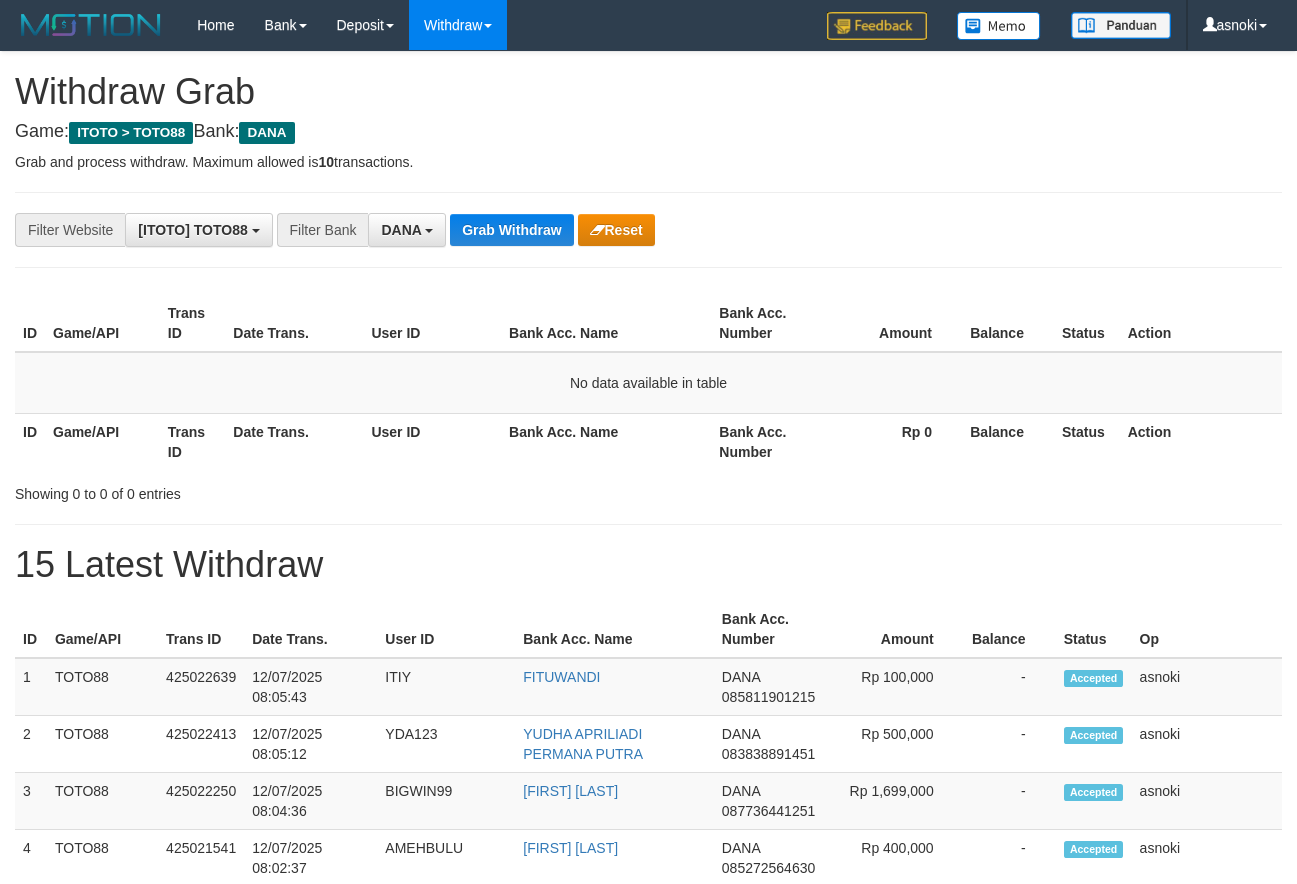 scroll, scrollTop: 0, scrollLeft: 0, axis: both 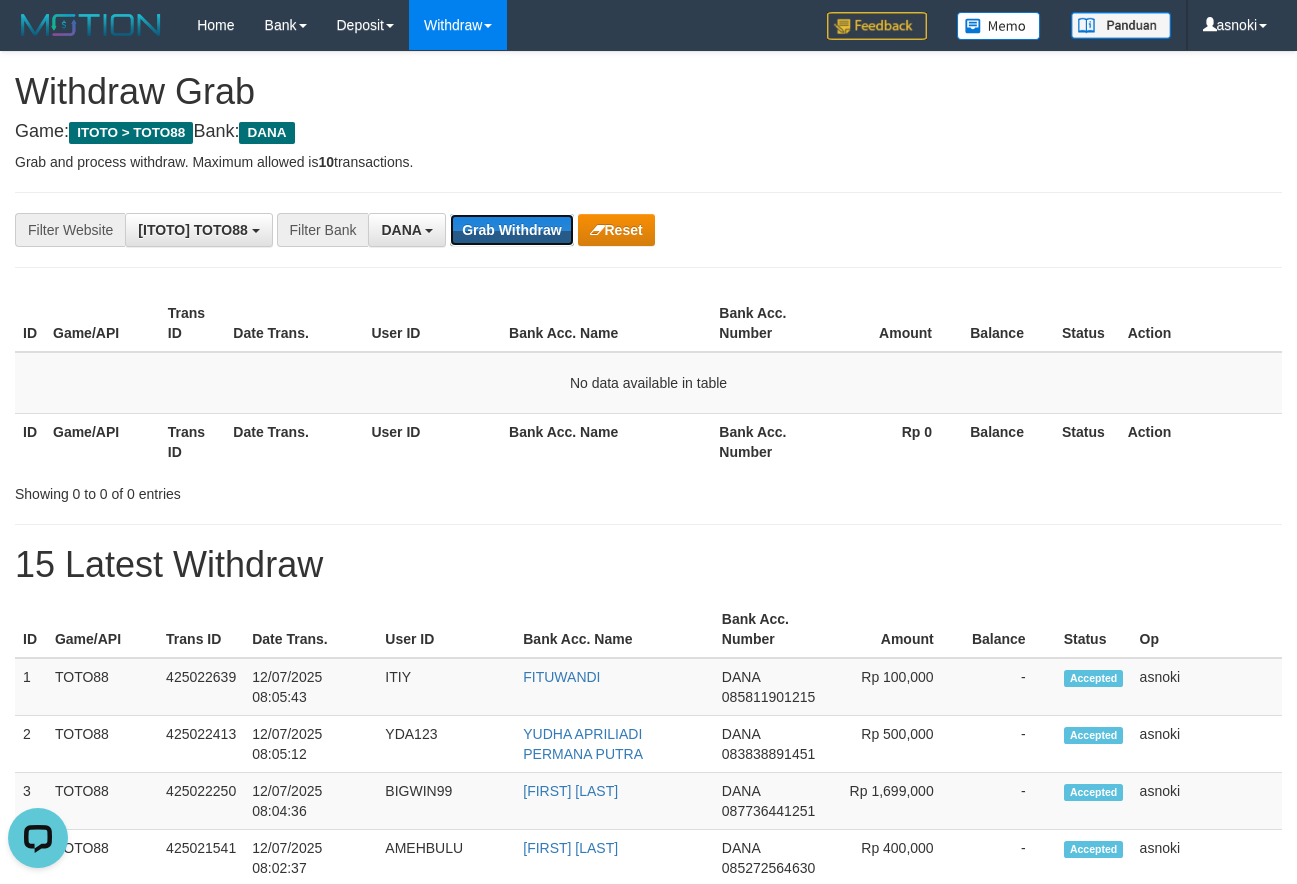 click on "Grab Withdraw" at bounding box center (511, 230) 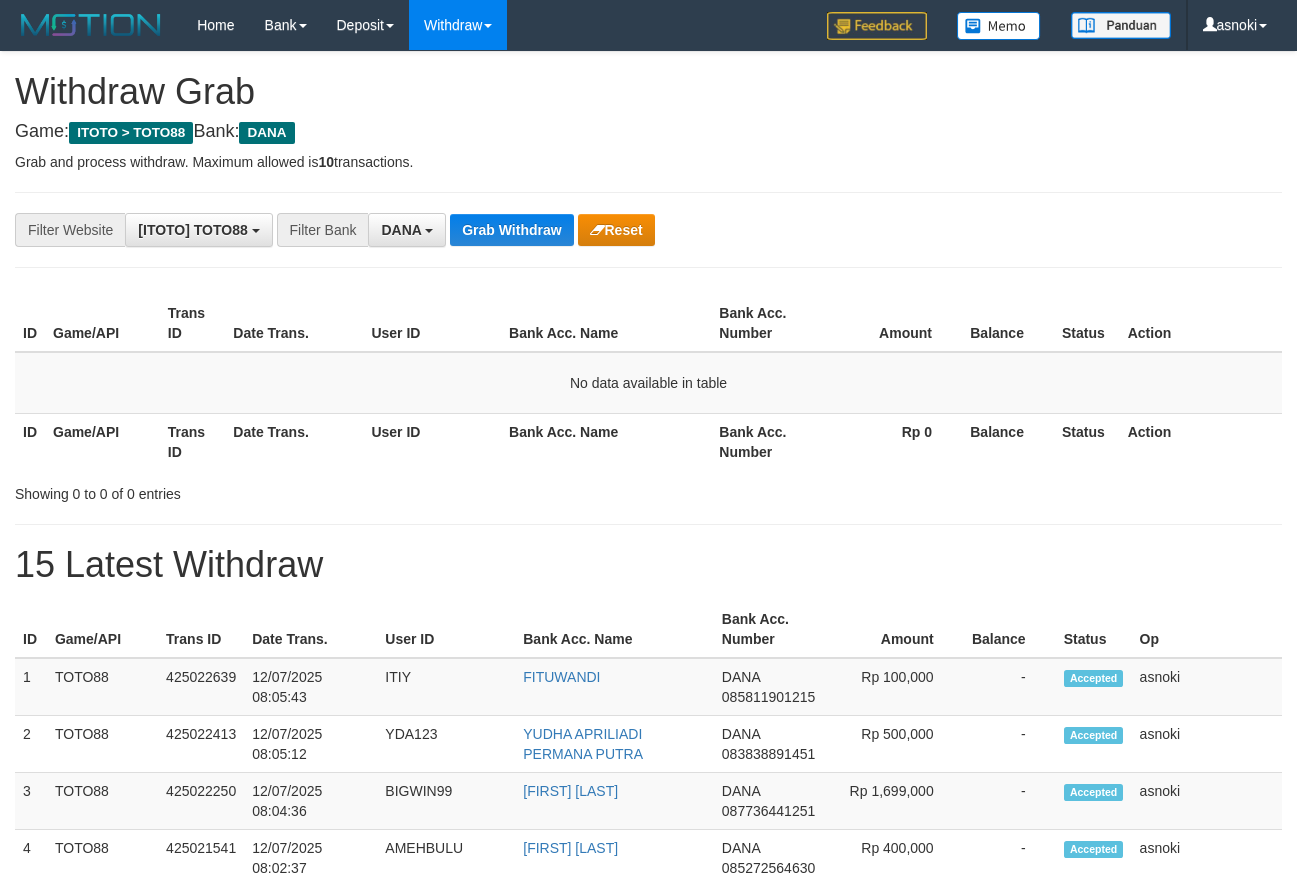 scroll, scrollTop: 0, scrollLeft: 0, axis: both 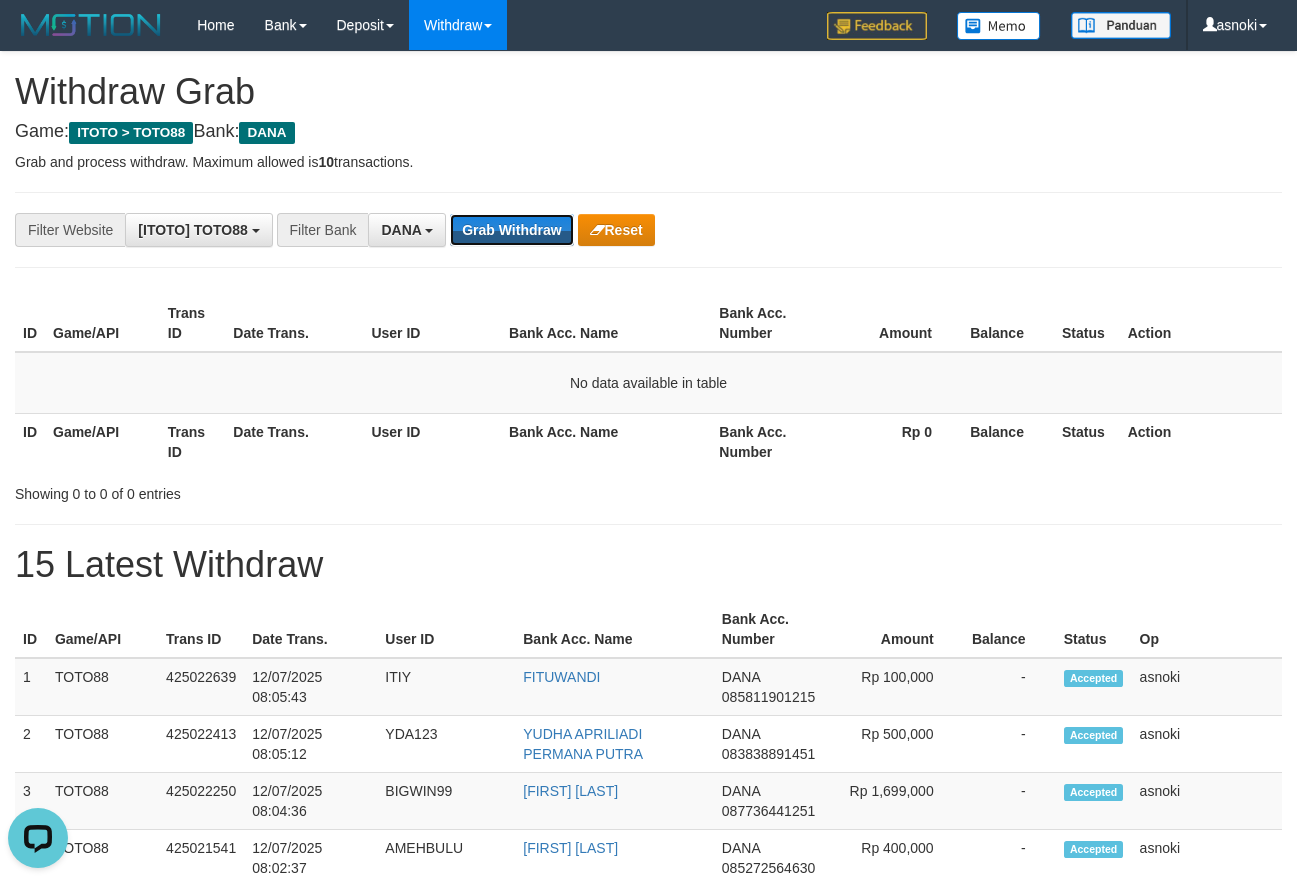click on "Grab Withdraw" at bounding box center (511, 230) 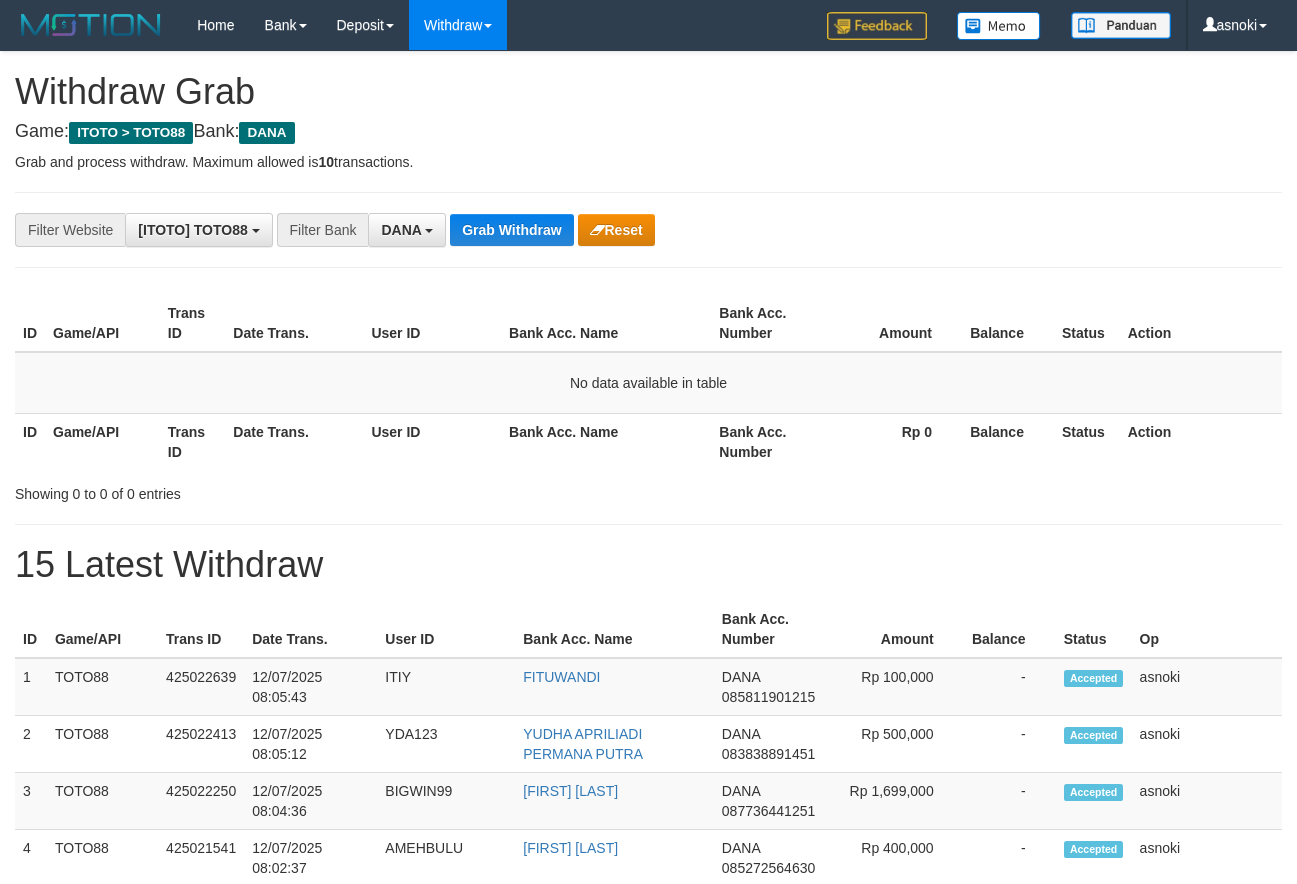 scroll, scrollTop: 0, scrollLeft: 0, axis: both 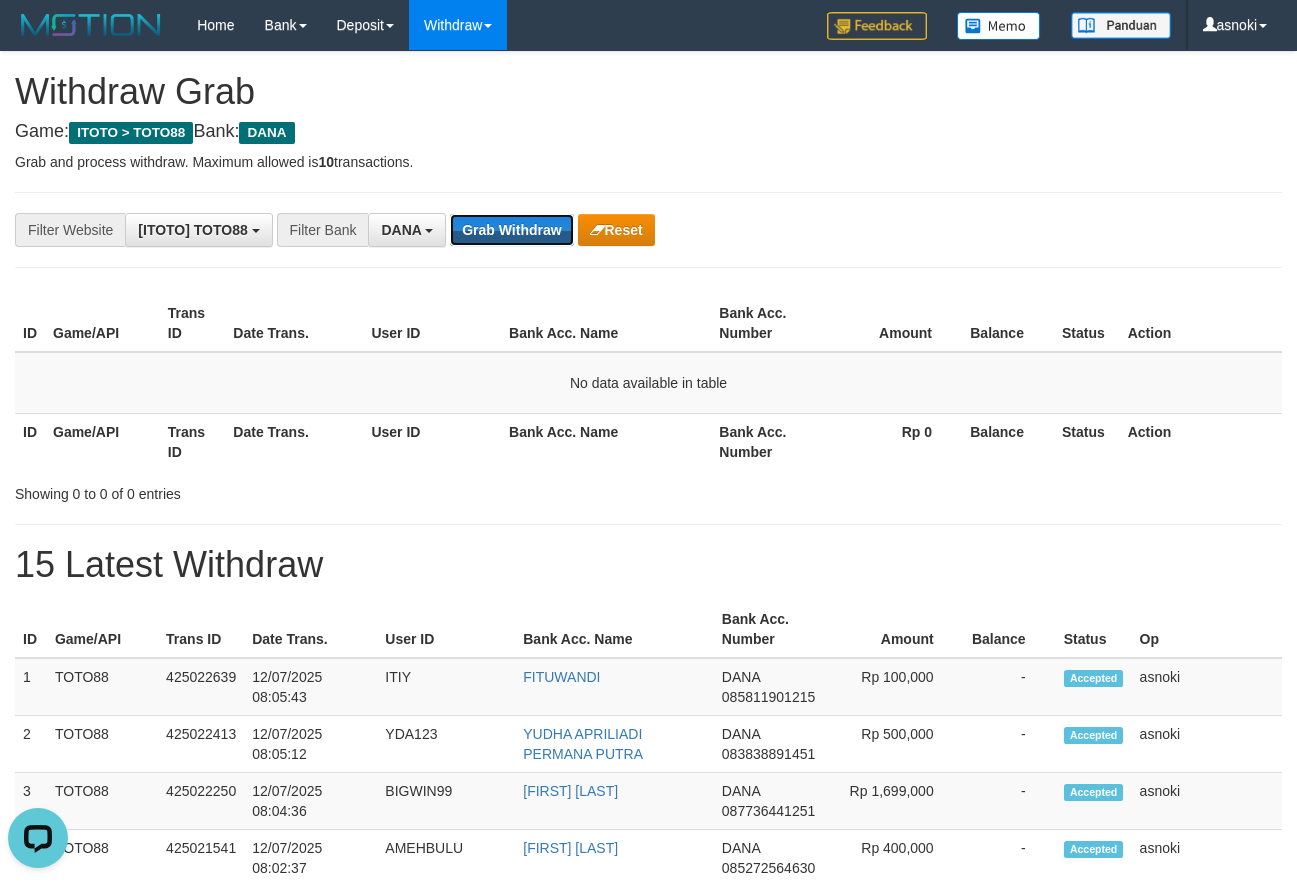 click on "Grab Withdraw" at bounding box center [511, 230] 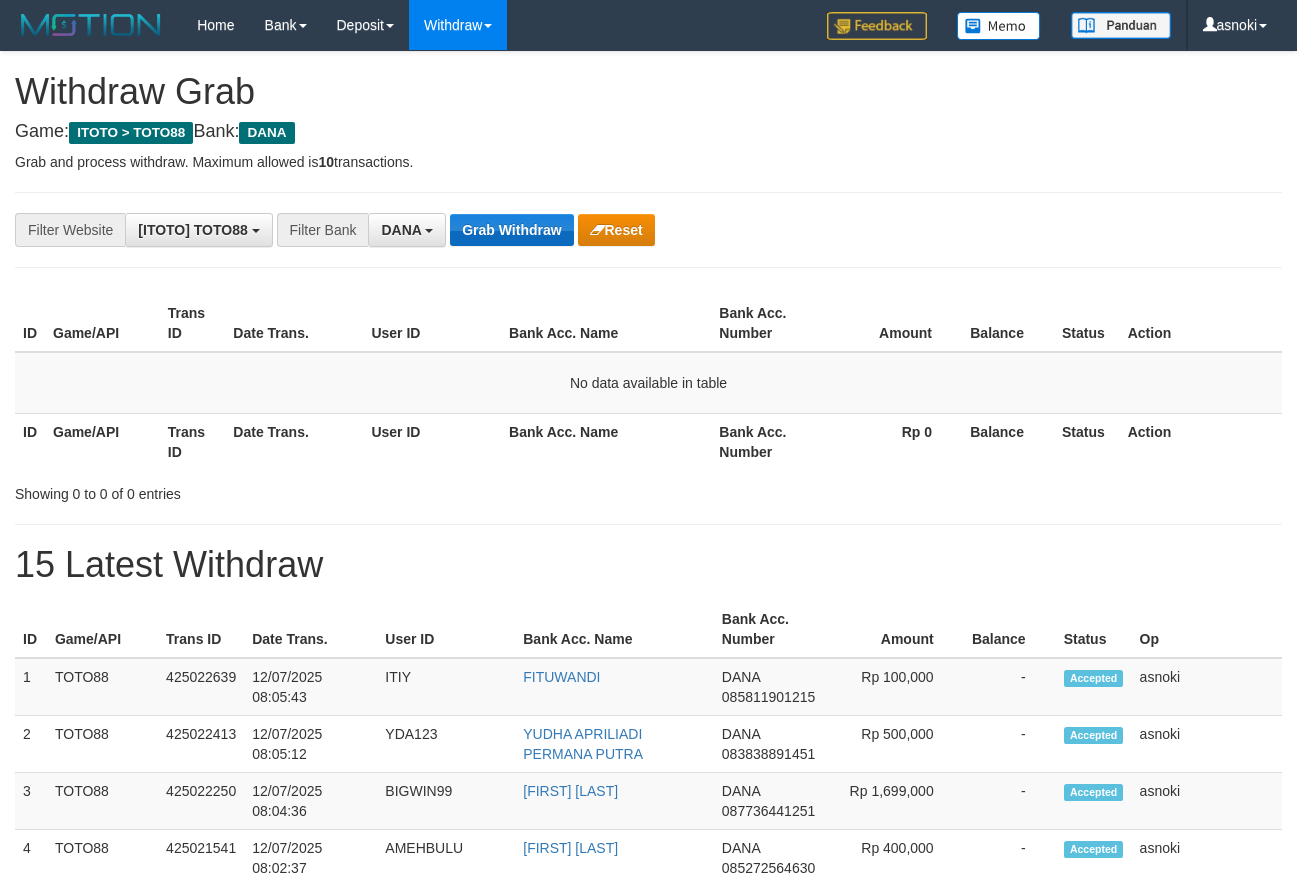 scroll, scrollTop: 0, scrollLeft: 0, axis: both 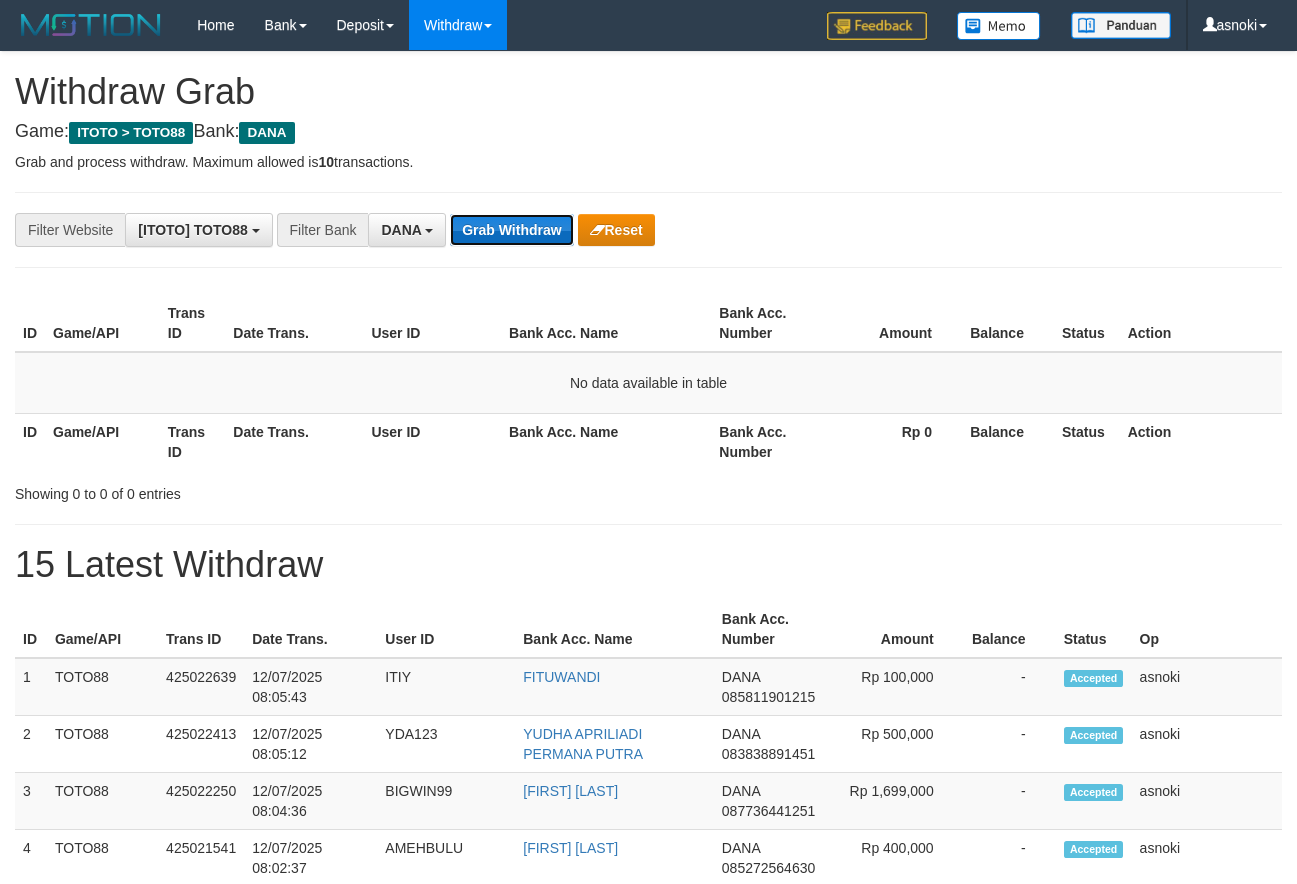 click on "Grab Withdraw" at bounding box center [511, 230] 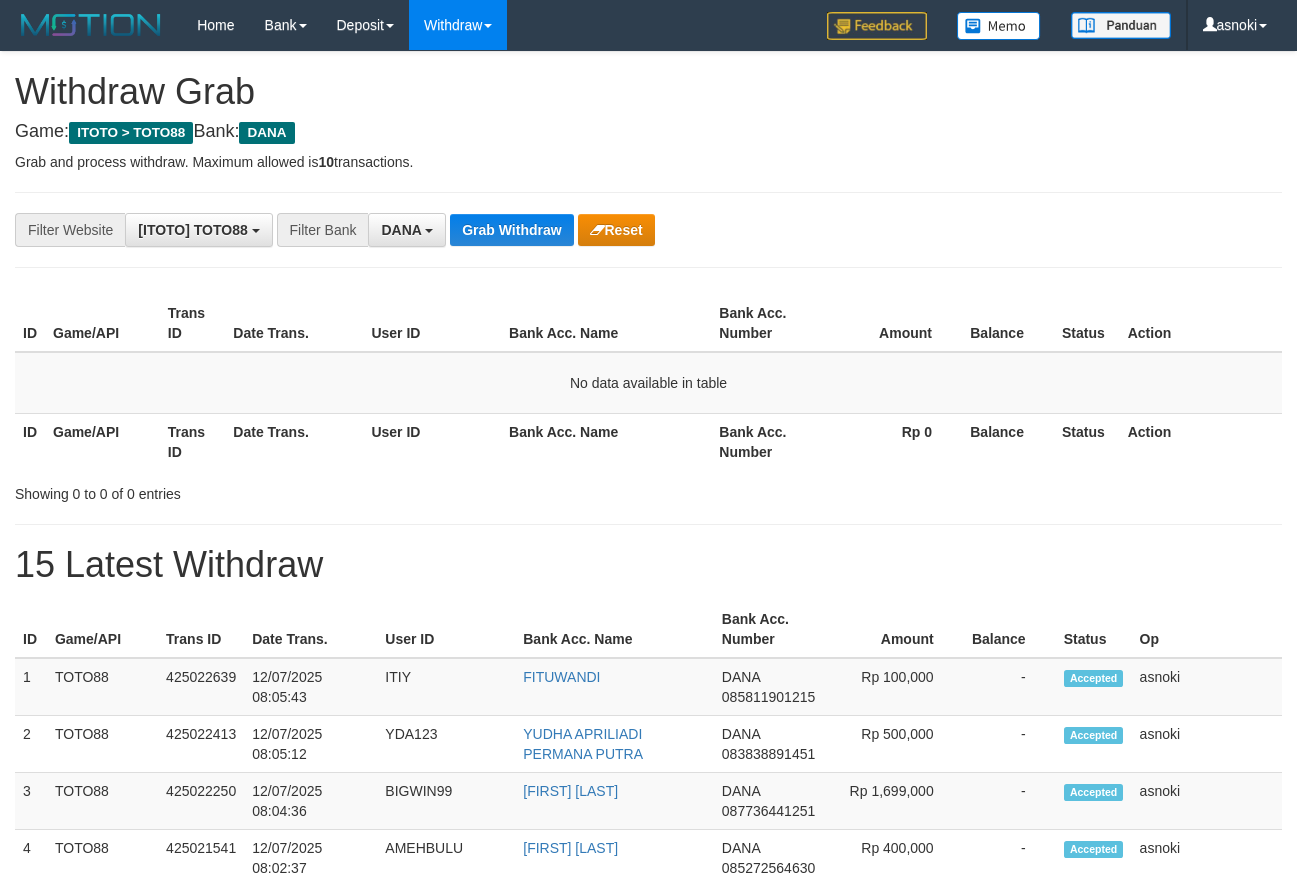 scroll, scrollTop: 0, scrollLeft: 0, axis: both 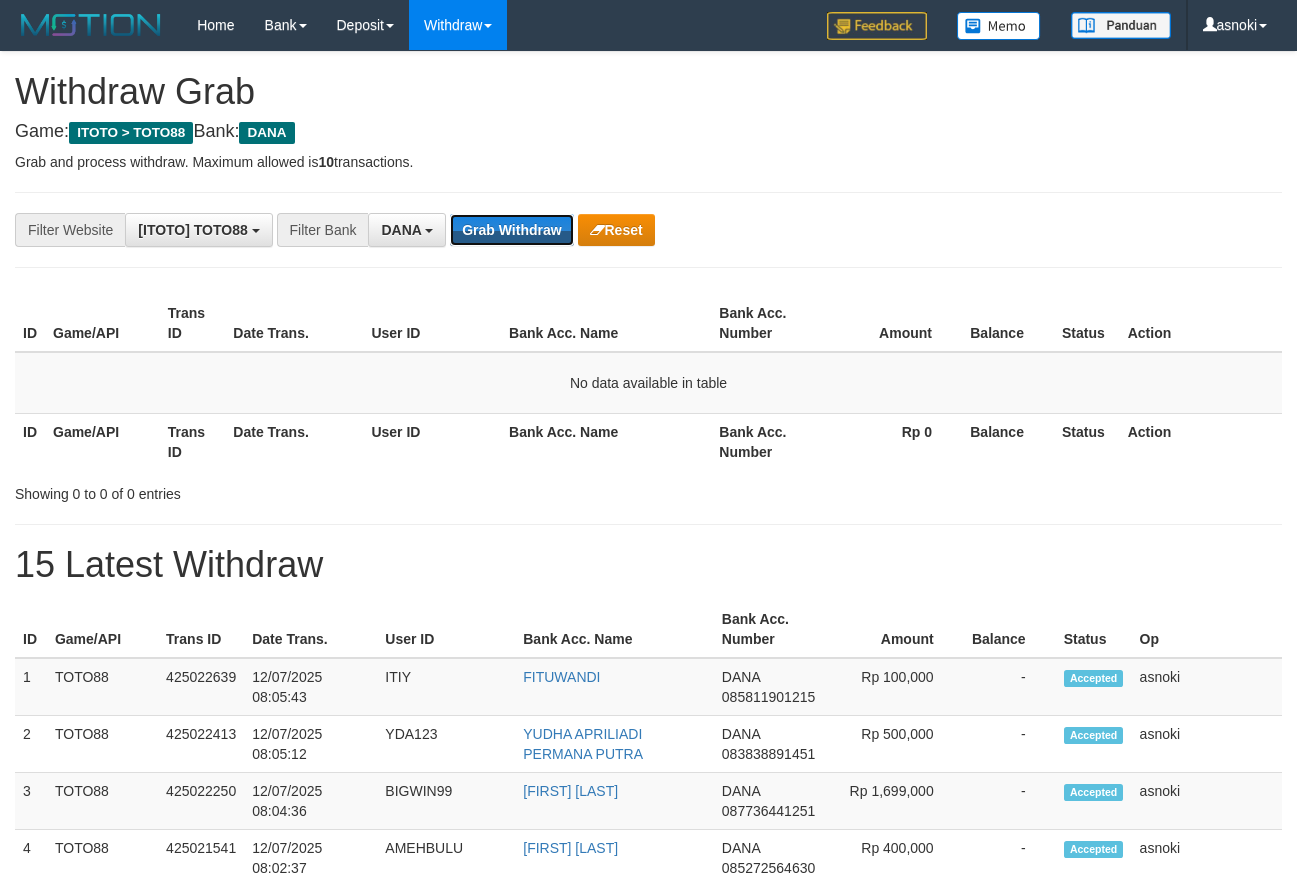 click on "Grab Withdraw" at bounding box center (511, 230) 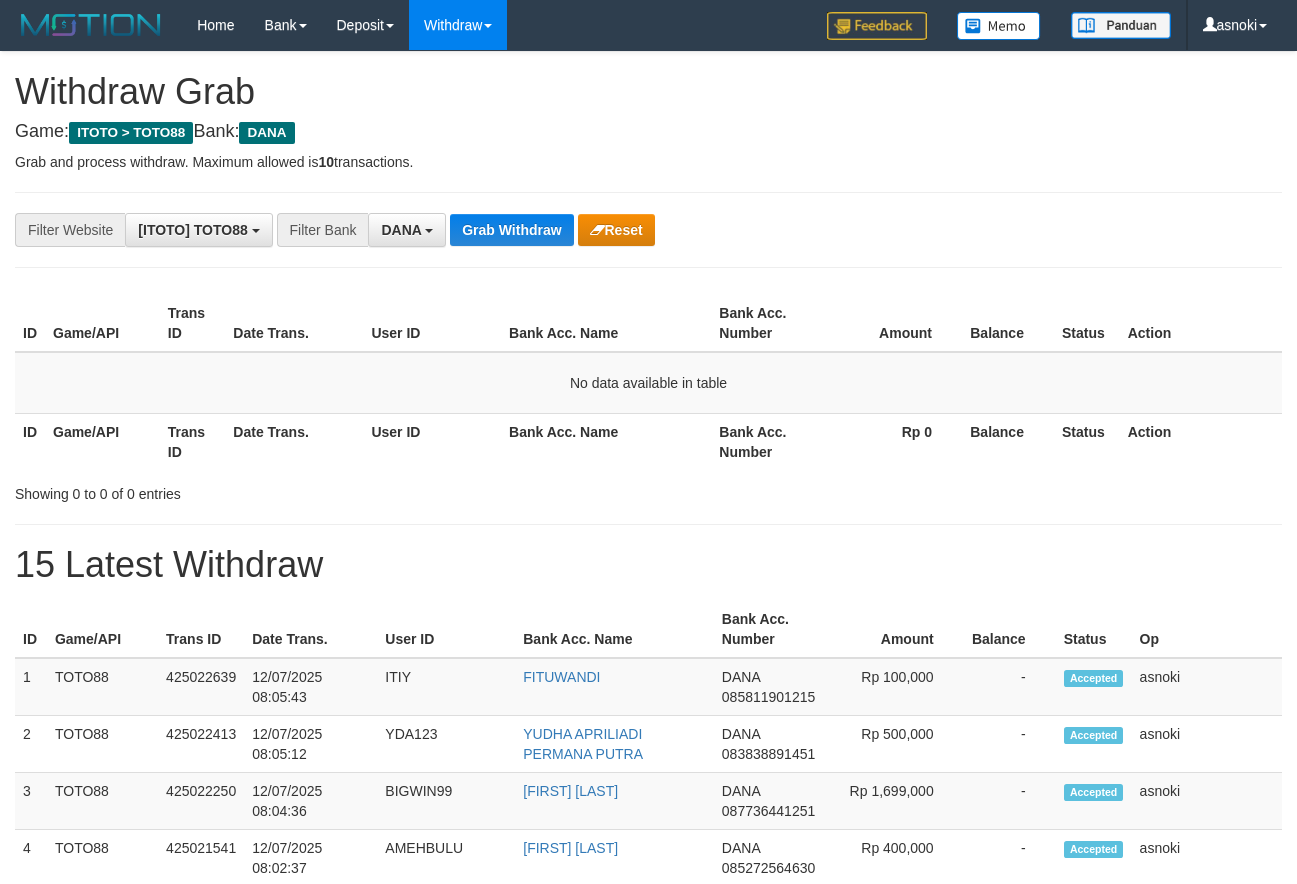 scroll, scrollTop: 0, scrollLeft: 0, axis: both 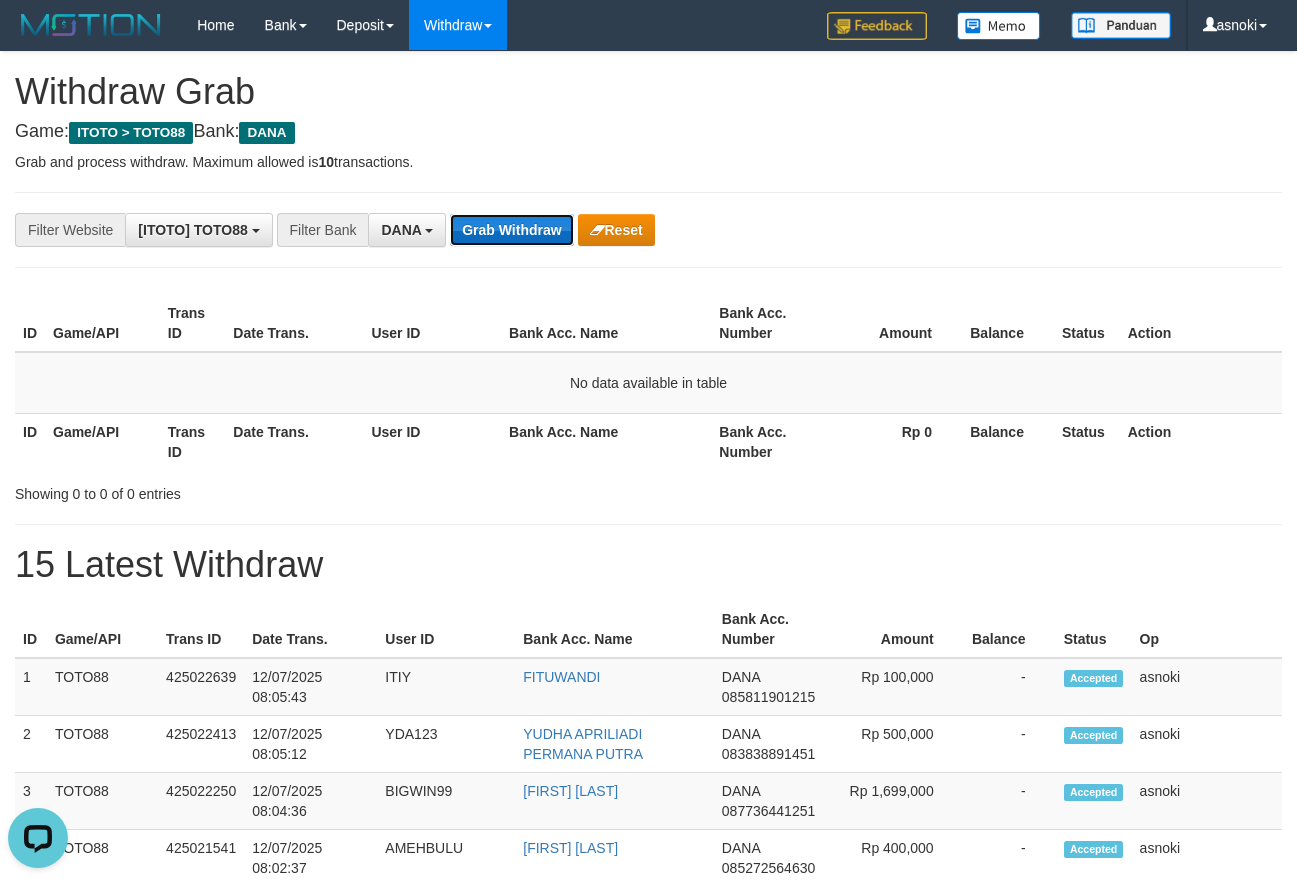 click on "Grab Withdraw" at bounding box center (511, 230) 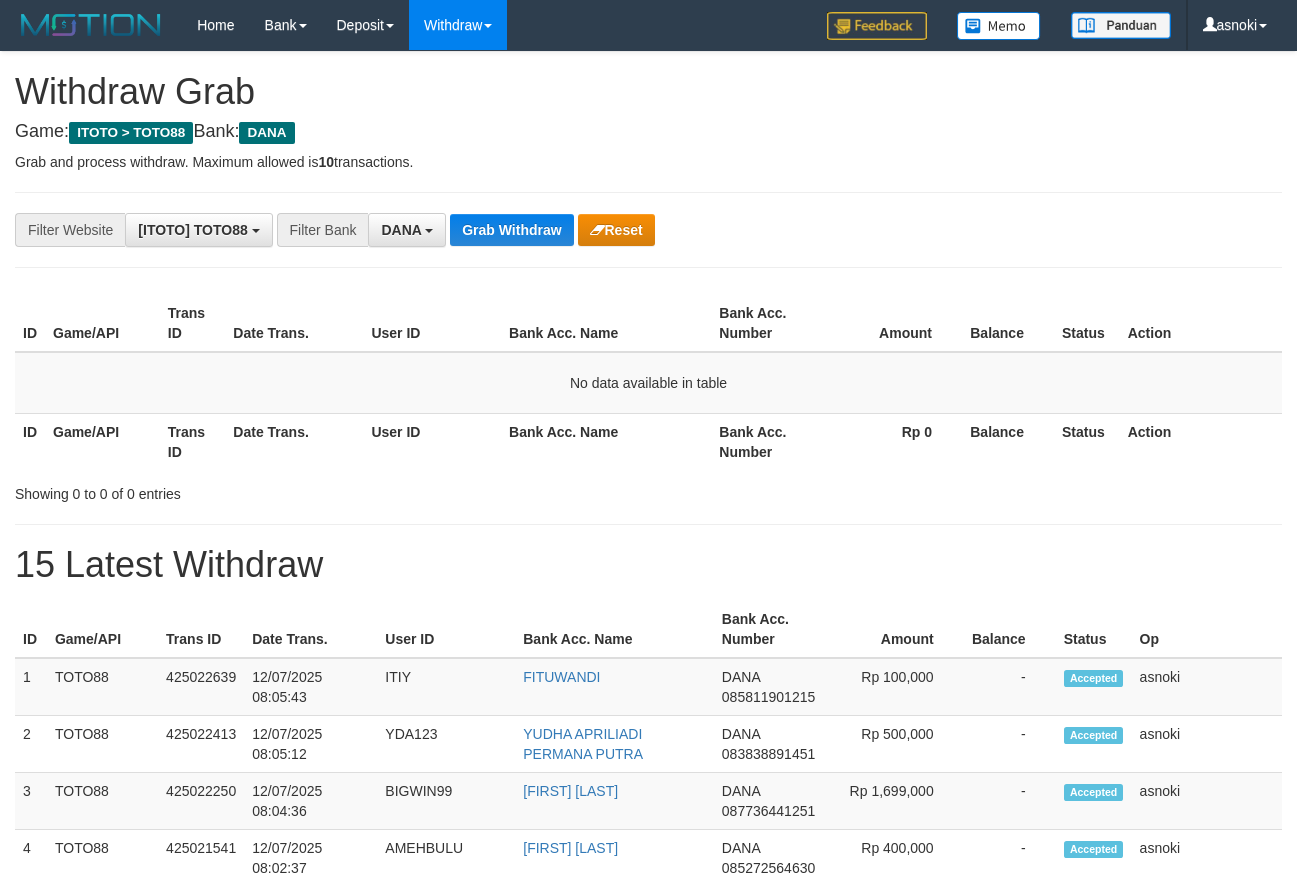 scroll, scrollTop: 0, scrollLeft: 0, axis: both 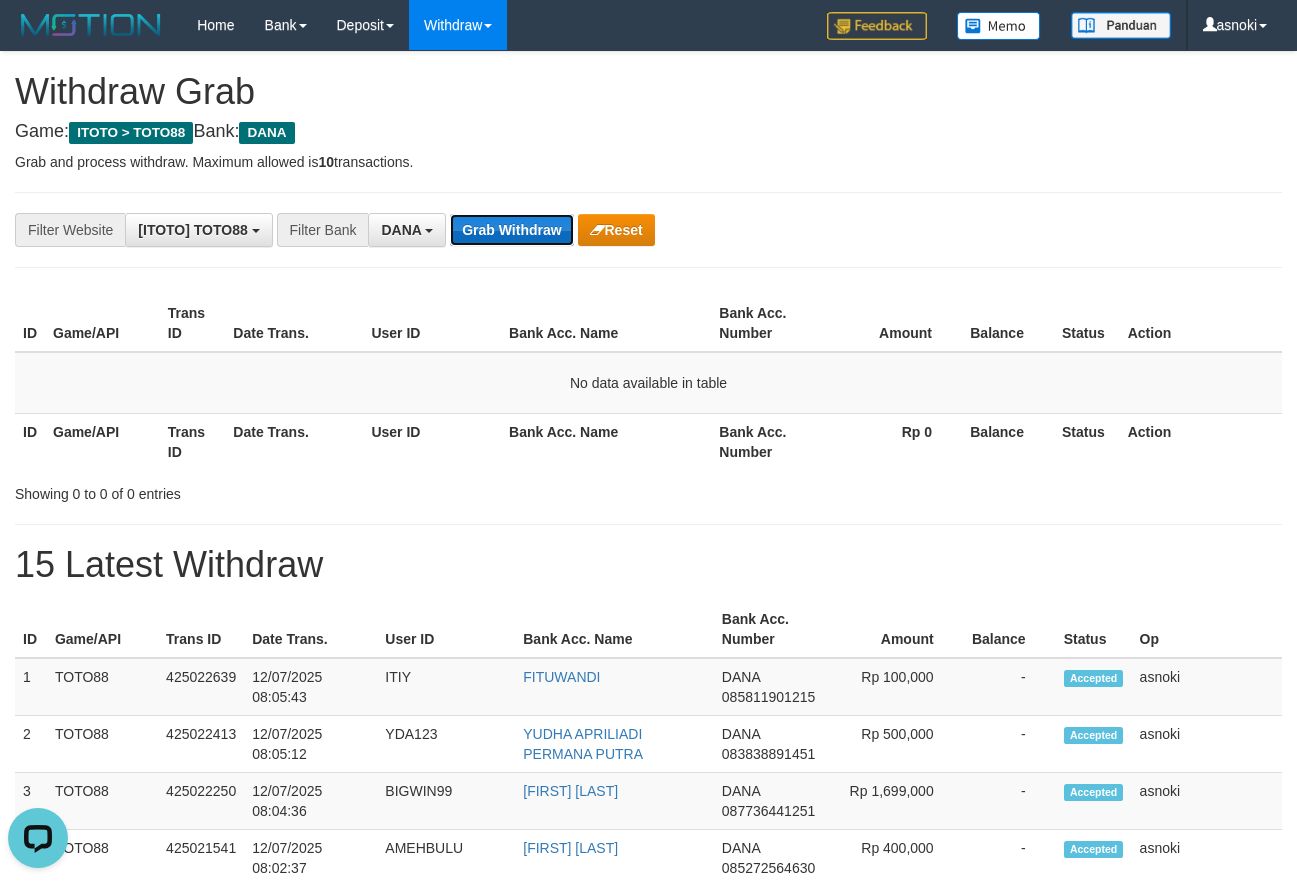 click on "Grab Withdraw" at bounding box center [511, 230] 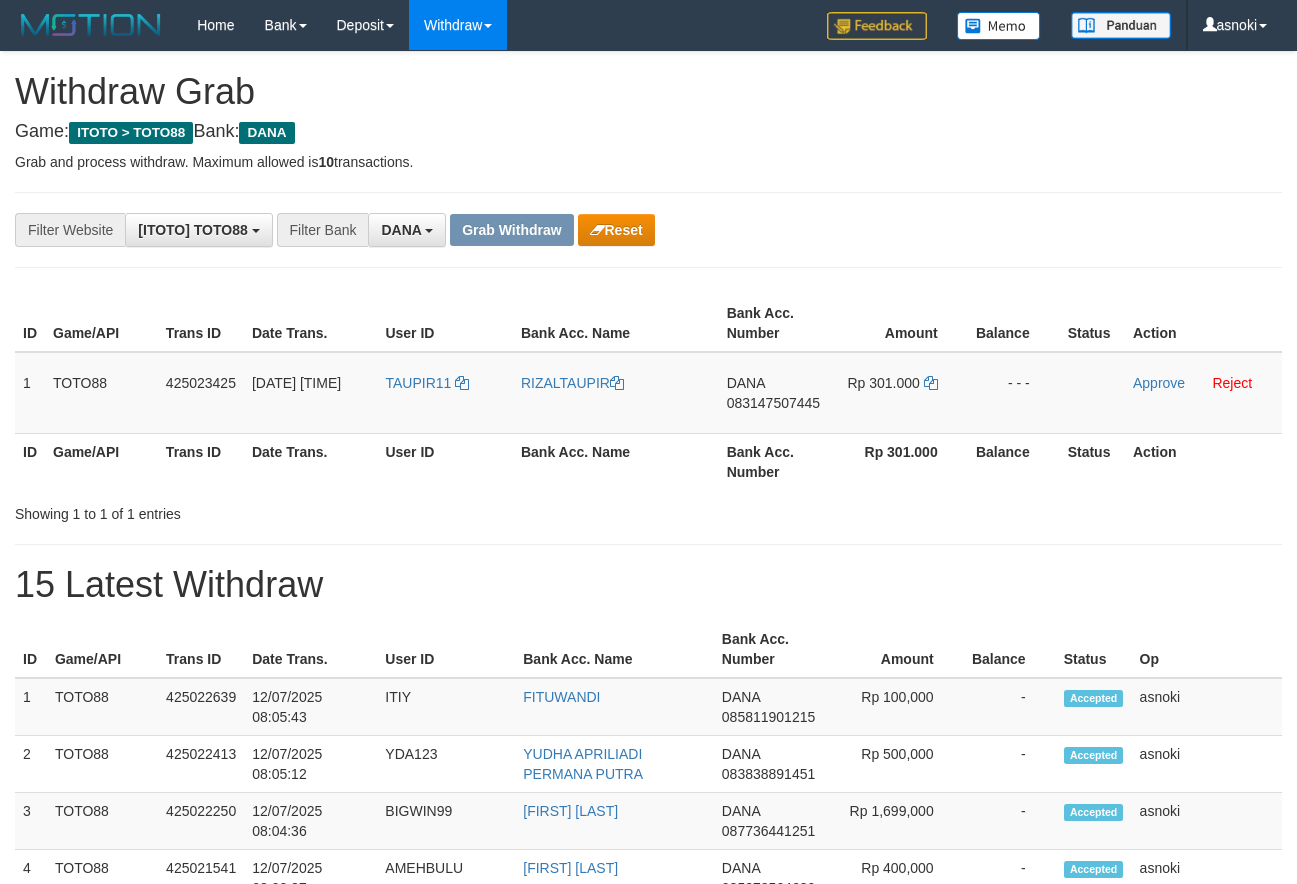 scroll, scrollTop: 0, scrollLeft: 0, axis: both 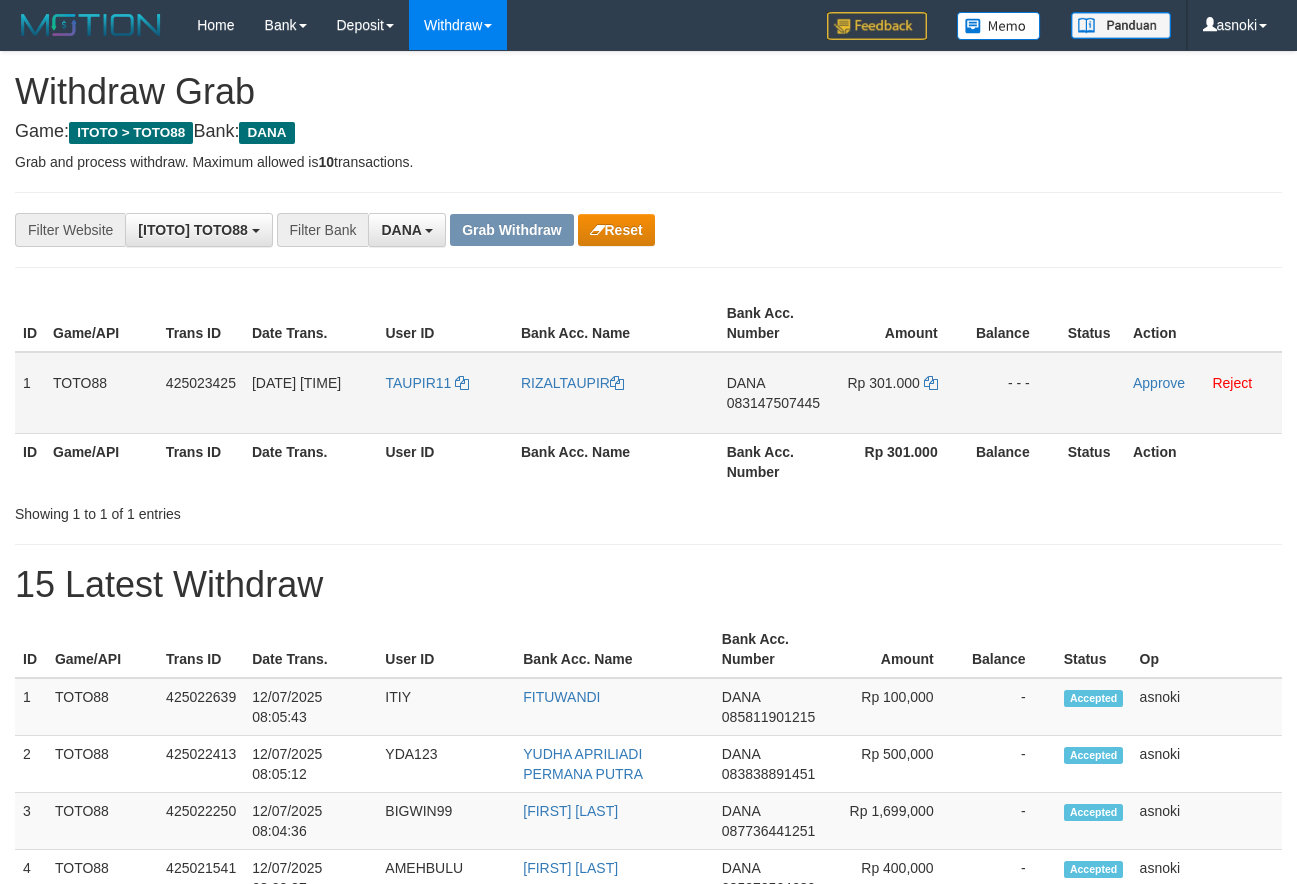 click on "083147507445" 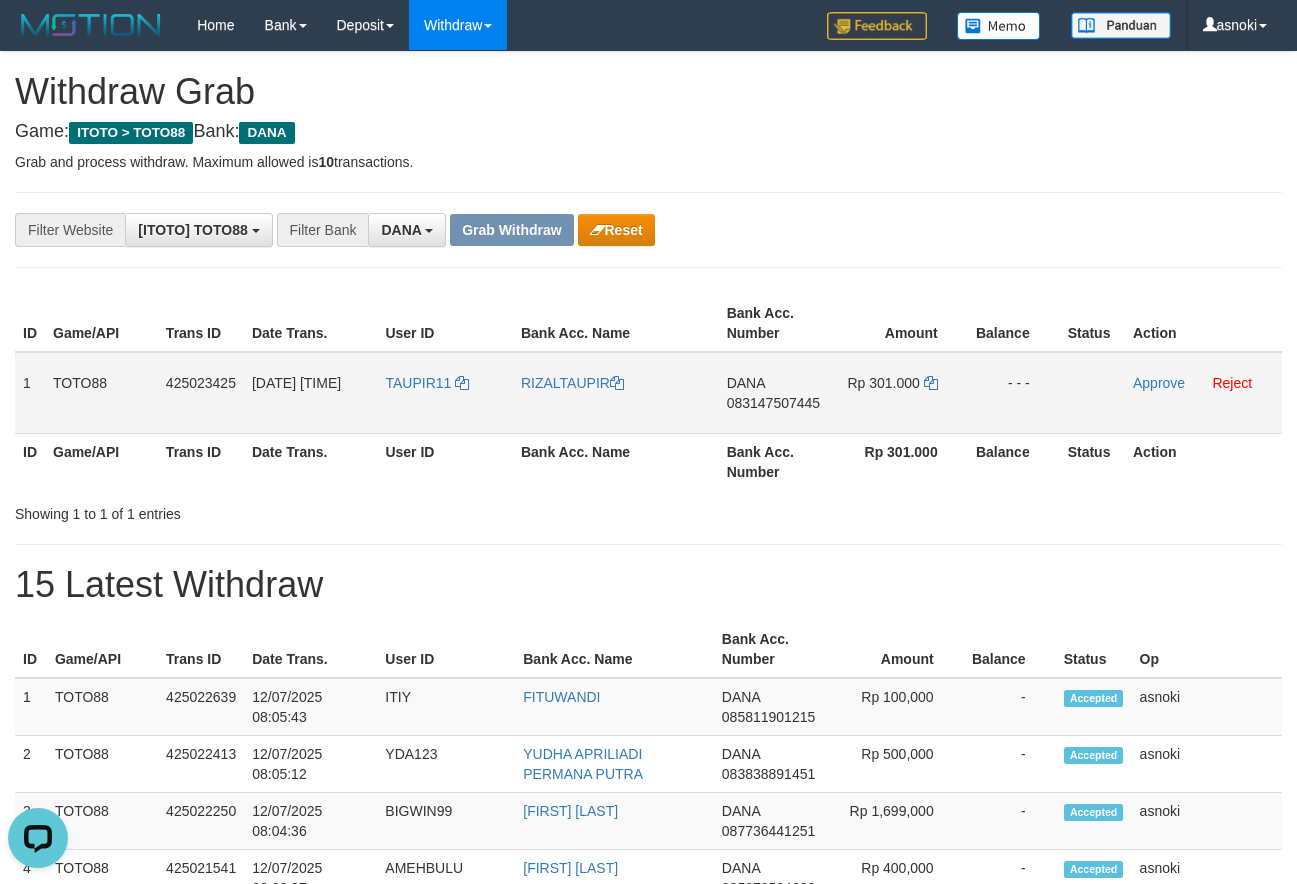click on "083147507445" 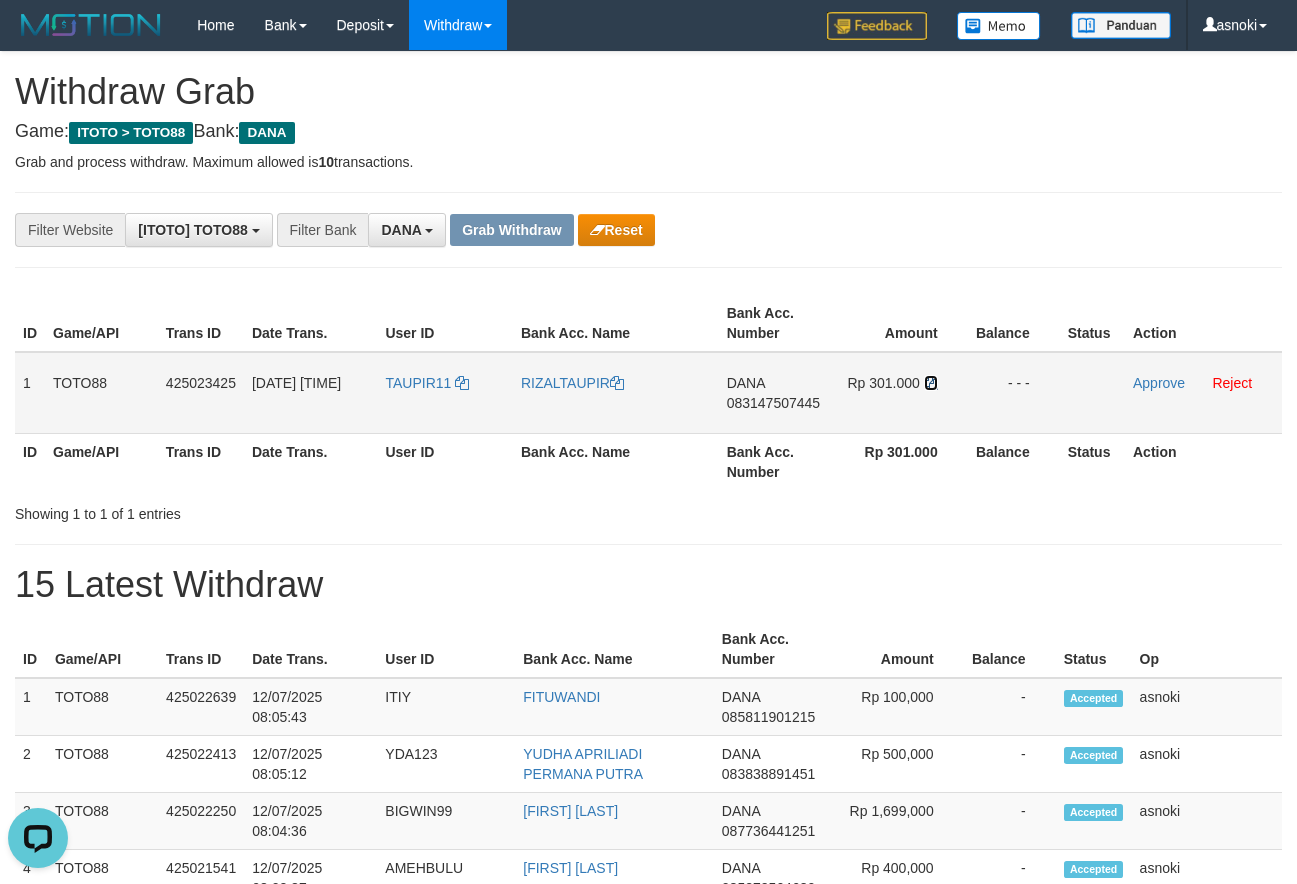 click 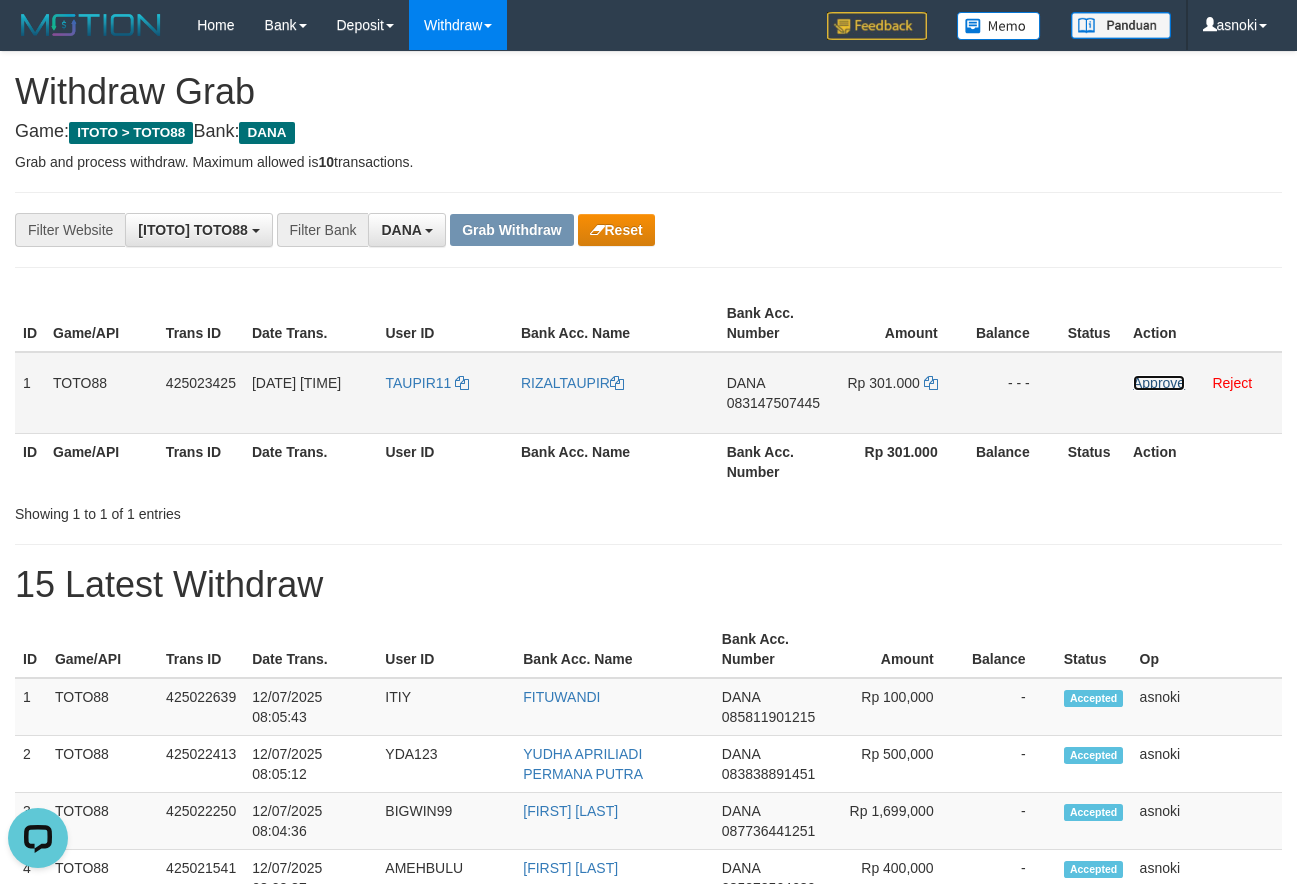 click on "Approve" 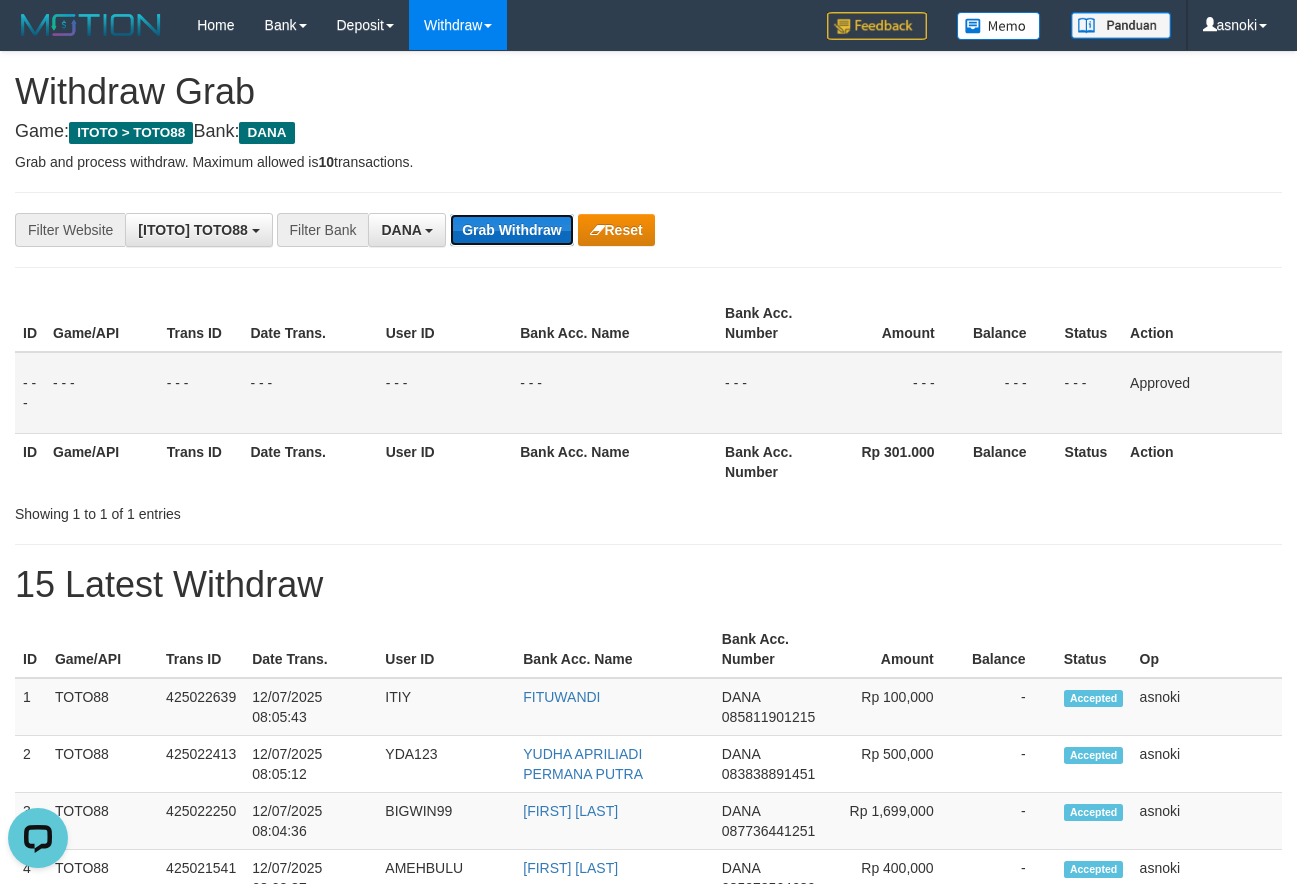 click on "Grab Withdraw" 